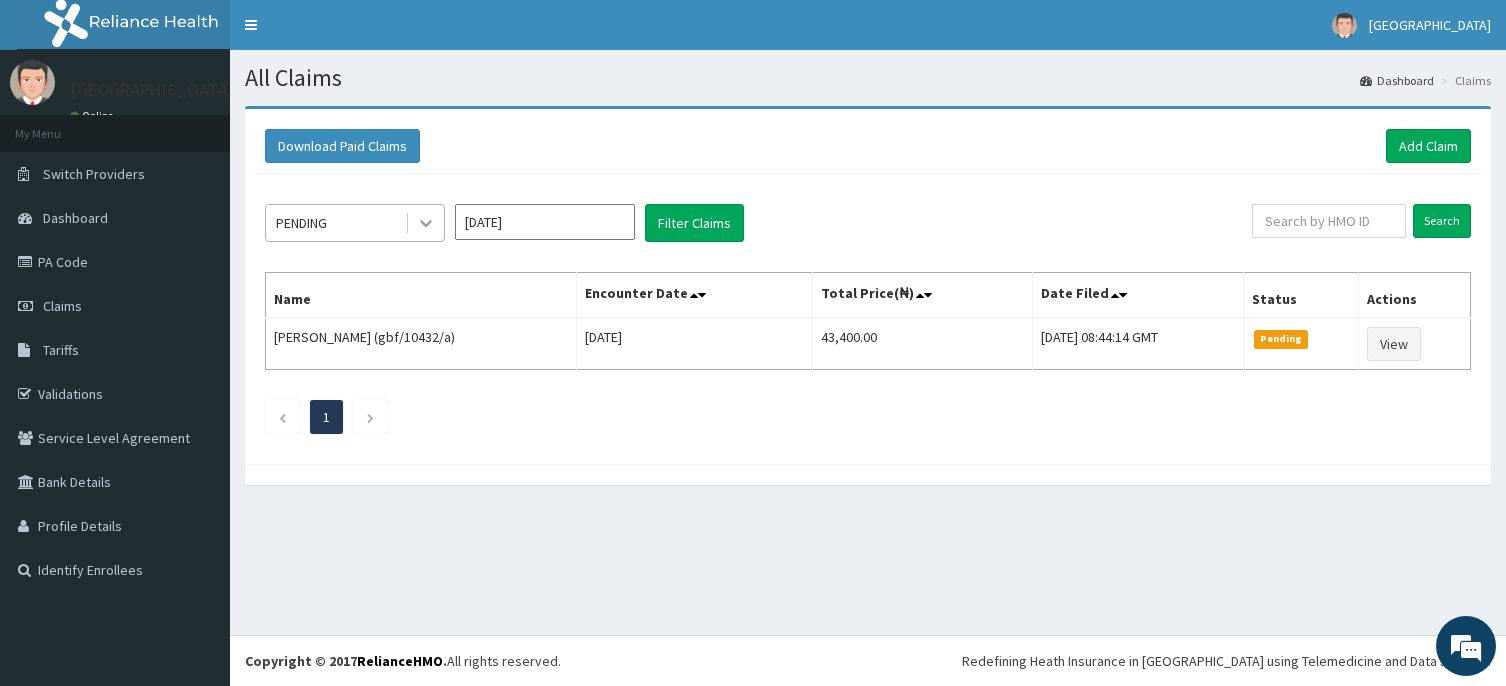 scroll, scrollTop: 0, scrollLeft: 0, axis: both 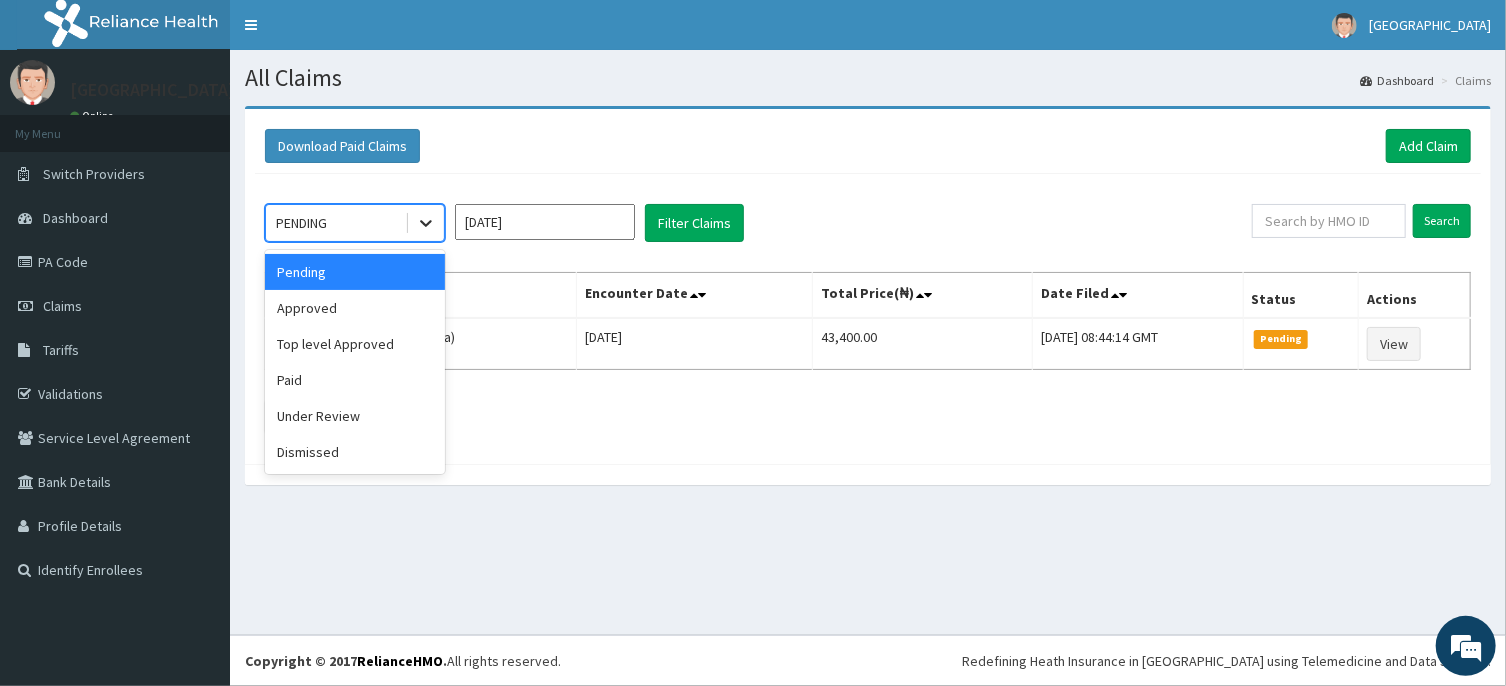 click at bounding box center [426, 223] 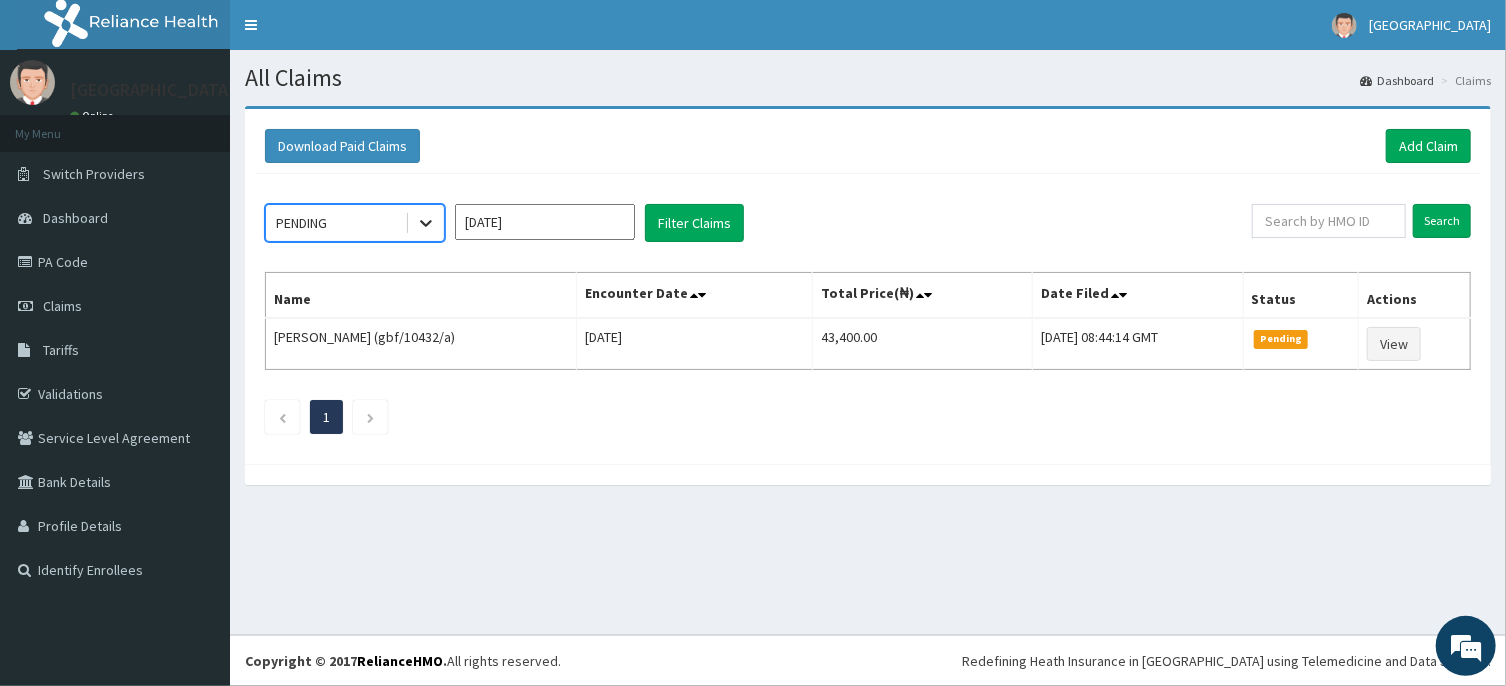 scroll, scrollTop: 0, scrollLeft: 0, axis: both 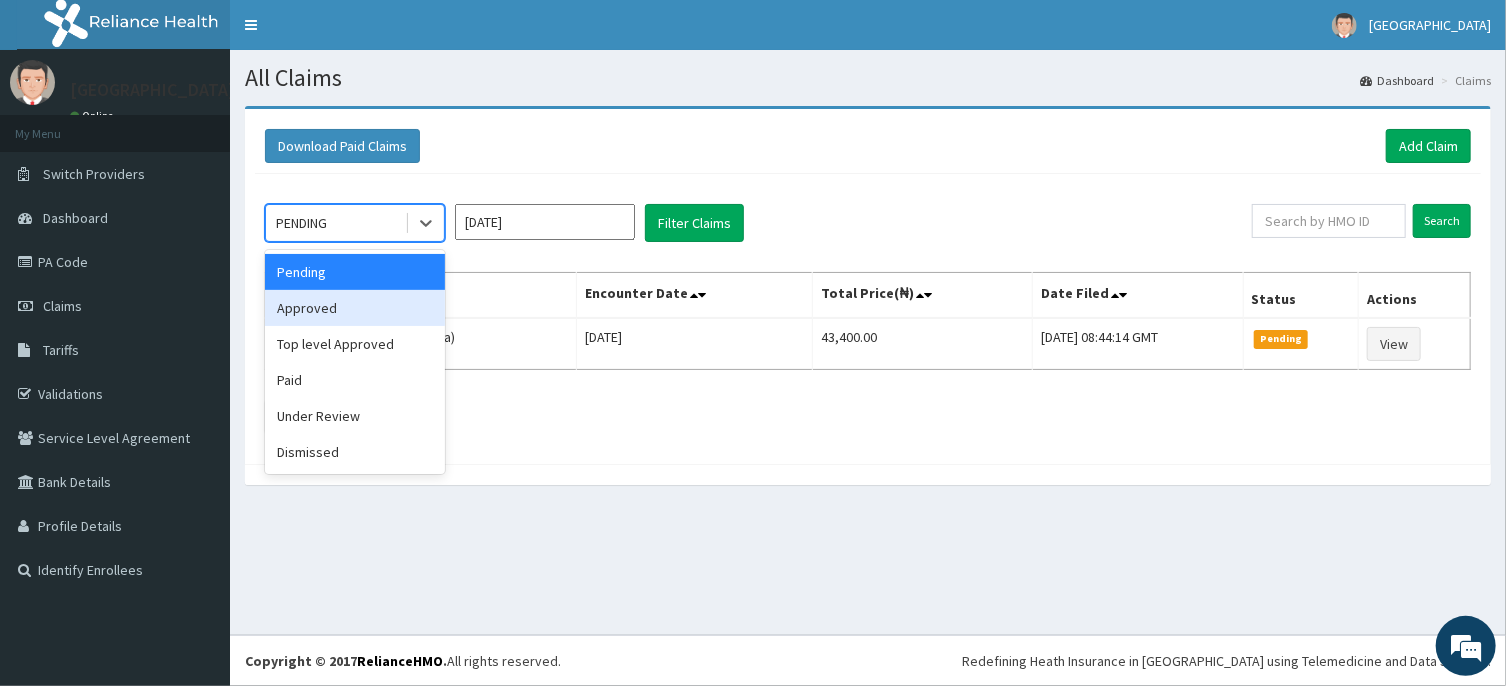 click on "Approved" at bounding box center (355, 308) 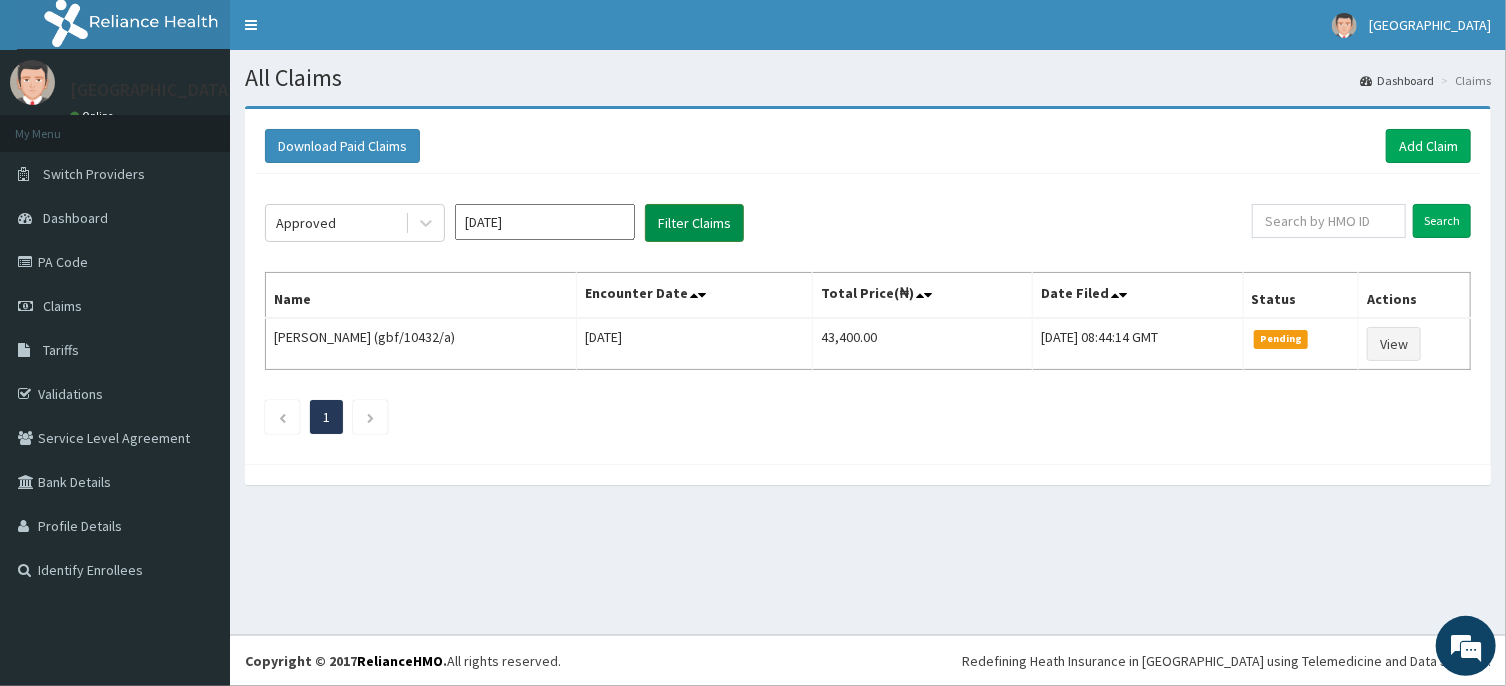 click on "Filter Claims" at bounding box center (694, 223) 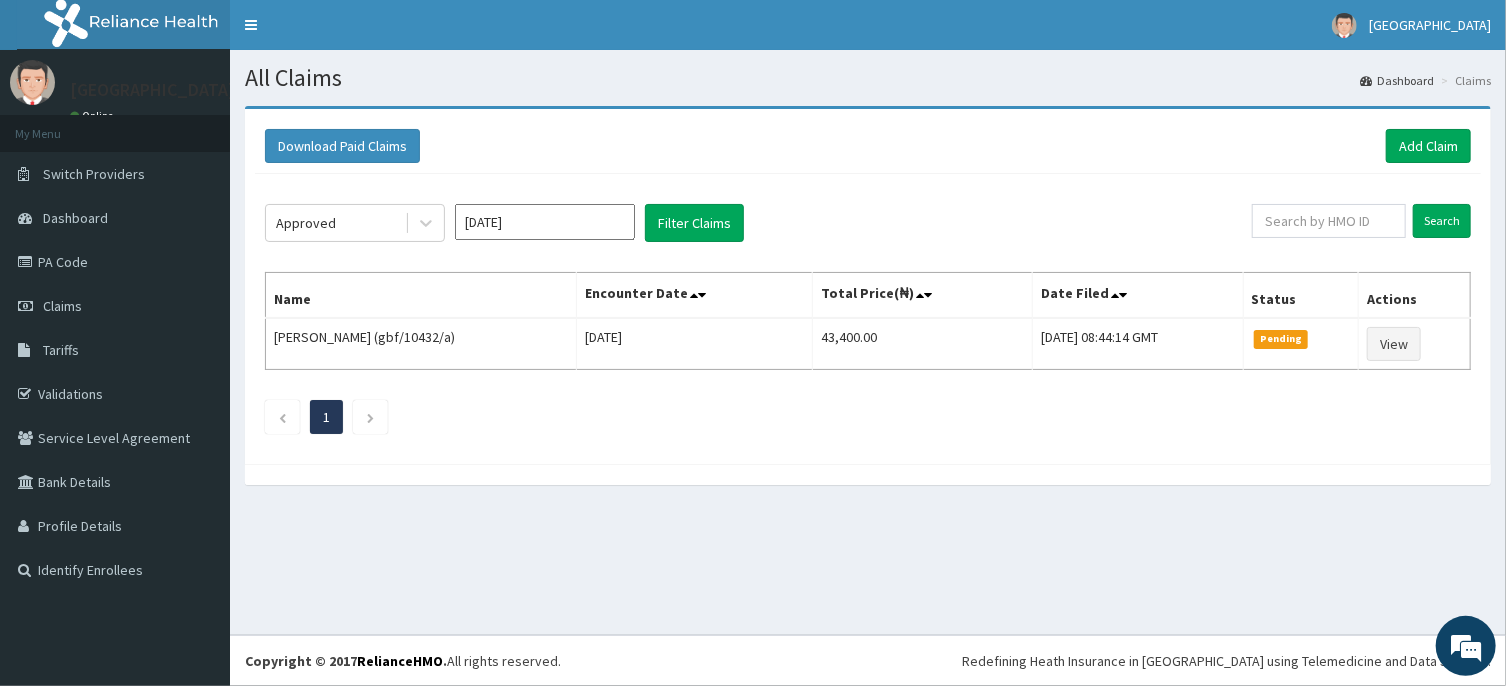 click on "Jul 2025" at bounding box center (545, 222) 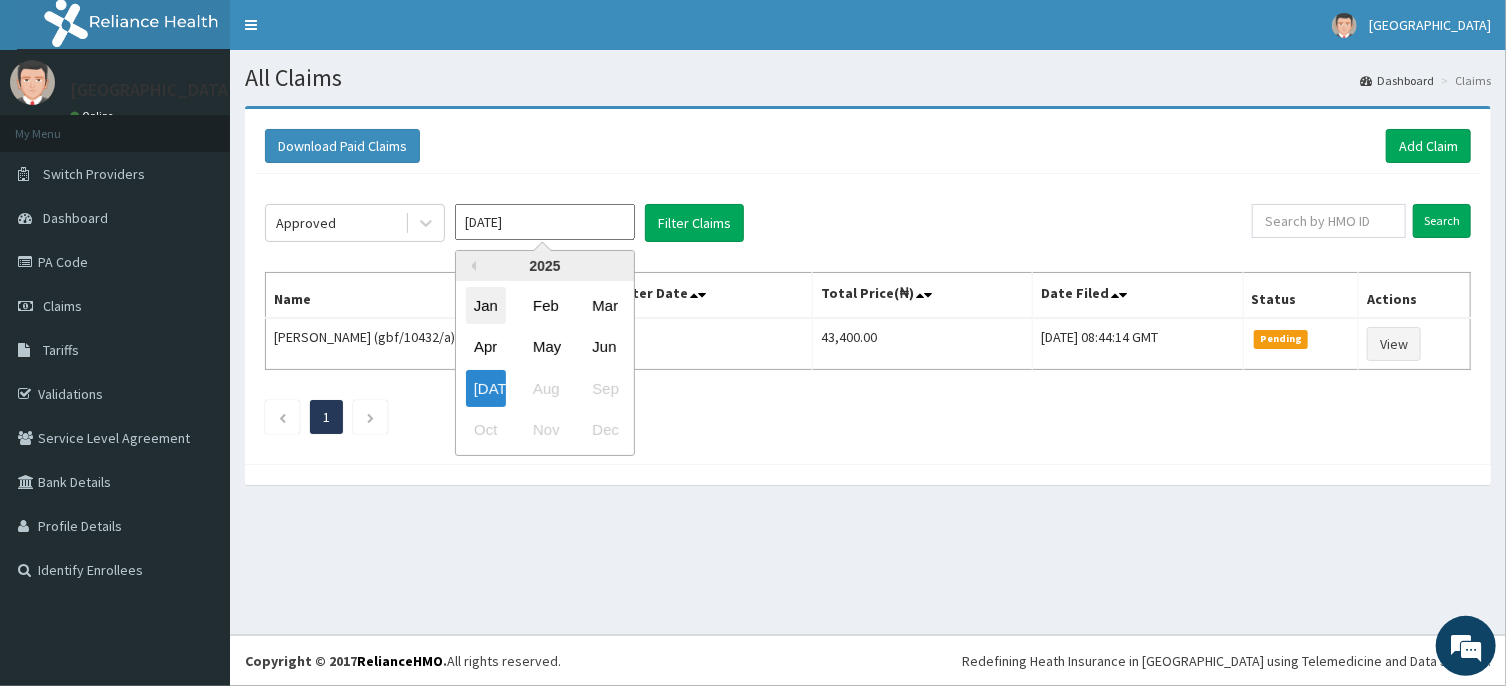 click on "Jan" at bounding box center (486, 305) 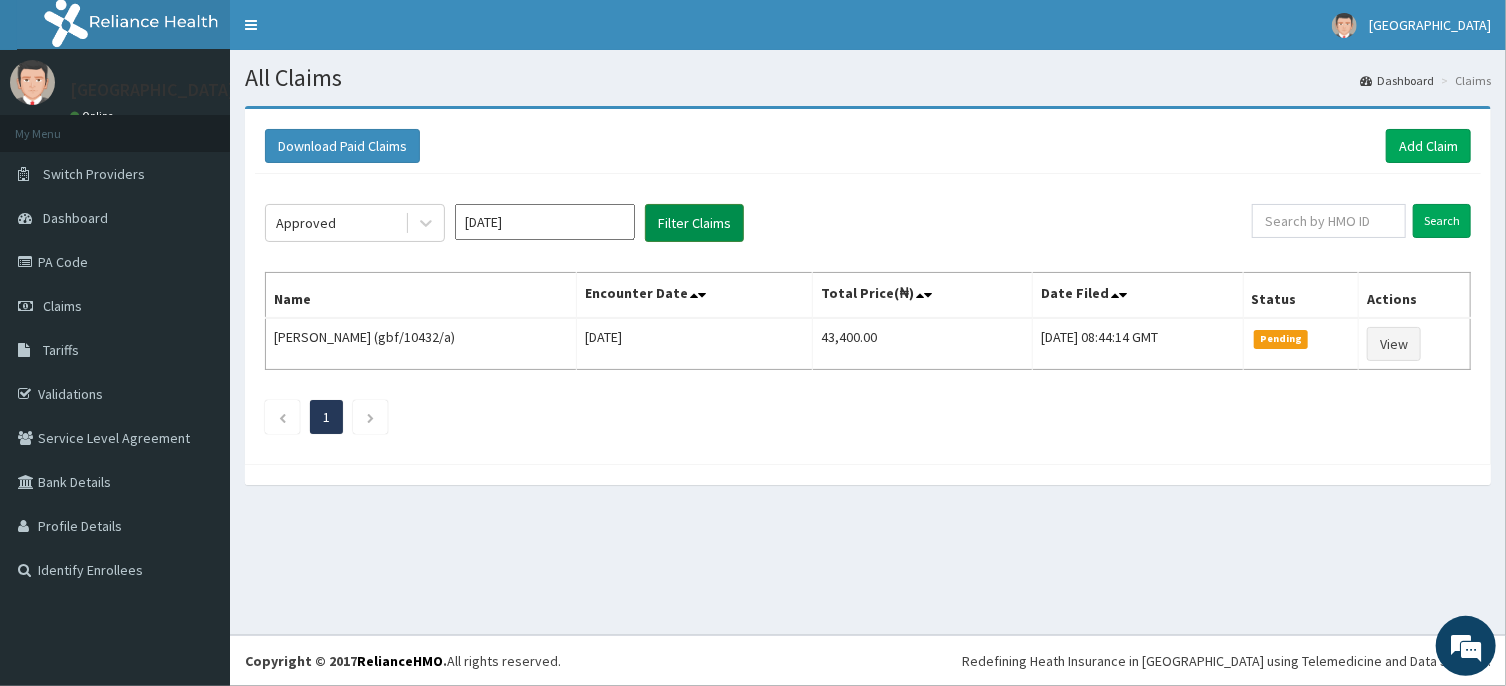 click on "Filter Claims" at bounding box center (694, 223) 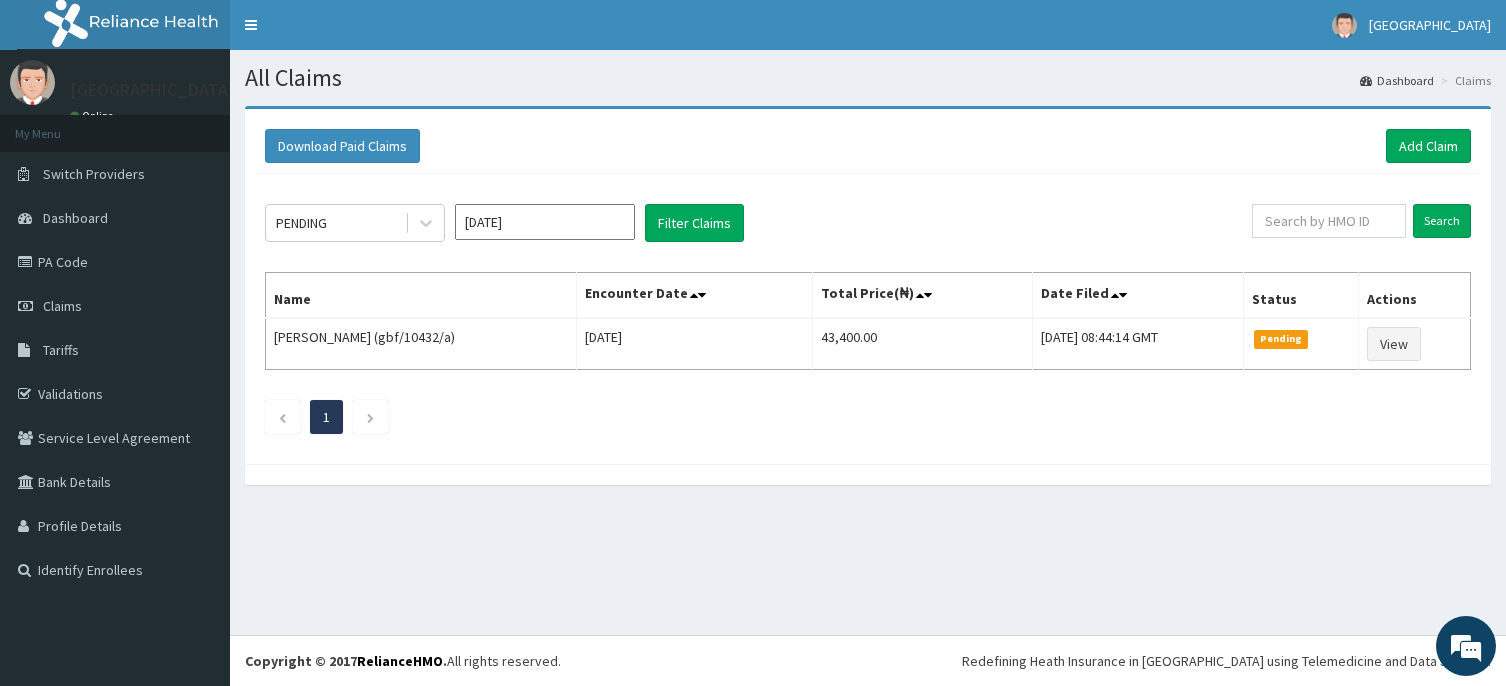 scroll, scrollTop: 0, scrollLeft: 0, axis: both 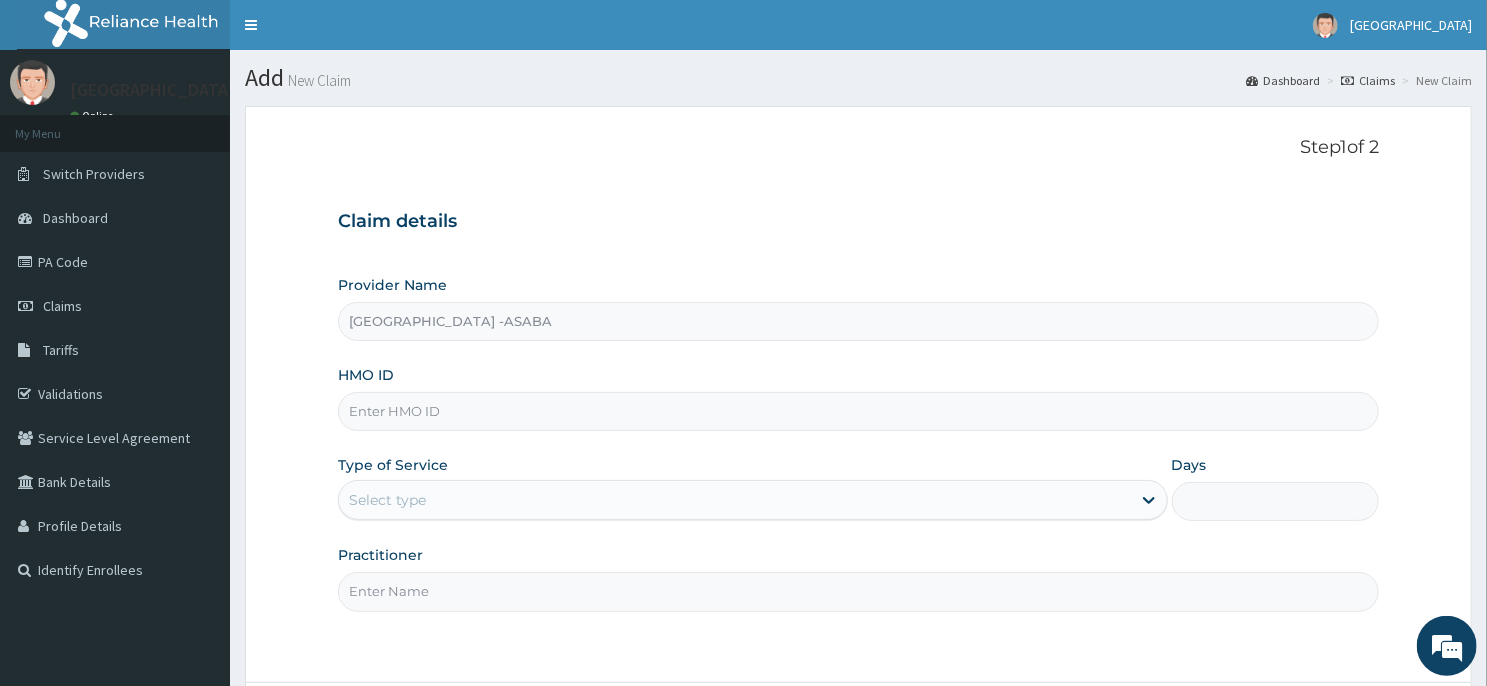 click on "HMO ID" at bounding box center [858, 411] 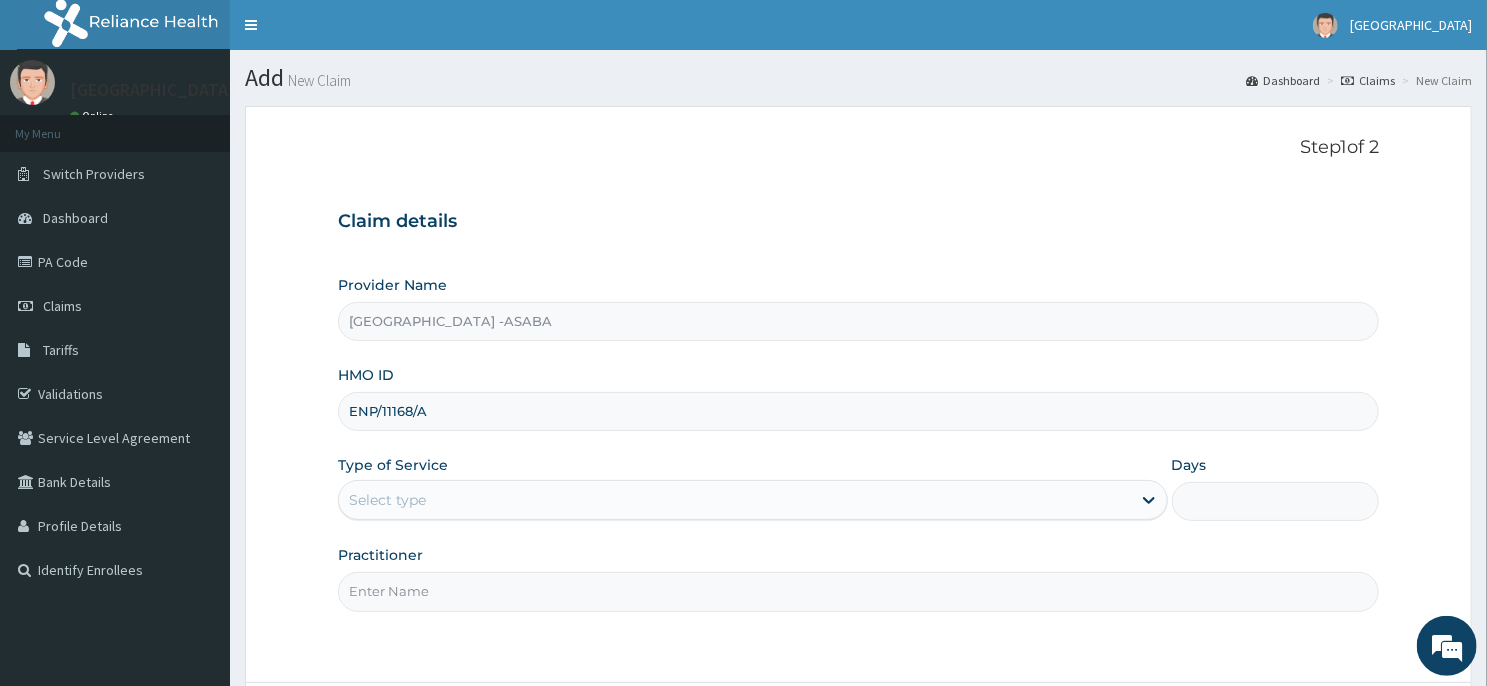 scroll, scrollTop: 0, scrollLeft: 0, axis: both 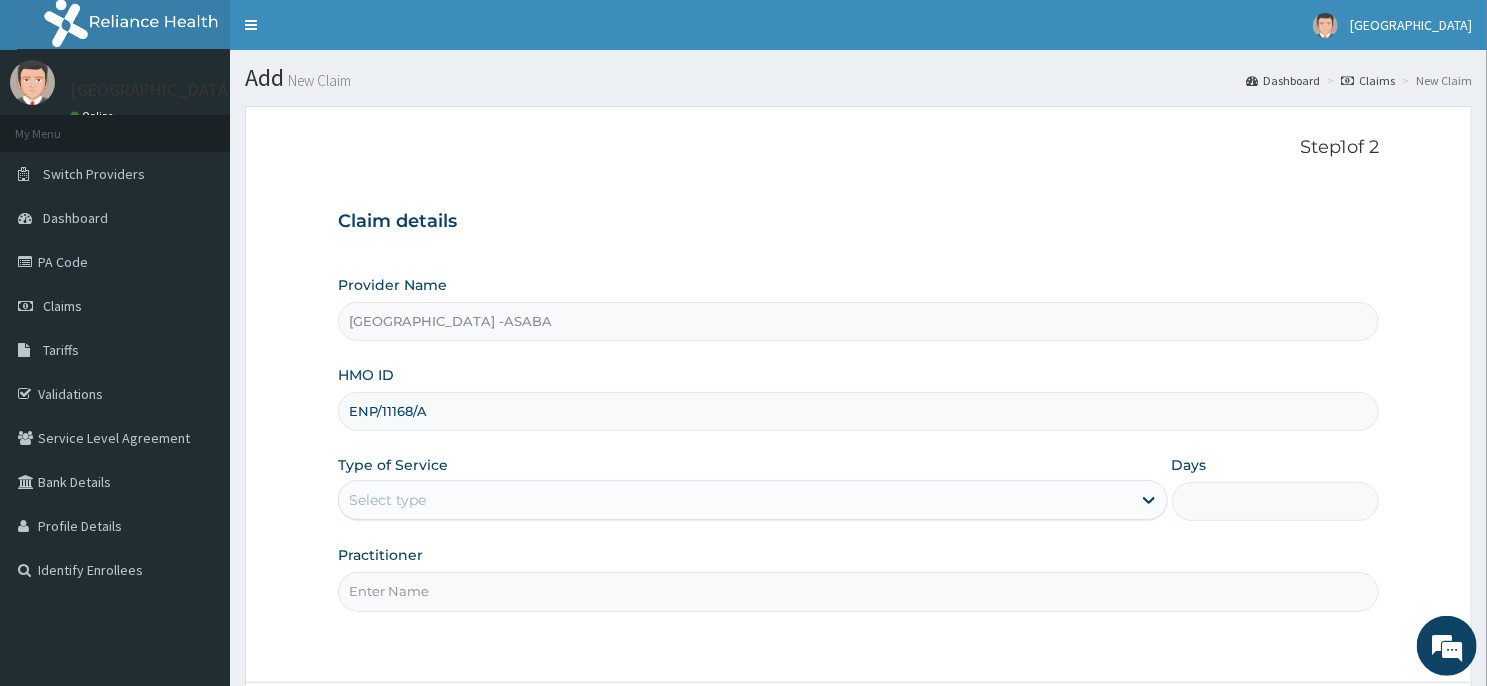 type on "ENP/11168/A" 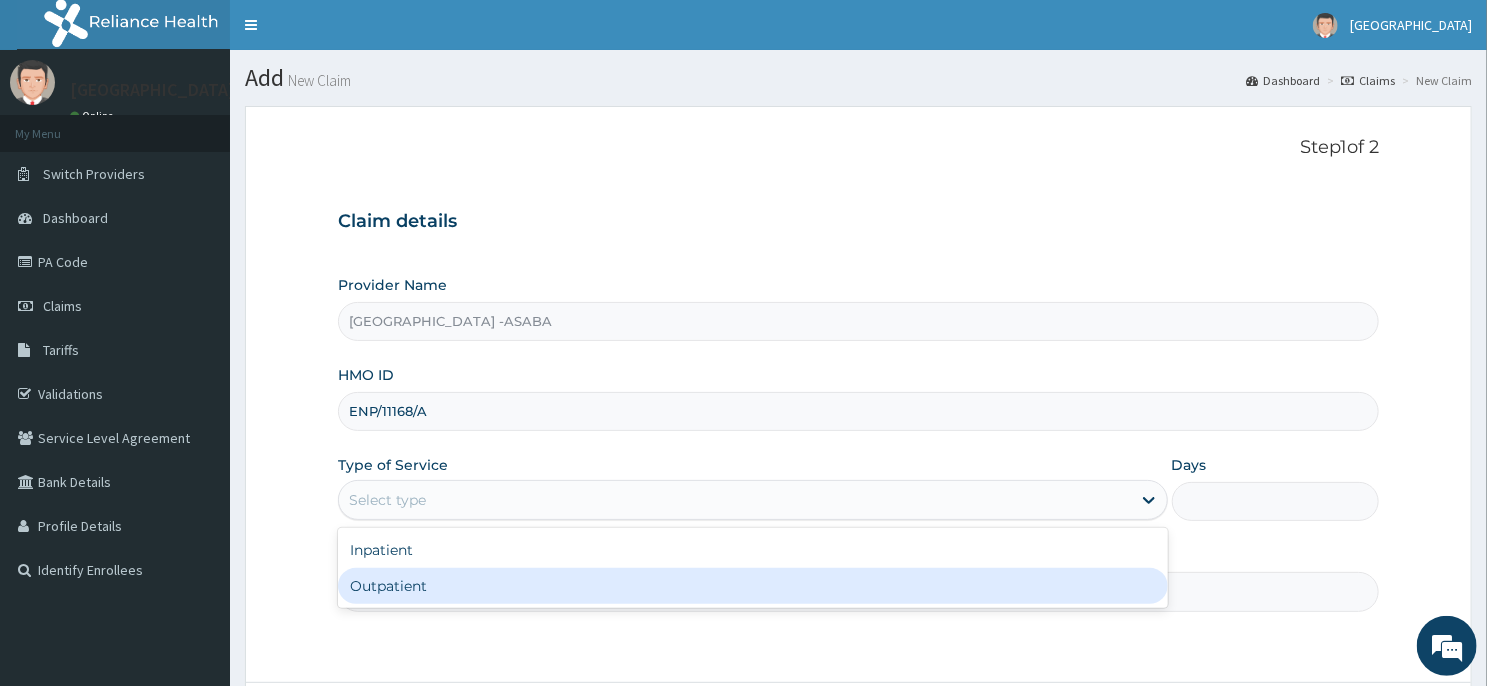 click on "Outpatient" at bounding box center (753, 586) 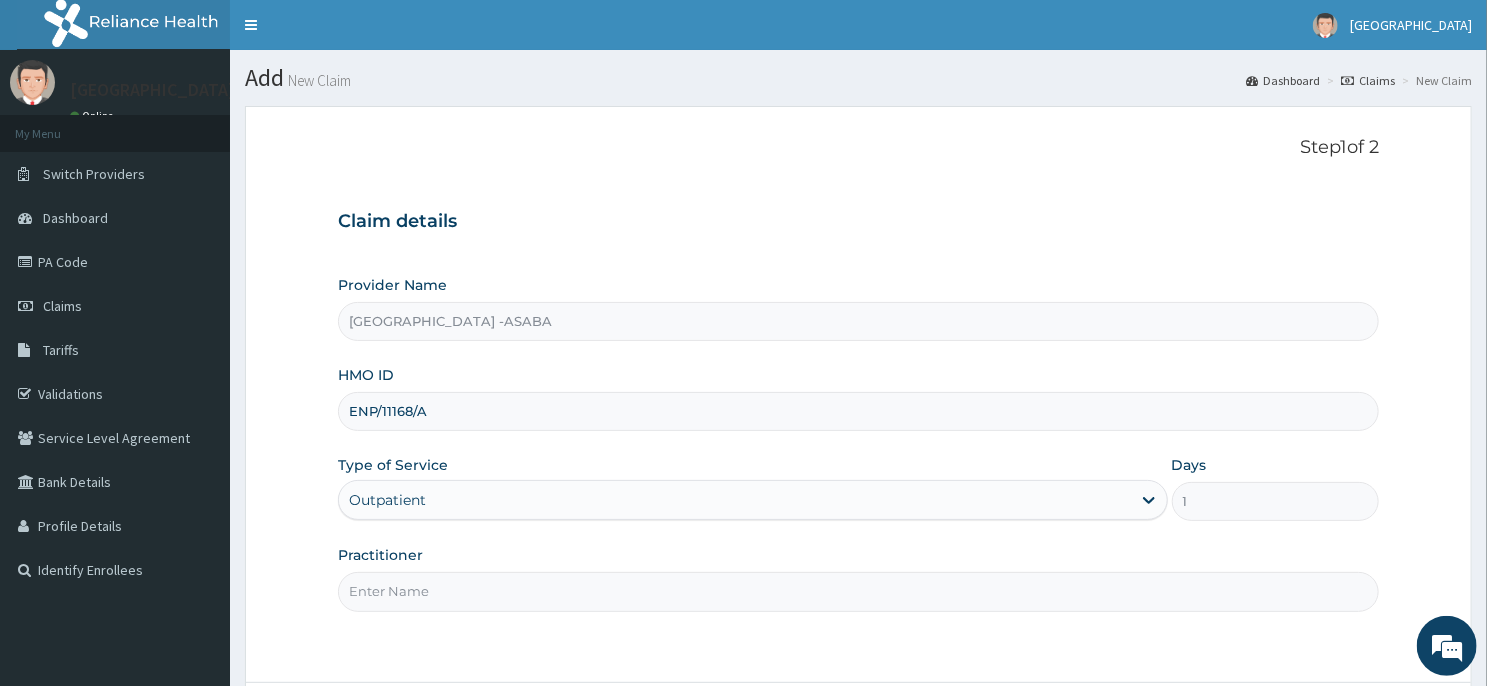 click on "Practitioner" at bounding box center (858, 591) 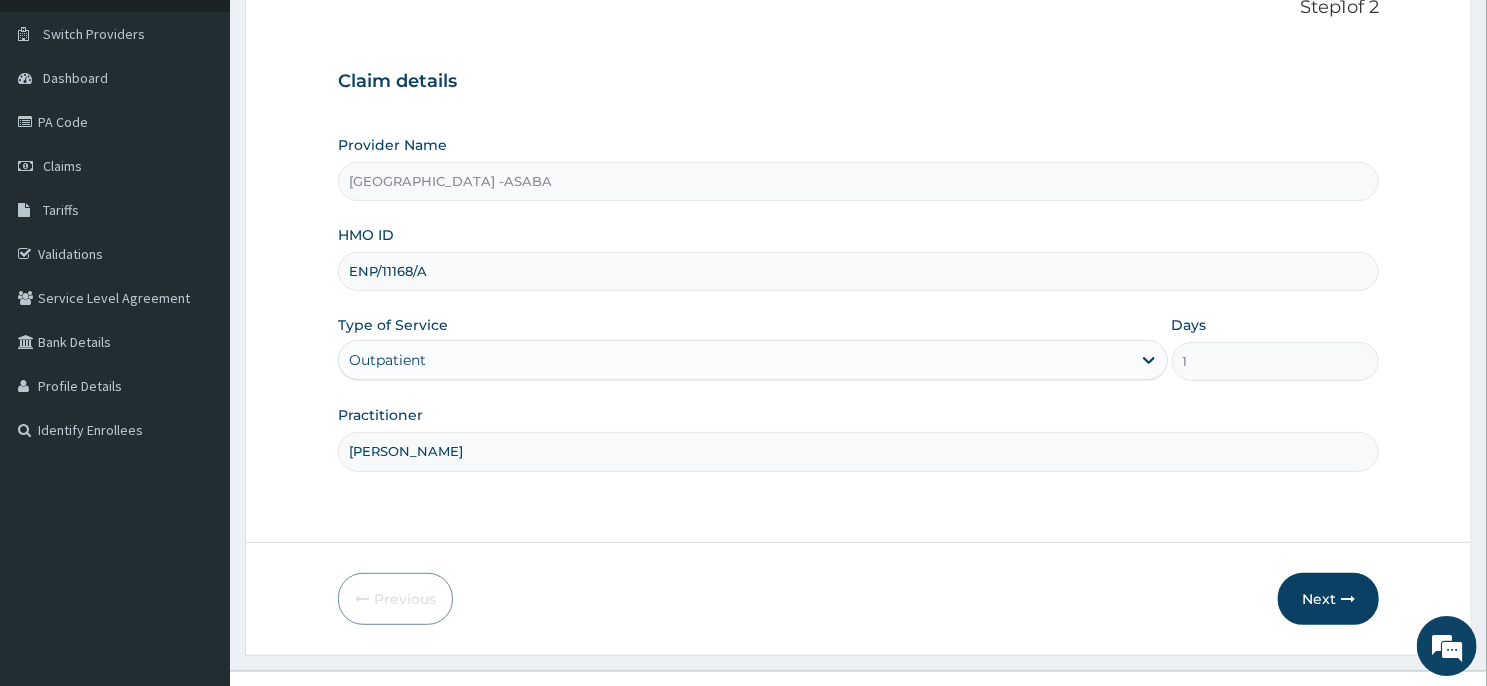 scroll, scrollTop: 170, scrollLeft: 0, axis: vertical 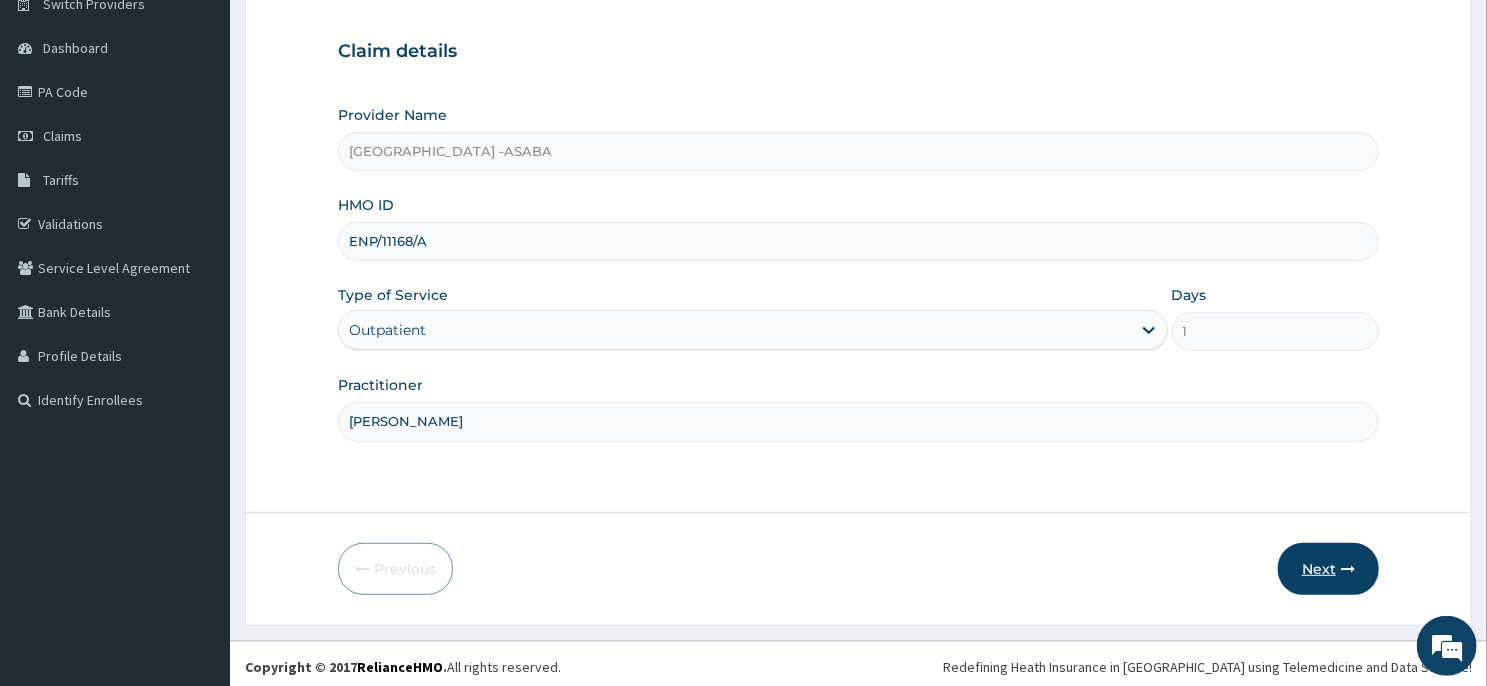type on "[PERSON_NAME]" 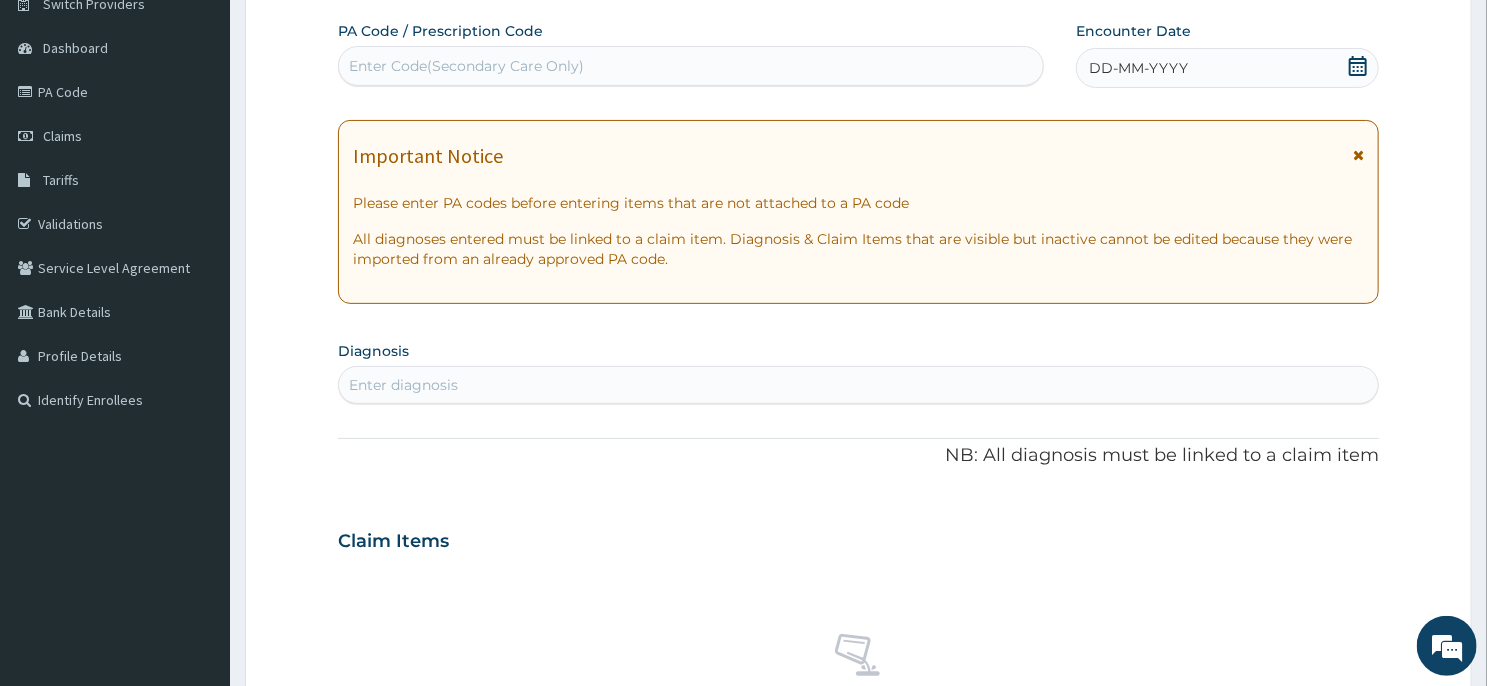 click on "Enter Code(Secondary Care Only)" at bounding box center (691, 66) 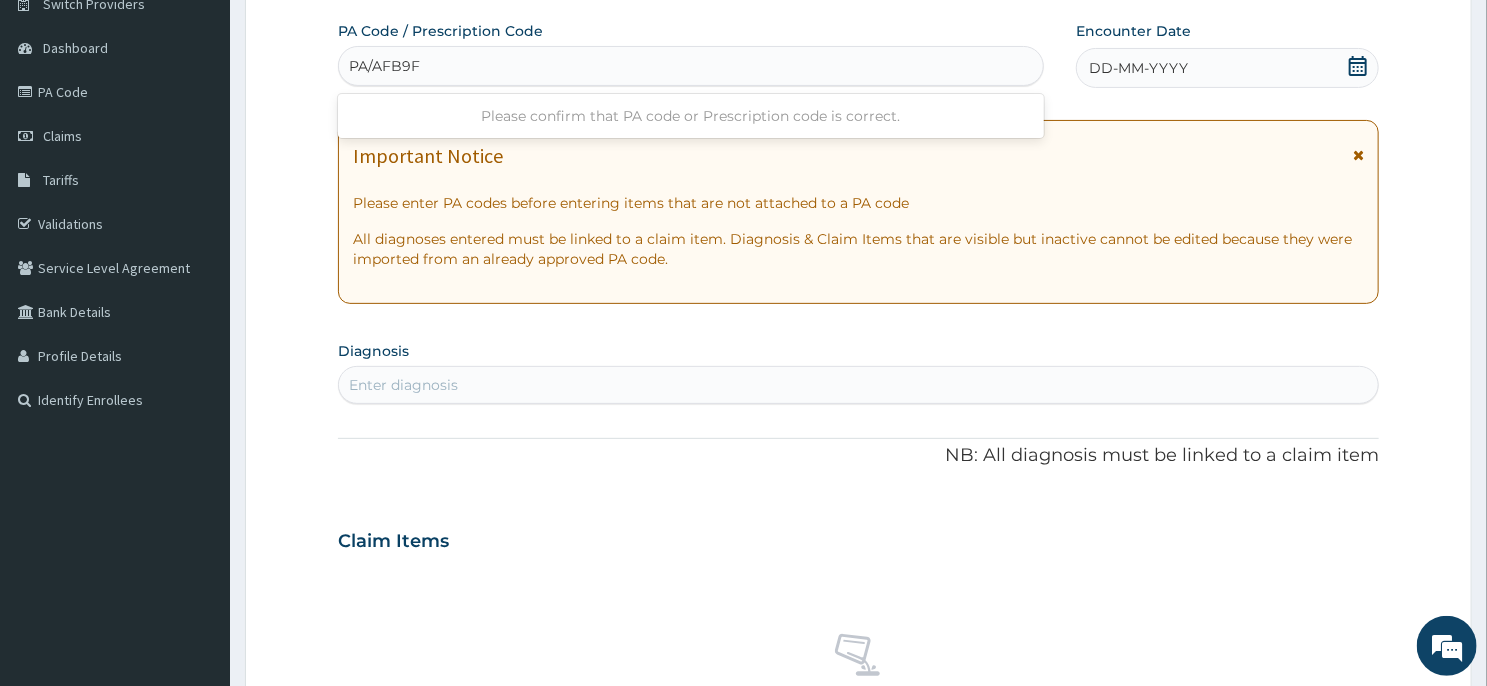 type on "PA/AFB9F4" 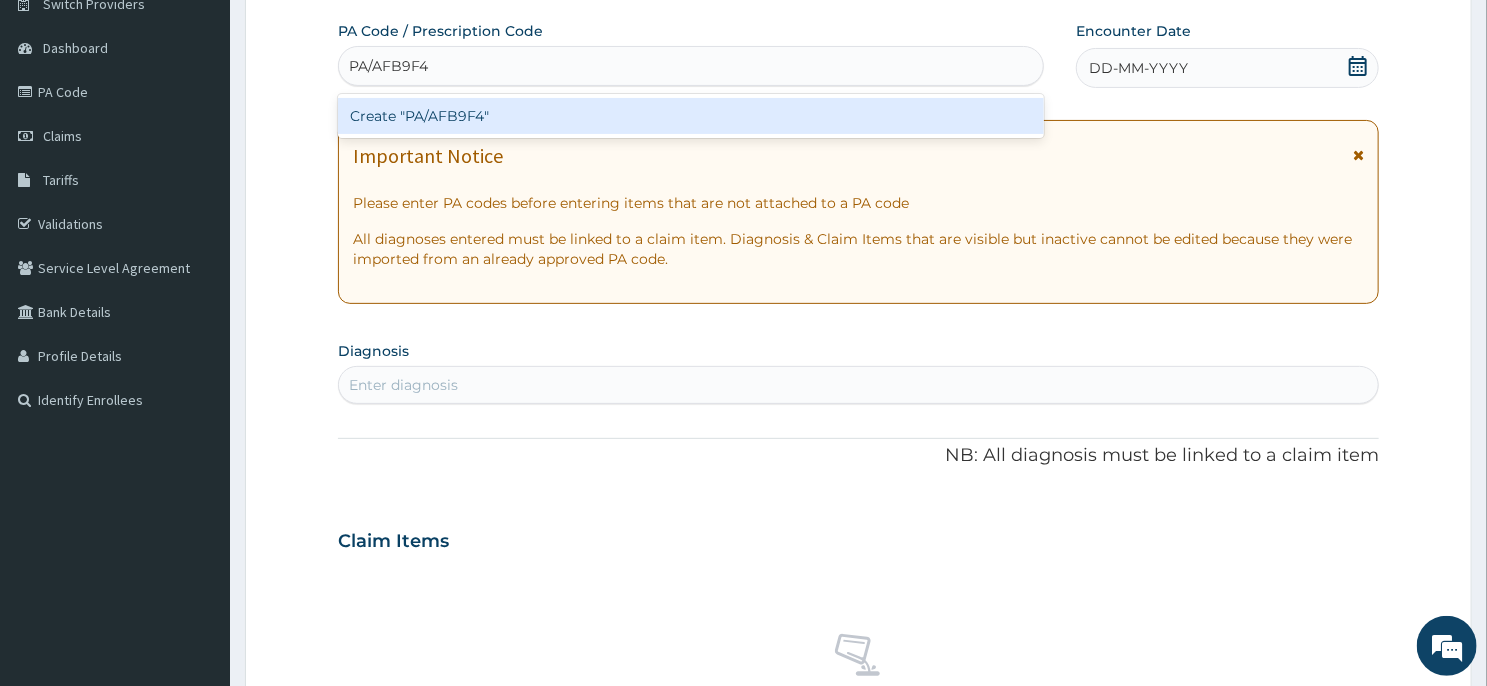 click on "Create "PA/AFB9F4"" at bounding box center (691, 116) 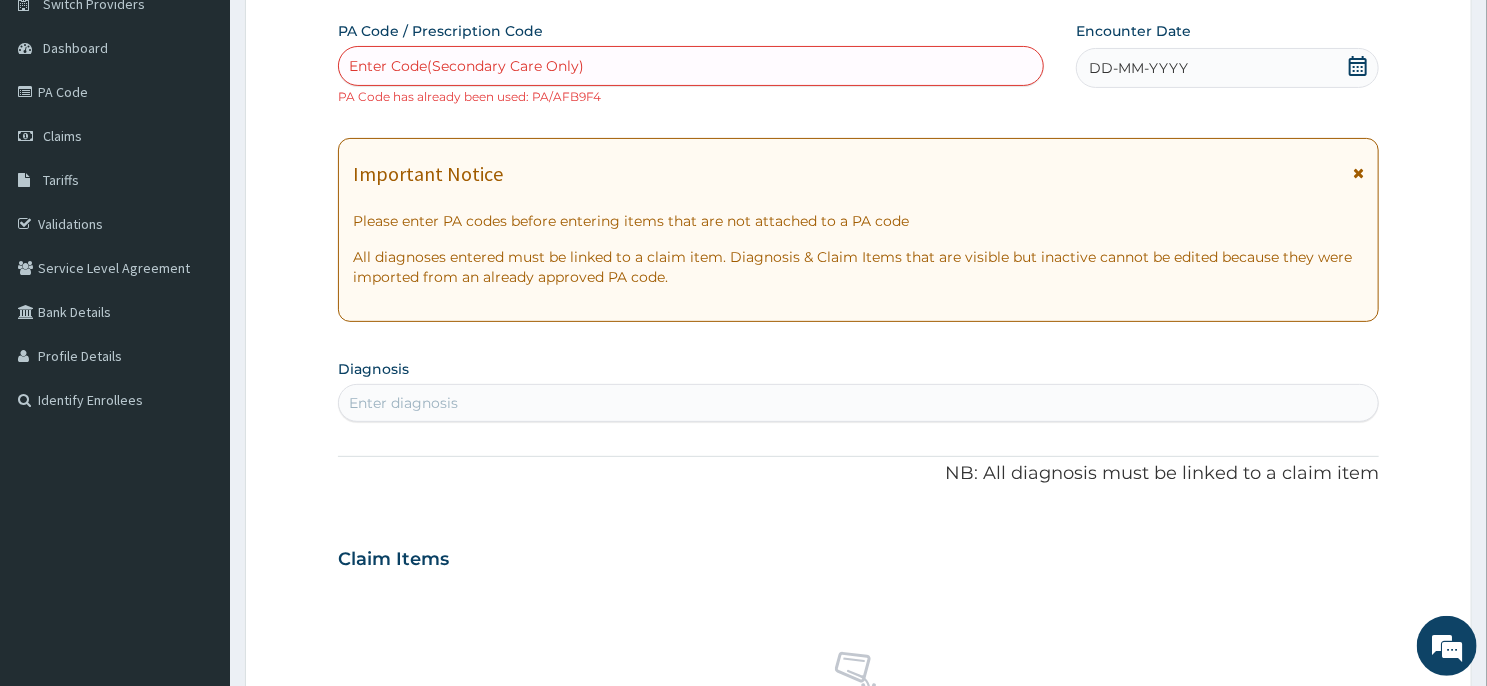 click on "DD-MM-YYYY" at bounding box center [1138, 68] 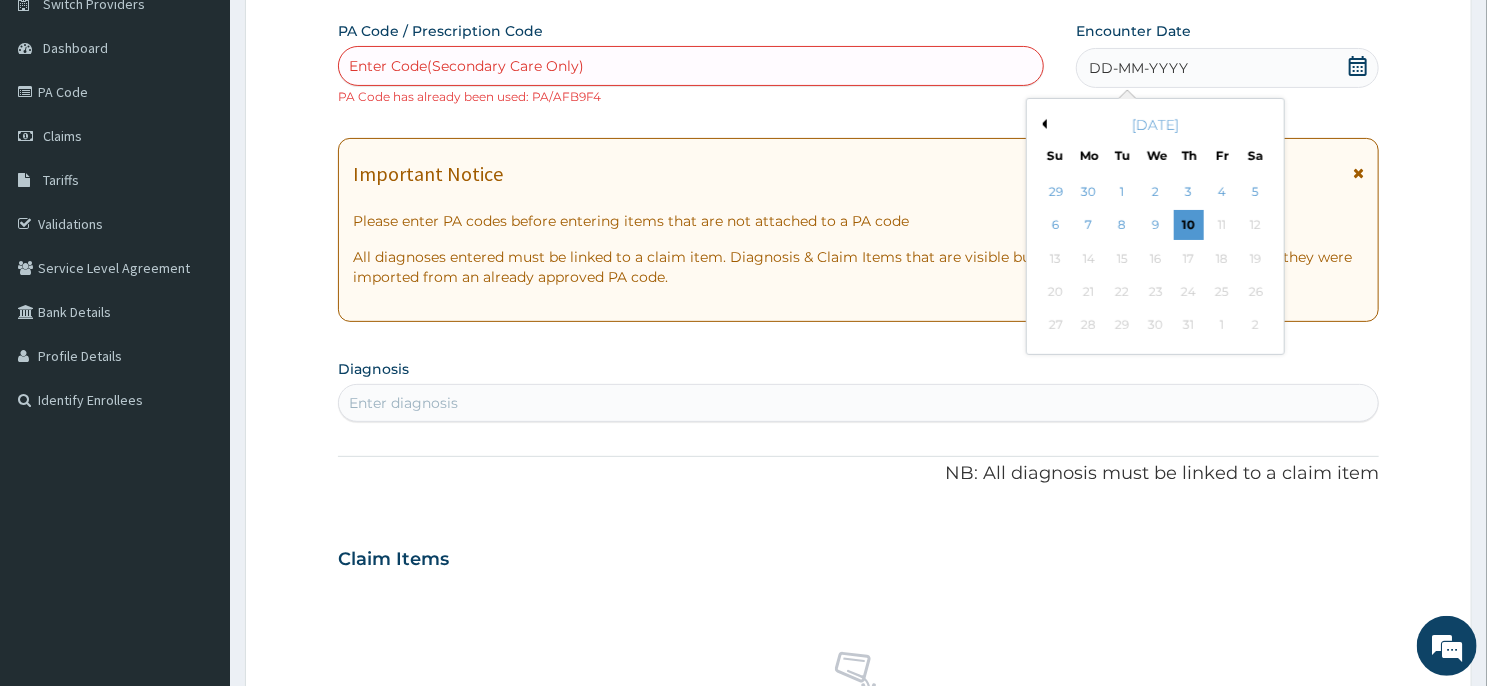 click on "Previous Month" at bounding box center (1042, 124) 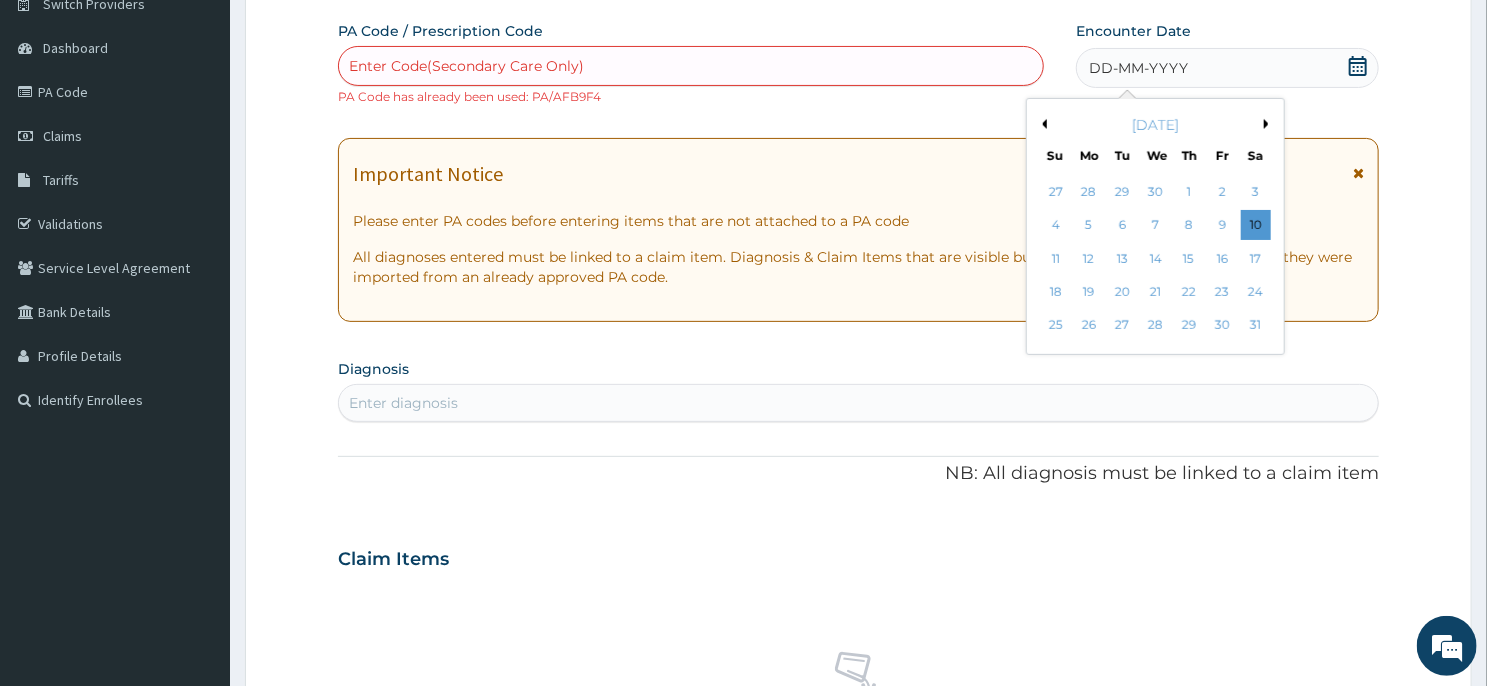 click on "Previous Month" at bounding box center [1042, 124] 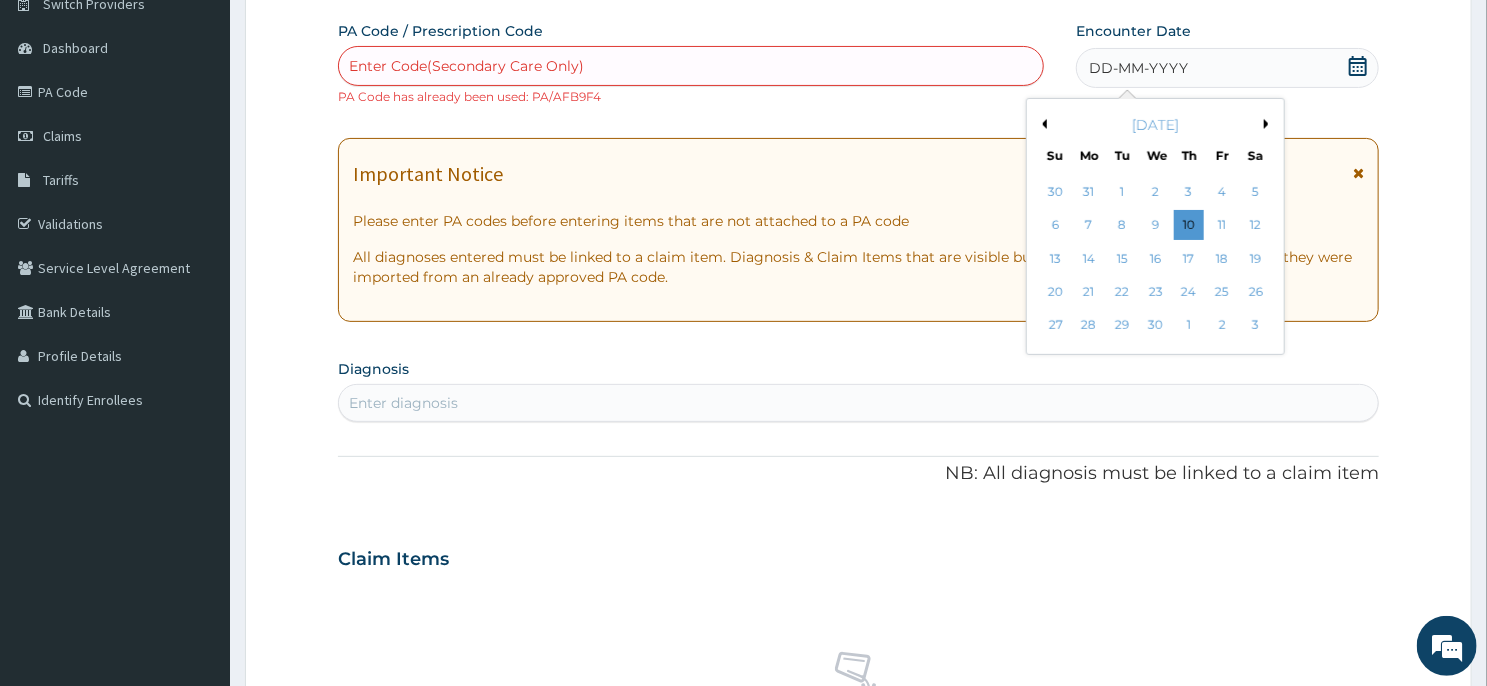 click on "Previous Month" at bounding box center [1042, 124] 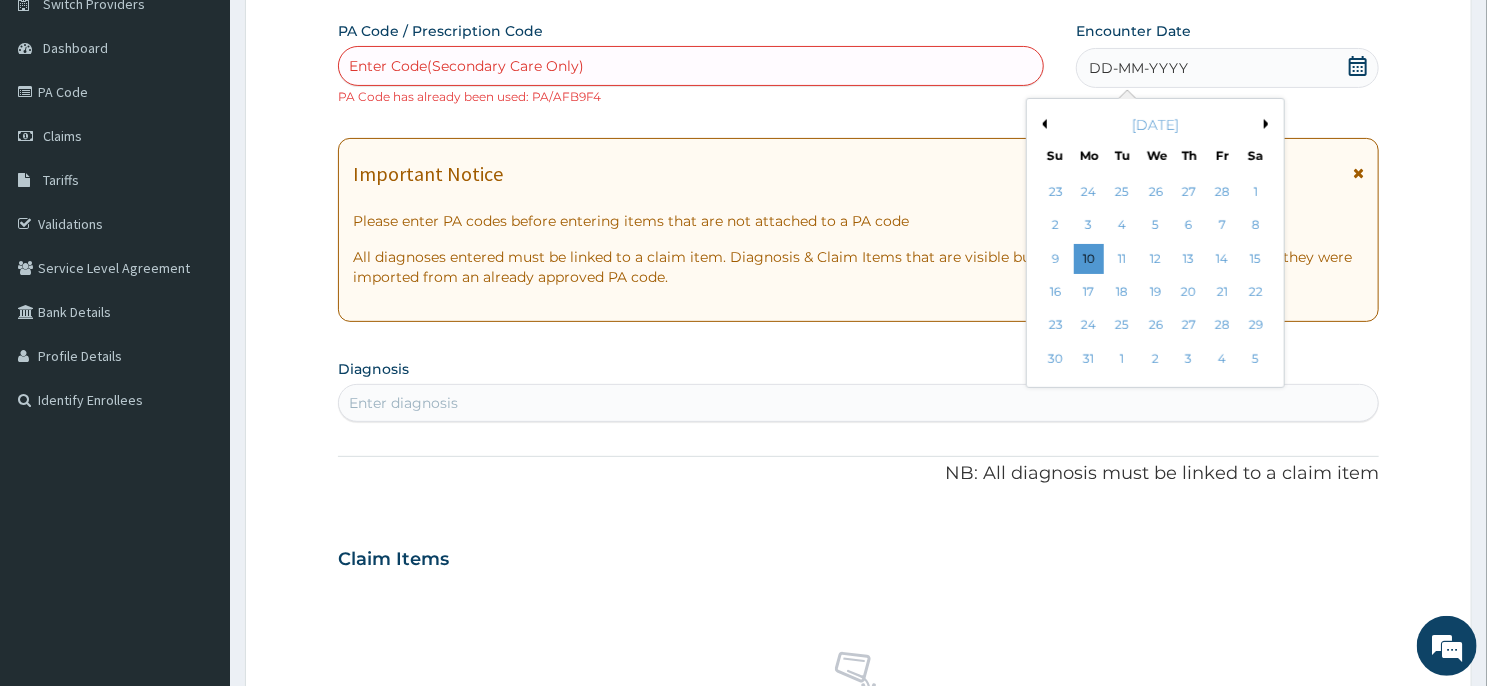 click on "Previous Month" at bounding box center (1042, 124) 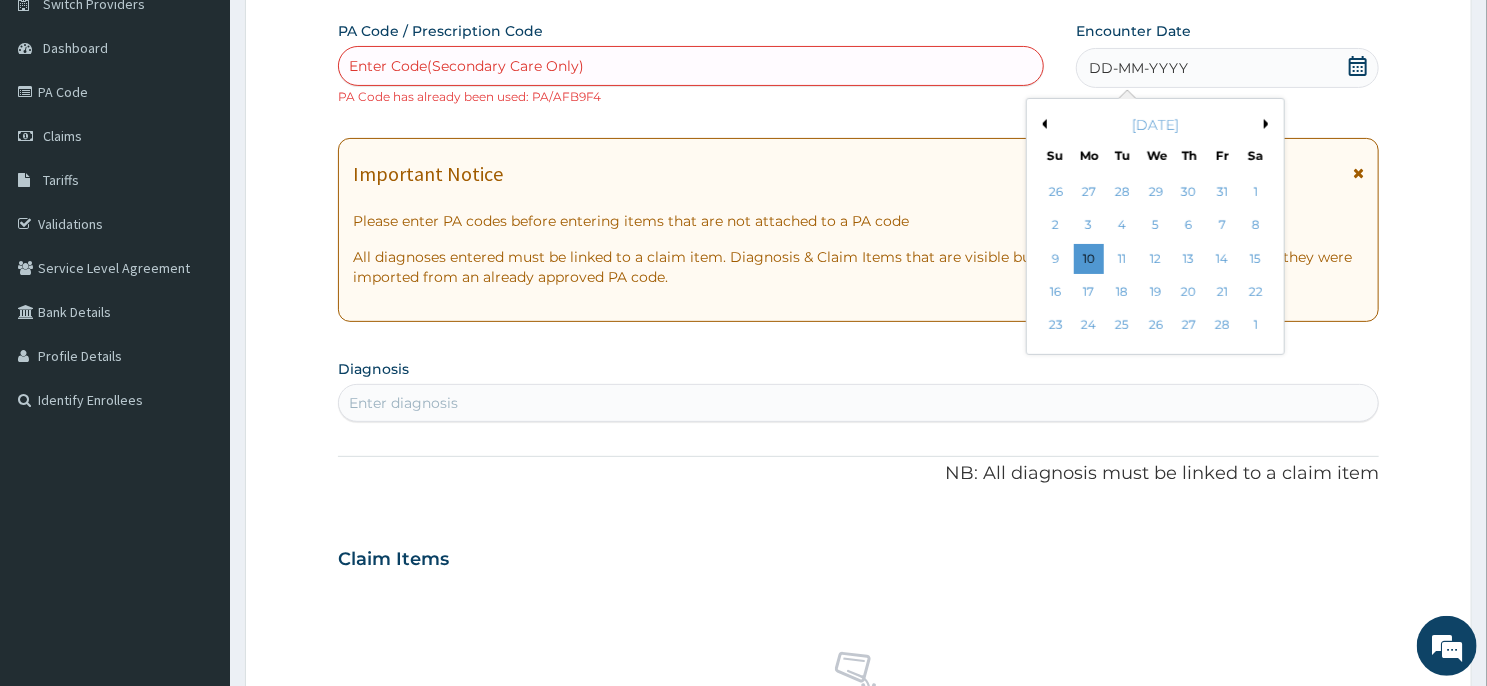 click on "Previous Month" at bounding box center [1042, 124] 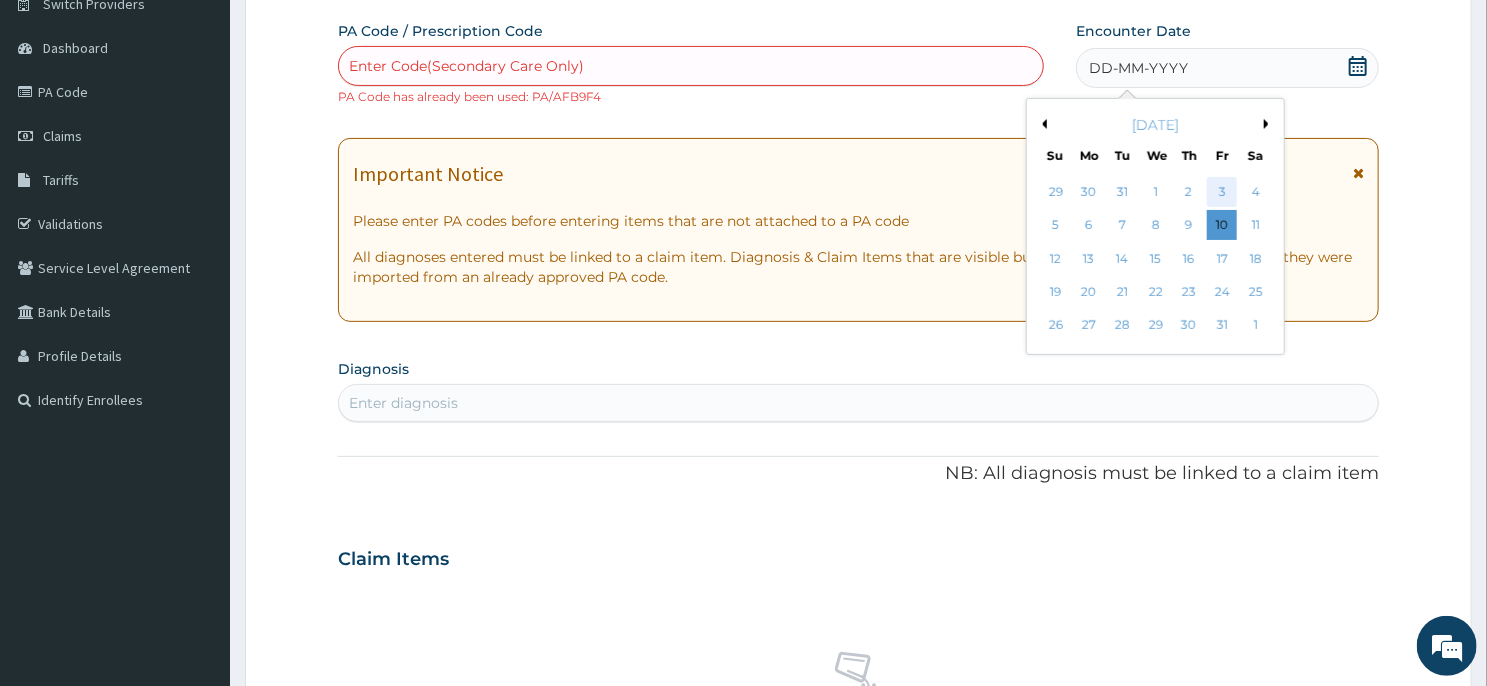 click on "3" at bounding box center [1223, 192] 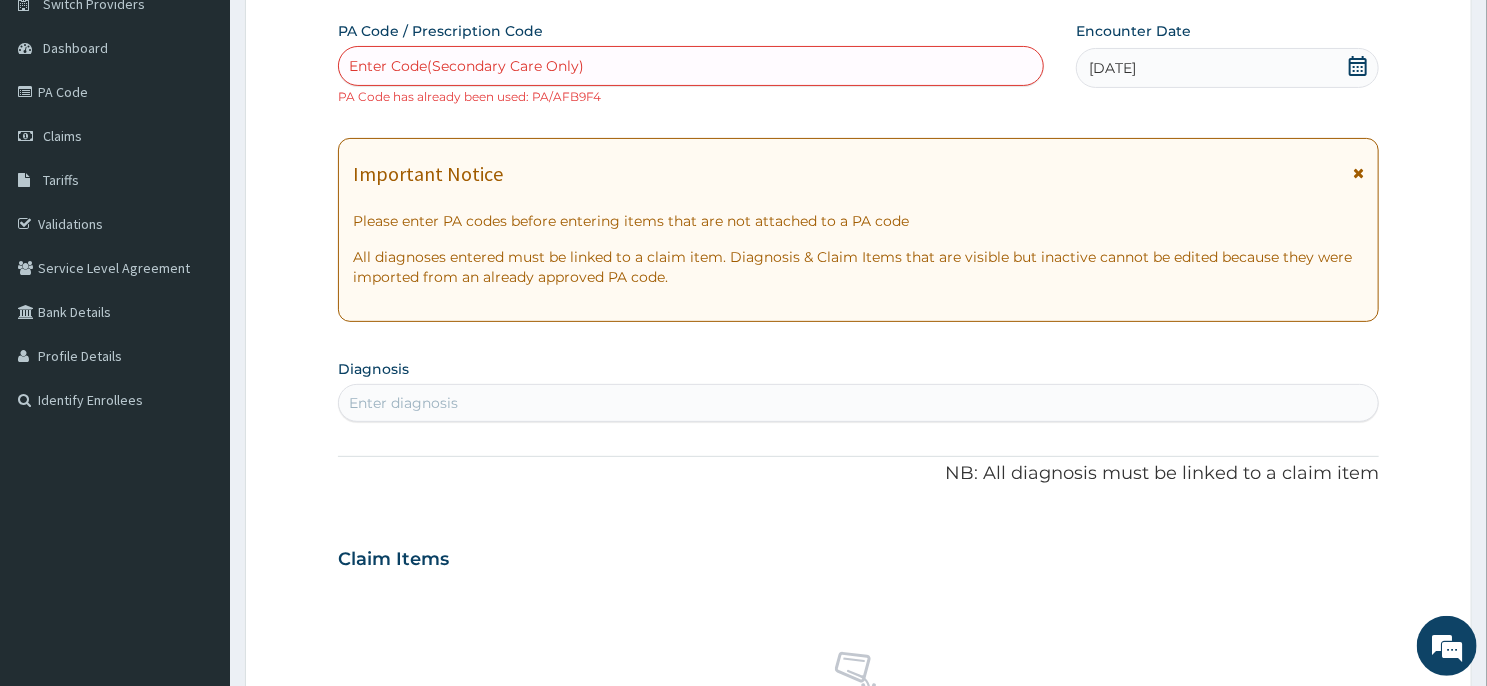 click on "Enter diagnosis" at bounding box center [858, 403] 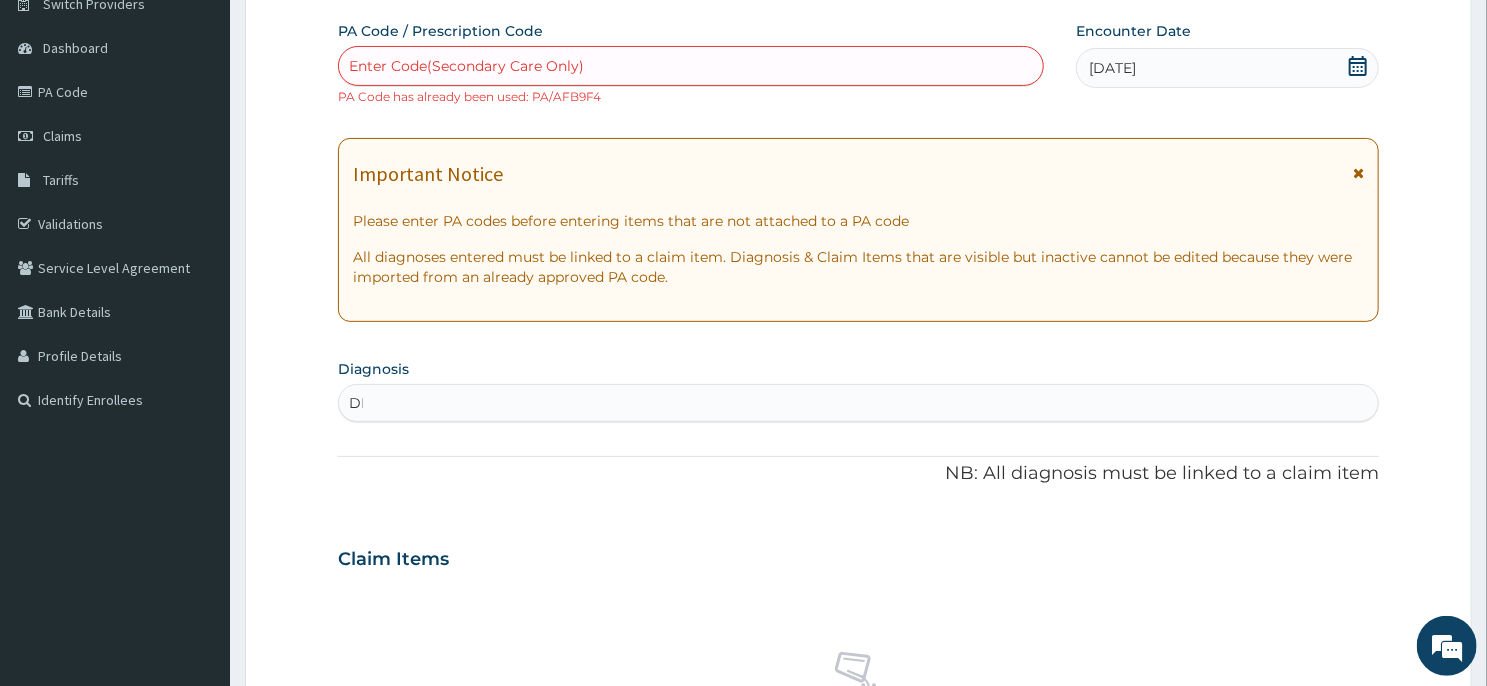 type on "D" 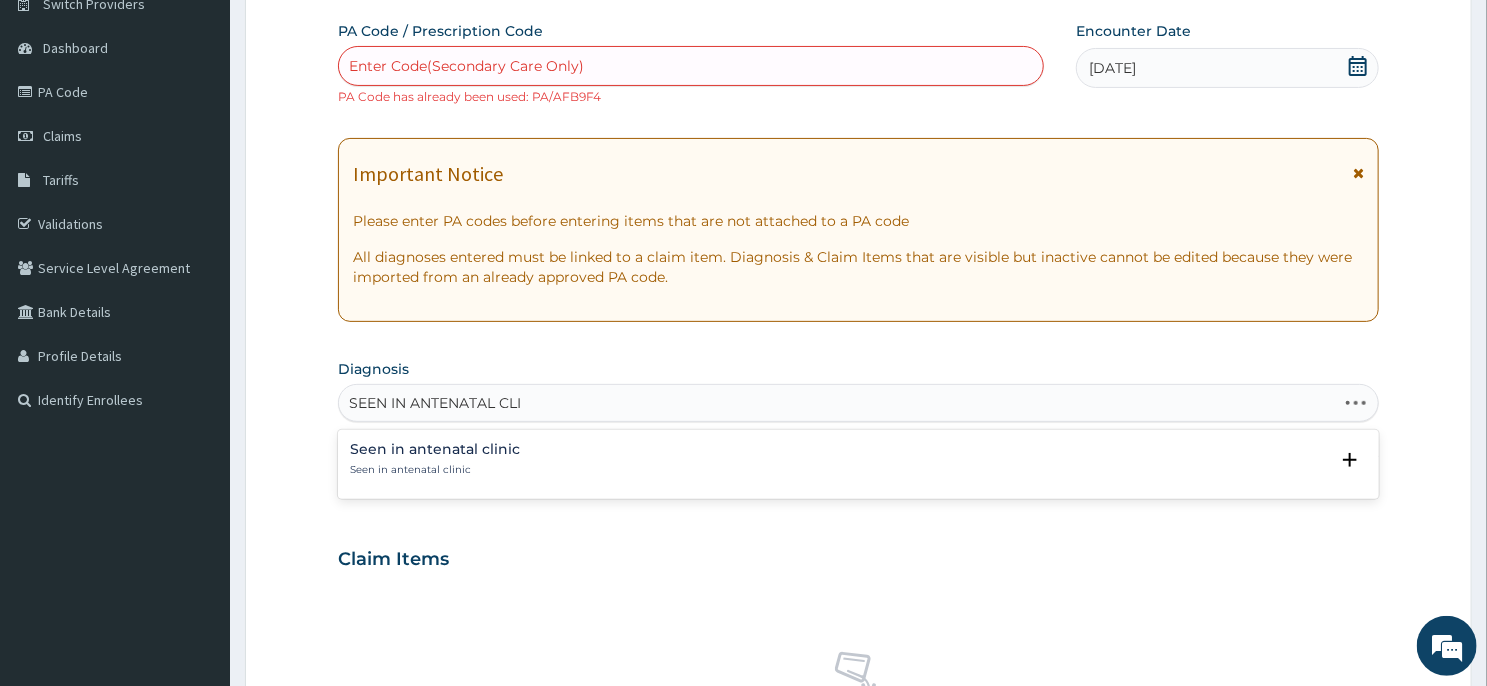 type on "SEEN IN ANTENATAL CLIN" 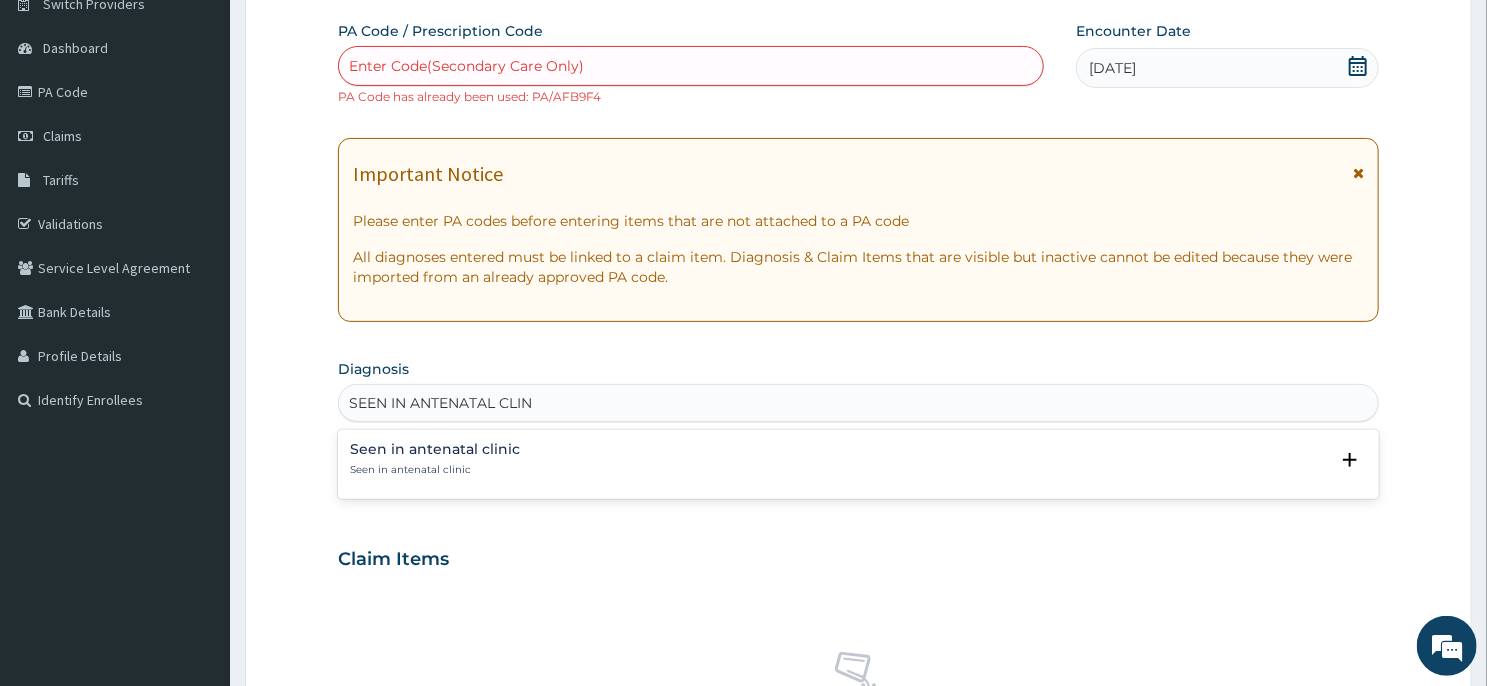 click on "Seen in antenatal clinic" at bounding box center (435, 449) 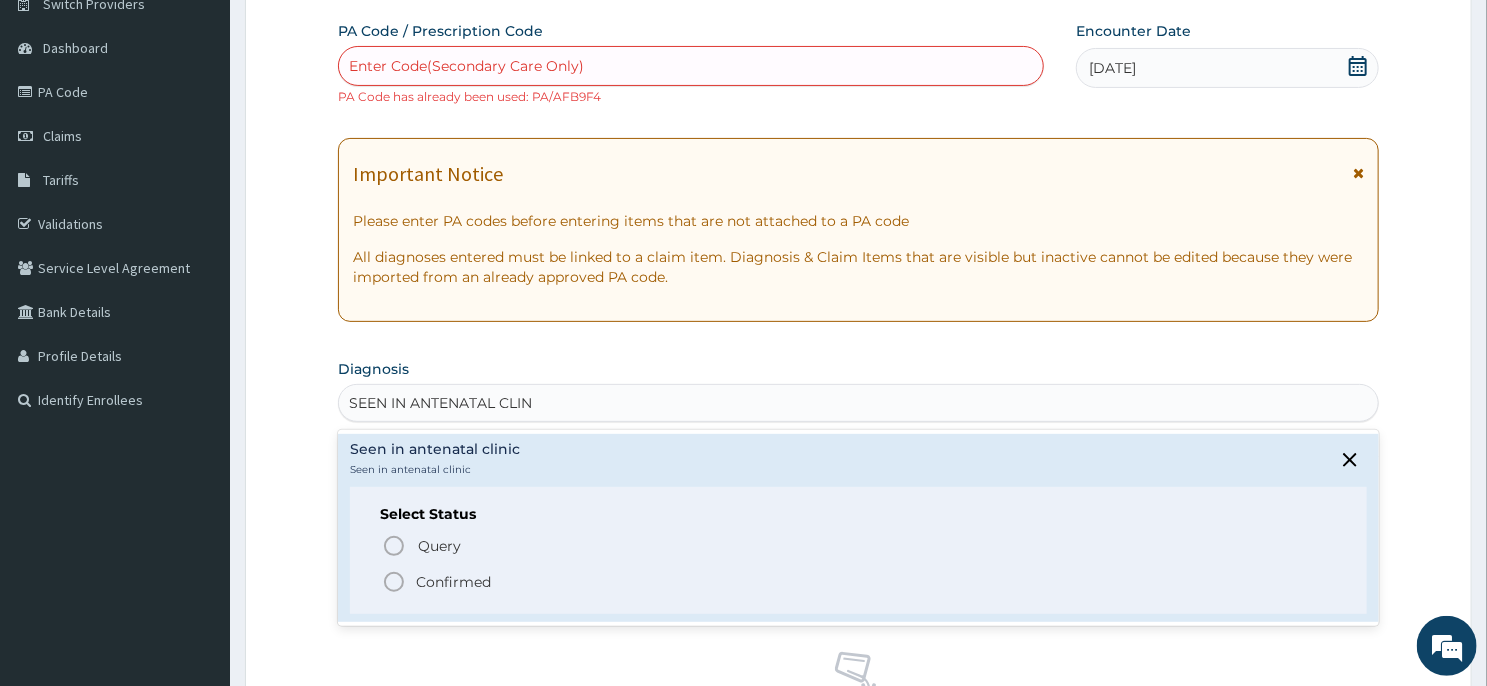 click 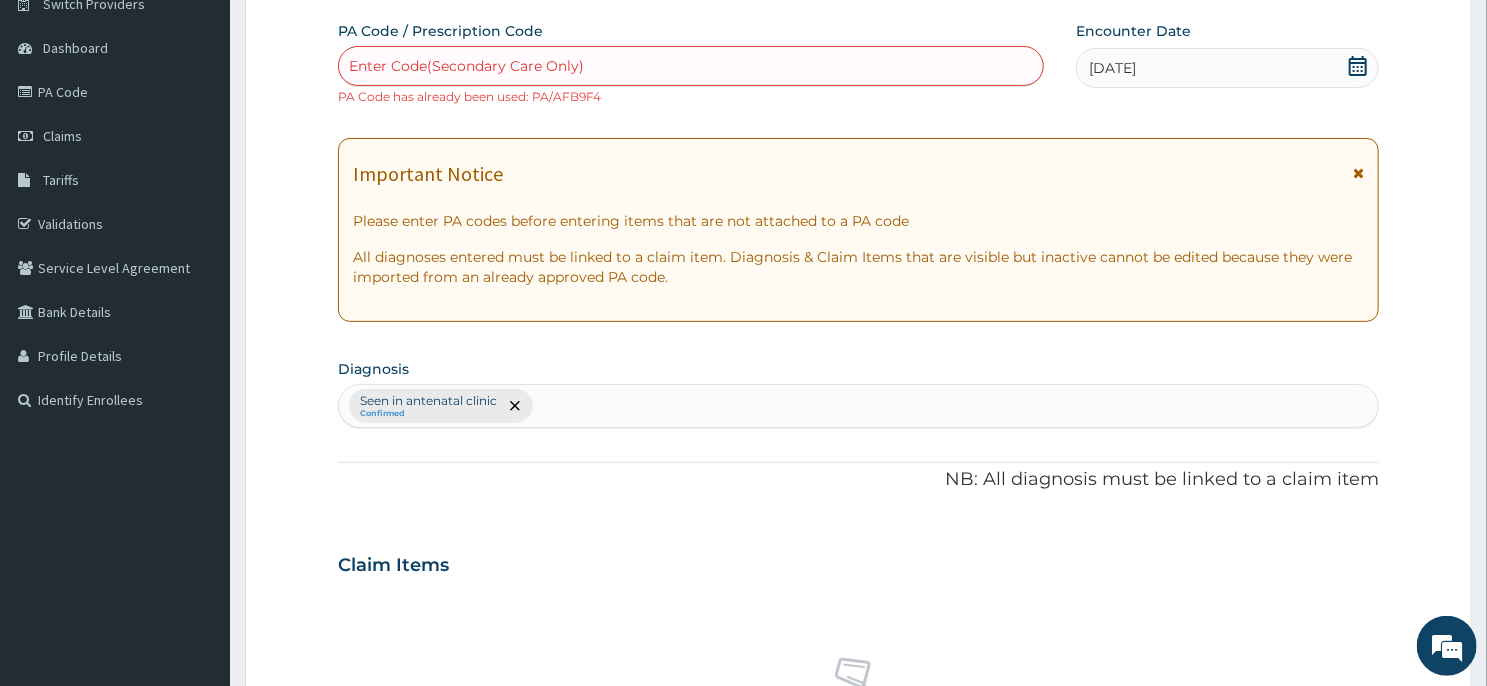 click on "Step  2  of 2 PA Code / Prescription Code Enter Code(Secondary Care Only) PA Code has already been used: PA/AFB9F4 Encounter Date 03-01-2025 Important Notice Please enter PA codes before entering items that are not attached to a PA code   All diagnoses entered must be linked to a claim item. Diagnosis & Claim Items that are visible but inactive cannot be edited because they were imported from an already approved PA code. Diagnosis option Seen in antenatal clinic, selected.   Select is focused ,type to refine list, press Down to open the menu,  press left to focus selected values Seen in antenatal clinic Confirmed NB: All diagnosis must be linked to a claim item Claim Items No claim item Types Select Type Item Select Item Pair Diagnosis Select Diagnosis Unit Price 0 Add Comment     Previous   Submit" at bounding box center [858, 579] 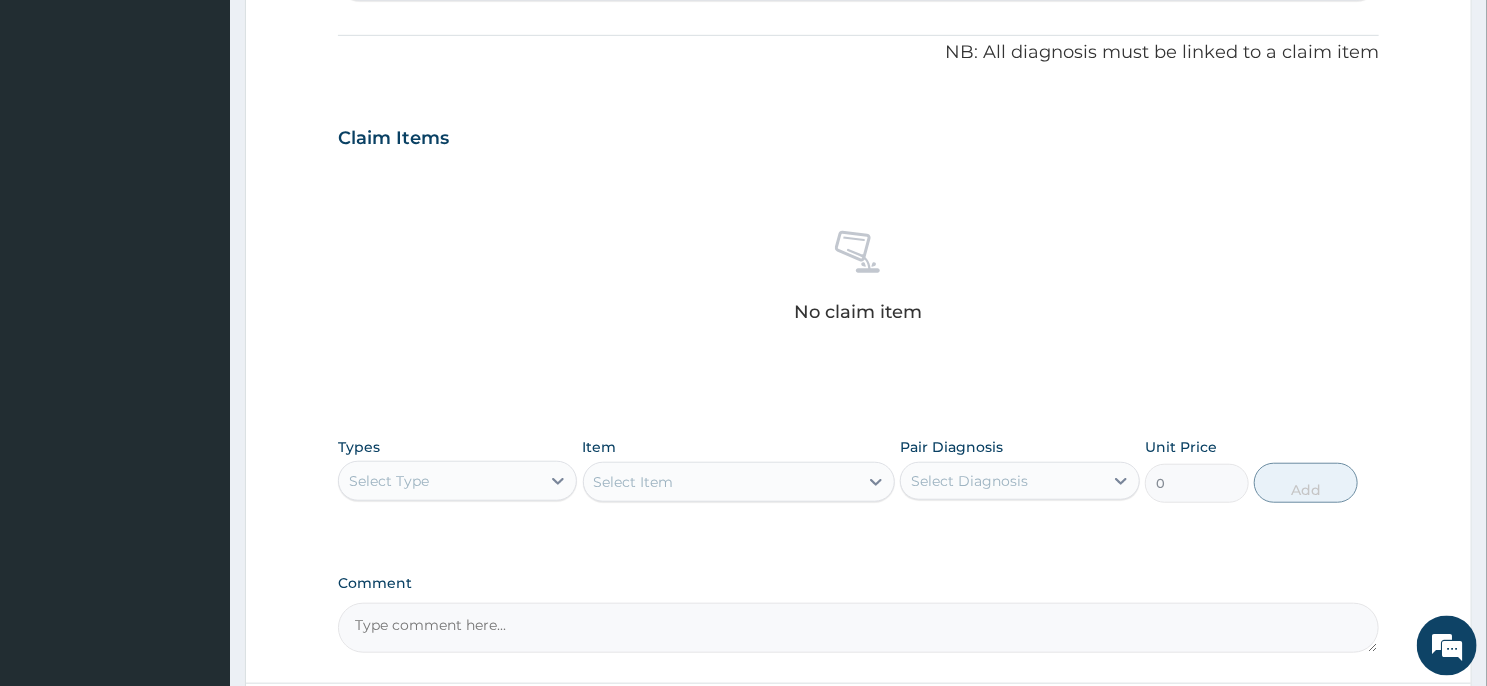 scroll, scrollTop: 774, scrollLeft: 0, axis: vertical 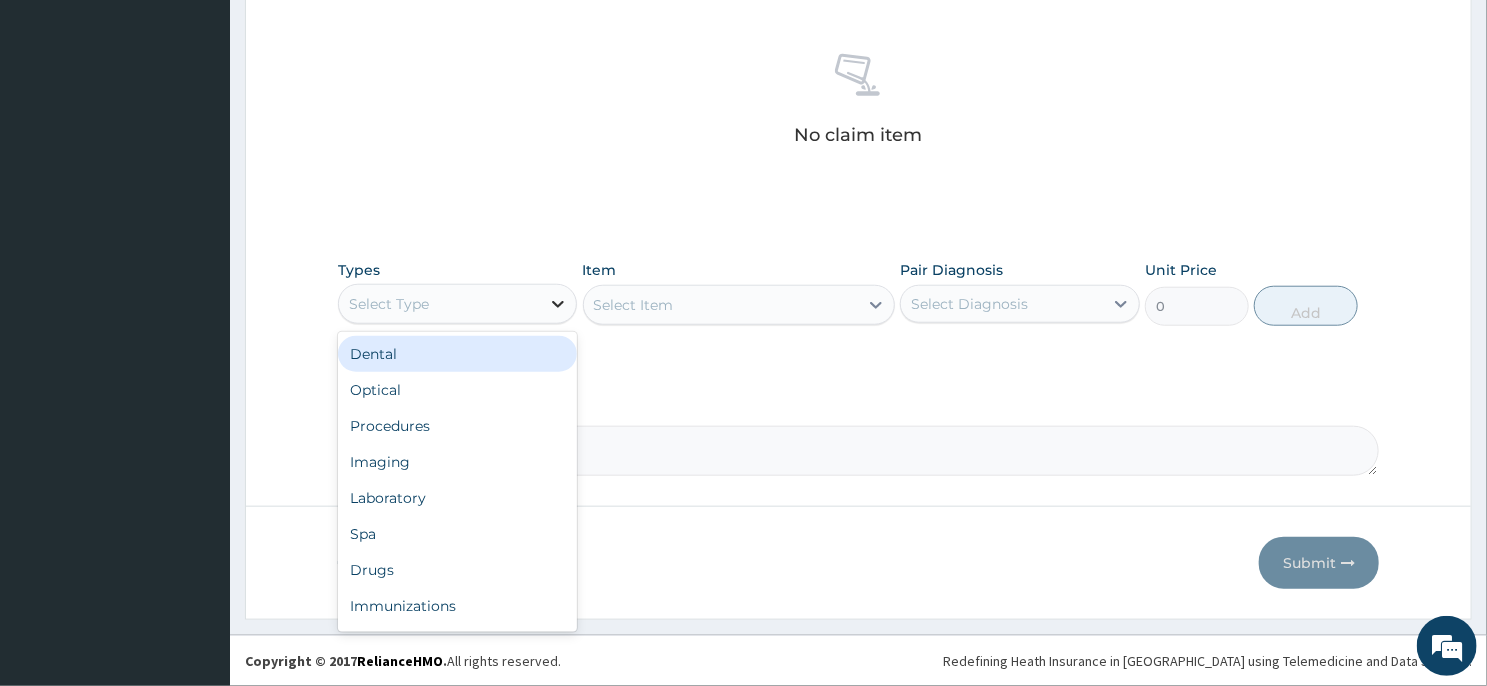 click 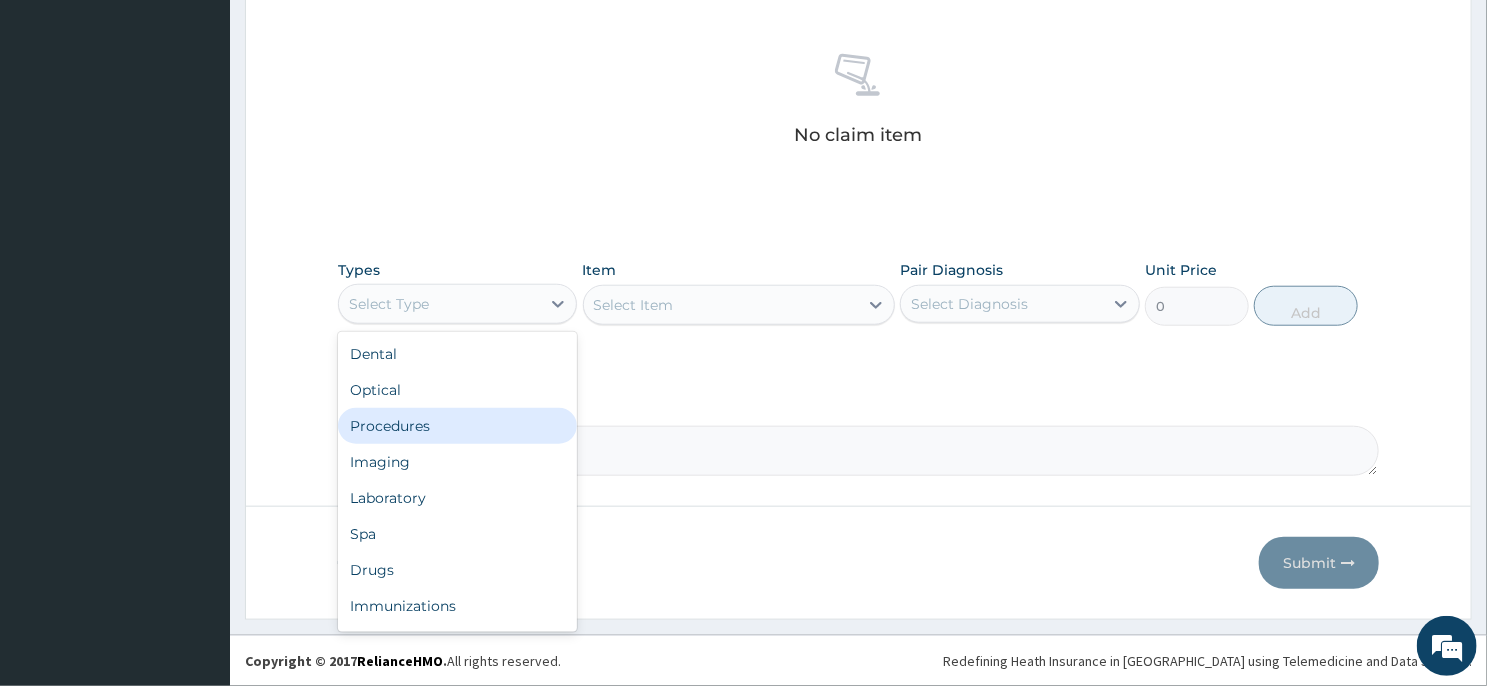 click on "Procedures" at bounding box center (457, 426) 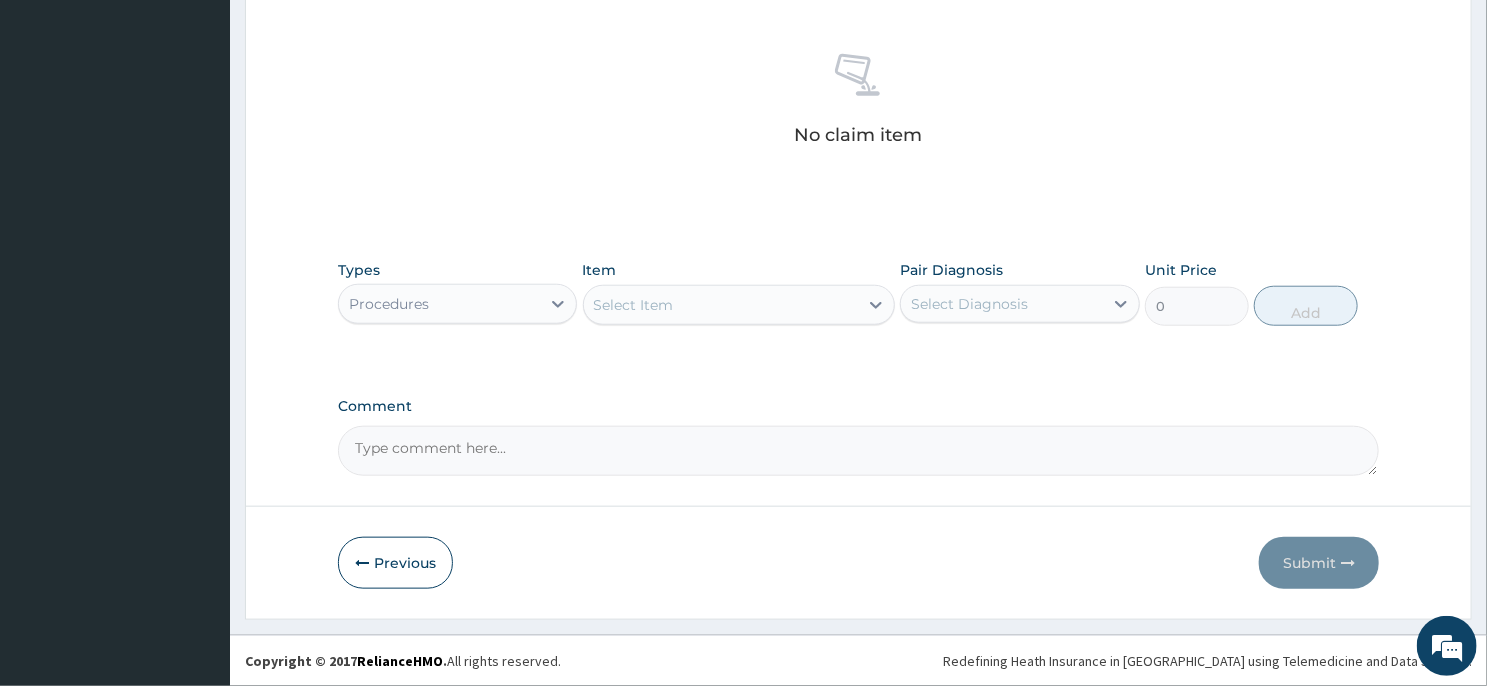 click on "Select Item" at bounding box center (721, 305) 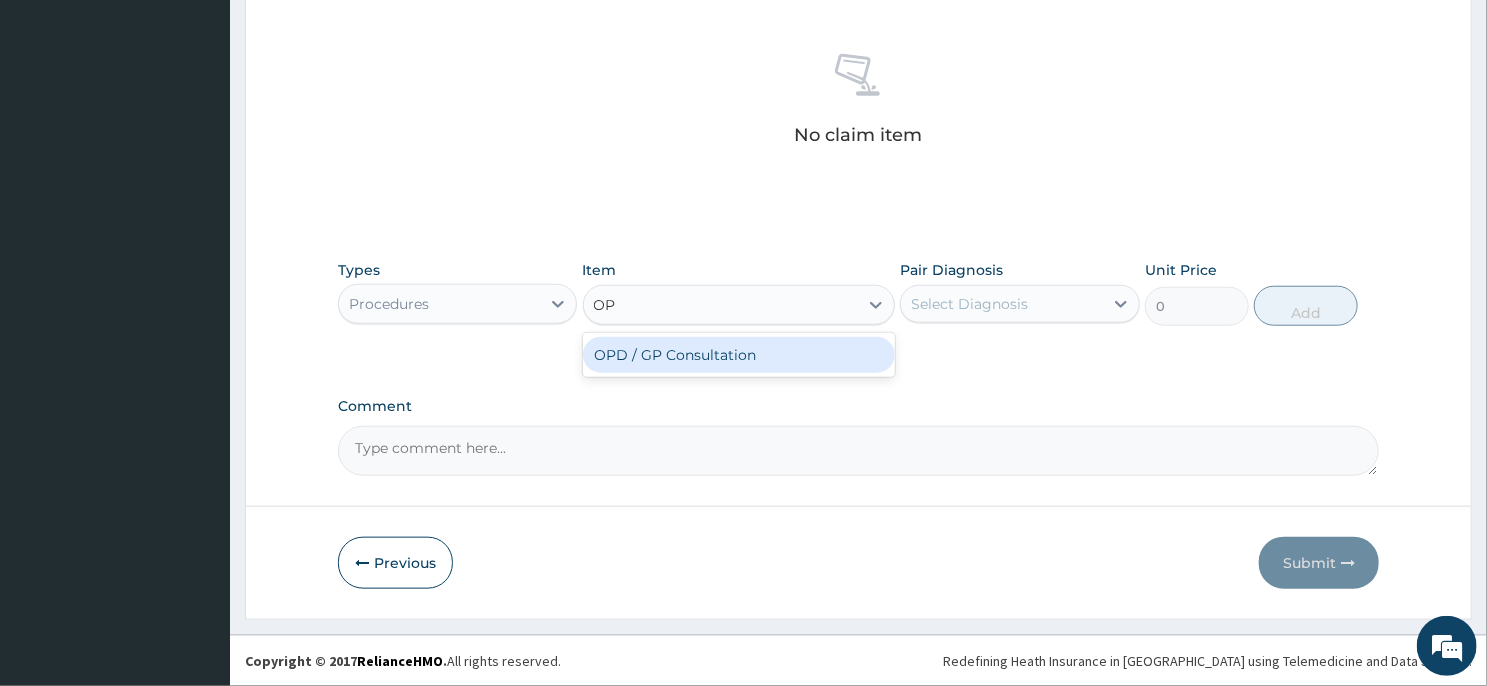 type on "O" 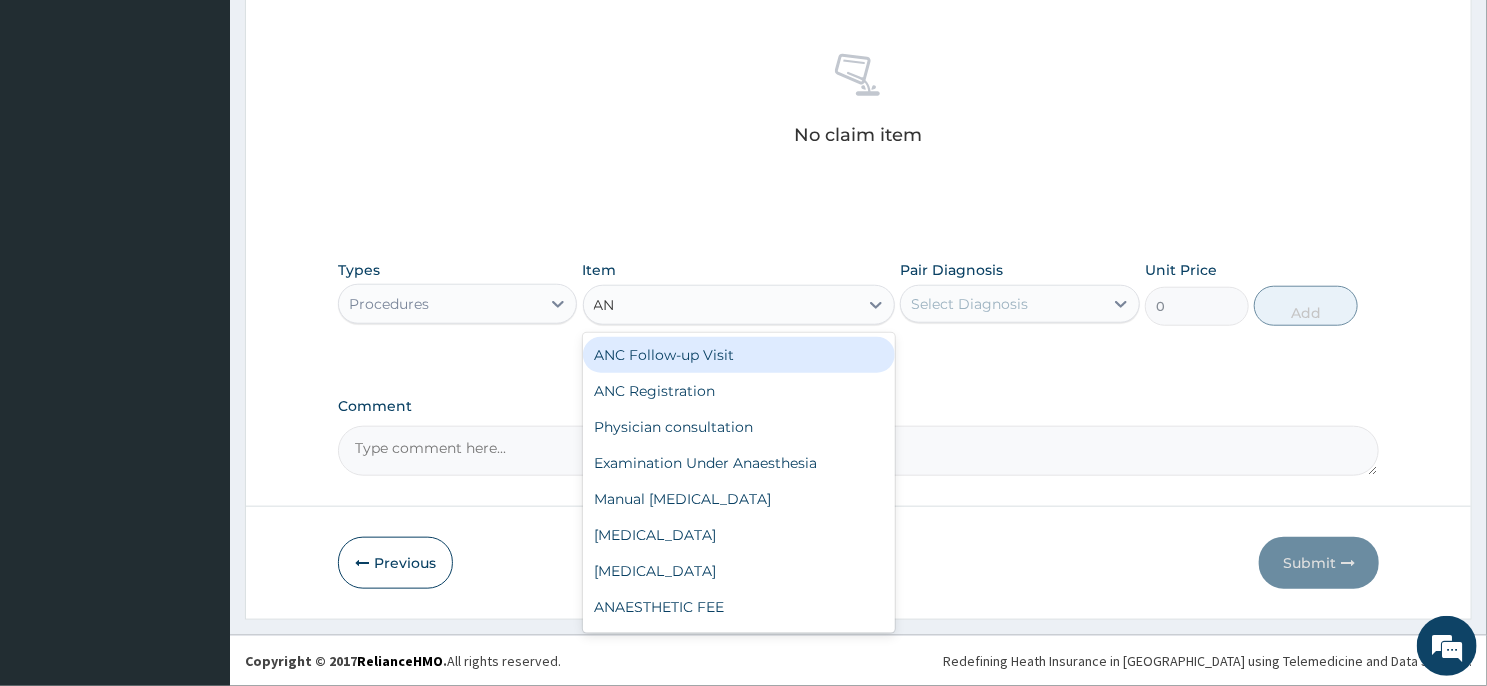 type on "ANC" 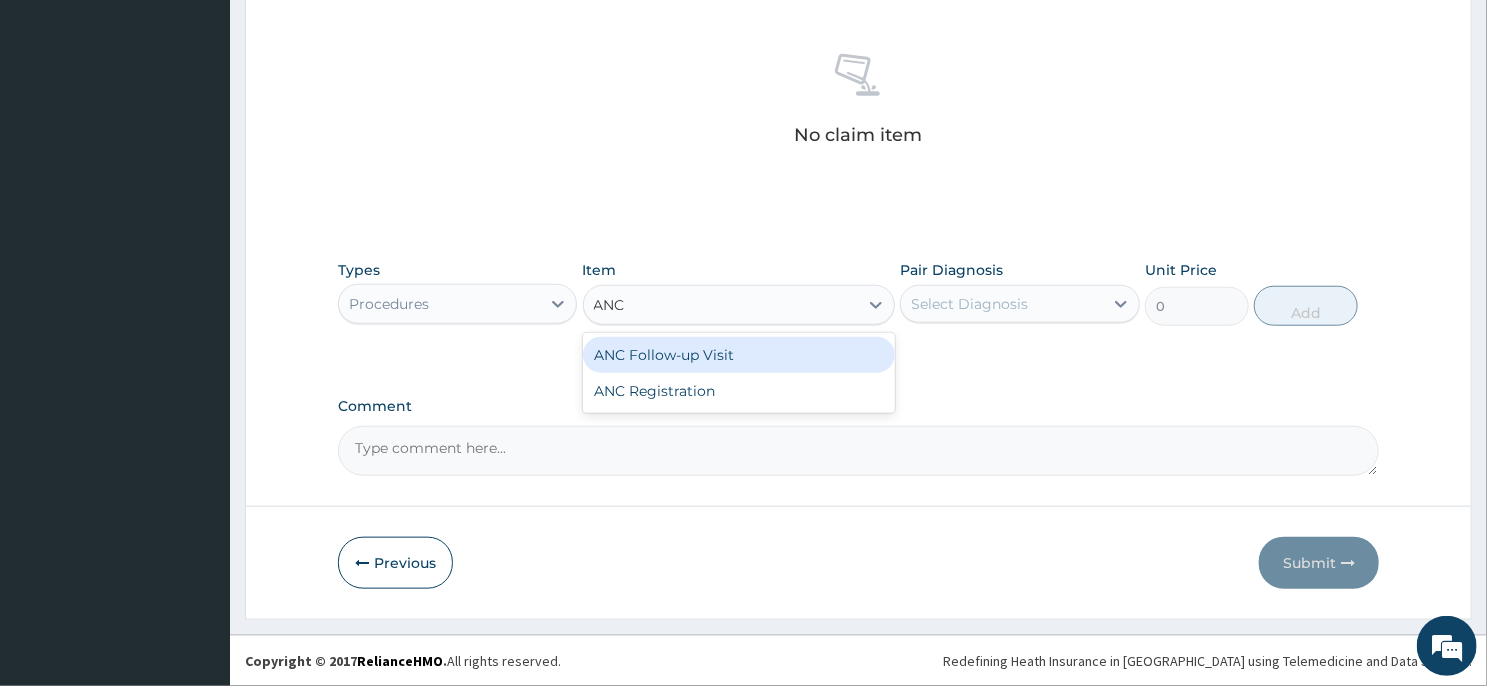 click on "ANC Follow-up Visit" at bounding box center [739, 355] 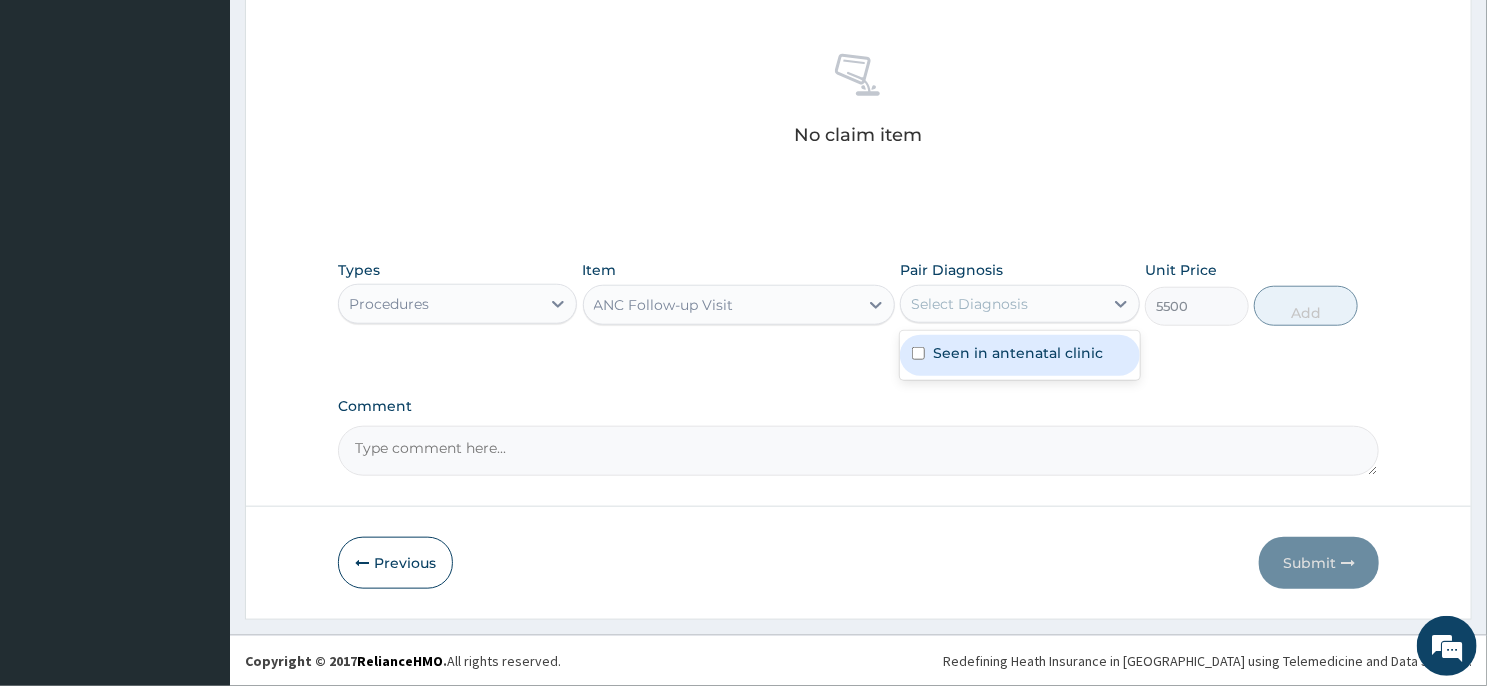 click on "Select Diagnosis" at bounding box center (969, 304) 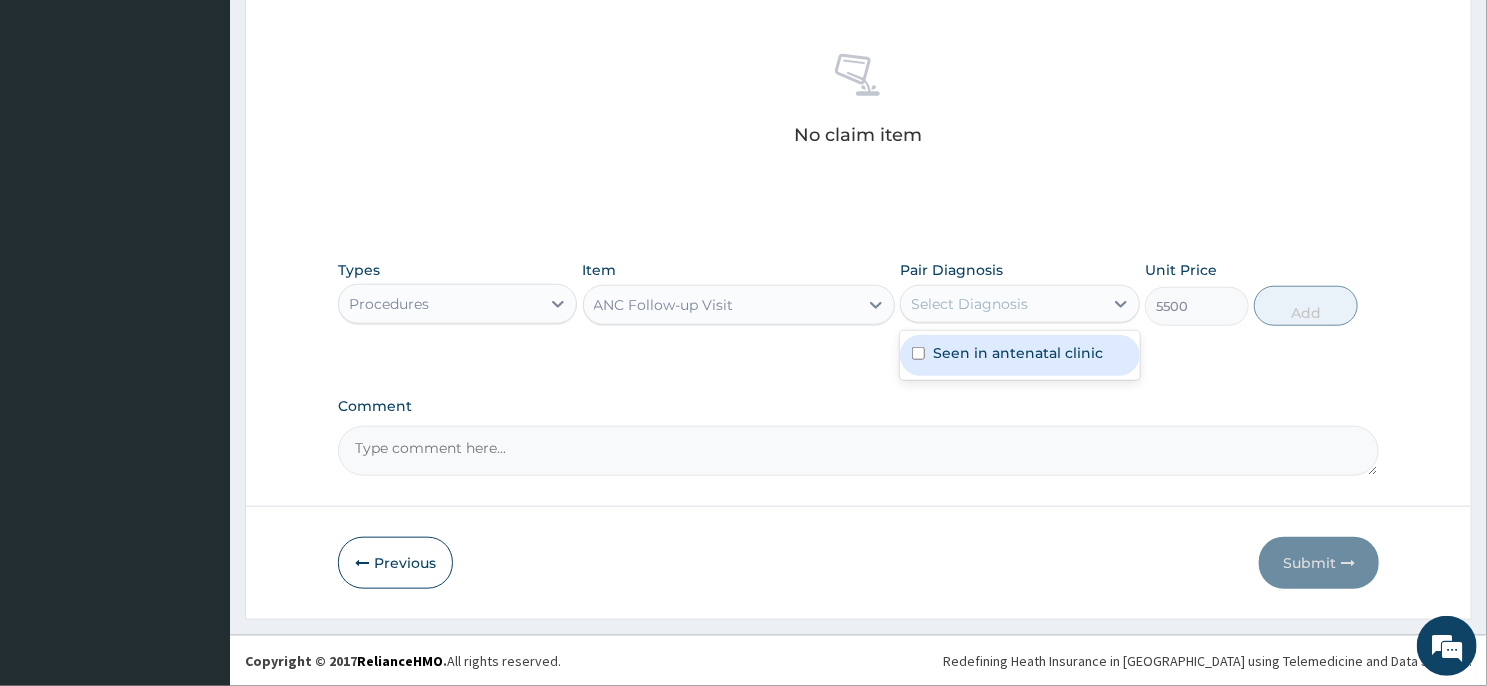 click on "Seen in antenatal clinic" at bounding box center (1018, 353) 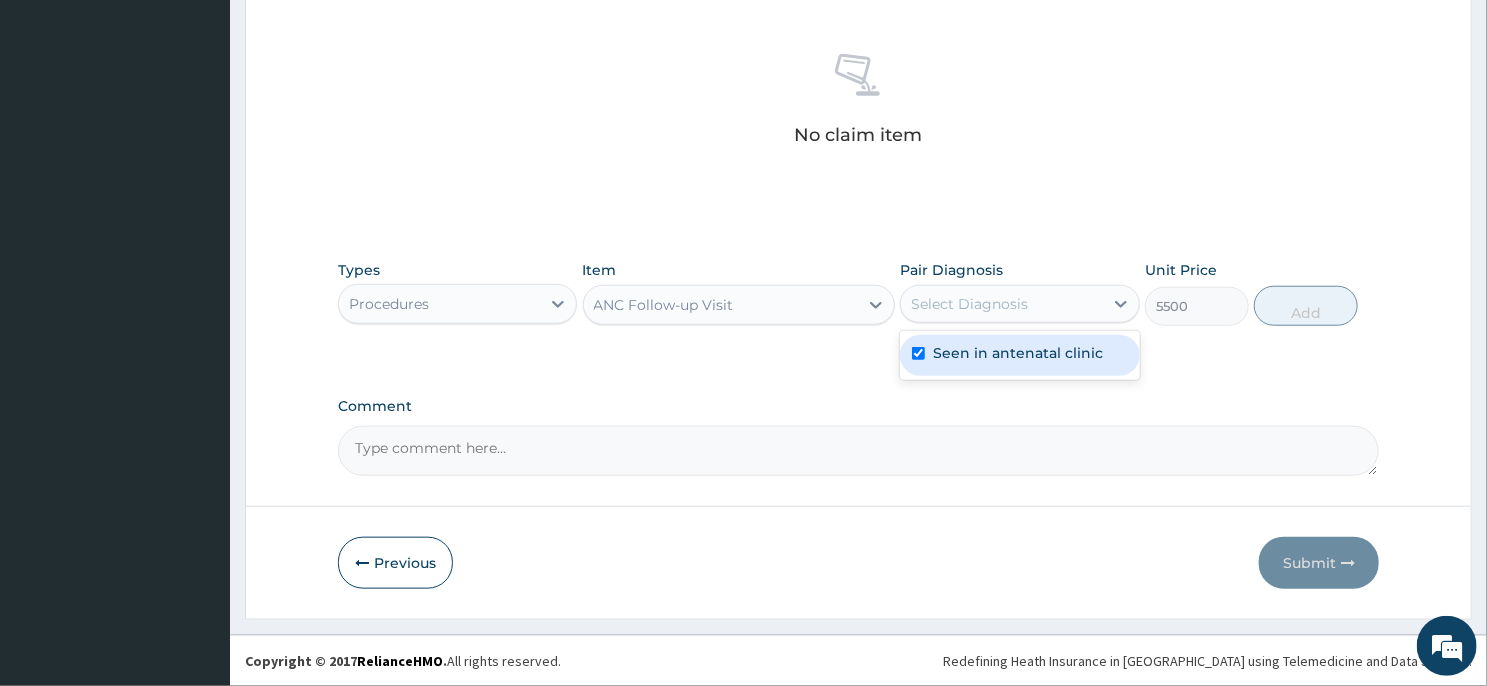 checkbox on "true" 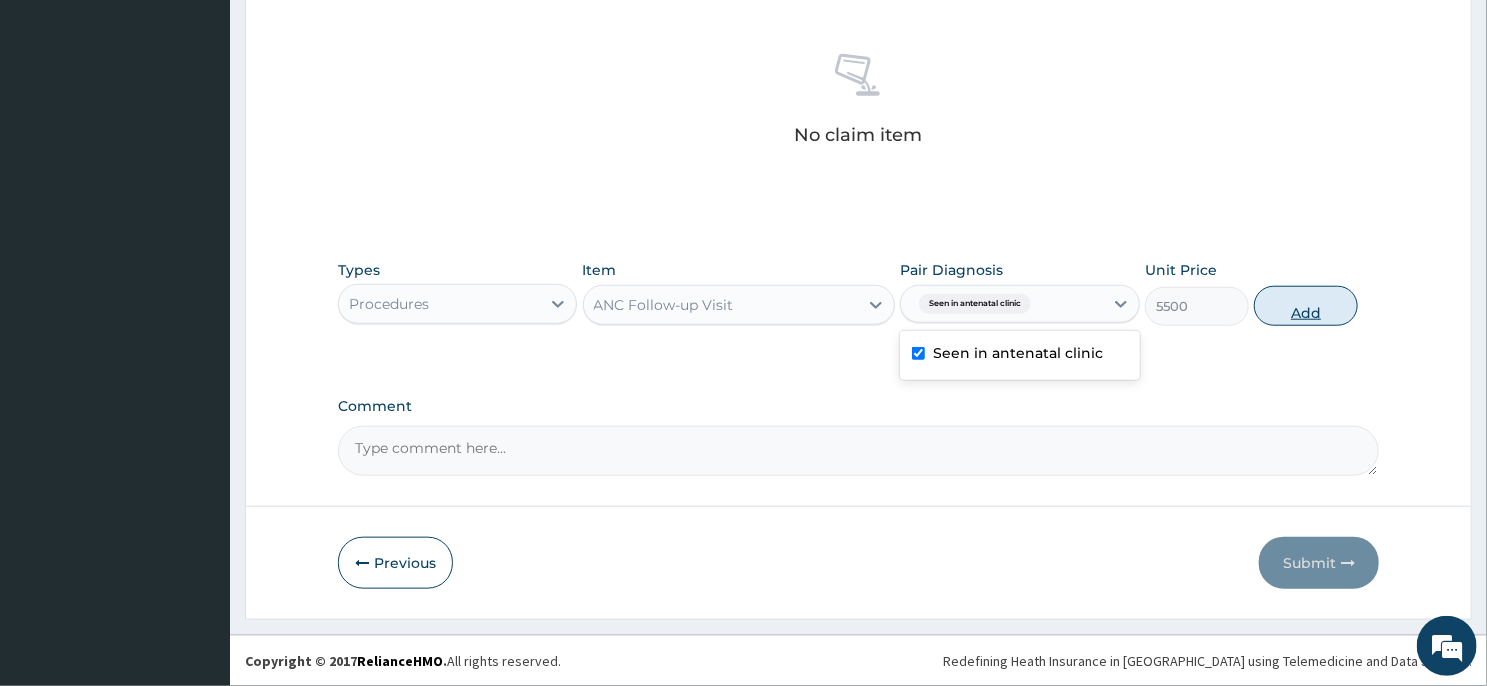 click on "Add" at bounding box center (1306, 306) 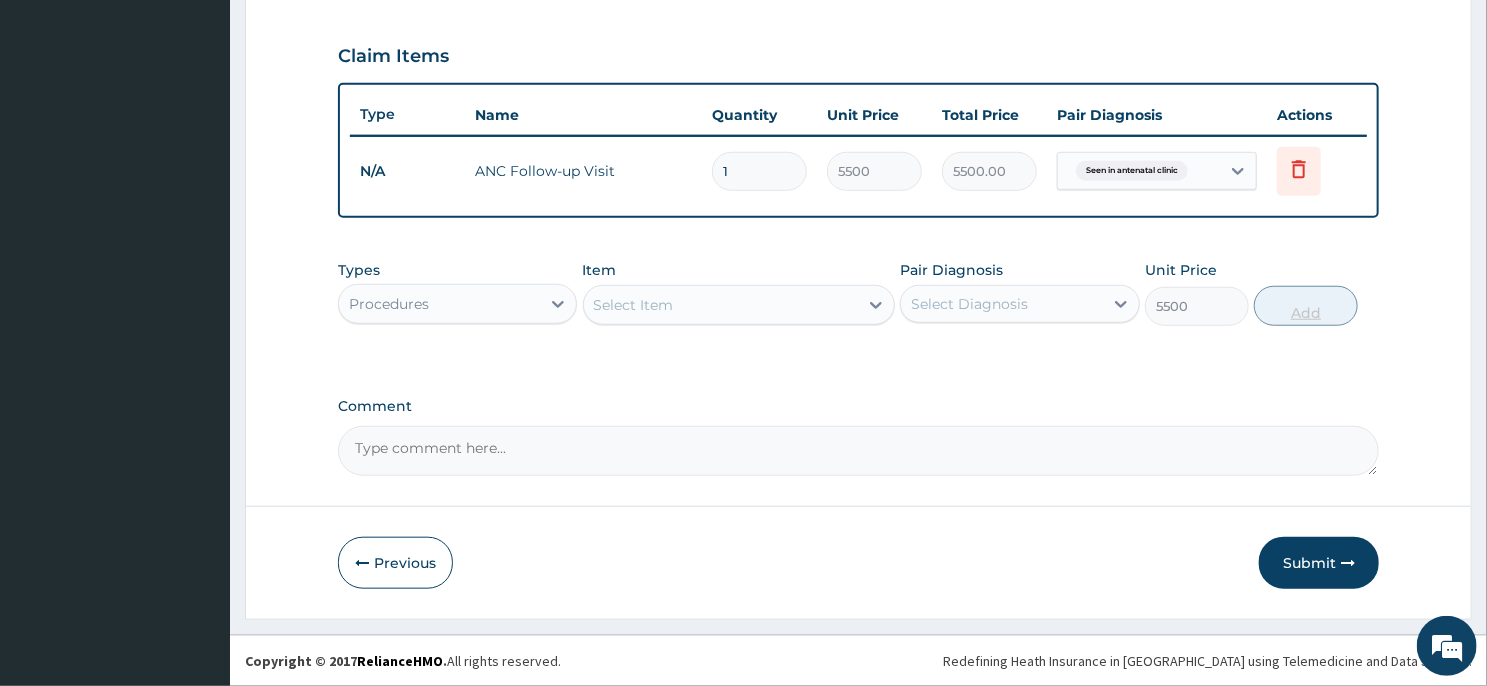 type on "0" 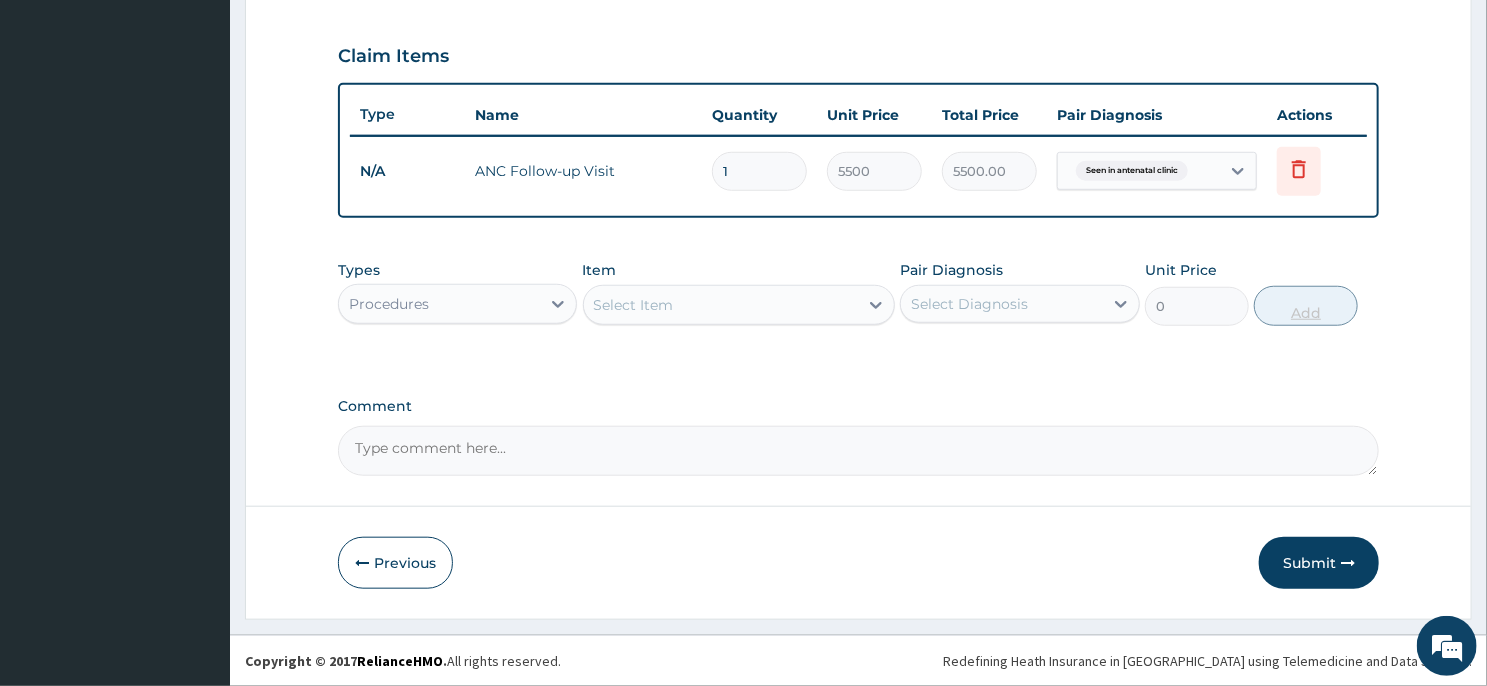 scroll, scrollTop: 677, scrollLeft: 0, axis: vertical 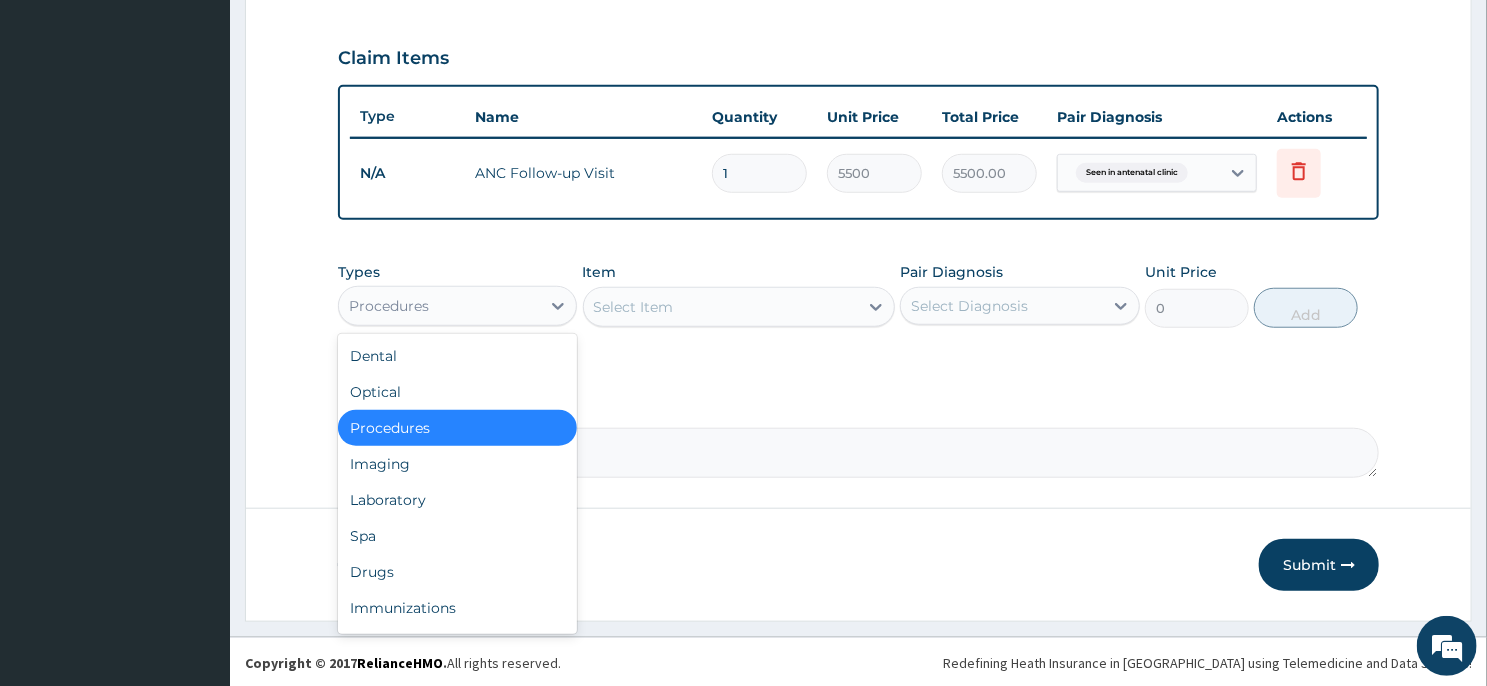 click on "Procedures" at bounding box center [439, 306] 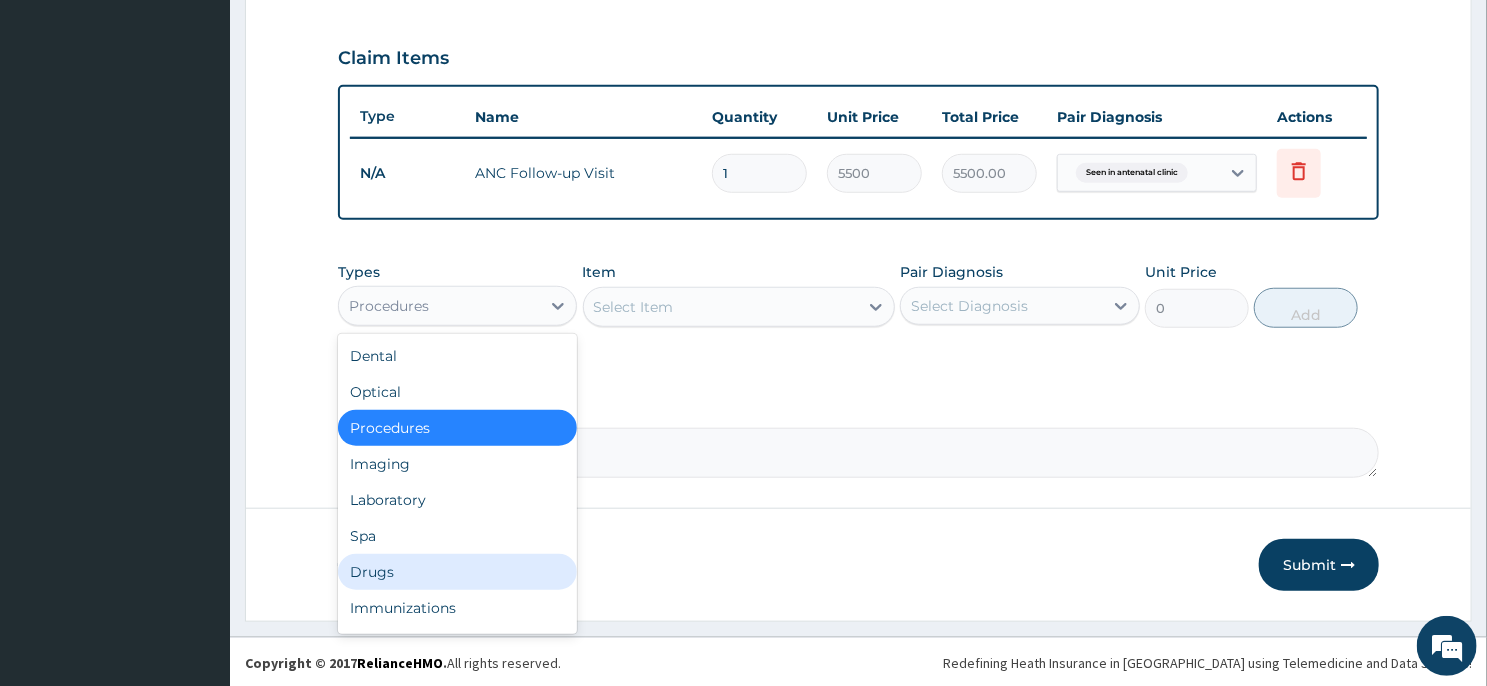 click on "Drugs" at bounding box center [457, 572] 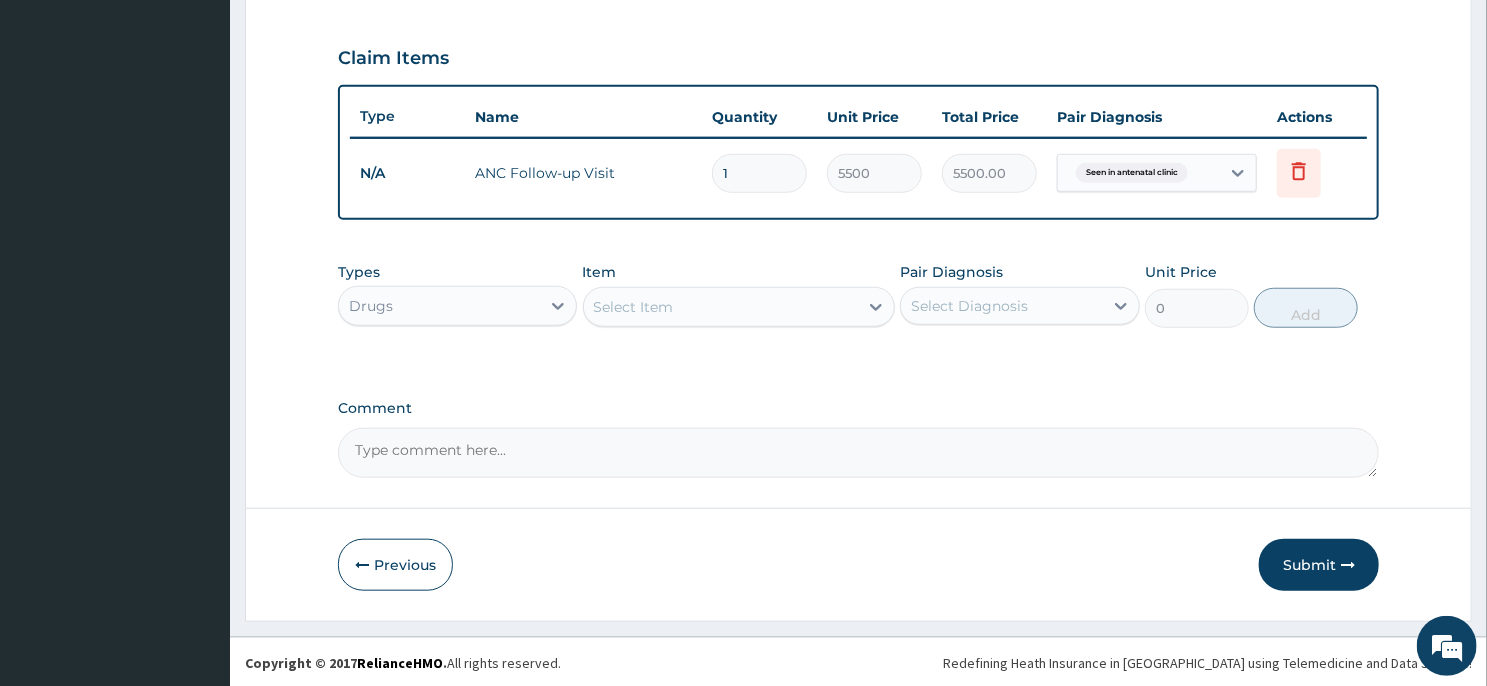 click on "Select Item" at bounding box center [721, 307] 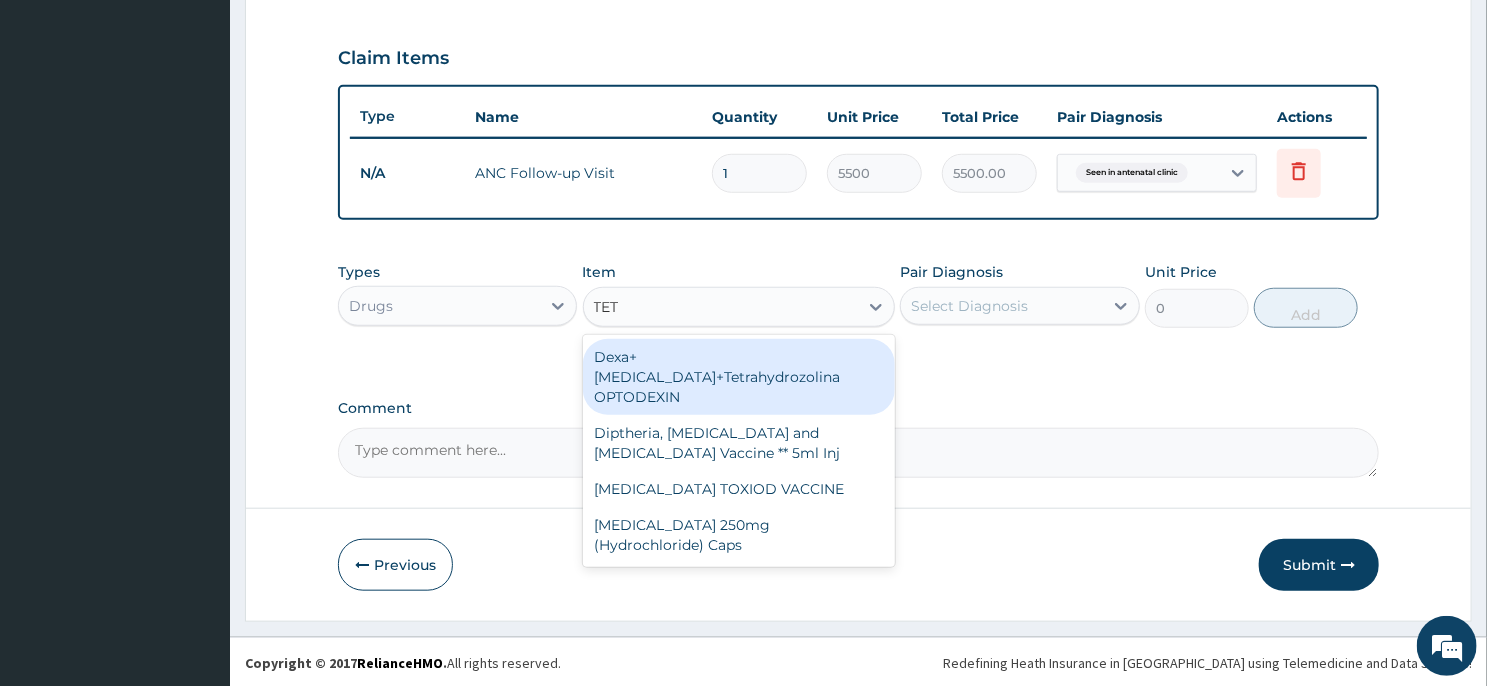 type on "TETA" 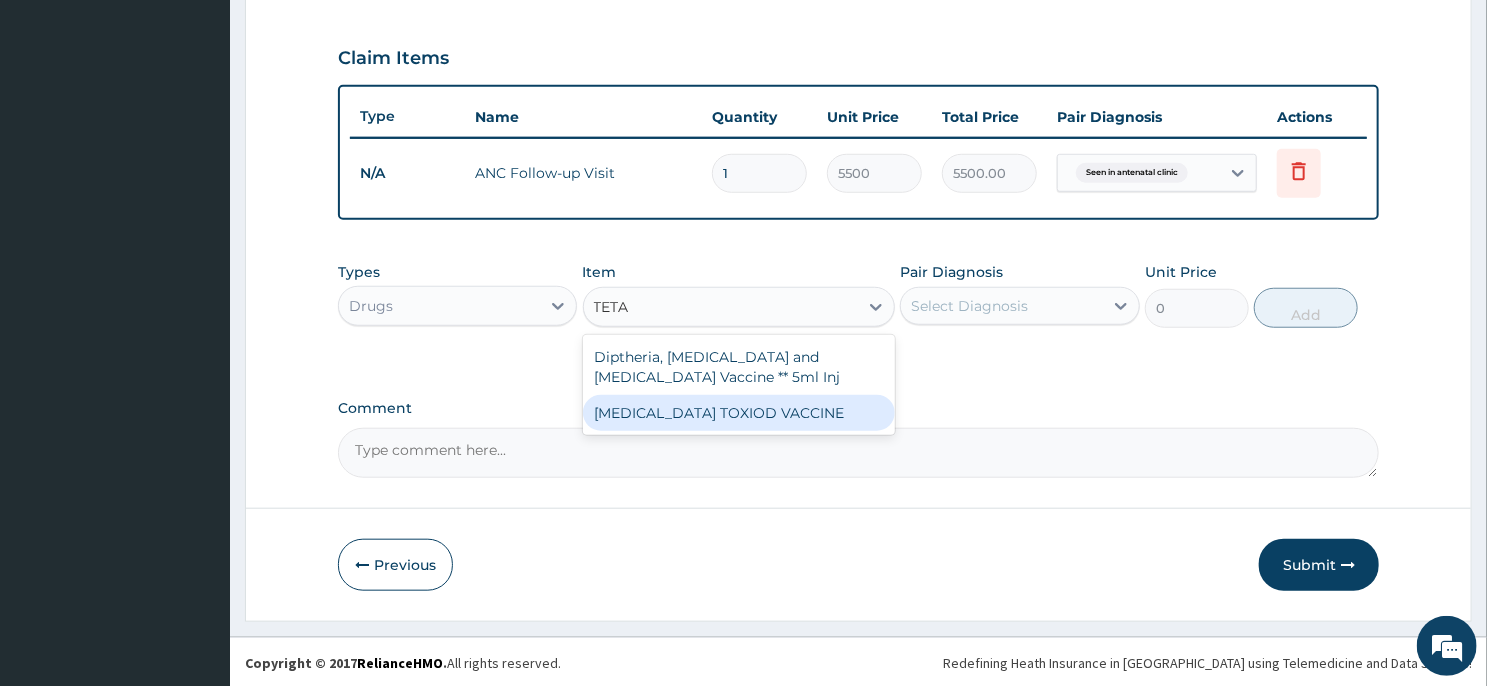 click on "TETANUS TOXIOD VACCINE" at bounding box center [739, 413] 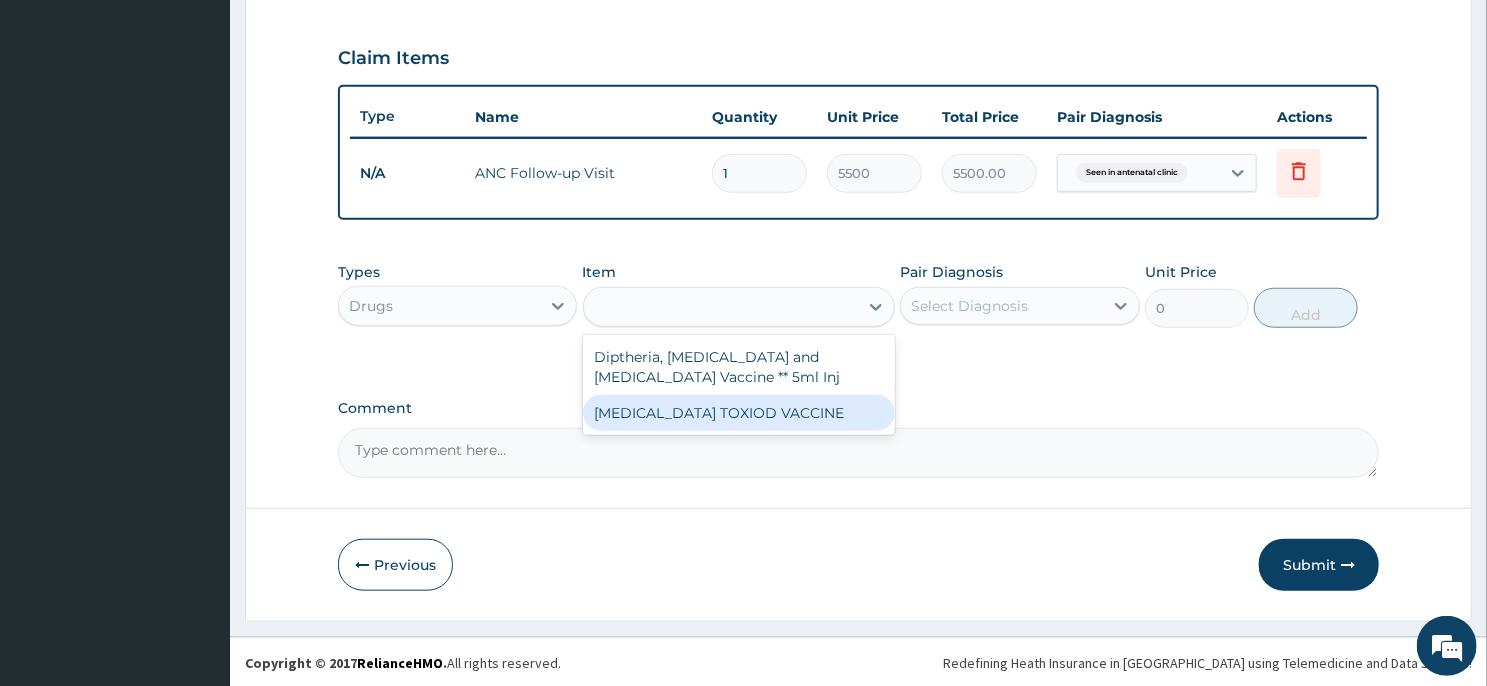 type on "1000" 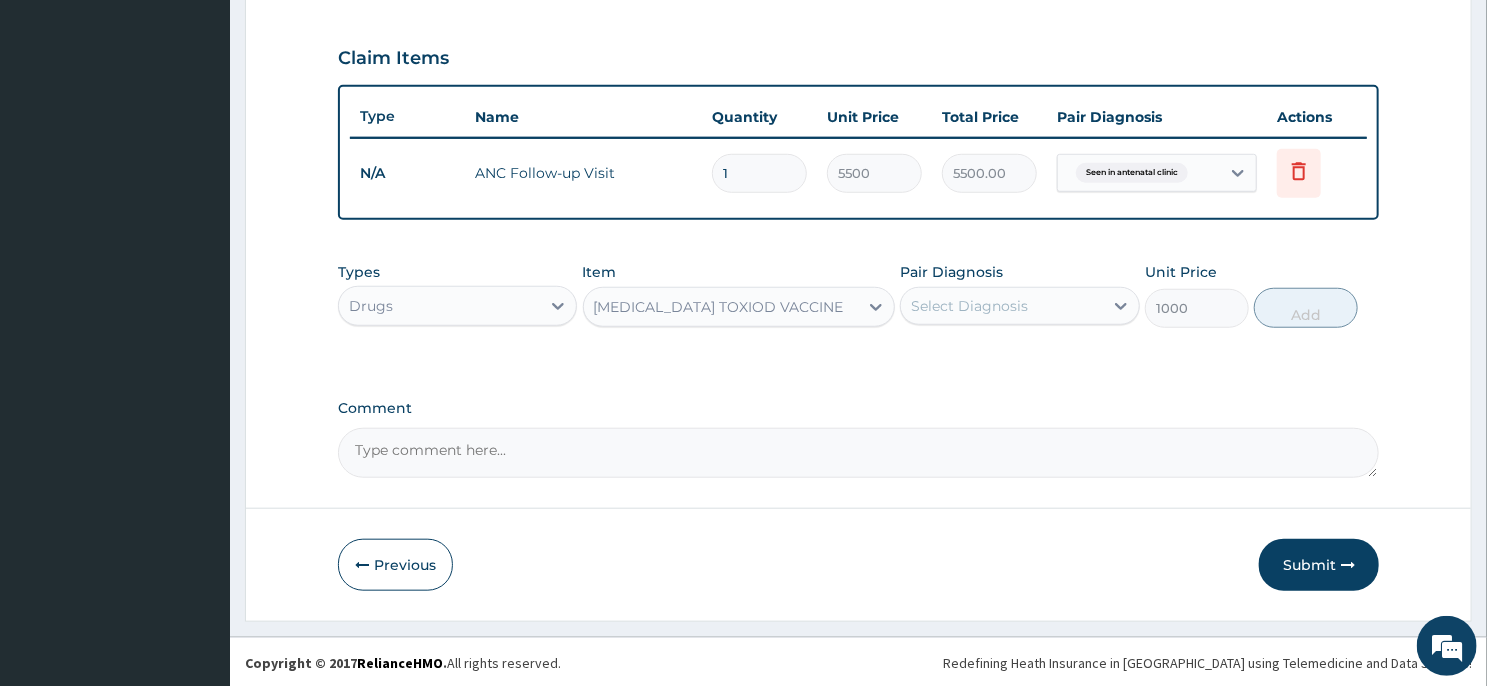 click on "Select Diagnosis" at bounding box center (969, 306) 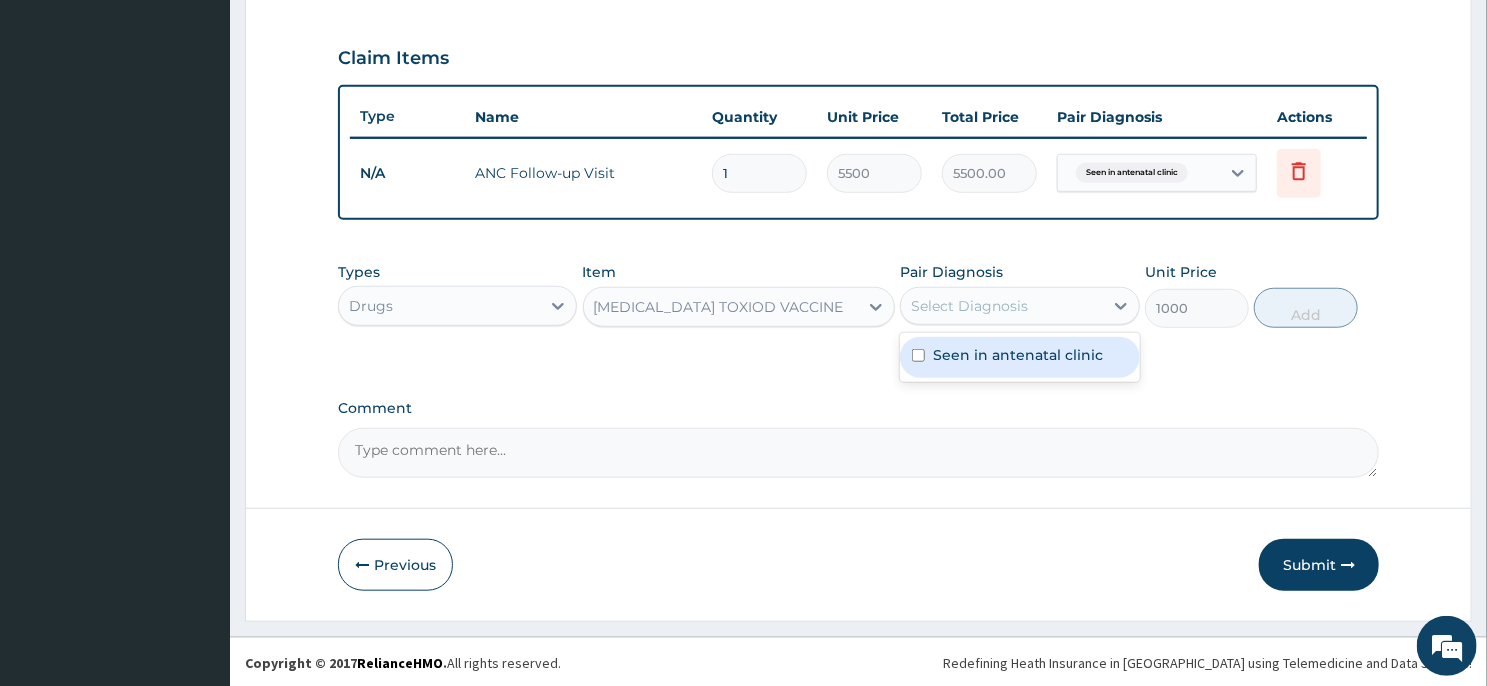 click on "Seen in antenatal clinic" at bounding box center (1018, 355) 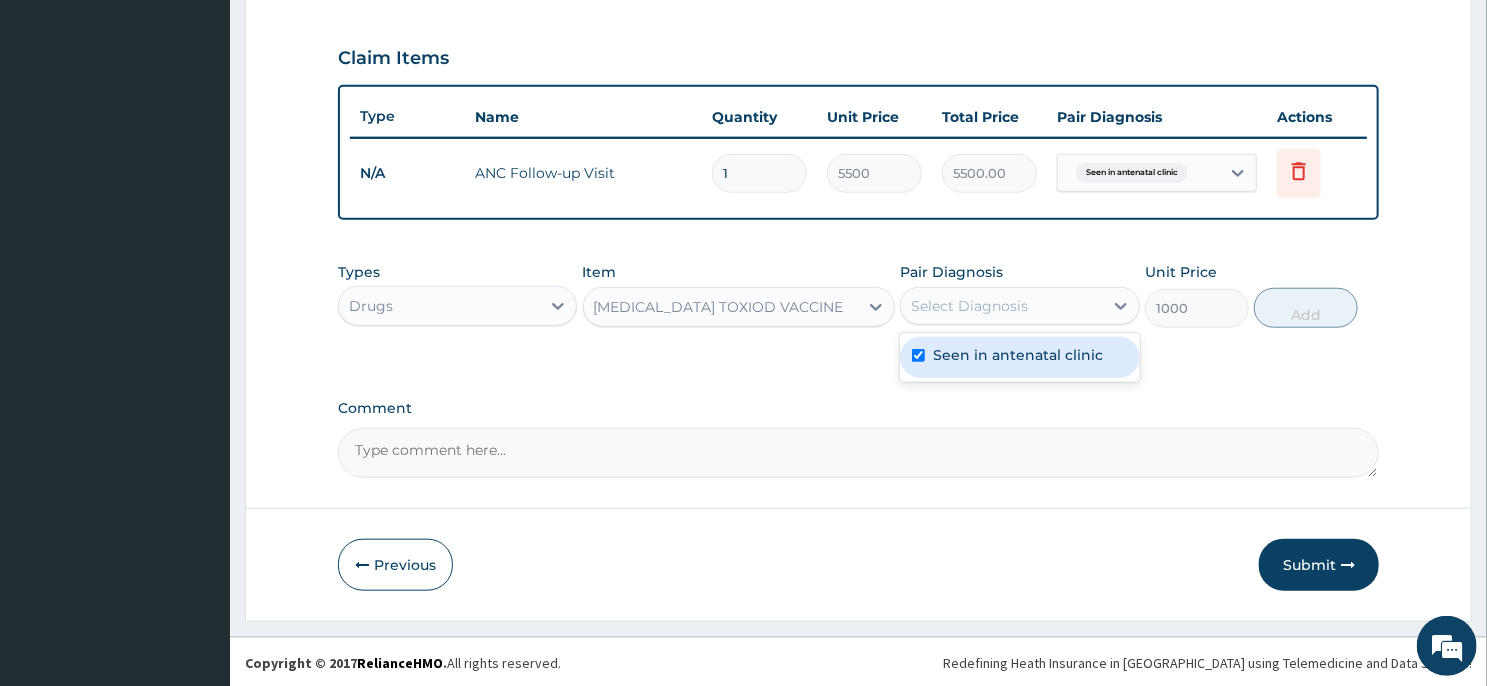 checkbox on "true" 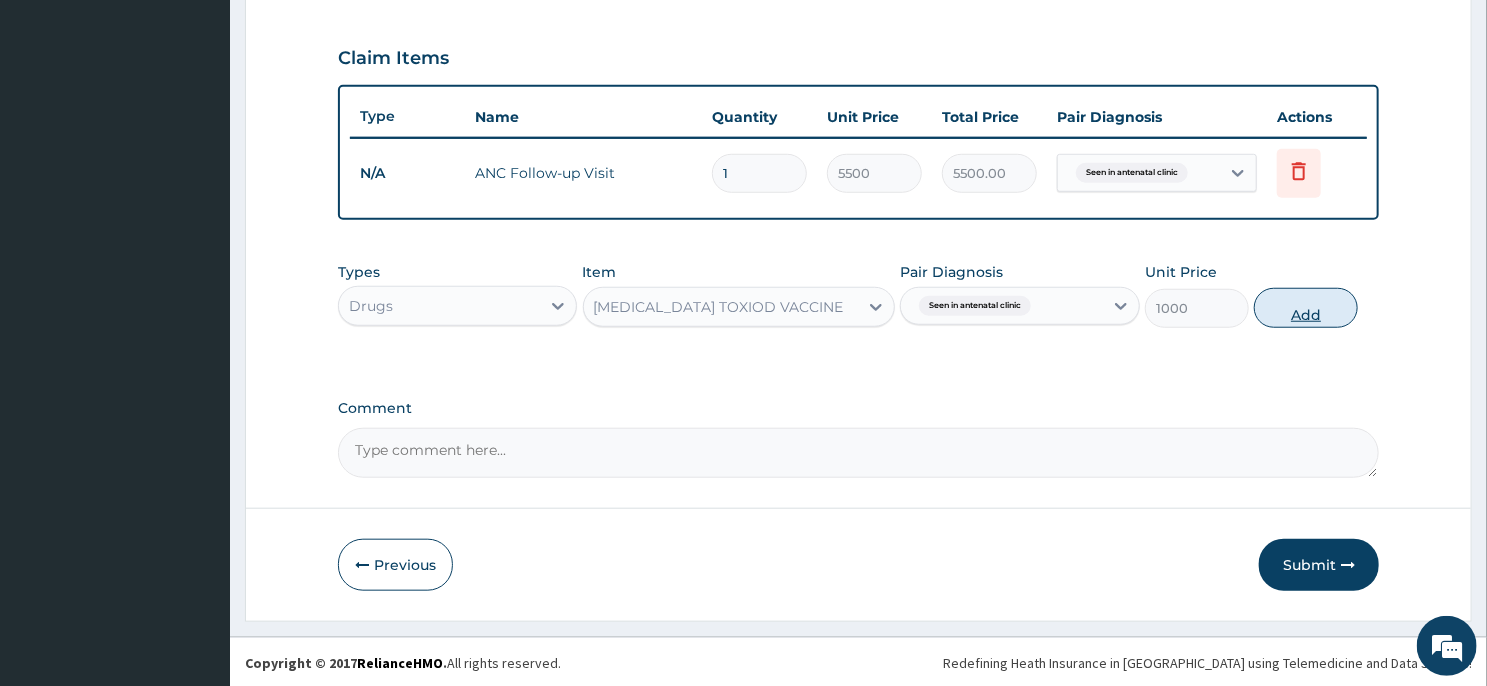 click on "Add" at bounding box center [1306, 308] 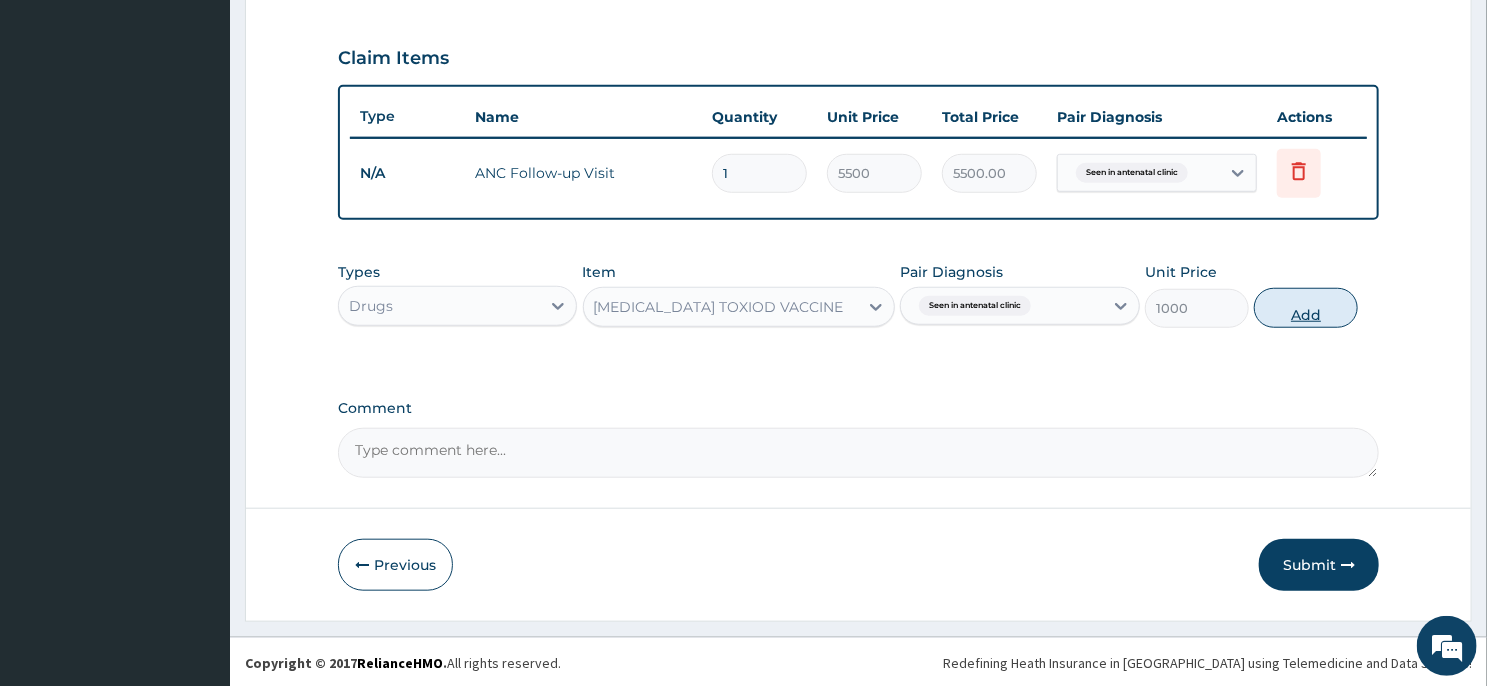 type on "0" 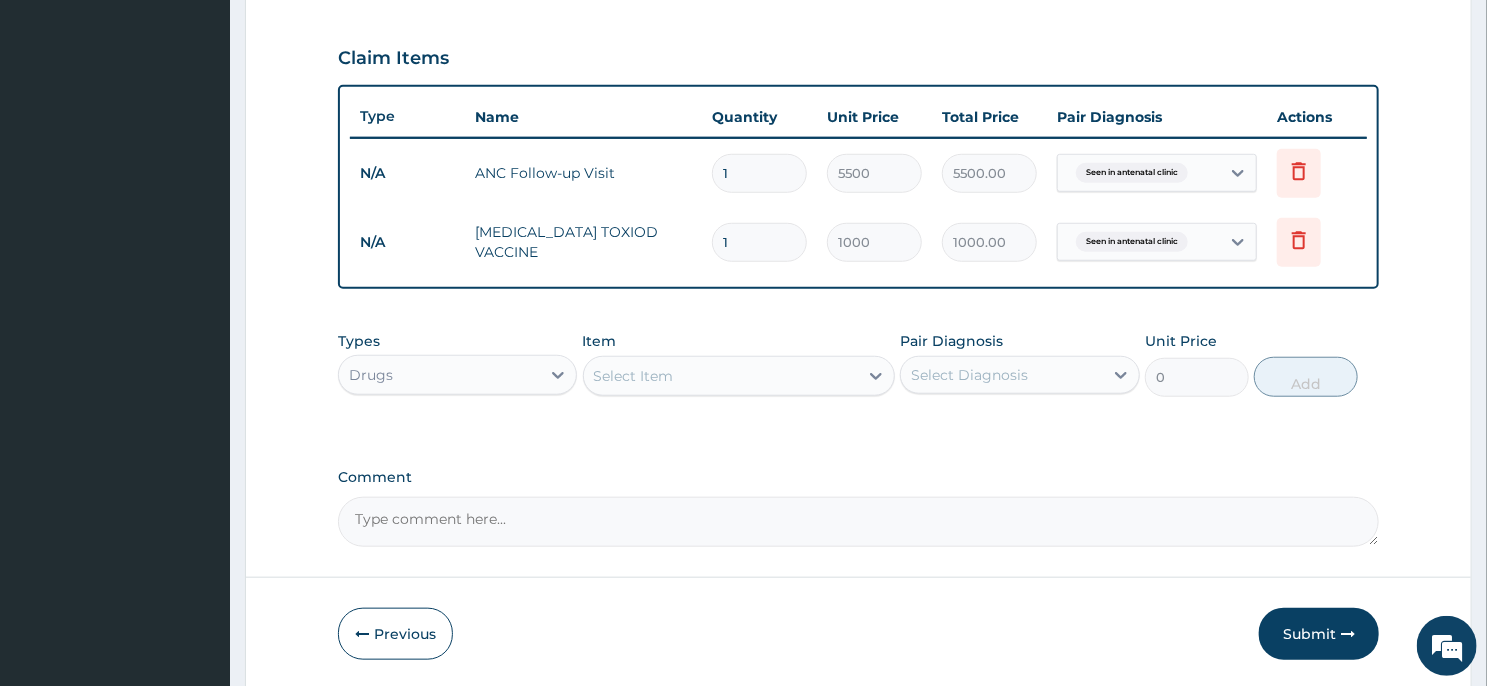 click on "Select Item" at bounding box center (721, 376) 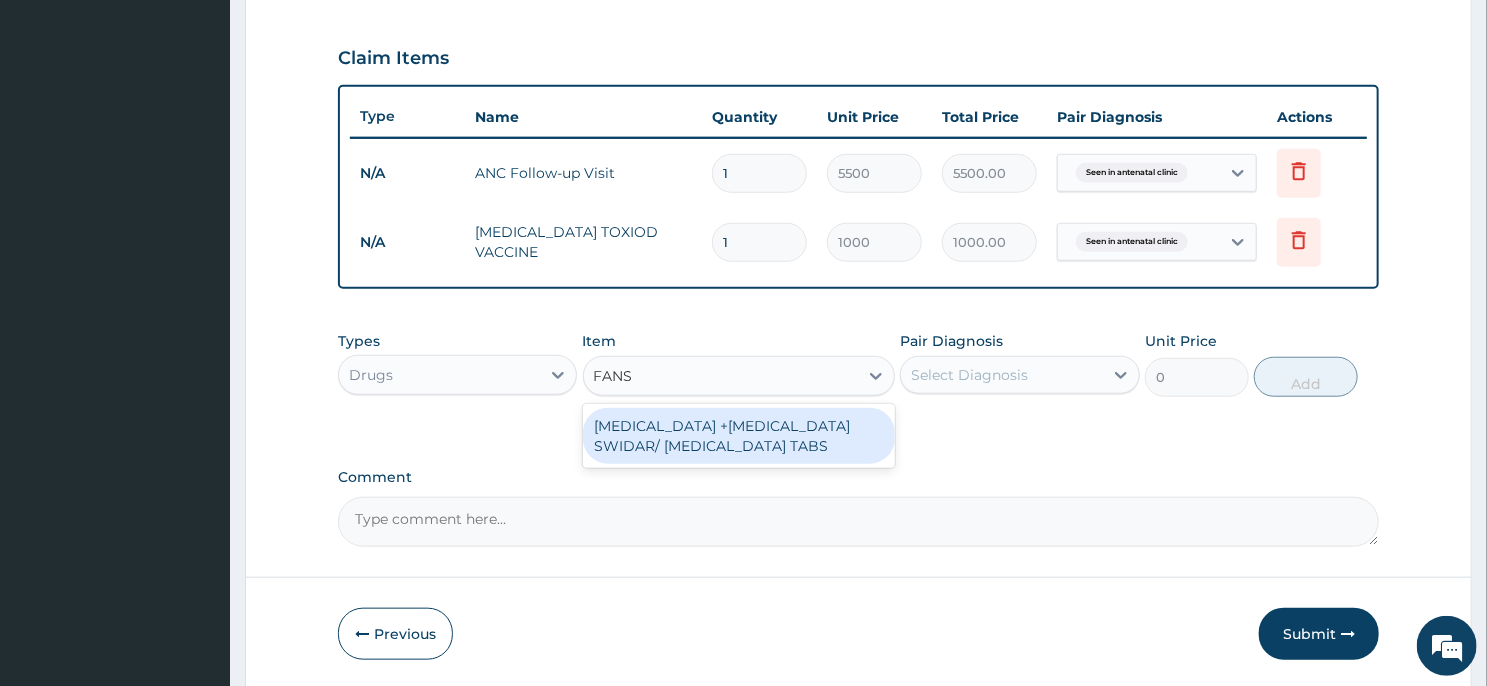 type on "FANSI" 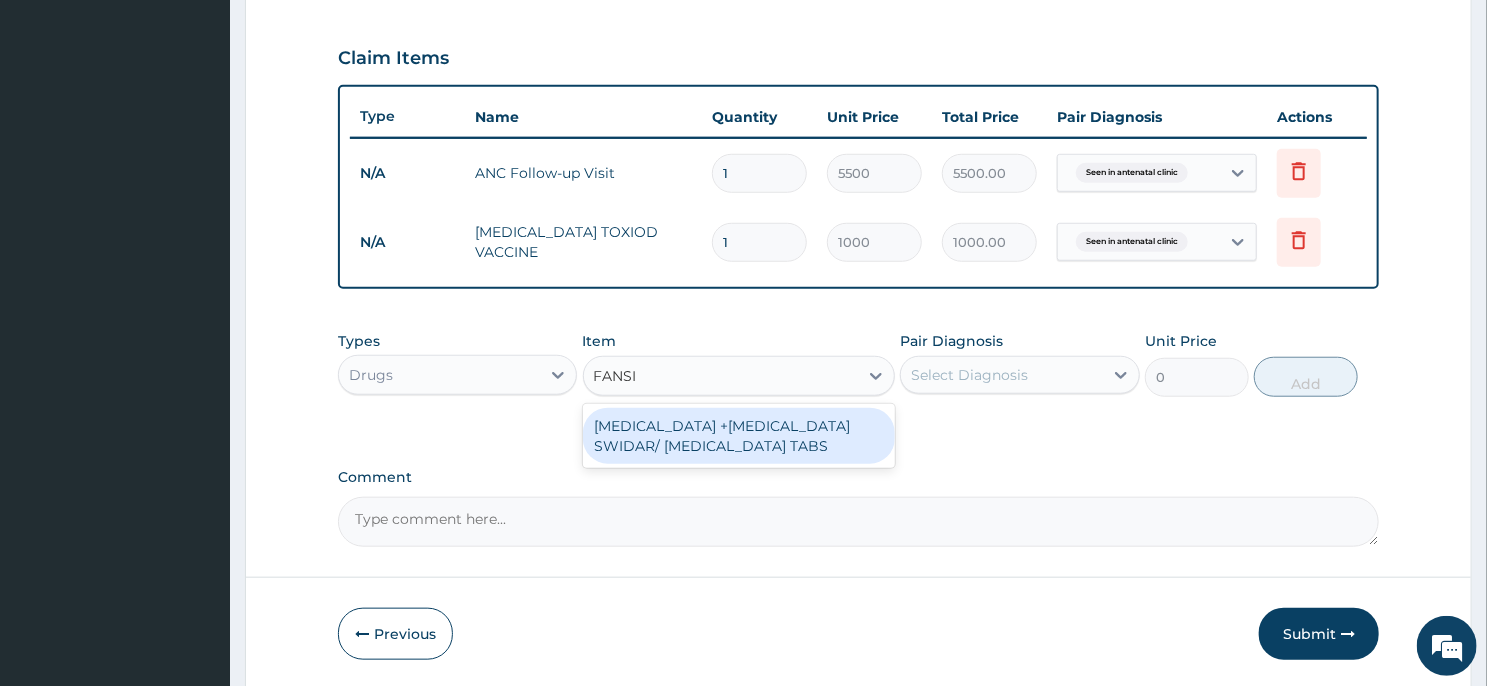 click on "Pyrimethamine +Sulphadoxine SWIDAR/ FANSIDAR TABS" at bounding box center (739, 436) 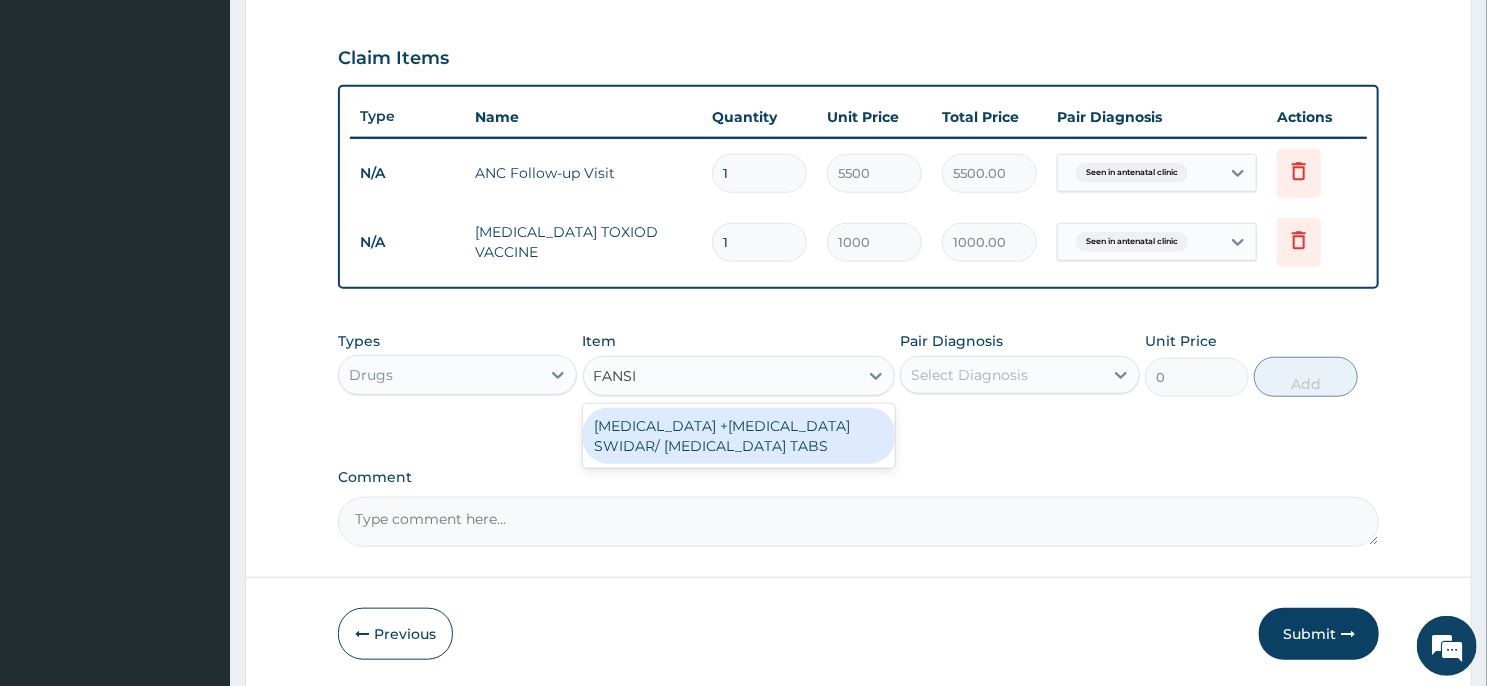 type 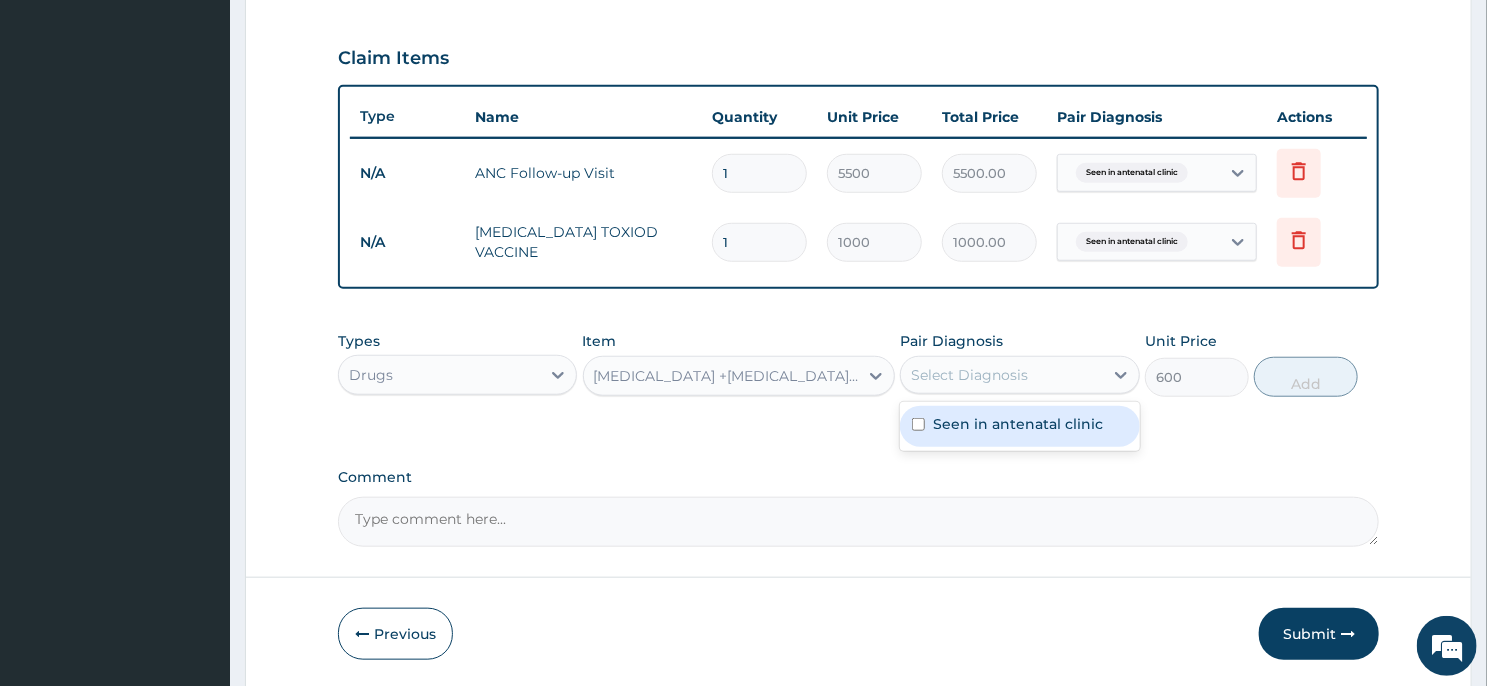 click on "Select Diagnosis" at bounding box center [969, 375] 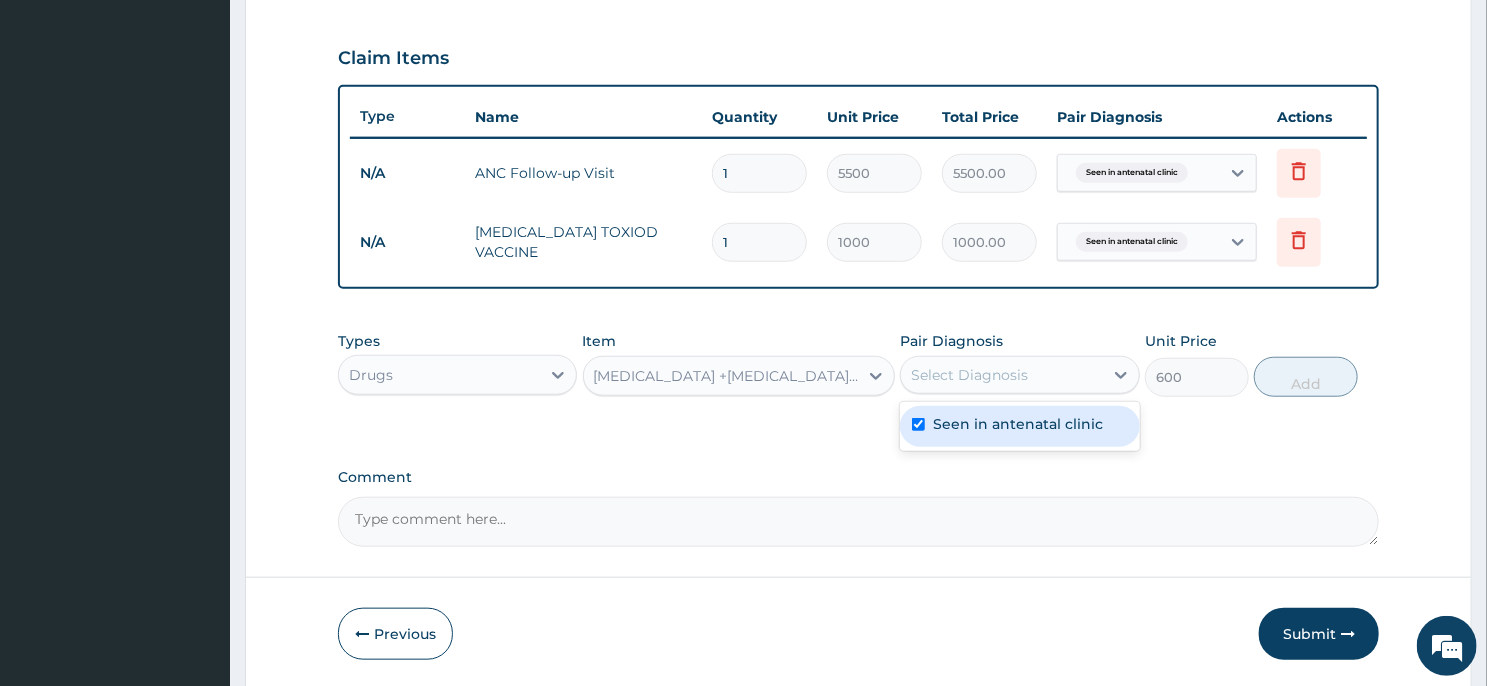 checkbox on "true" 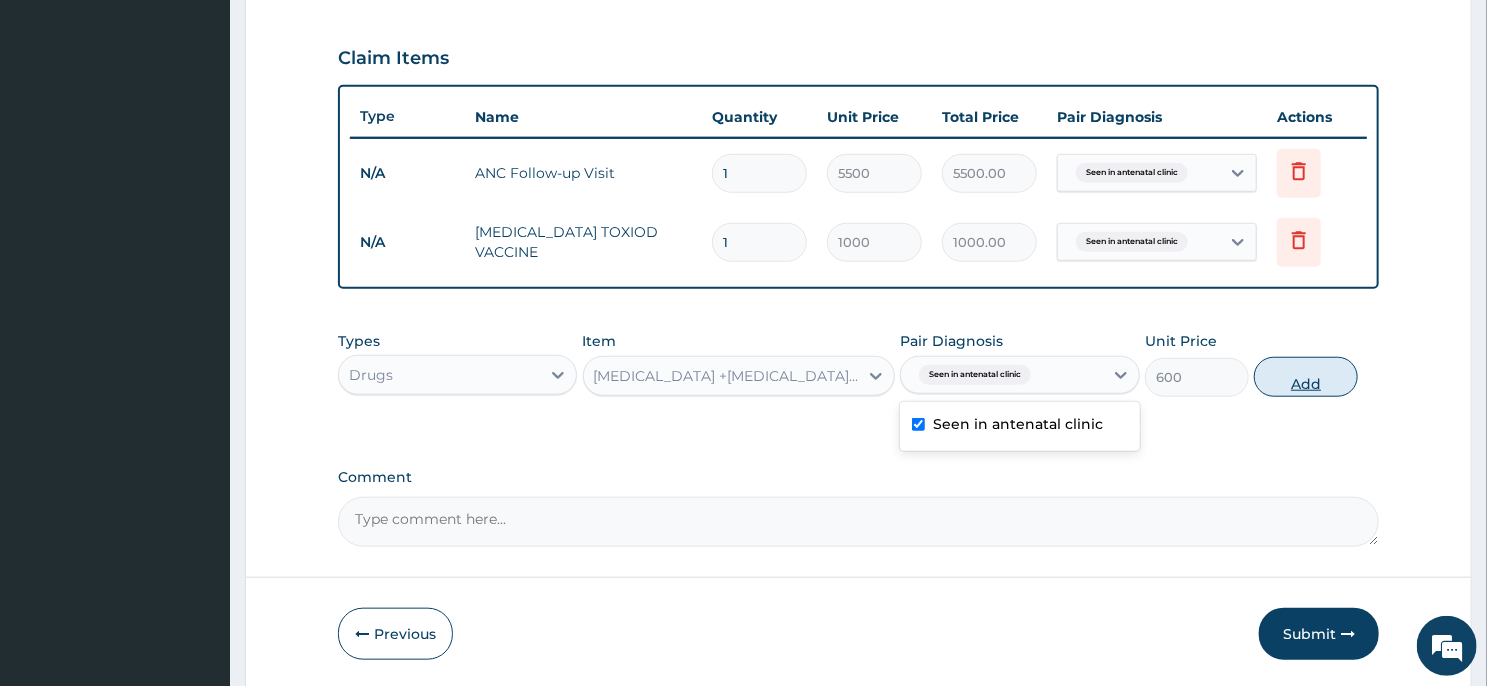 click on "Add" at bounding box center (1306, 377) 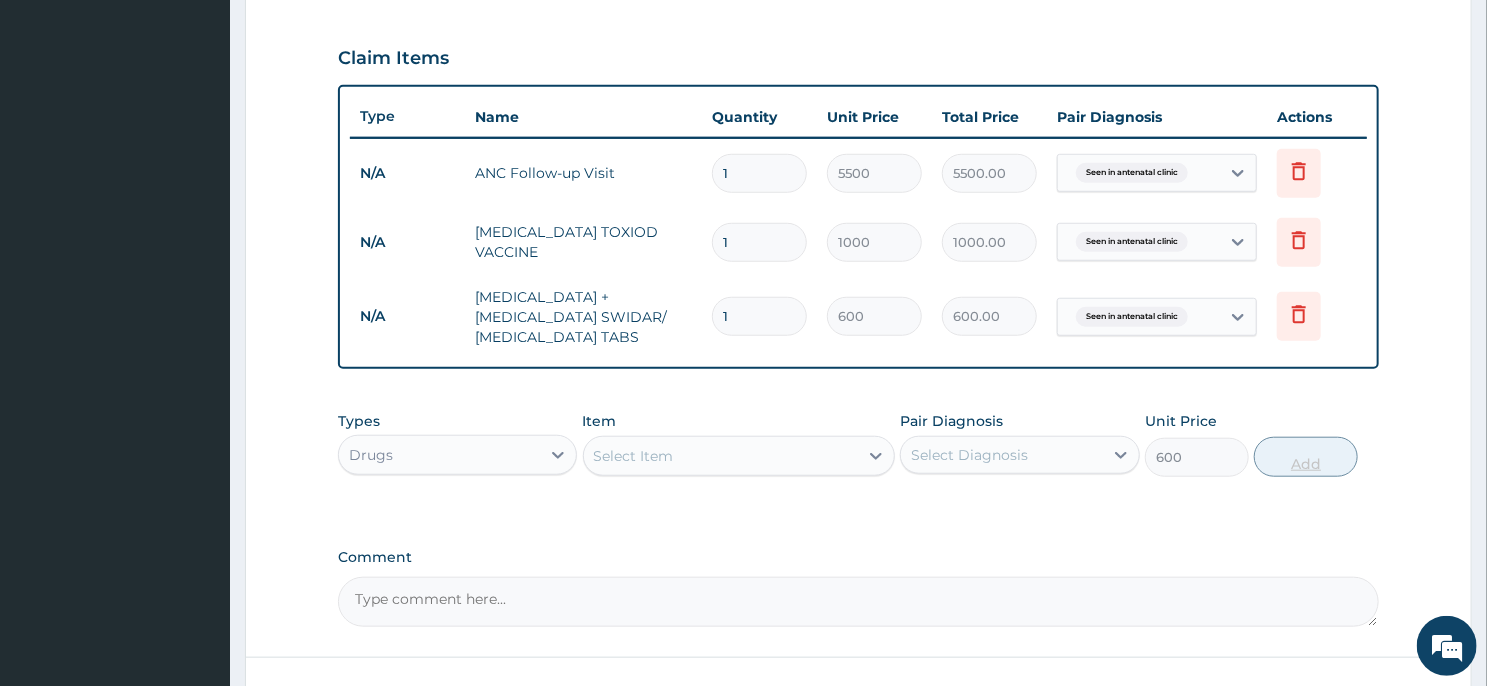 type on "0" 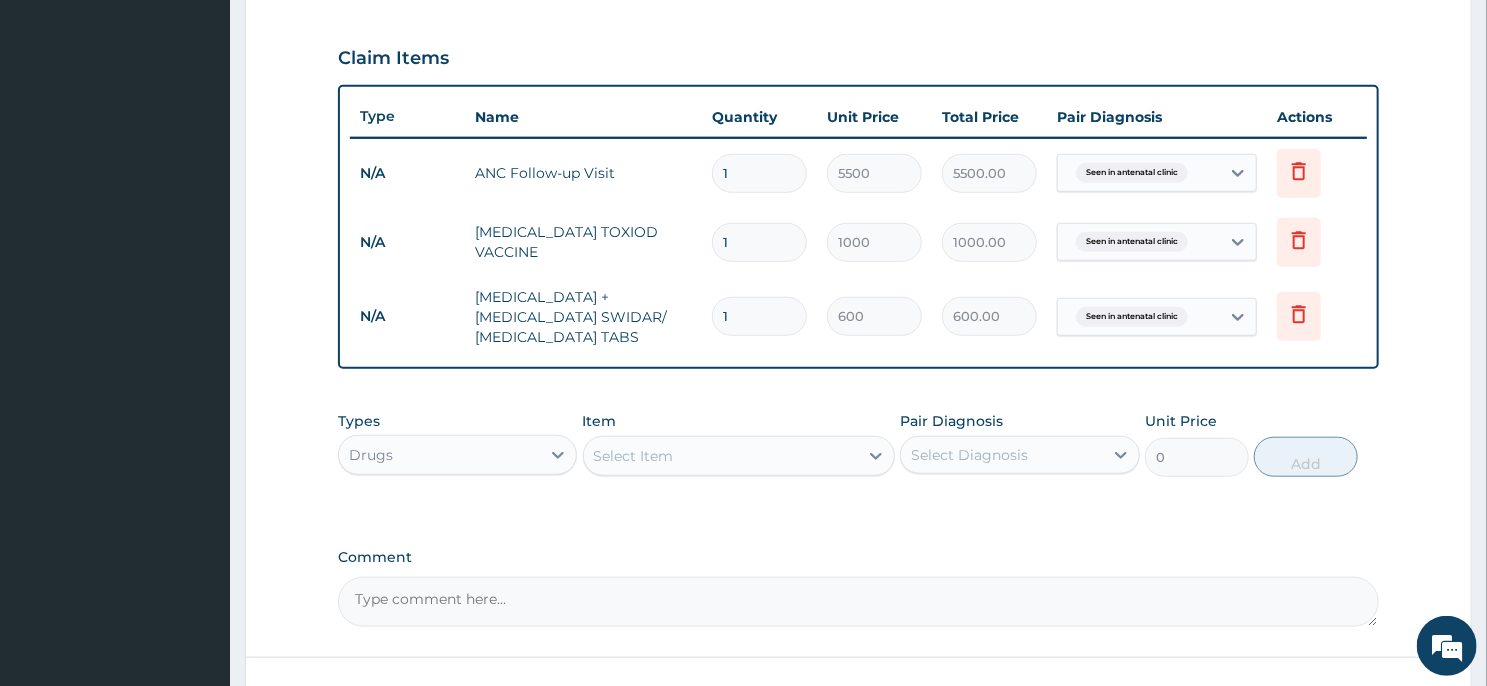 click on "1" at bounding box center (759, 316) 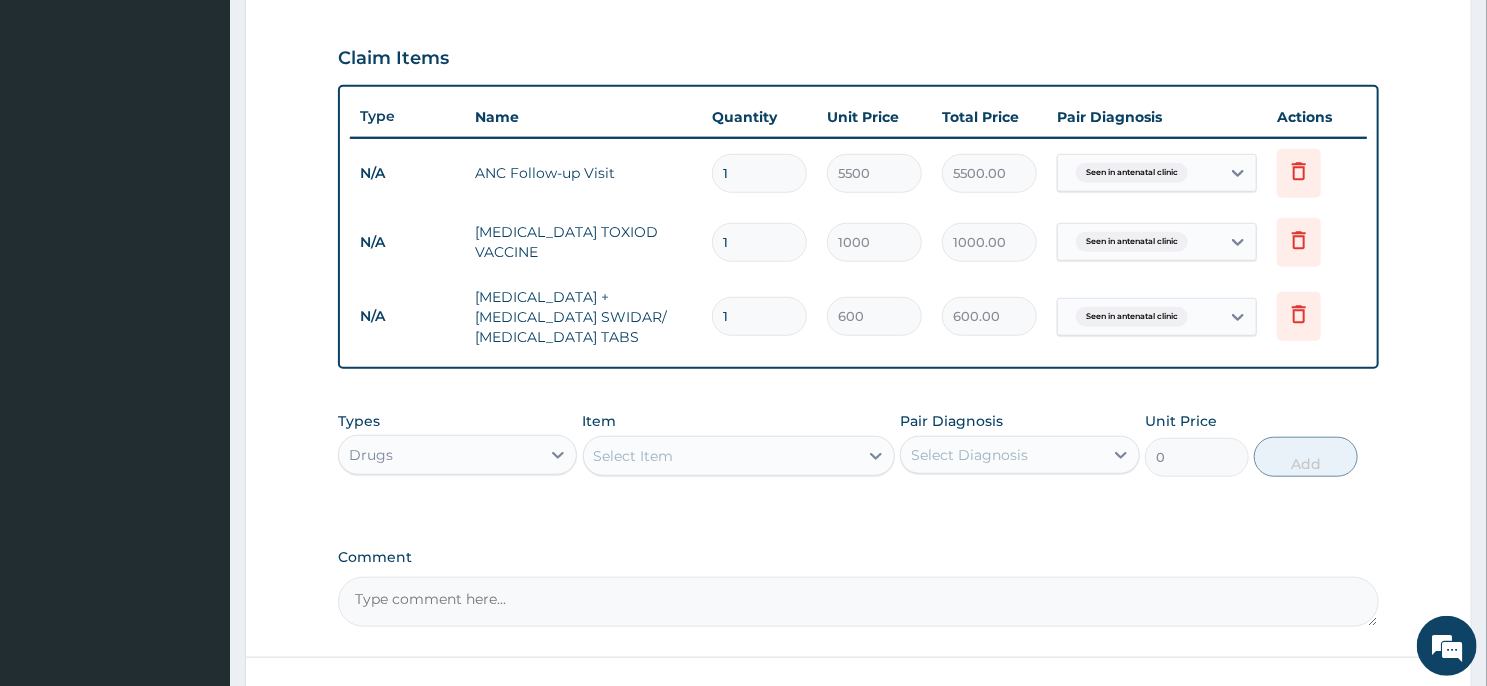 type 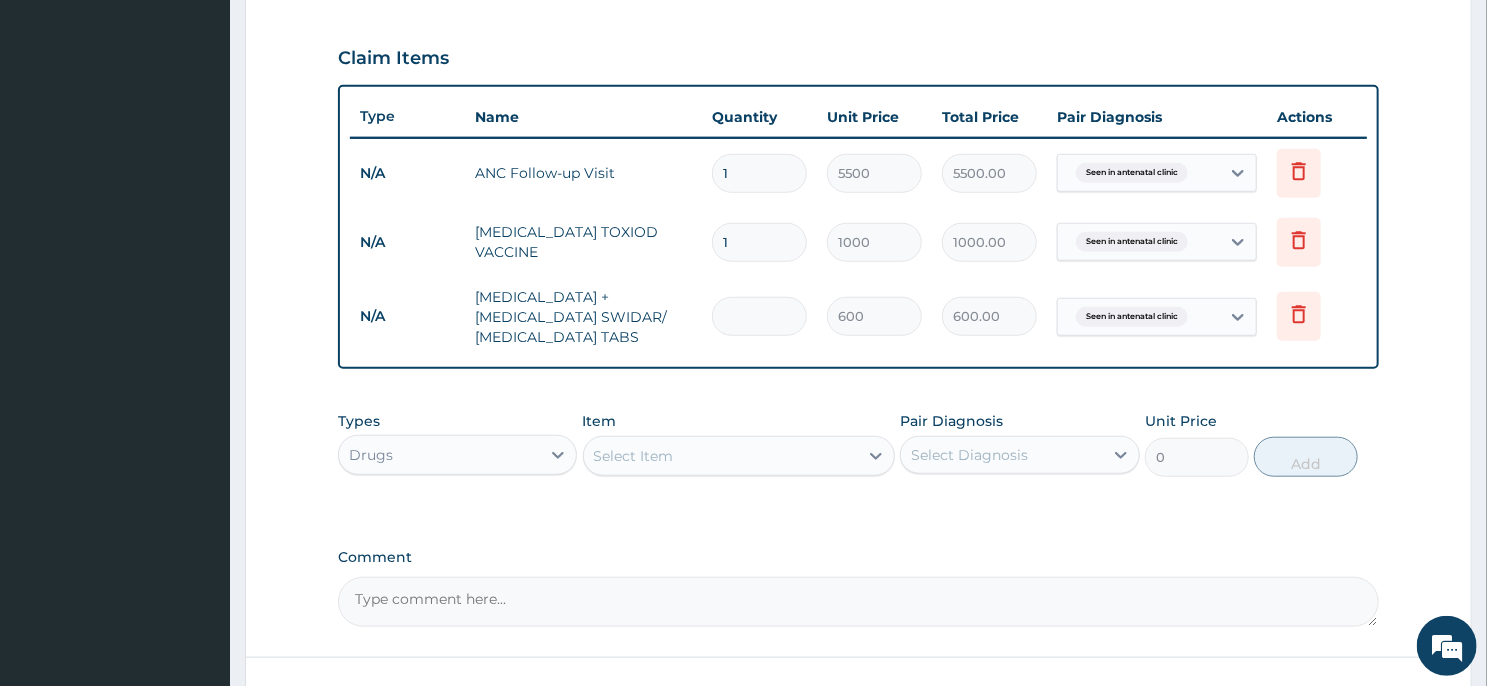 type on "0.00" 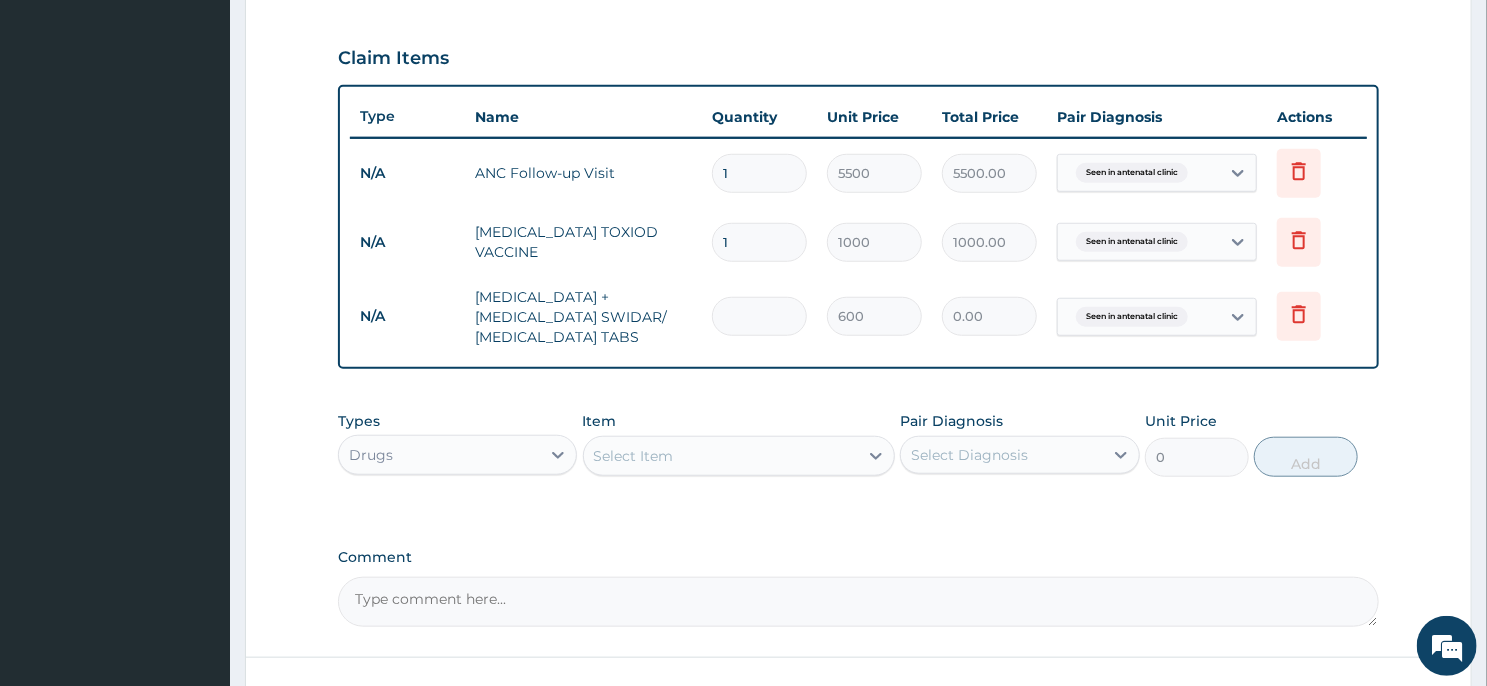 type on "2" 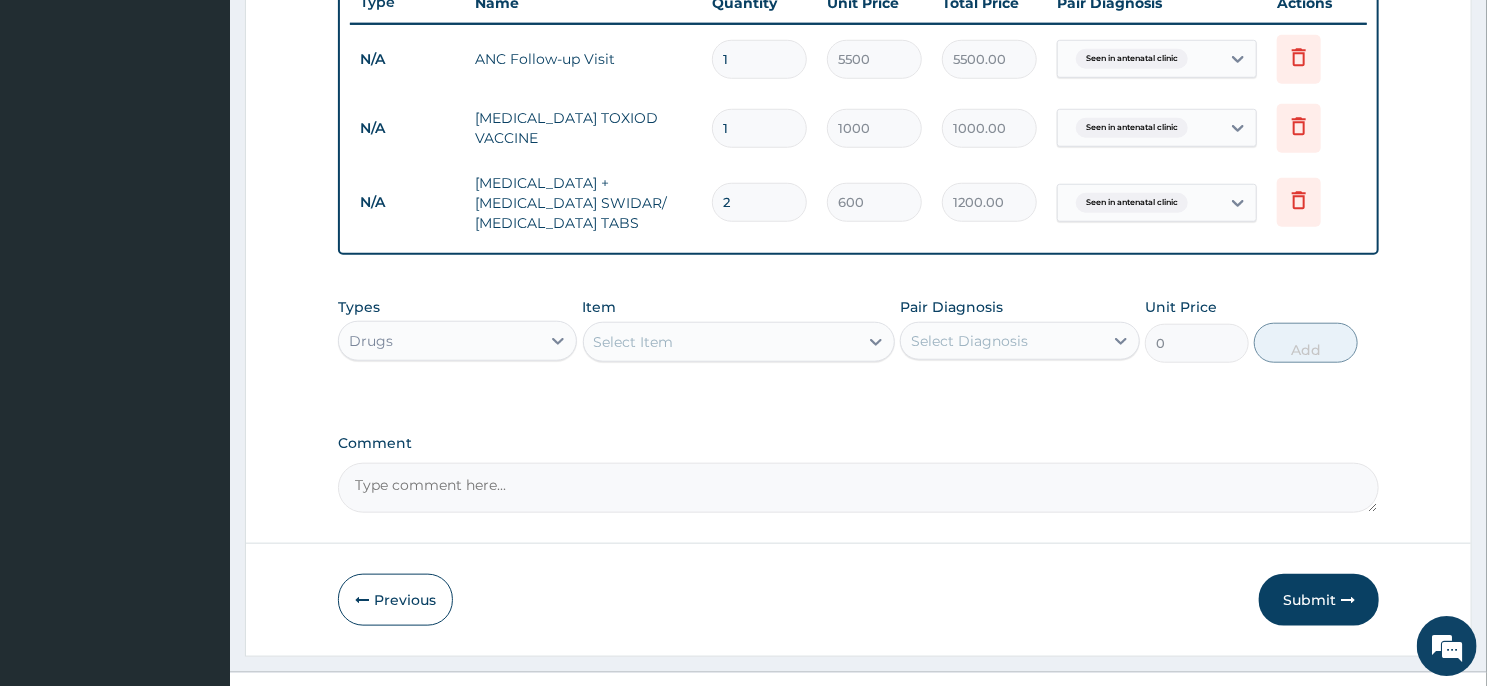 scroll, scrollTop: 812, scrollLeft: 0, axis: vertical 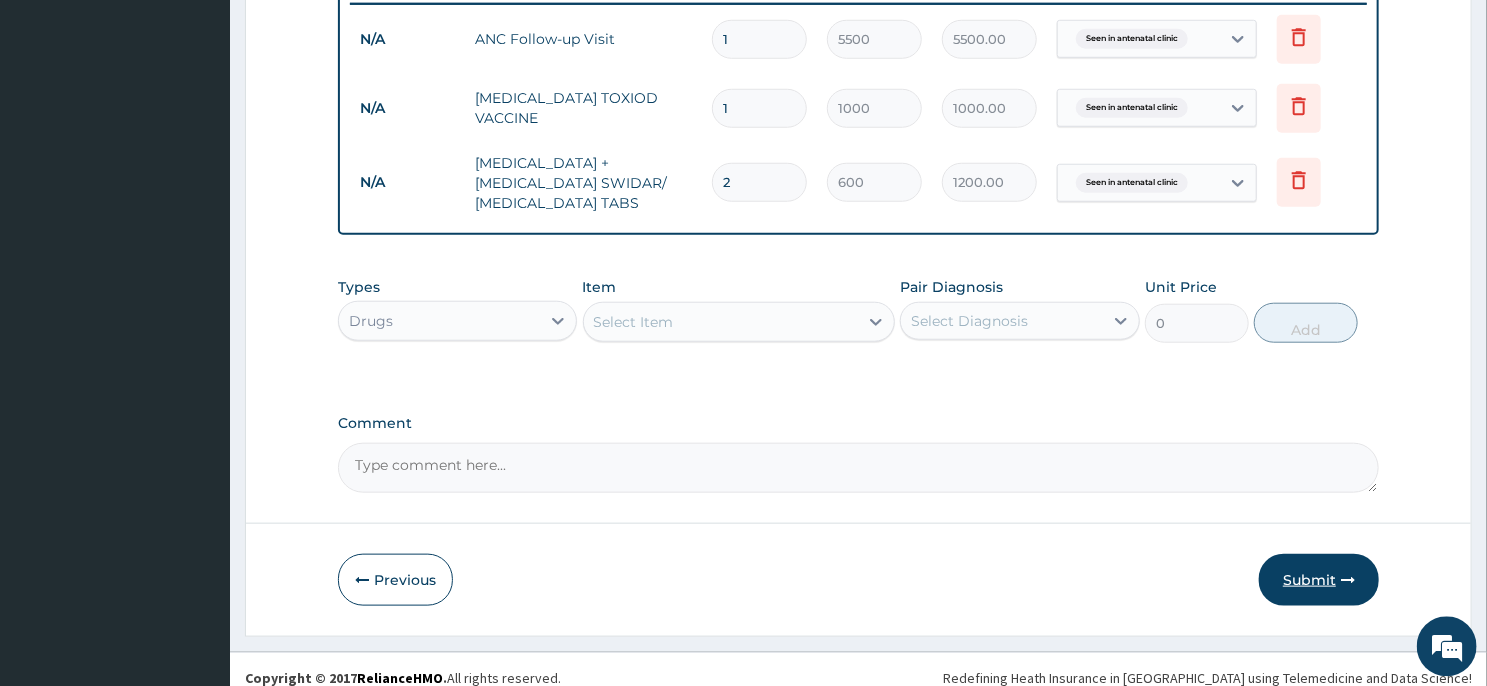 type on "2" 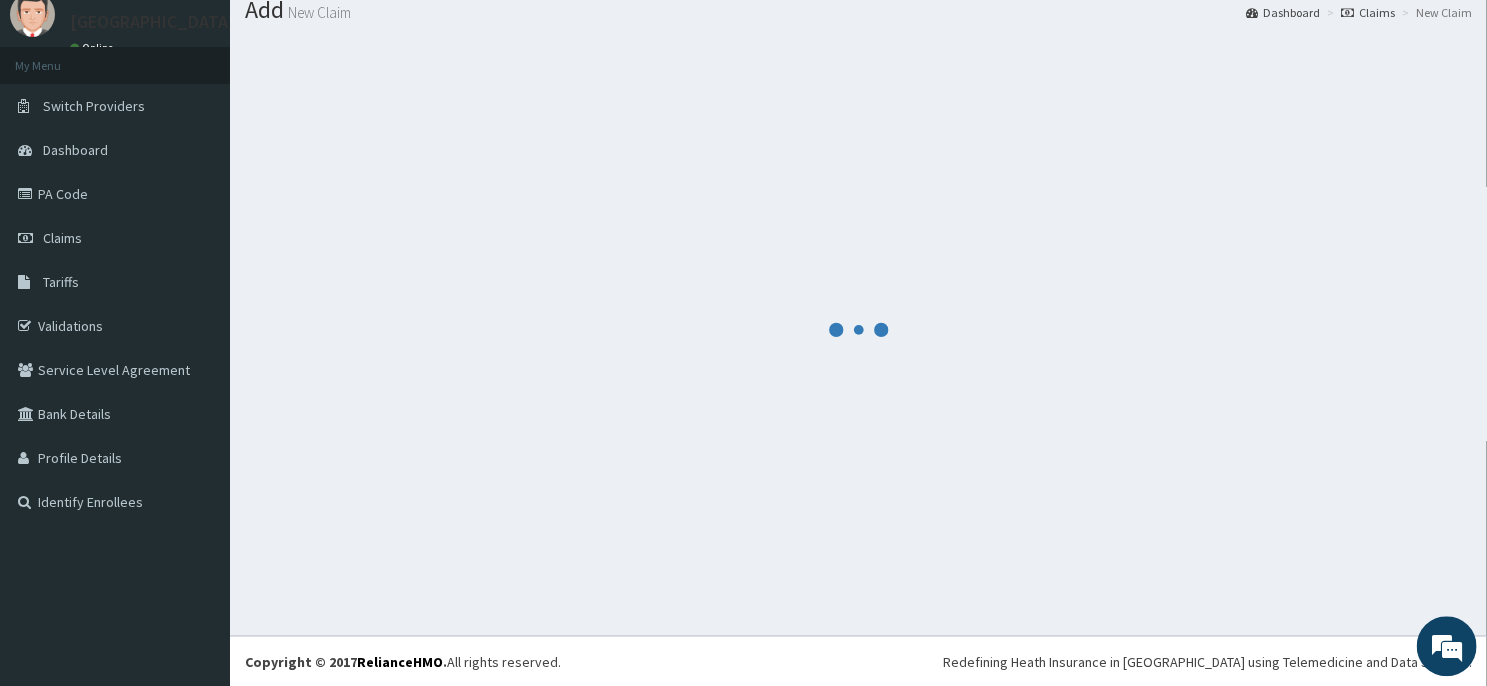 scroll, scrollTop: 69, scrollLeft: 0, axis: vertical 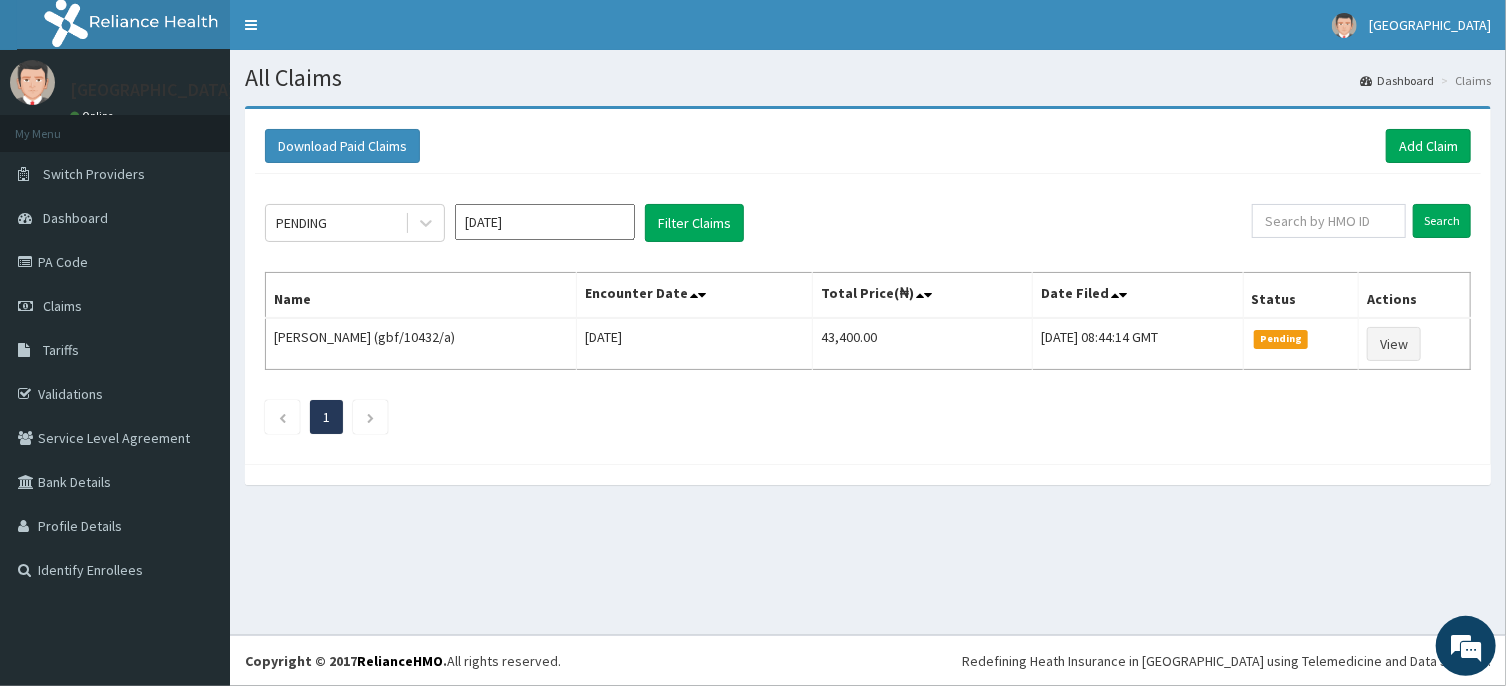 click on "Jul 2025" at bounding box center (545, 222) 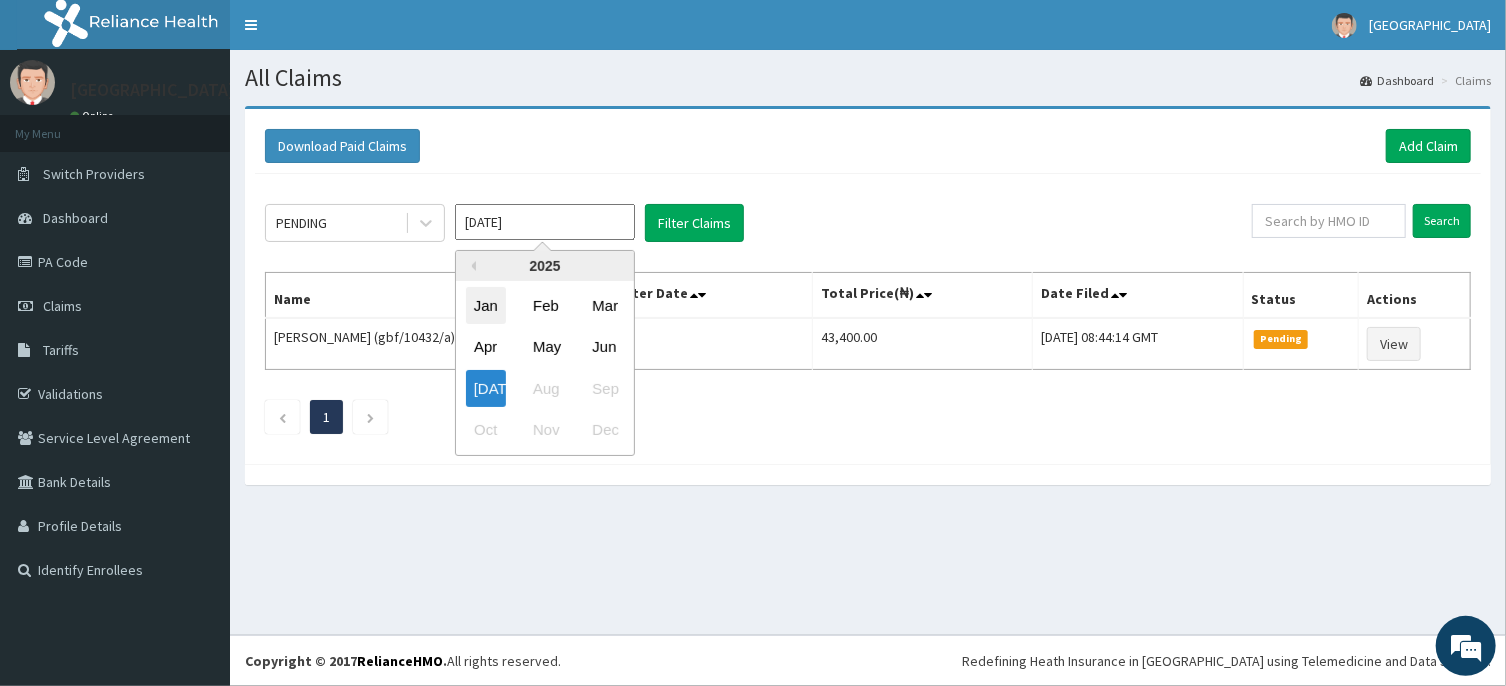 click on "Jan" at bounding box center [486, 305] 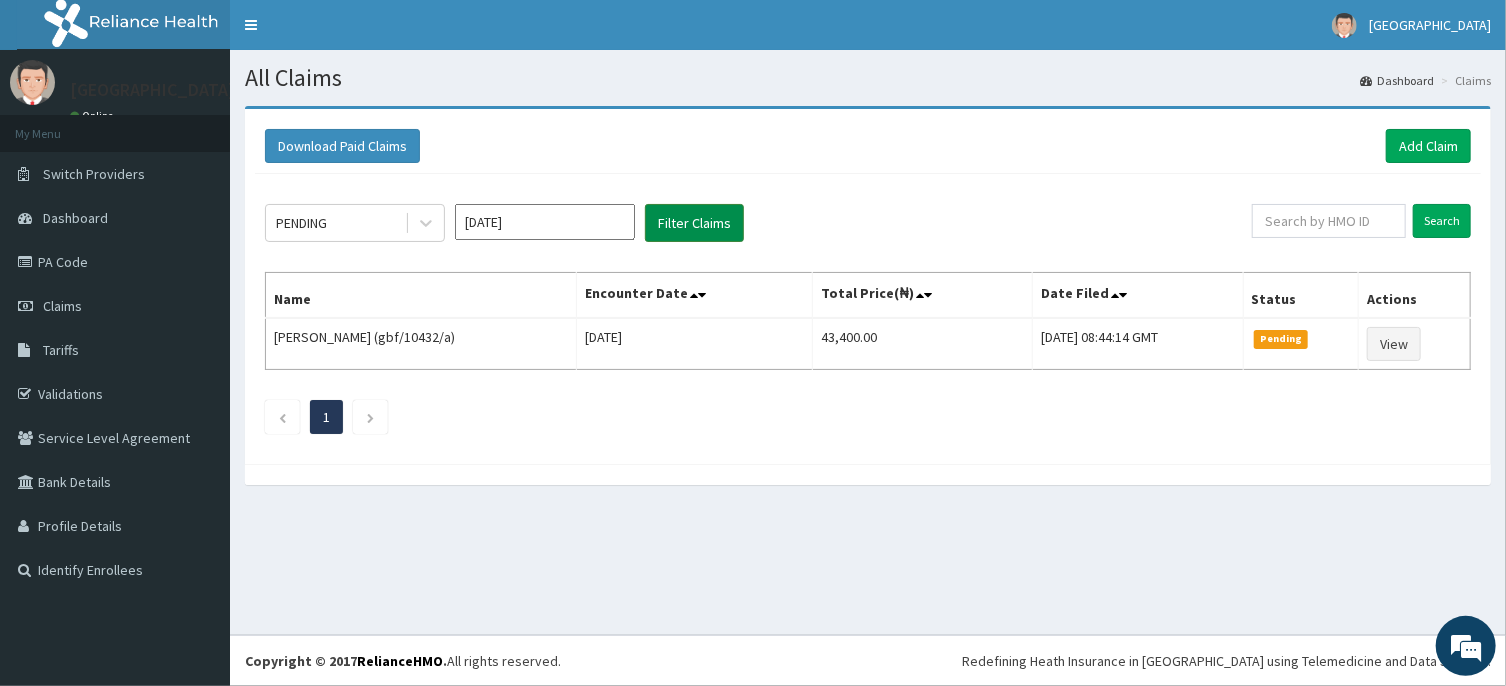 click on "Filter Claims" at bounding box center (694, 223) 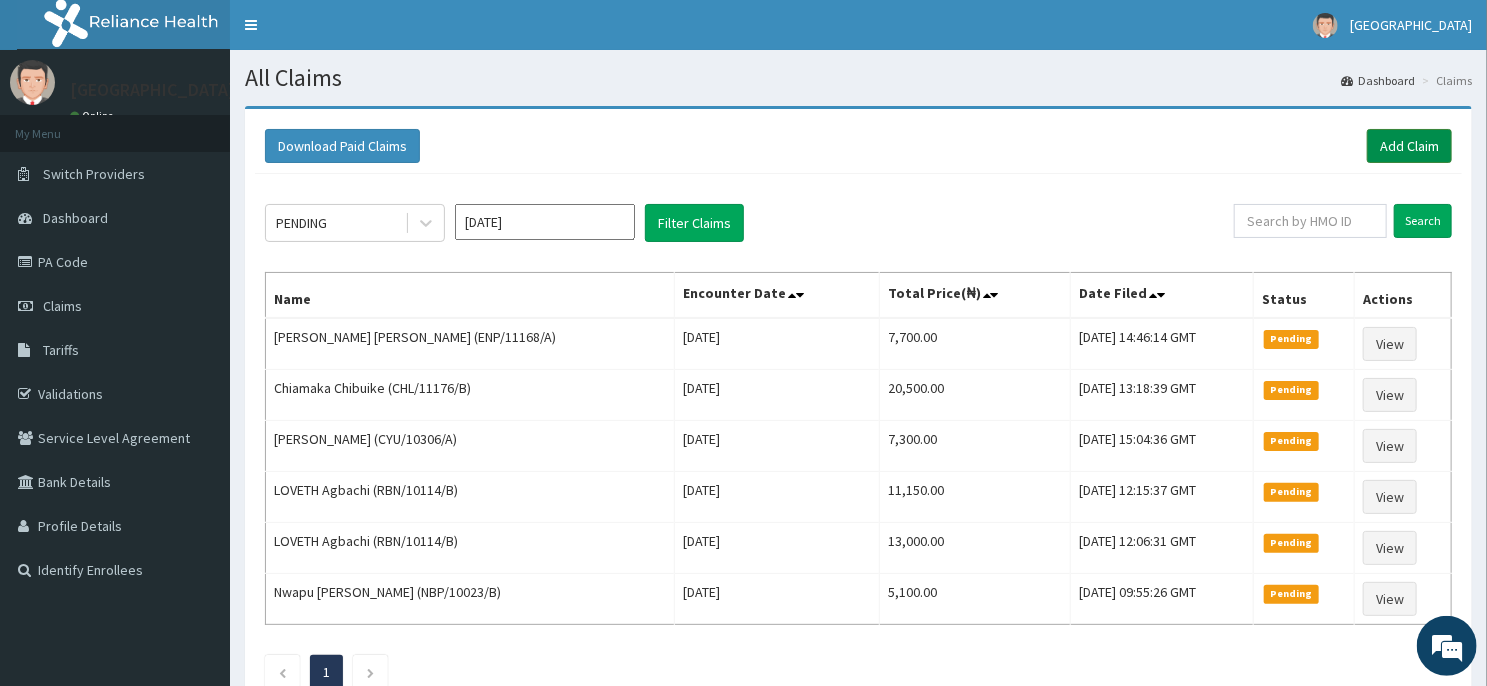 click on "Add Claim" at bounding box center [1409, 146] 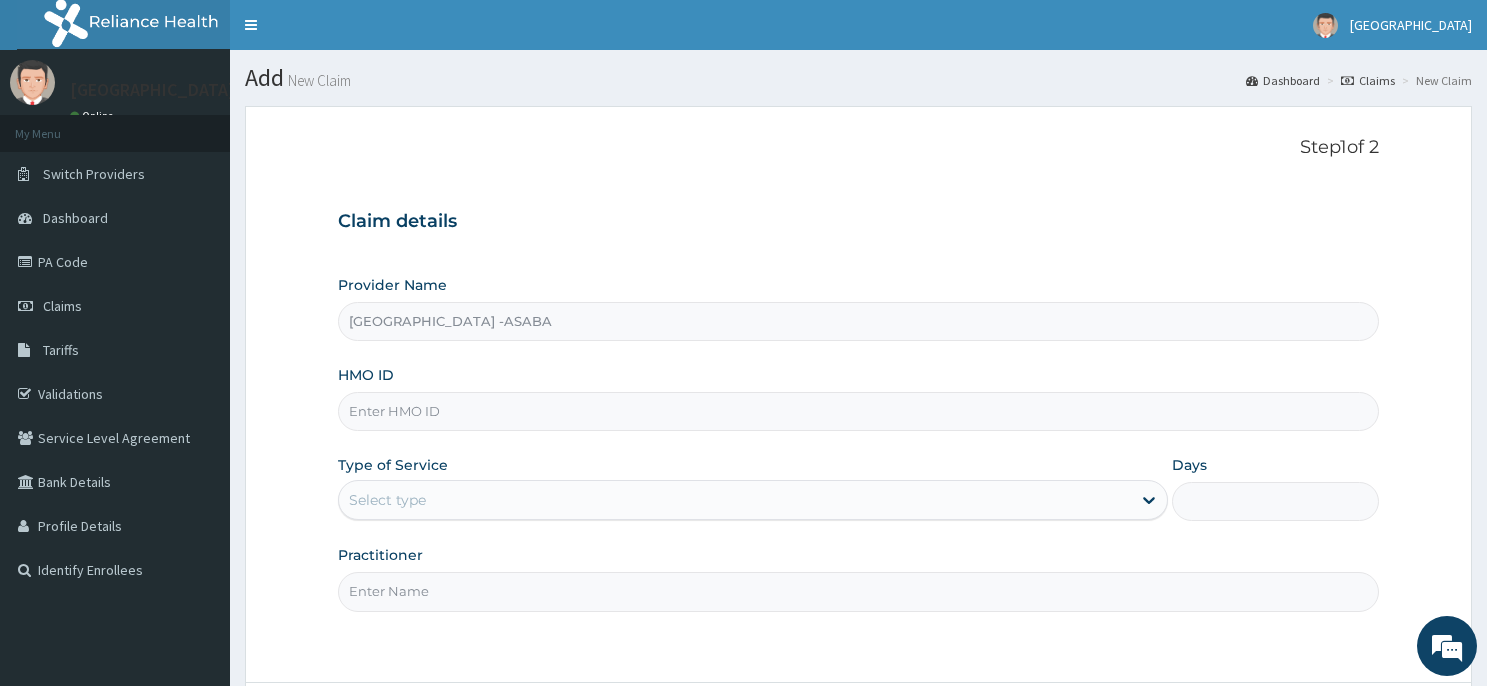 scroll, scrollTop: 0, scrollLeft: 0, axis: both 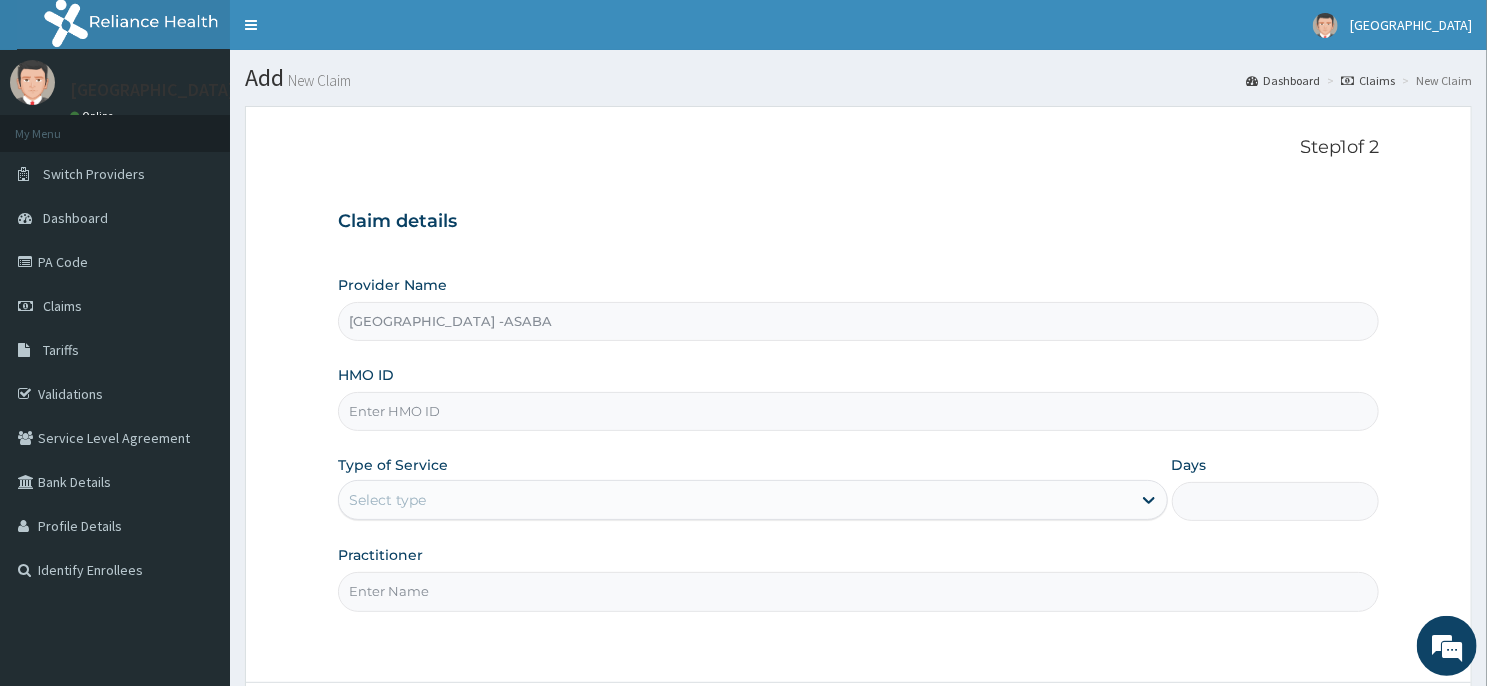 click on "HMO ID" at bounding box center (858, 411) 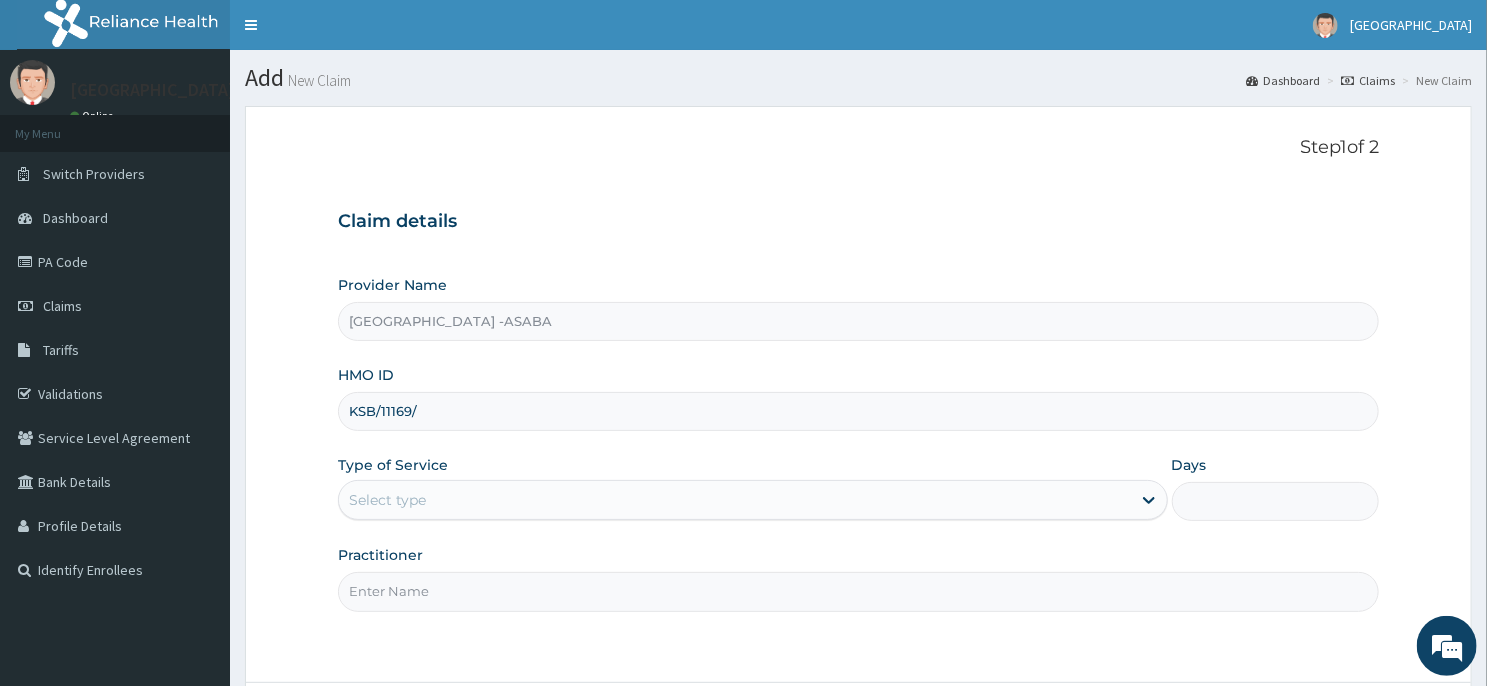 scroll, scrollTop: 0, scrollLeft: 0, axis: both 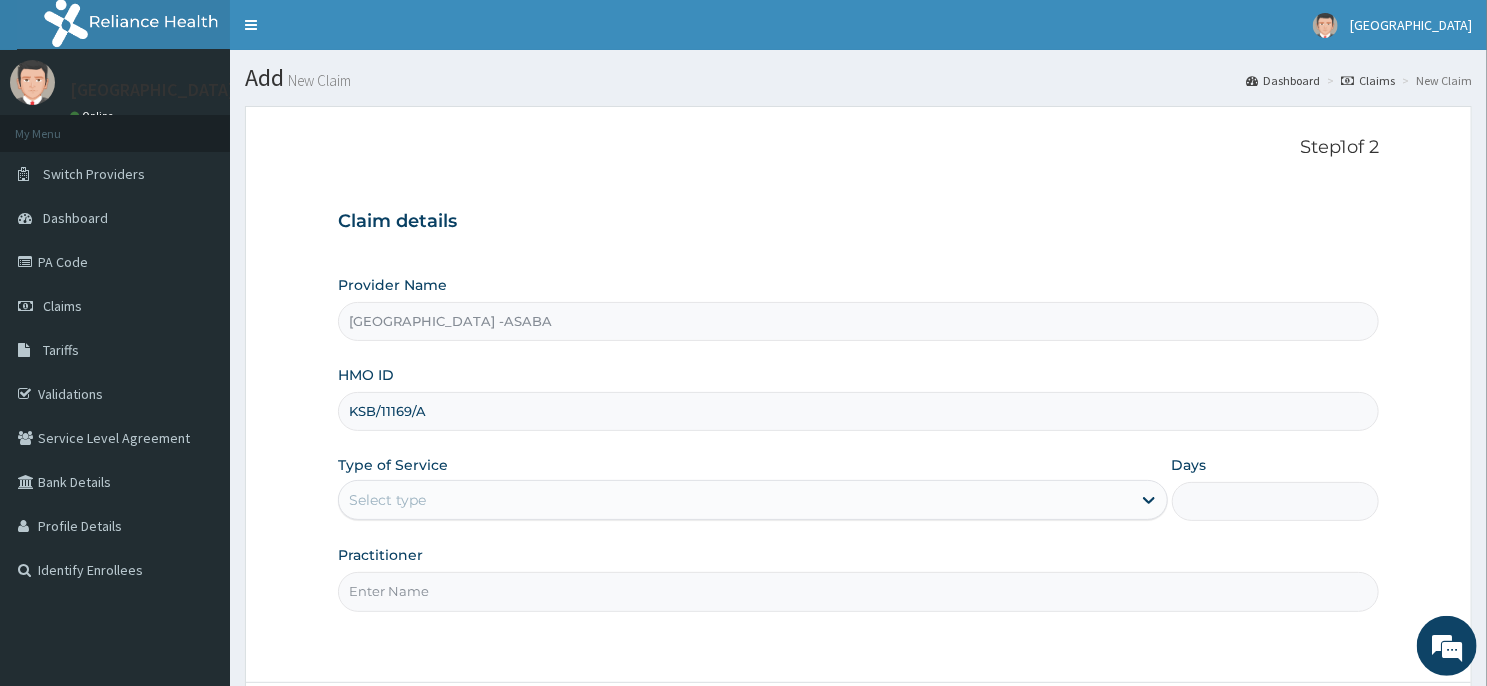 type on "KSB/11169/A" 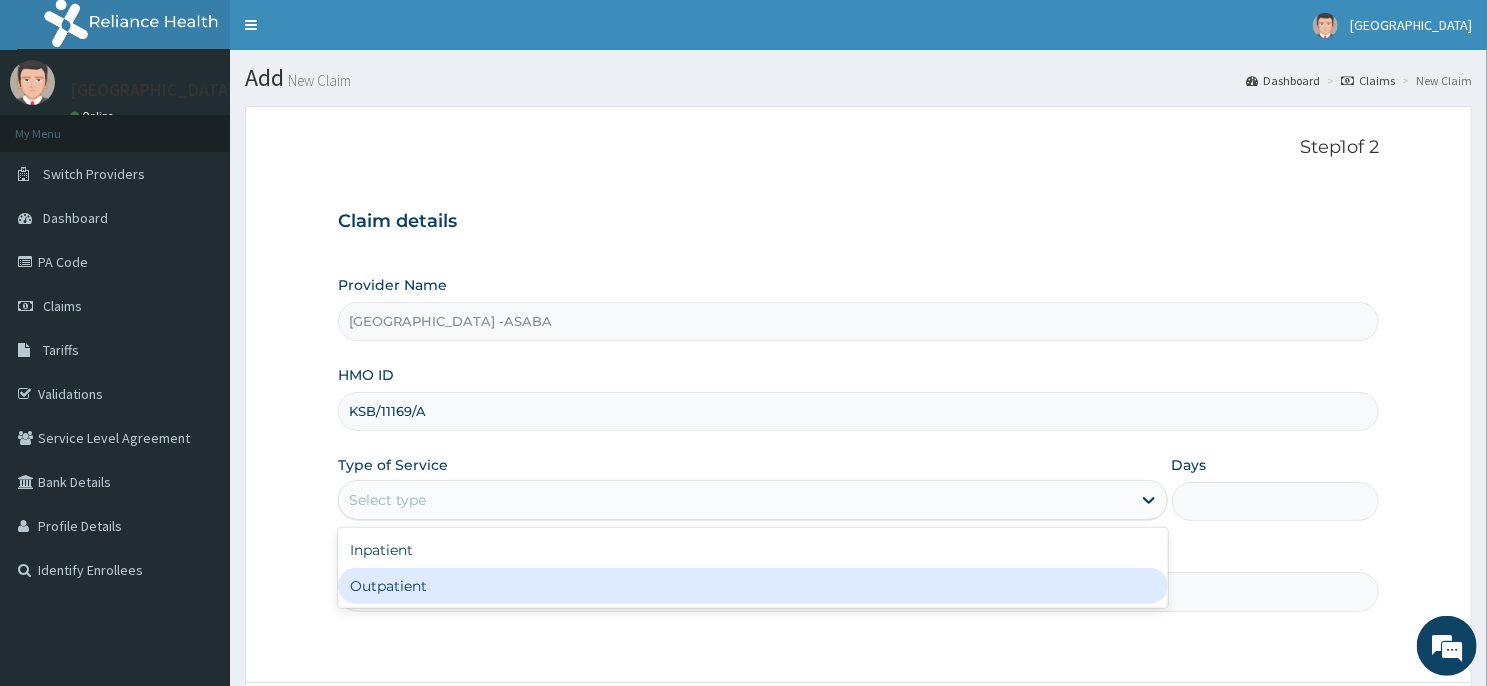 click on "Outpatient" at bounding box center (753, 586) 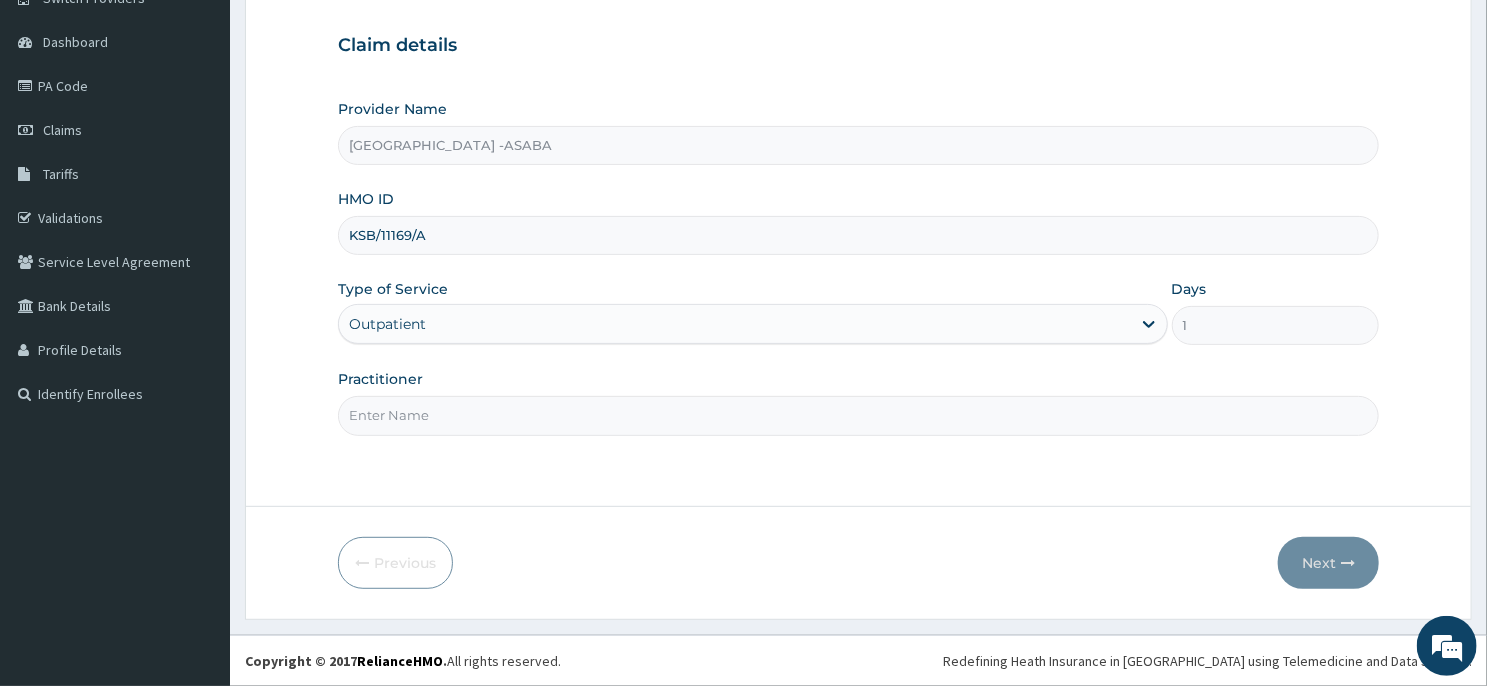 click on "Practitioner" at bounding box center [858, 415] 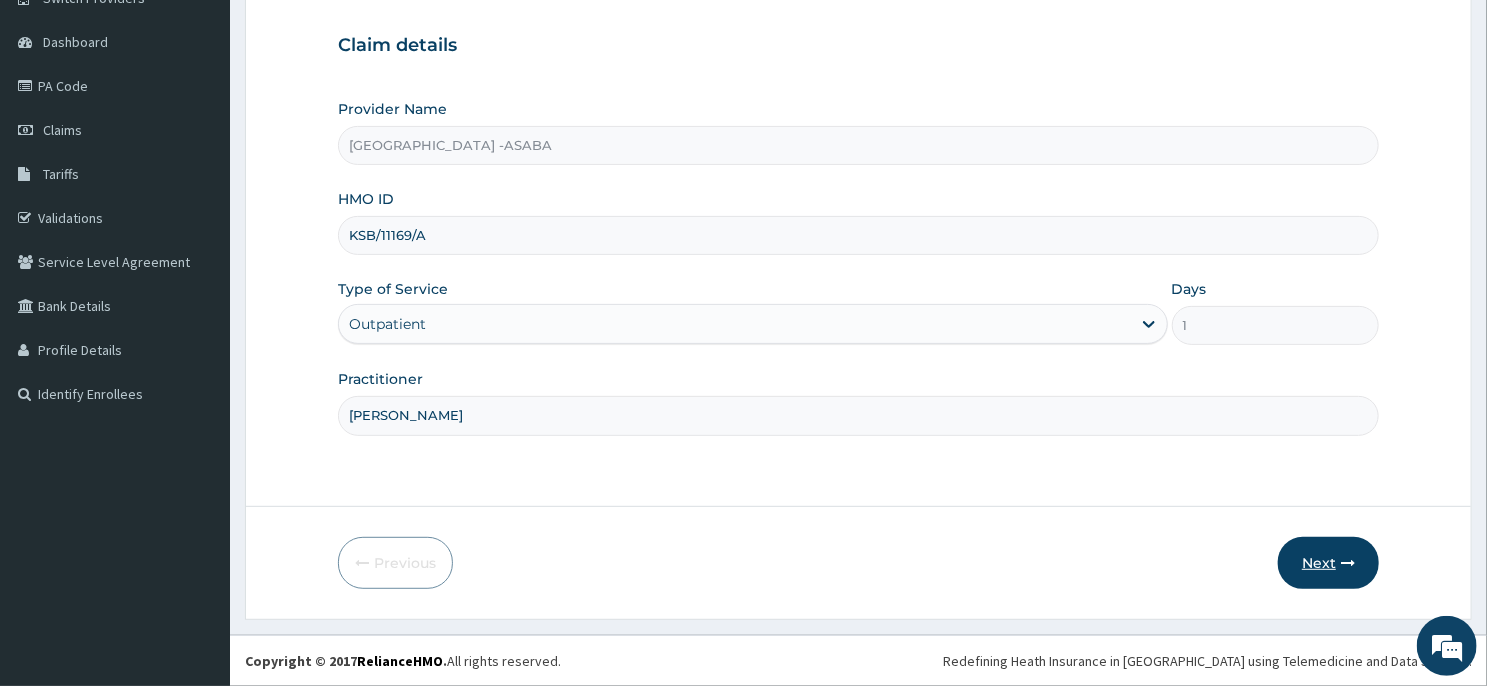 type on "[PERSON_NAME]" 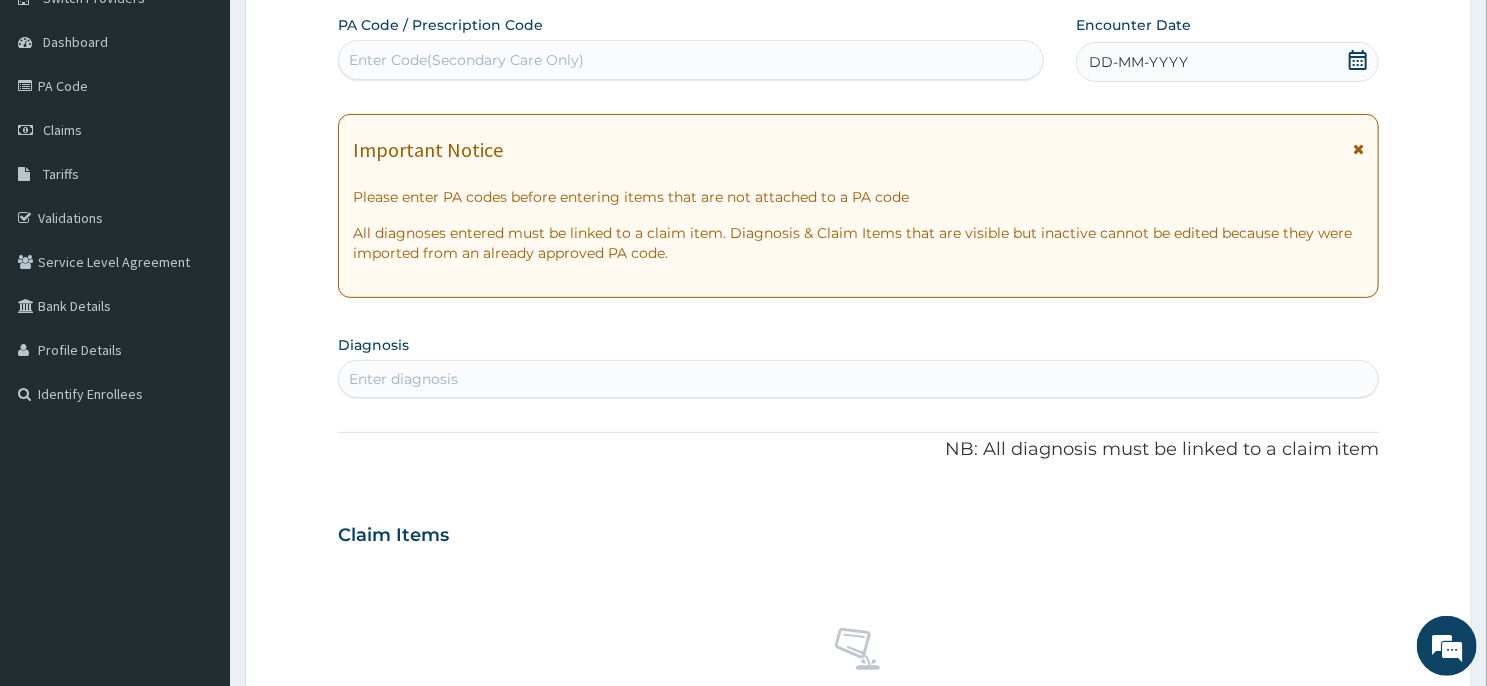 click on "DD-MM-YYYY" at bounding box center (1227, 62) 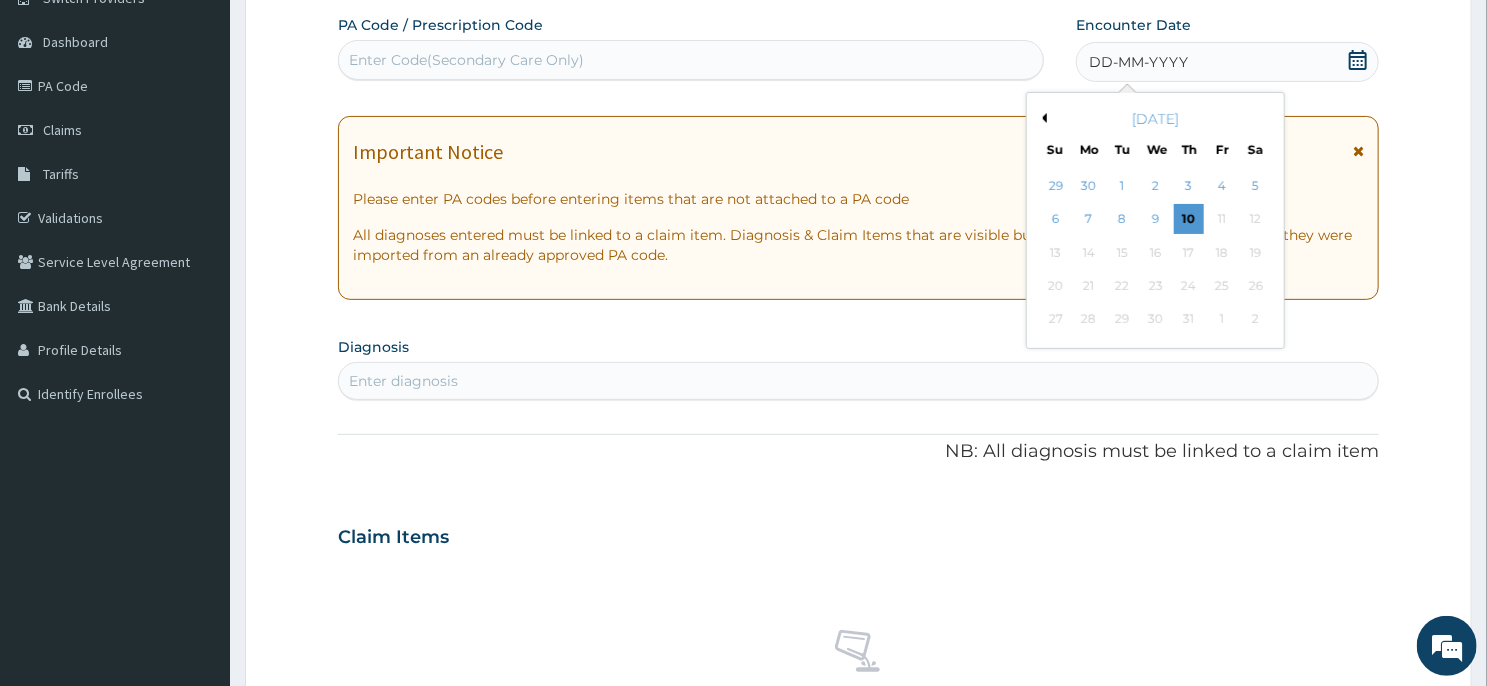 click on "Previous Month" at bounding box center [1042, 118] 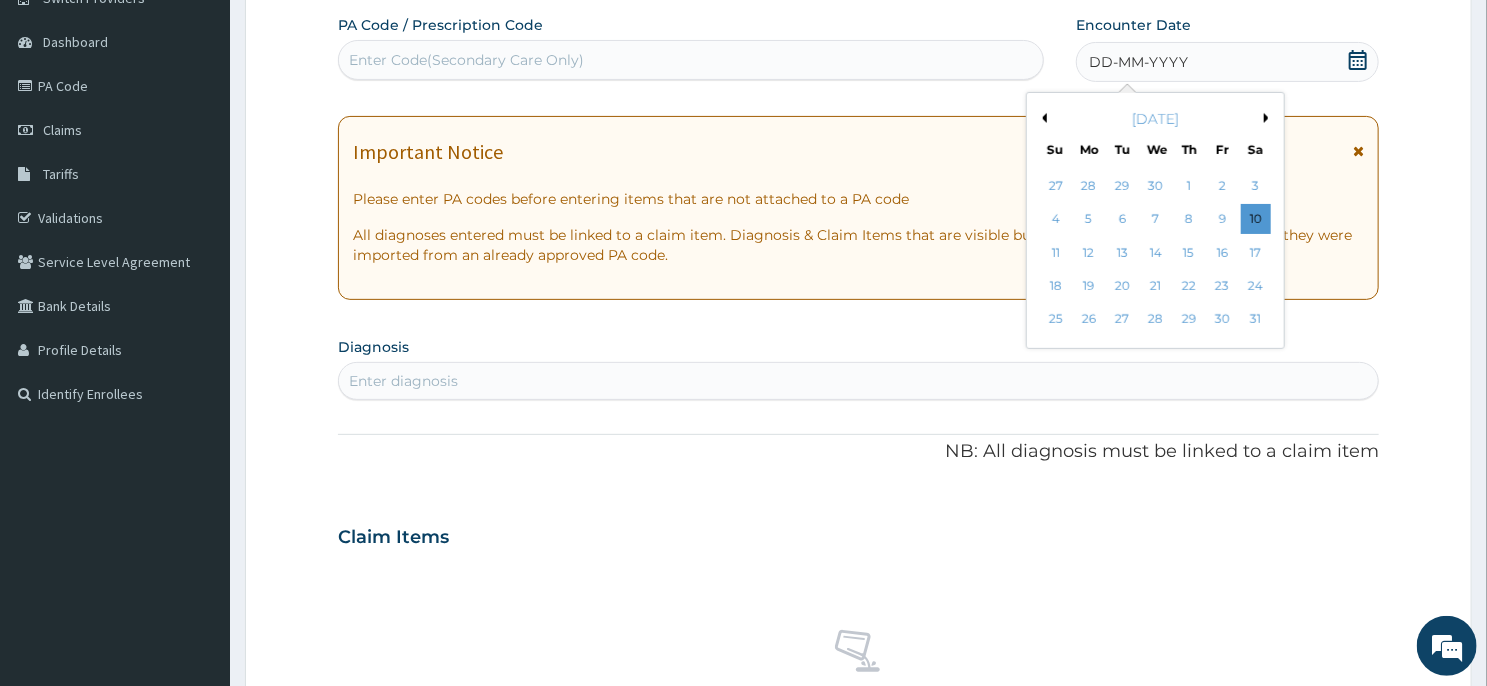 click on "Previous Month" at bounding box center [1042, 118] 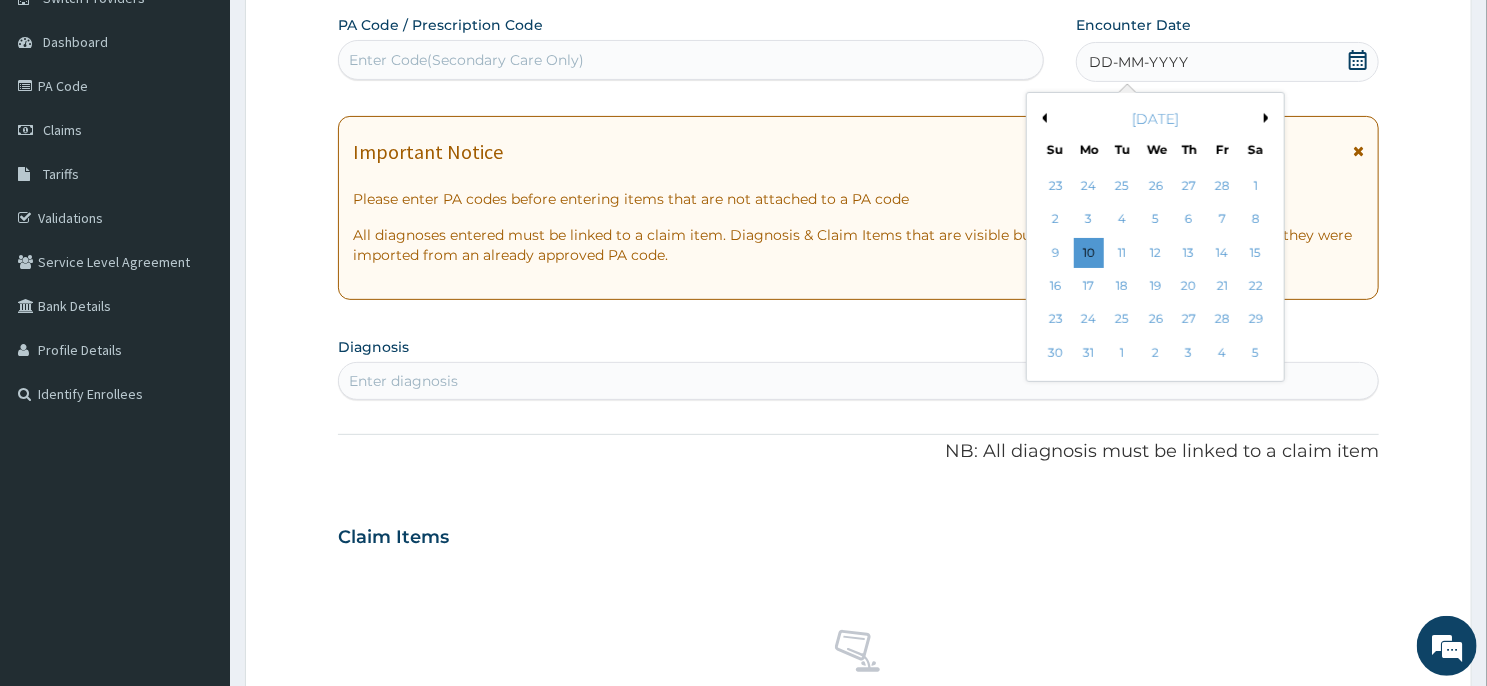 click on "Previous Month" at bounding box center [1042, 118] 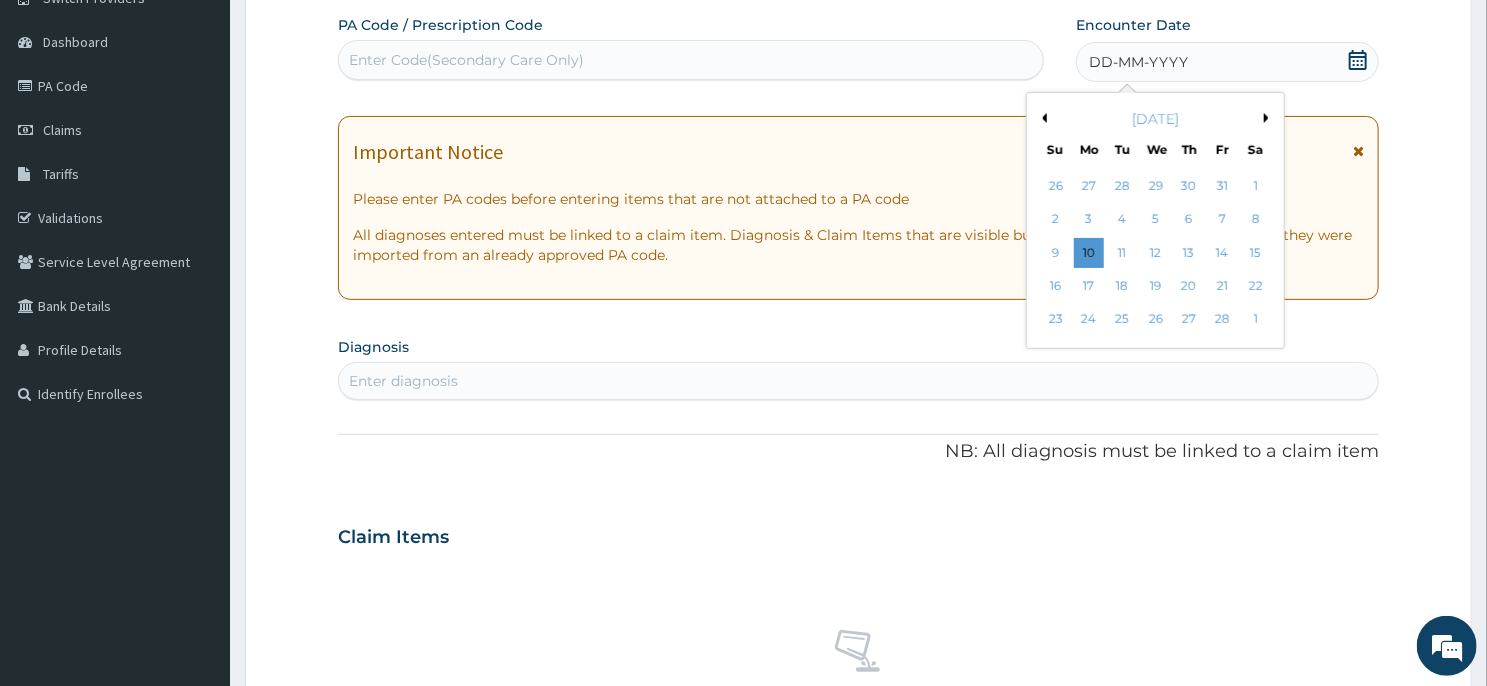 click on "Previous Month" at bounding box center [1042, 118] 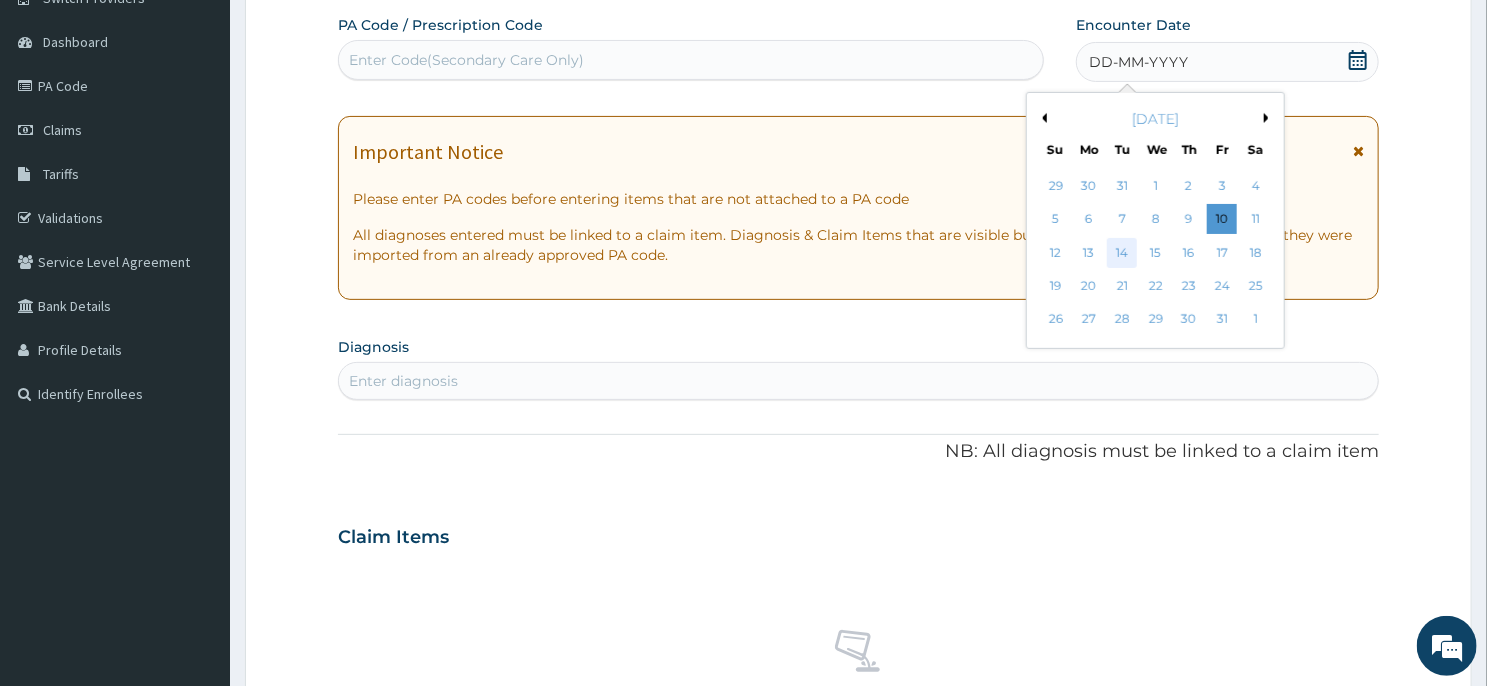 click on "14" at bounding box center [1123, 253] 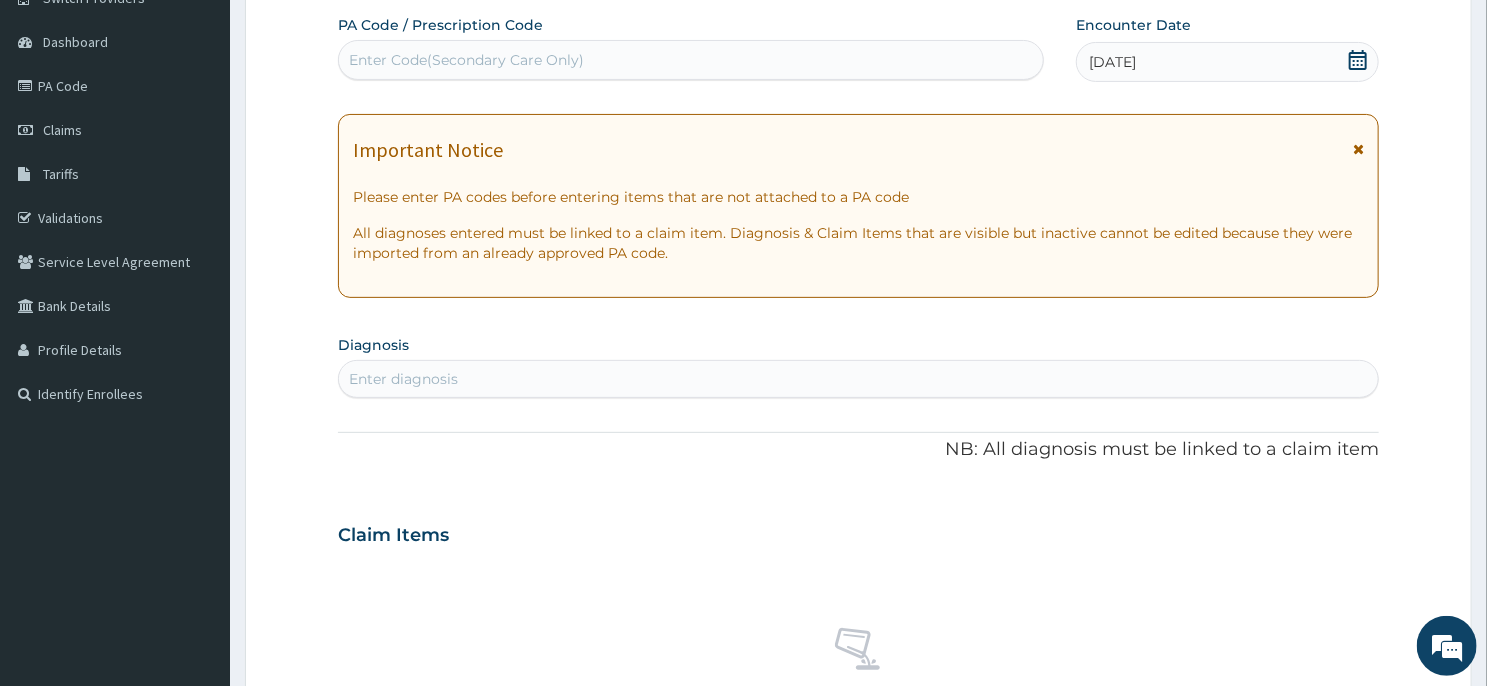 click on "Enter diagnosis" at bounding box center (858, 379) 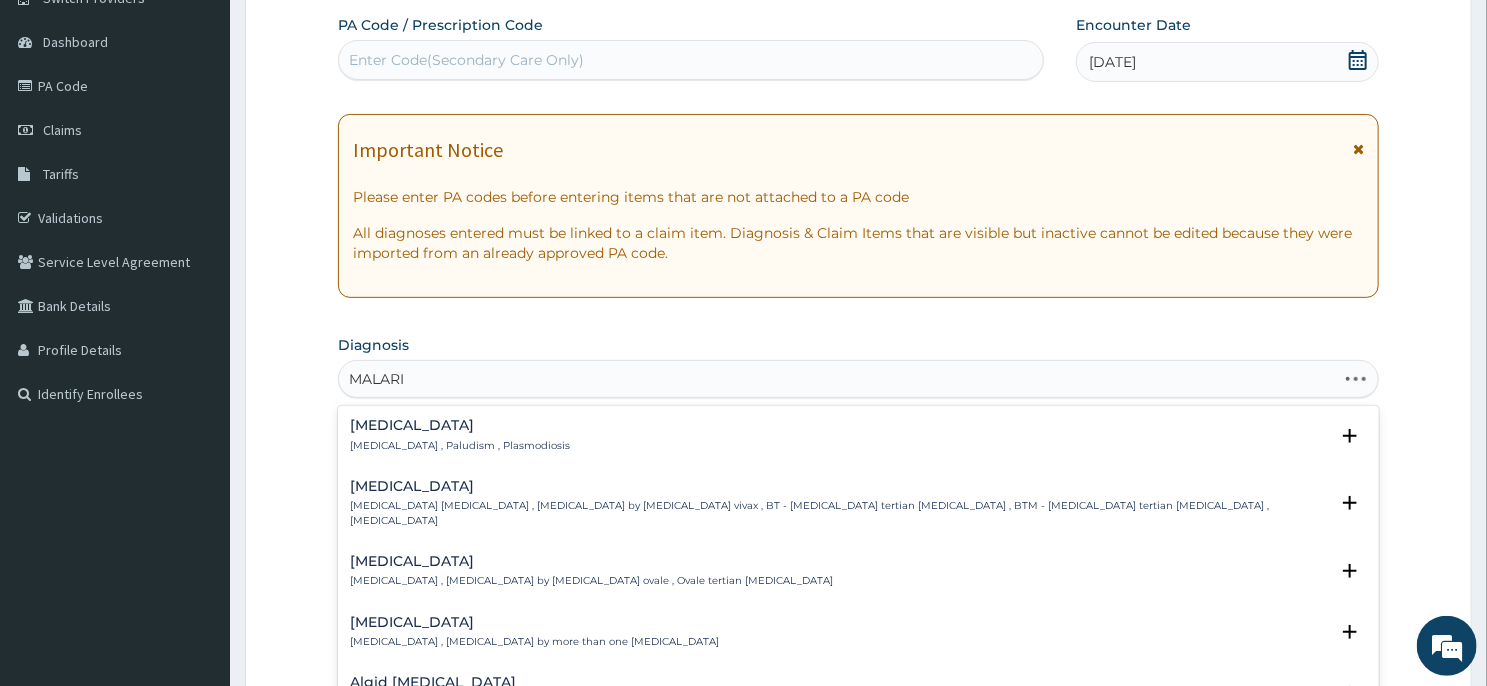 type on "[MEDICAL_DATA]" 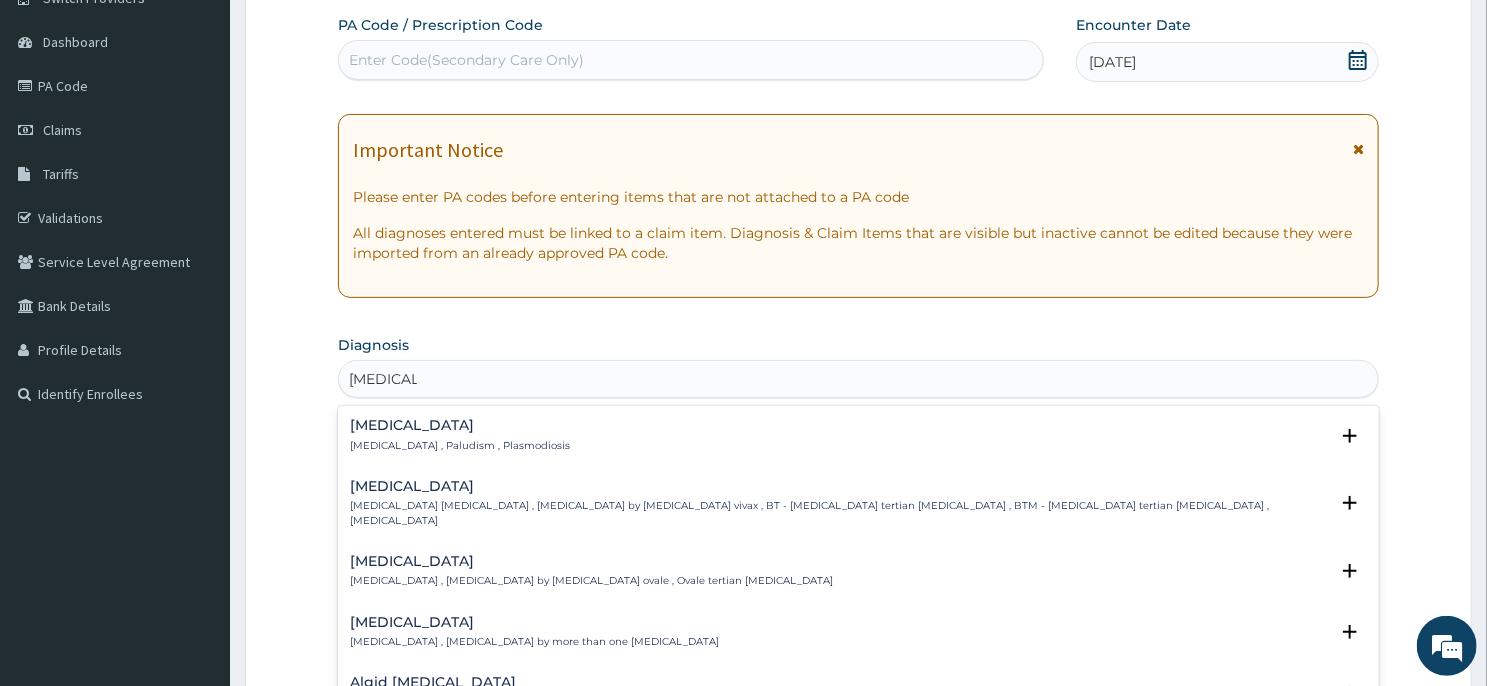 click on "[MEDICAL_DATA]" at bounding box center (460, 425) 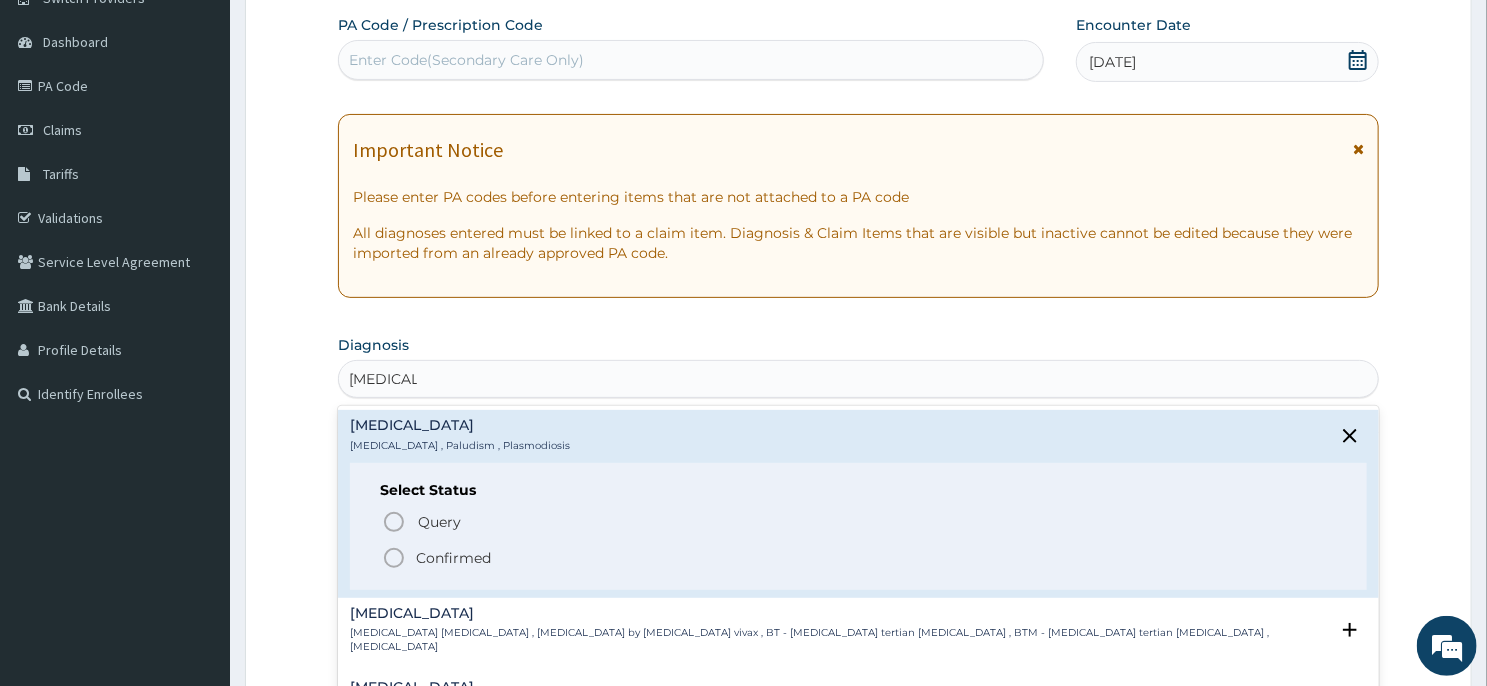 click 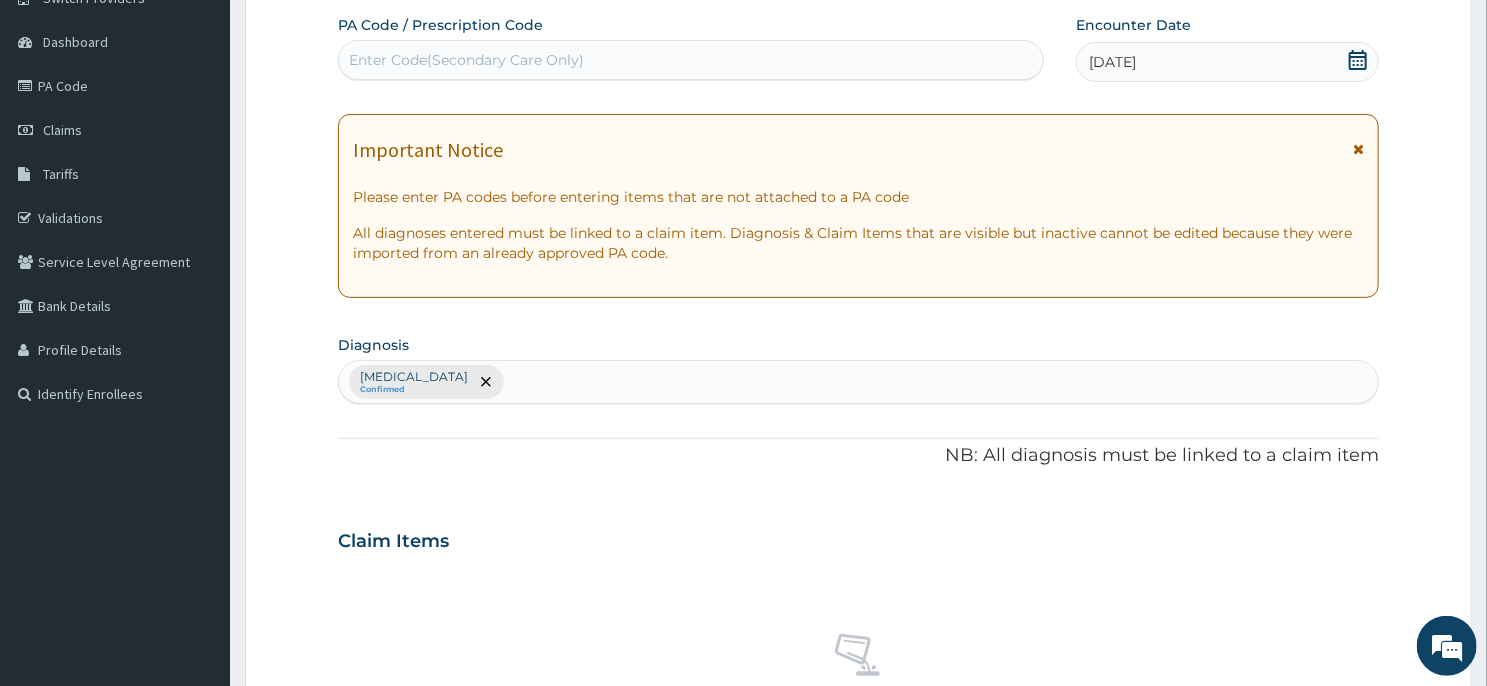 click on "Step  2  of 2 PA Code / Prescription Code Enter Code(Secondary Care Only) Encounter Date 14-01-2025 Important Notice Please enter PA codes before entering items that are not attached to a PA code   All diagnoses entered must be linked to a claim item. Diagnosis & Claim Items that are visible but inactive cannot be edited because they were imported from an already approved PA code. Diagnosis Malaria Confirmed NB: All diagnosis must be linked to a claim item Claim Items No claim item Types Select Type Item Select Item Pair Diagnosis Select Diagnosis Unit Price 0 Add Comment     Previous   Submit" at bounding box center [858, 564] 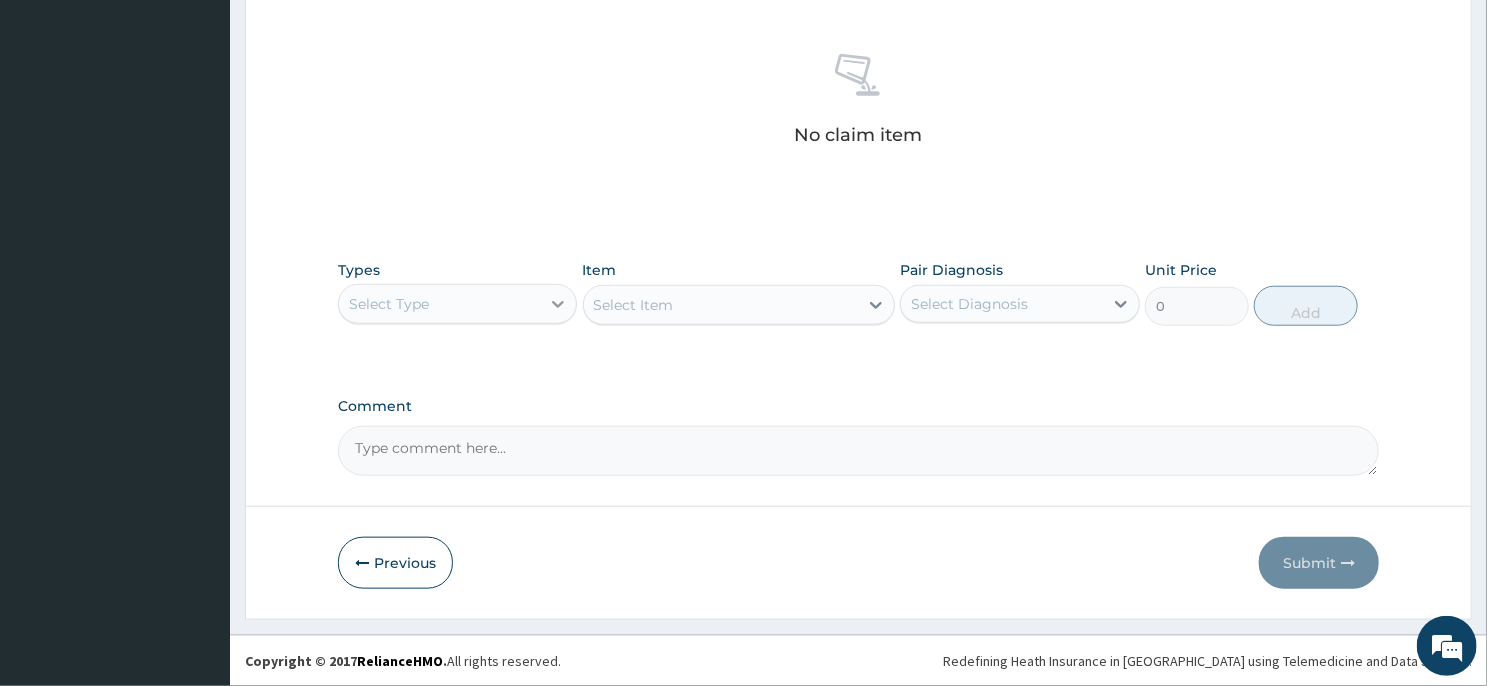 click at bounding box center [558, 304] 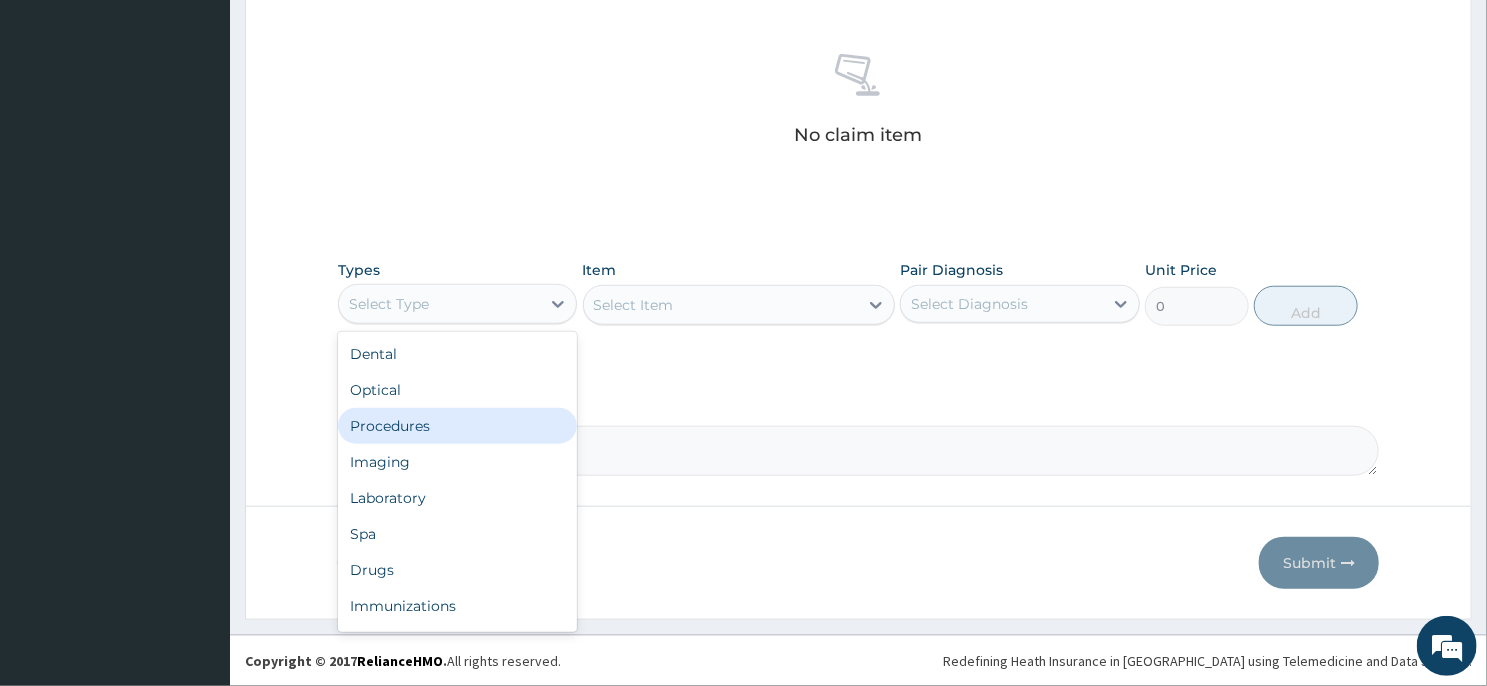 click on "Procedures" at bounding box center [457, 426] 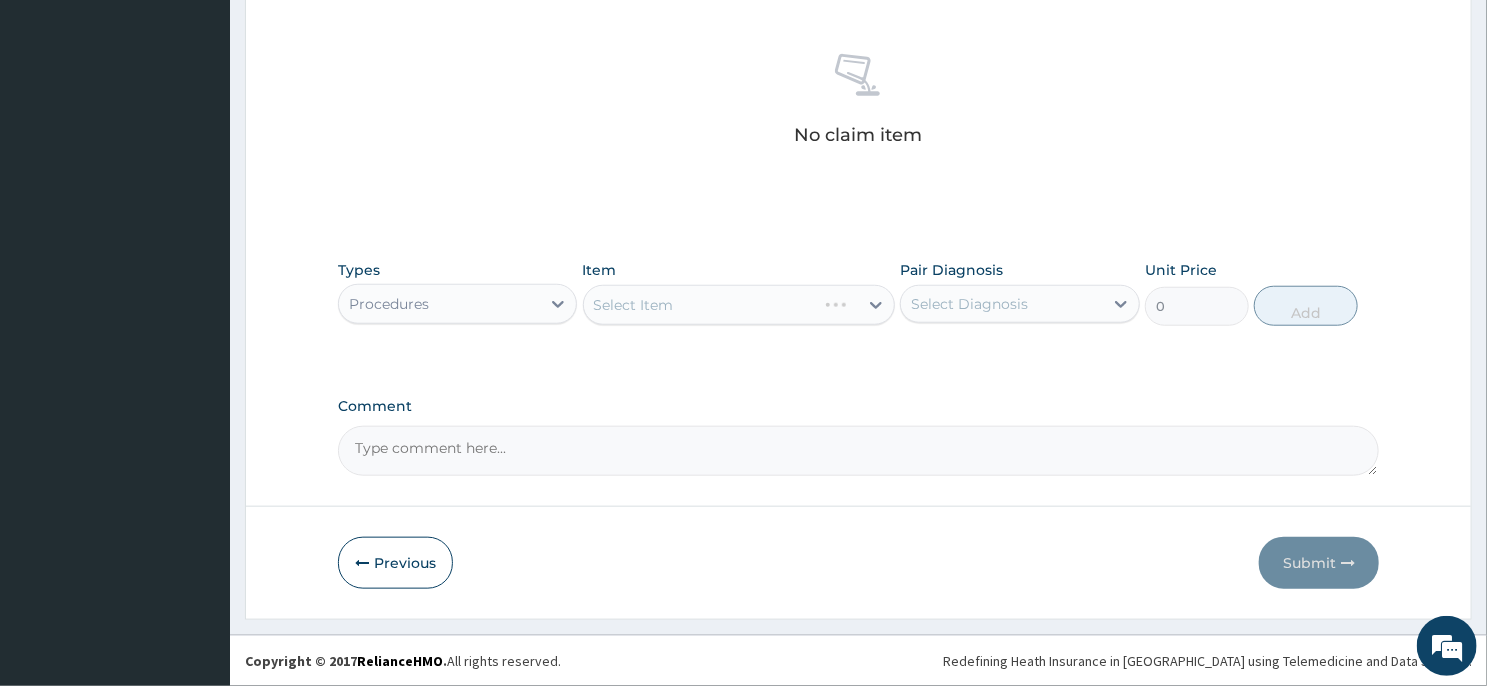 click on "Select Item" at bounding box center [739, 305] 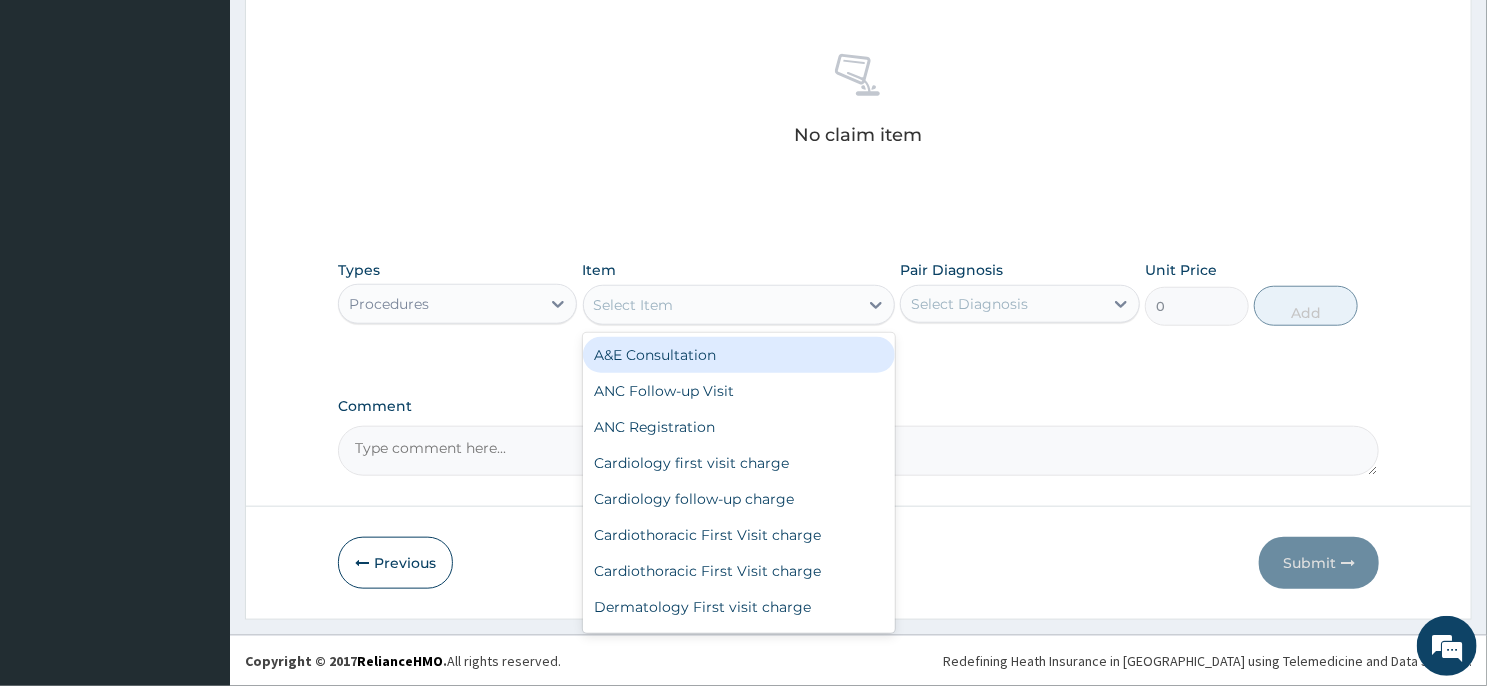 click on "Select Item" at bounding box center [721, 305] 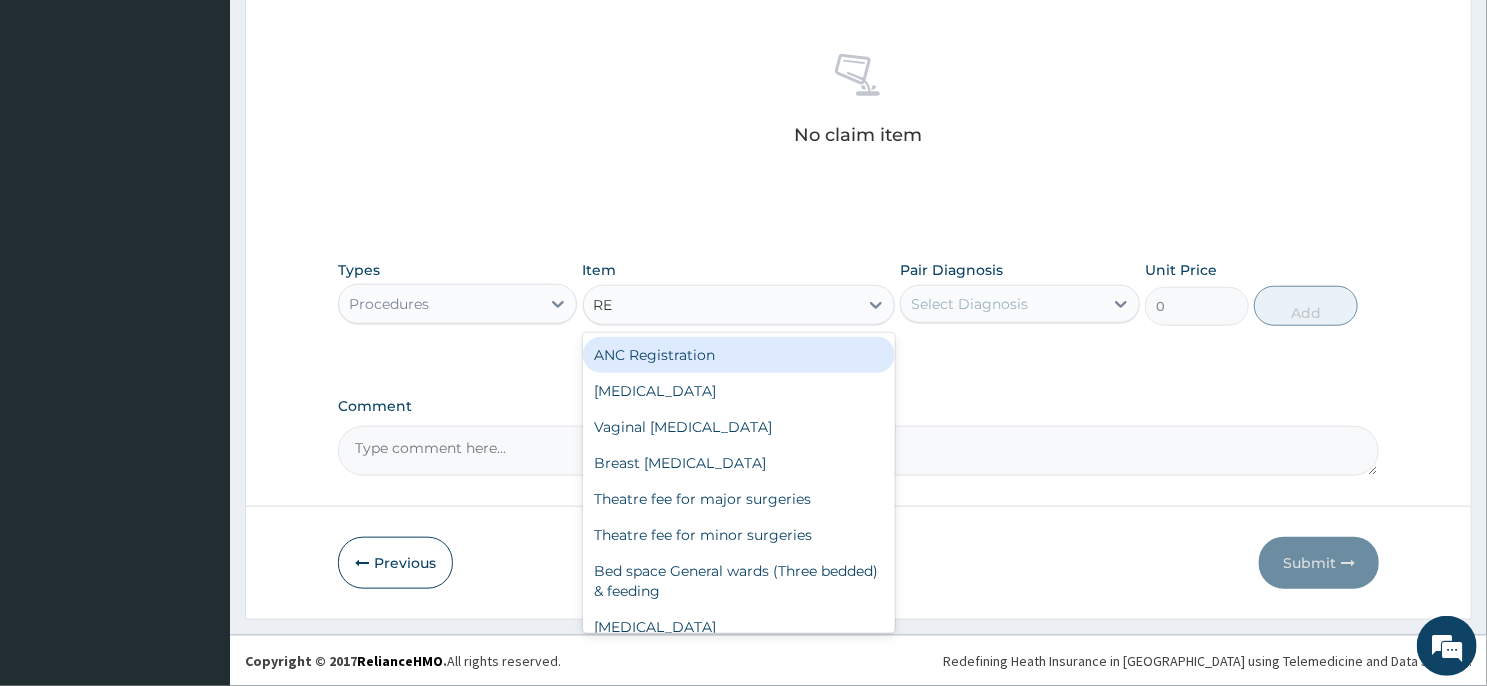 type on "REG" 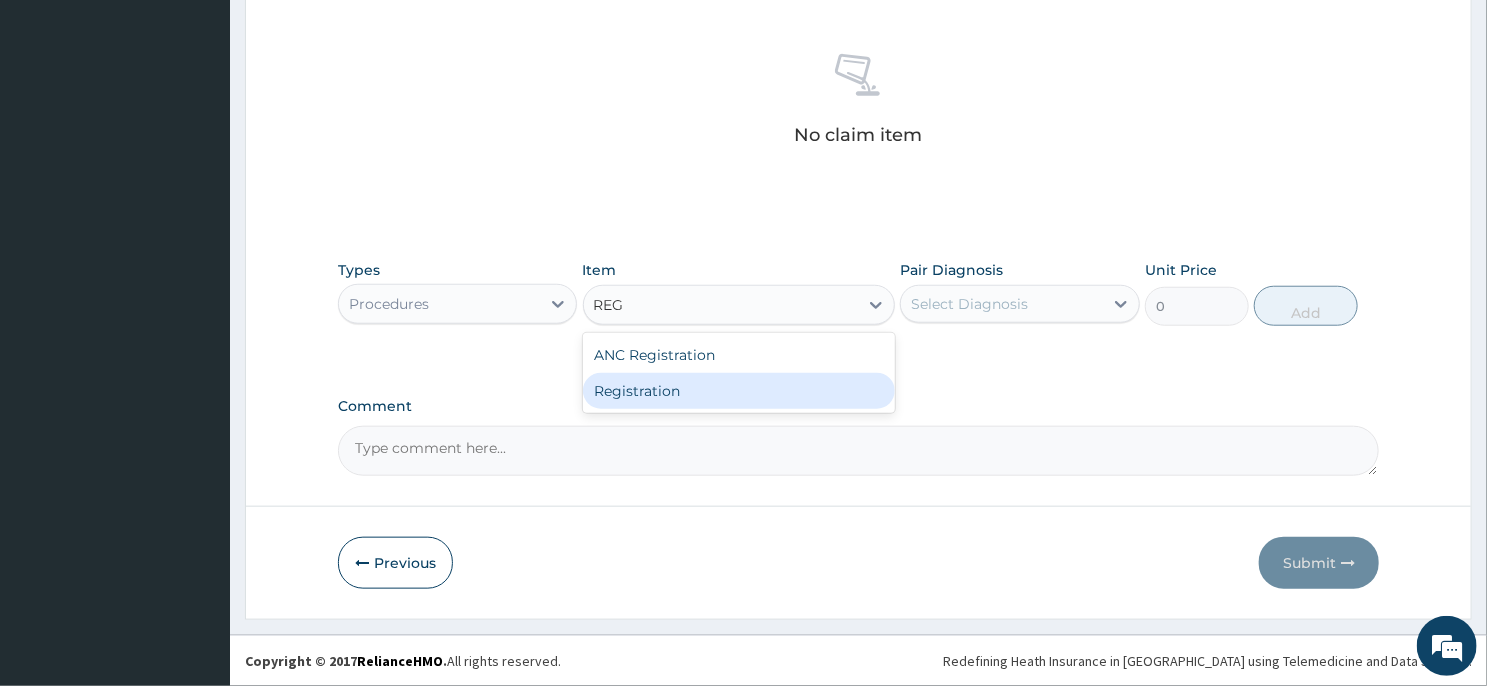 click on "Registration" at bounding box center (739, 391) 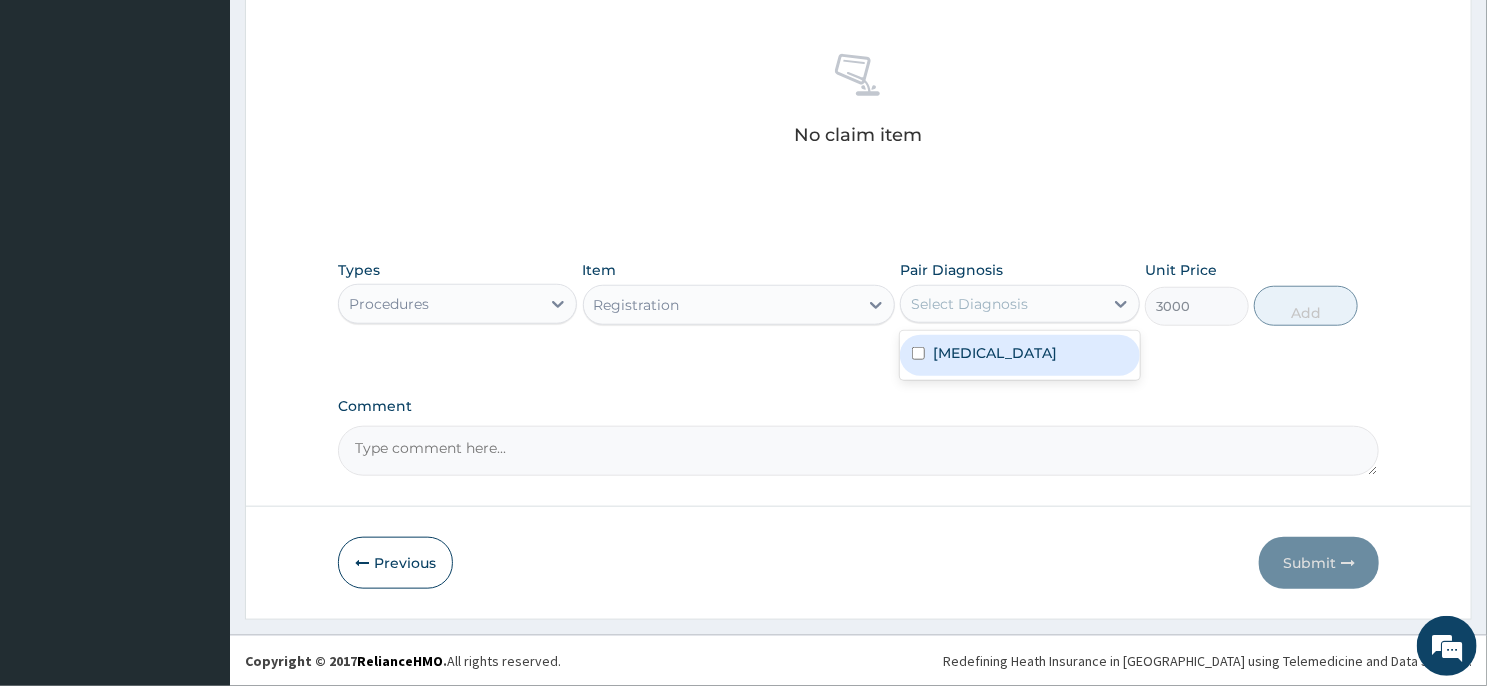 click on "Select Diagnosis" at bounding box center (1001, 304) 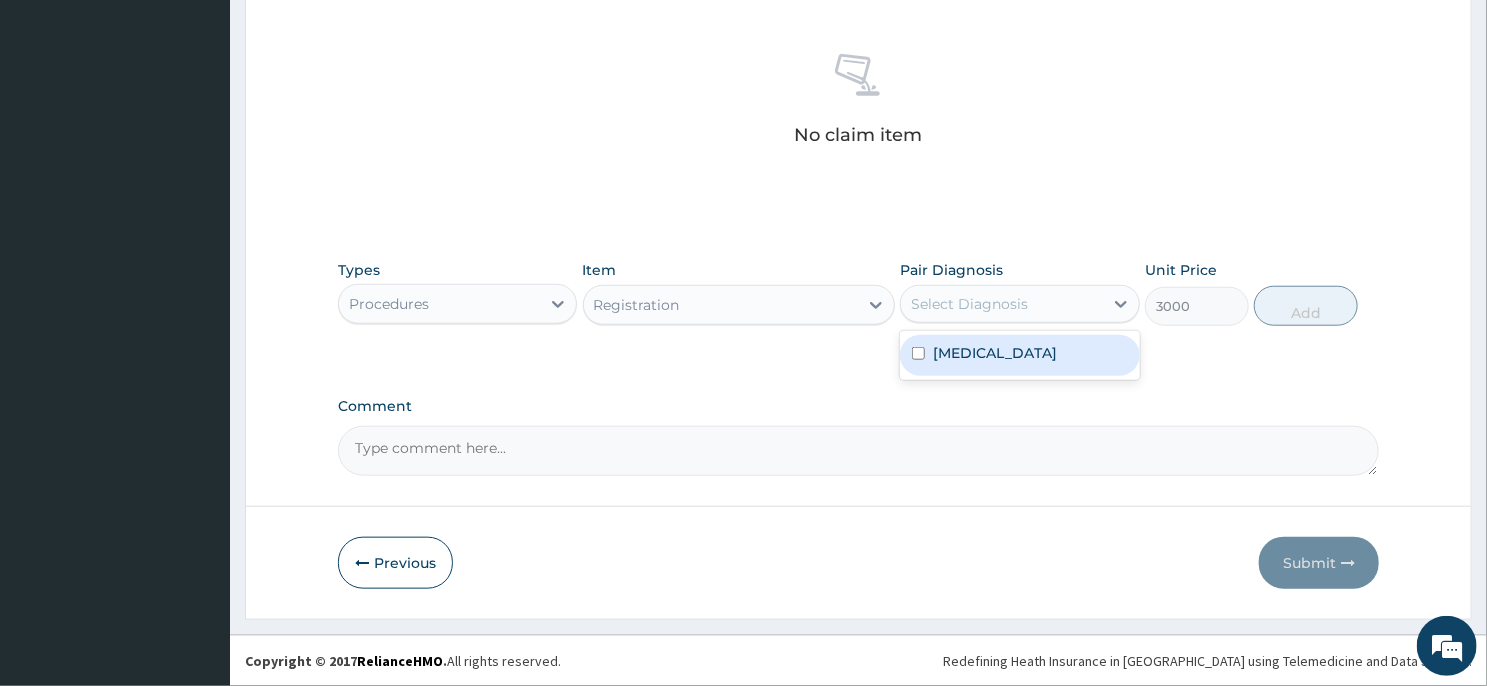 click on "[MEDICAL_DATA]" at bounding box center [1019, 355] 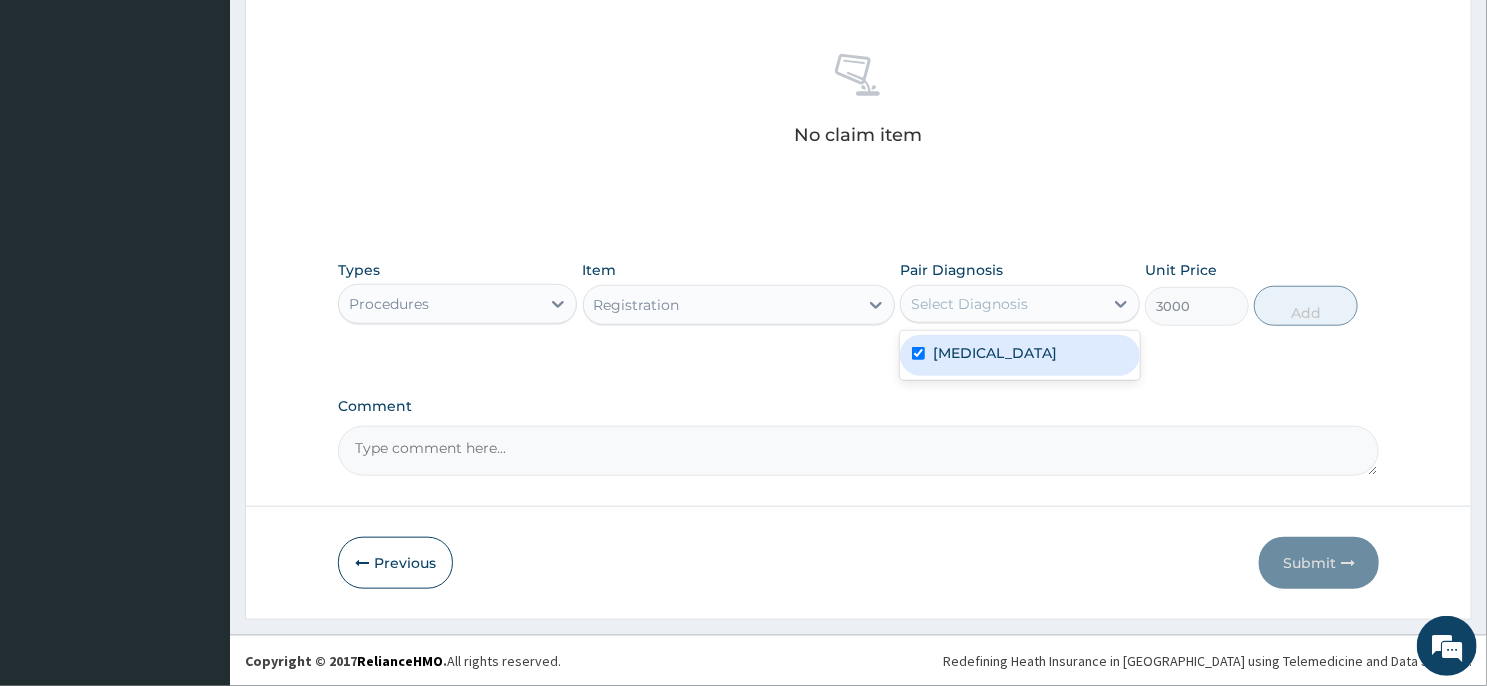 checkbox on "true" 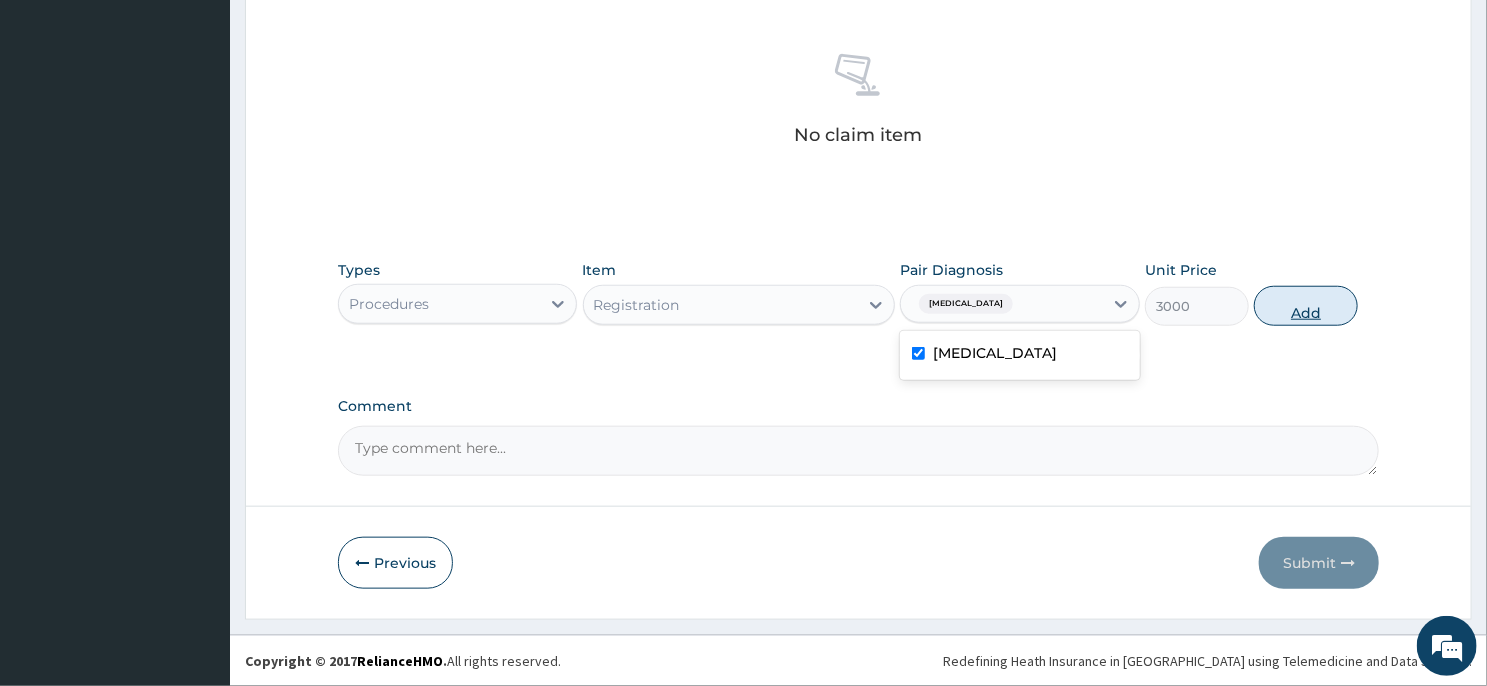 click on "Add" at bounding box center (1306, 306) 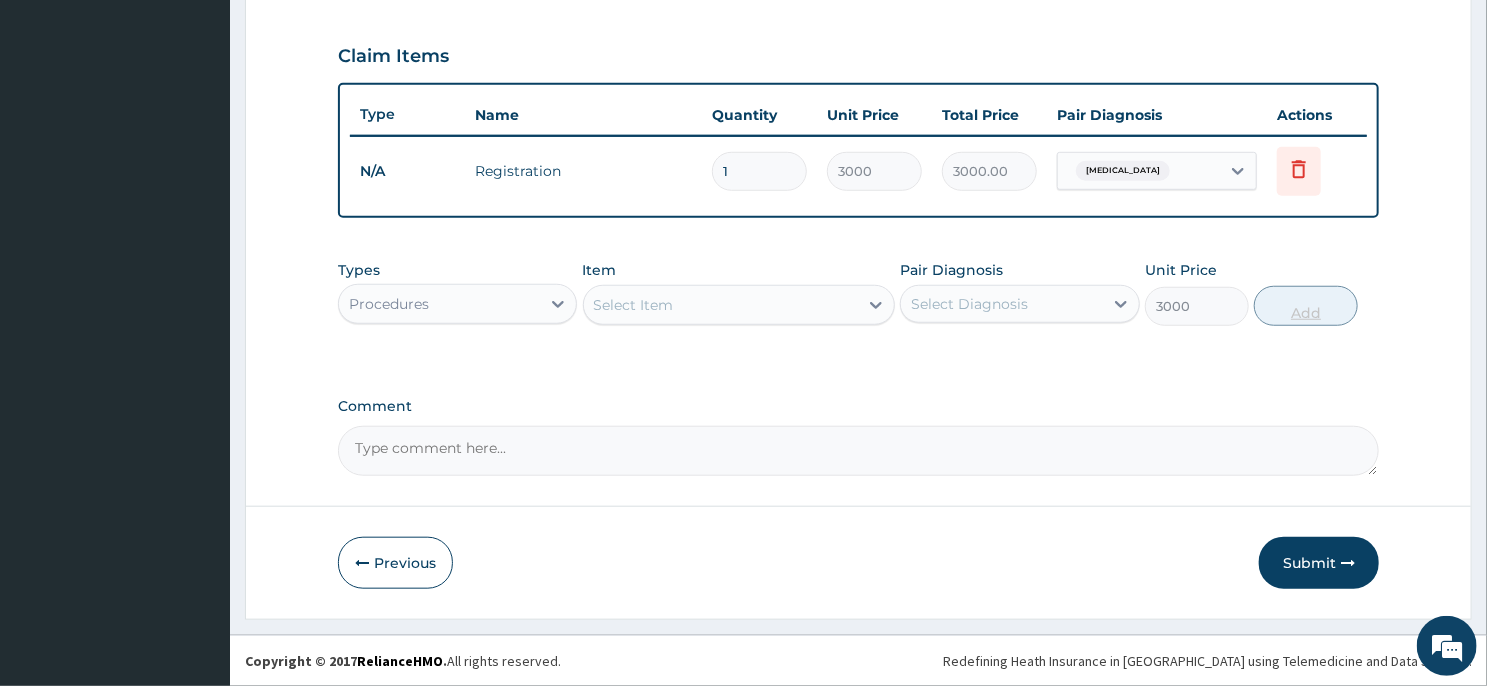 type on "0" 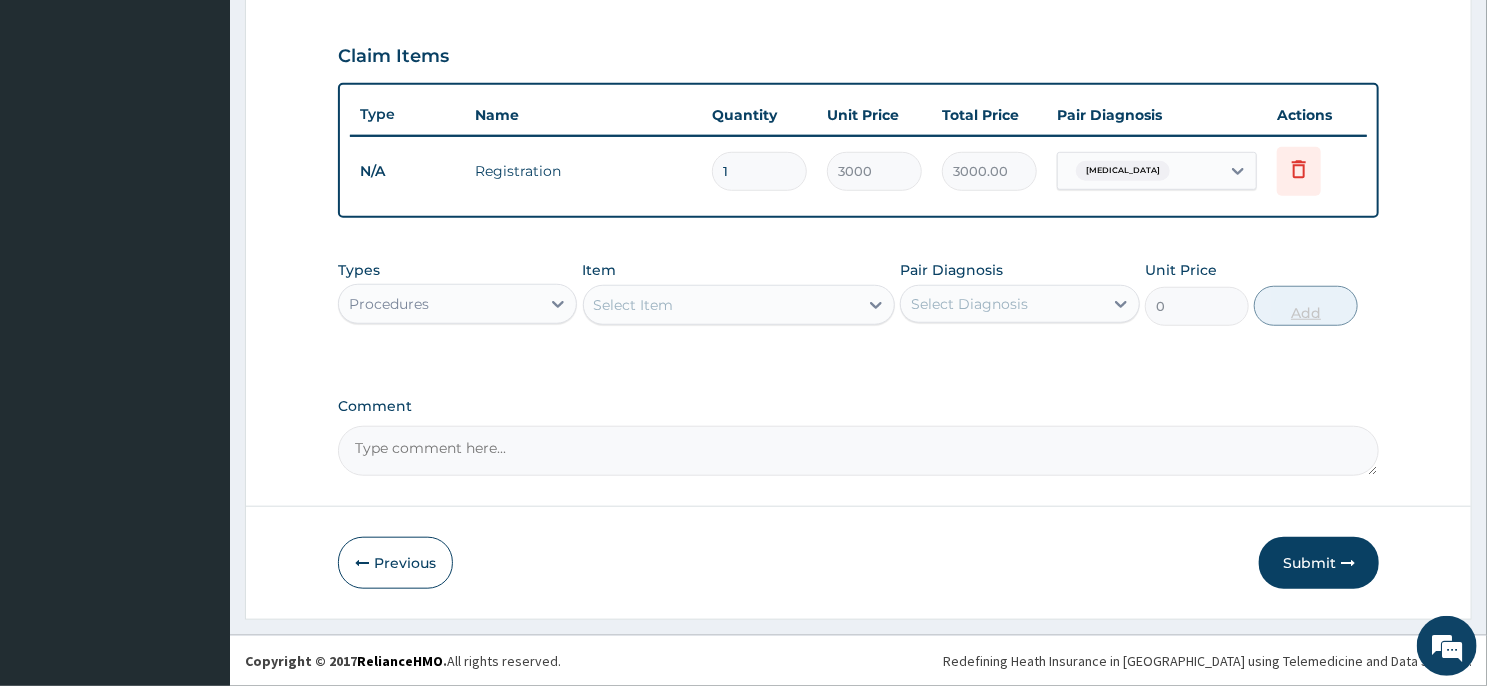 scroll, scrollTop: 659, scrollLeft: 0, axis: vertical 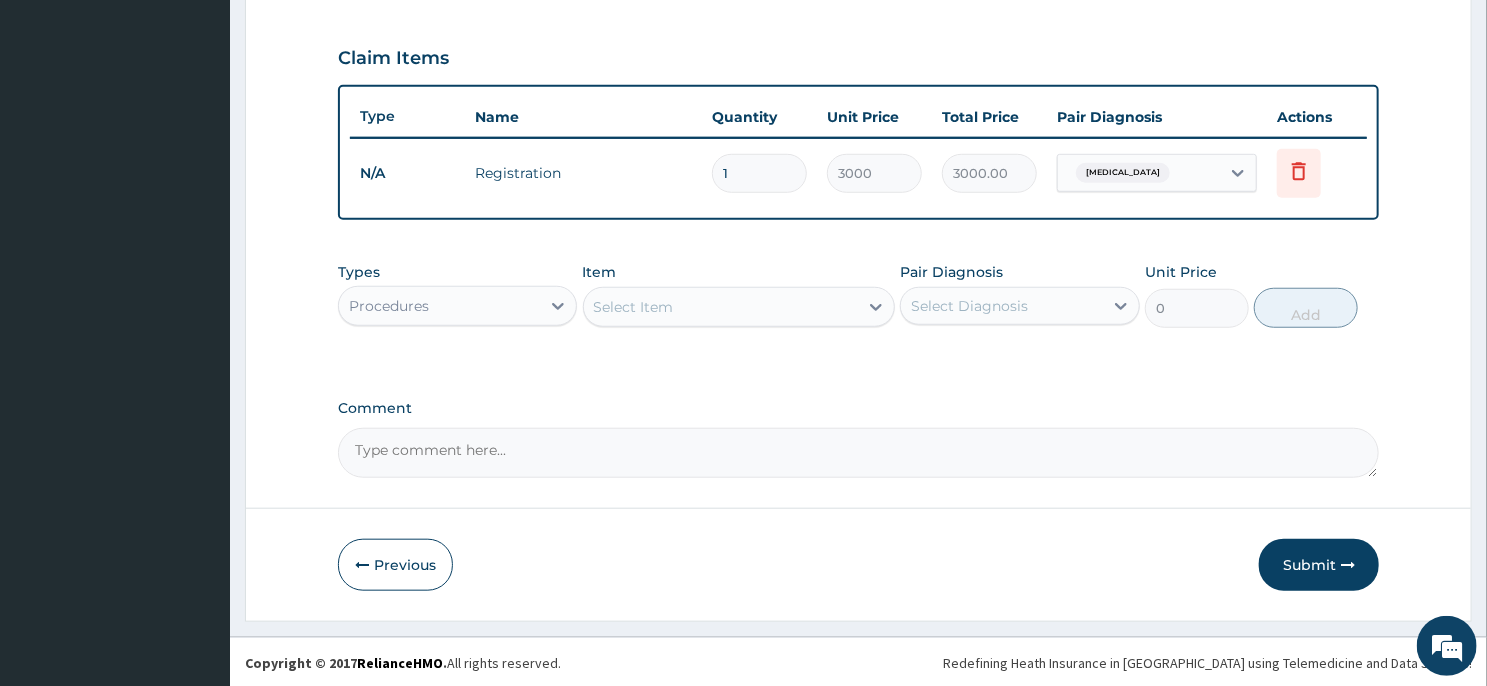 click on "Select Item" at bounding box center (721, 307) 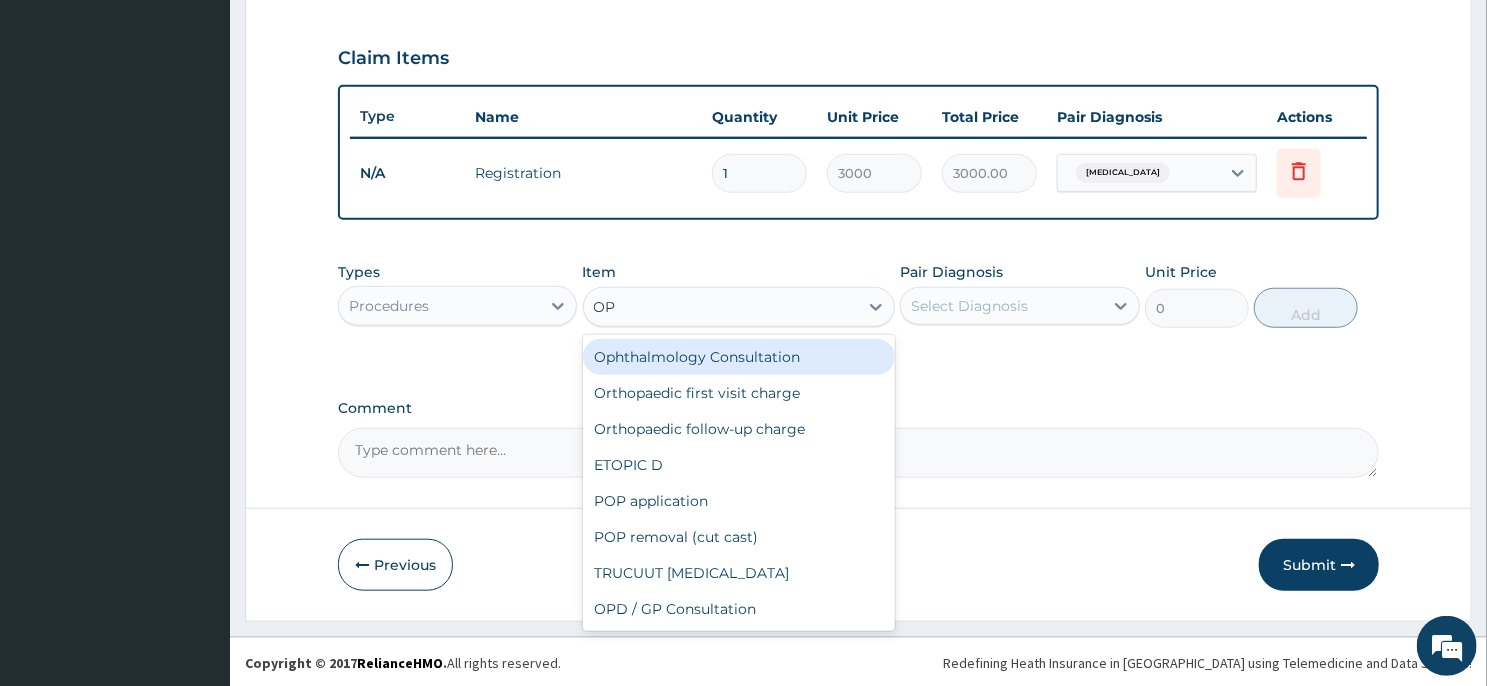 type on "OPD" 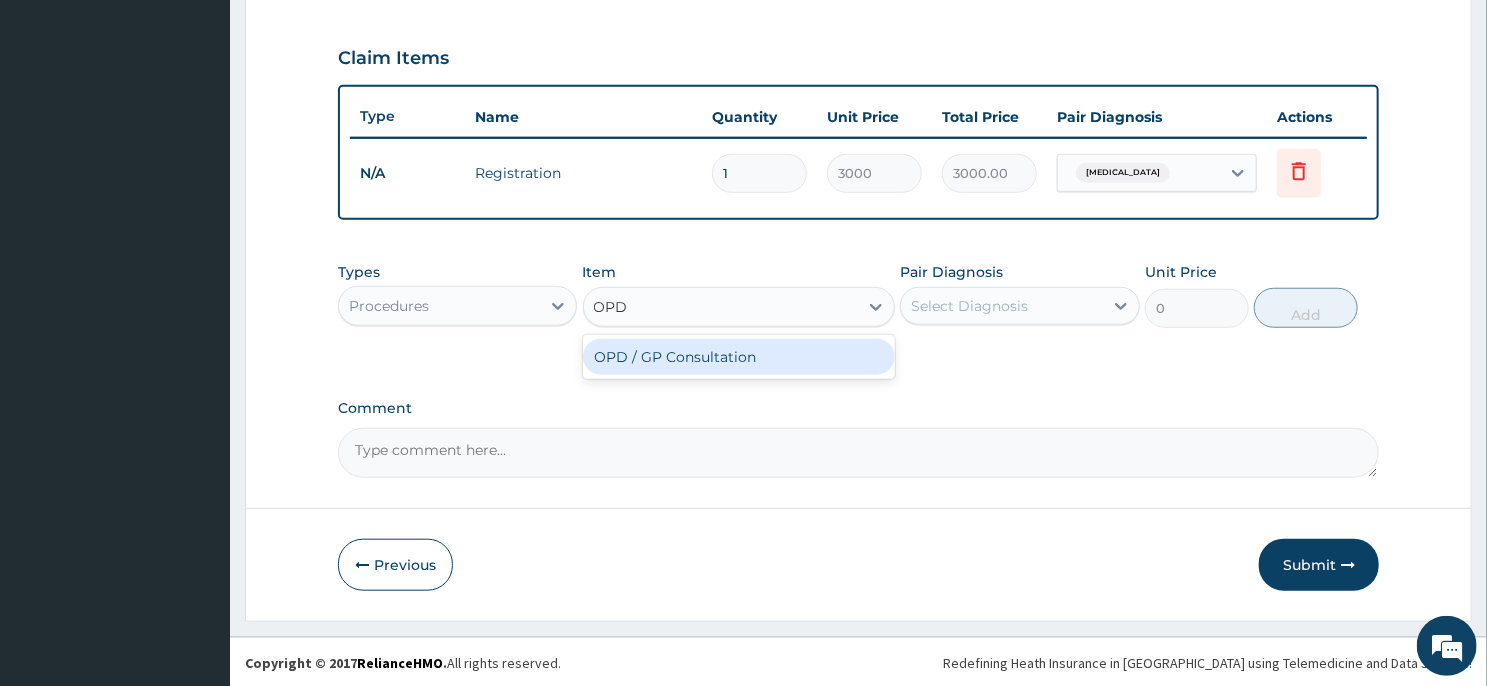 click on "OPD / GP Consultation" at bounding box center (739, 357) 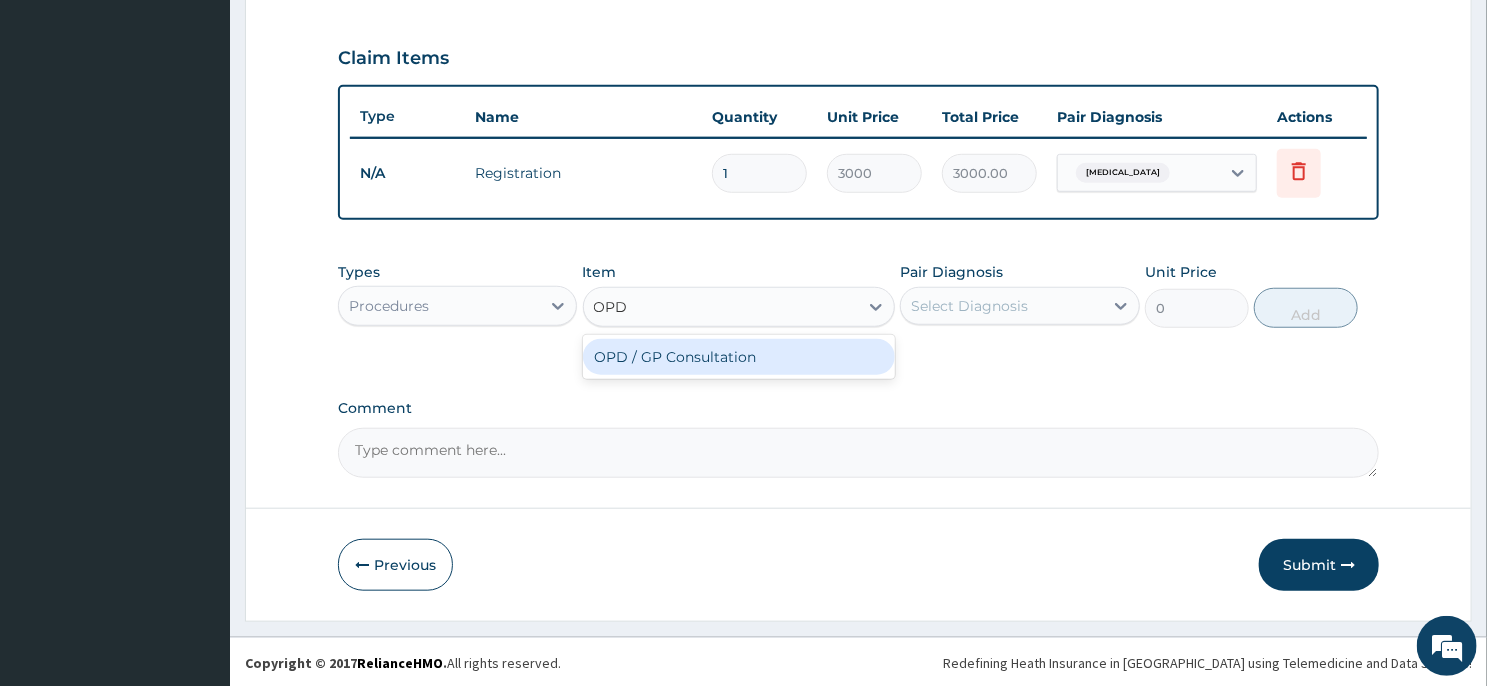 type 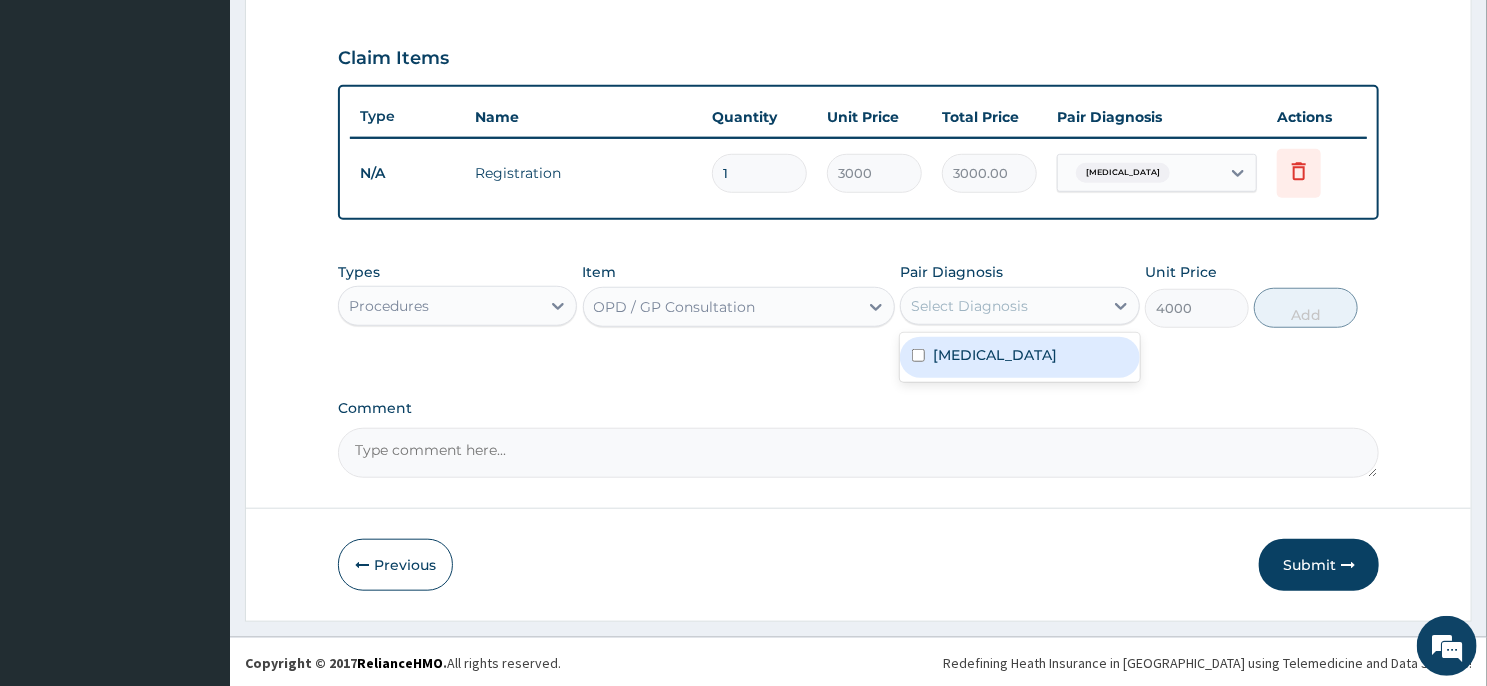 click on "Select Diagnosis" at bounding box center (969, 306) 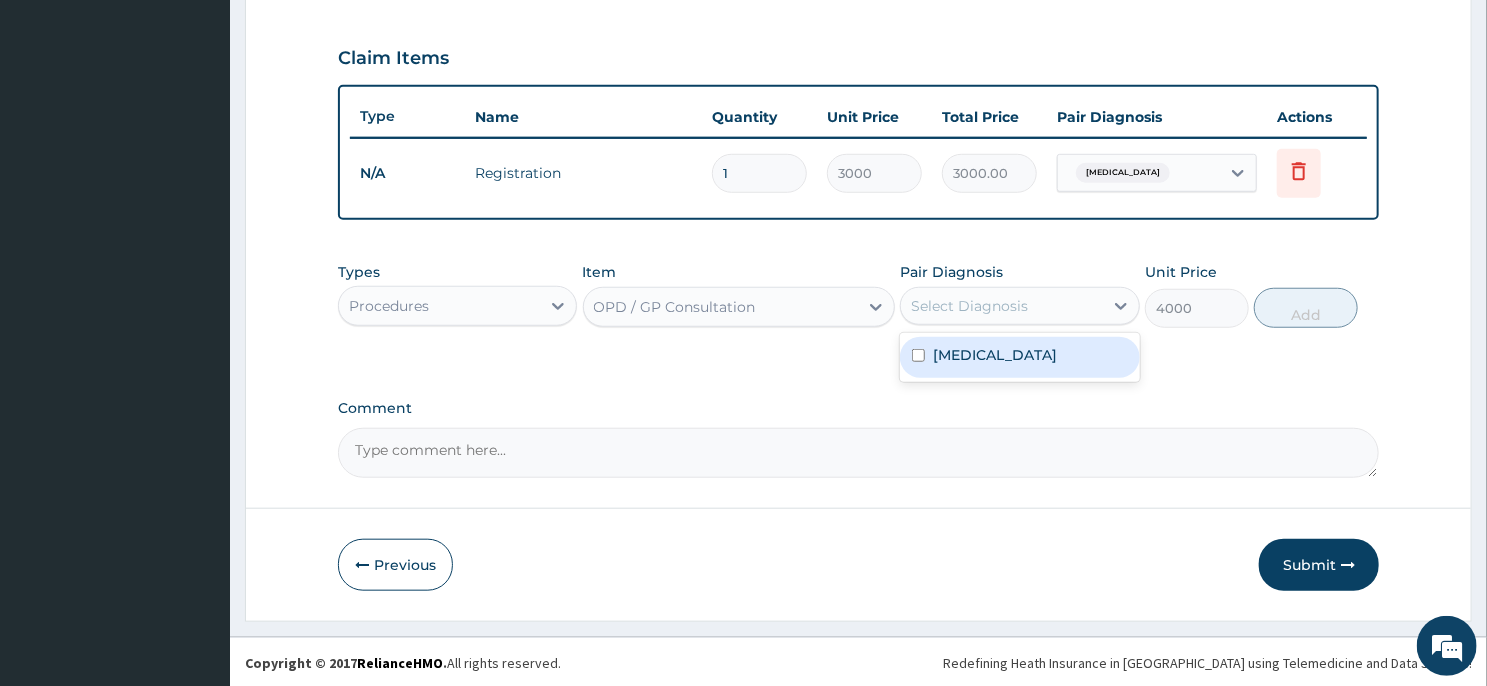 click on "[MEDICAL_DATA]" at bounding box center (1019, 357) 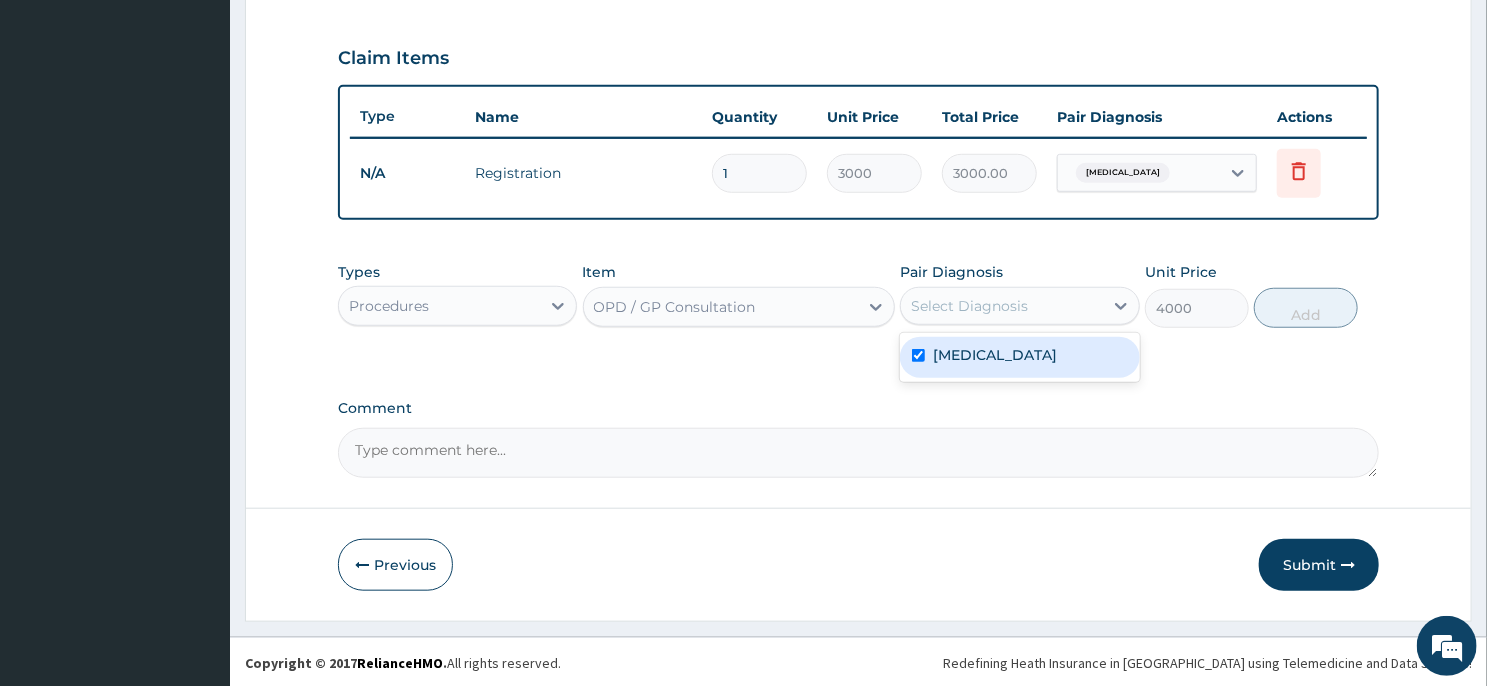 checkbox on "true" 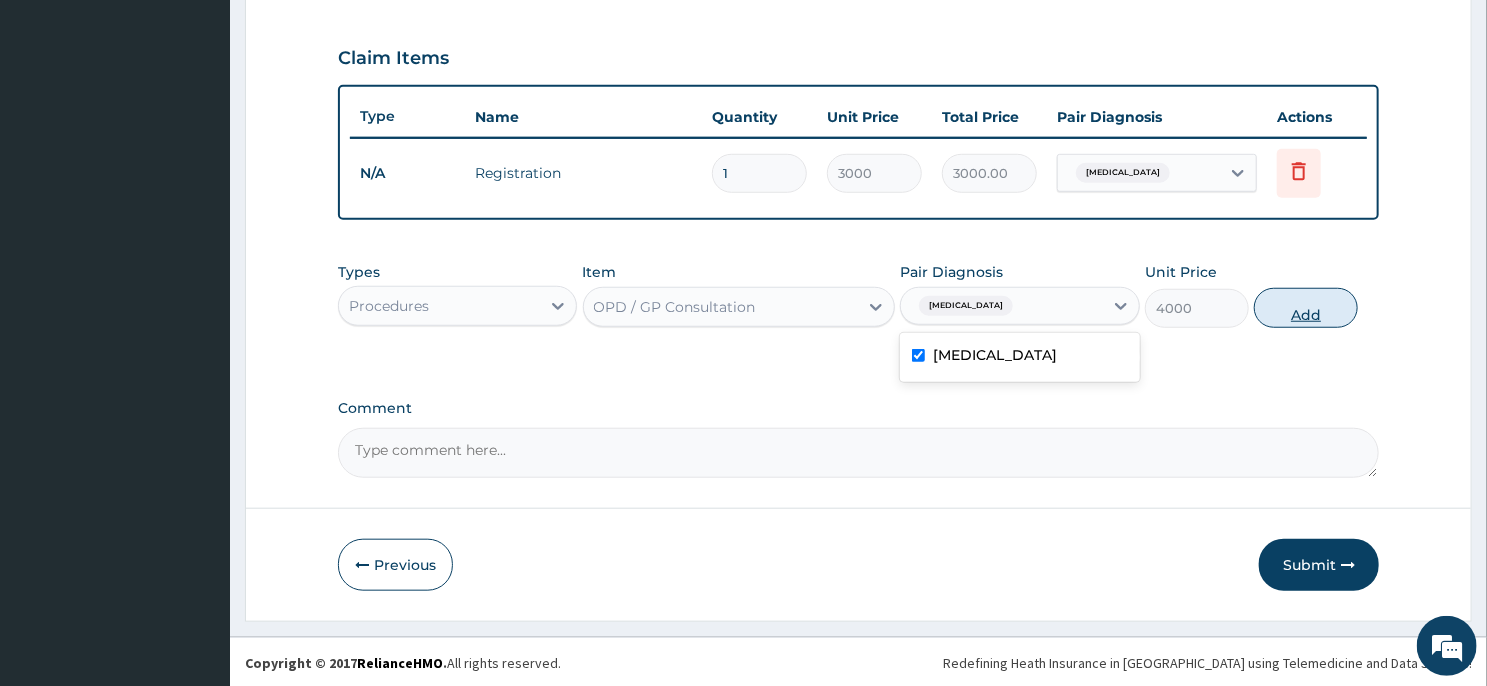 click on "Add" at bounding box center [1306, 308] 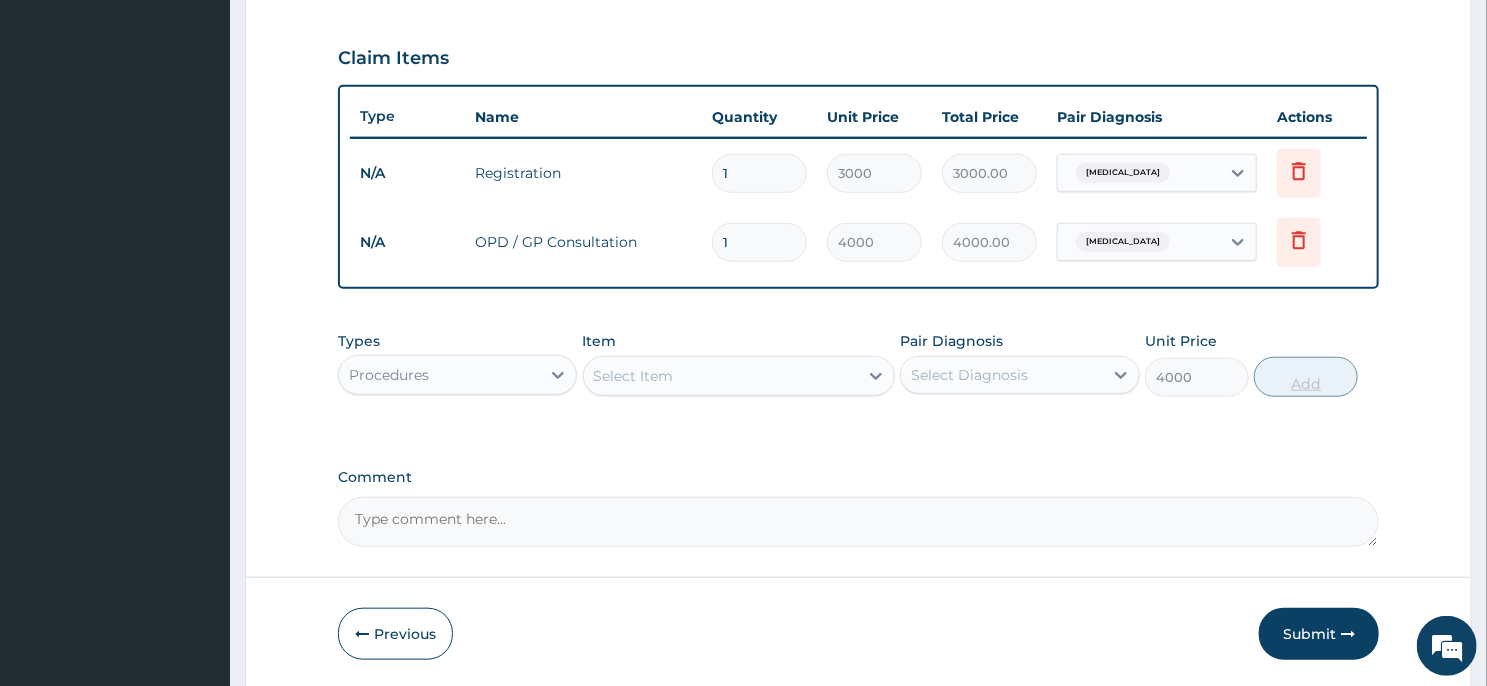 click on "PA Code / Prescription Code Enter Code(Secondary Care Only) Encounter Date 14-01-2025 Important Notice Please enter PA codes before entering items that are not attached to a PA code   All diagnoses entered must be linked to a claim item. Diagnosis & Claim Items that are visible but inactive cannot be edited because they were imported from an already approved PA code. Diagnosis Malaria Confirmed NB: All diagnosis must be linked to a claim item Claim Items Type Name Quantity Unit Price Total Price Pair Diagnosis Actions N/A Registration 1 3000 3000.00 Malaria Delete N/A OPD / GP Consultation 1 4000 4000.00 Malaria Delete Types Procedures Item Select Item Pair Diagnosis Select Diagnosis Unit Price 4000 Add Comment" at bounding box center [858, 39] 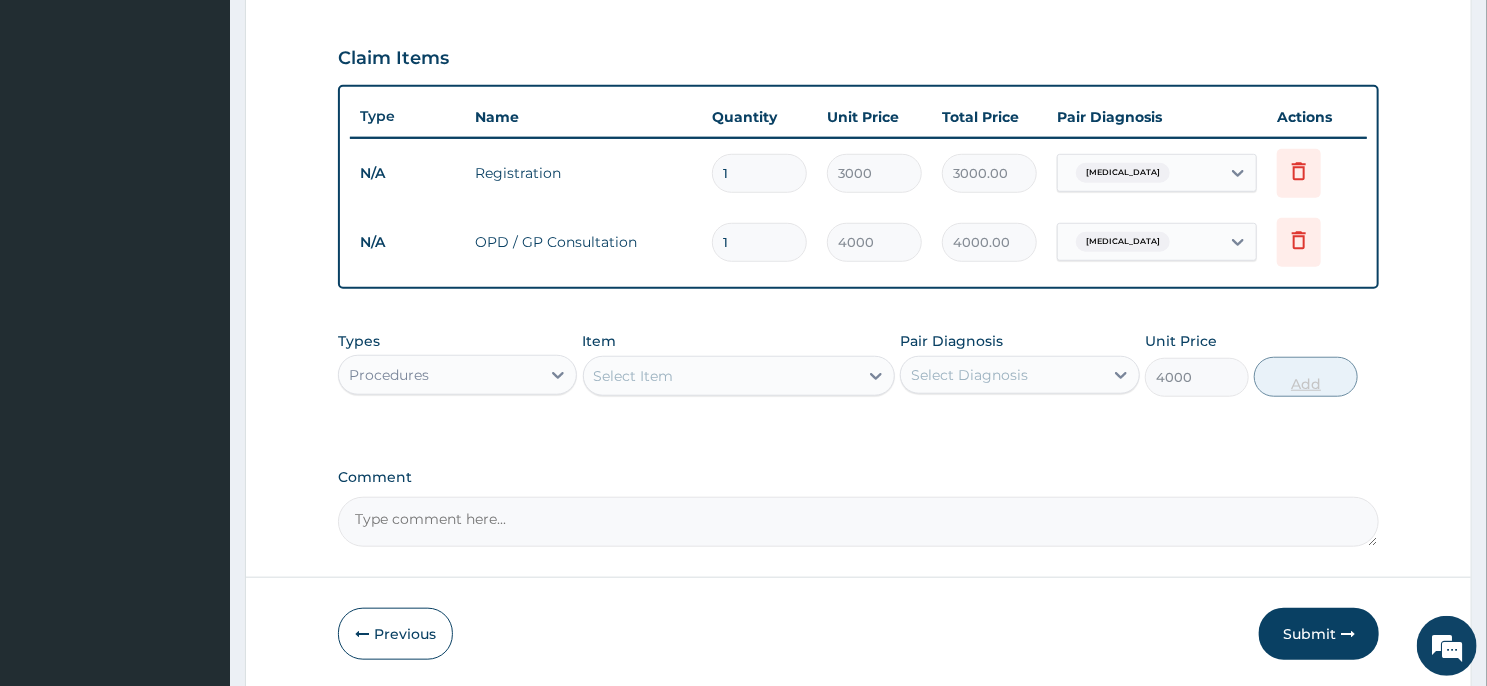 type on "0" 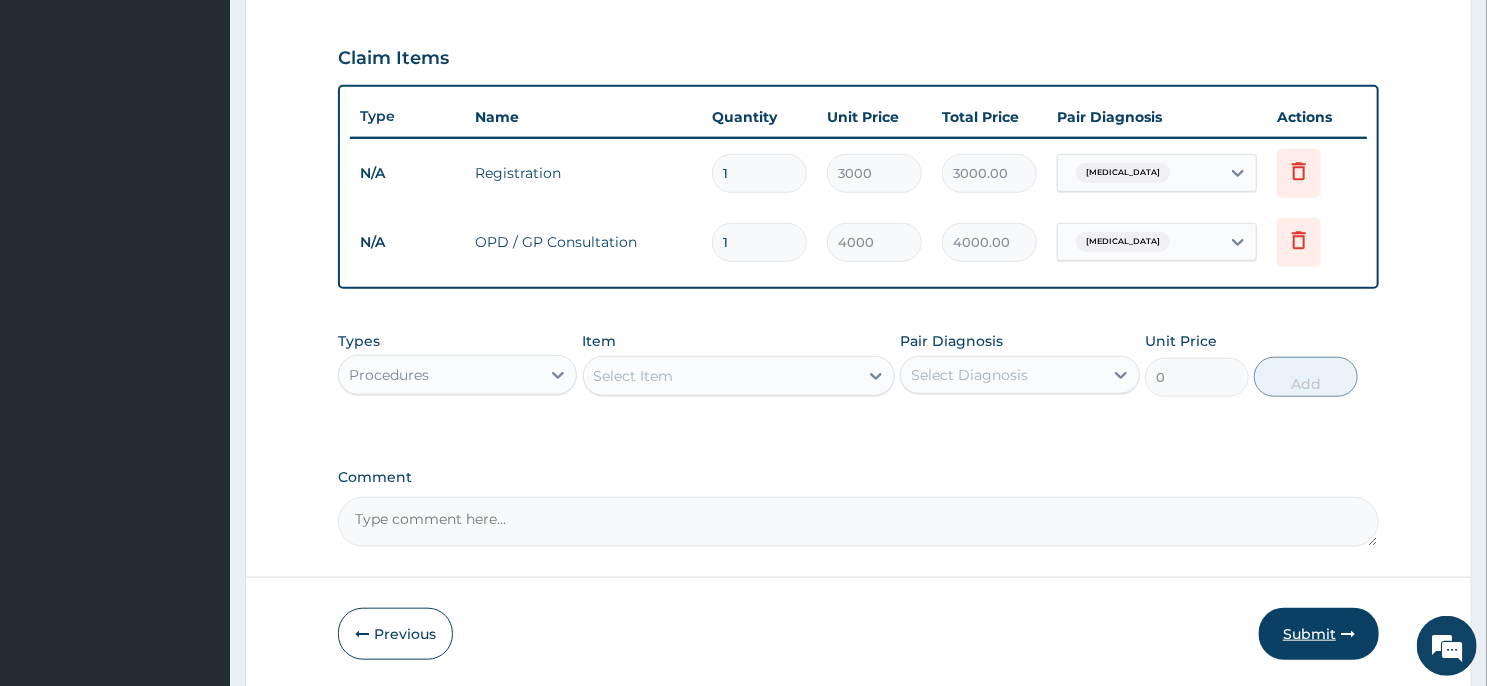 click on "Submit" at bounding box center [1319, 634] 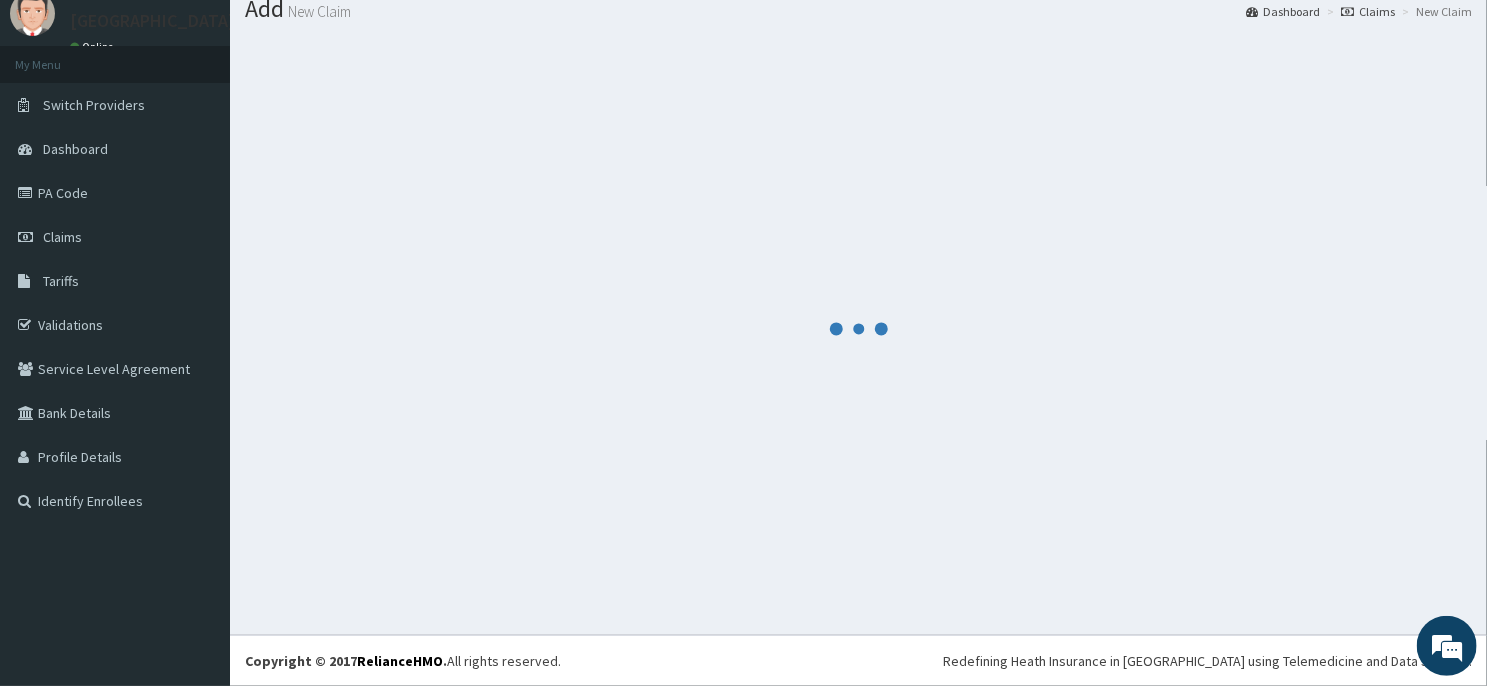 scroll, scrollTop: 69, scrollLeft: 0, axis: vertical 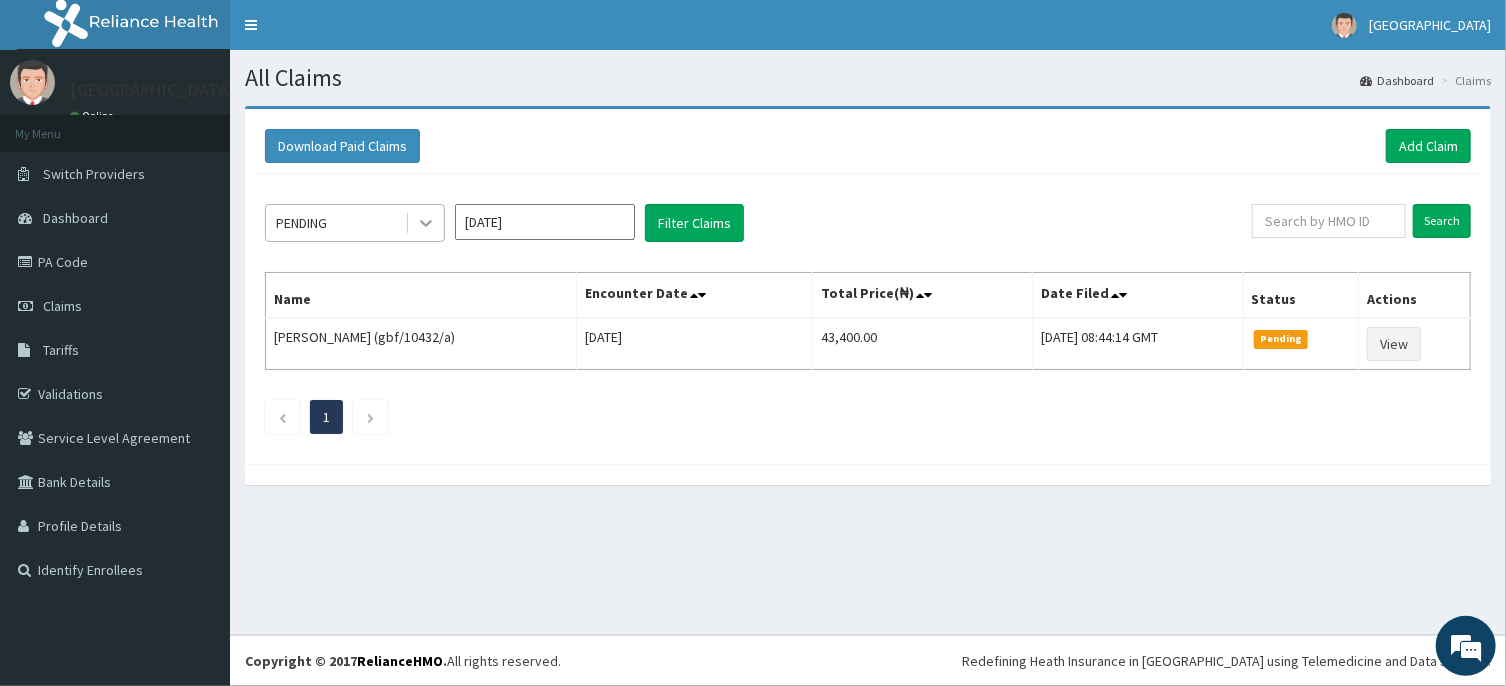 click 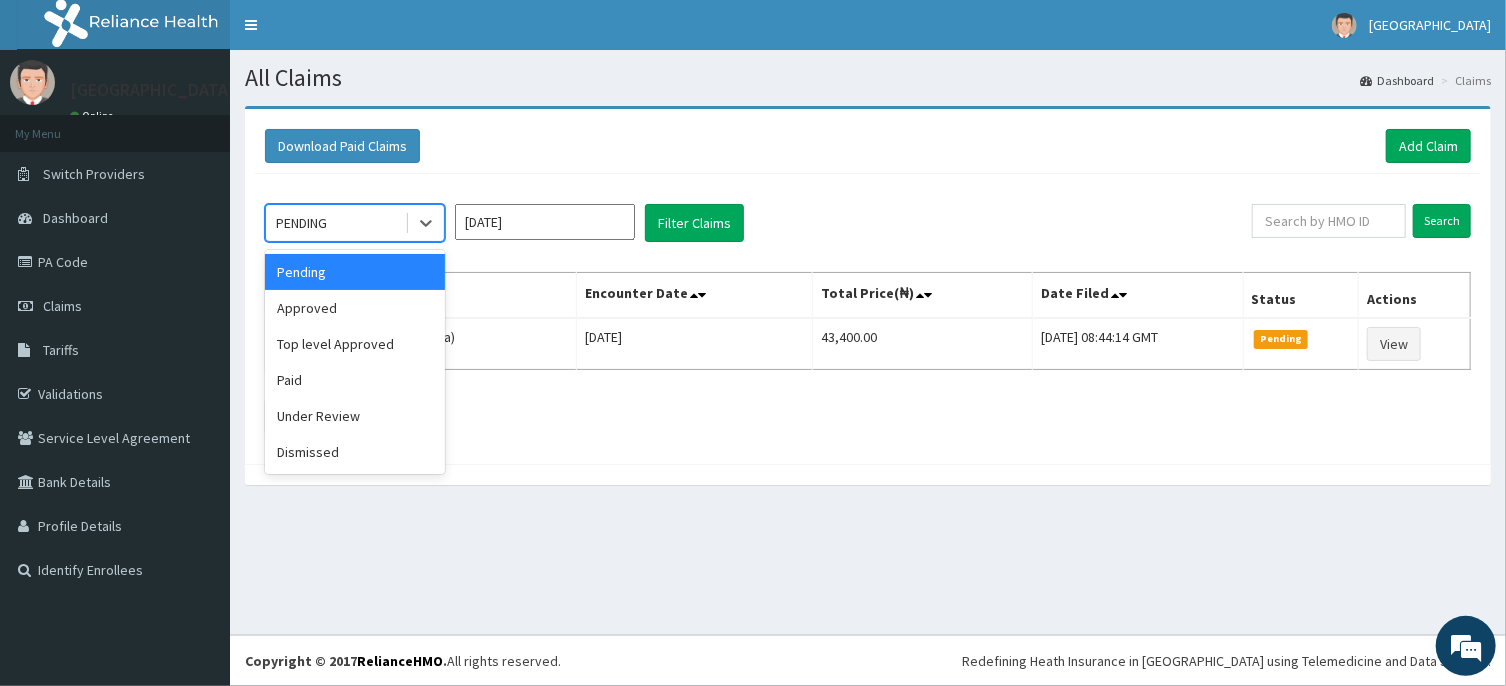click on "Jul 2025" at bounding box center (545, 222) 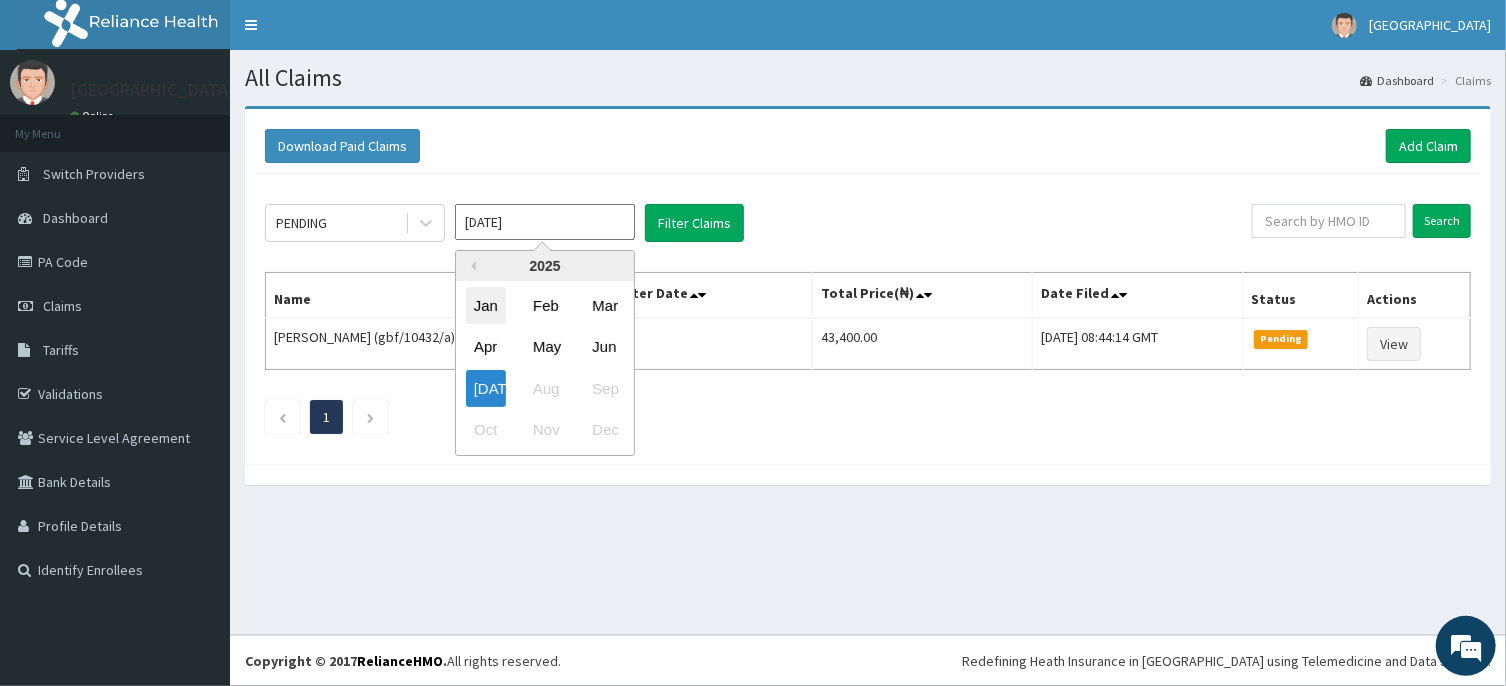 click on "Jan" at bounding box center (486, 305) 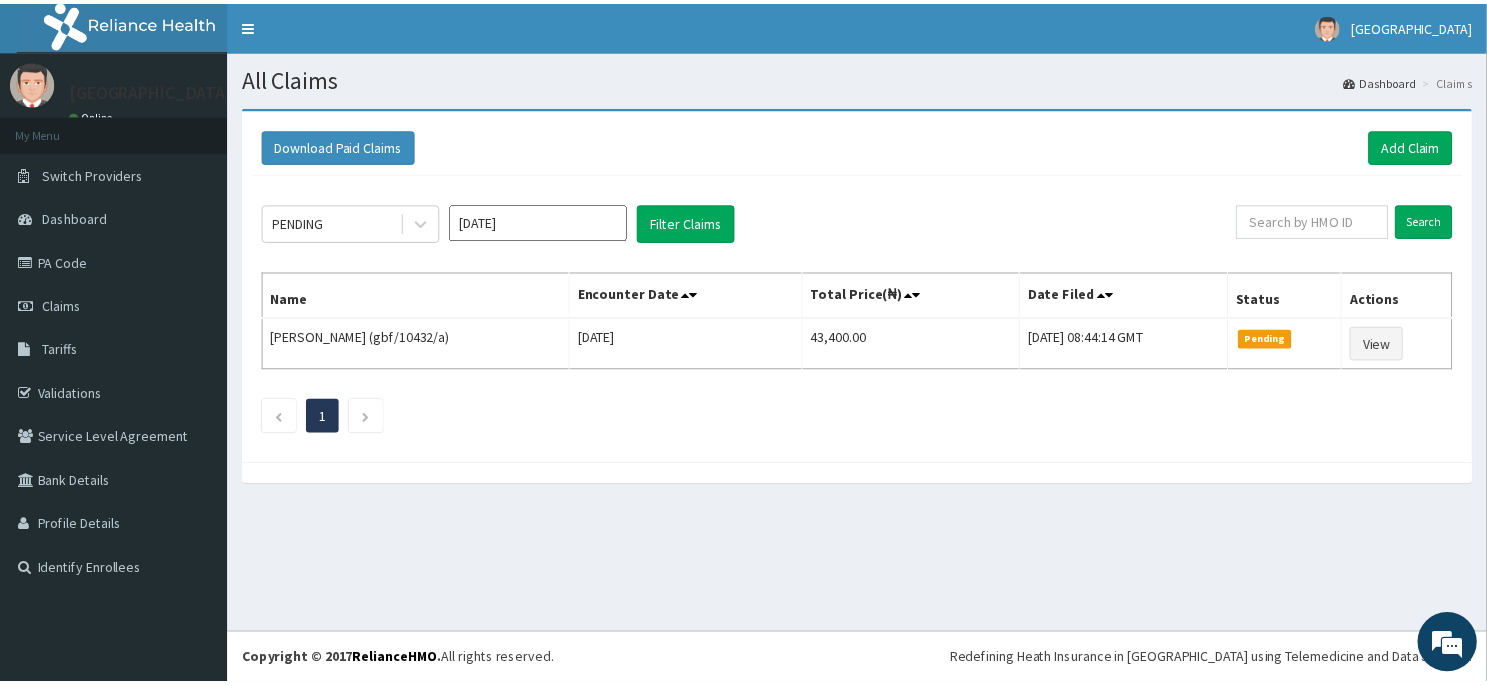 scroll, scrollTop: 0, scrollLeft: 0, axis: both 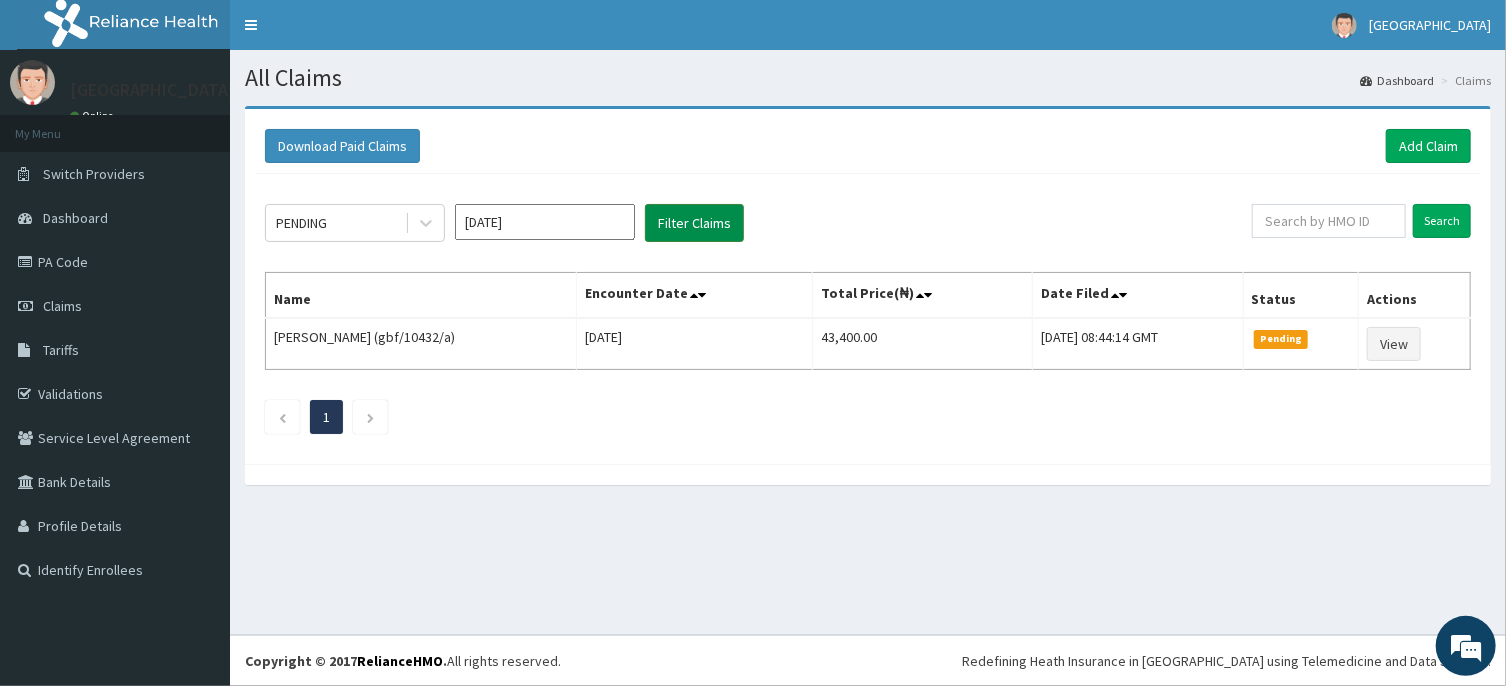 click on "Filter Claims" at bounding box center (694, 223) 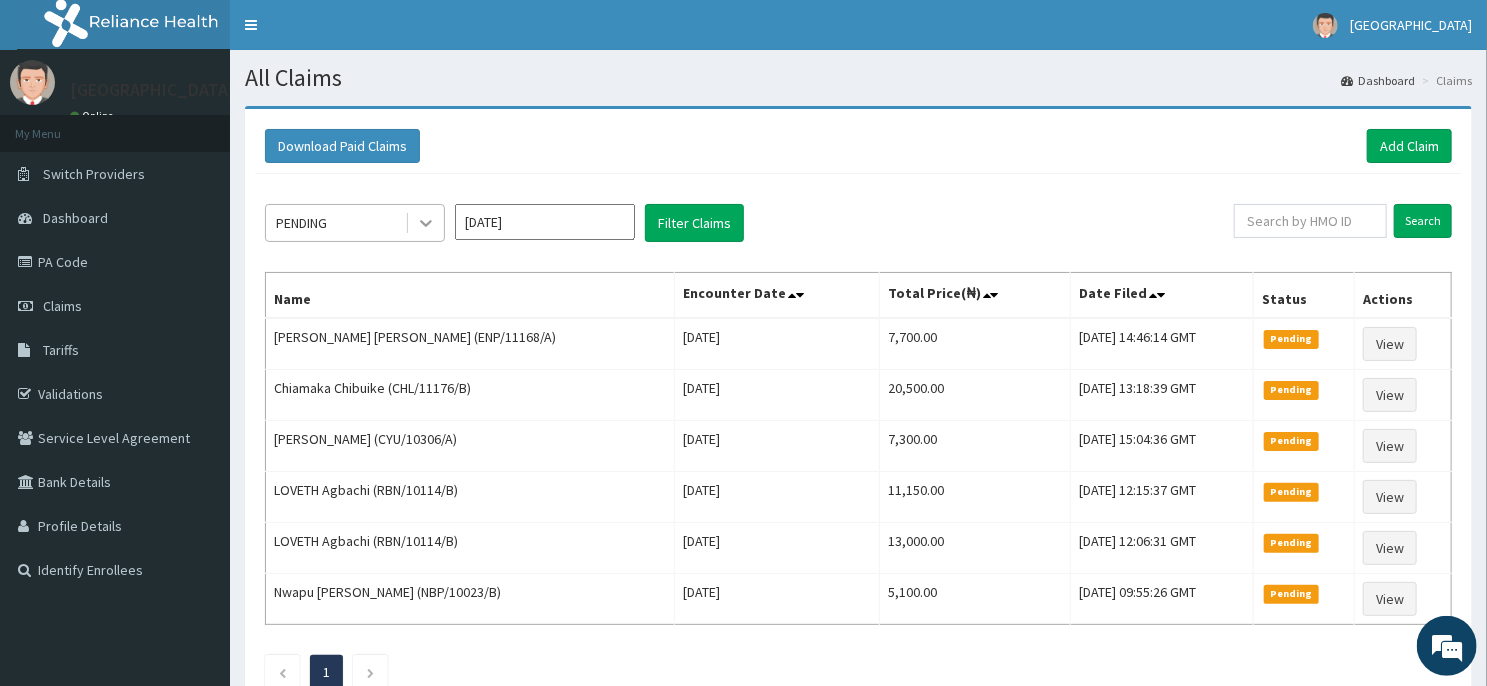 click 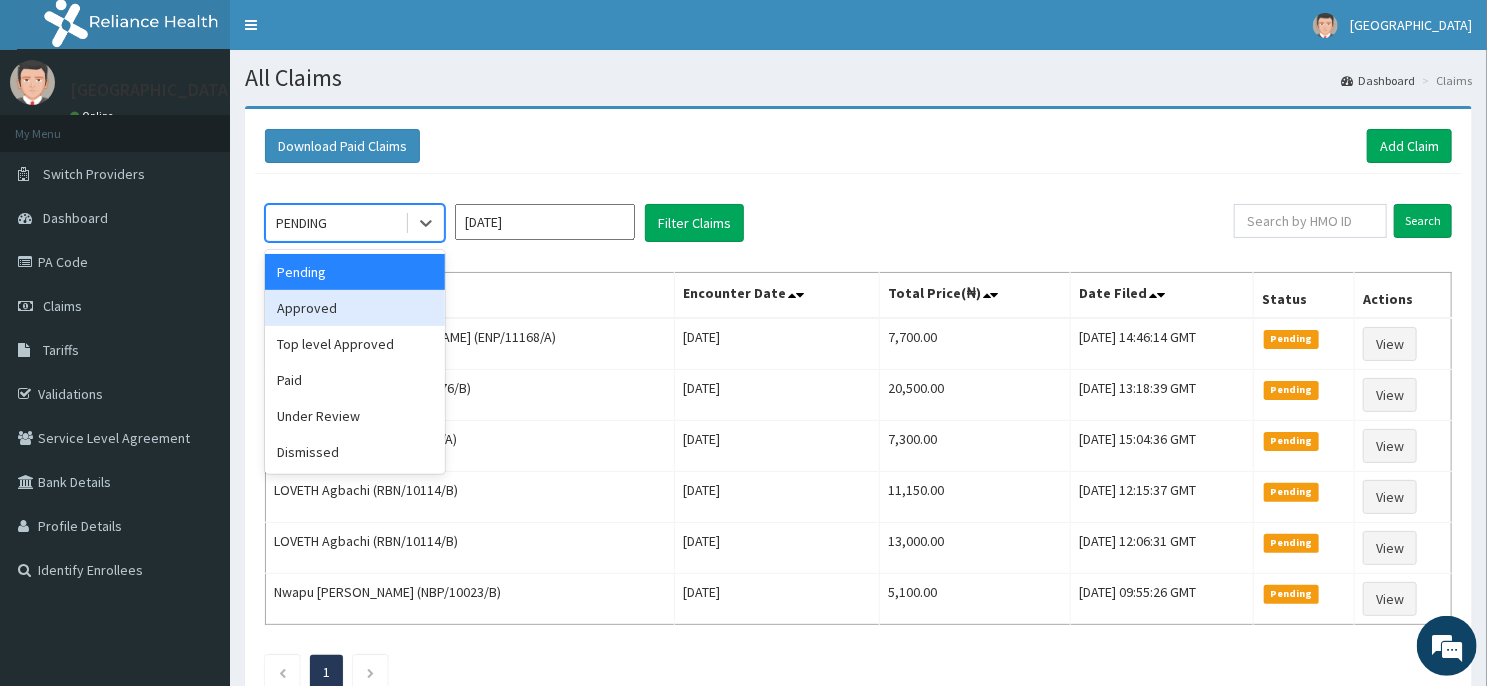 click on "Approved" at bounding box center (355, 308) 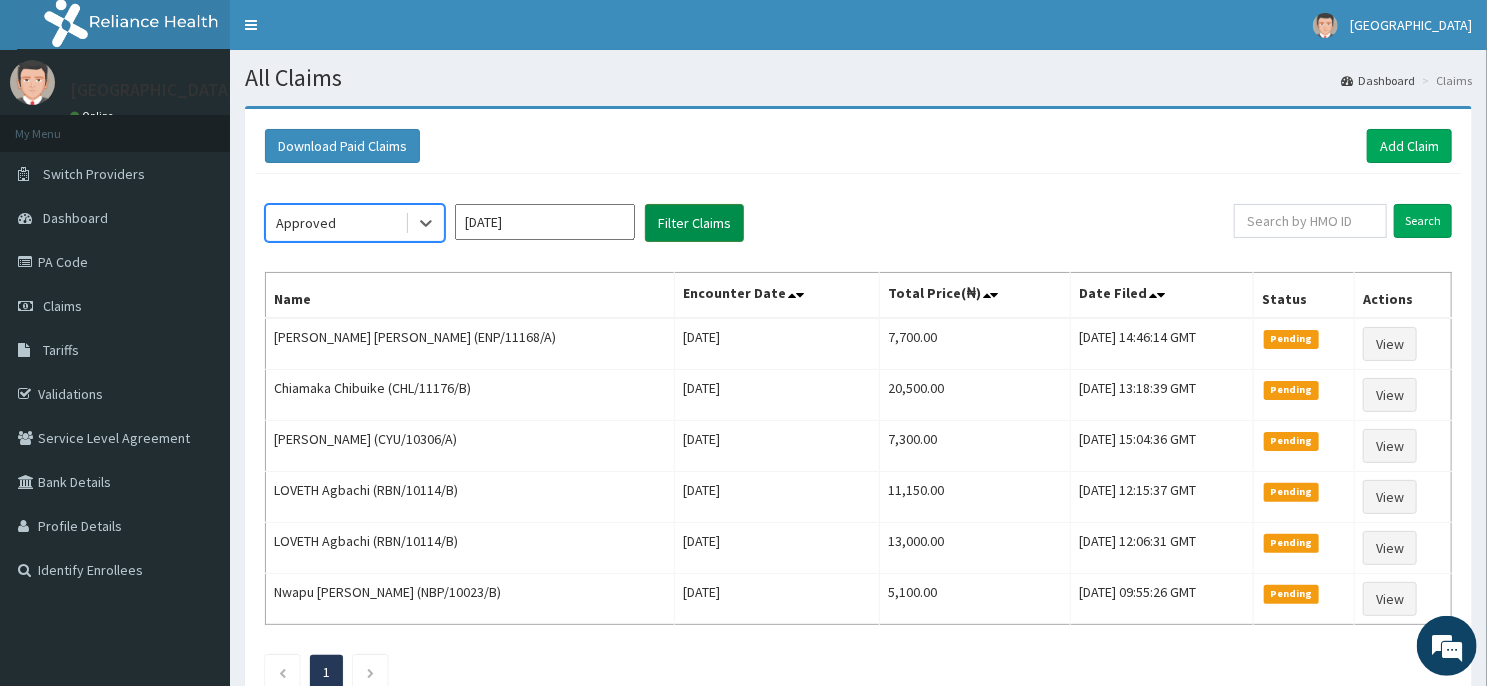 click on "Filter Claims" at bounding box center (694, 223) 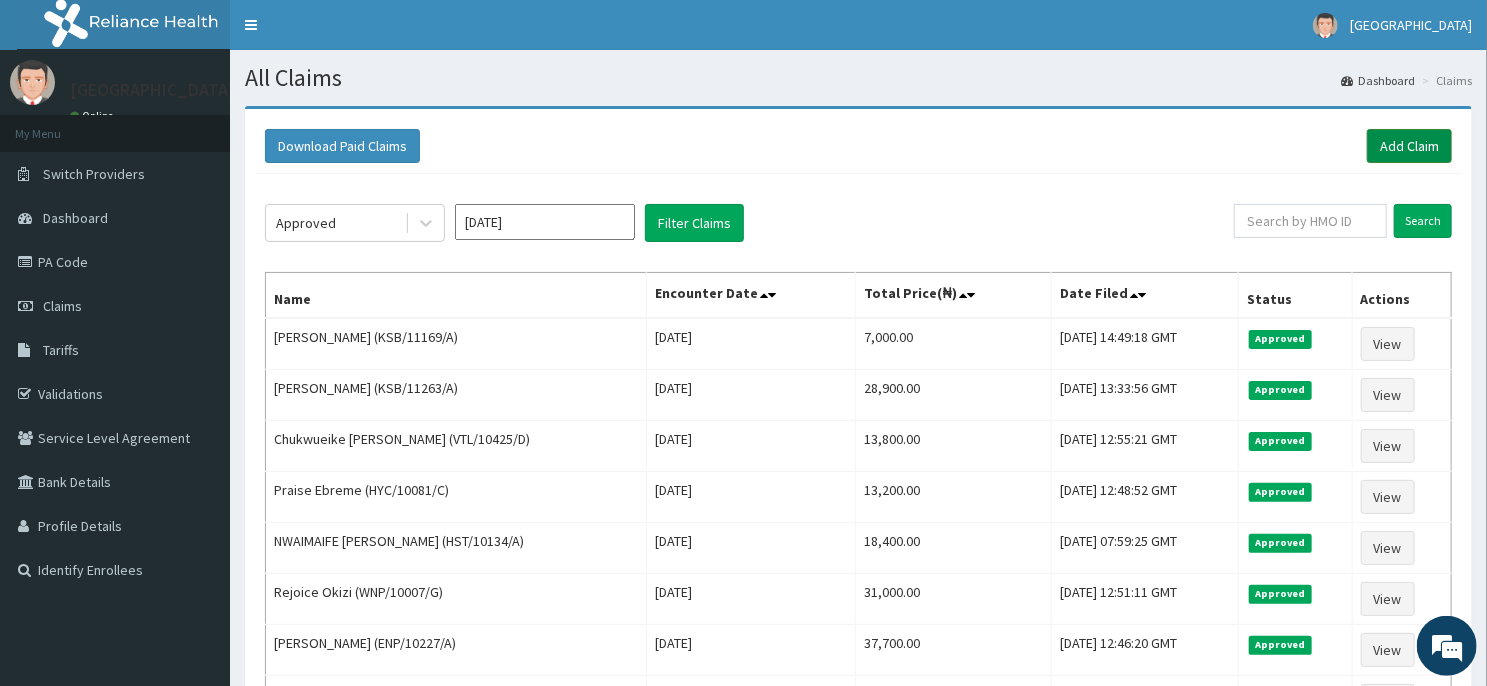 click on "Add Claim" at bounding box center [1409, 146] 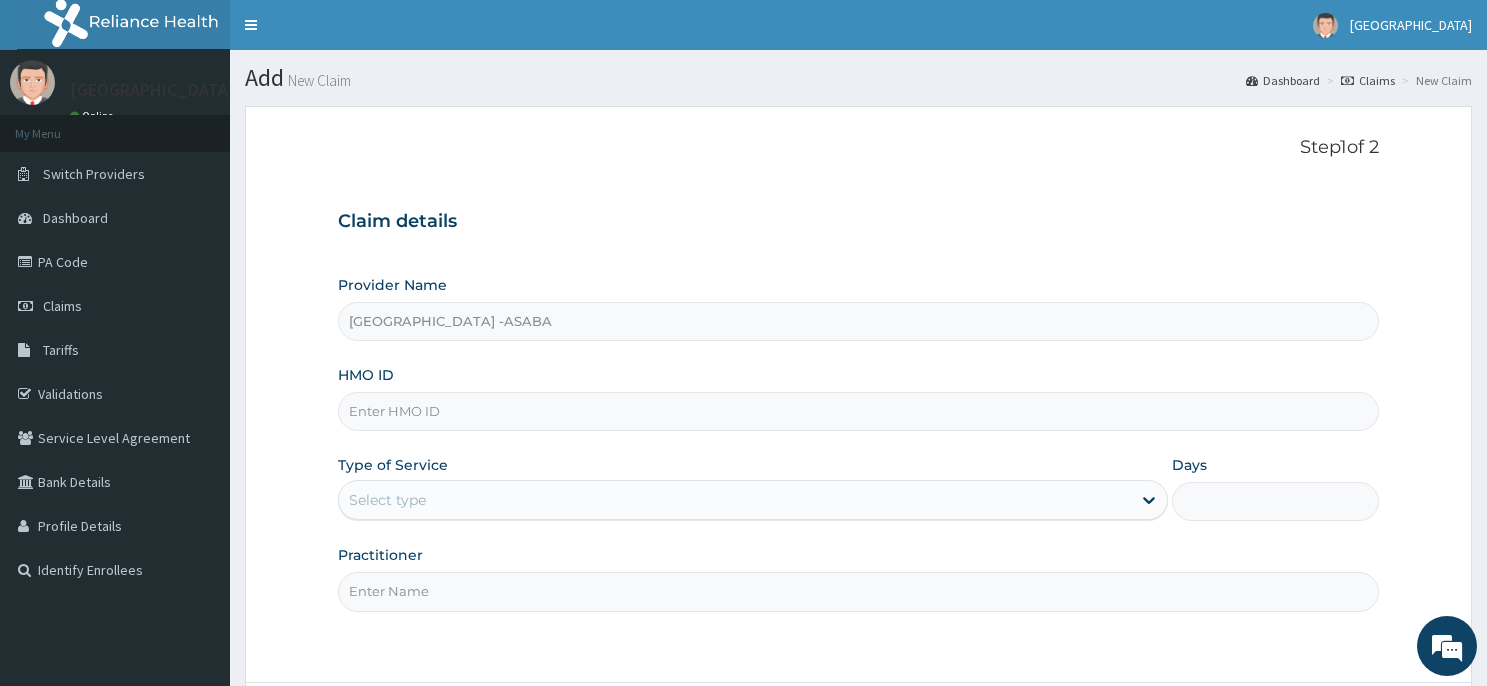 scroll, scrollTop: 0, scrollLeft: 0, axis: both 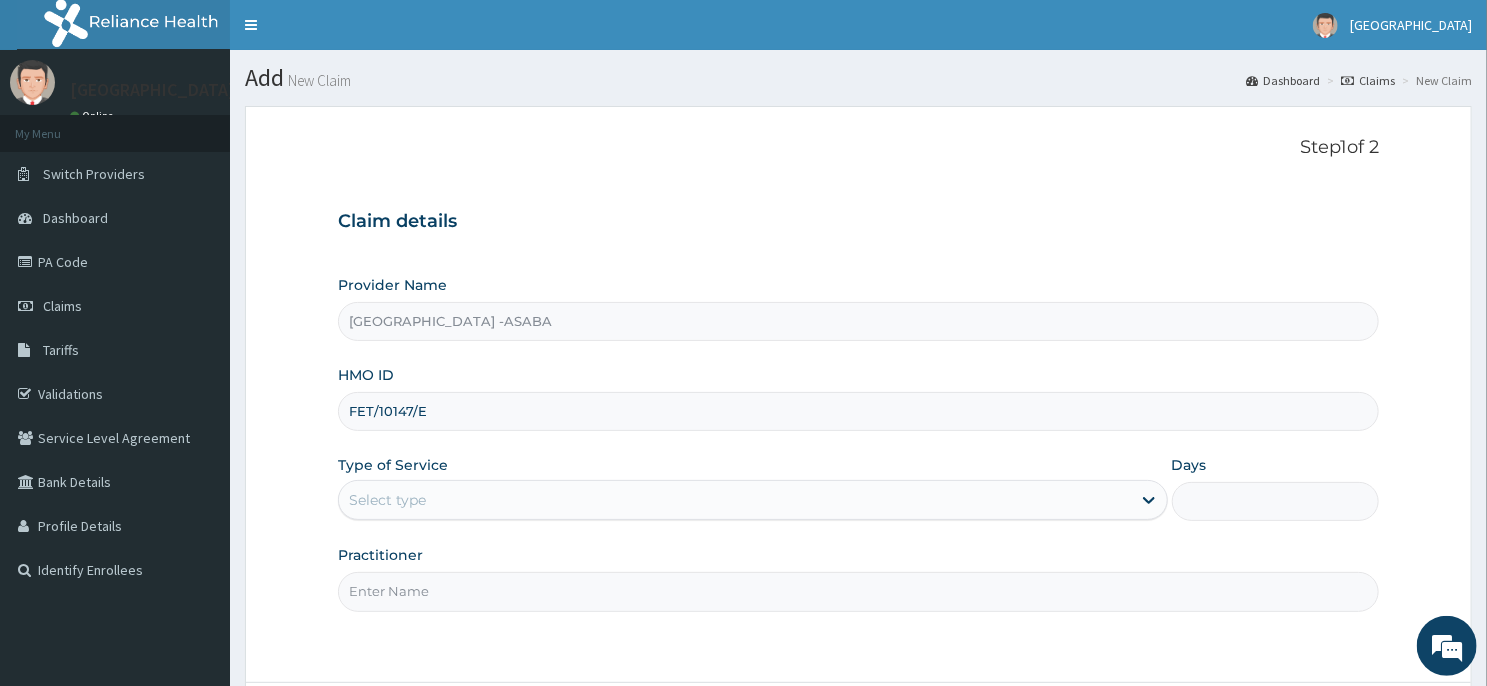 type on "FET/10147/E" 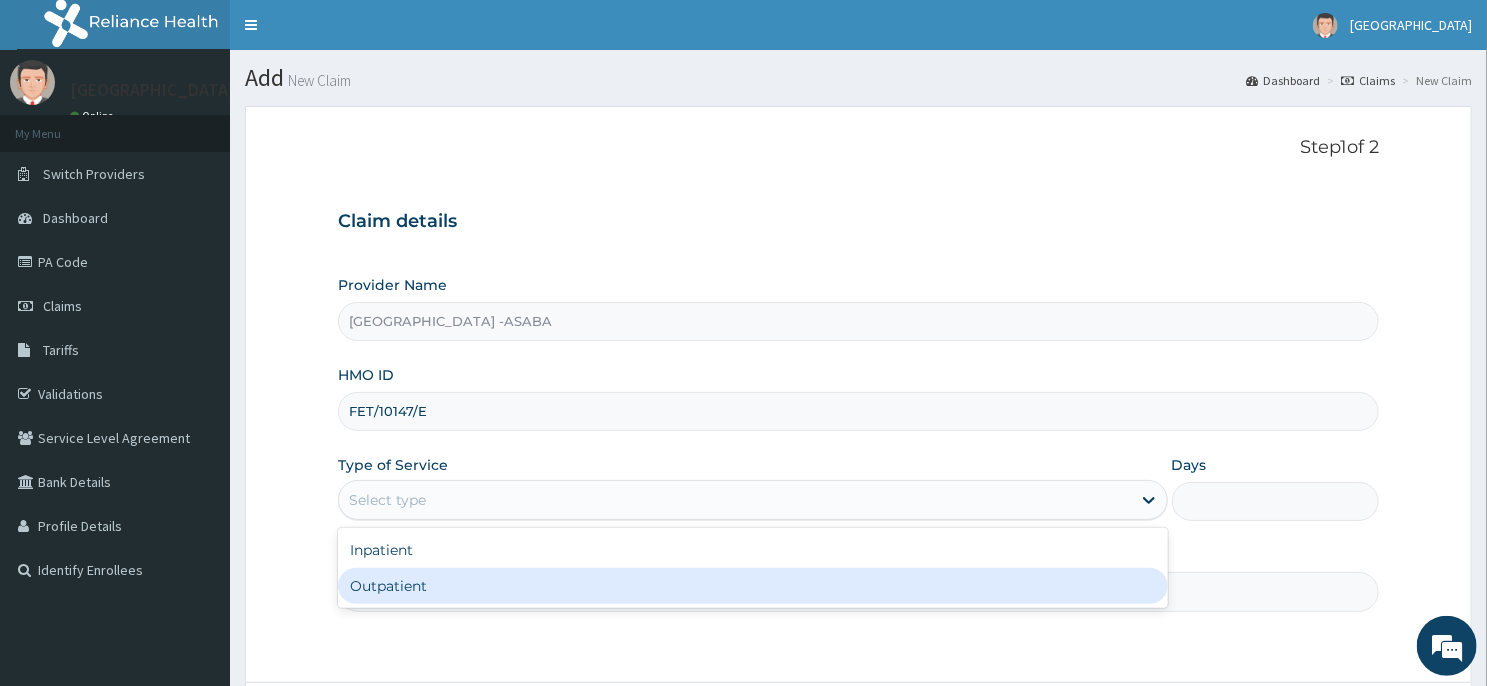 click on "Outpatient" at bounding box center [753, 586] 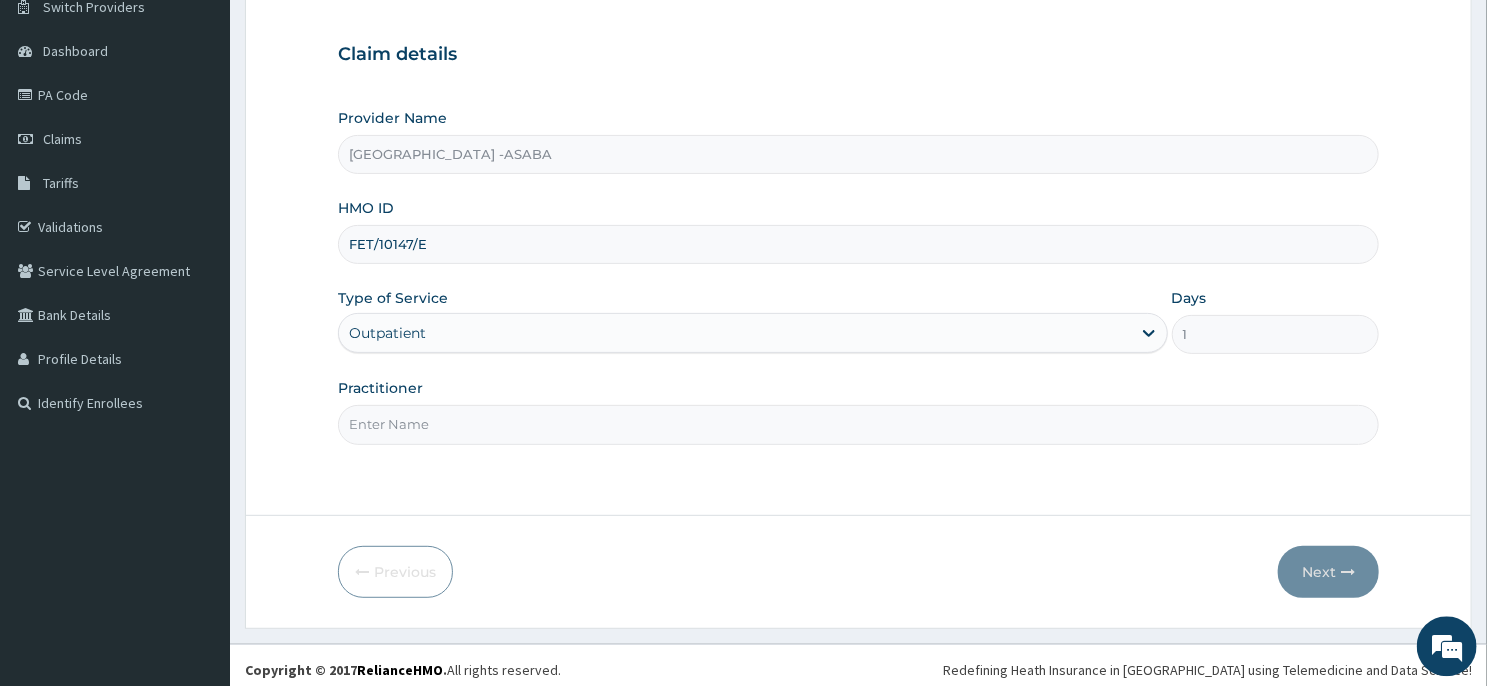 scroll, scrollTop: 176, scrollLeft: 0, axis: vertical 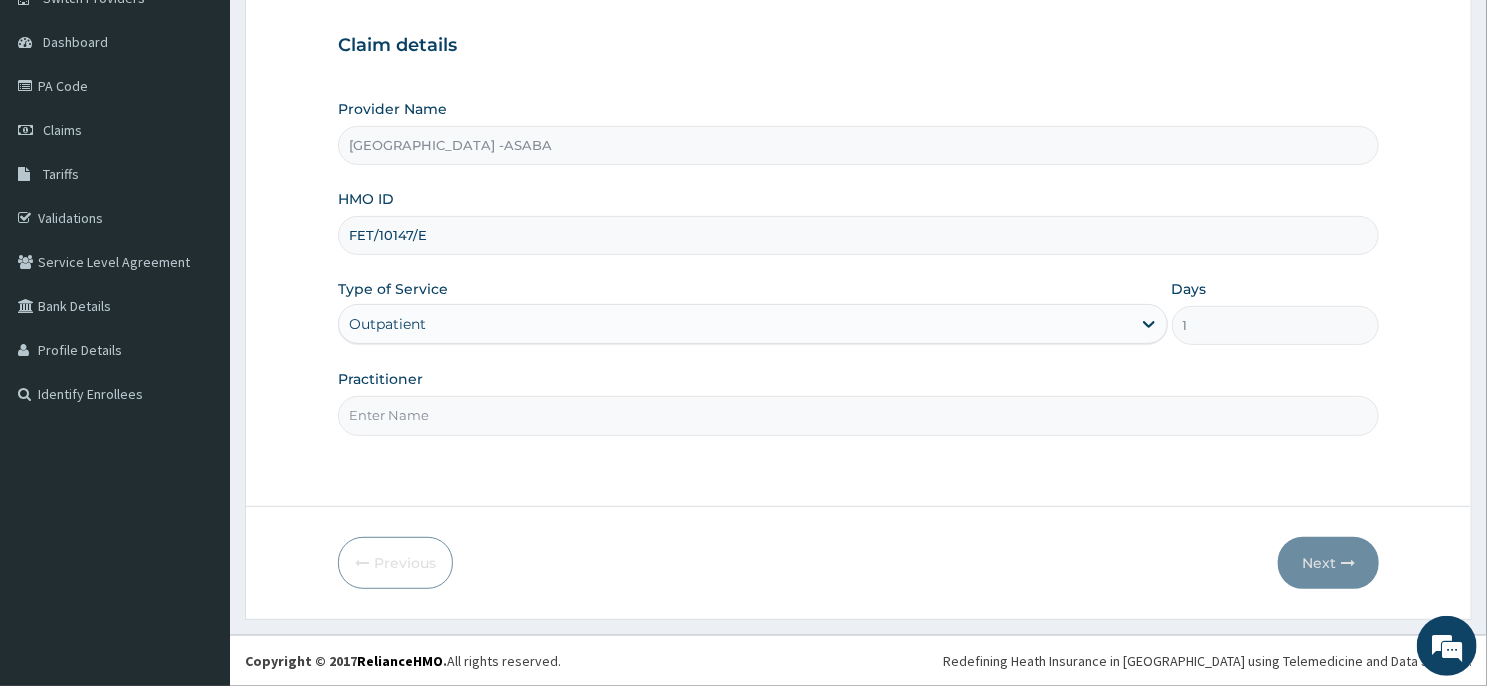 click on "Practitioner" at bounding box center [858, 415] 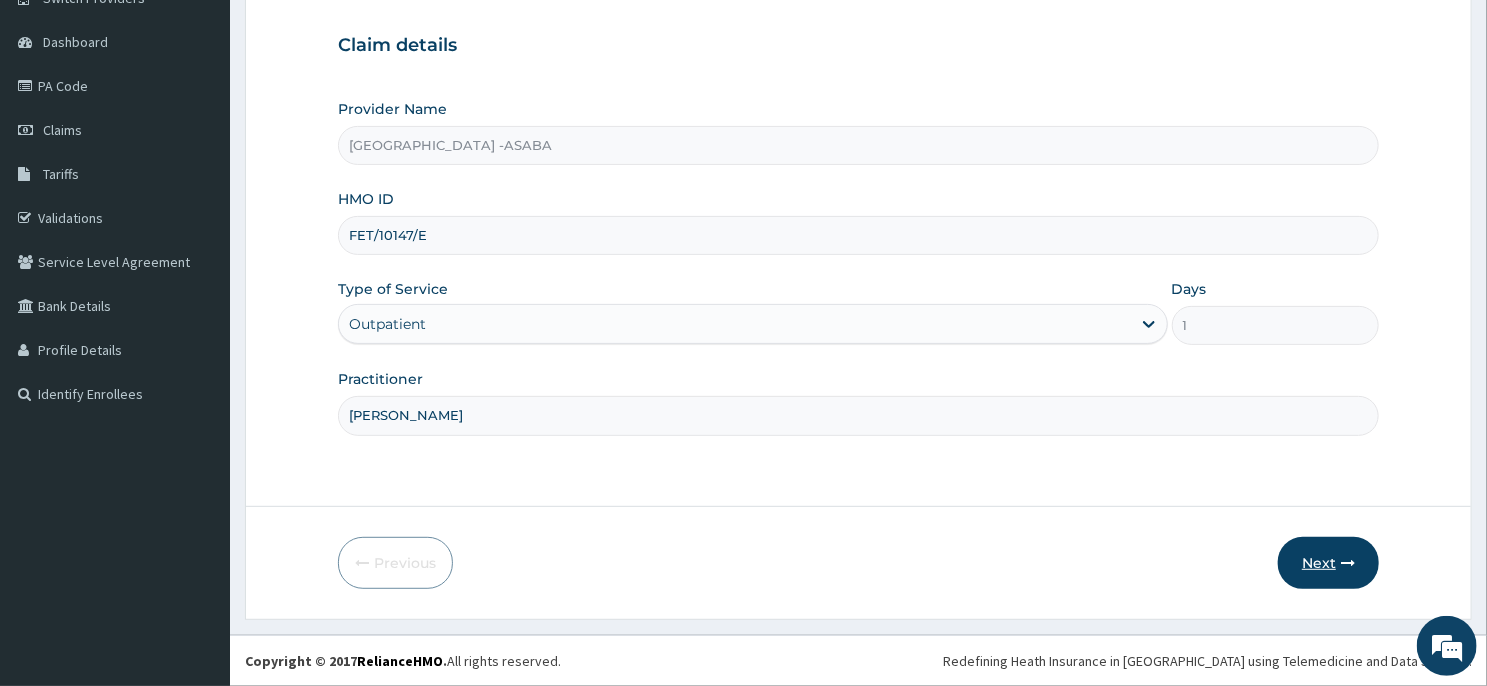 type on "[PERSON_NAME]" 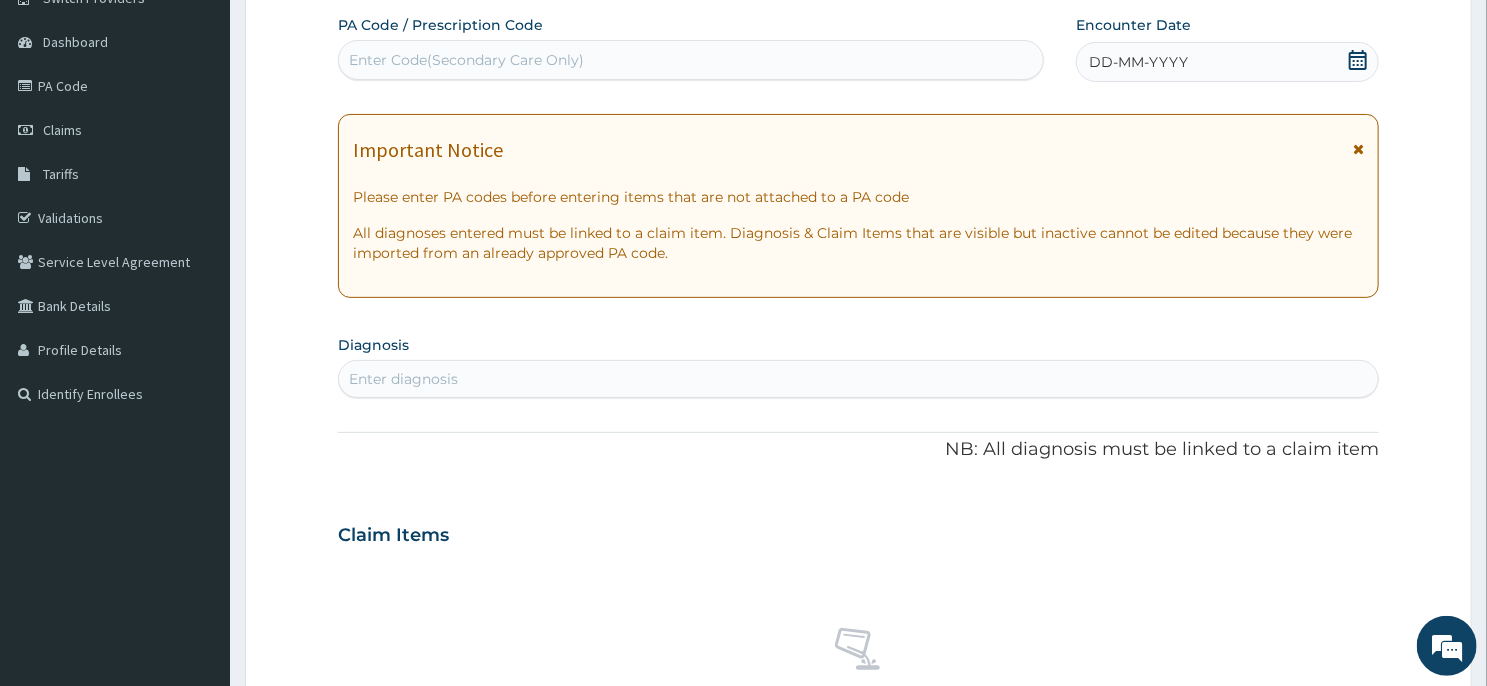 click on "DD-MM-YYYY" at bounding box center [1227, 62] 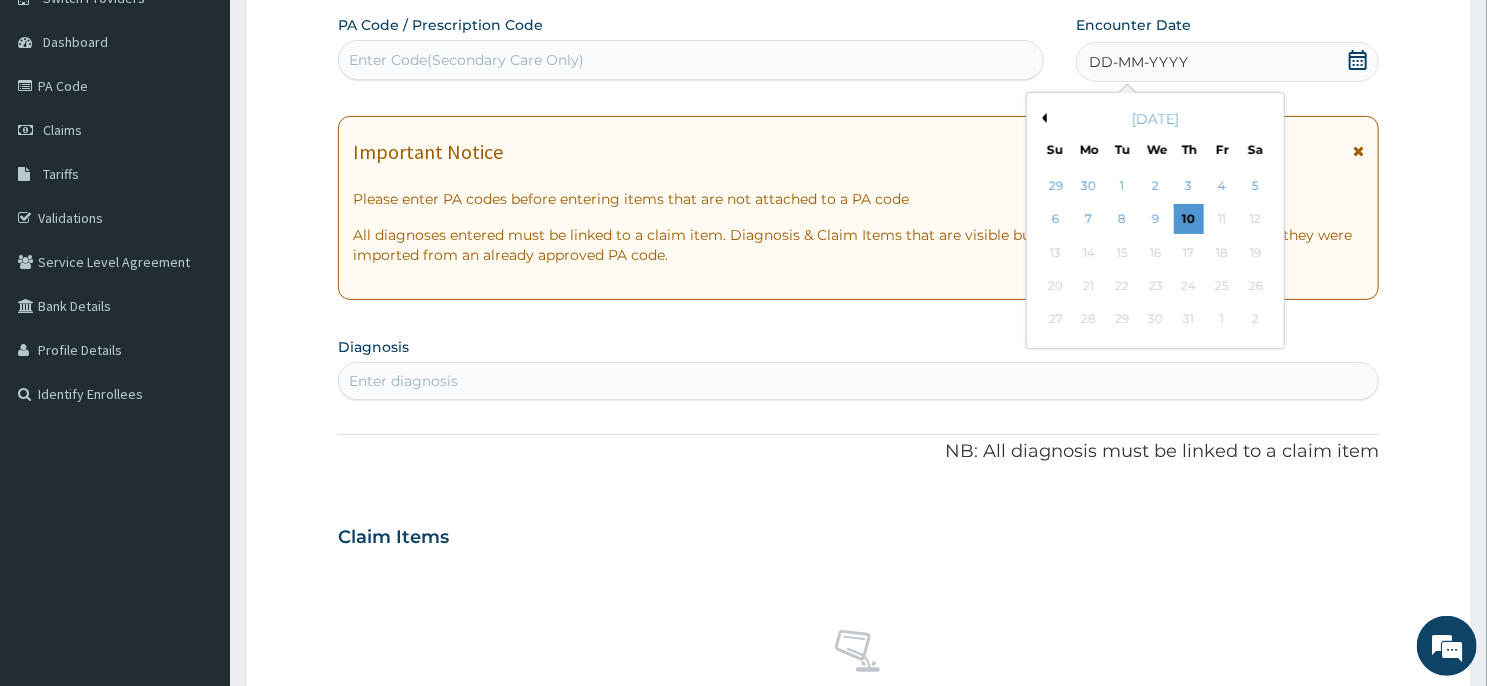 click on "Previous Month" at bounding box center (1042, 118) 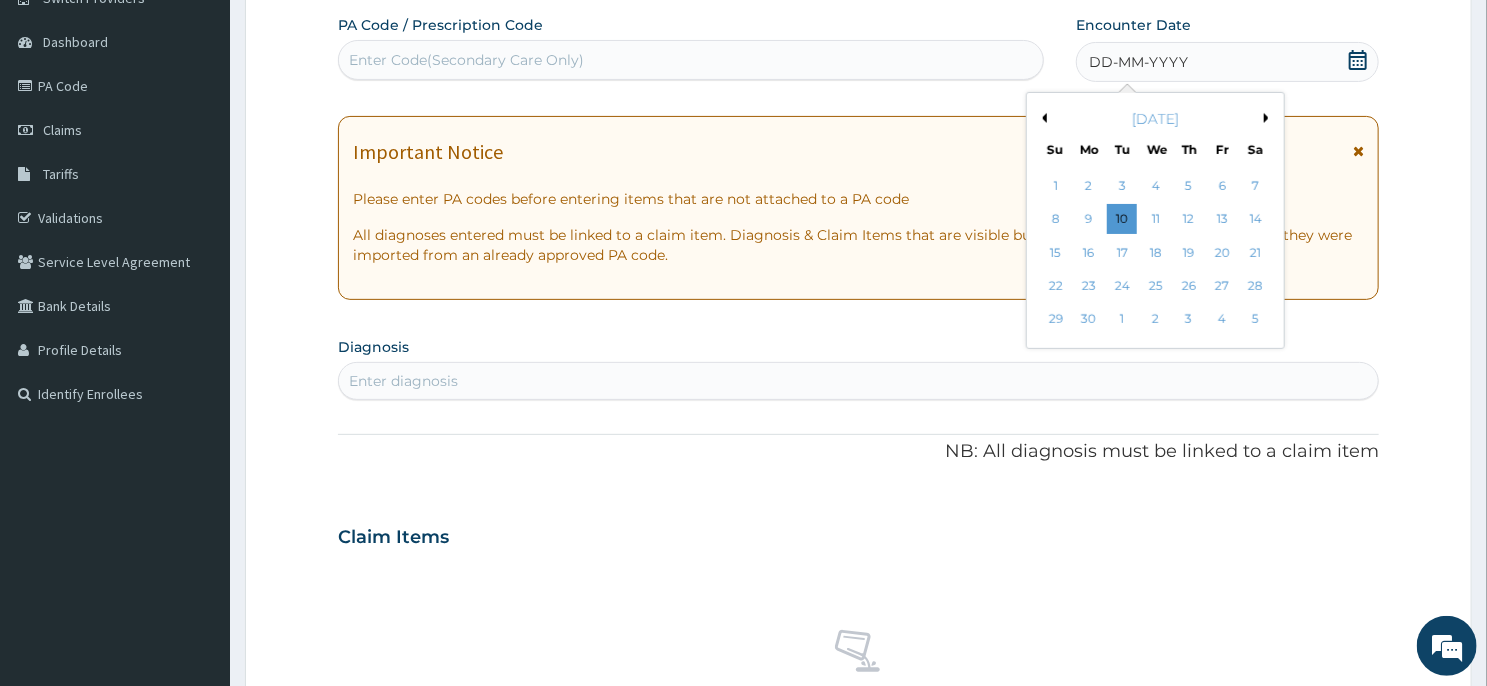 click on "Previous Month" at bounding box center (1042, 118) 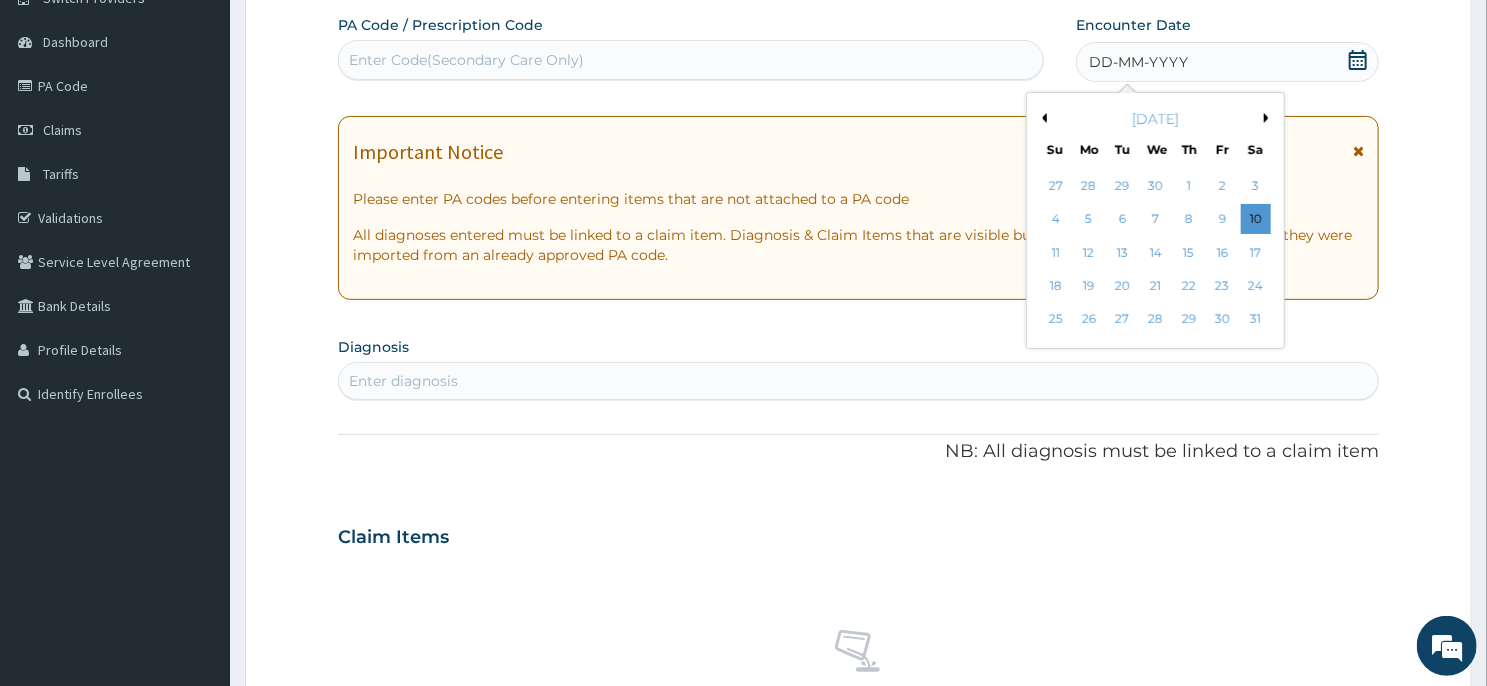 click on "Previous Month" at bounding box center [1042, 118] 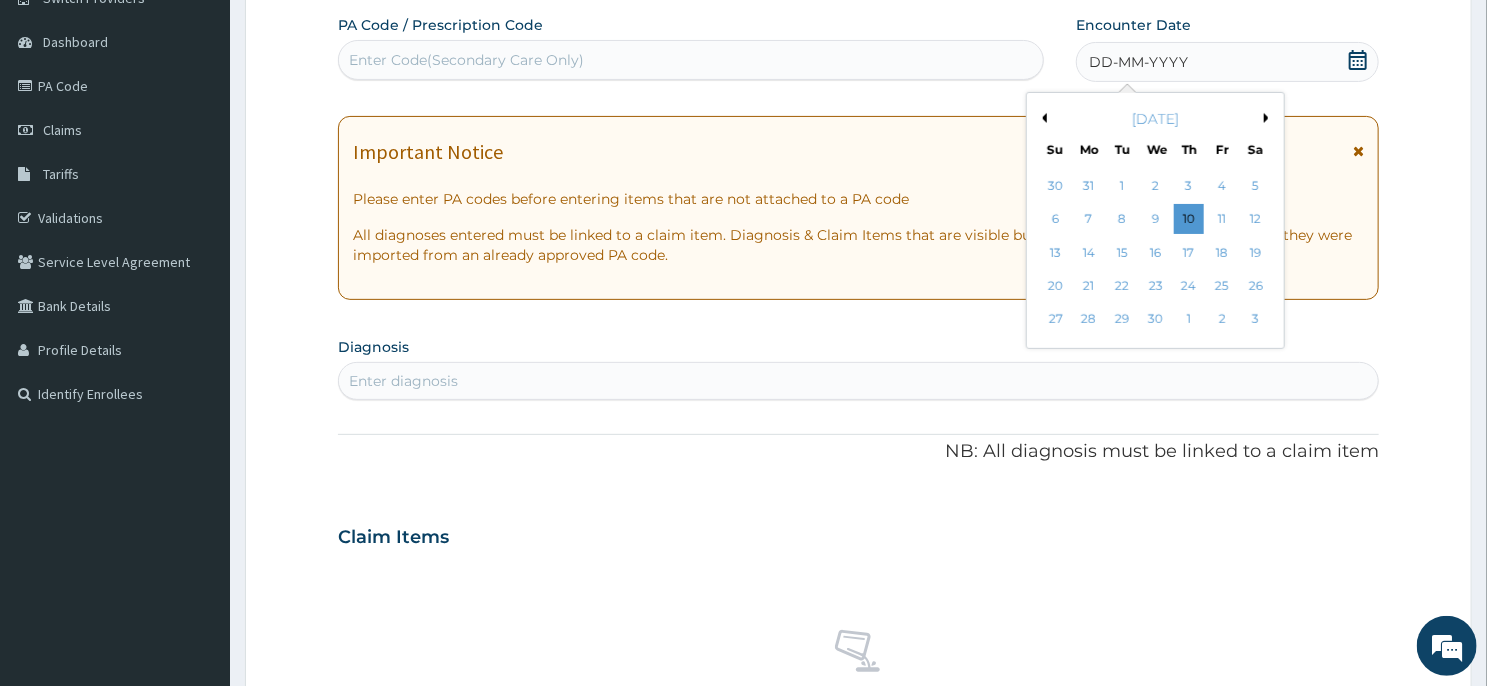 click on "Previous Month" at bounding box center [1042, 118] 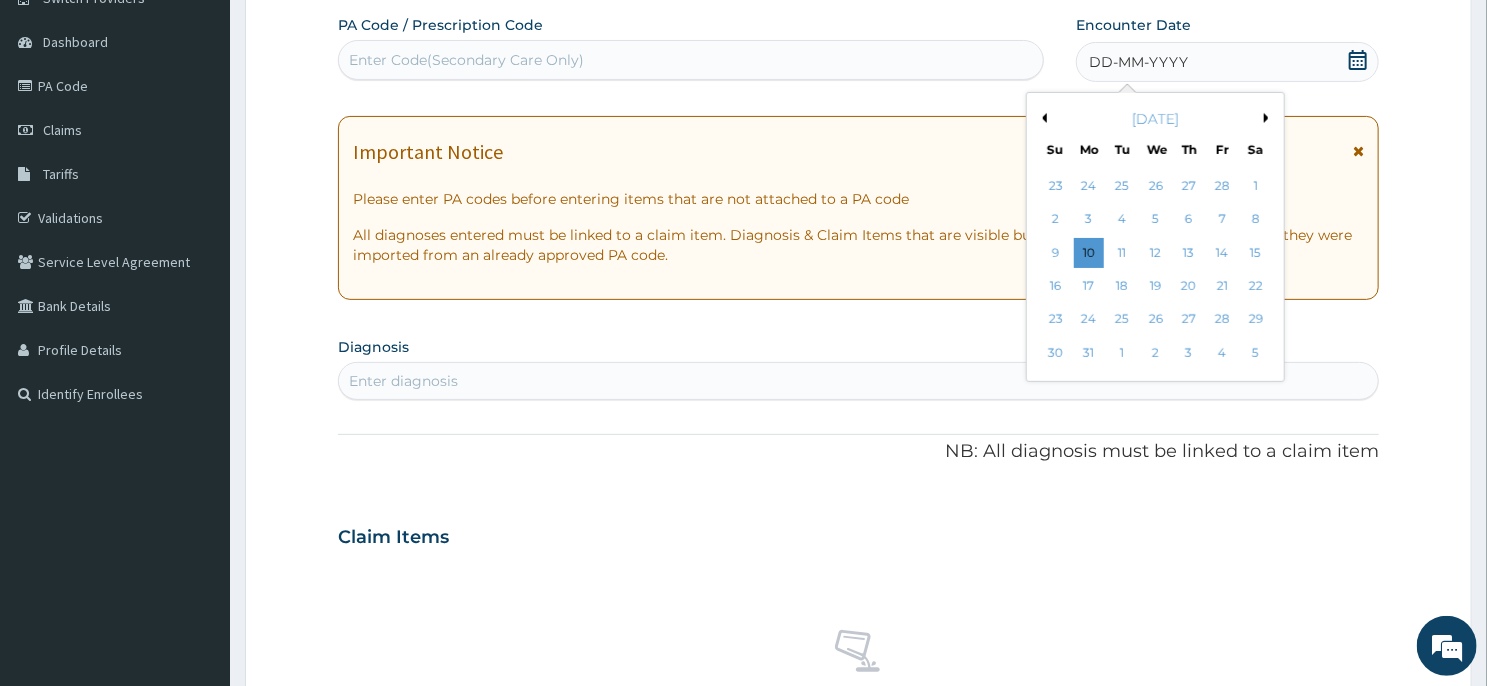 click on "Previous Month" at bounding box center (1042, 118) 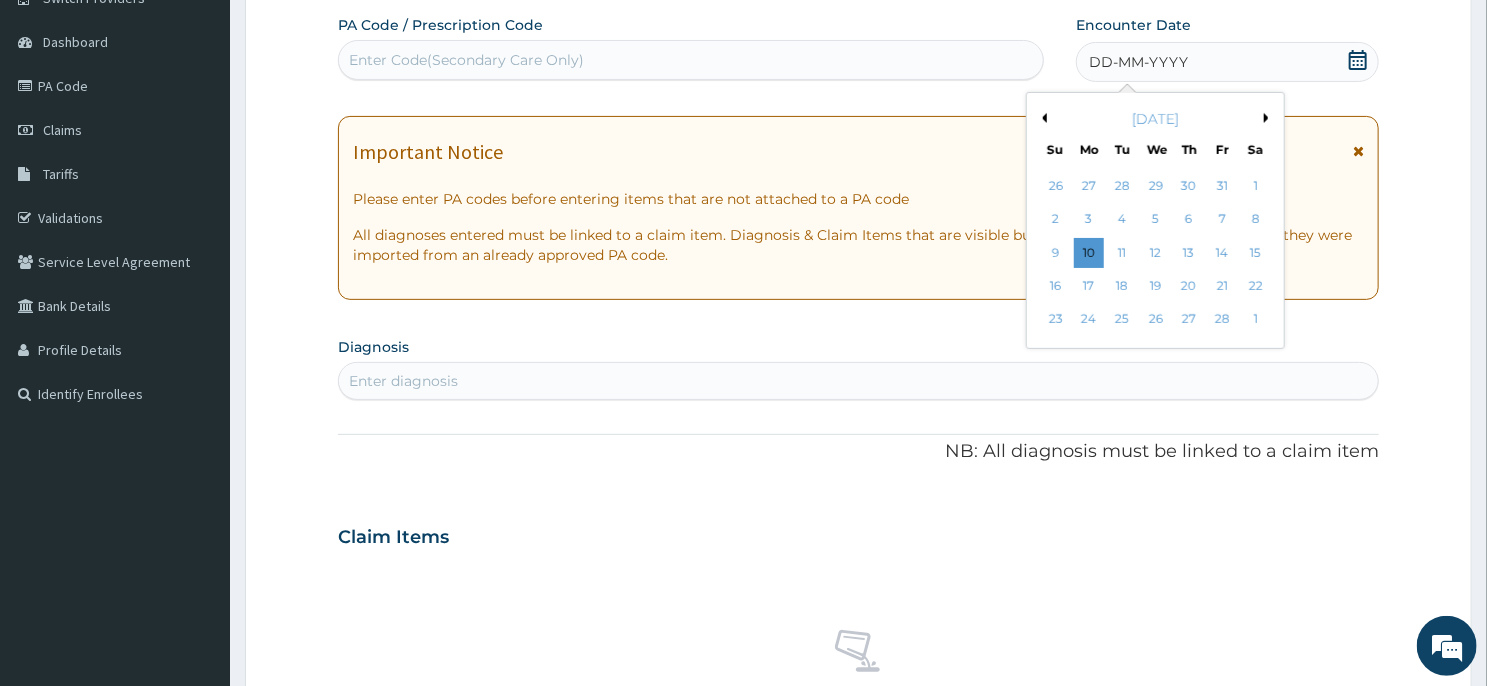 click on "Previous Month" at bounding box center (1042, 118) 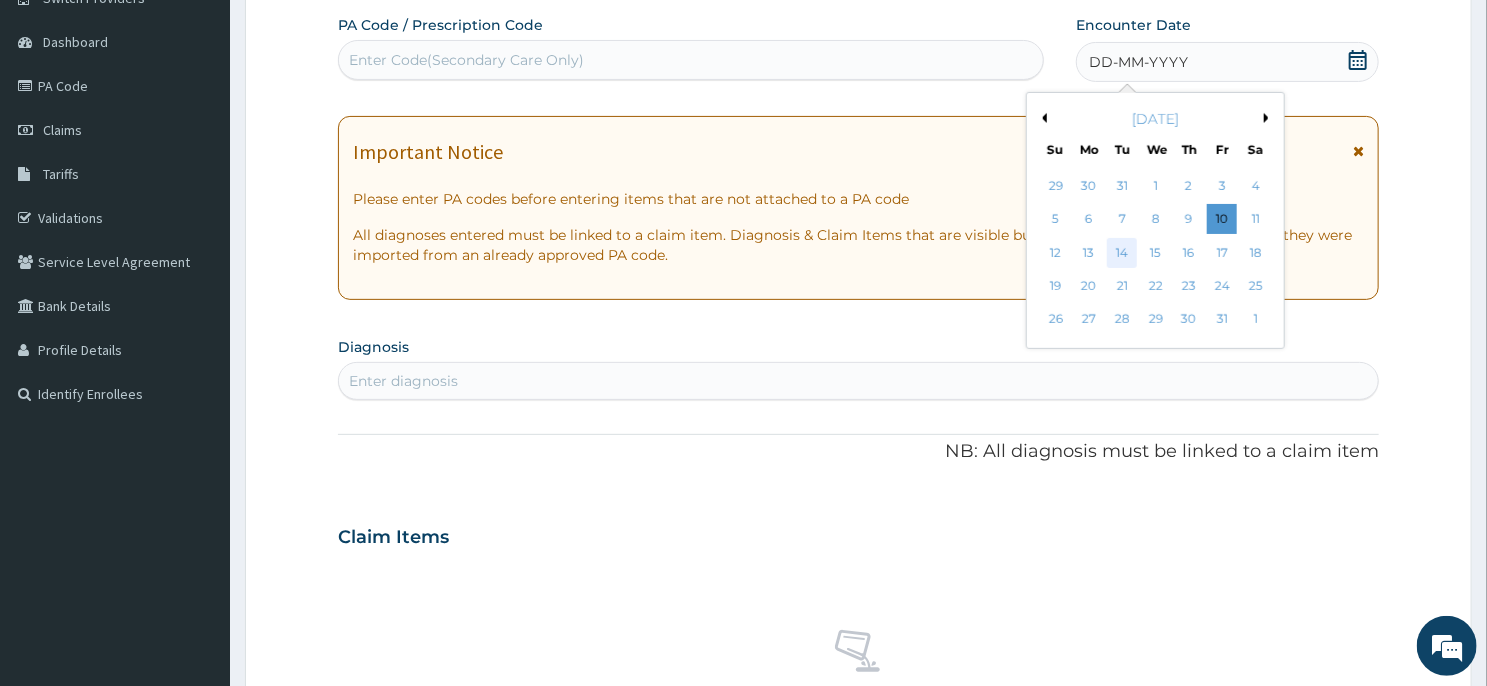 click on "14" at bounding box center (1123, 253) 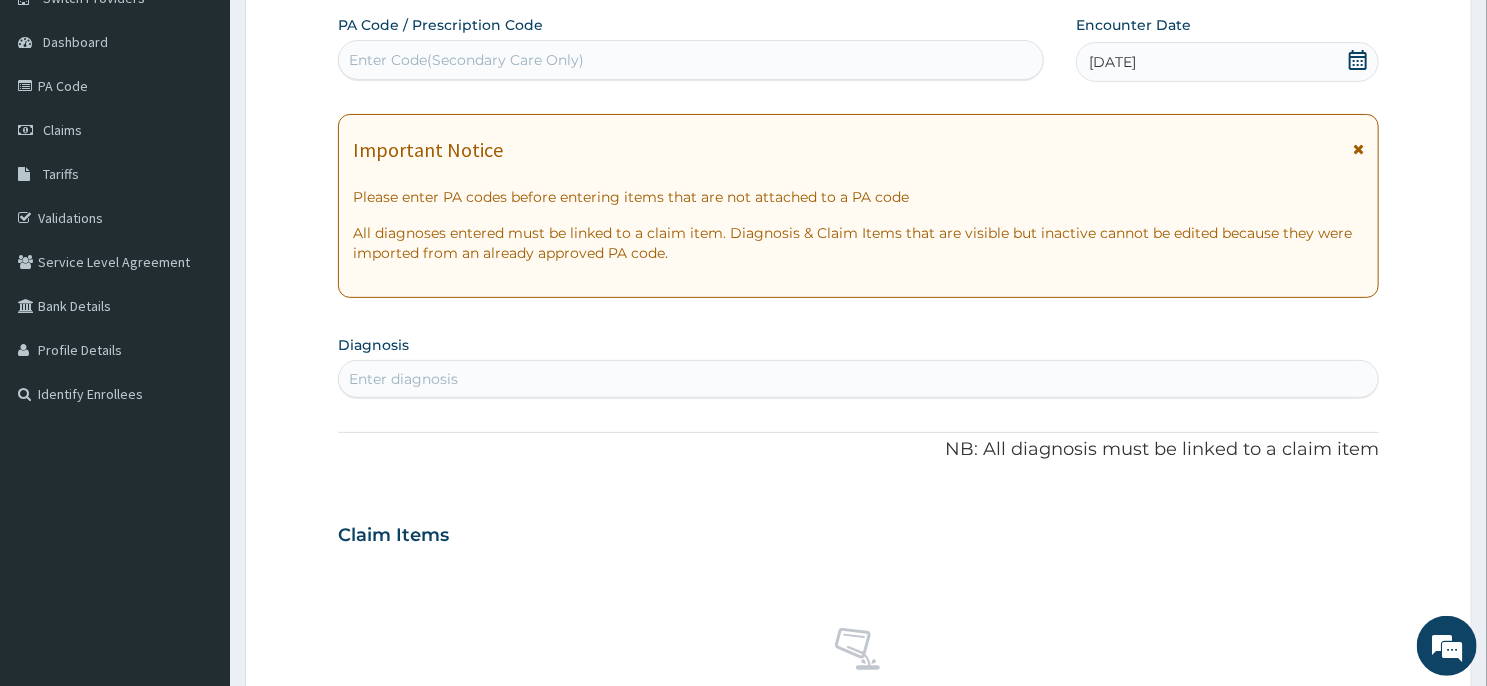 click on "Enter diagnosis" at bounding box center [858, 379] 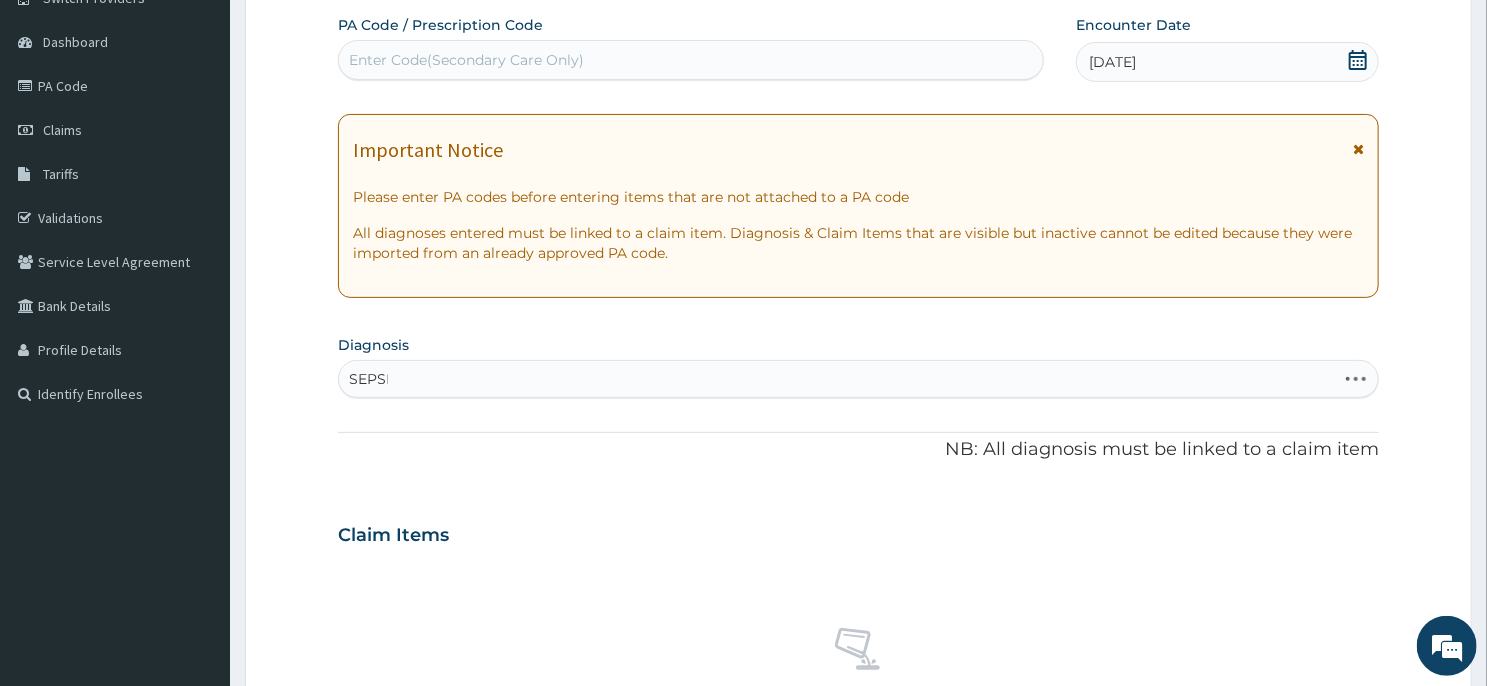 type on "SEPSIS" 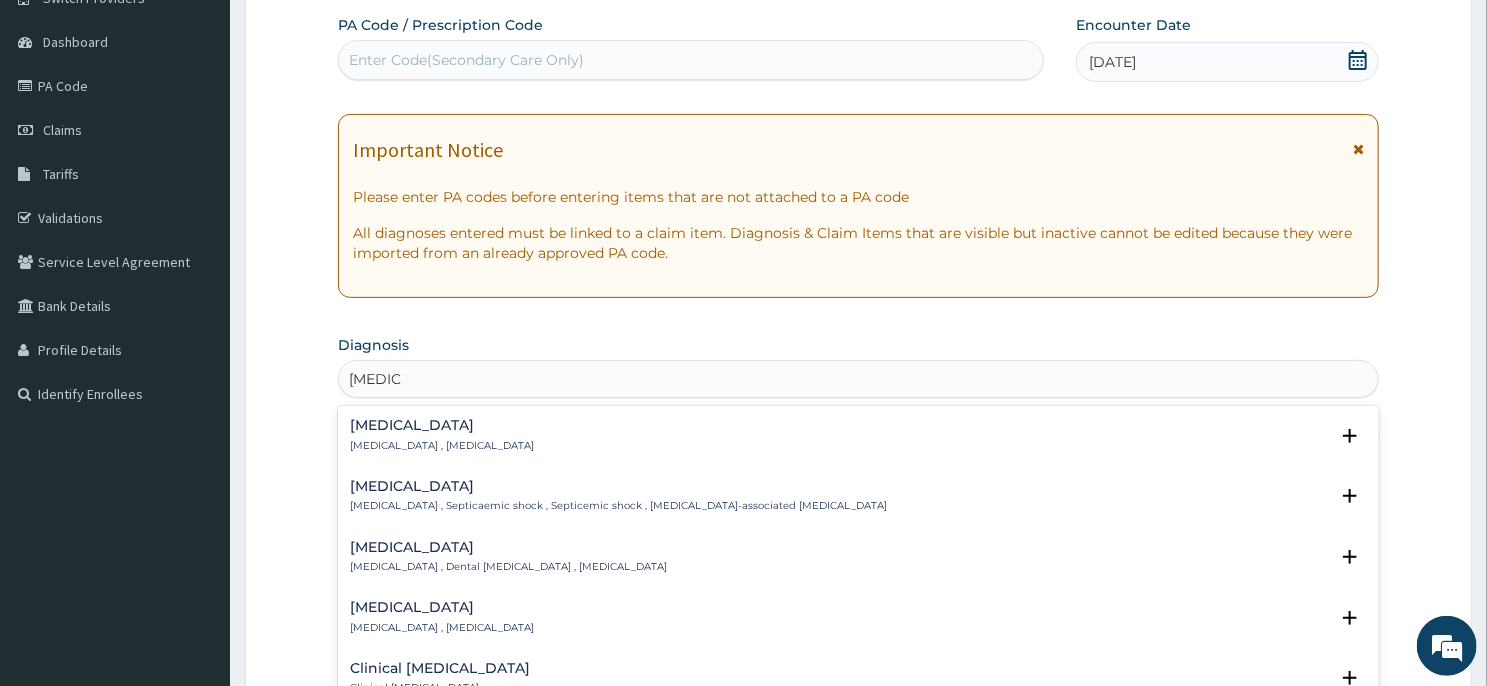 click on "Sepsis" at bounding box center (442, 425) 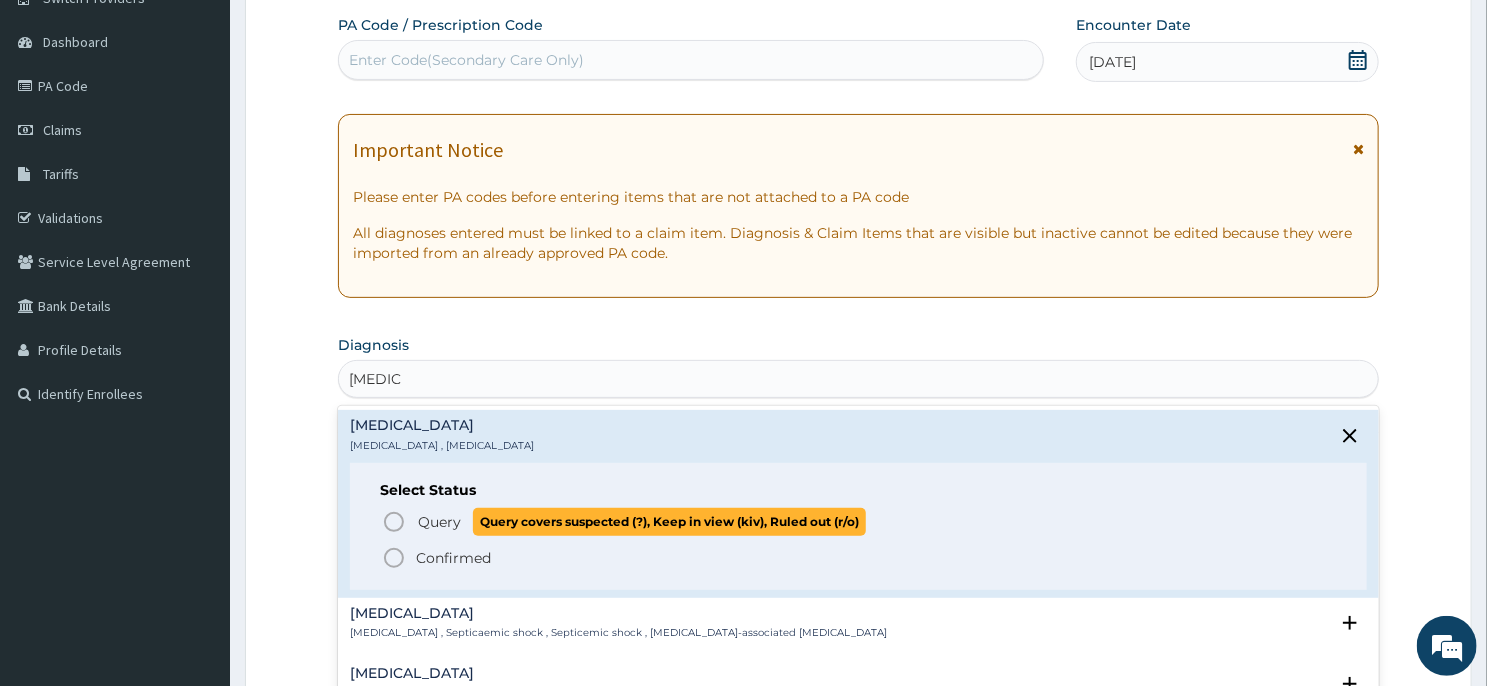 click 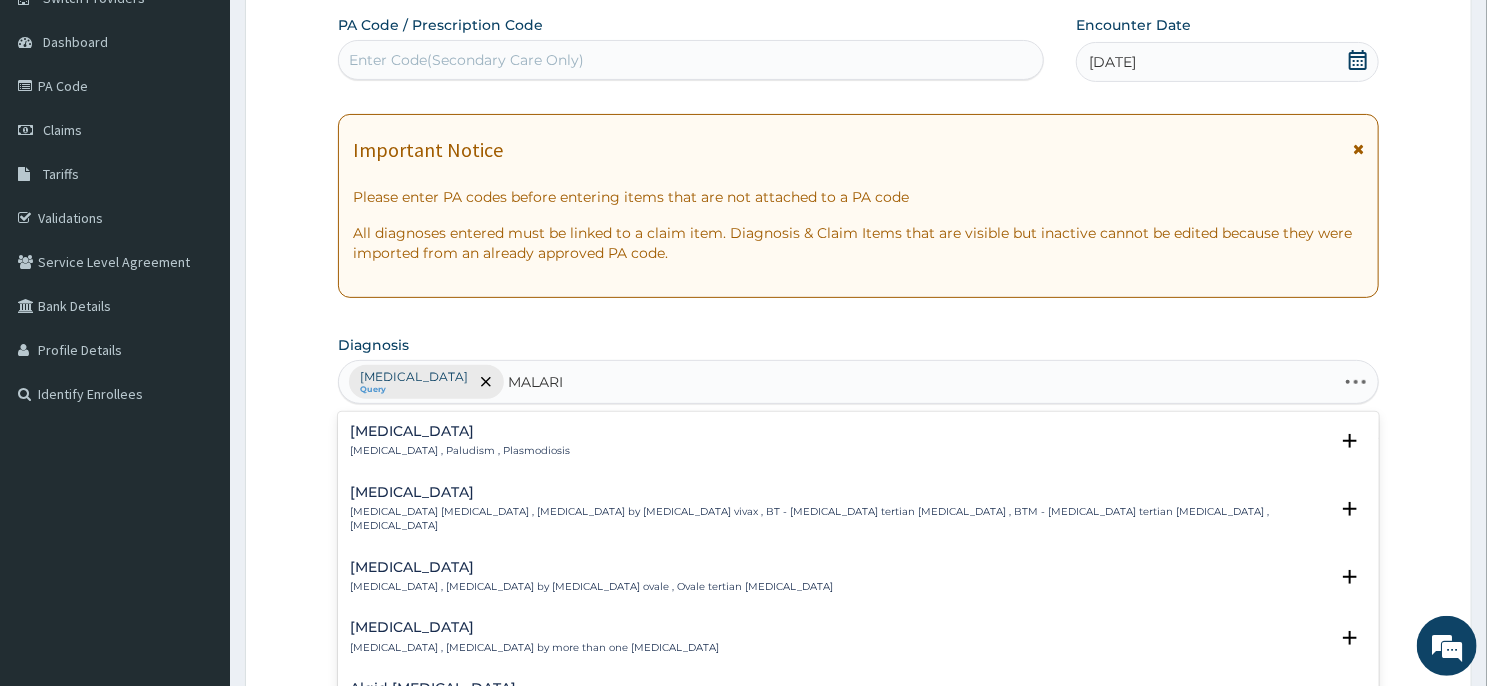 type on "MALARIA" 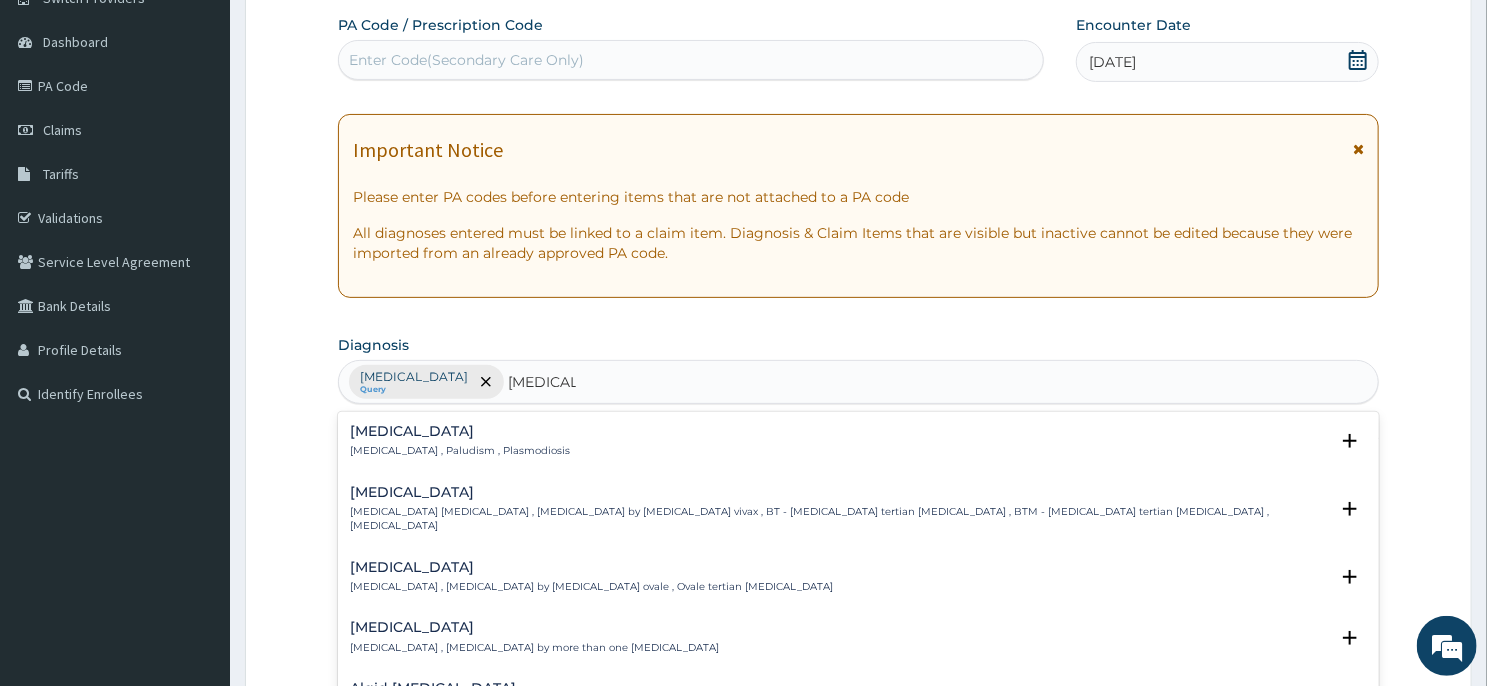 click on "Malaria" at bounding box center (460, 431) 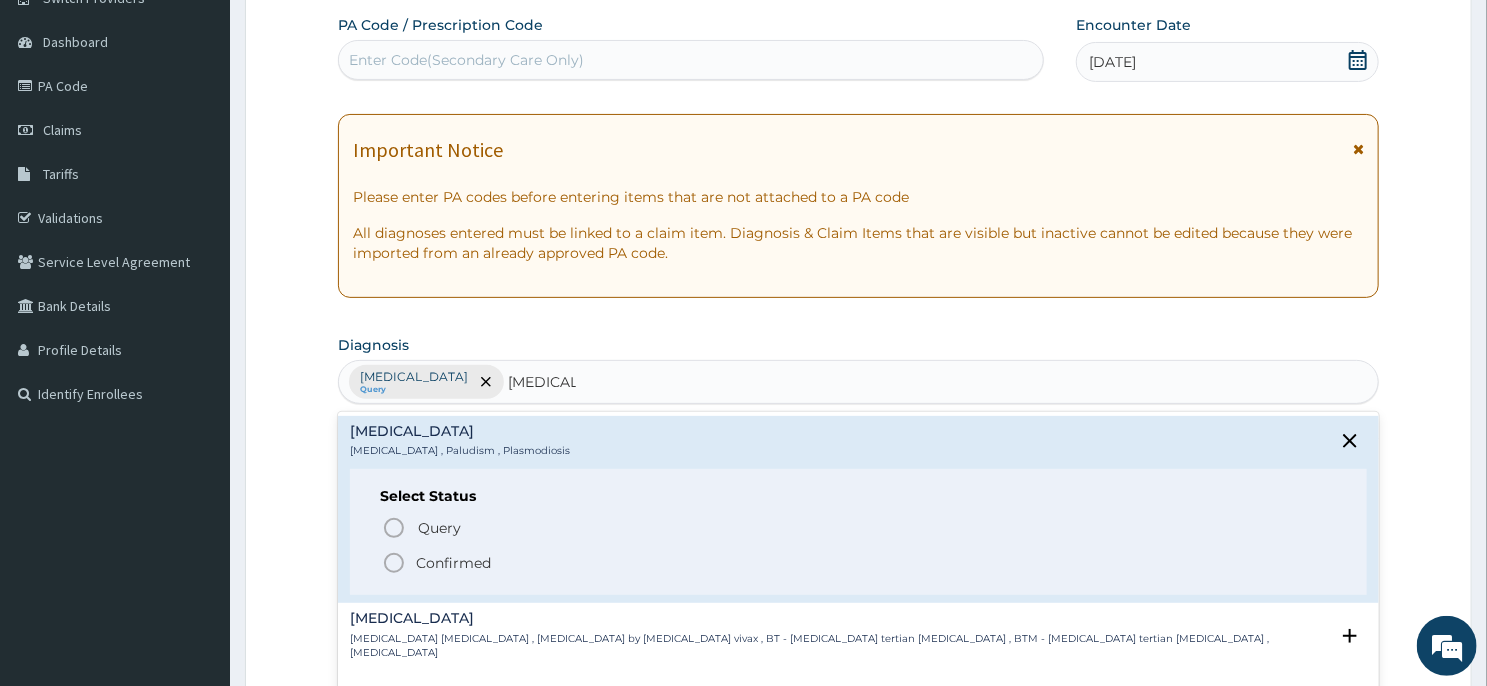 click 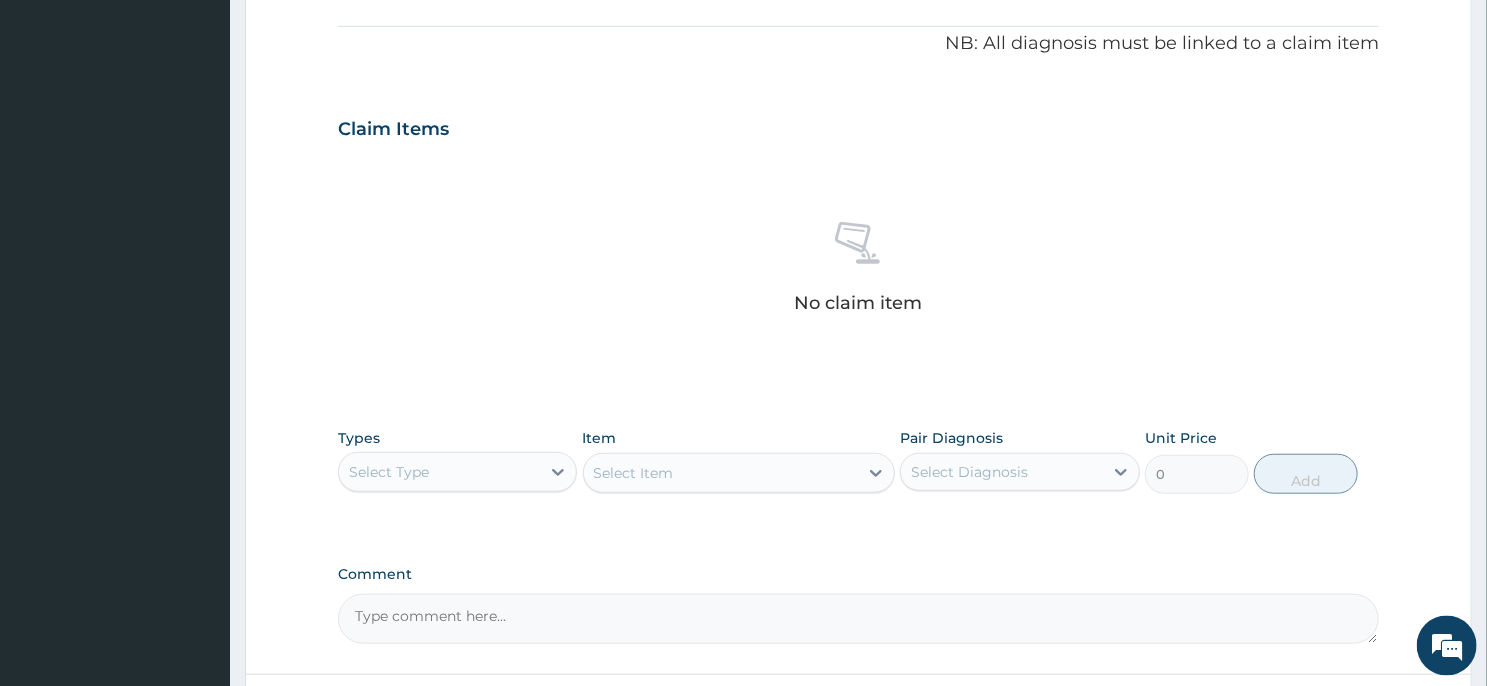 scroll, scrollTop: 750, scrollLeft: 0, axis: vertical 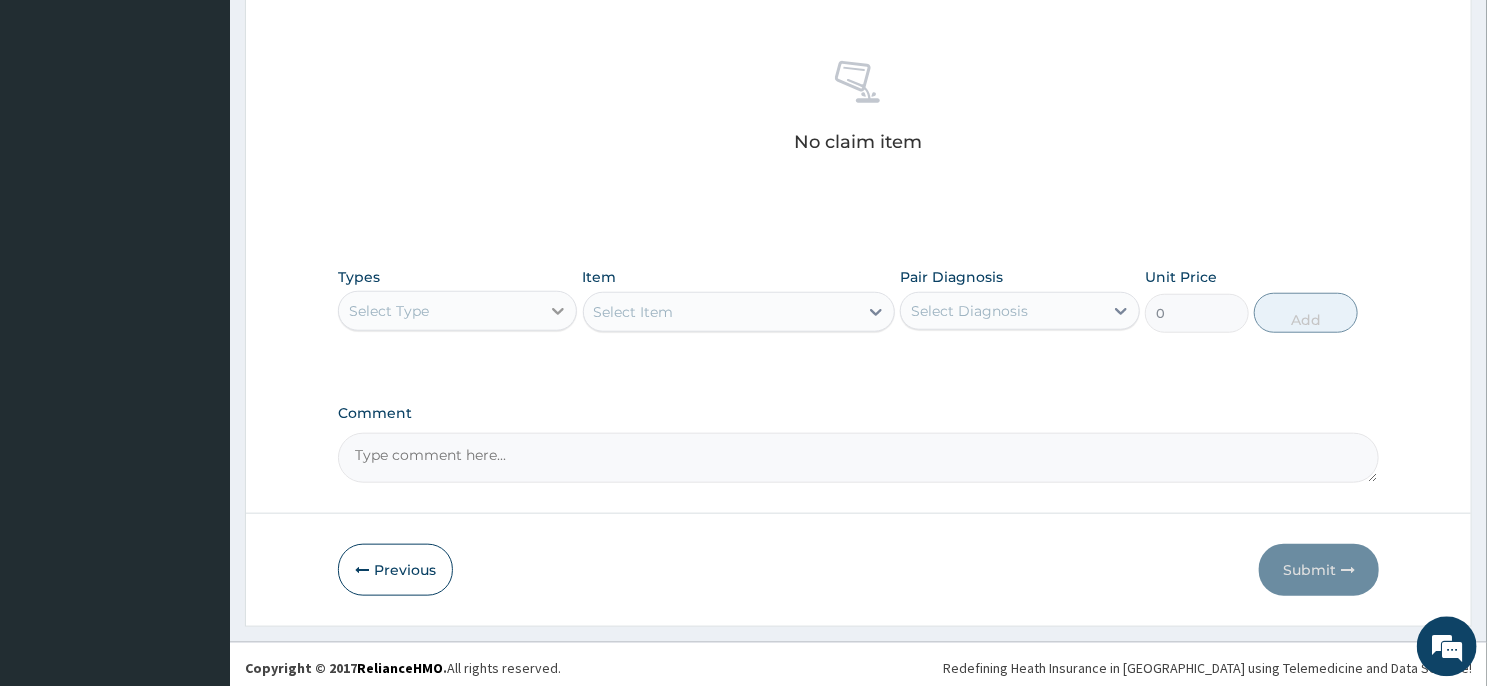 click at bounding box center [558, 310] 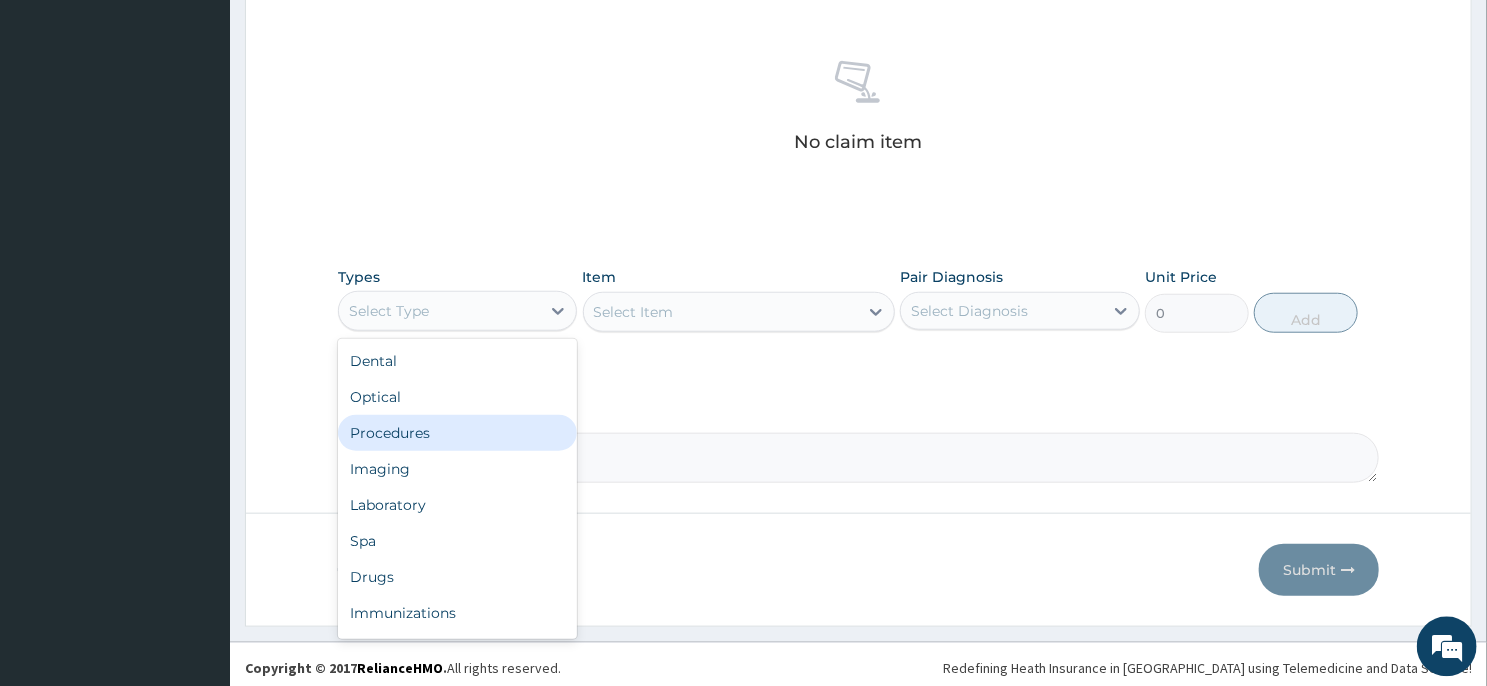 click on "Procedures" at bounding box center [457, 432] 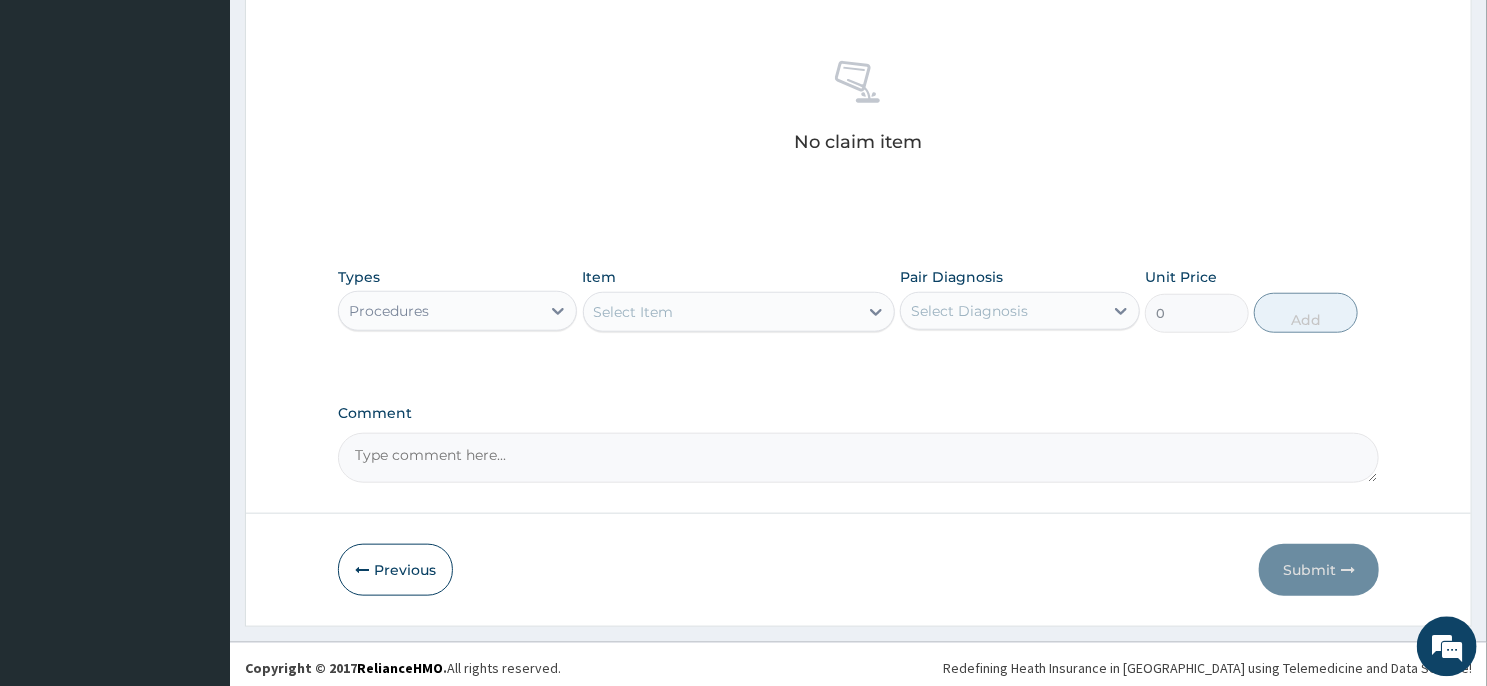 click on "Select Item" at bounding box center [721, 311] 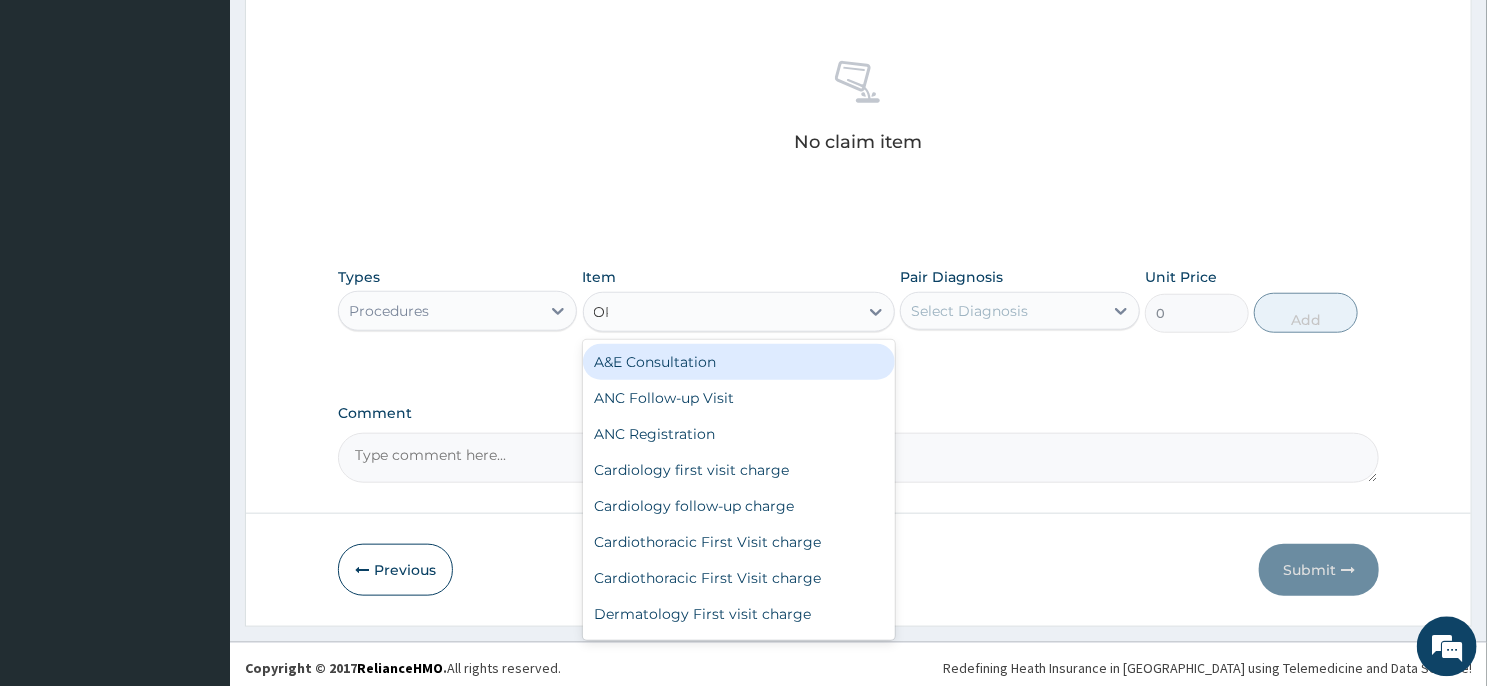 type on "OPD" 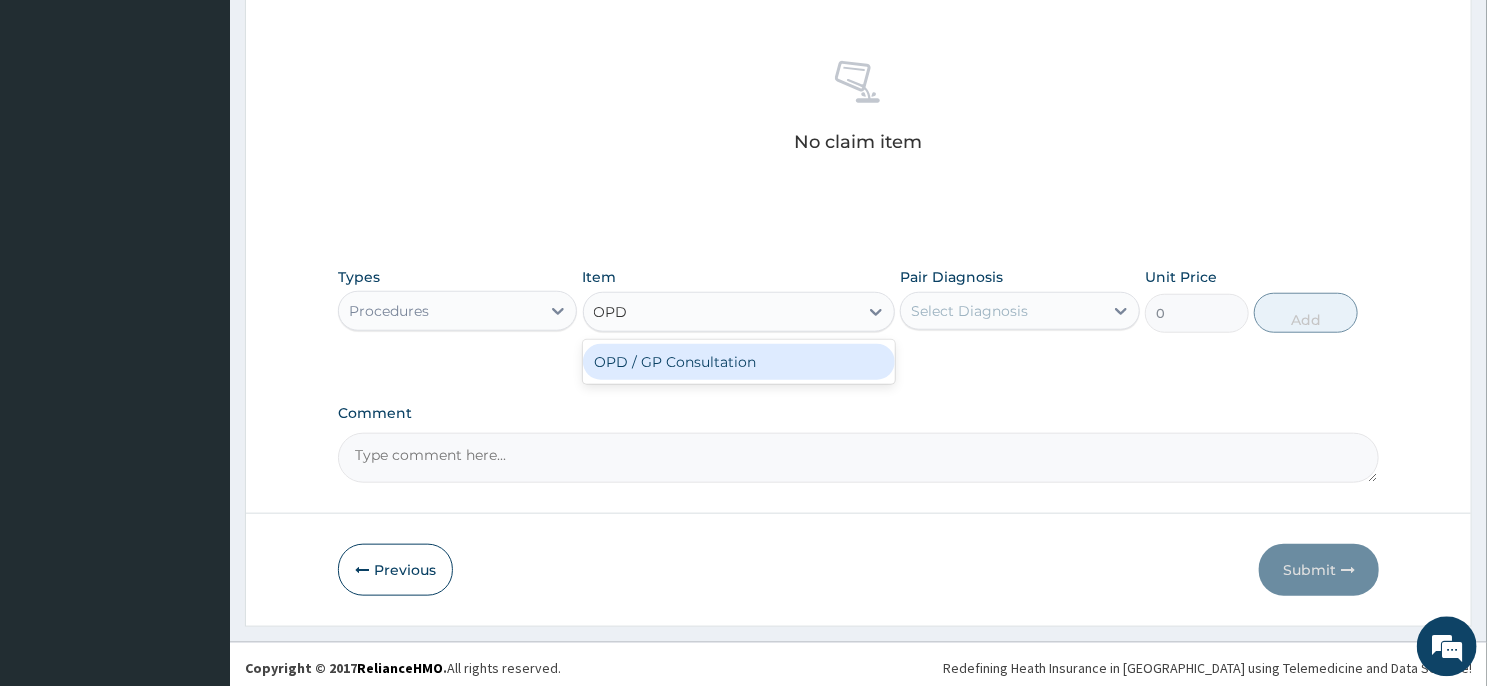 click on "OPD / GP Consultation" at bounding box center [739, 361] 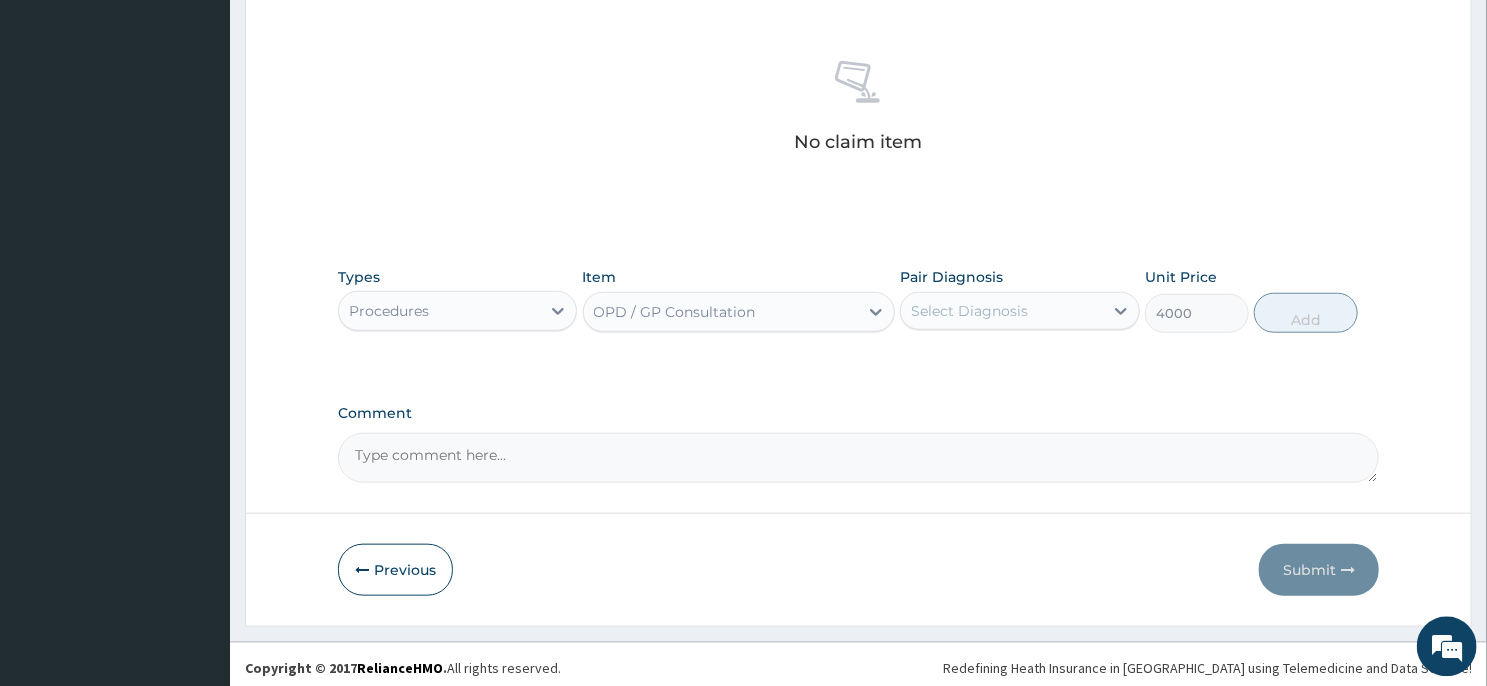 click on "Select Diagnosis" at bounding box center [1001, 310] 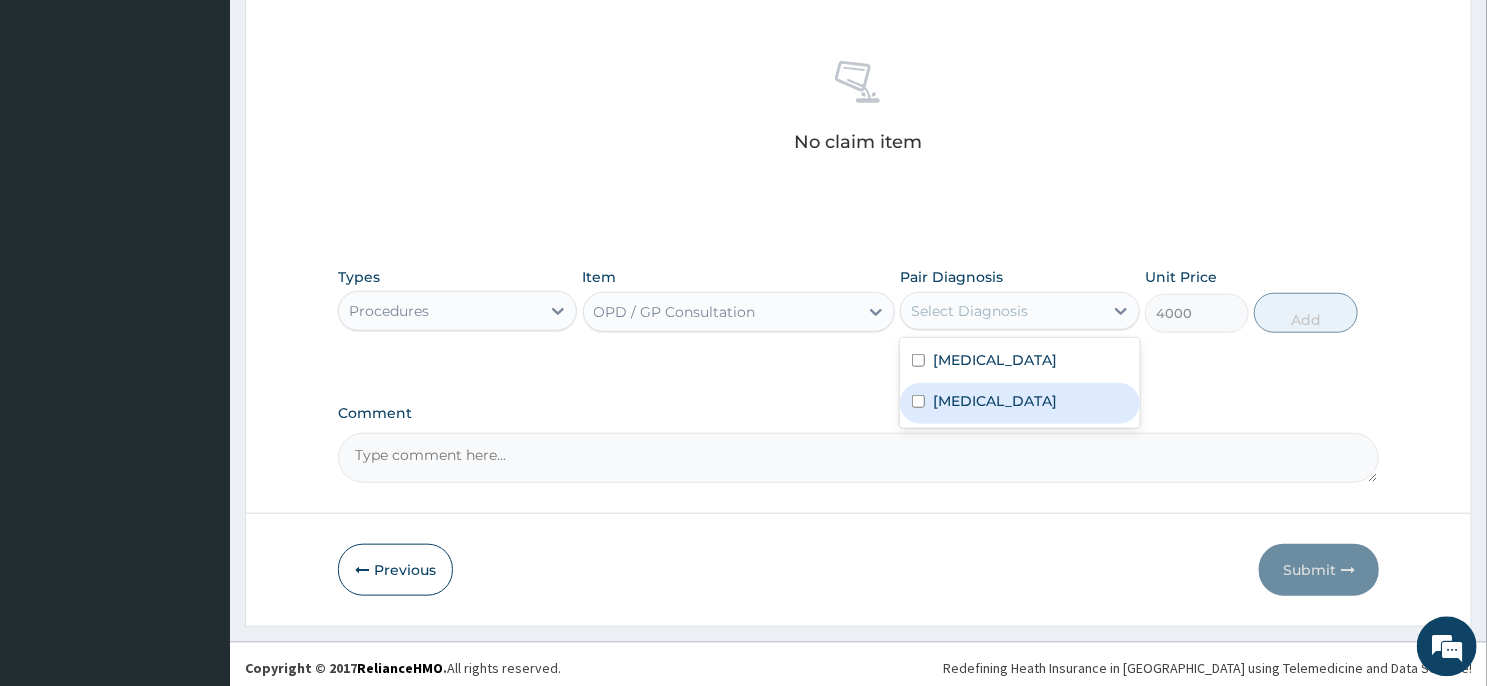 click on "Malaria" at bounding box center [995, 400] 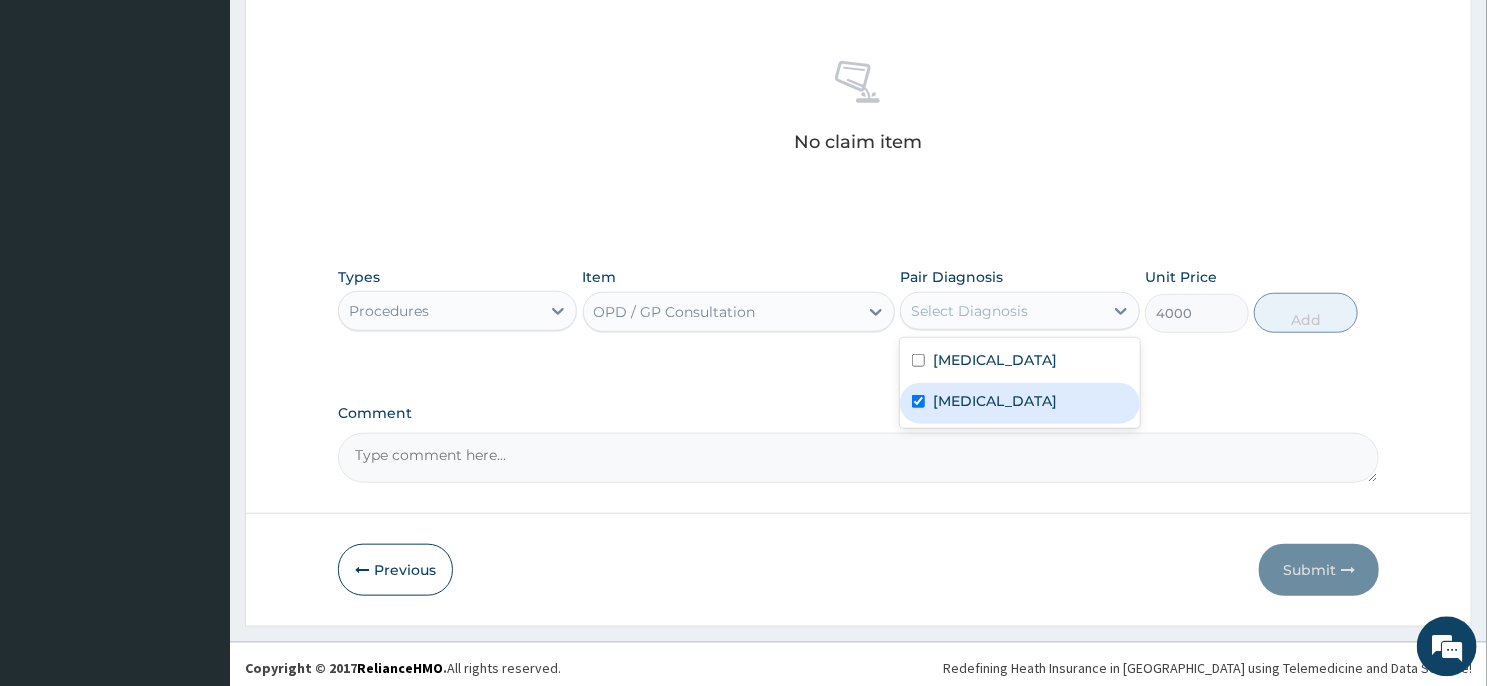 checkbox on "true" 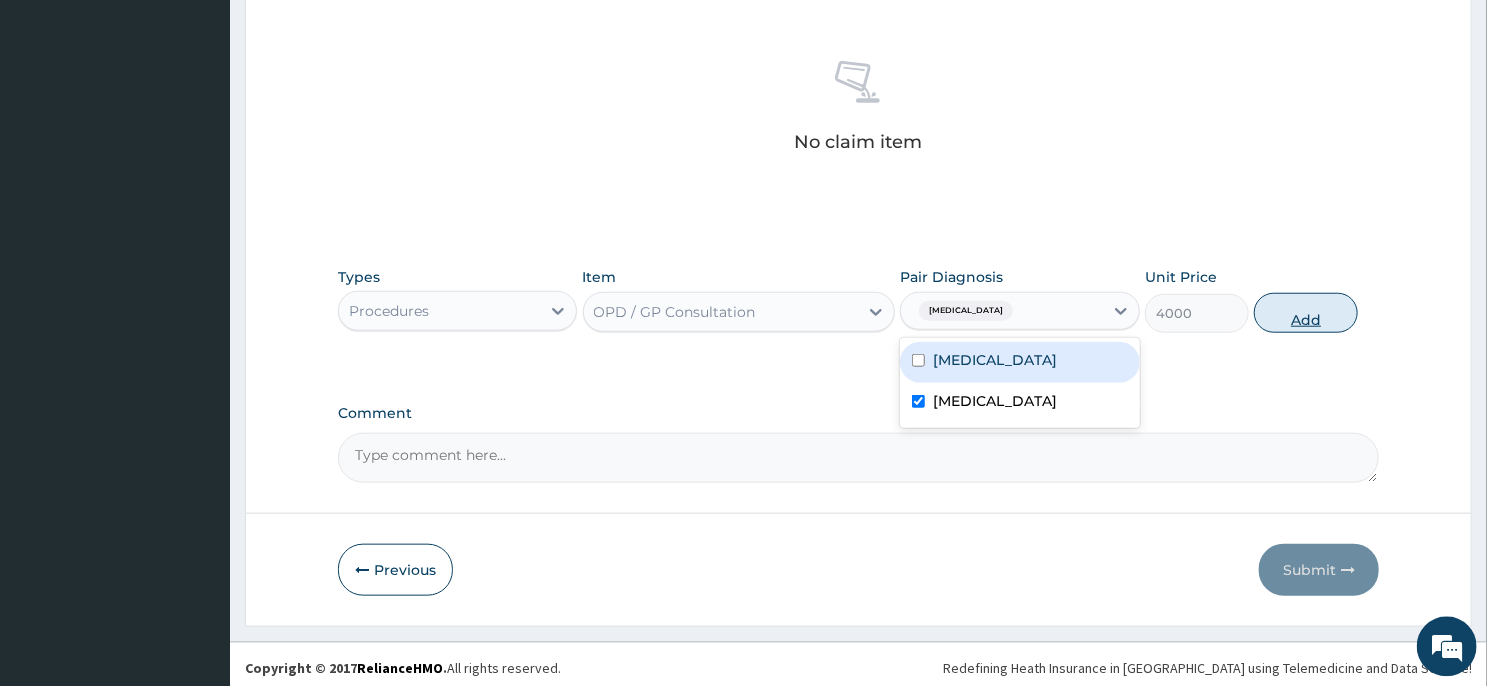 click on "Add" at bounding box center [1306, 312] 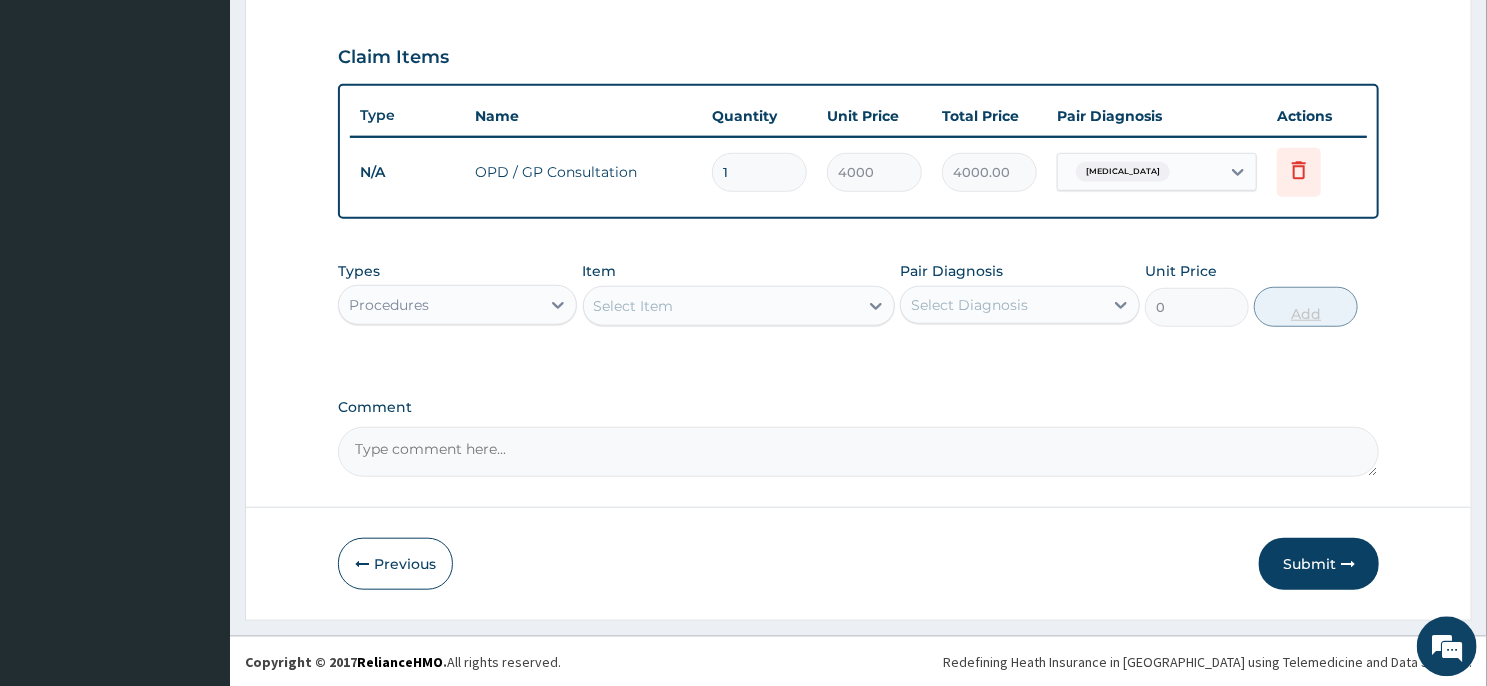scroll, scrollTop: 659, scrollLeft: 0, axis: vertical 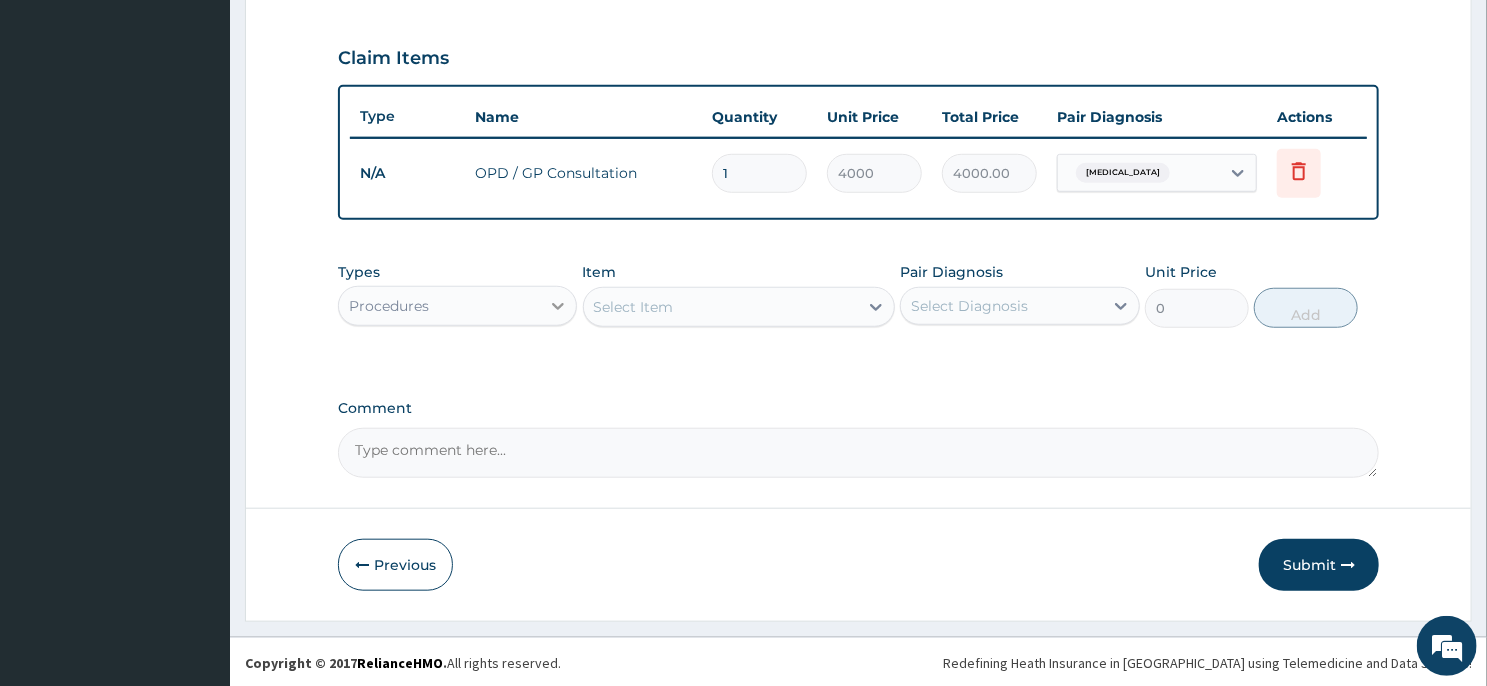 click at bounding box center (558, 306) 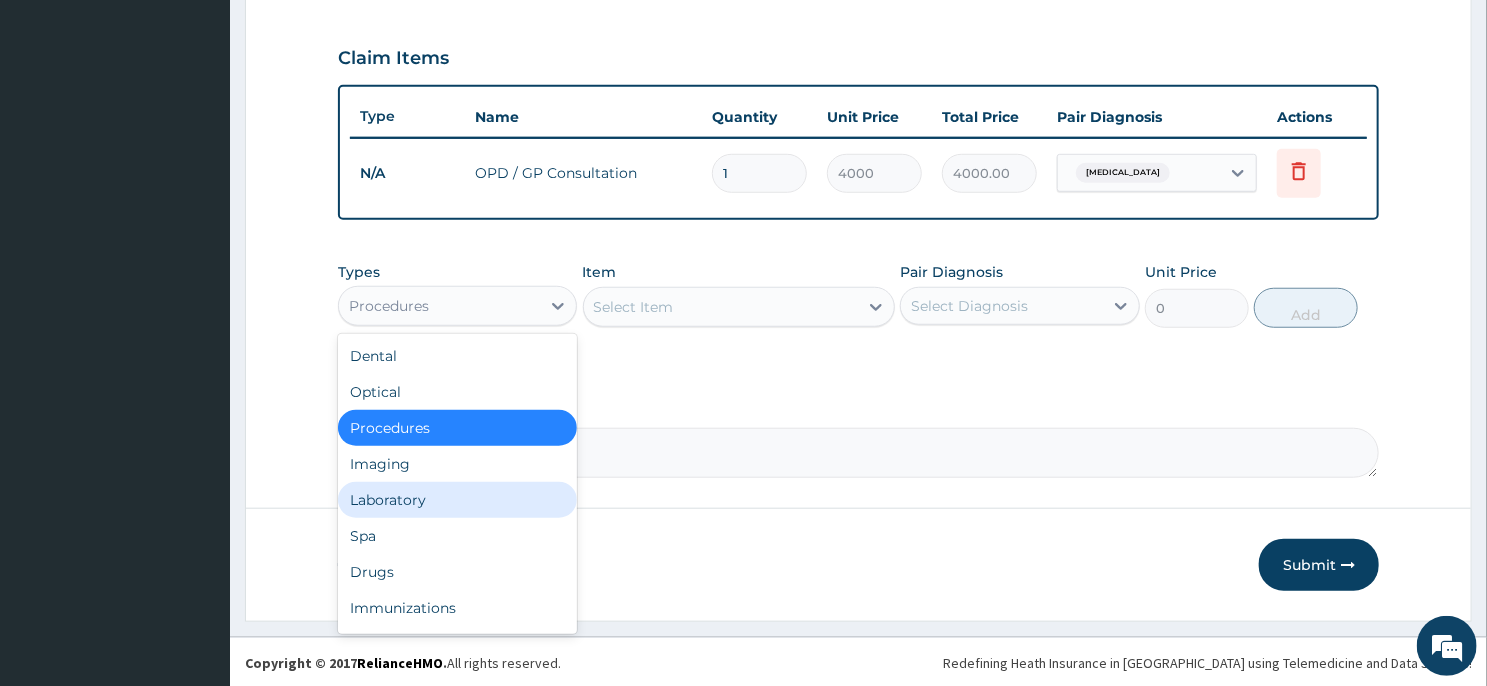 click on "Laboratory" at bounding box center [457, 500] 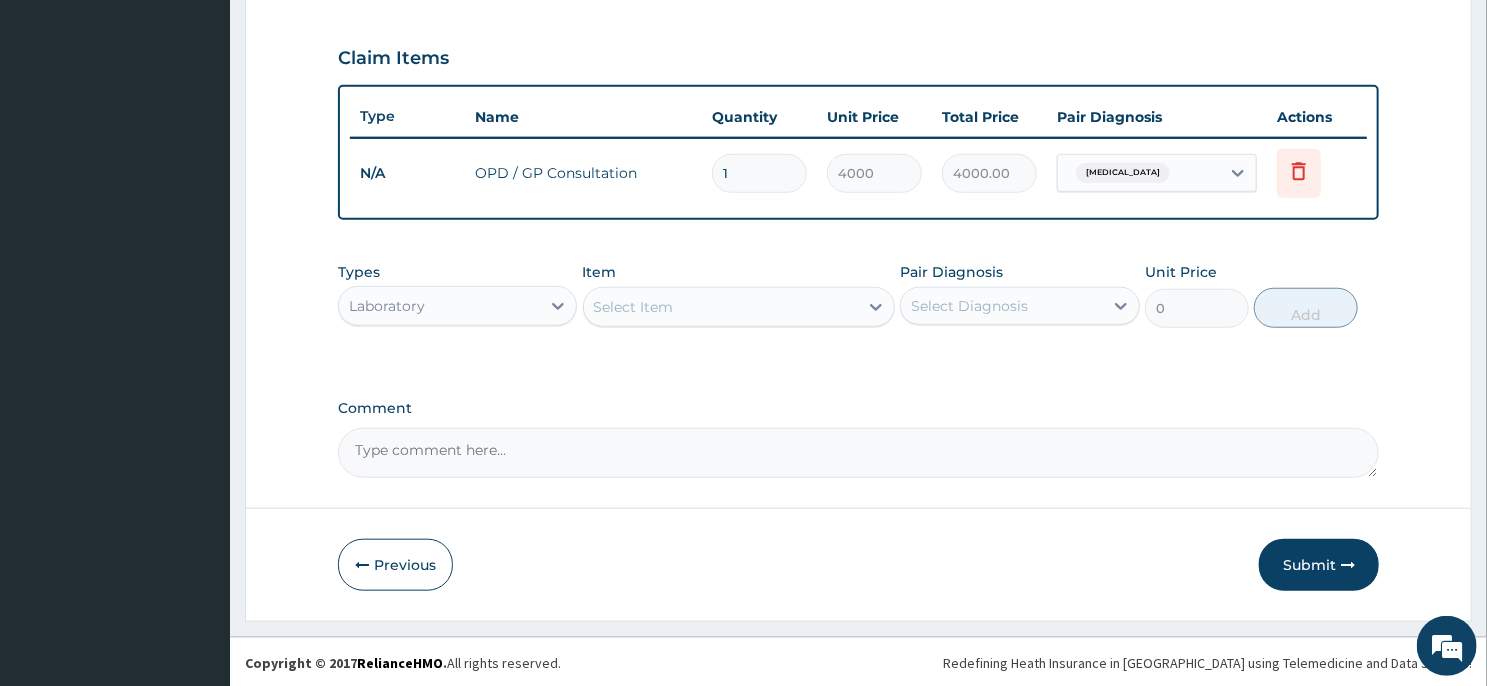 click on "Select Item" at bounding box center [721, 307] 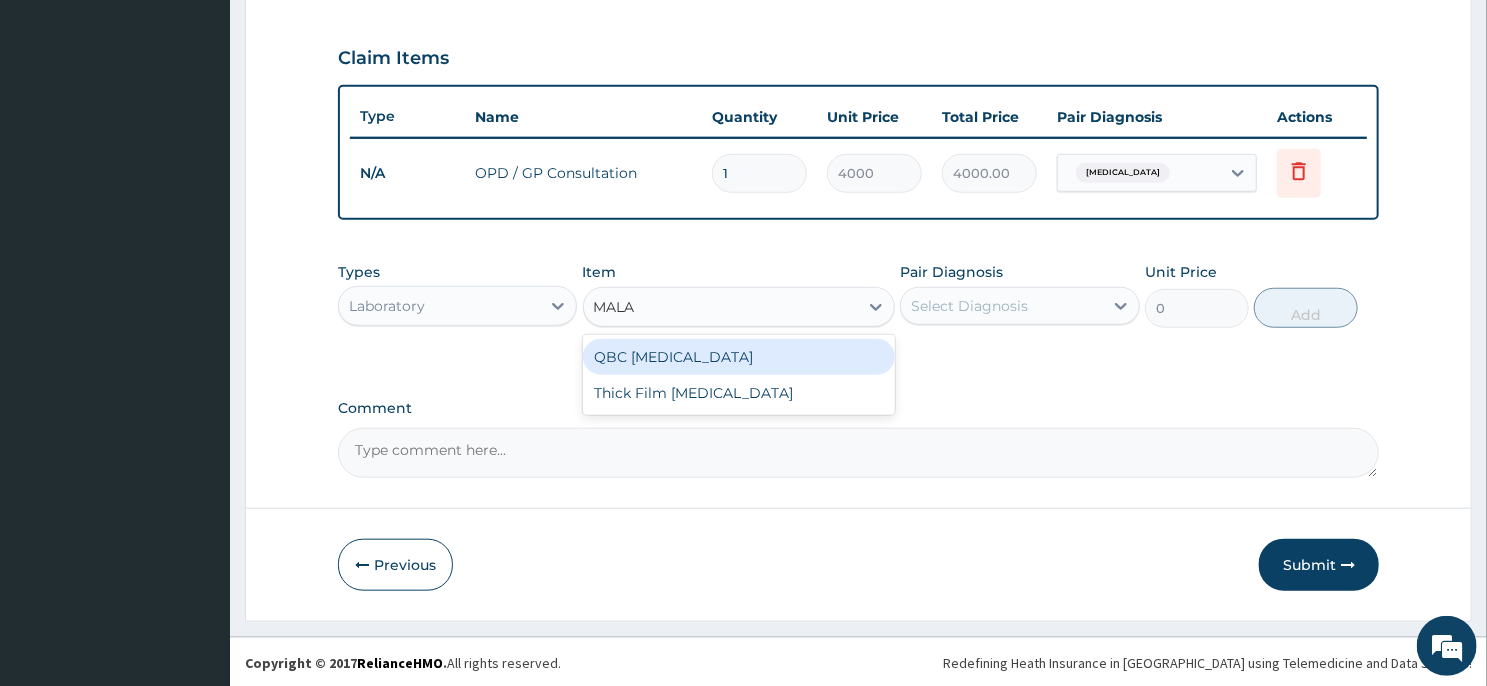 type on "MALAR" 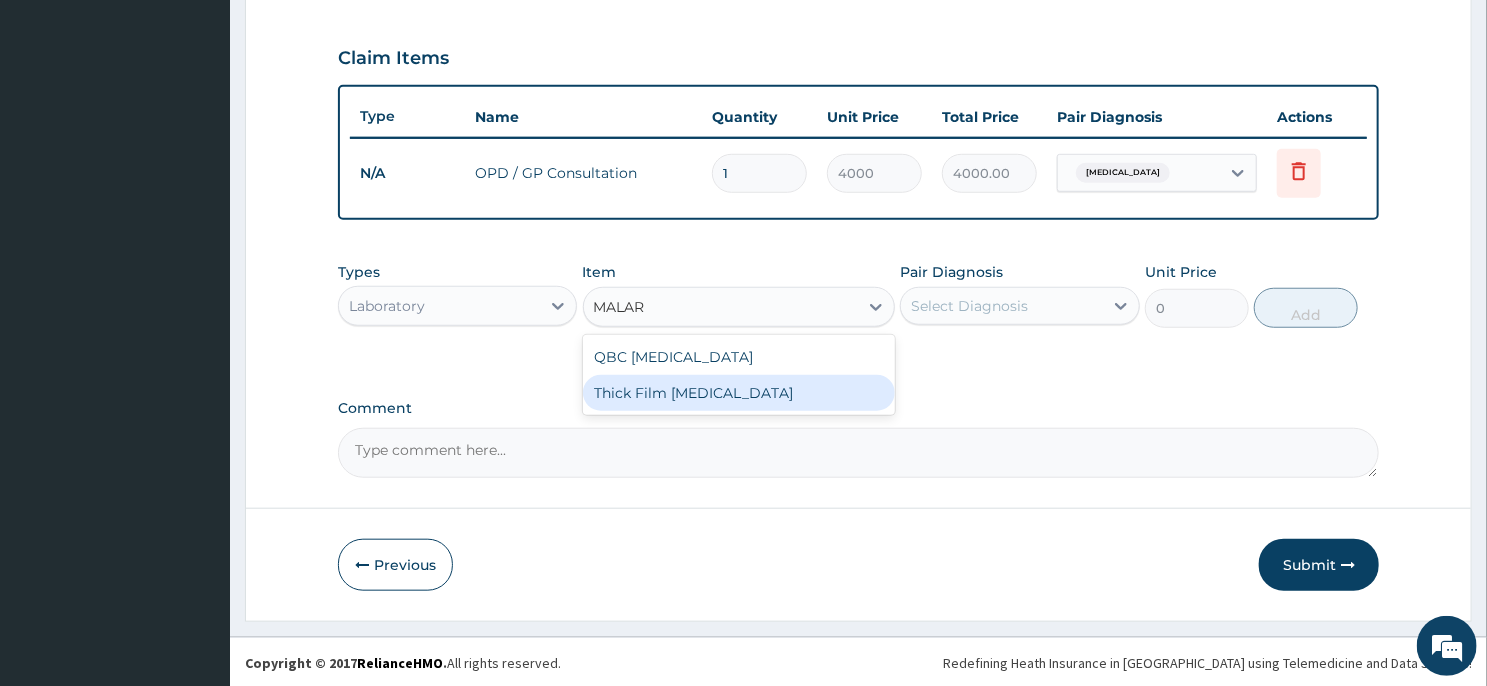 click on "Thick Film [MEDICAL_DATA]" at bounding box center (739, 393) 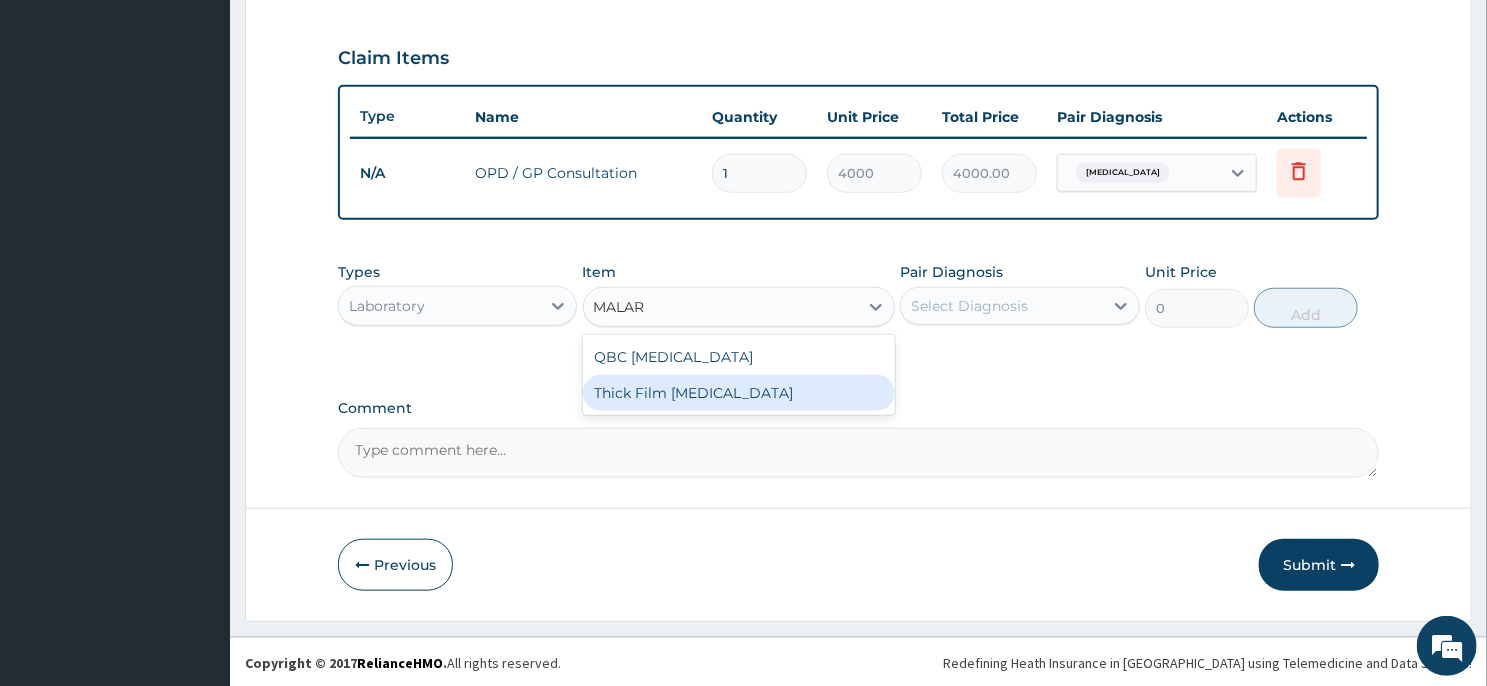 type 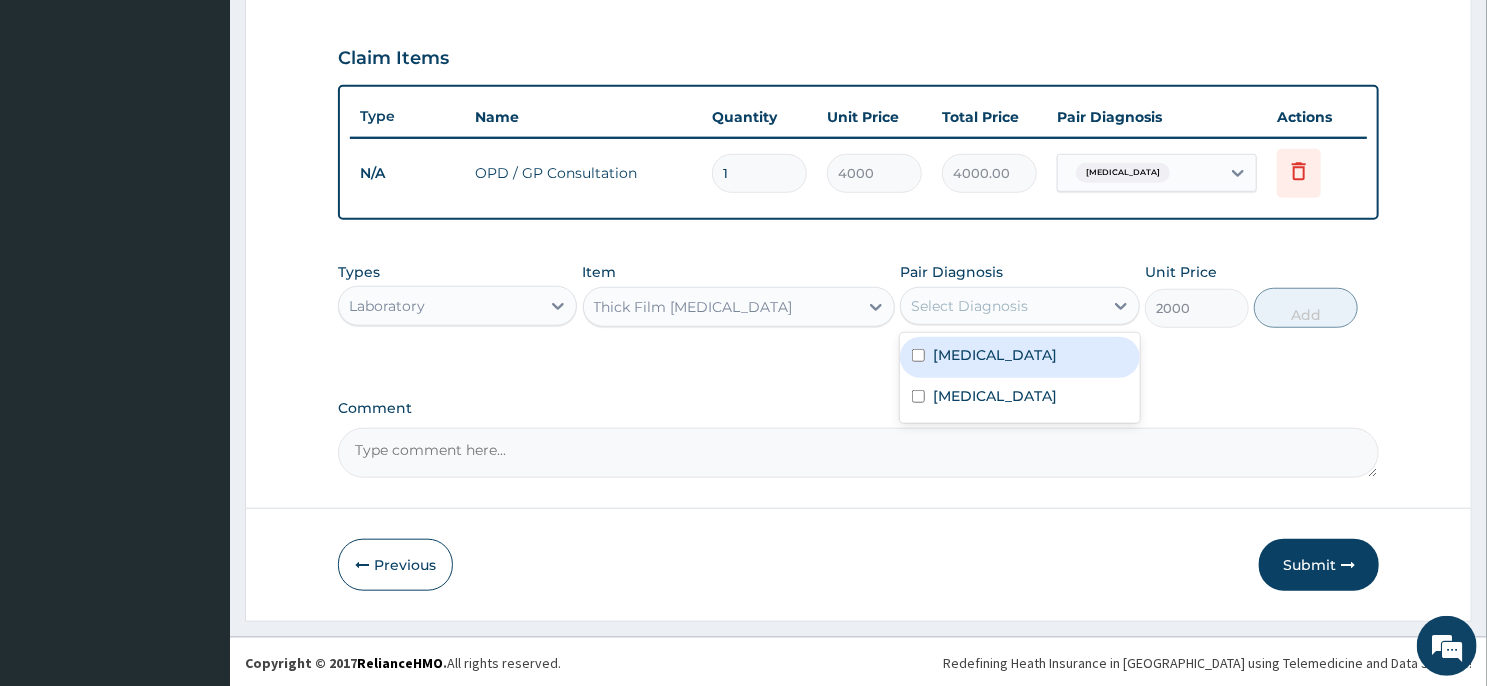 click on "Select Diagnosis" at bounding box center [1001, 306] 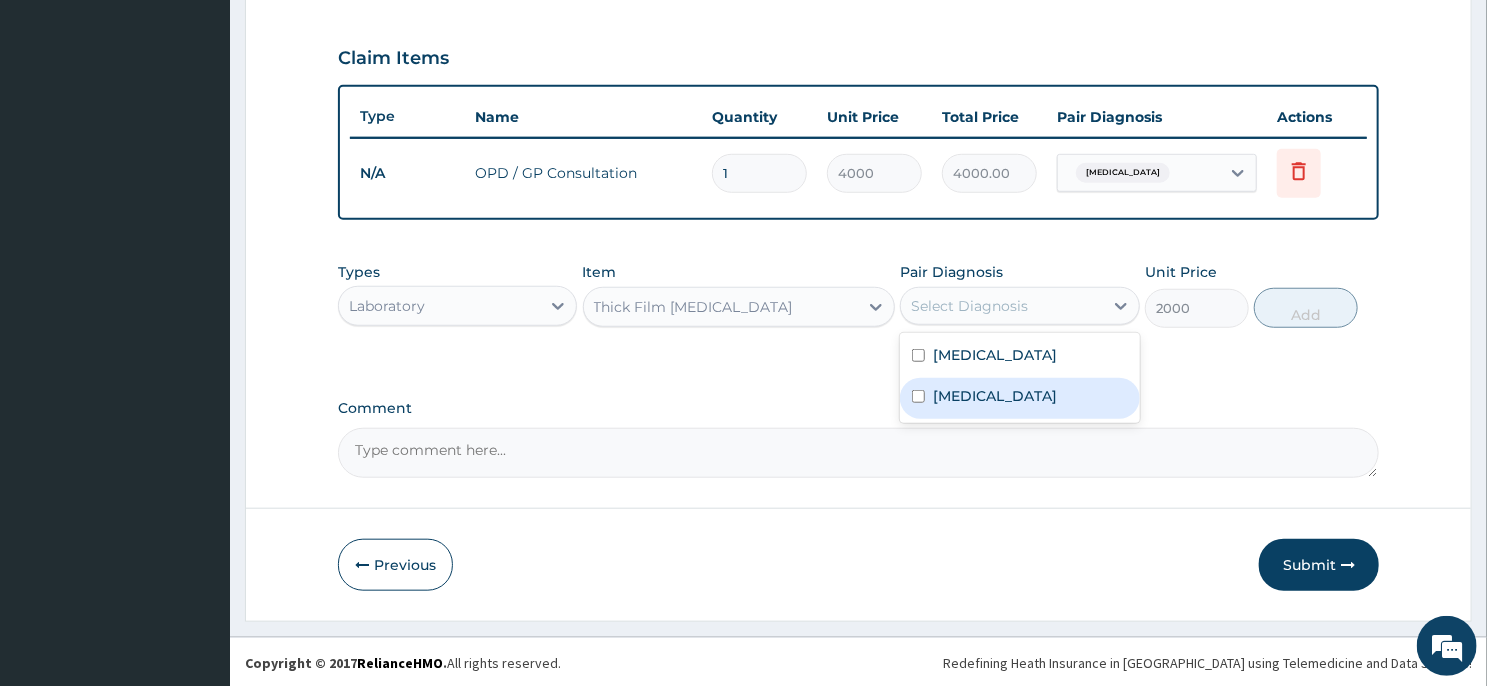 click on "Malaria" at bounding box center [1019, 398] 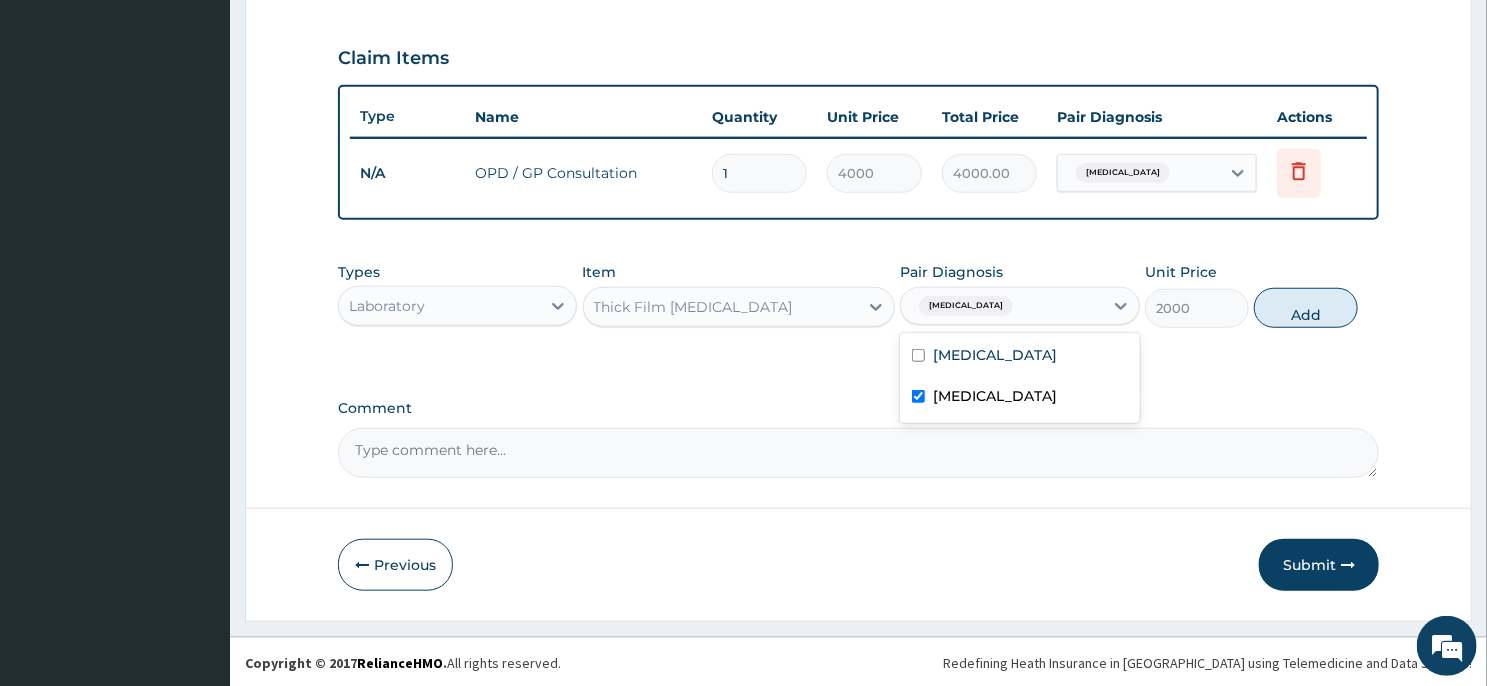 checkbox on "true" 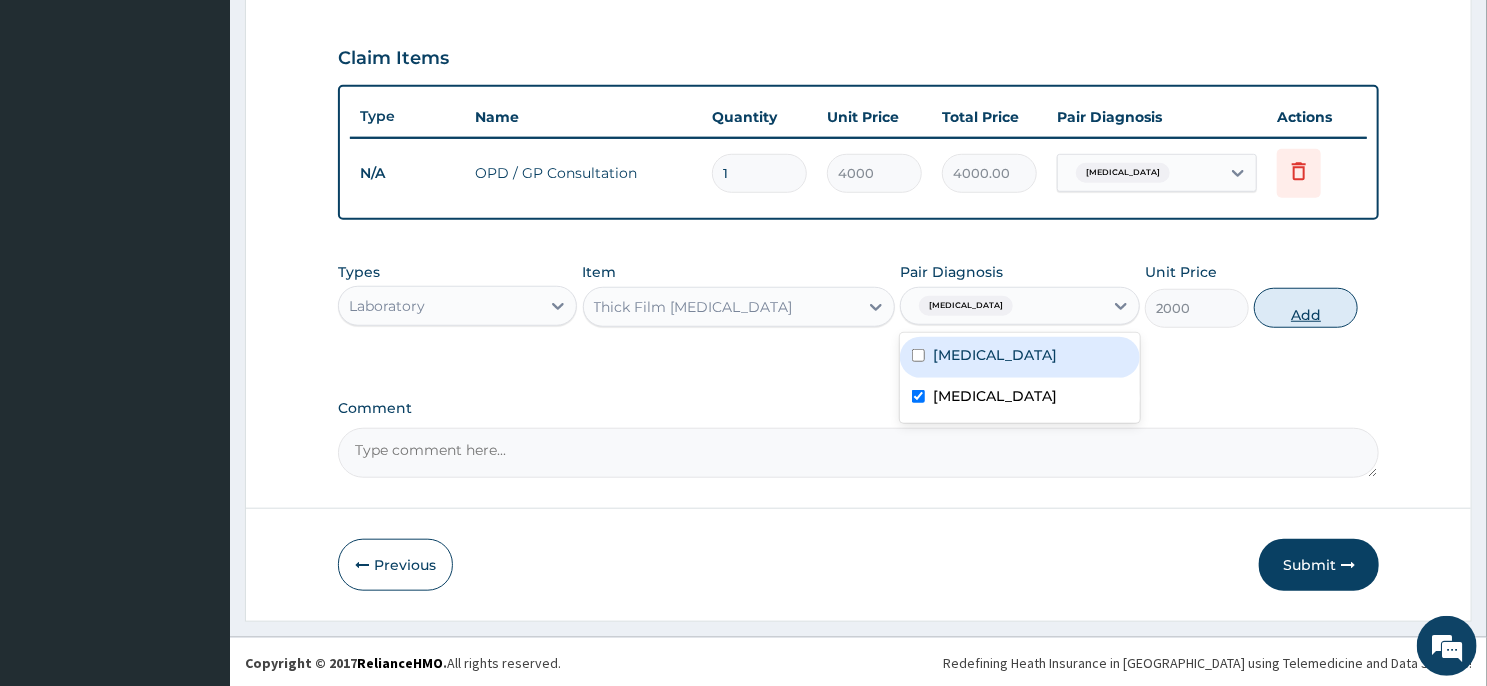 click on "Add" at bounding box center (1306, 308) 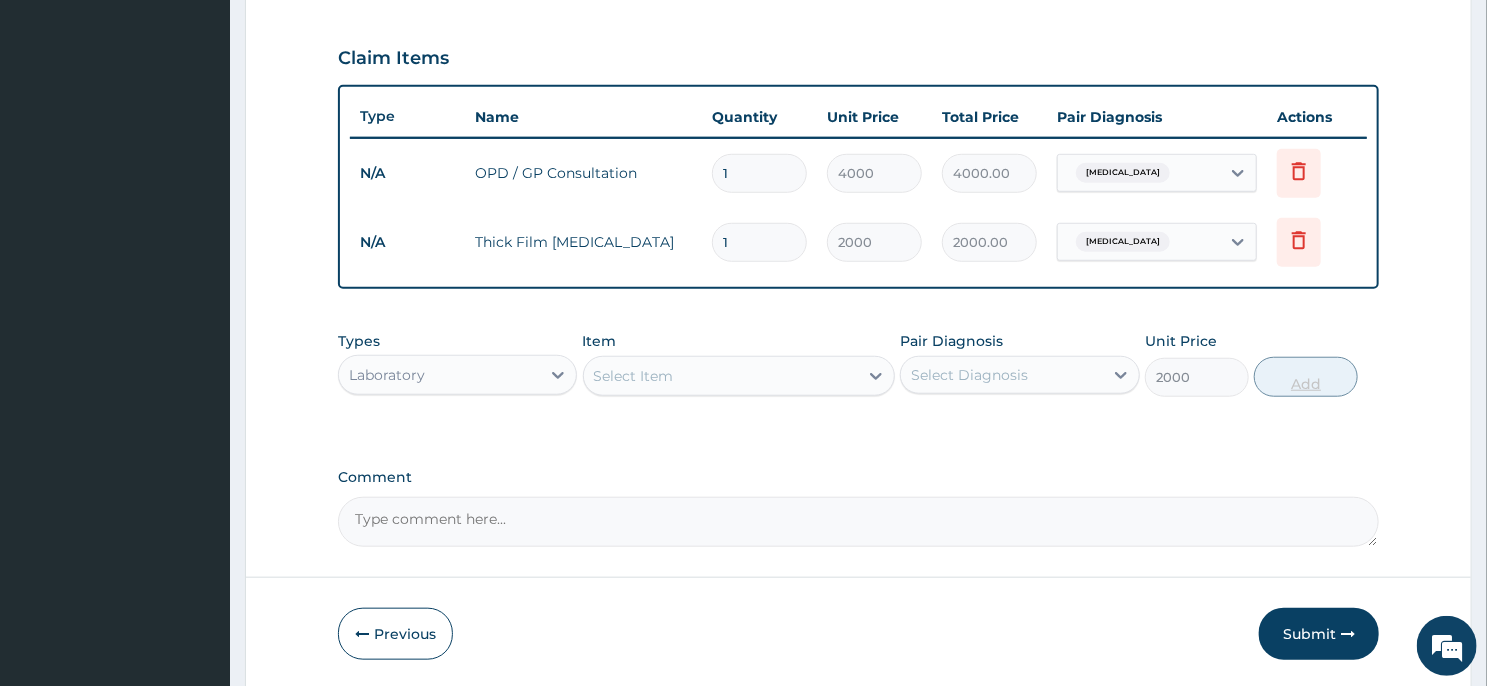 type on "0" 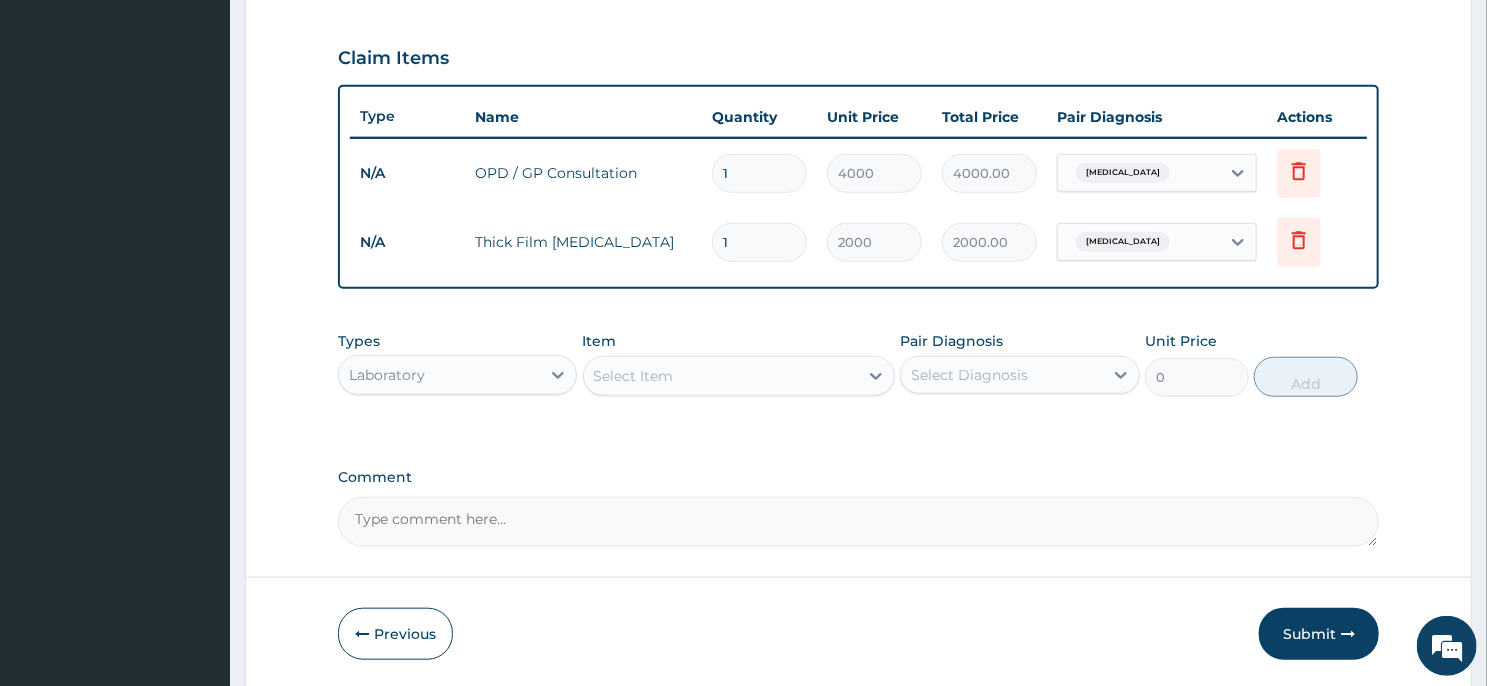 click on "Select Item" at bounding box center [721, 376] 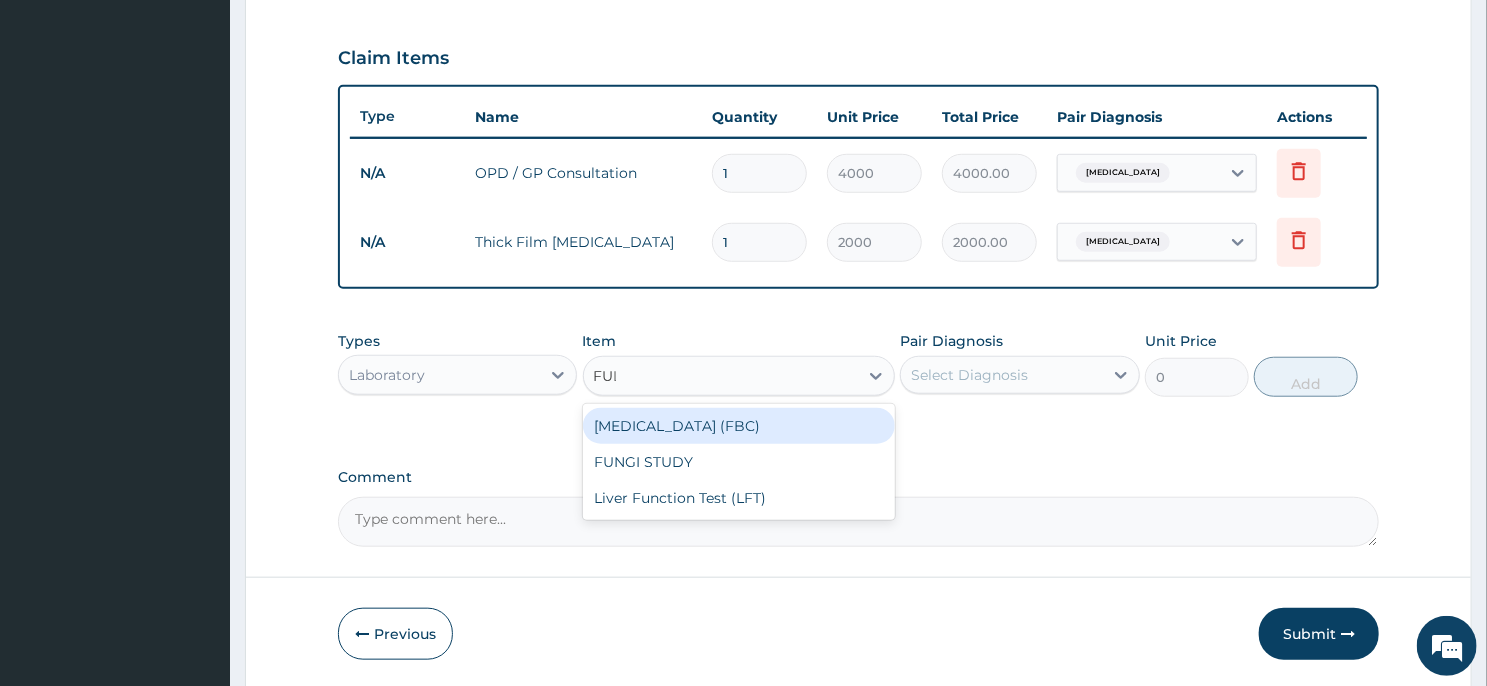 type on "FULL" 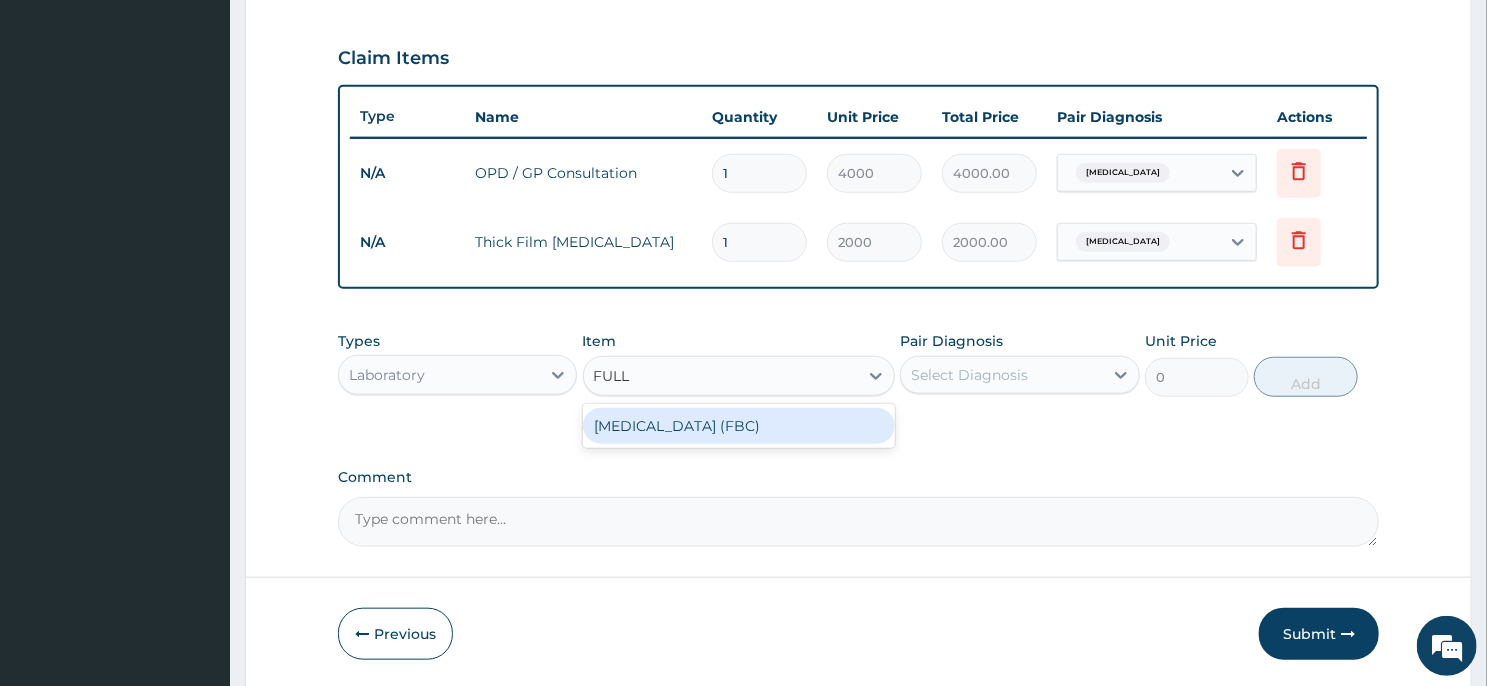 click on "Full Blood Count (FBC)" at bounding box center (739, 426) 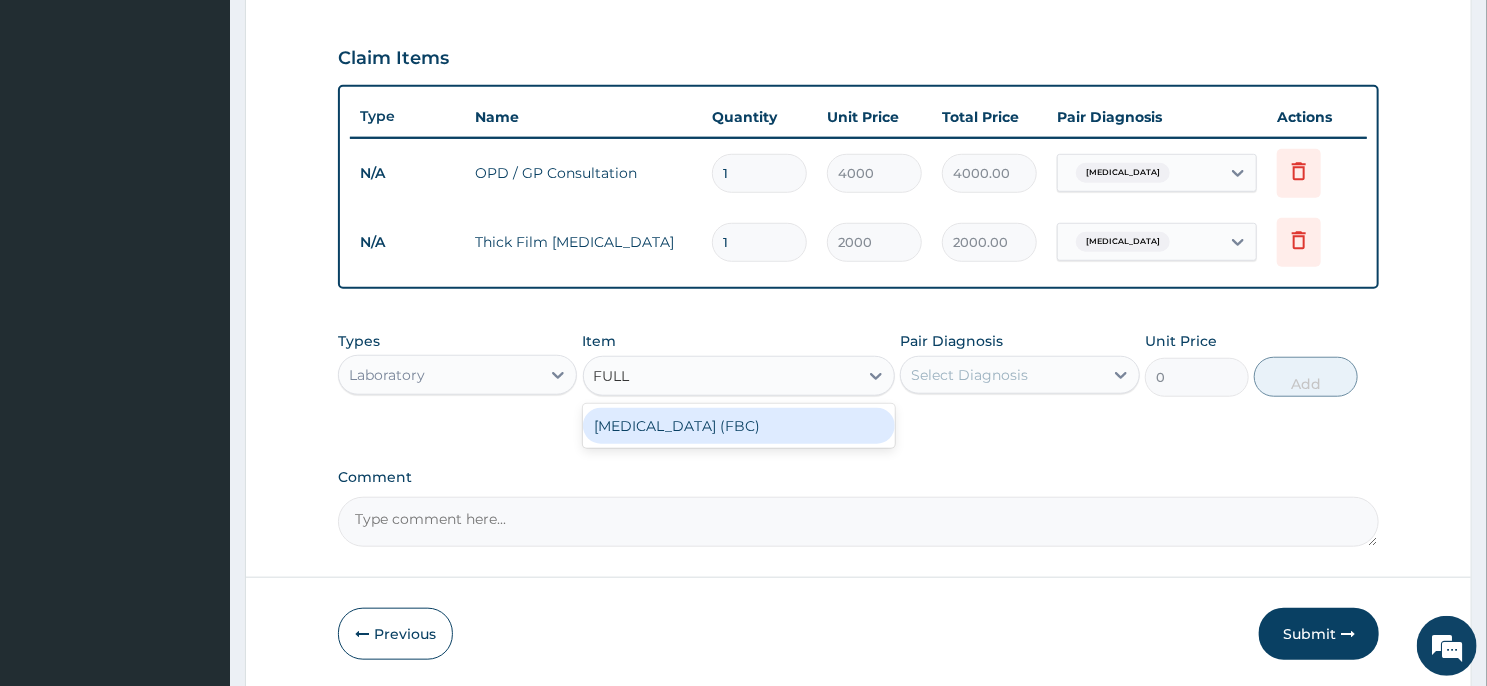 type 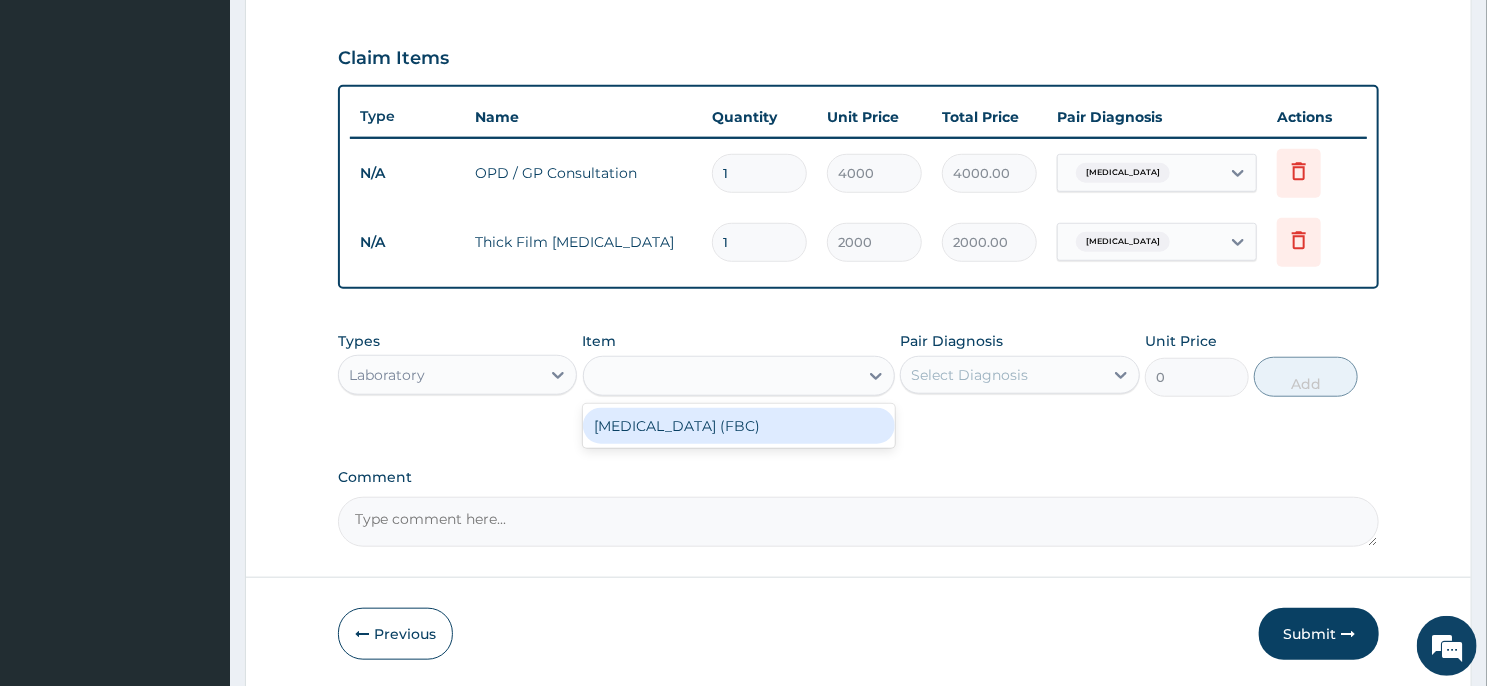 type on "6000" 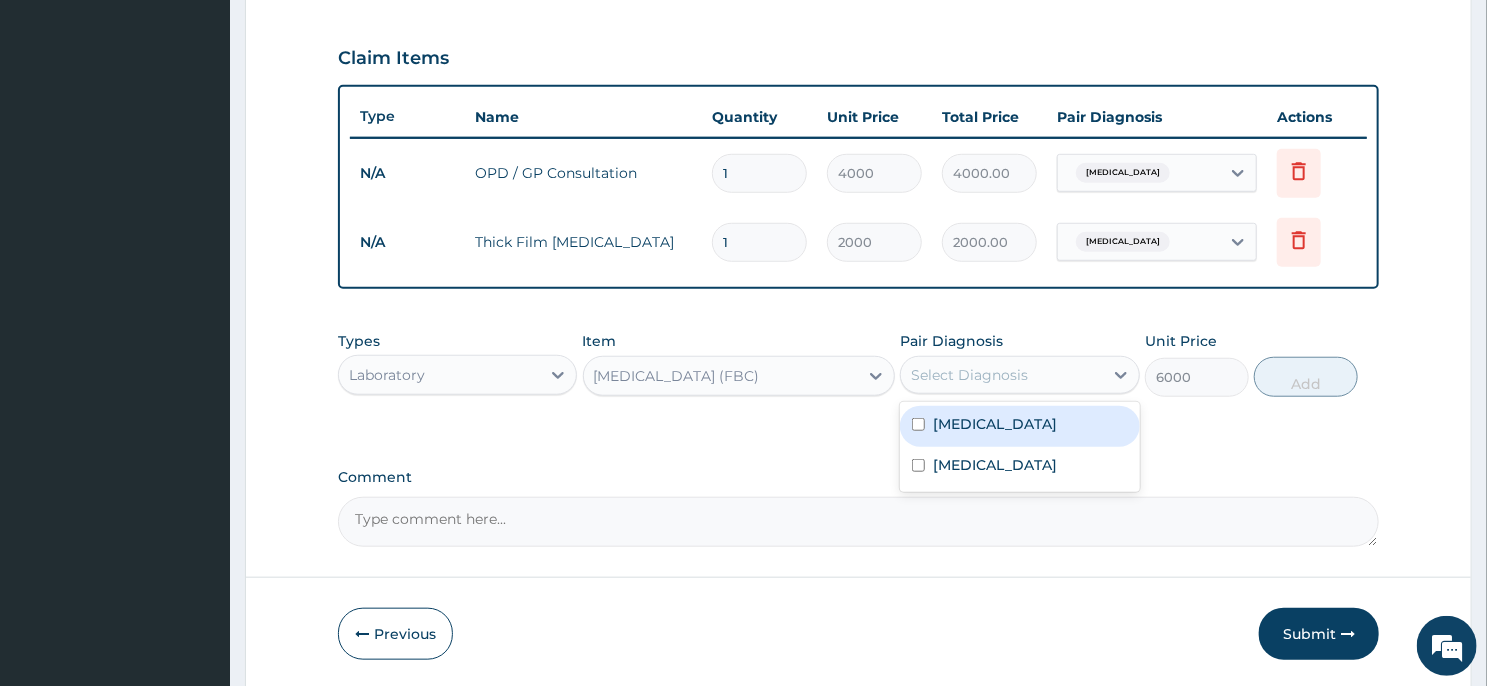 click on "Select Diagnosis" at bounding box center (969, 375) 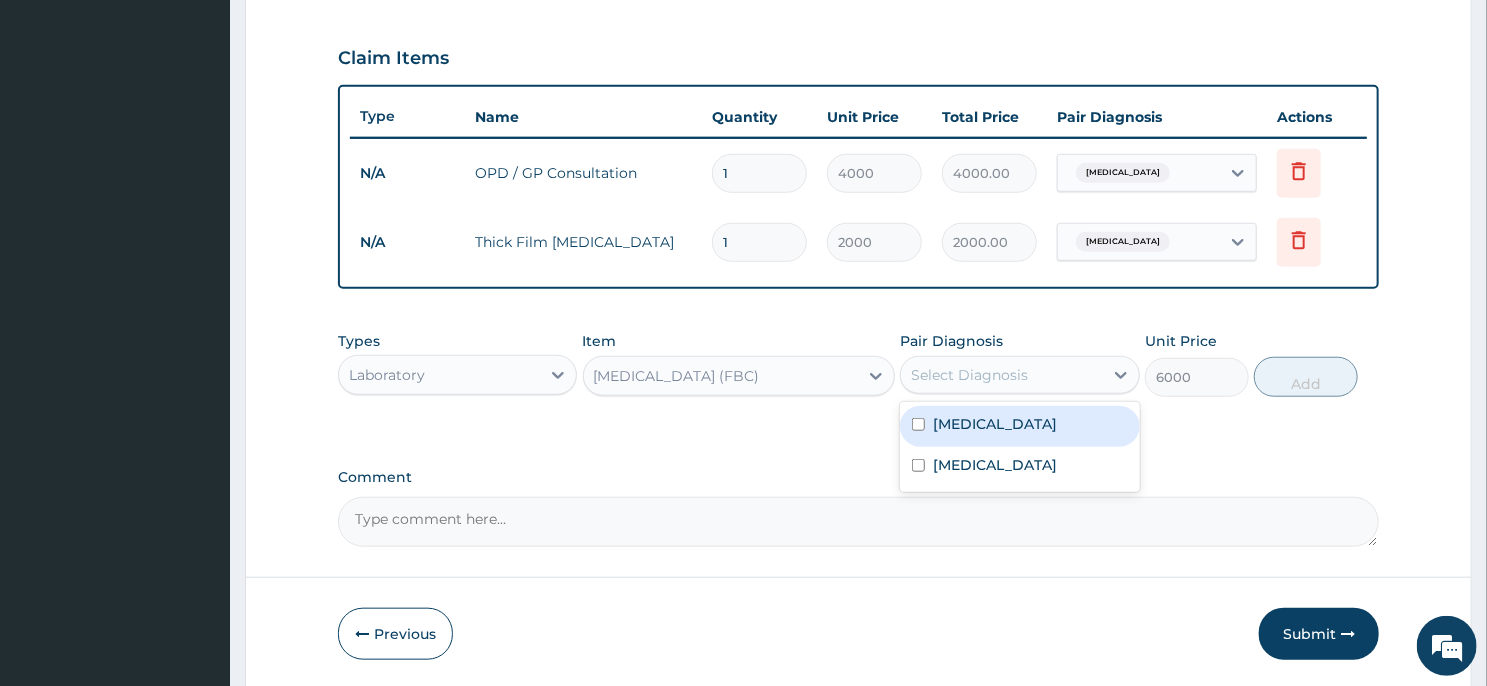 click on "Sepsis" at bounding box center [995, 424] 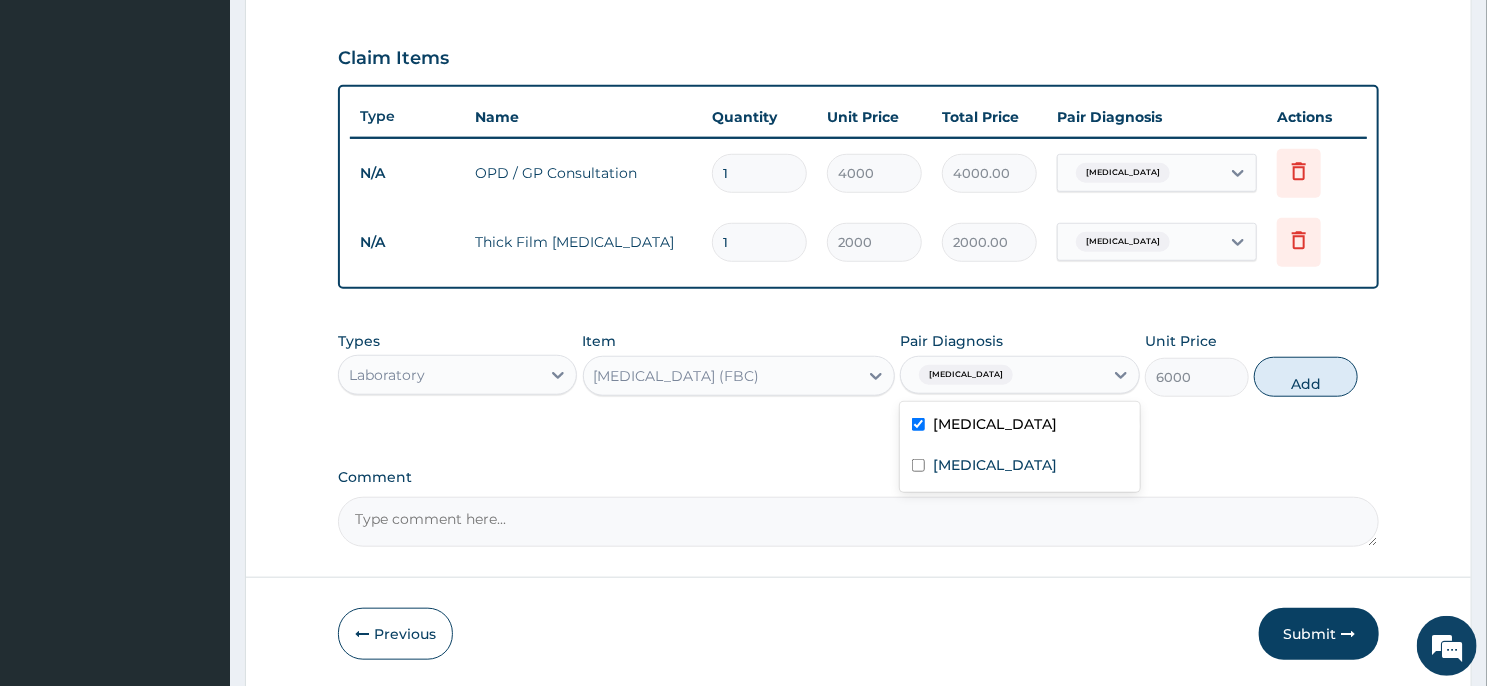 checkbox on "true" 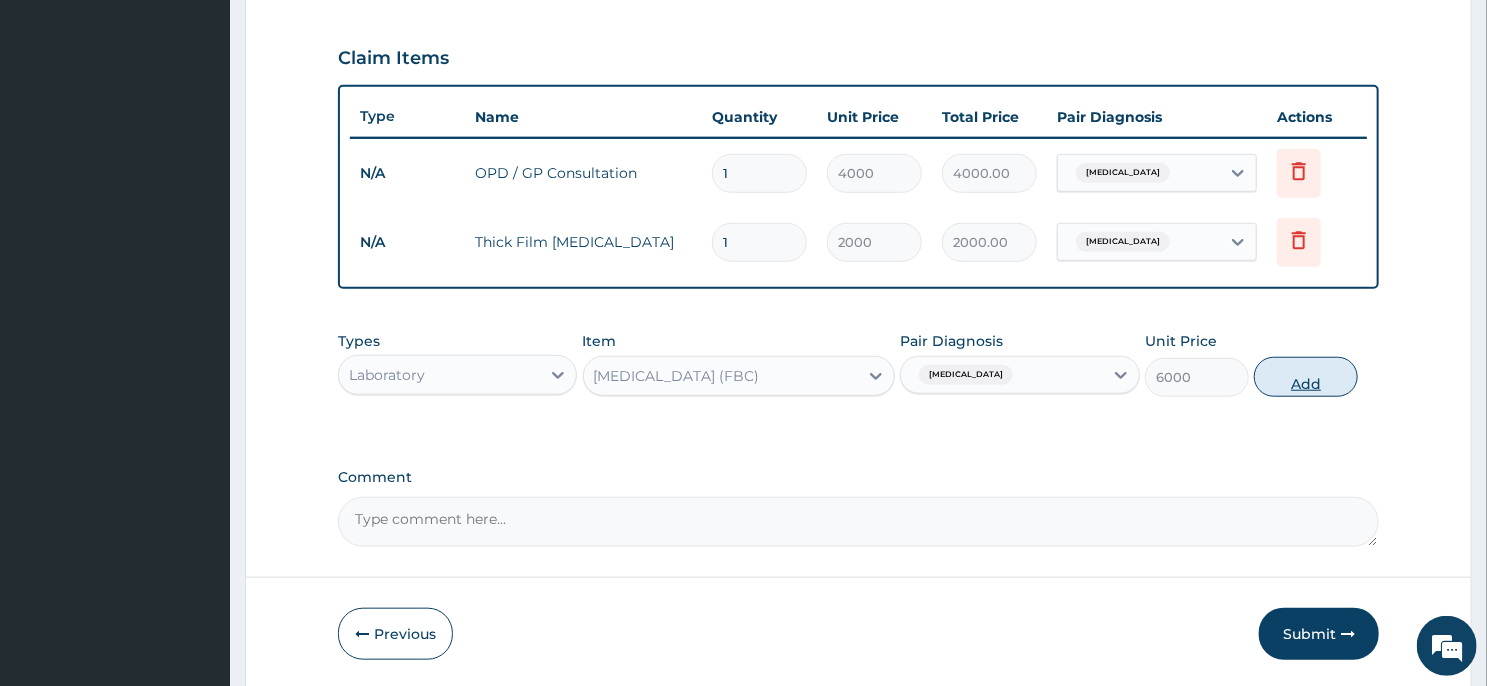 click on "Add" at bounding box center [1306, 377] 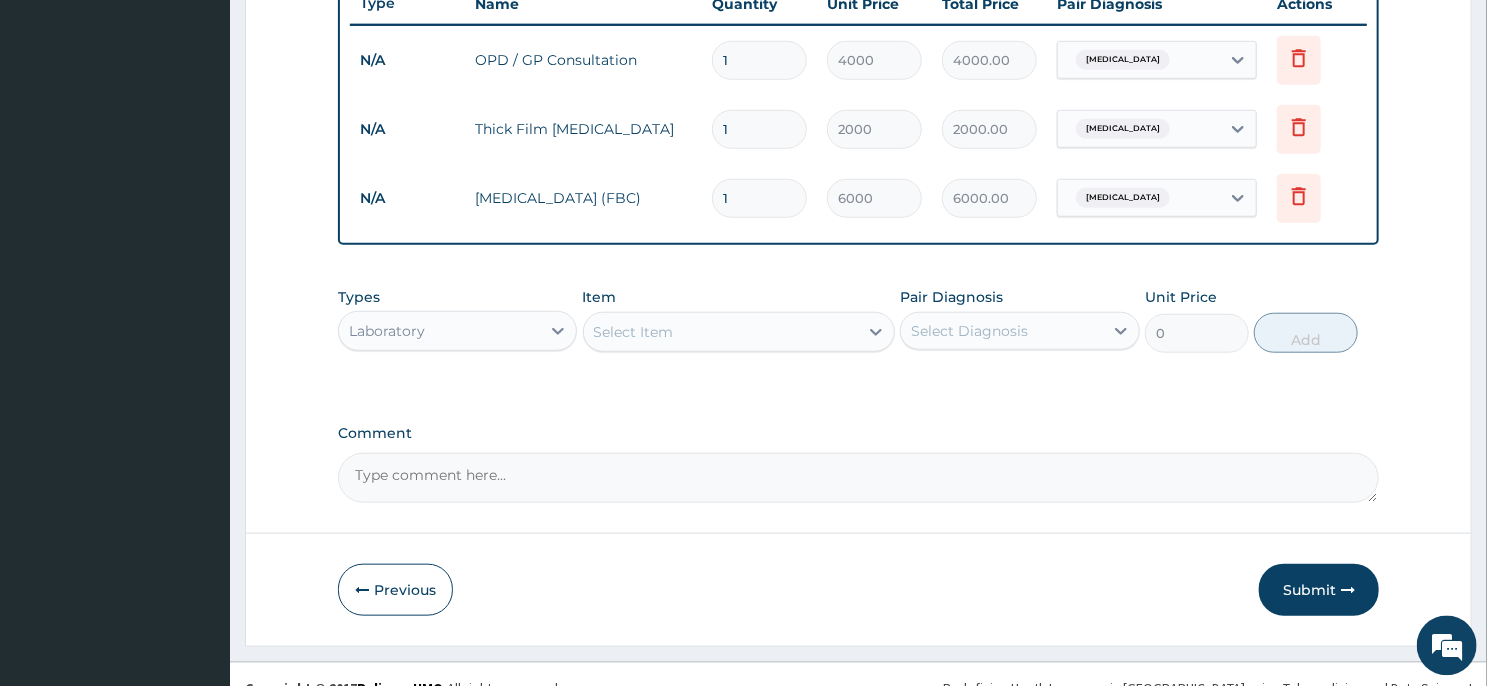 scroll, scrollTop: 795, scrollLeft: 0, axis: vertical 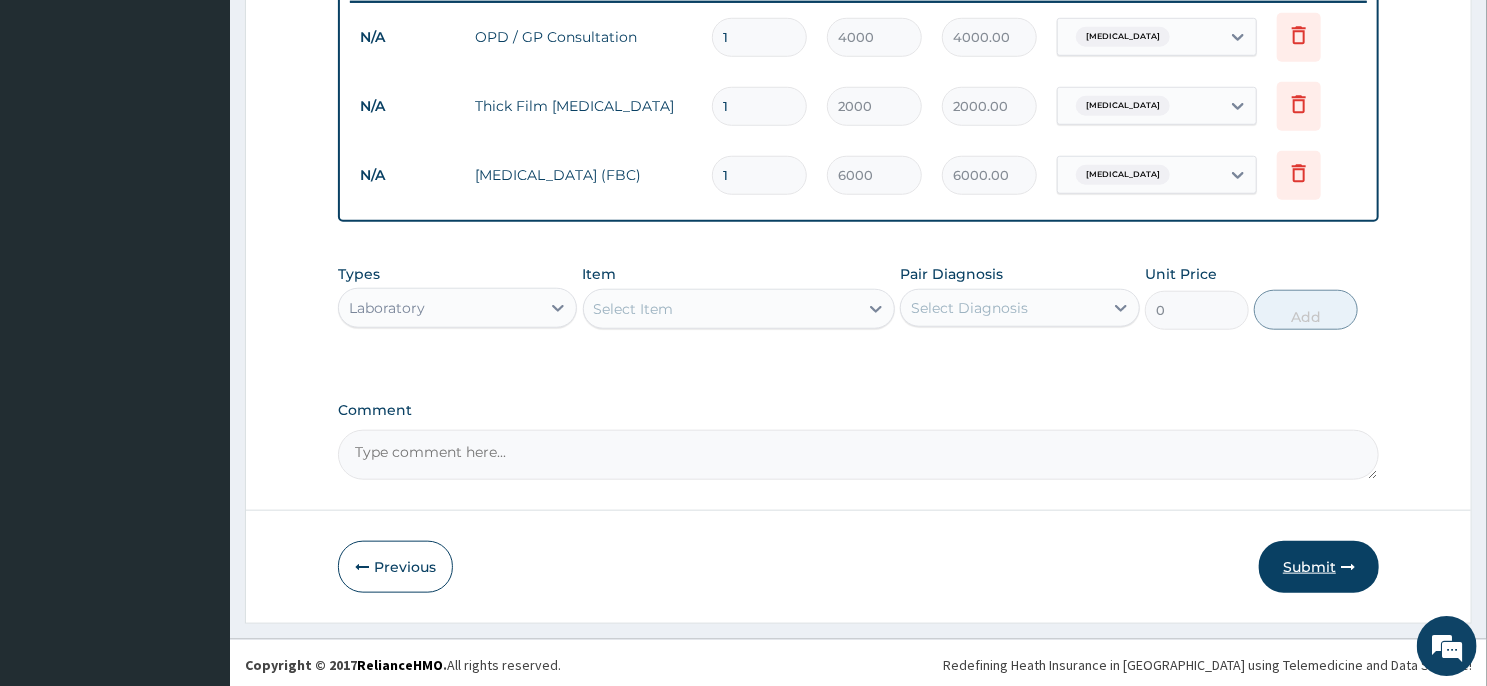 click on "Submit" at bounding box center [1319, 567] 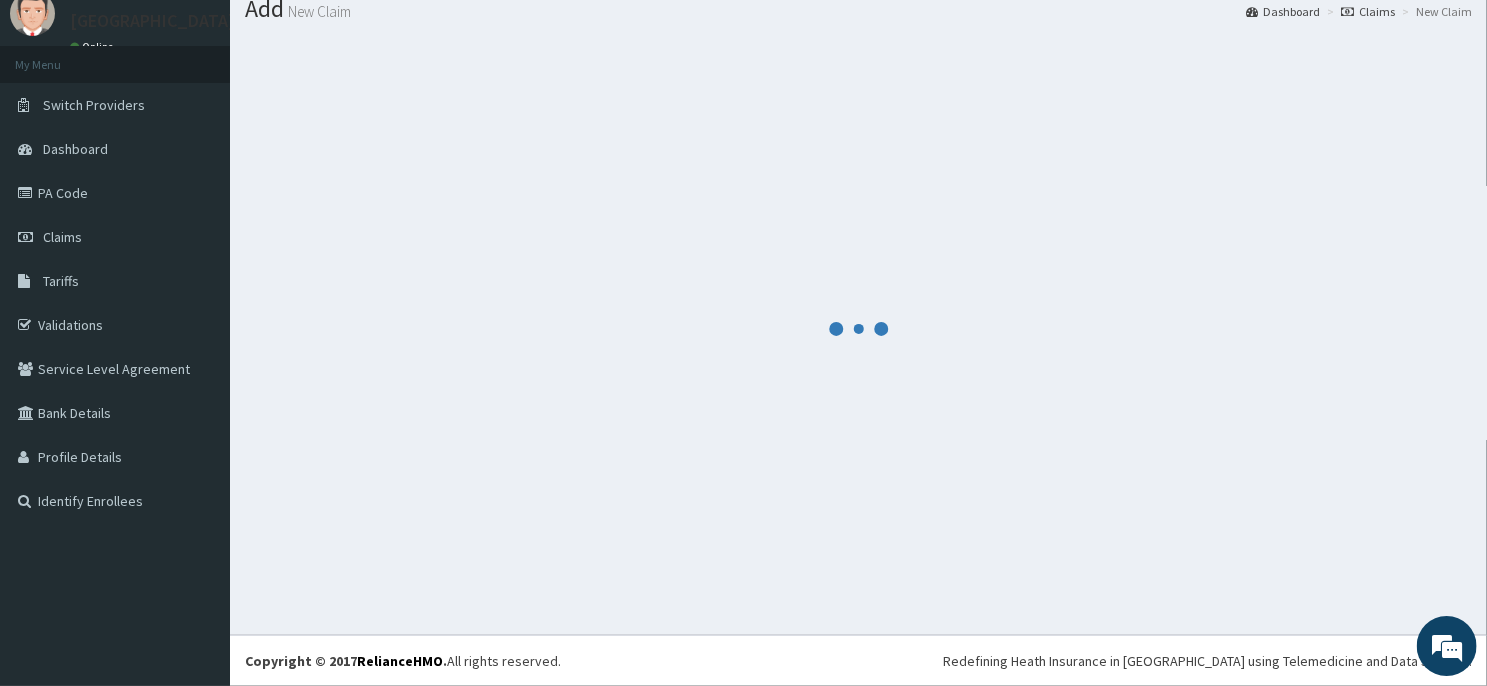scroll, scrollTop: 69, scrollLeft: 0, axis: vertical 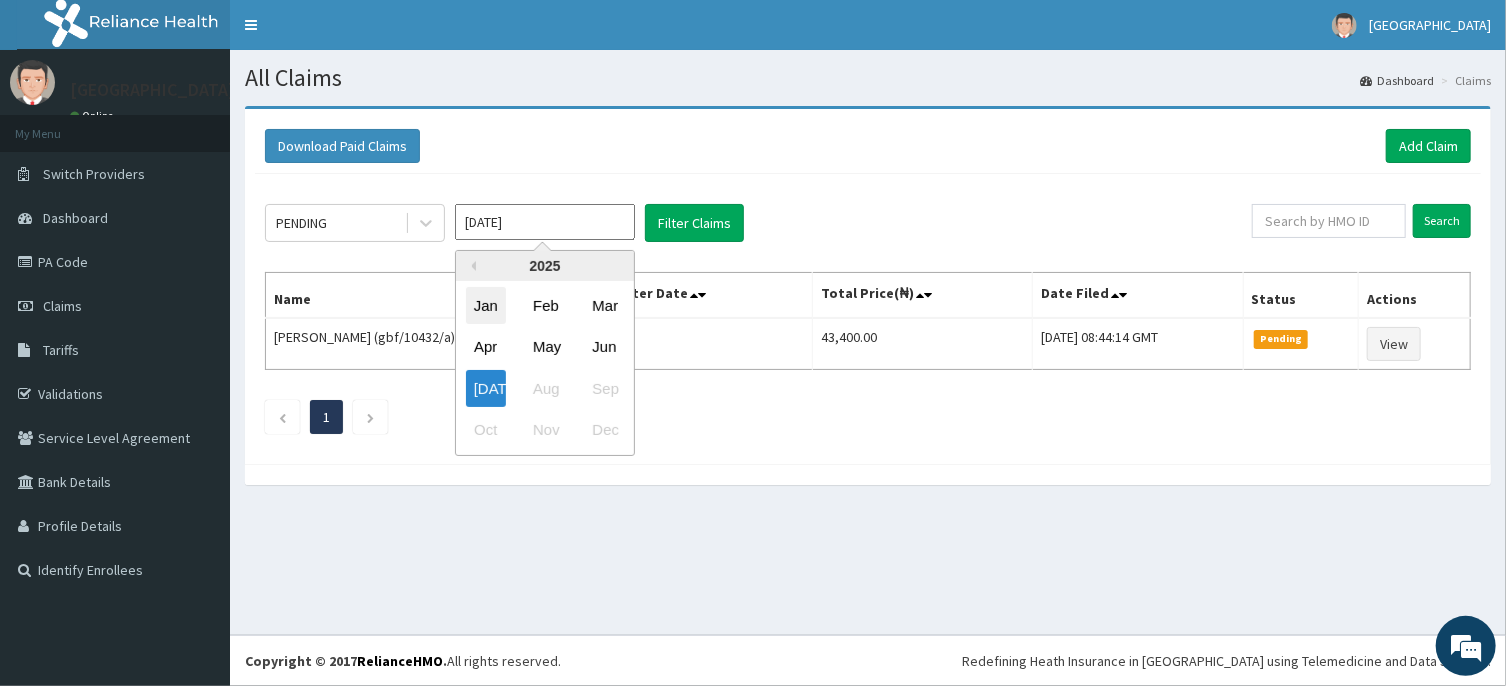 click on "Jan" at bounding box center [486, 305] 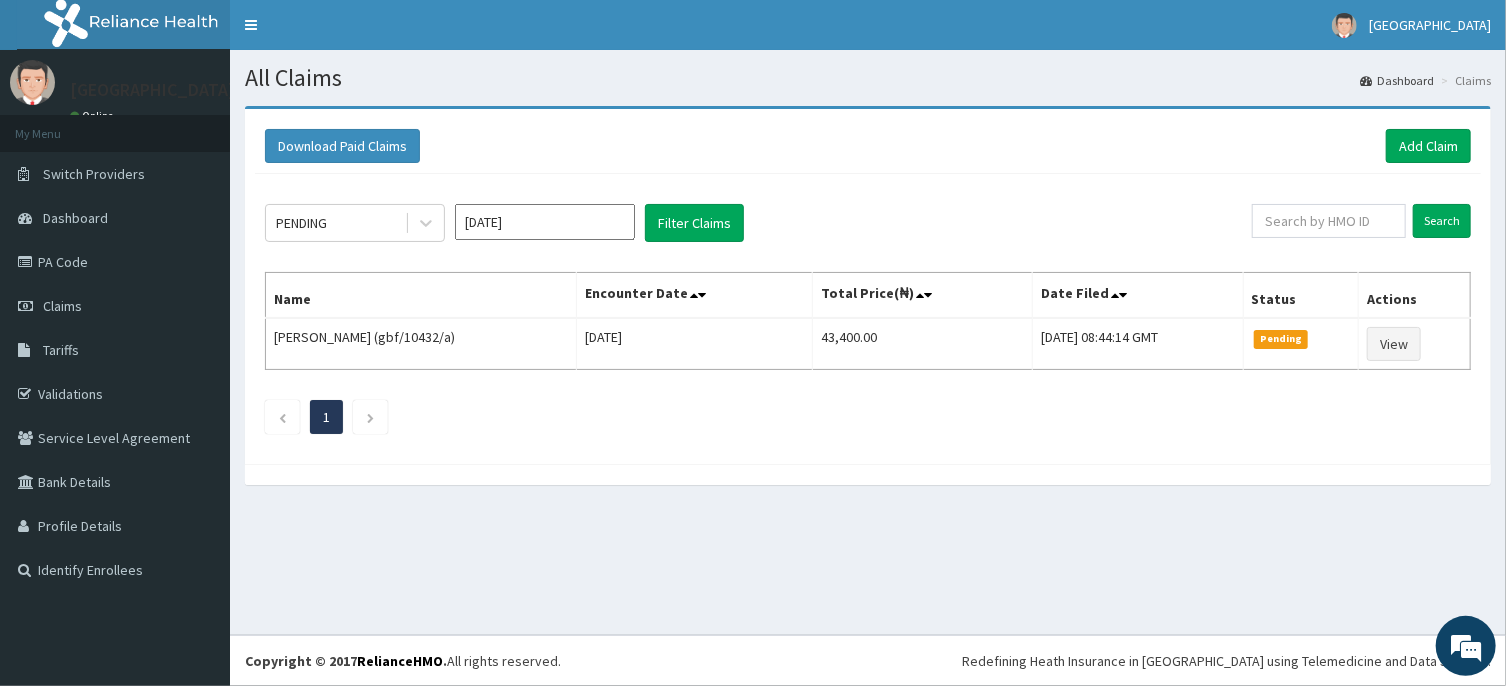 type on "[DATE]" 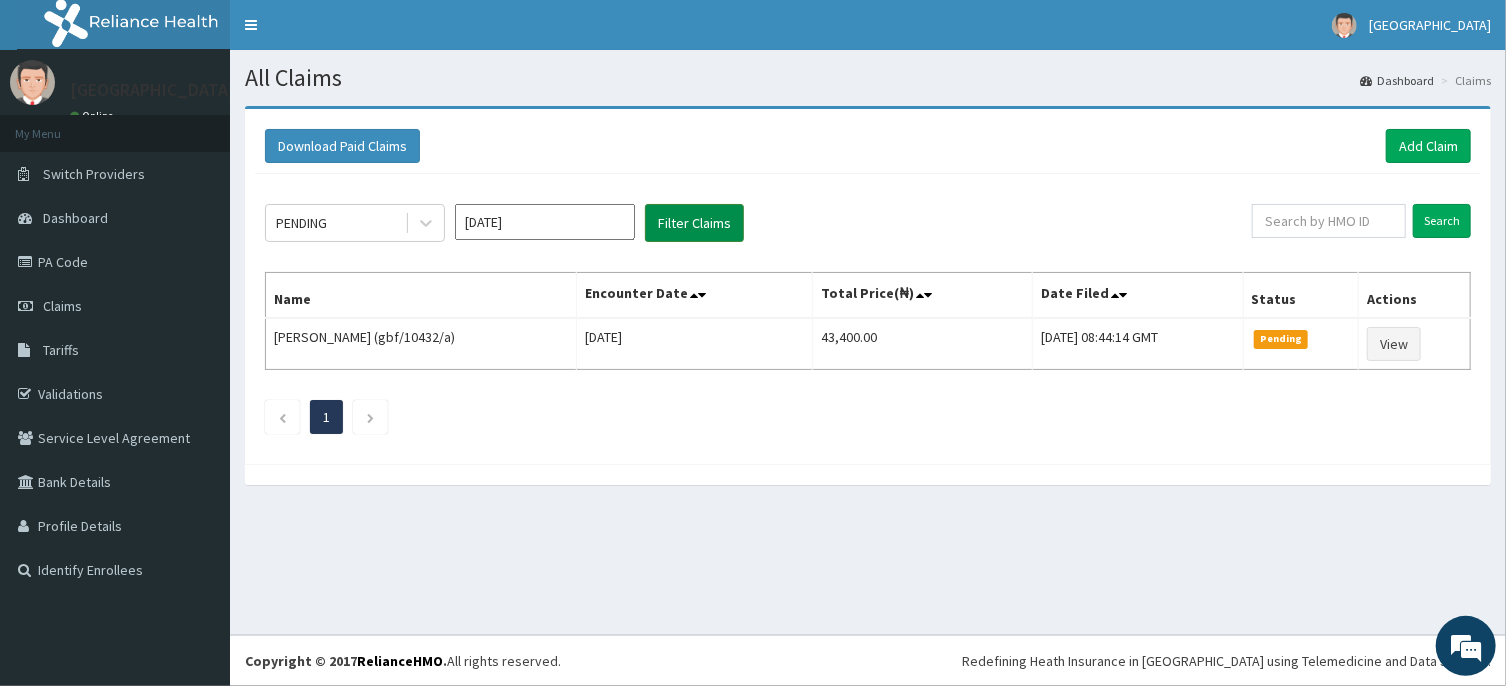 click on "Filter Claims" at bounding box center (694, 223) 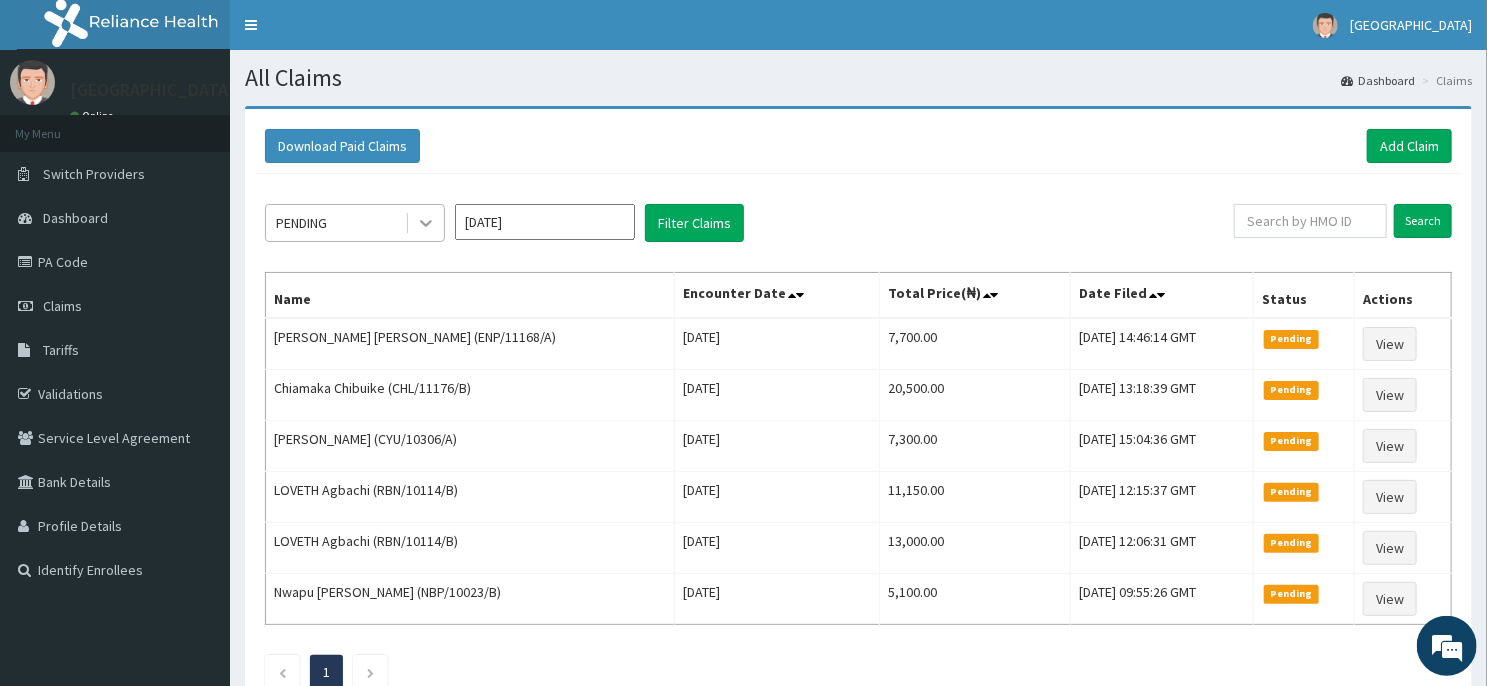 click 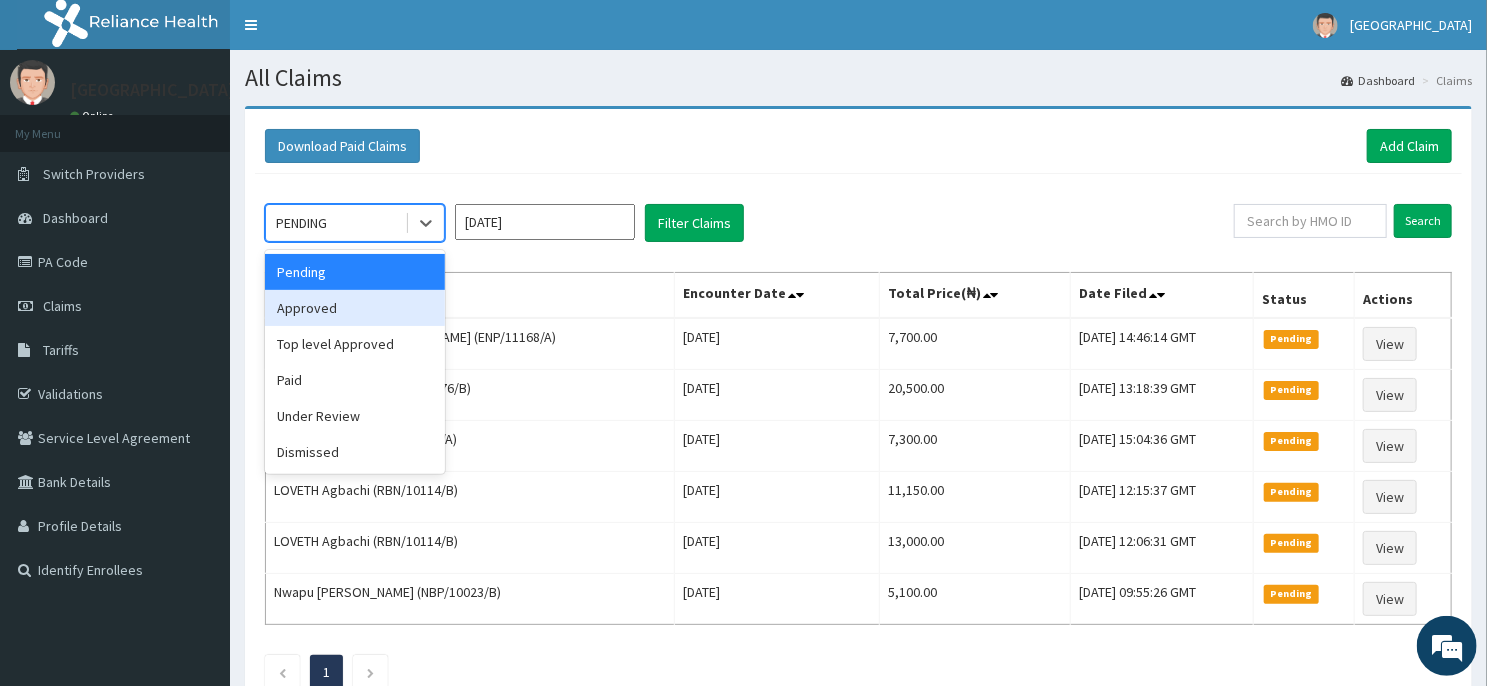 click on "Approved" at bounding box center (355, 308) 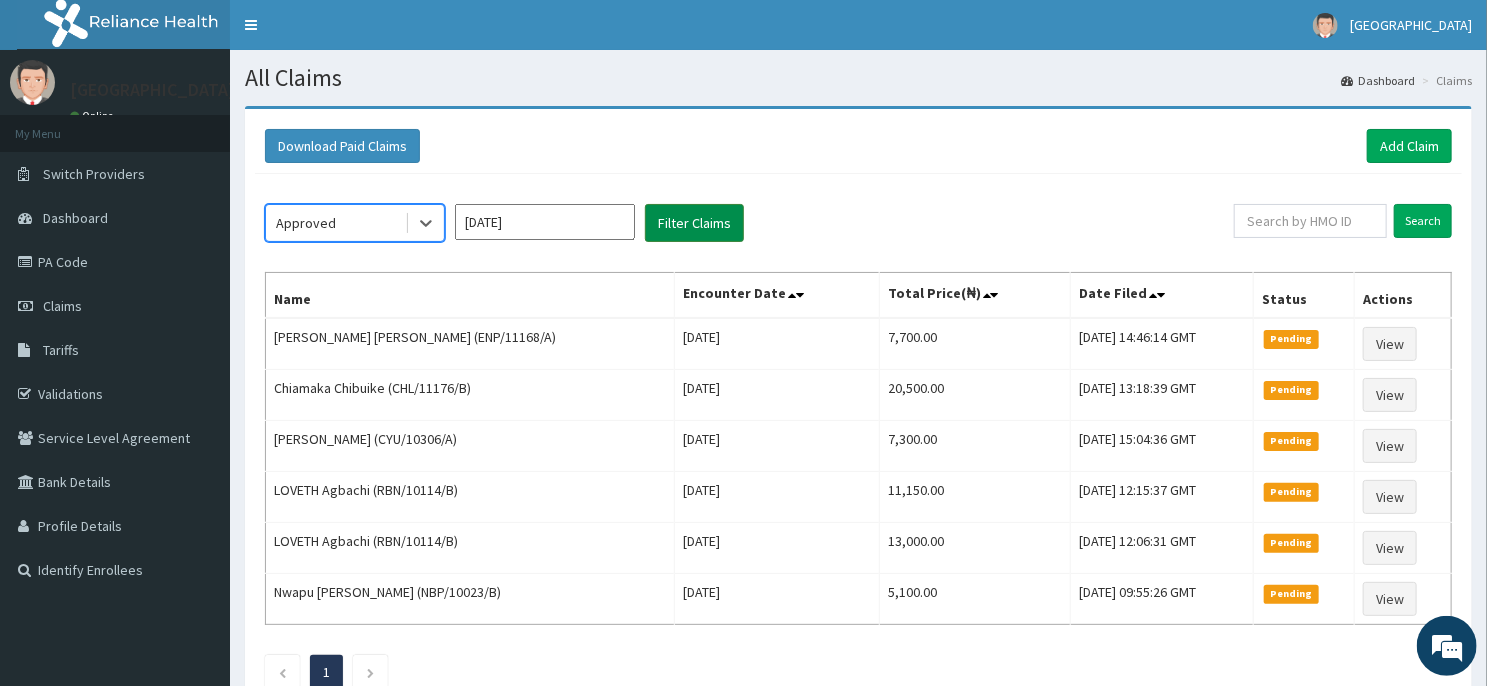 scroll, scrollTop: 0, scrollLeft: 0, axis: both 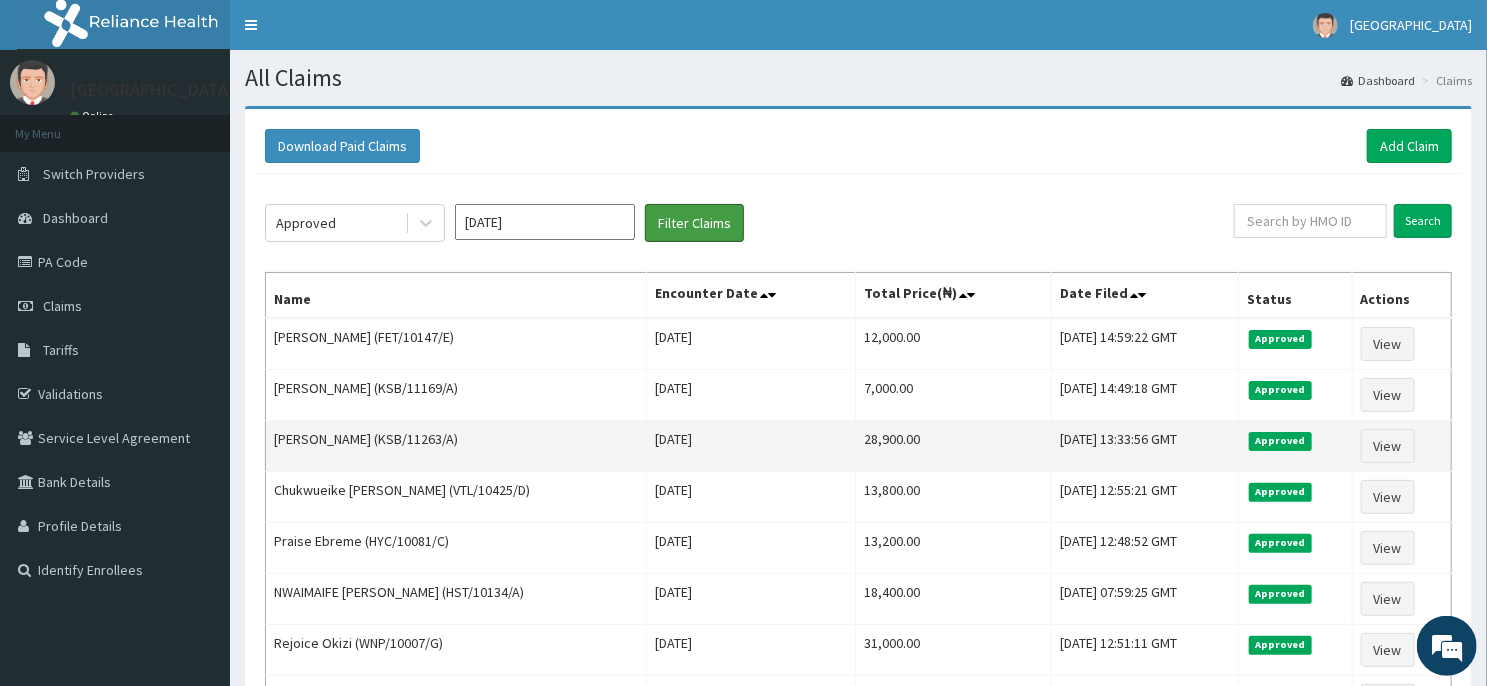 drag, startPoint x: 699, startPoint y: 213, endPoint x: 692, endPoint y: 428, distance: 215.11392 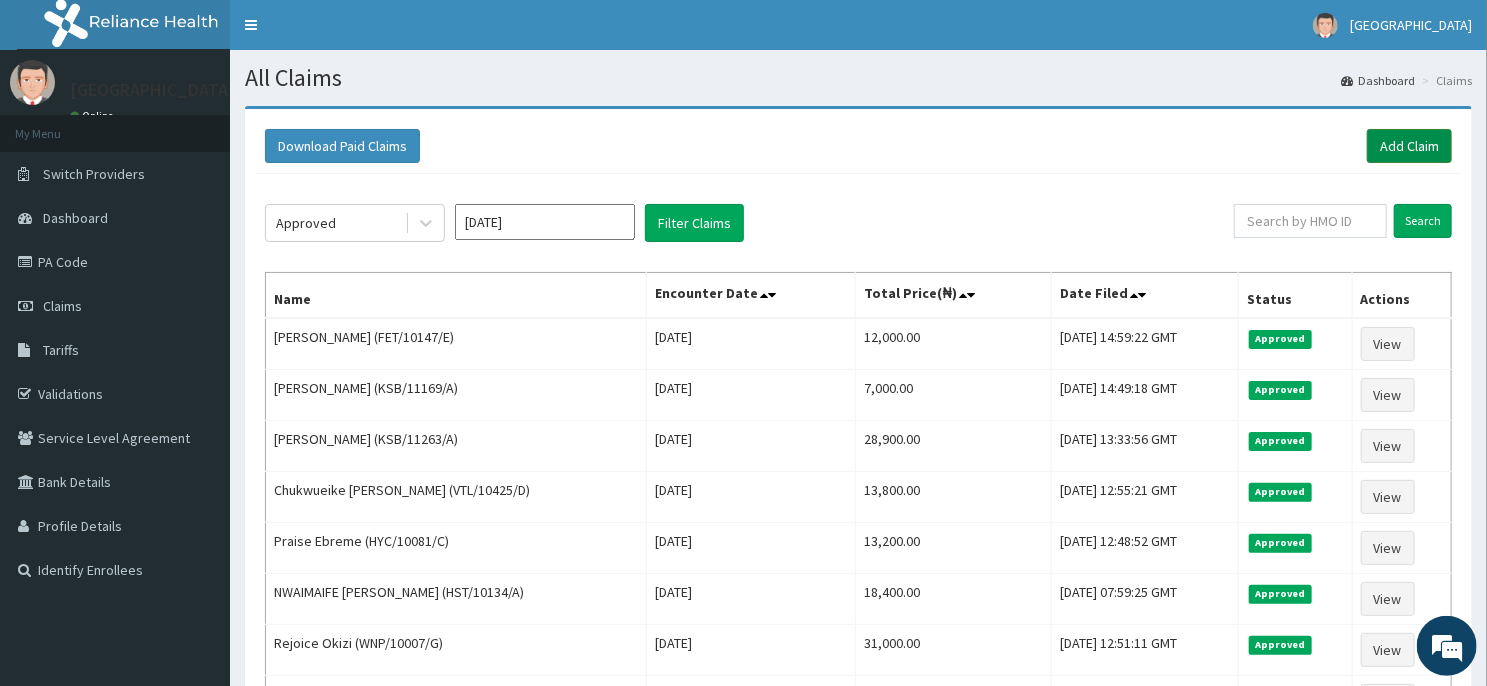 click on "Add Claim" at bounding box center [1409, 146] 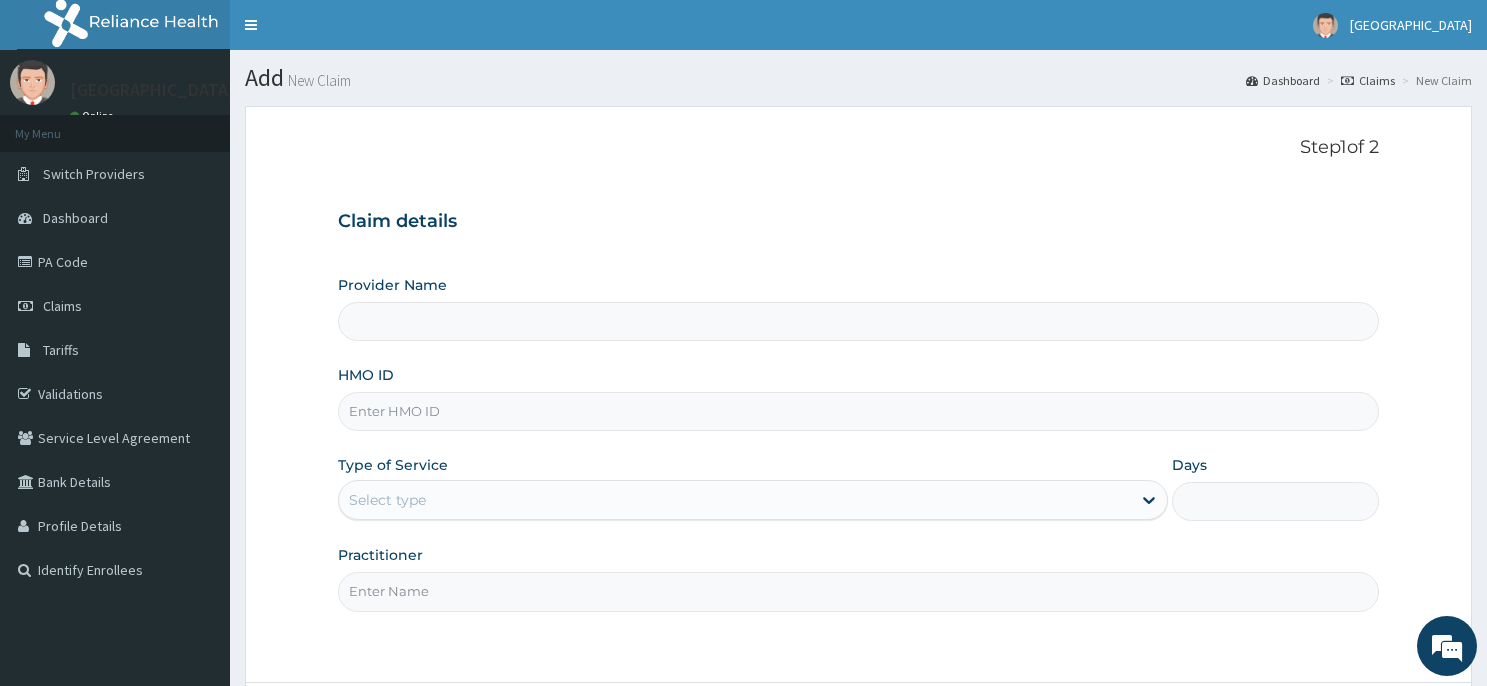 scroll, scrollTop: 0, scrollLeft: 0, axis: both 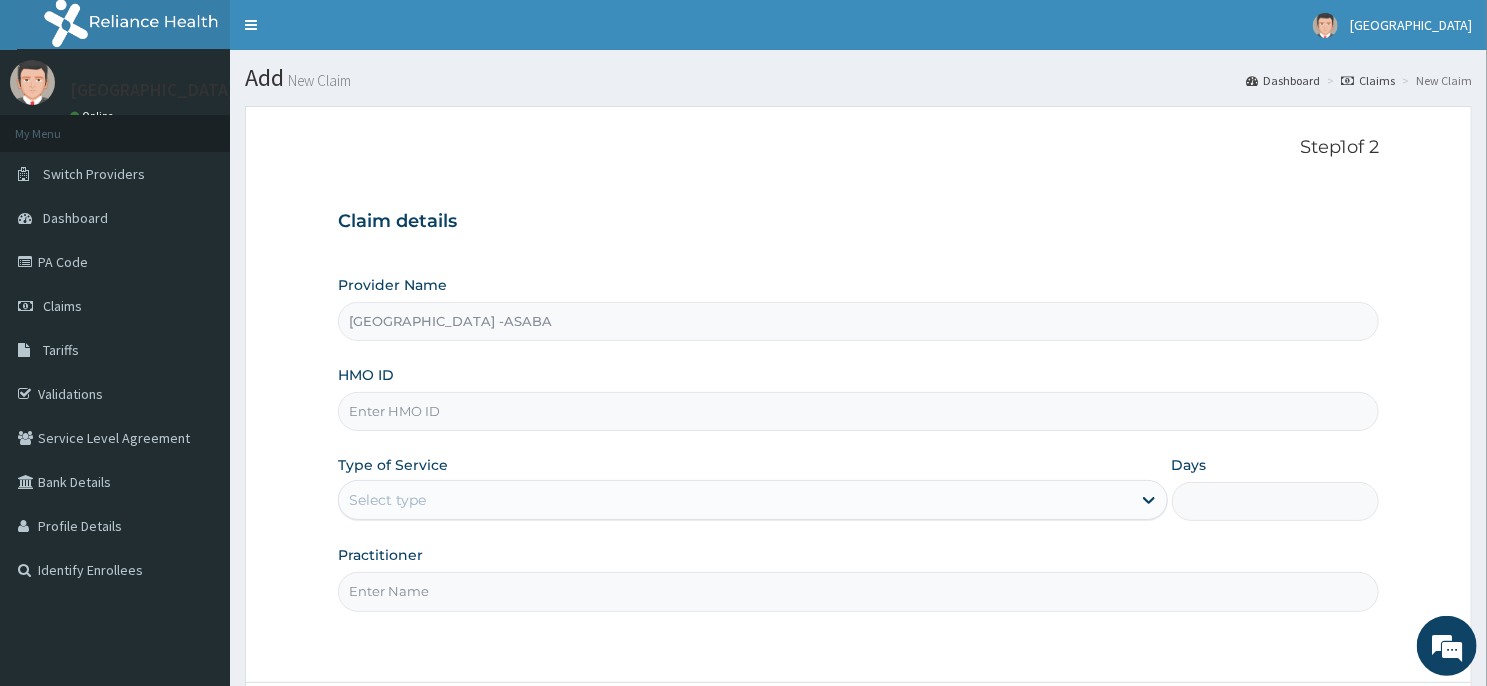 type on "[GEOGRAPHIC_DATA] -ASABA" 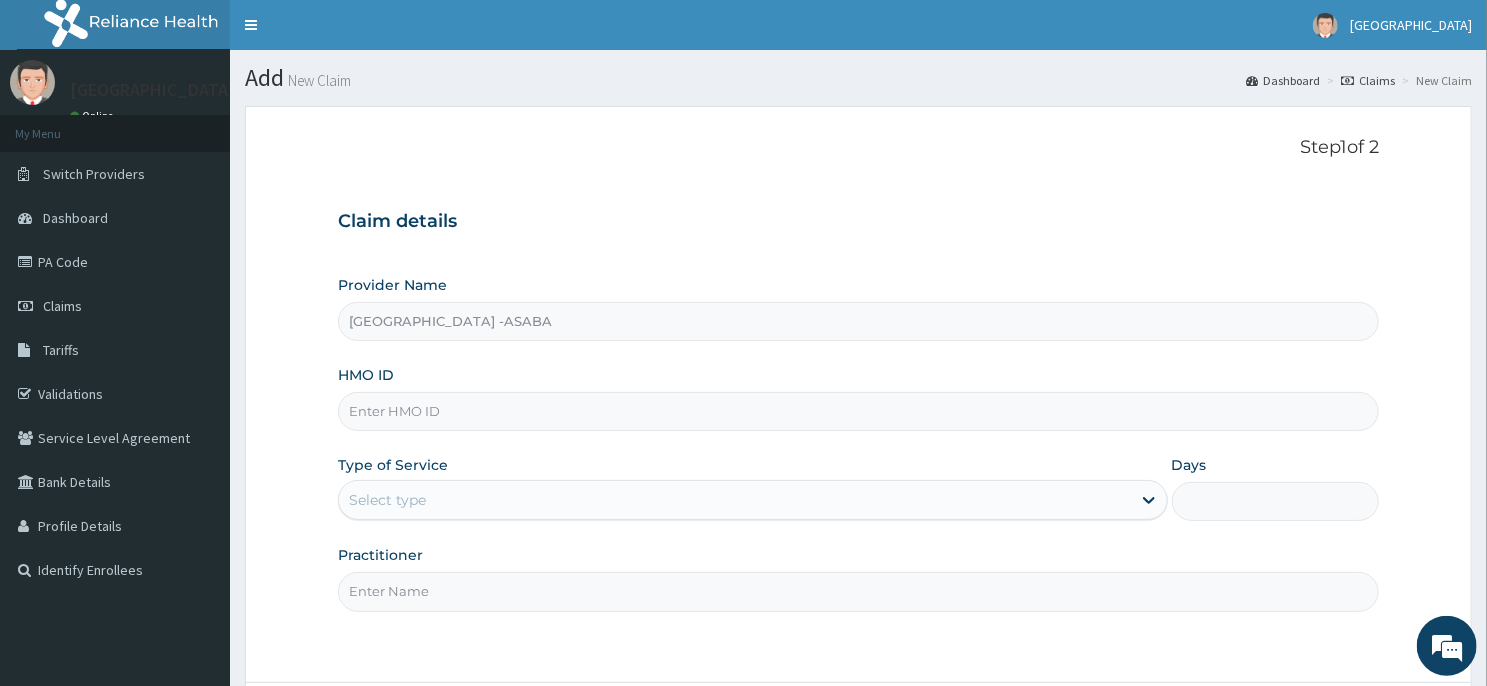 click on "HMO ID" at bounding box center [858, 411] 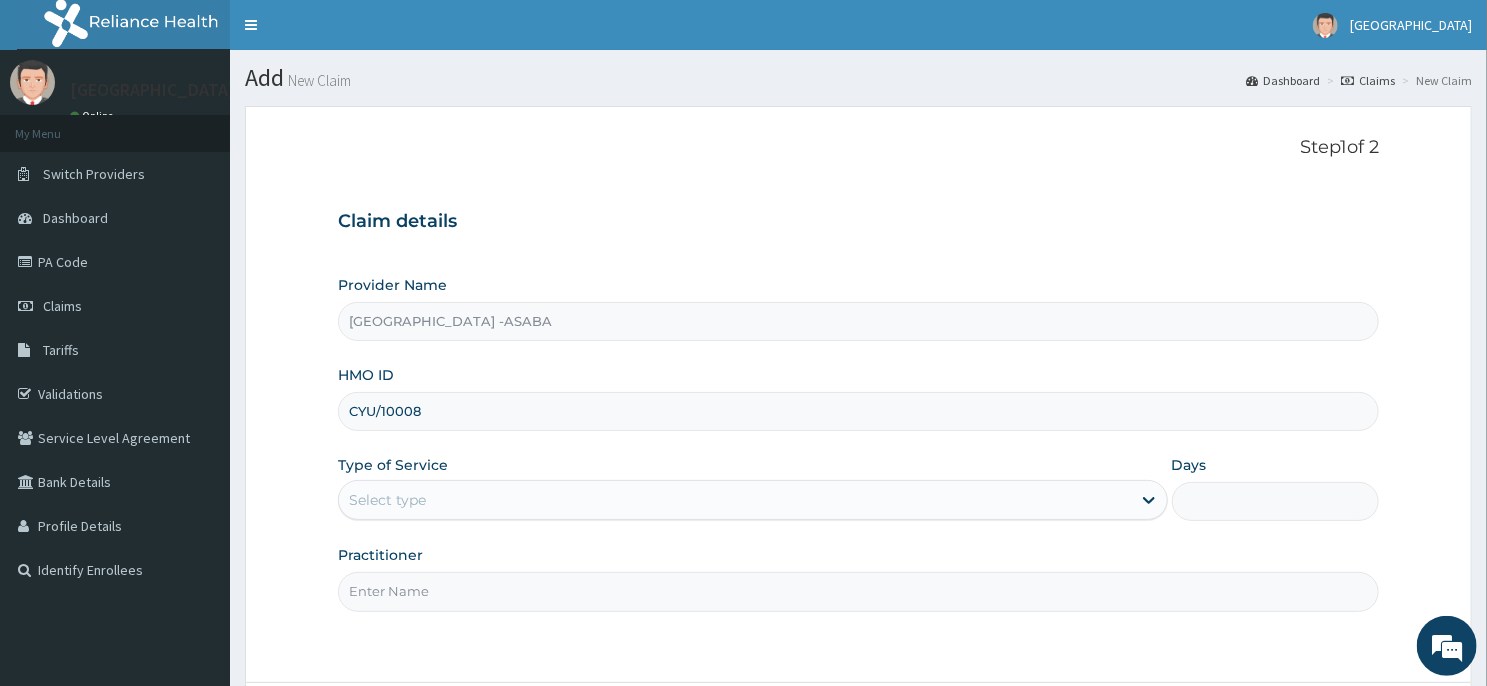 scroll, scrollTop: 0, scrollLeft: 0, axis: both 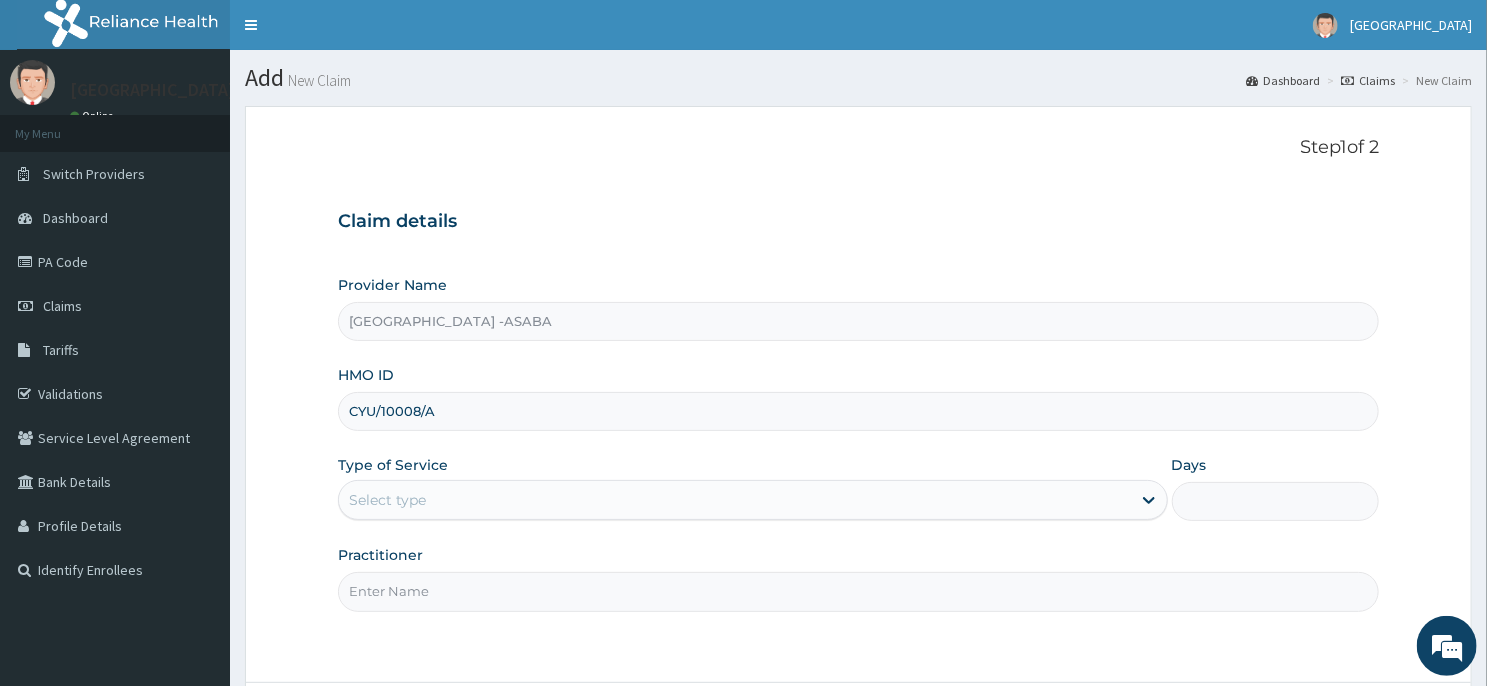 type on "CYU/10008/A" 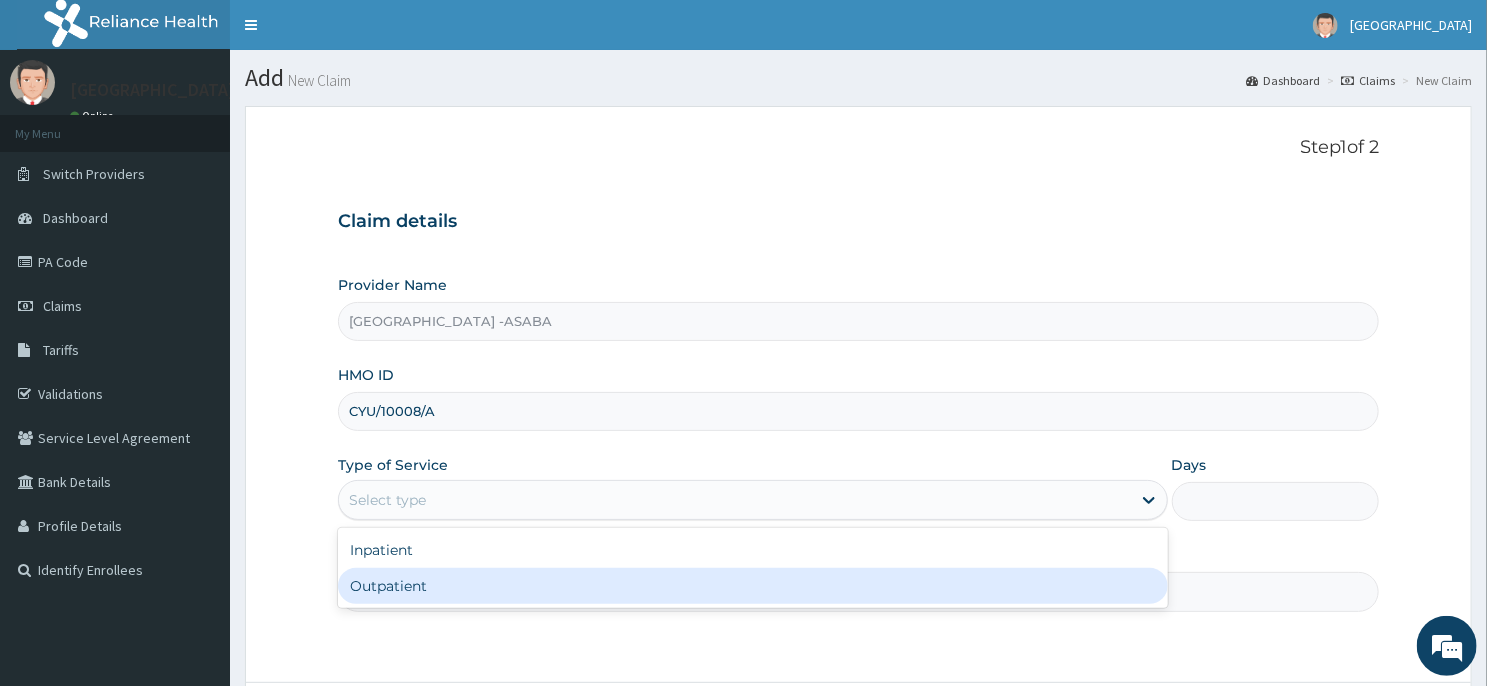 click on "Outpatient" at bounding box center [753, 586] 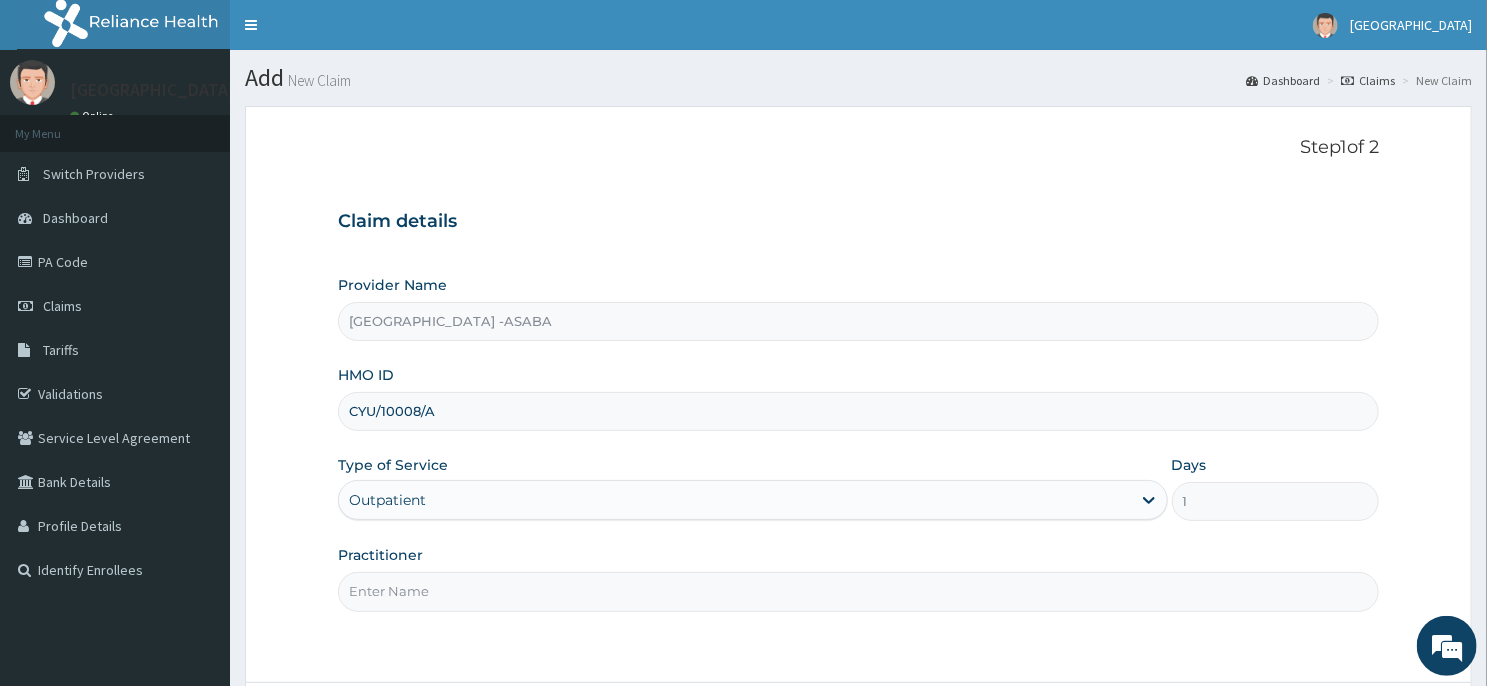 click on "Practitioner" at bounding box center [858, 591] 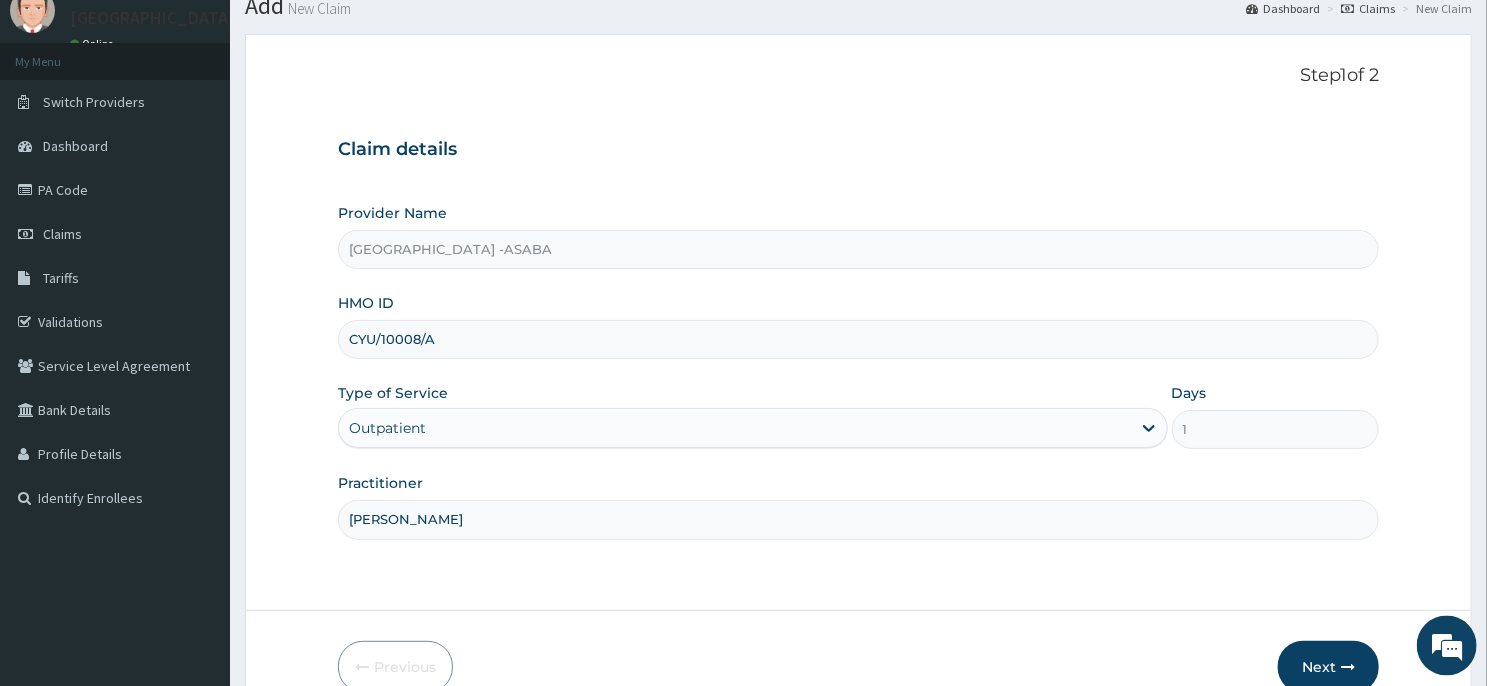 scroll, scrollTop: 176, scrollLeft: 0, axis: vertical 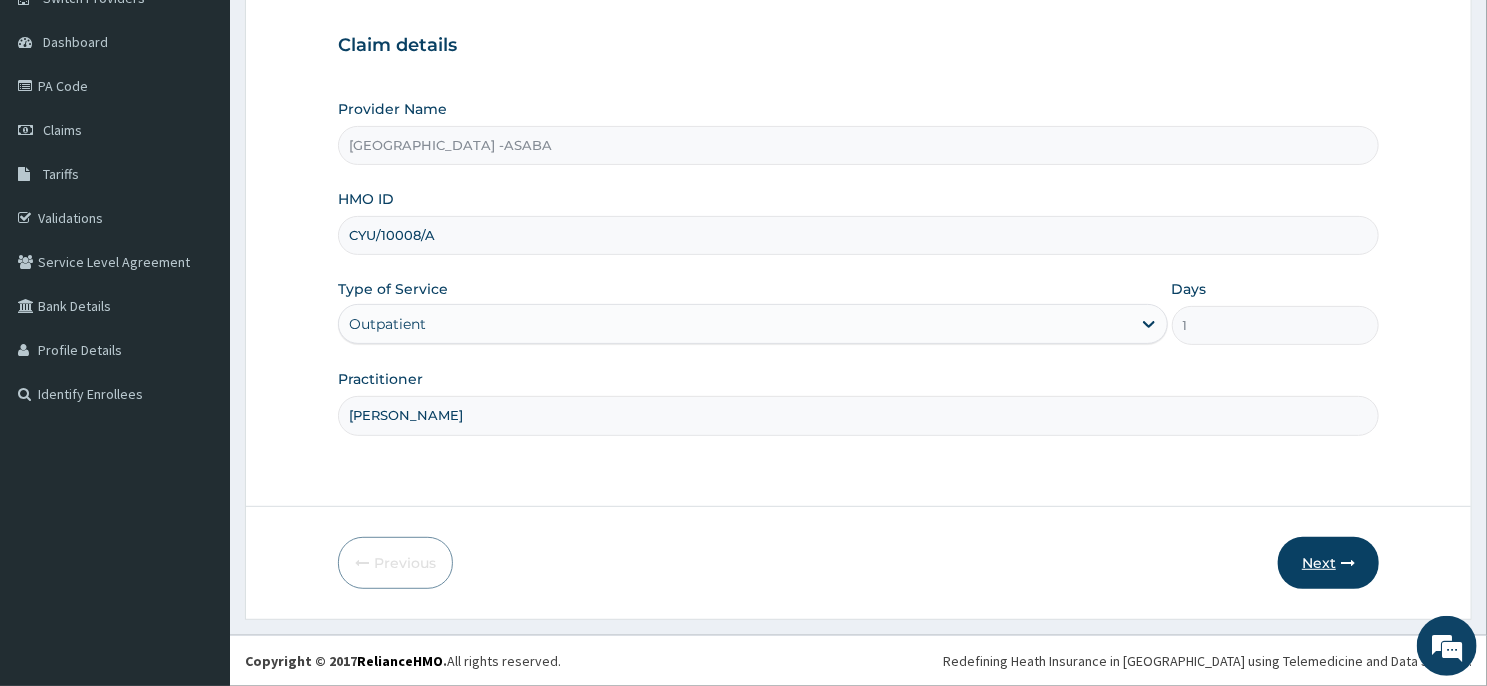 type on "DR BRUNO" 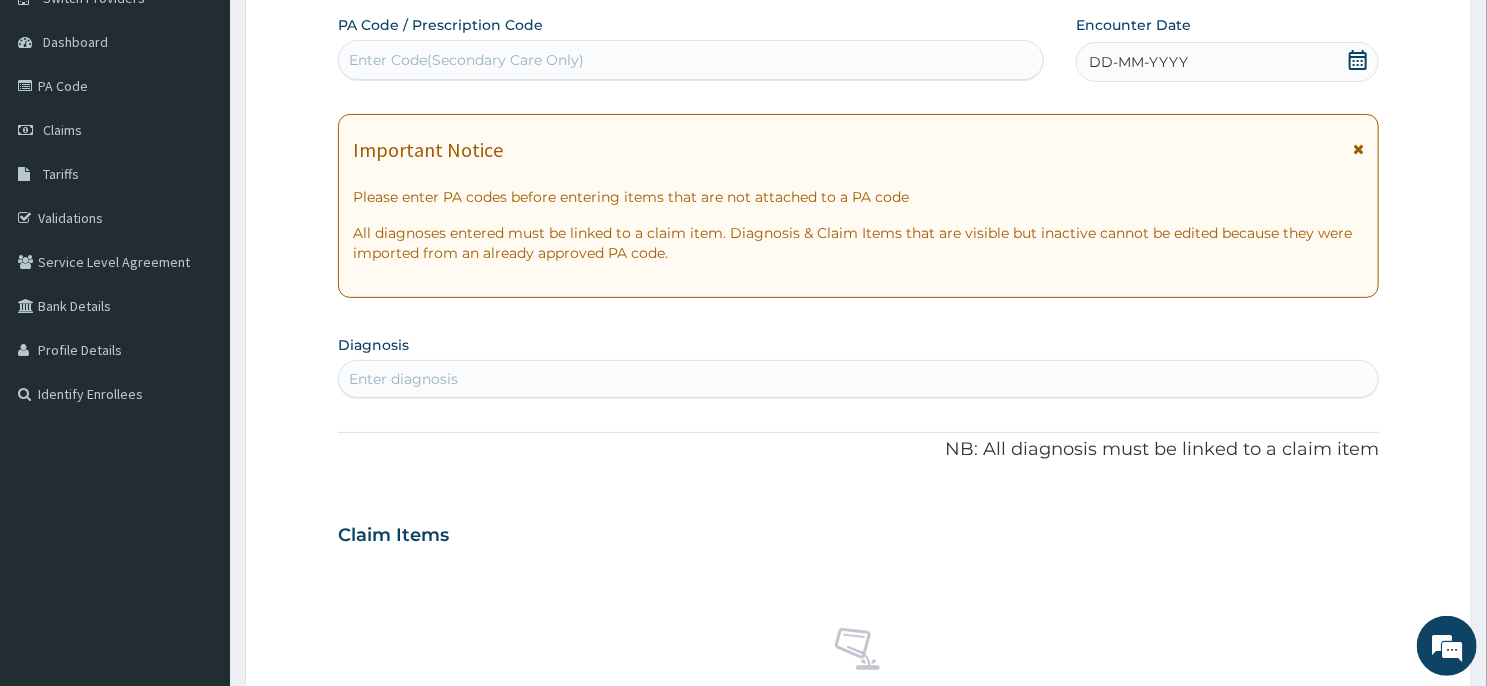 click on "Enter Code(Secondary Care Only)" at bounding box center (691, 60) 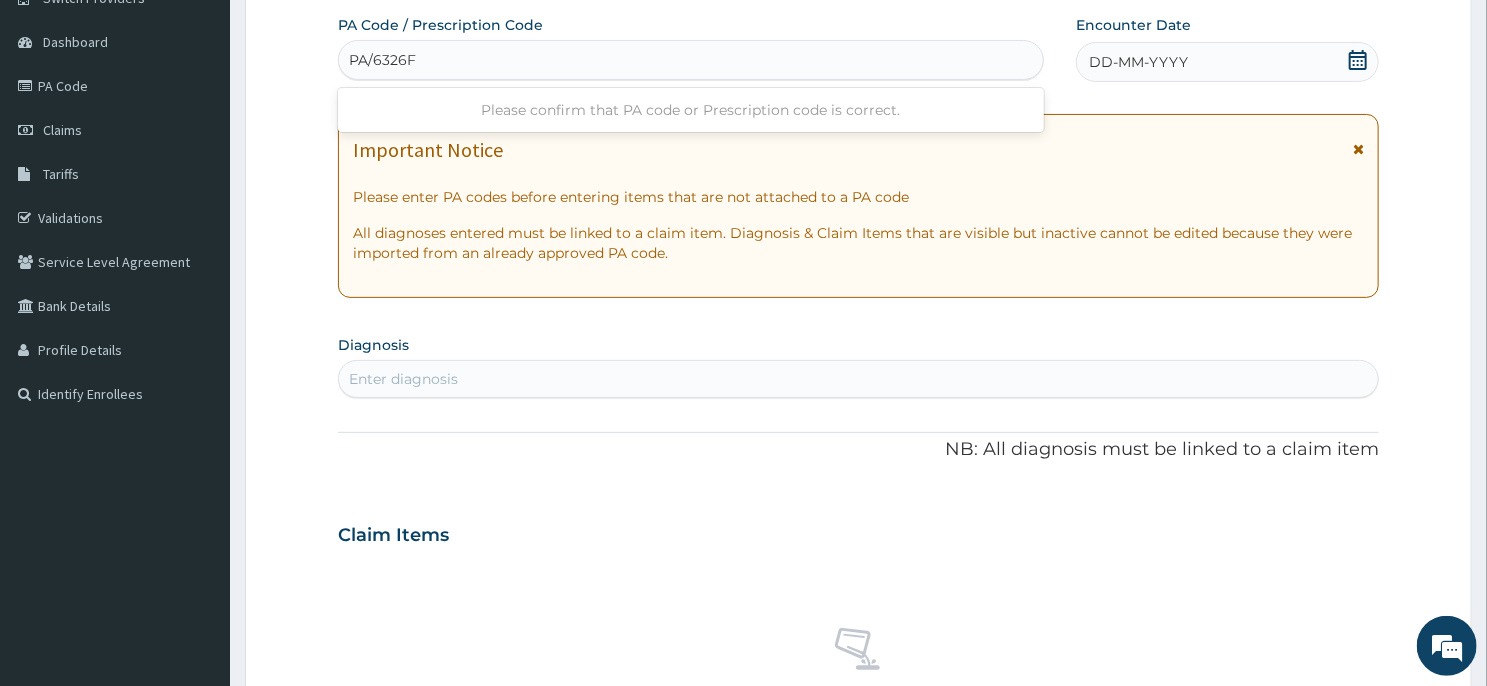 type on "PA/6326F6" 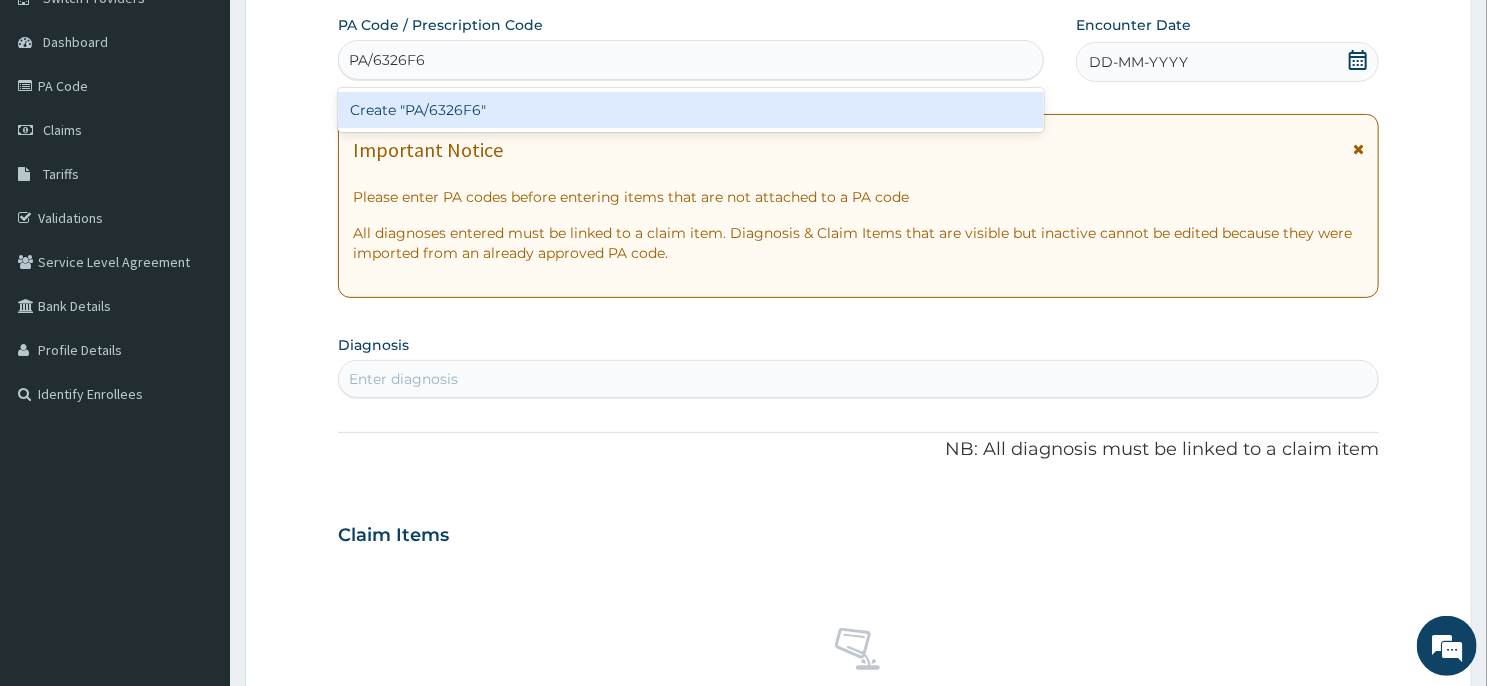 click on "Create "PA/6326F6"" at bounding box center [691, 110] 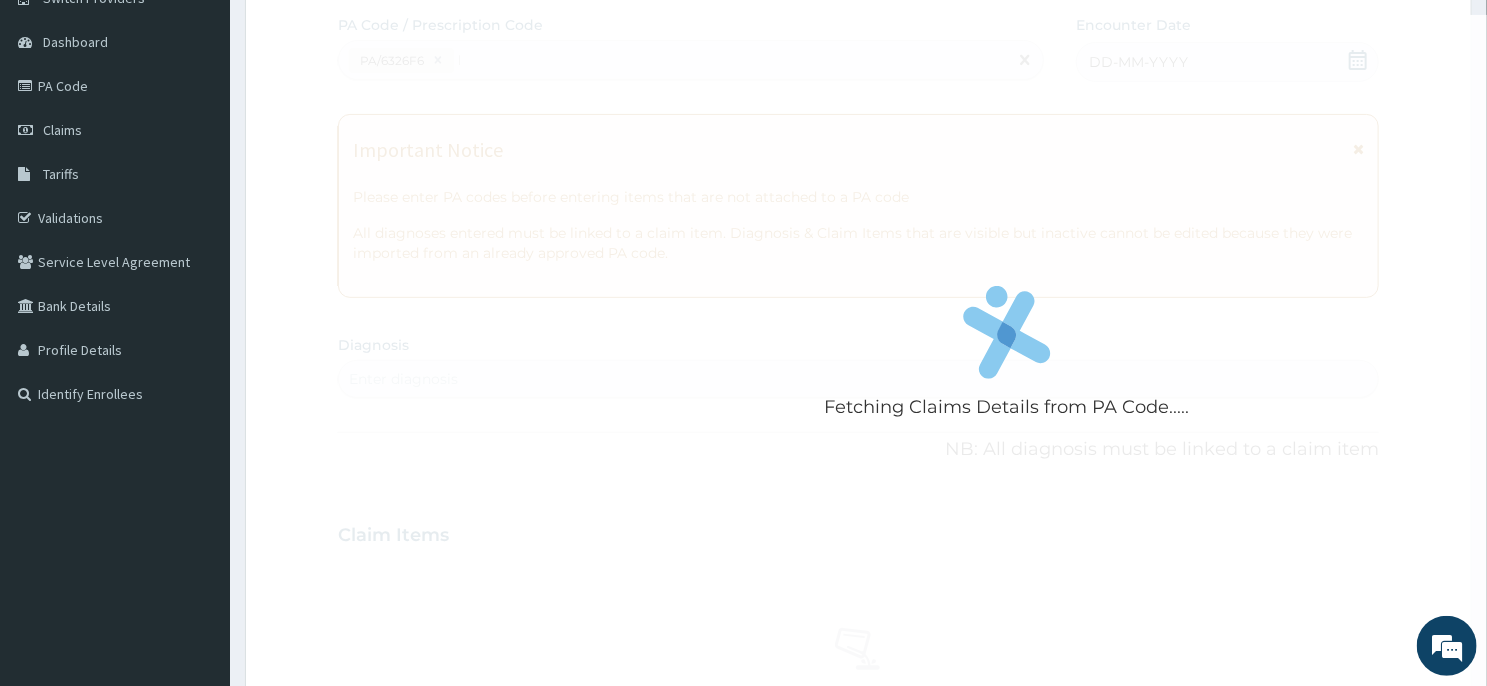 type 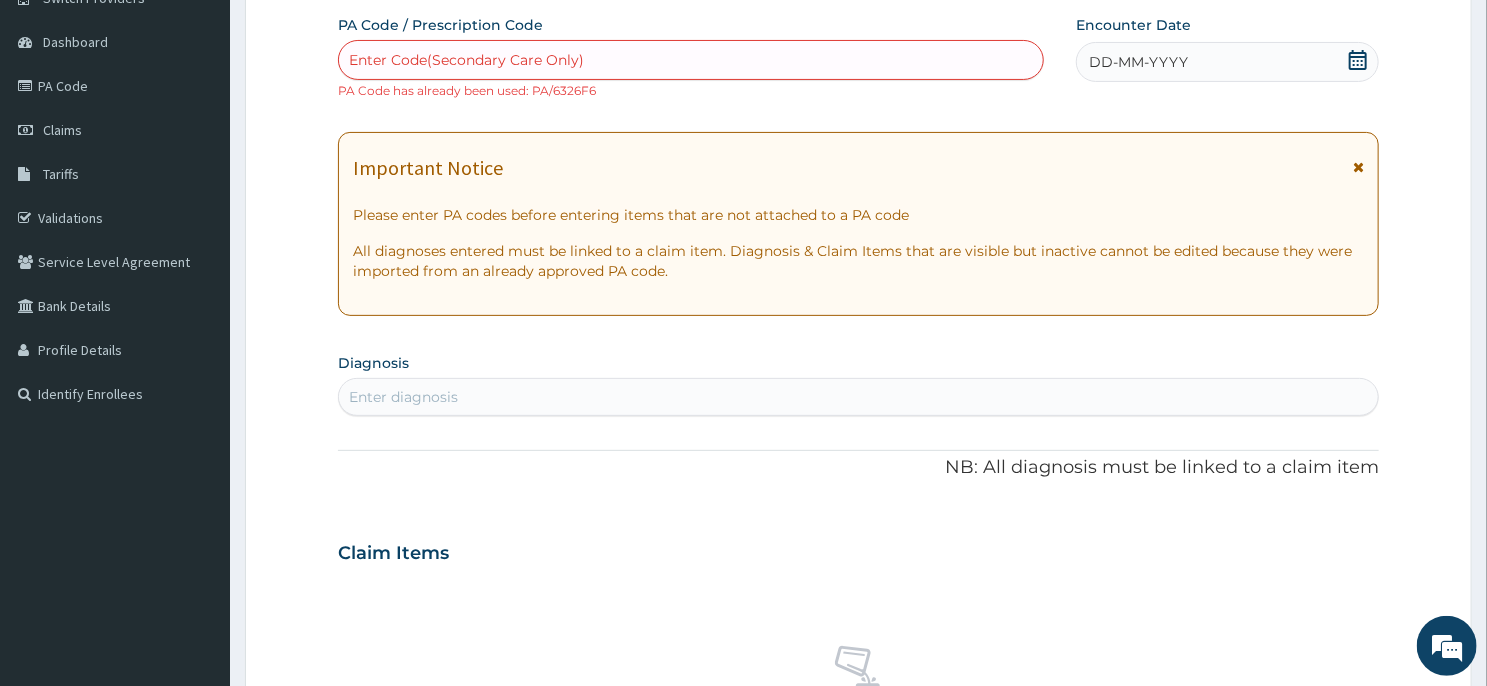 click on "Enter Code(Secondary Care Only)" at bounding box center (691, 60) 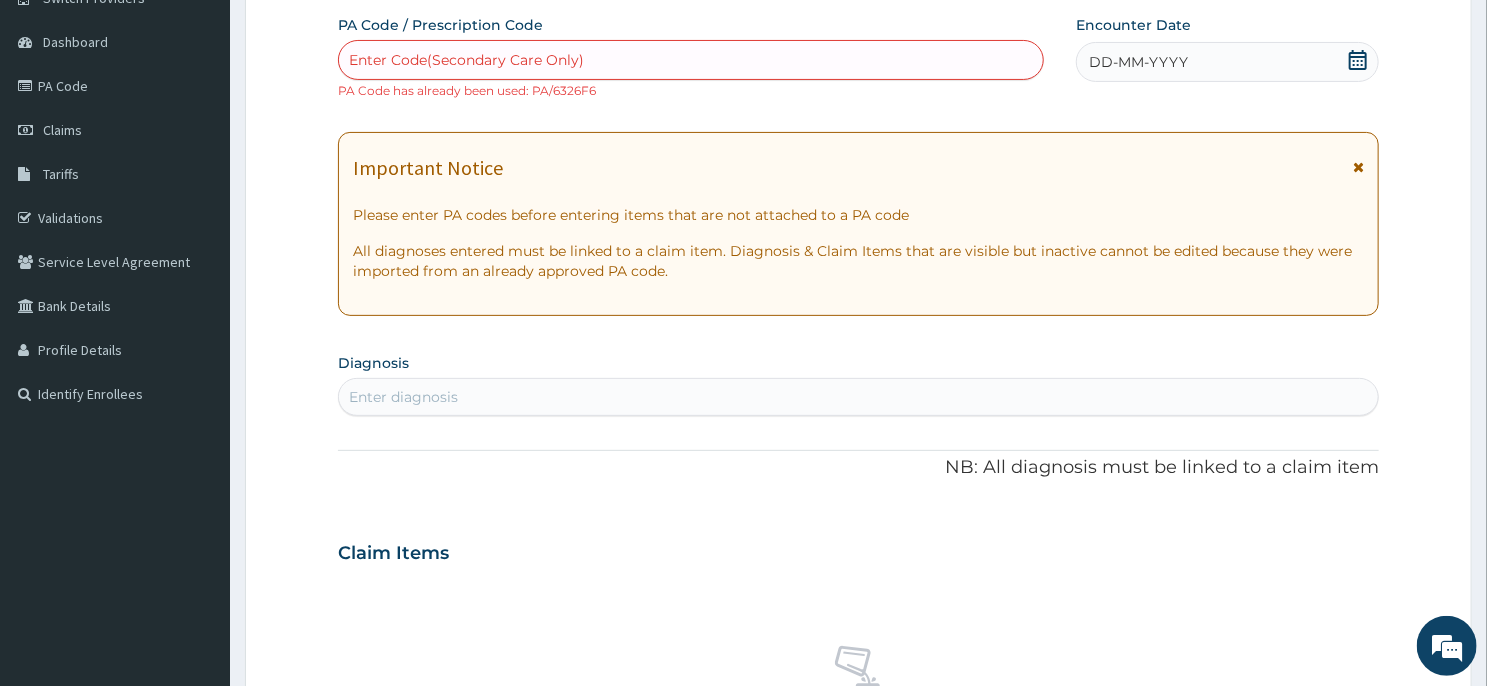 click on "DD-MM-YYYY" at bounding box center (1227, 62) 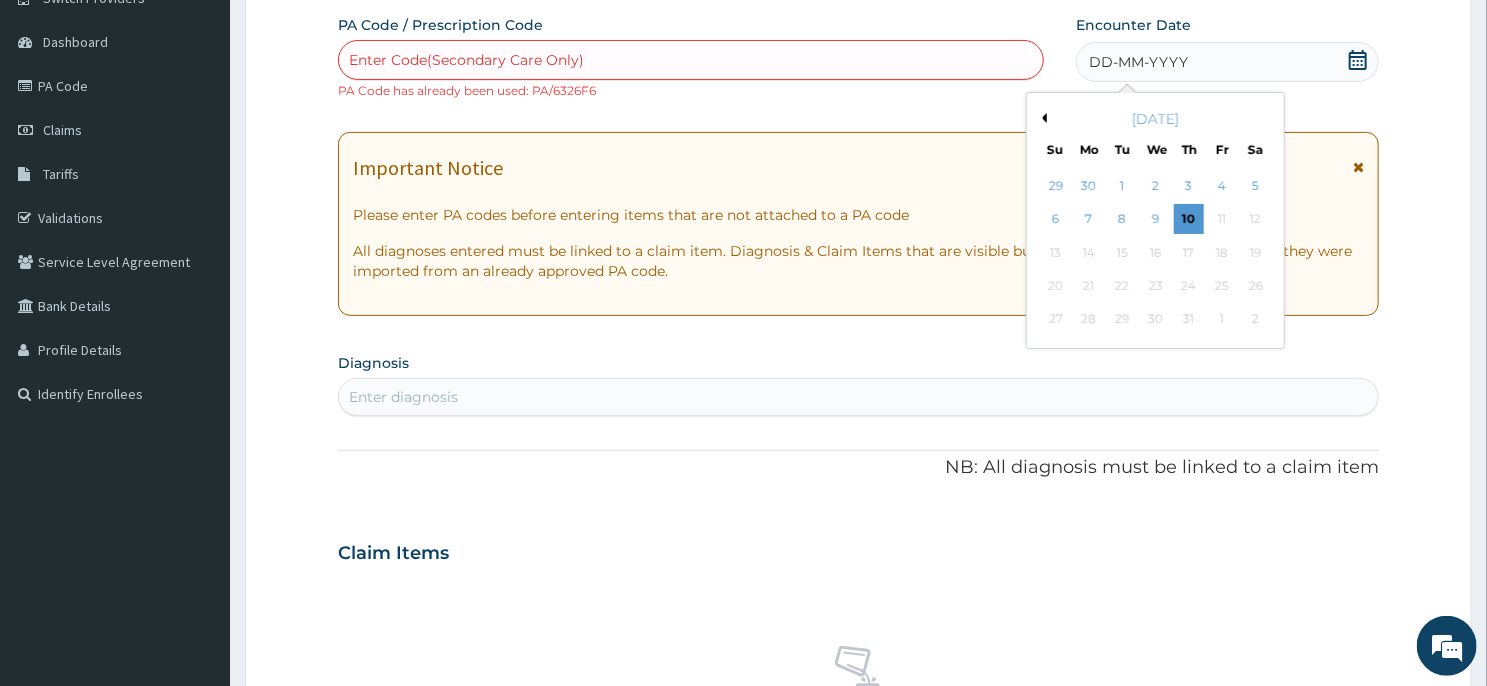 click on "[DATE]" at bounding box center (1155, 119) 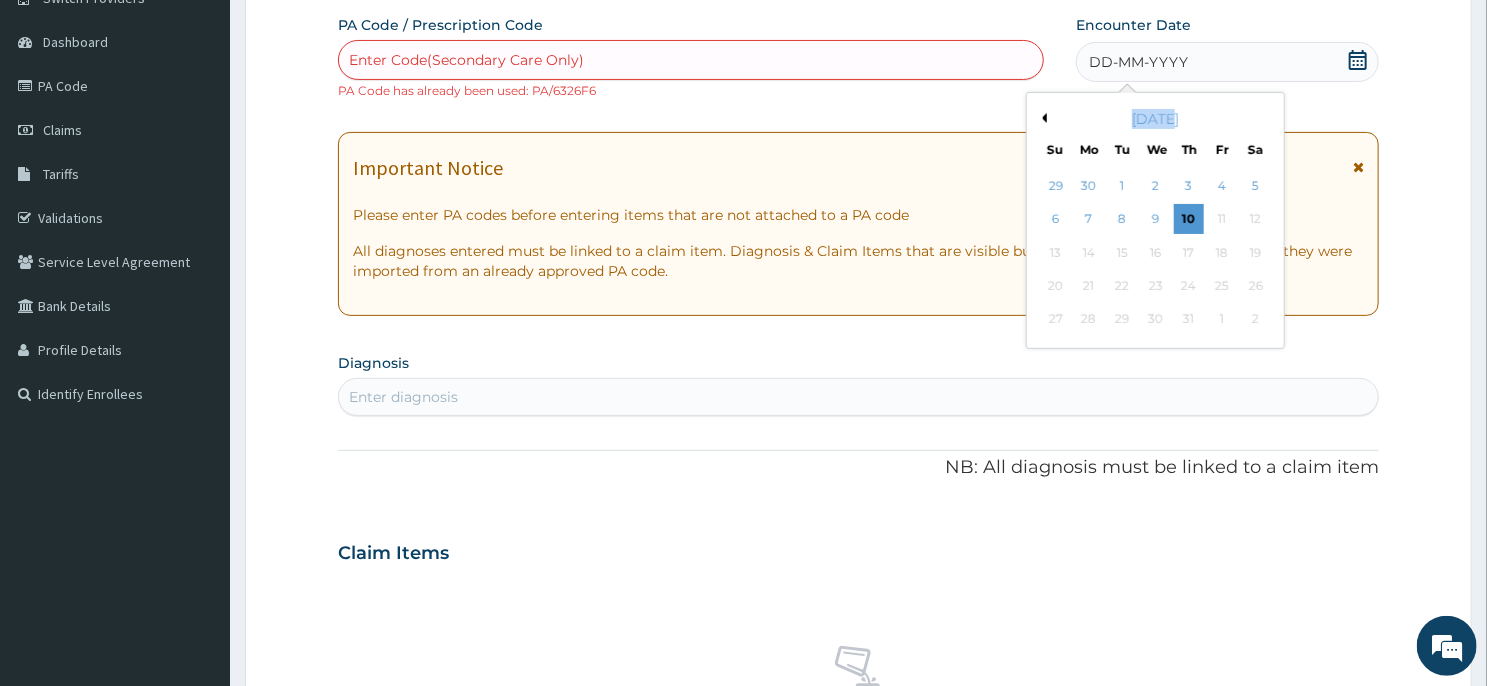 click on "[DATE]" at bounding box center [1155, 119] 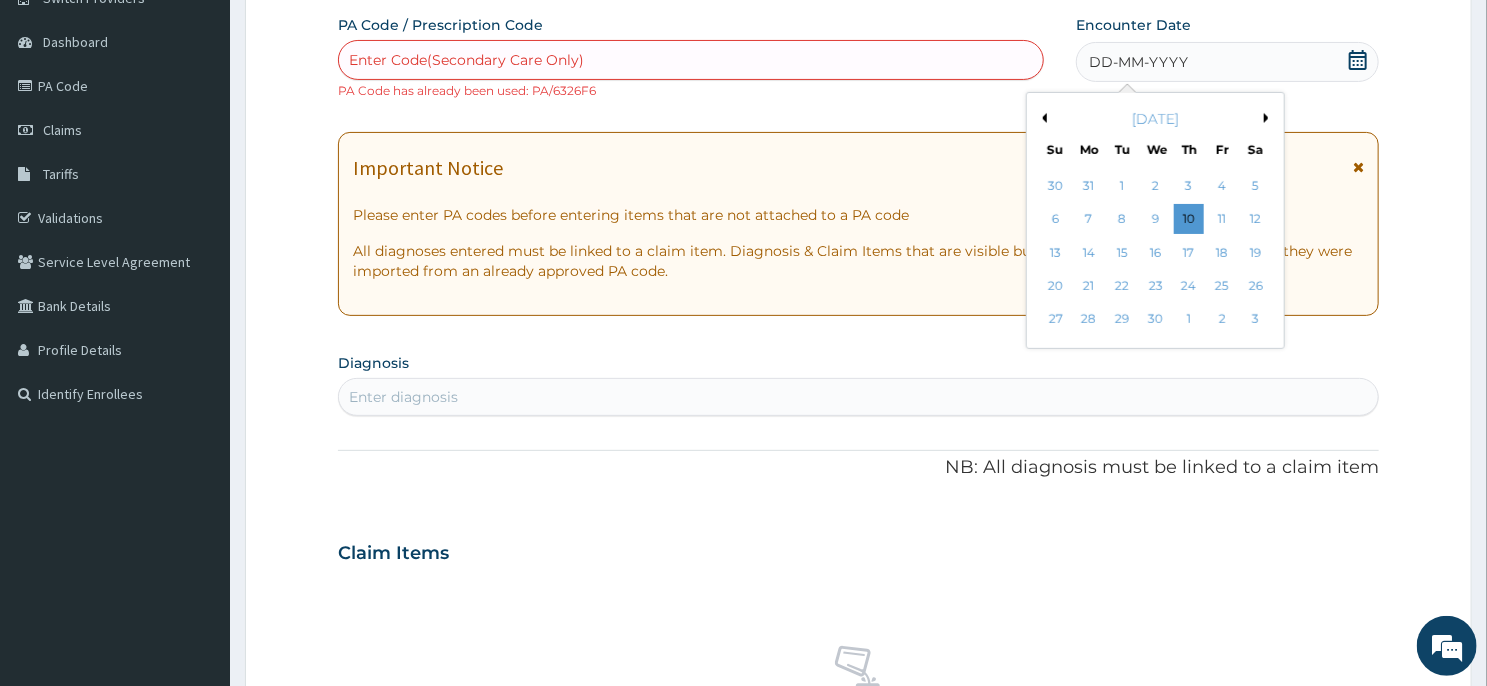 click on "Previous Month" at bounding box center (1042, 118) 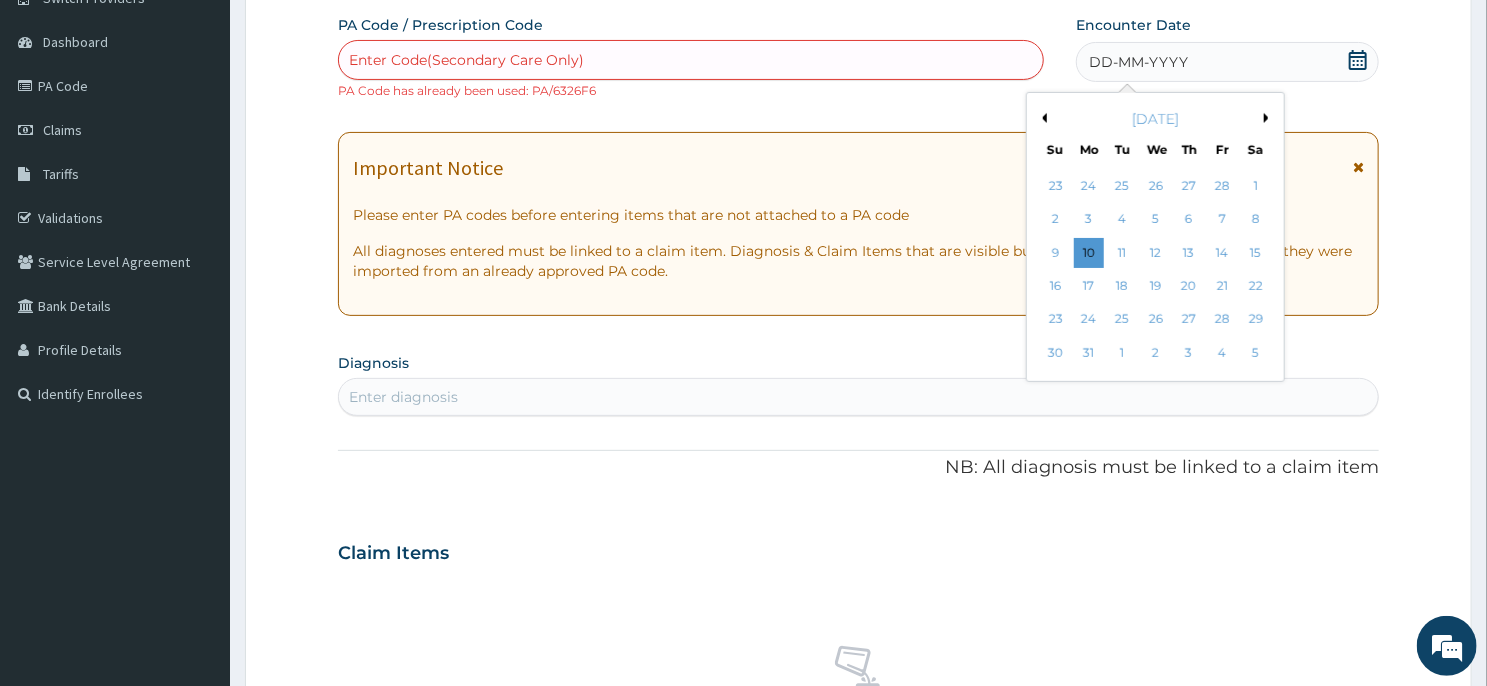 click on "Previous Month" at bounding box center [1042, 118] 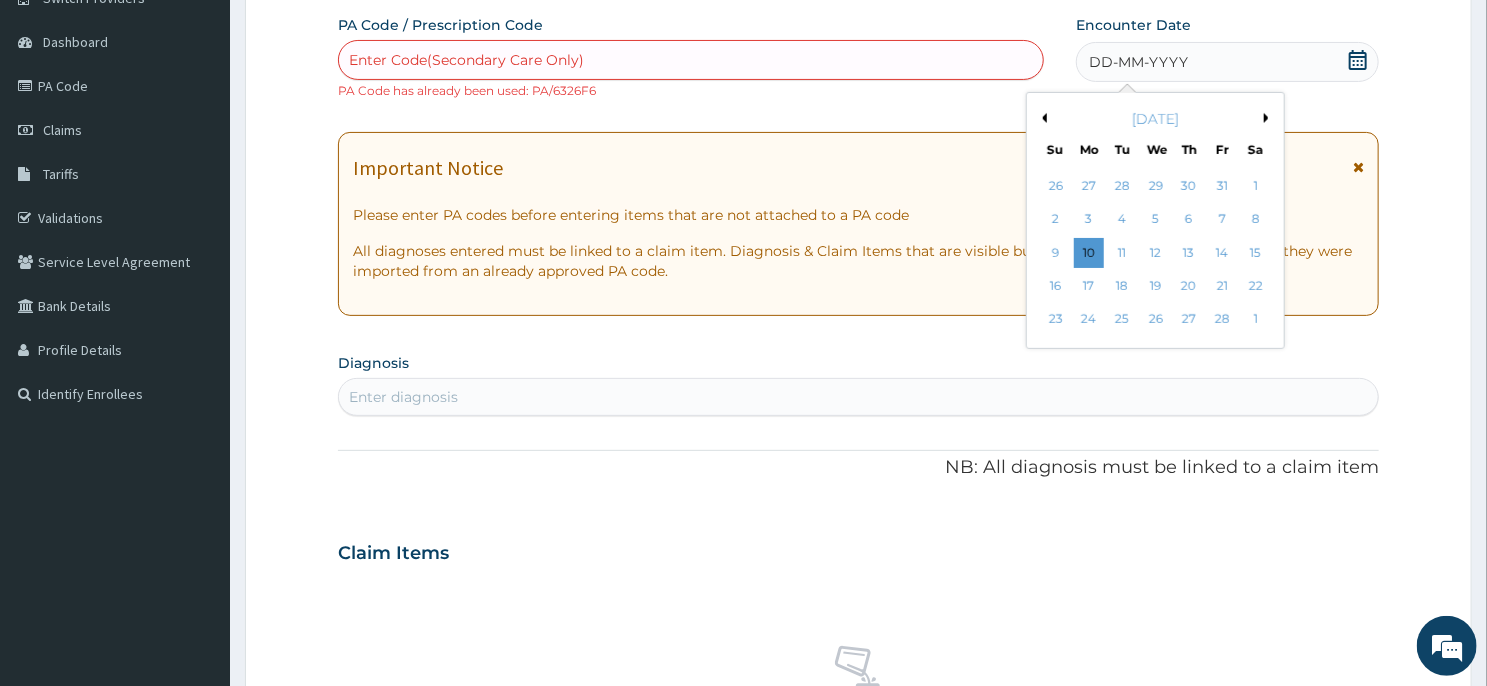 click on "Previous Month" at bounding box center (1042, 118) 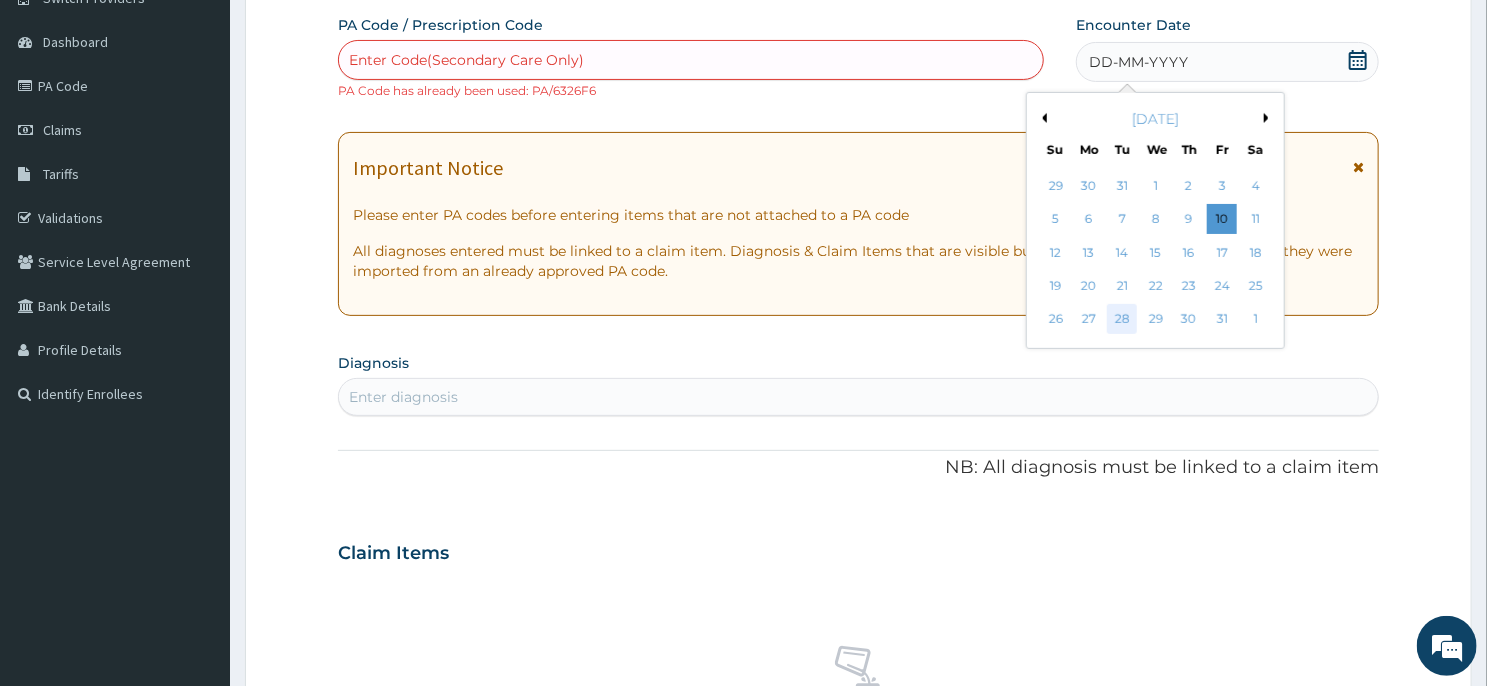 click on "28" at bounding box center [1123, 320] 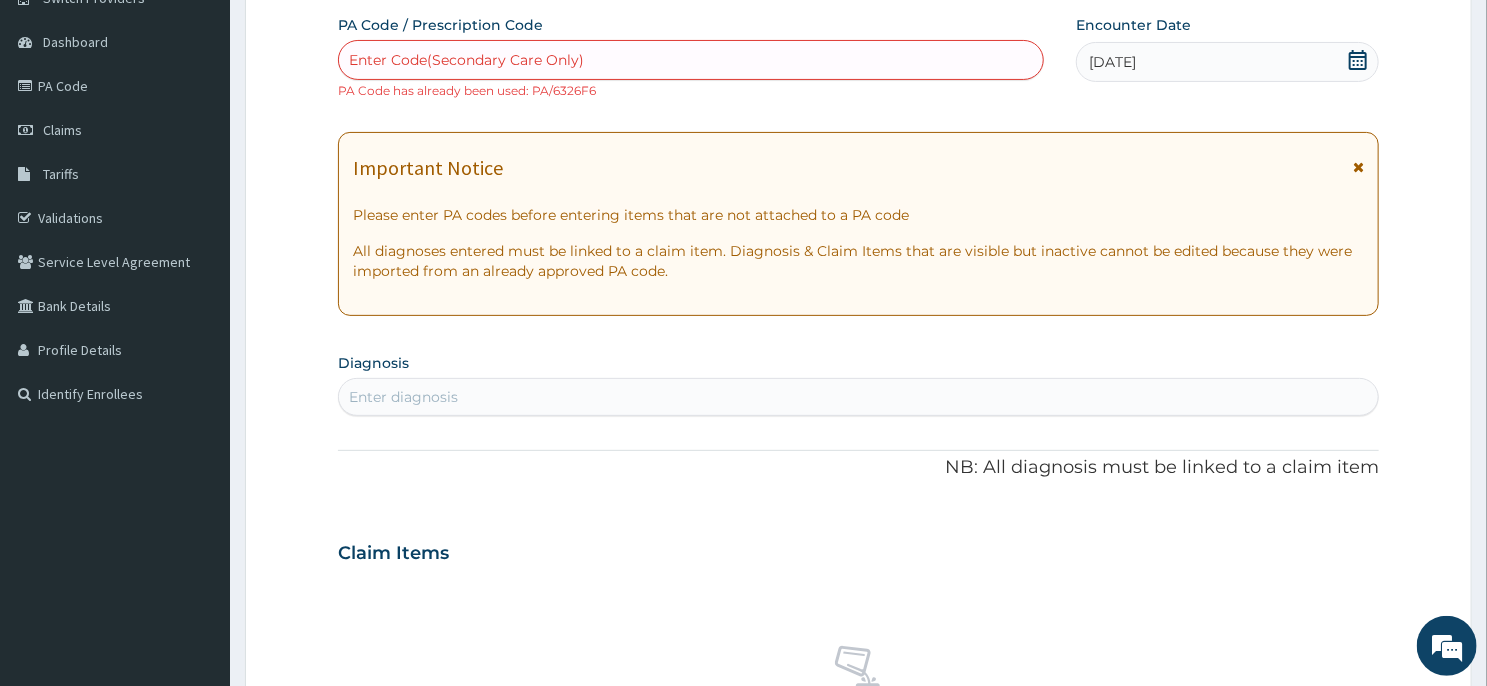 click on "Enter diagnosis" at bounding box center [858, 397] 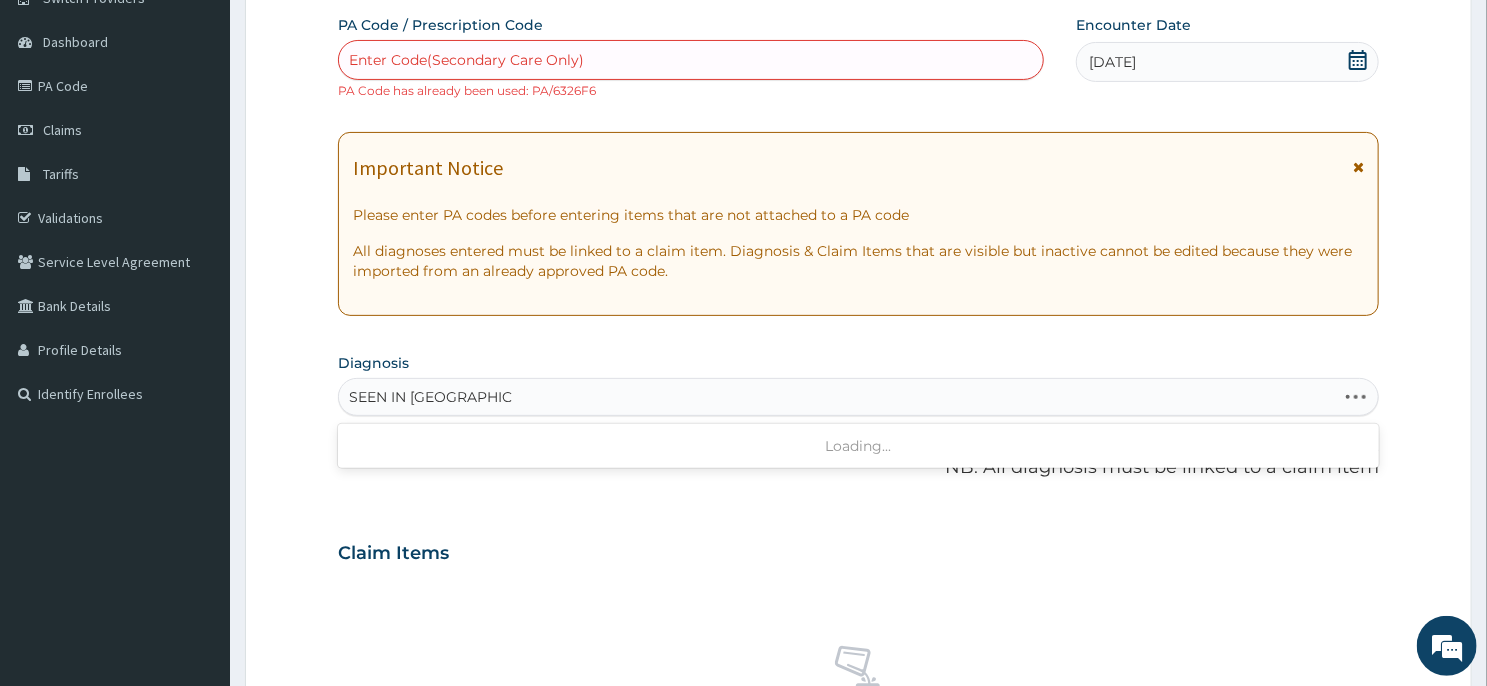 type on "SEEN IN ANTENATAL C" 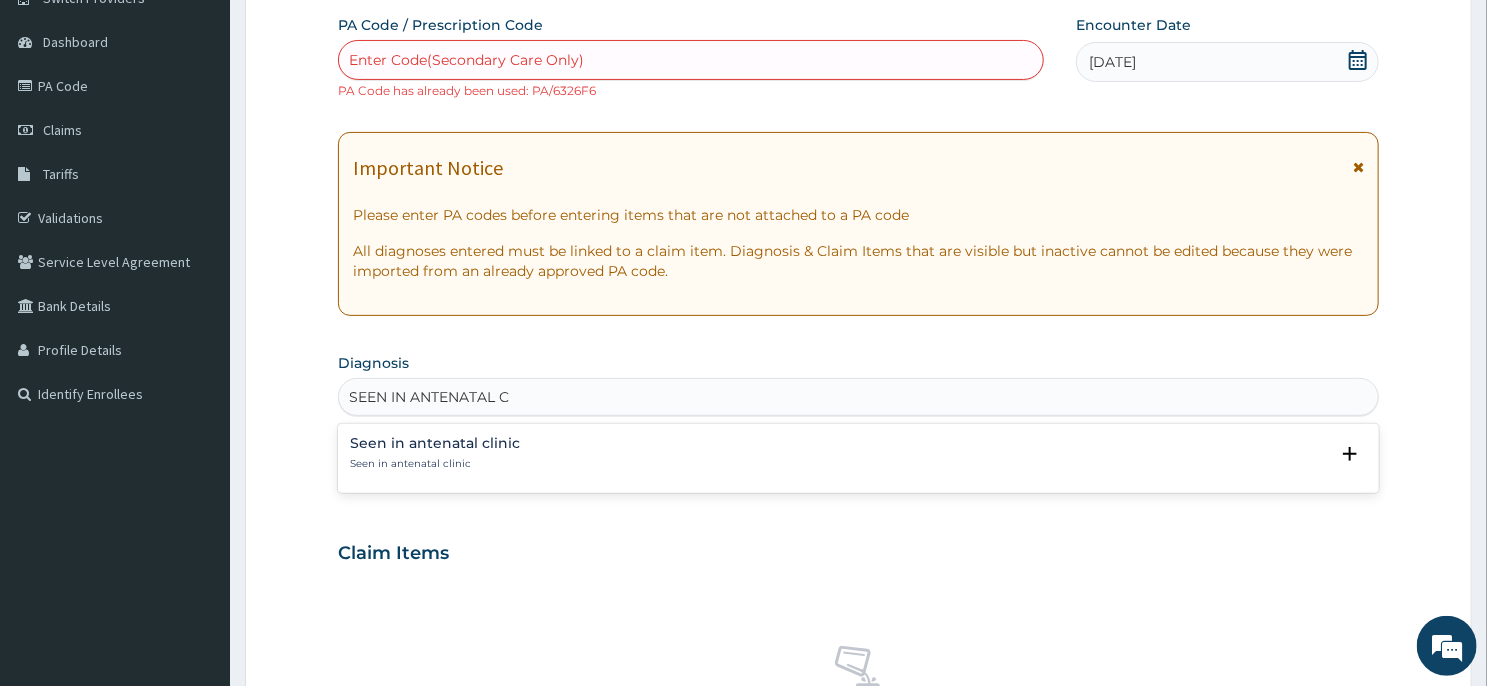 click on "Seen in antenatal clinic Seen in antenatal clinic Select Status Query Query covers suspected (?), Keep in view (kiv), Ruled out (r/o) Confirmed" at bounding box center [858, 458] 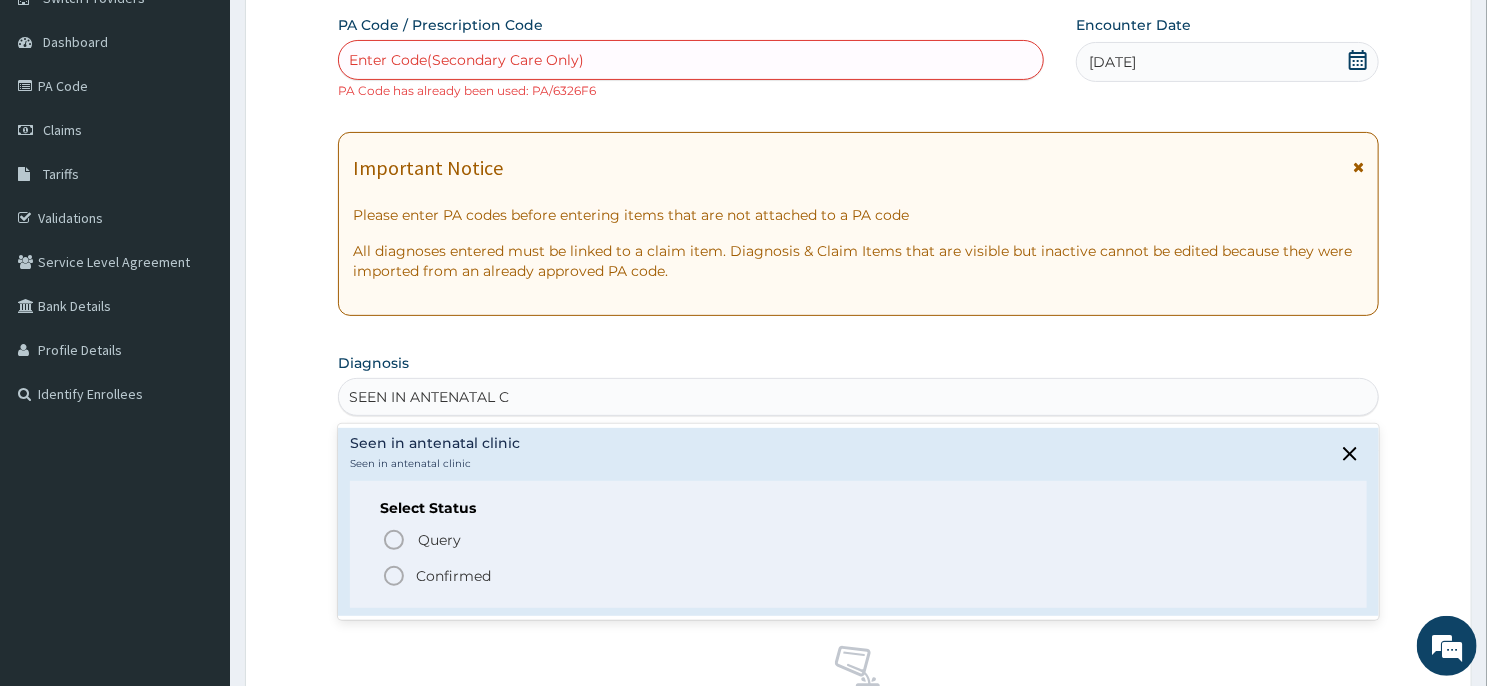 click 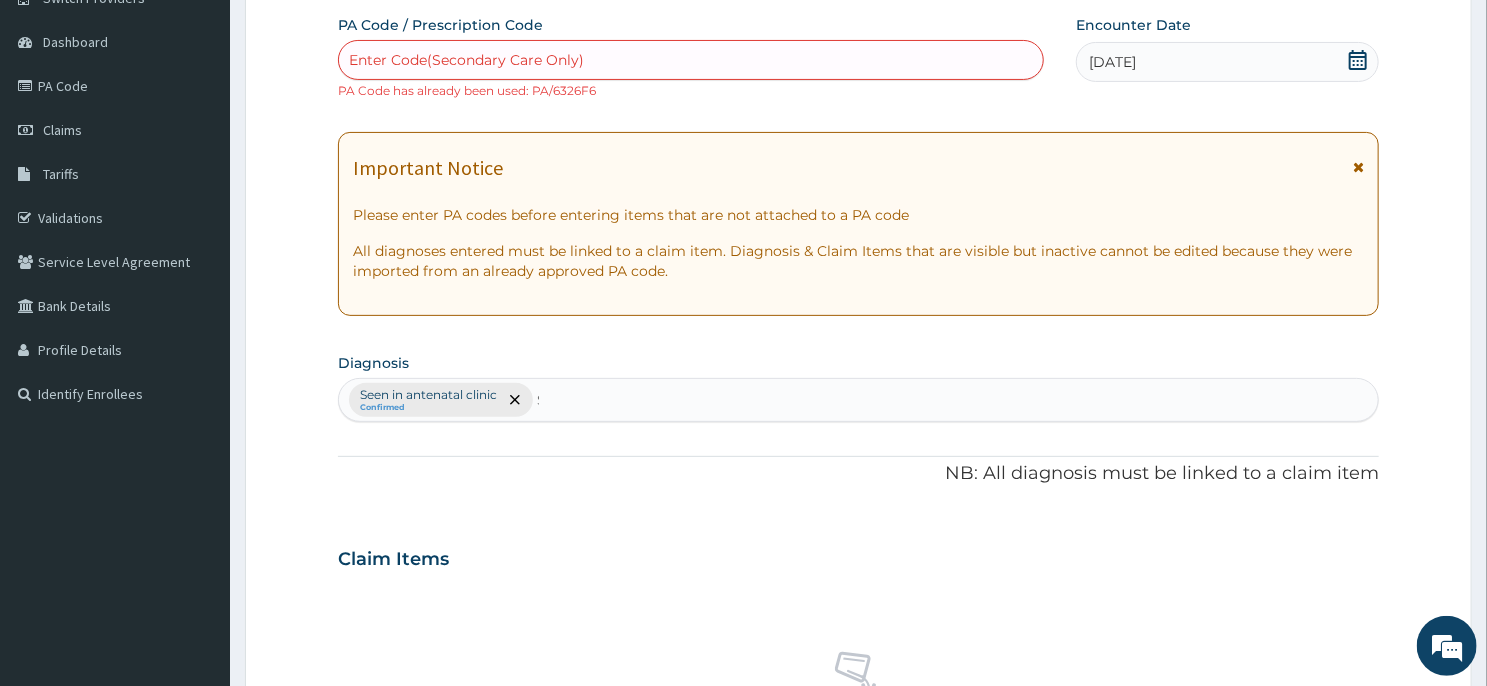 type 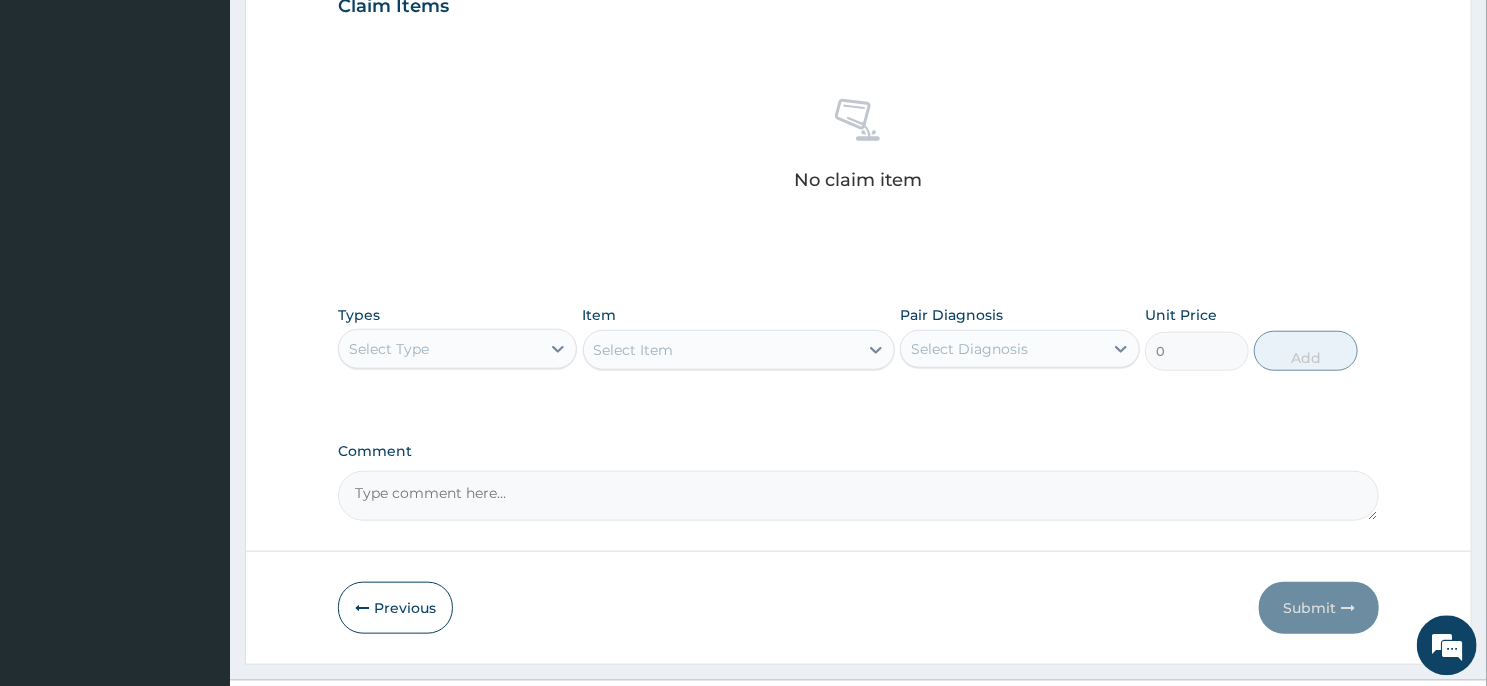 scroll, scrollTop: 774, scrollLeft: 0, axis: vertical 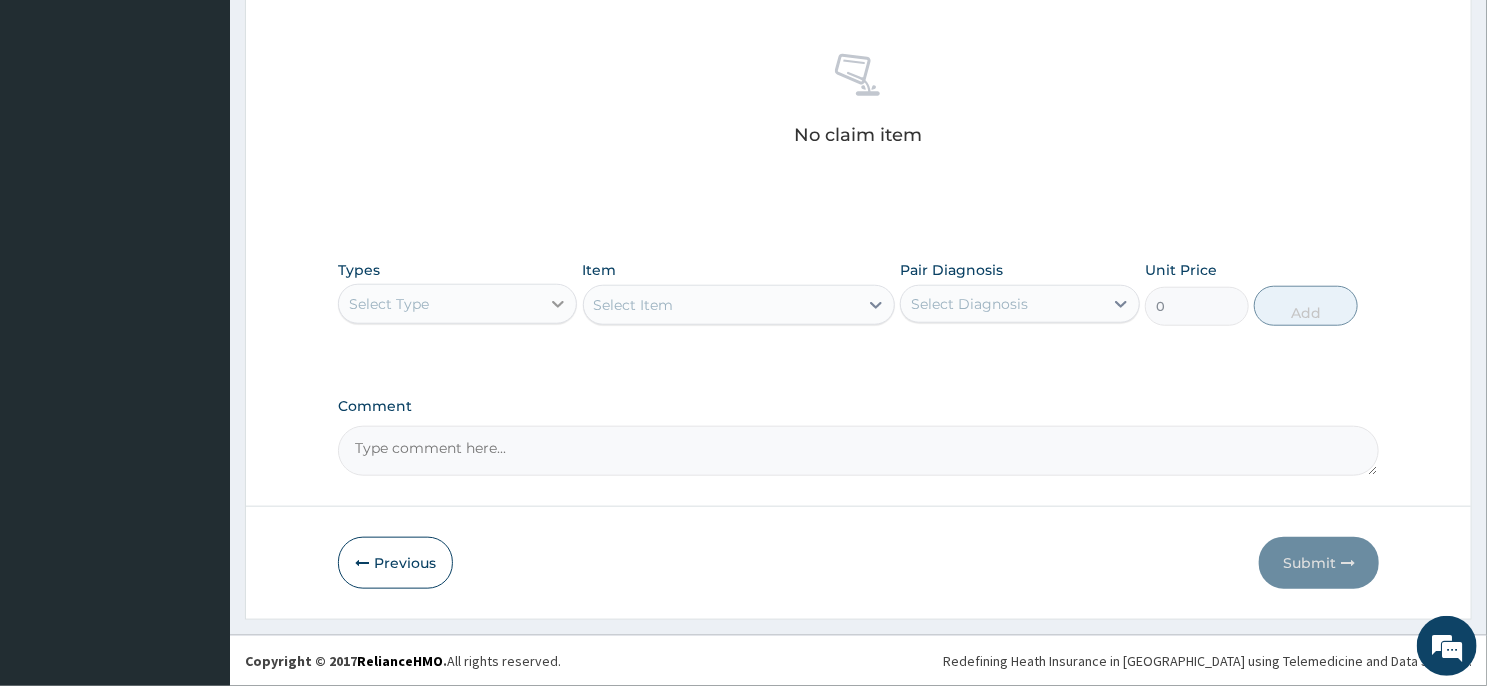 click 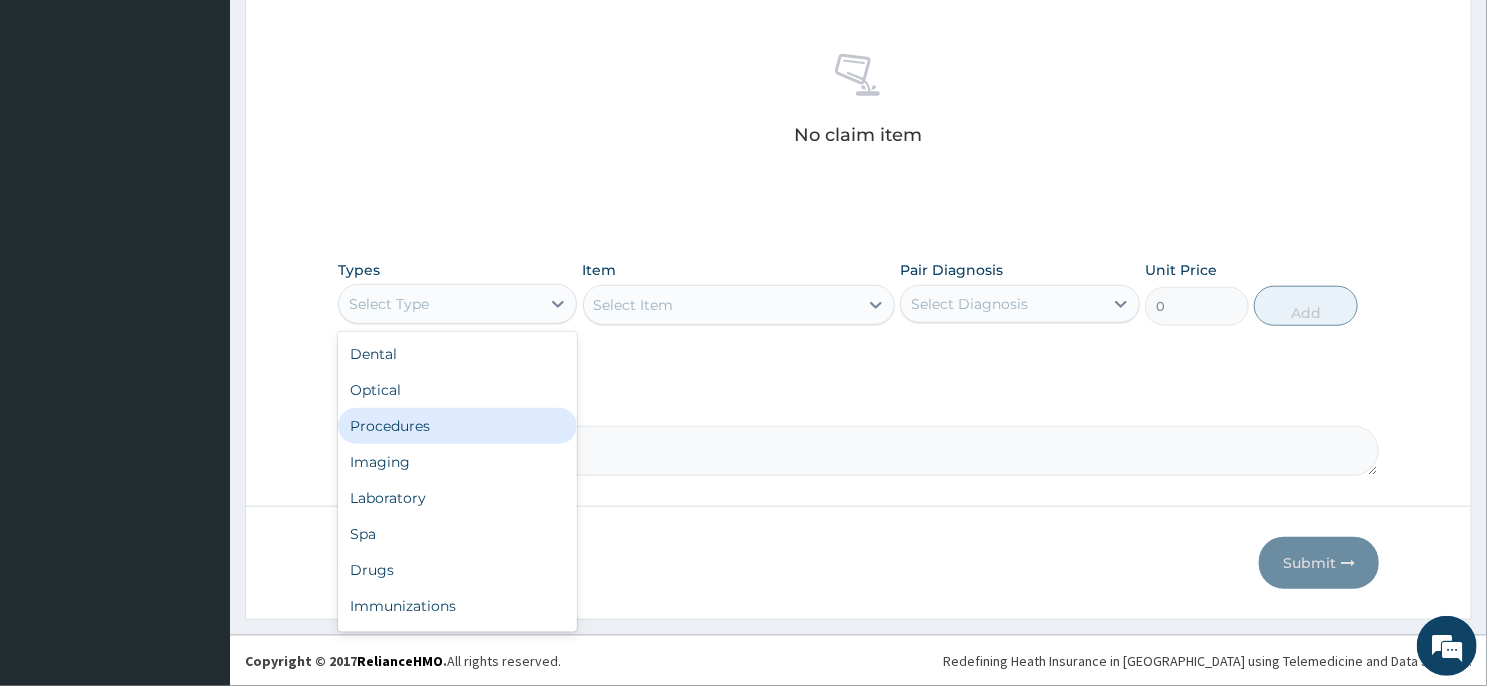 click on "Procedures" at bounding box center (457, 426) 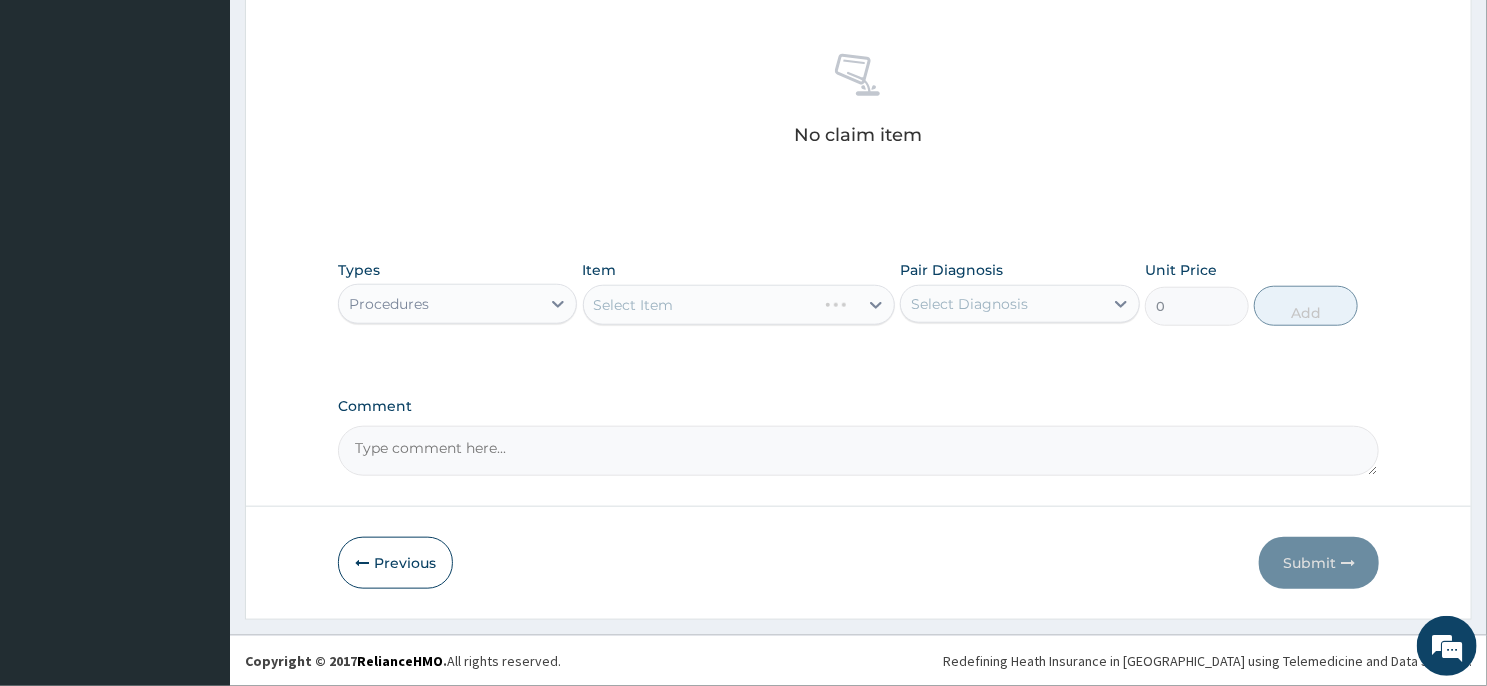 click on "Select Item" at bounding box center (739, 305) 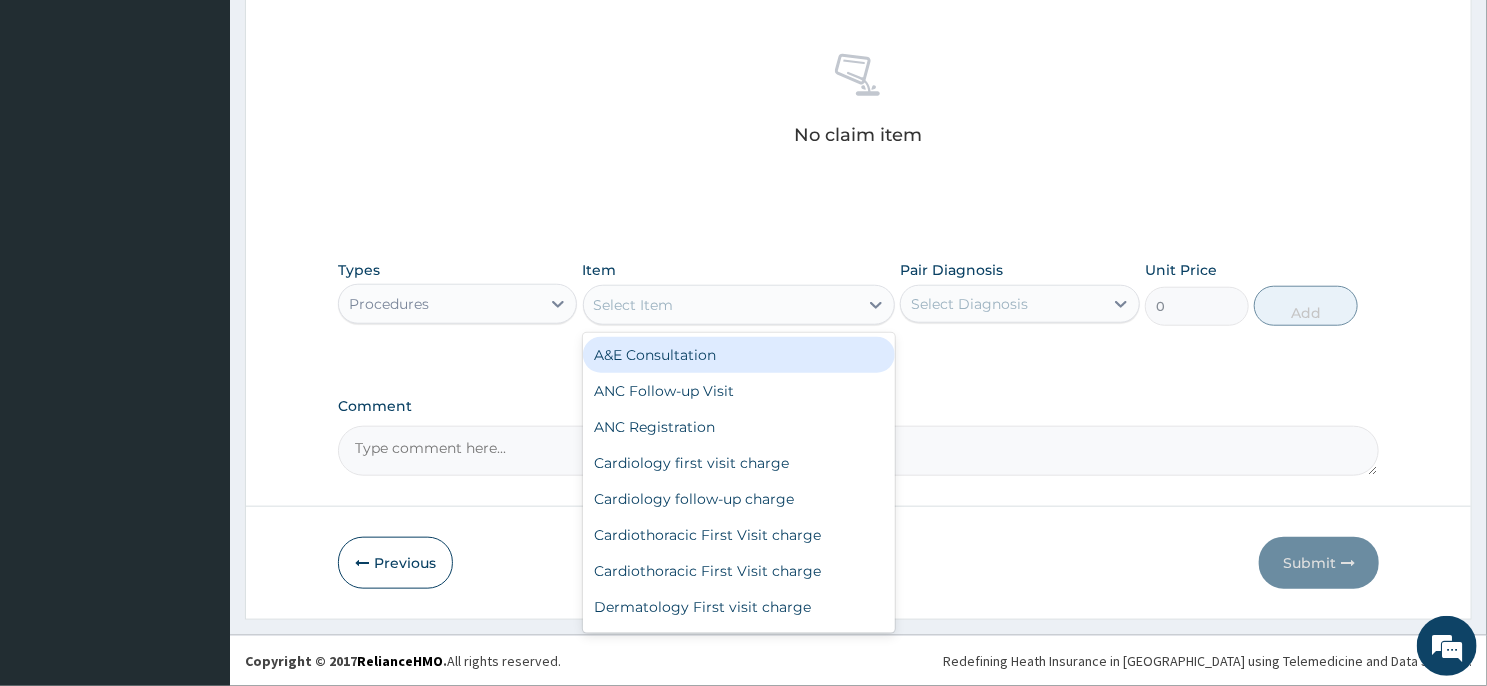 click on "Select Item" at bounding box center (721, 305) 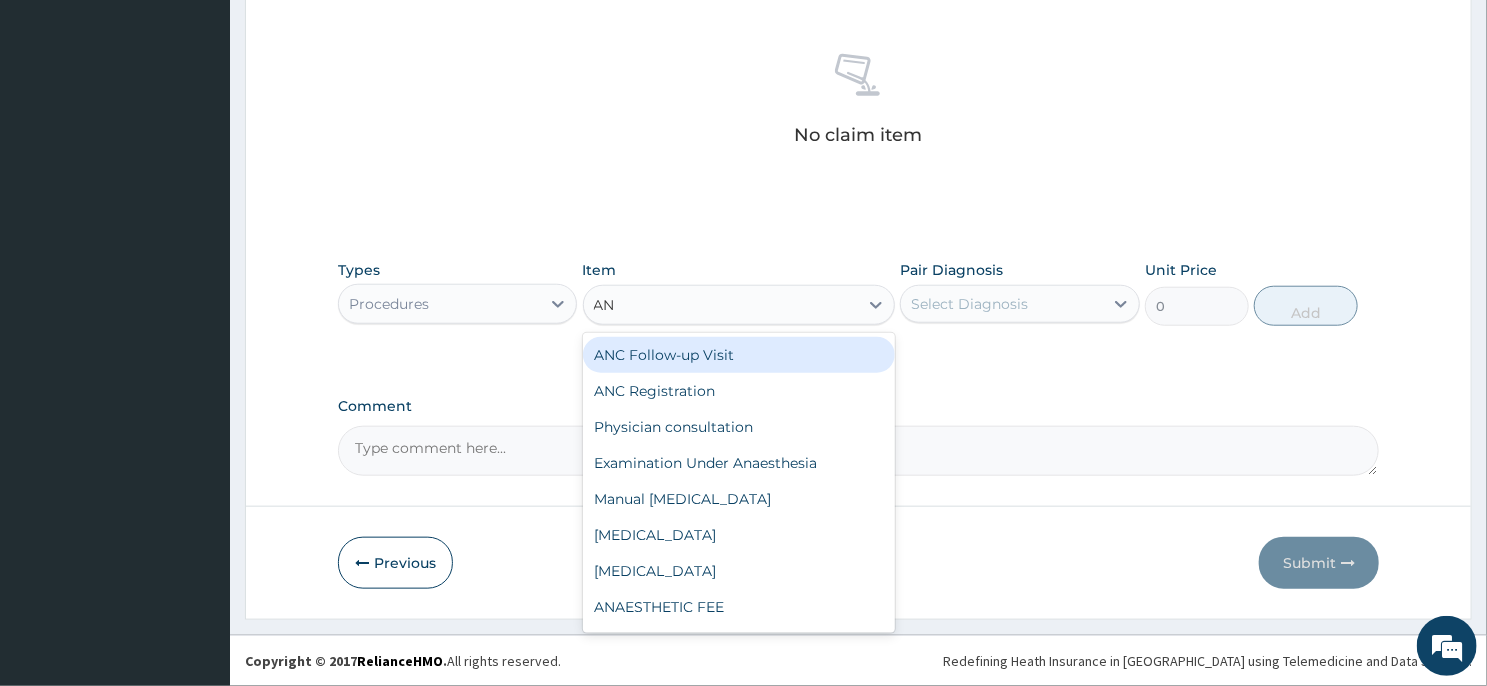 type on "ANC" 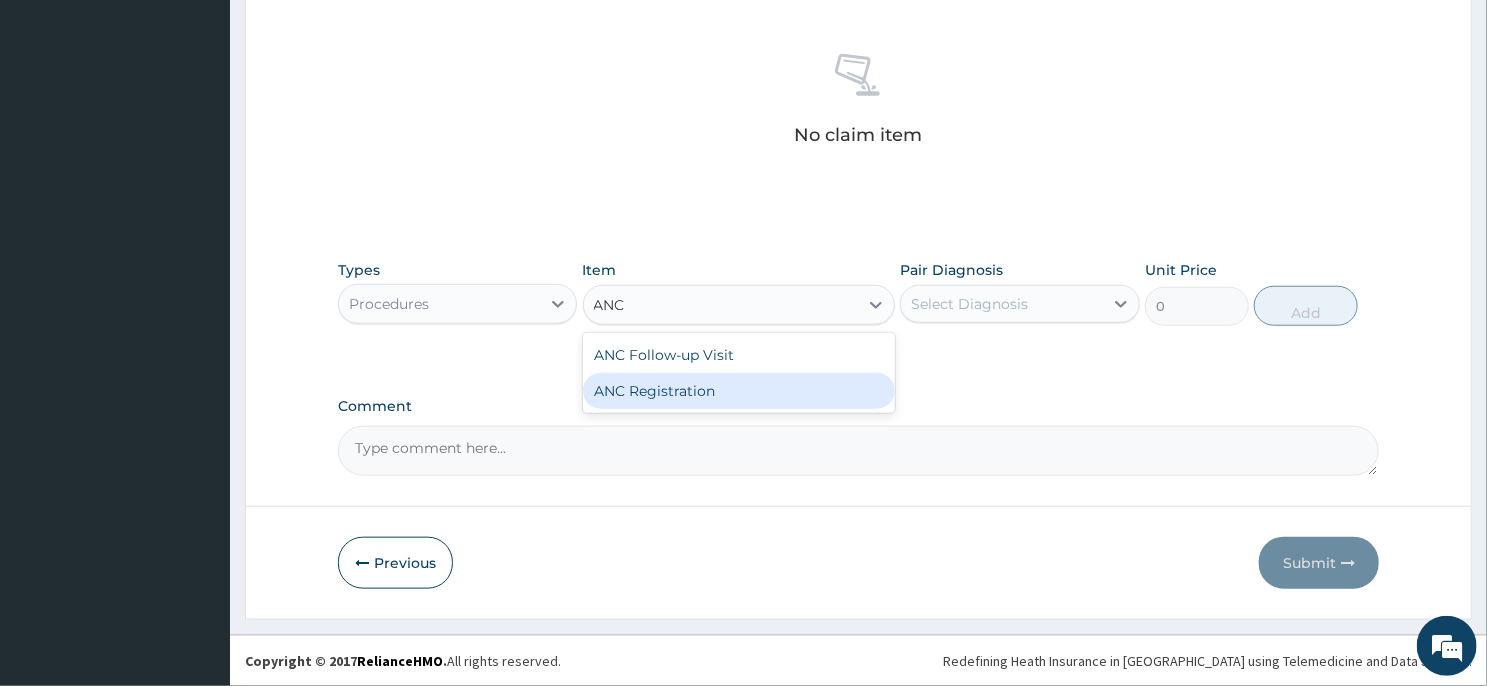 click on "ANC Registration" at bounding box center [739, 391] 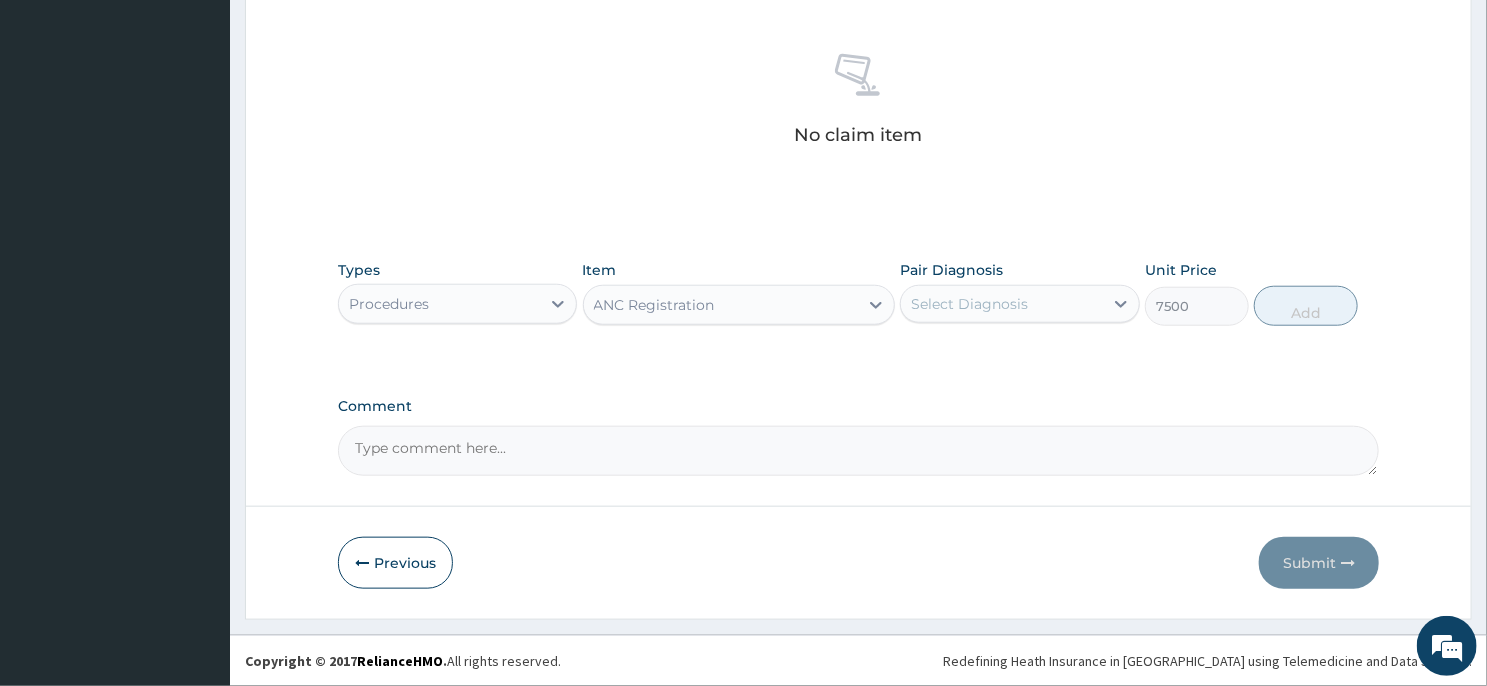 type 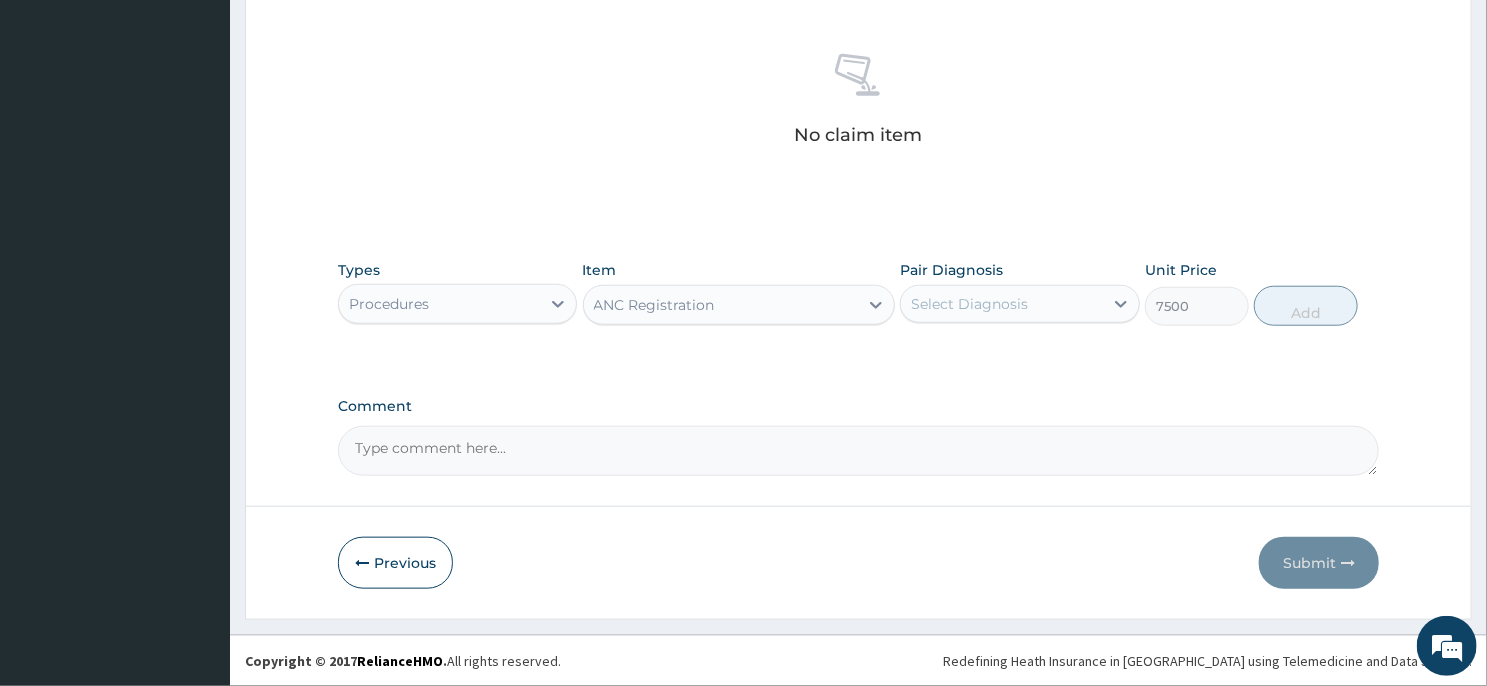 click on "Select Diagnosis" at bounding box center (969, 304) 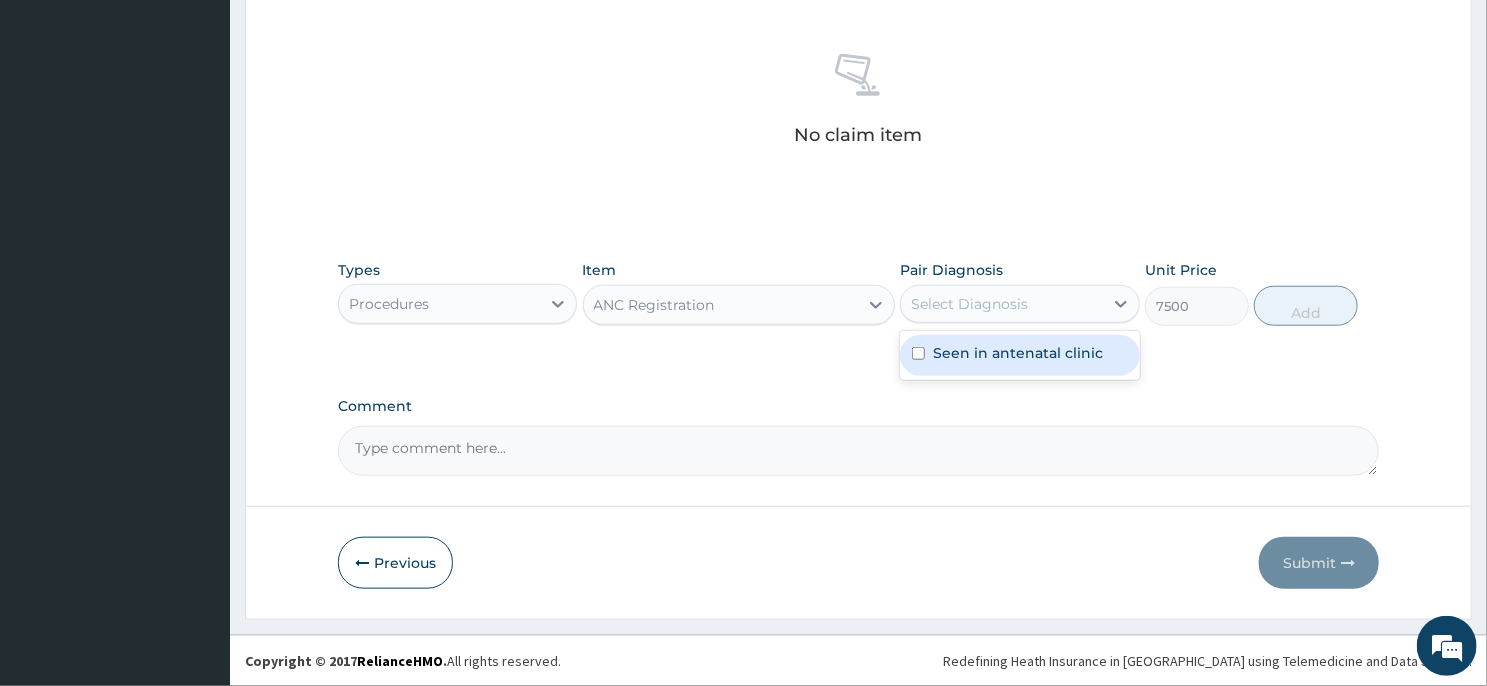 click on "Seen in antenatal clinic" at bounding box center [1019, 355] 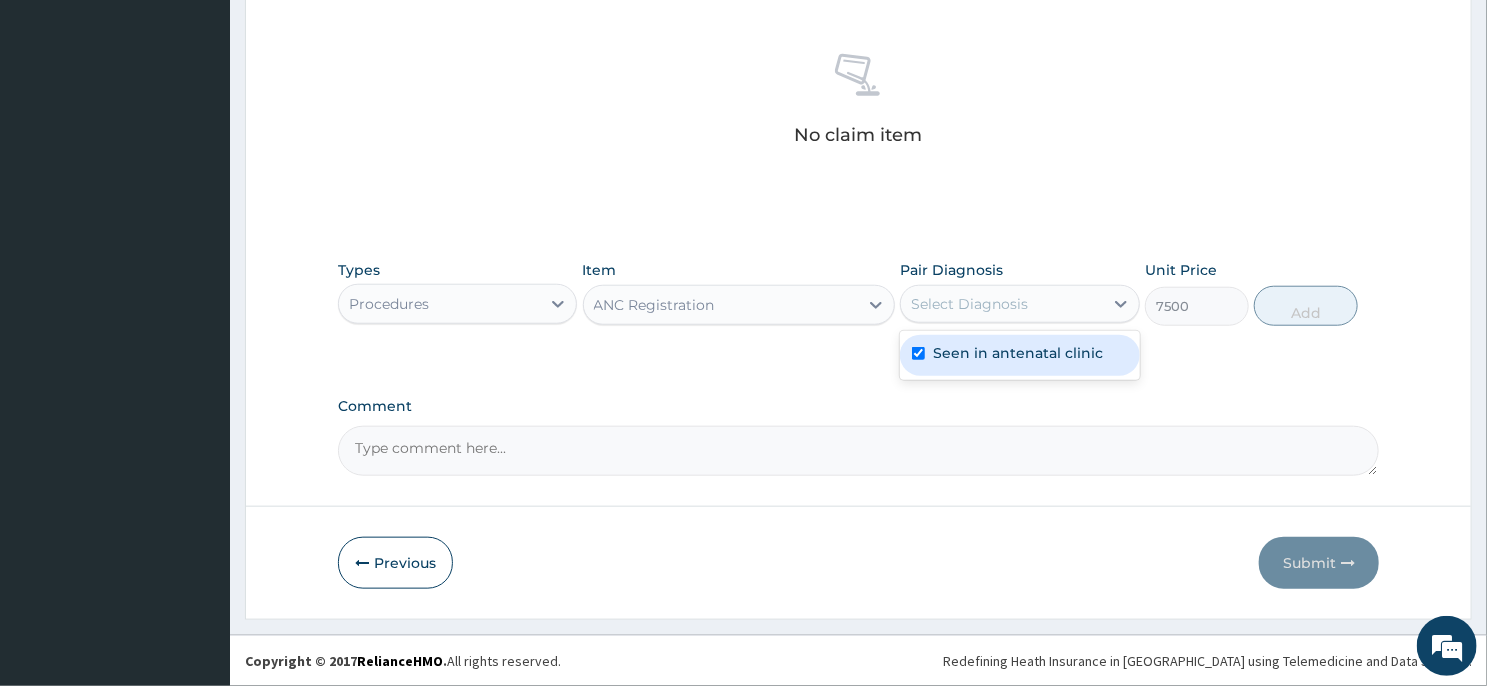 checkbox on "true" 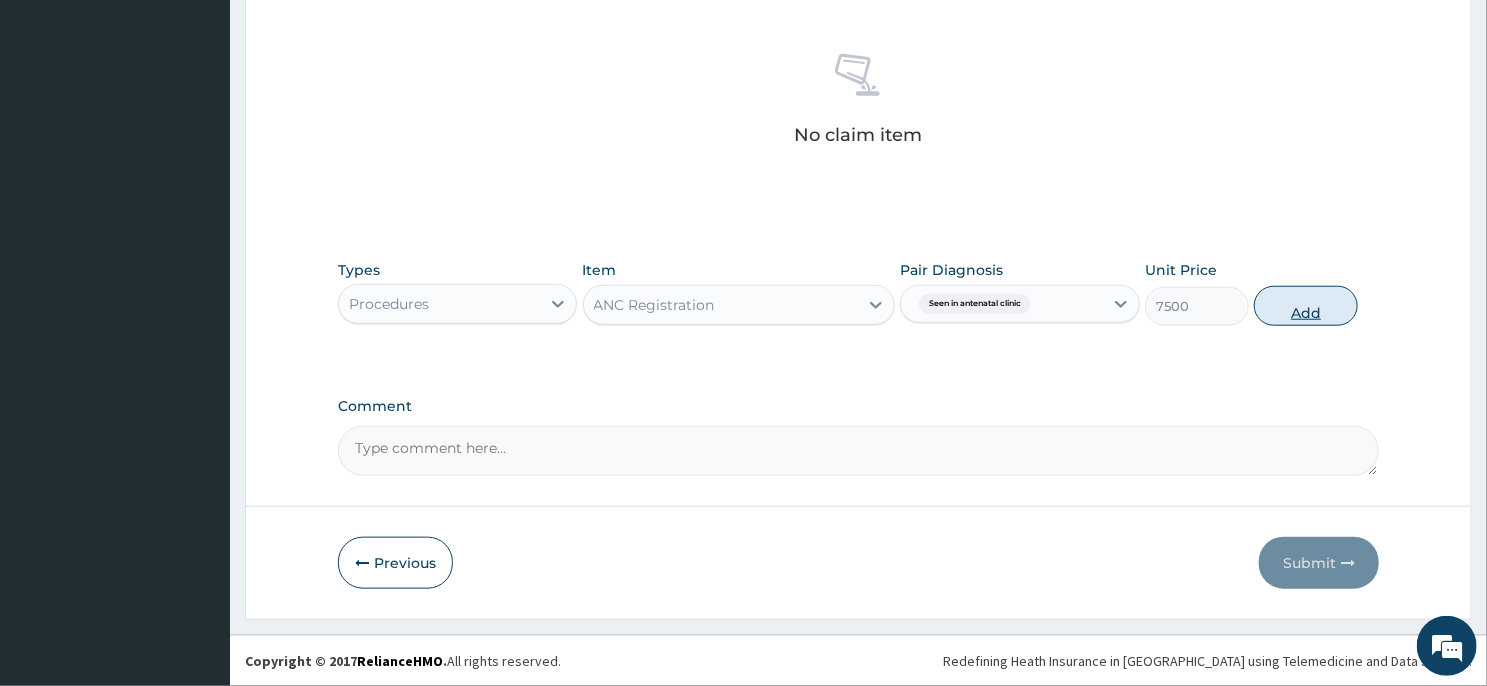 click on "Add" at bounding box center [1306, 306] 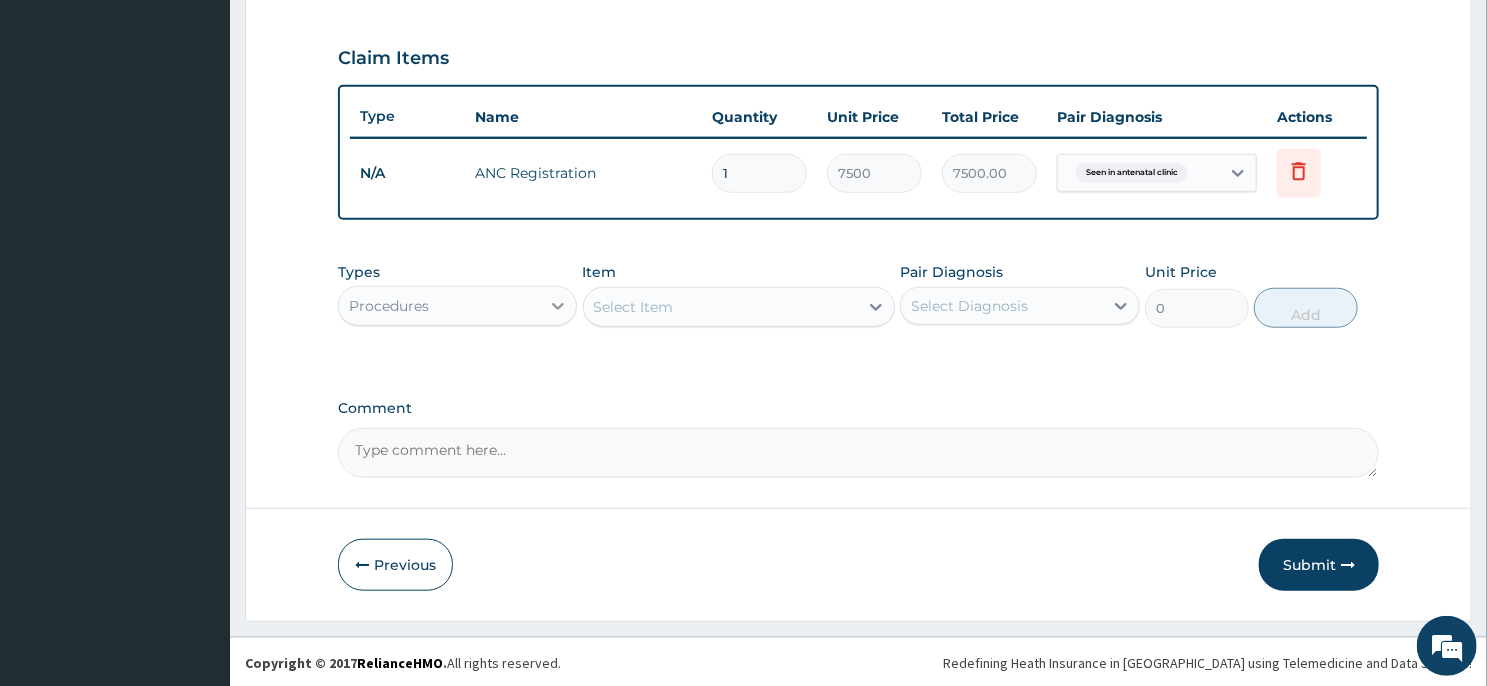 click 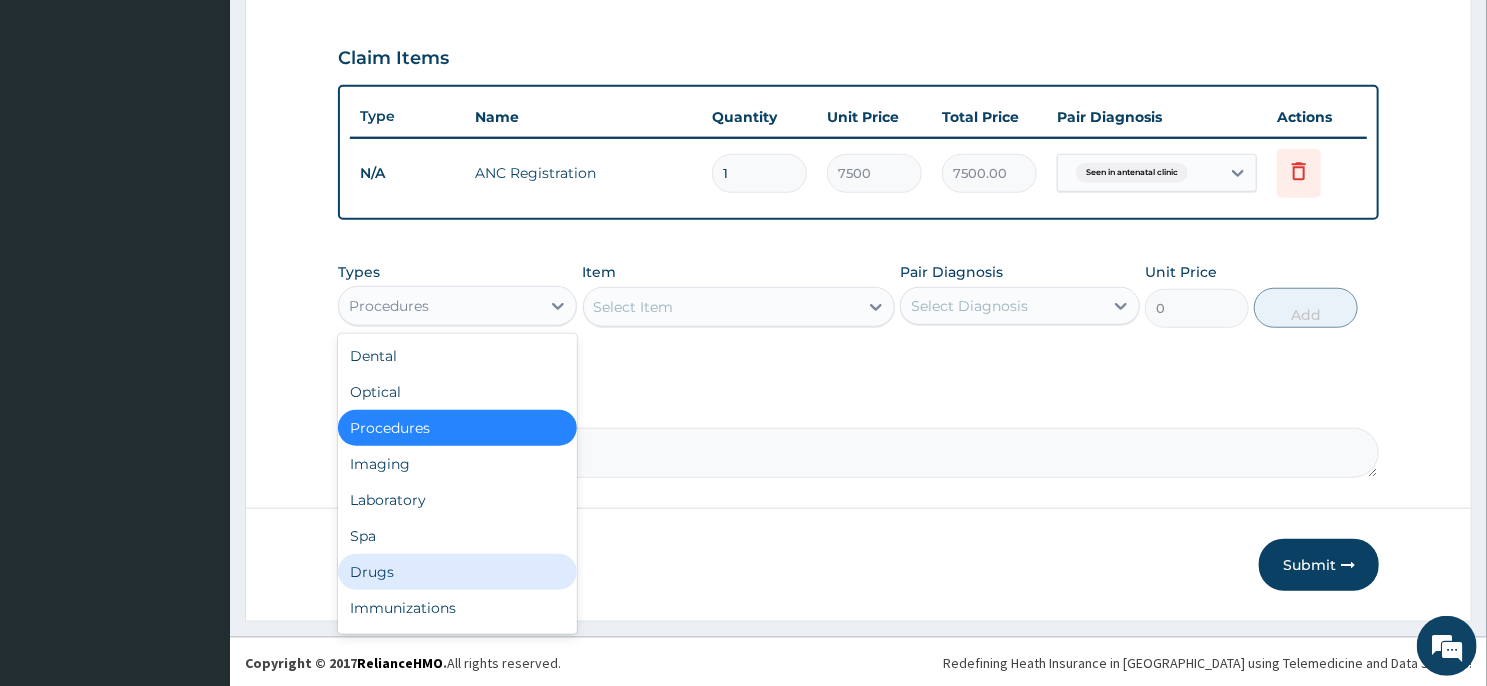 click on "Drugs" at bounding box center (457, 572) 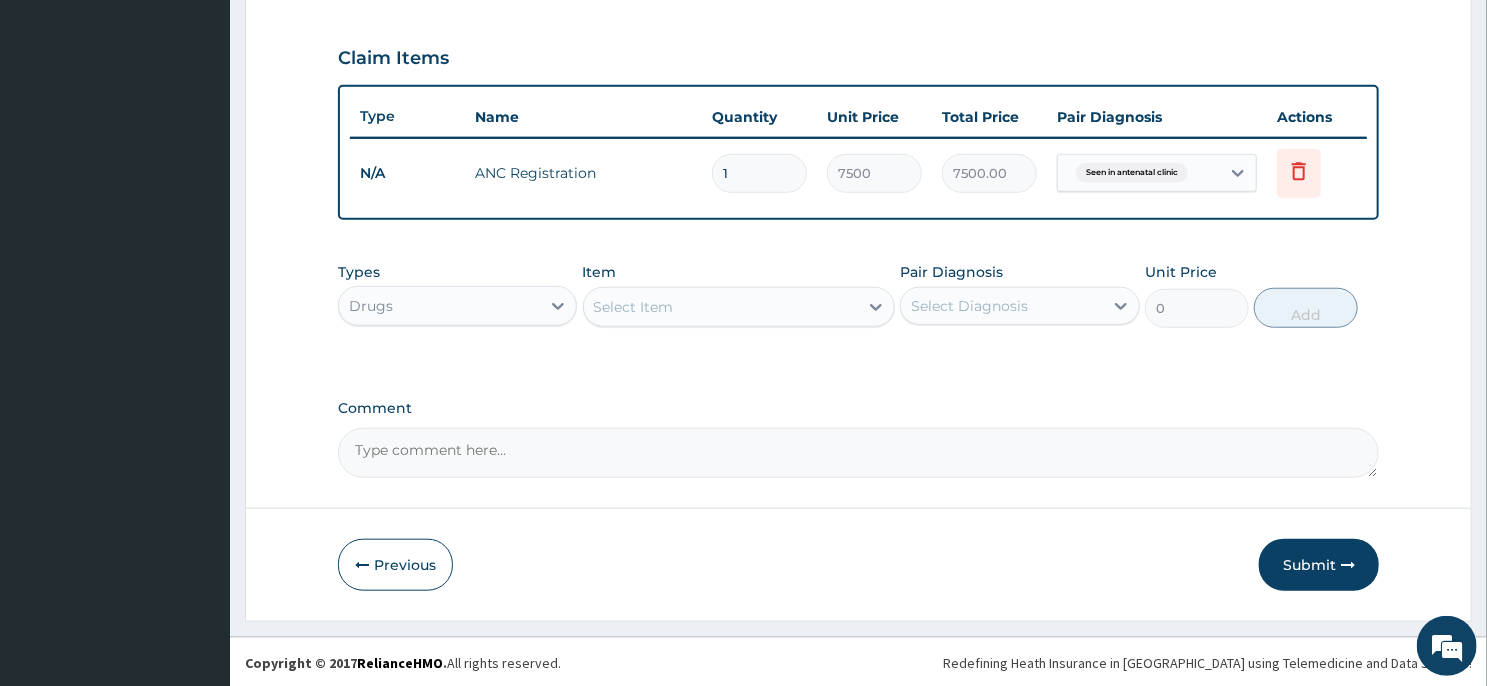 click on "Select Item" at bounding box center (721, 307) 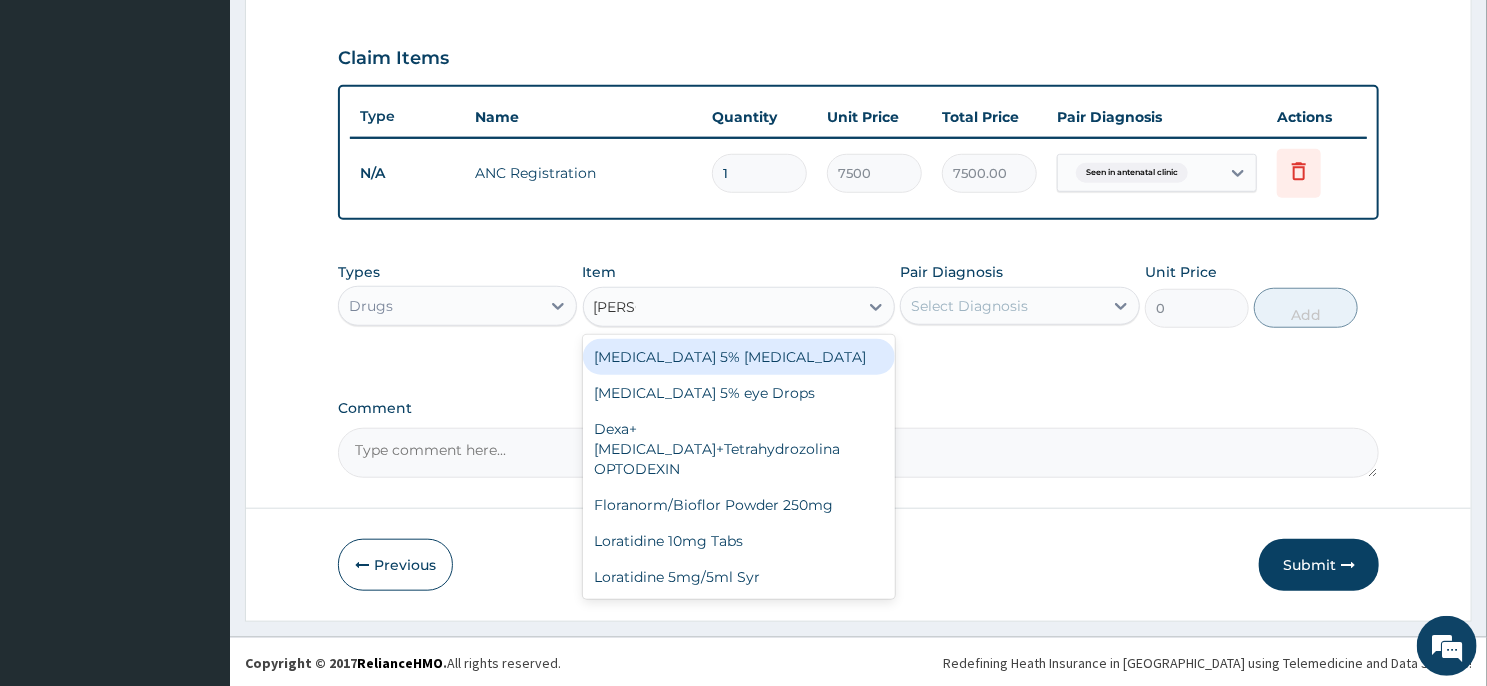 type on "LORAT" 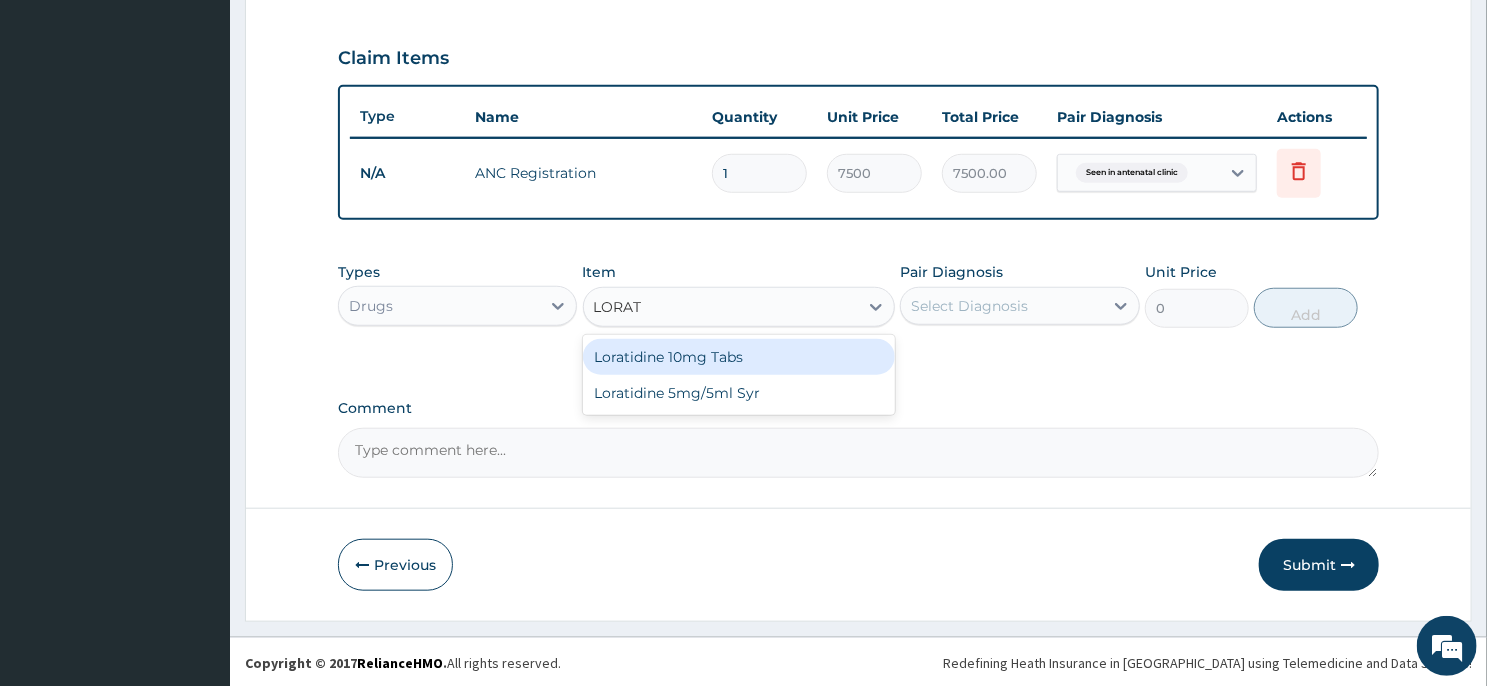 click on "Loratidine 10mg Tabs" at bounding box center (739, 357) 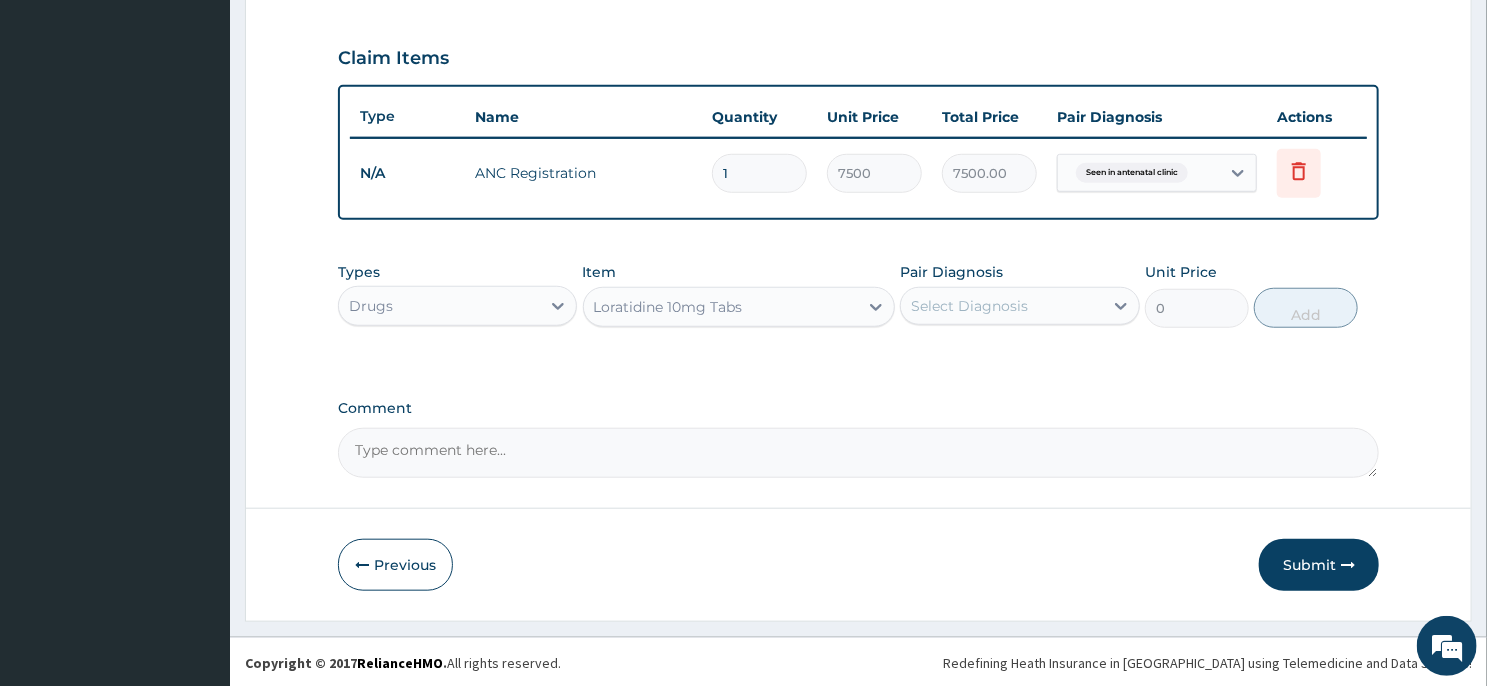 type 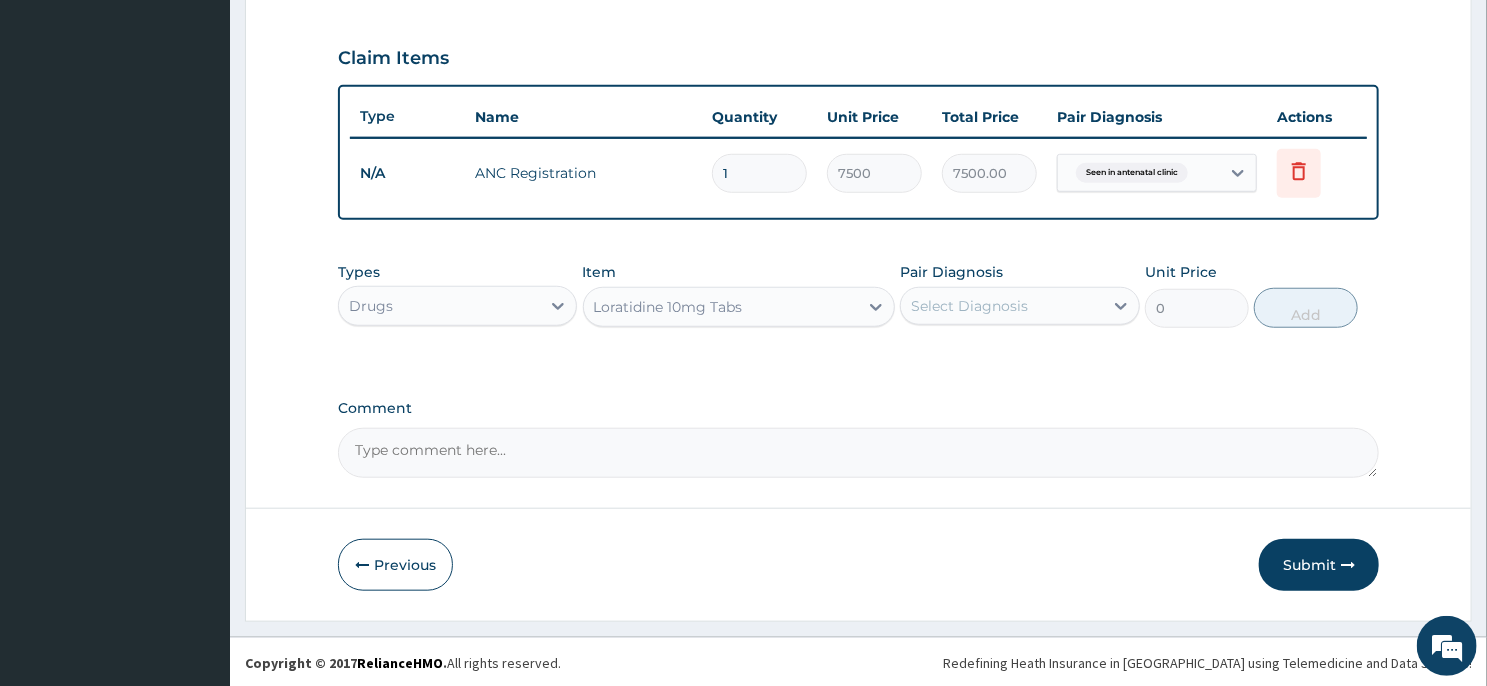type on "80" 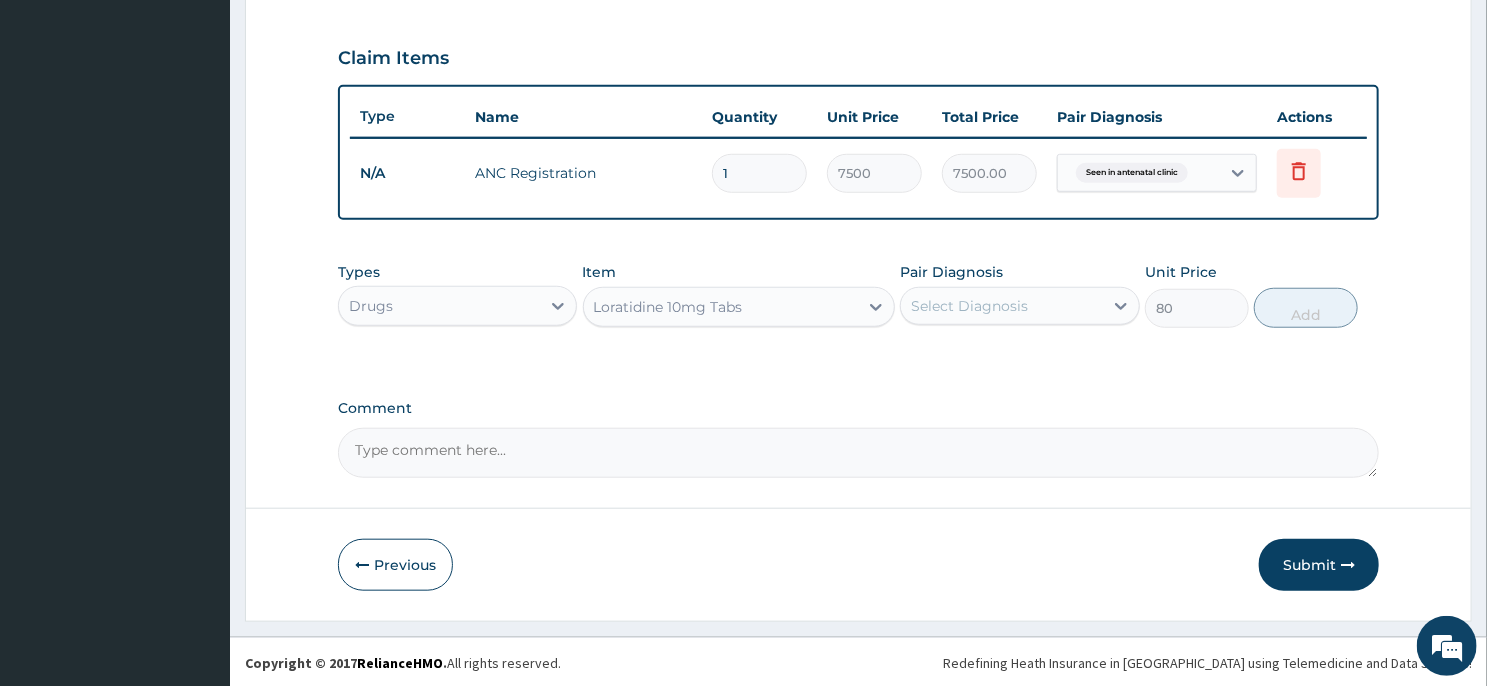 click on "Select Diagnosis" at bounding box center [969, 306] 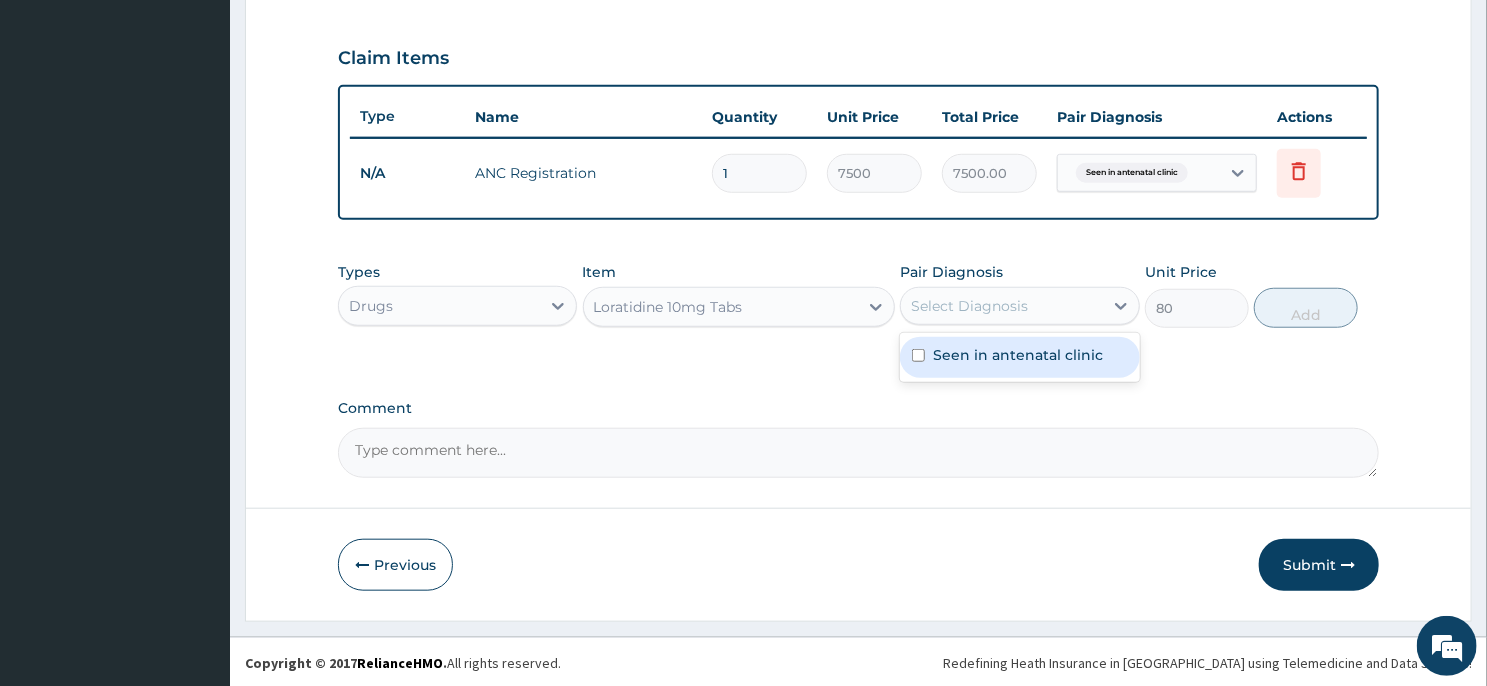 click on "Seen in antenatal clinic" at bounding box center (1018, 355) 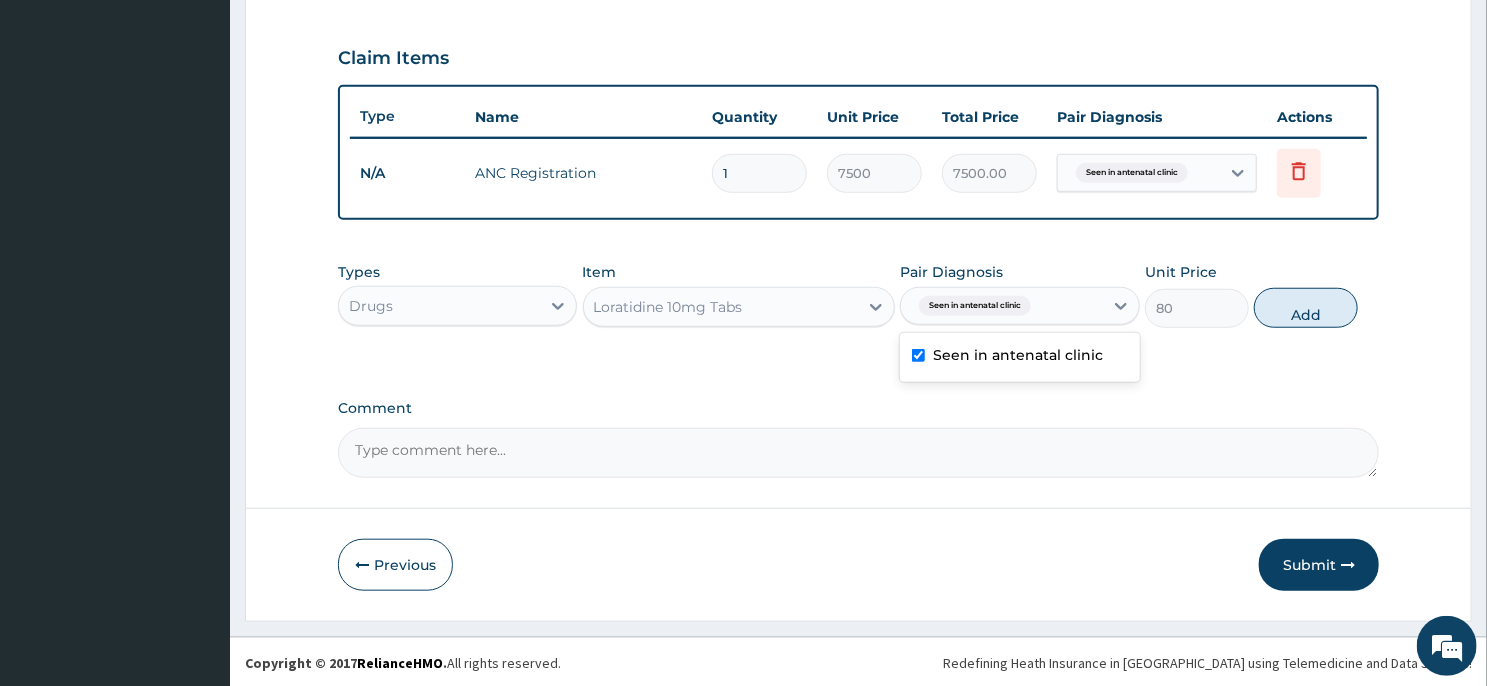 checkbox on "true" 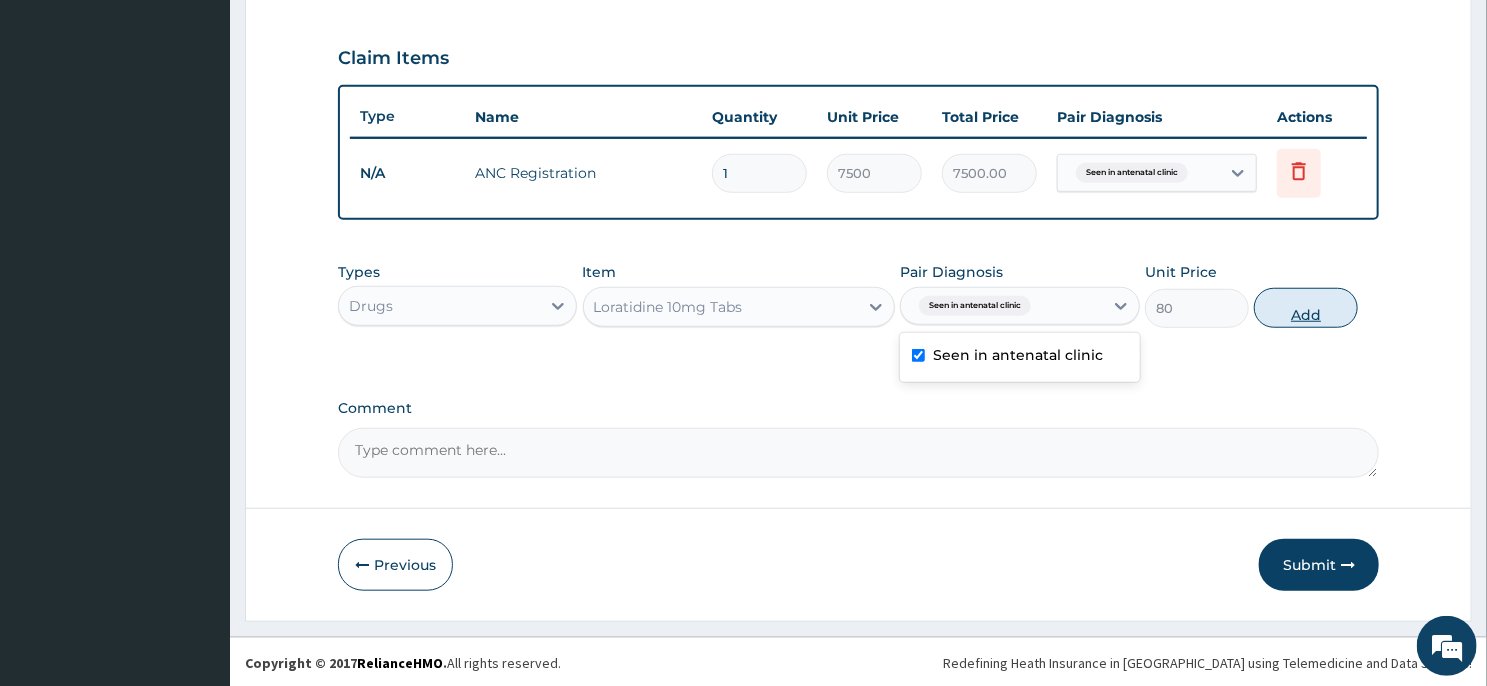 click on "Add" at bounding box center (1306, 308) 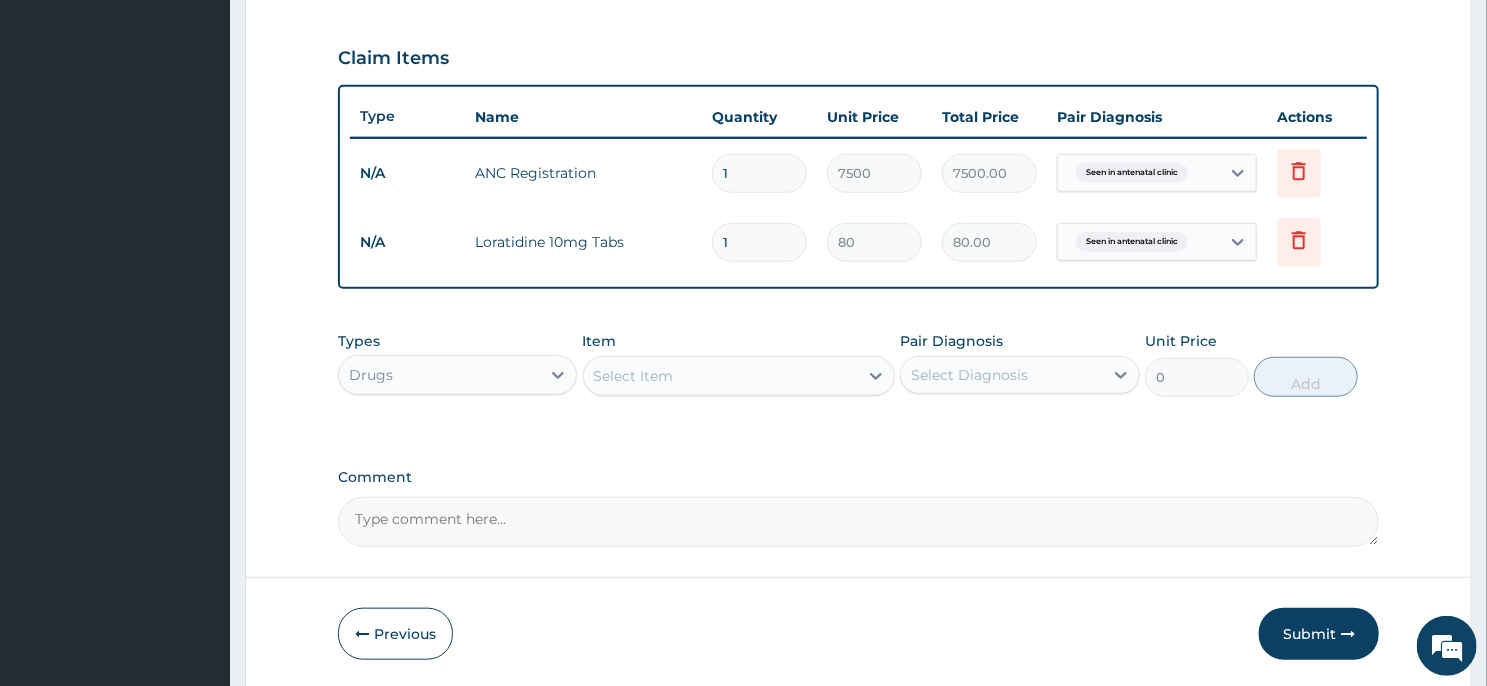 click on "1" at bounding box center [759, 242] 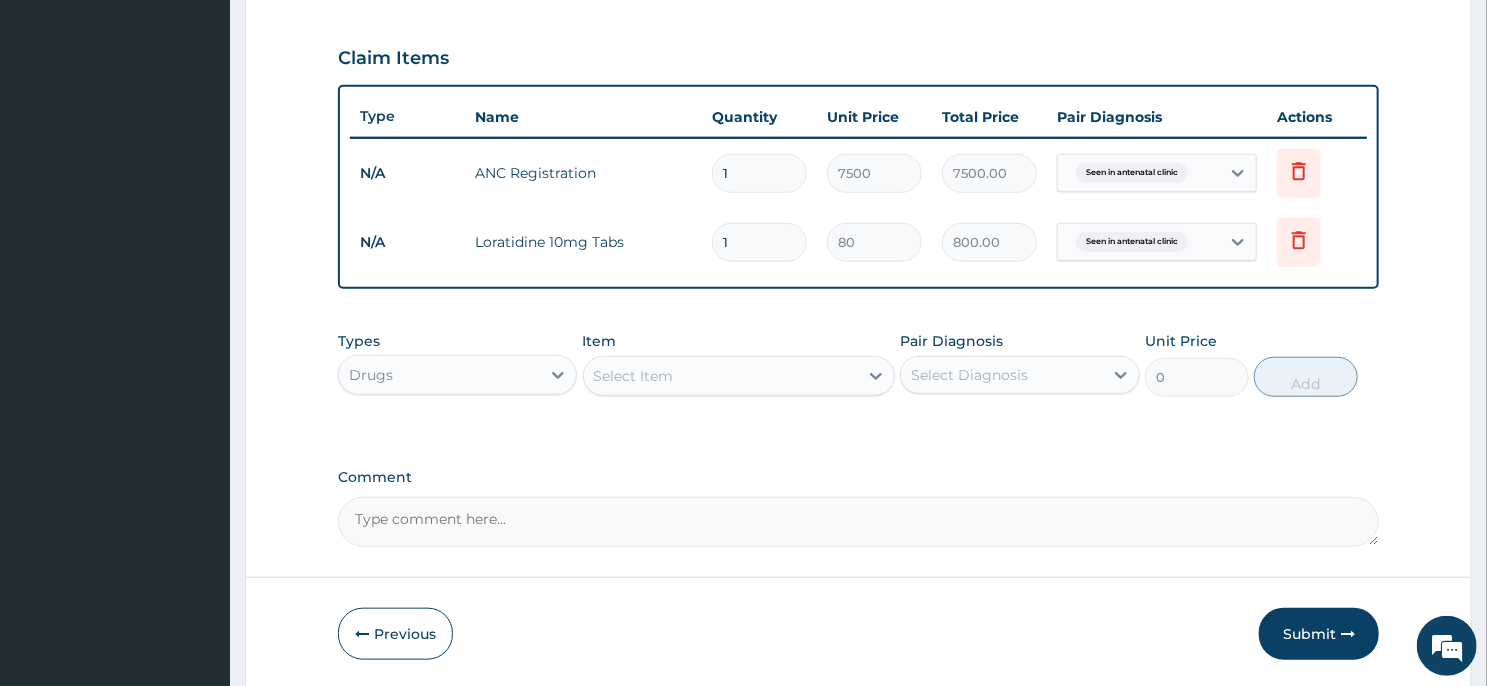 type on "10" 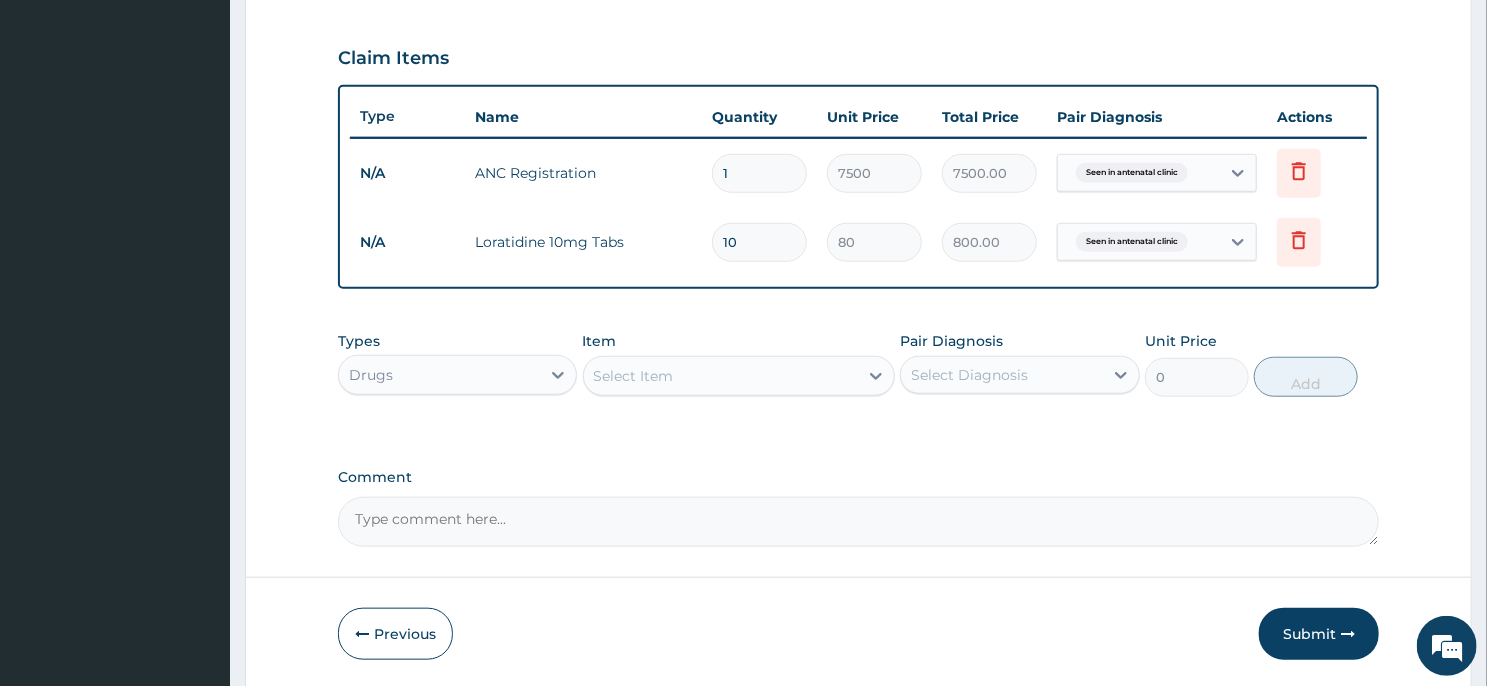 type on "10" 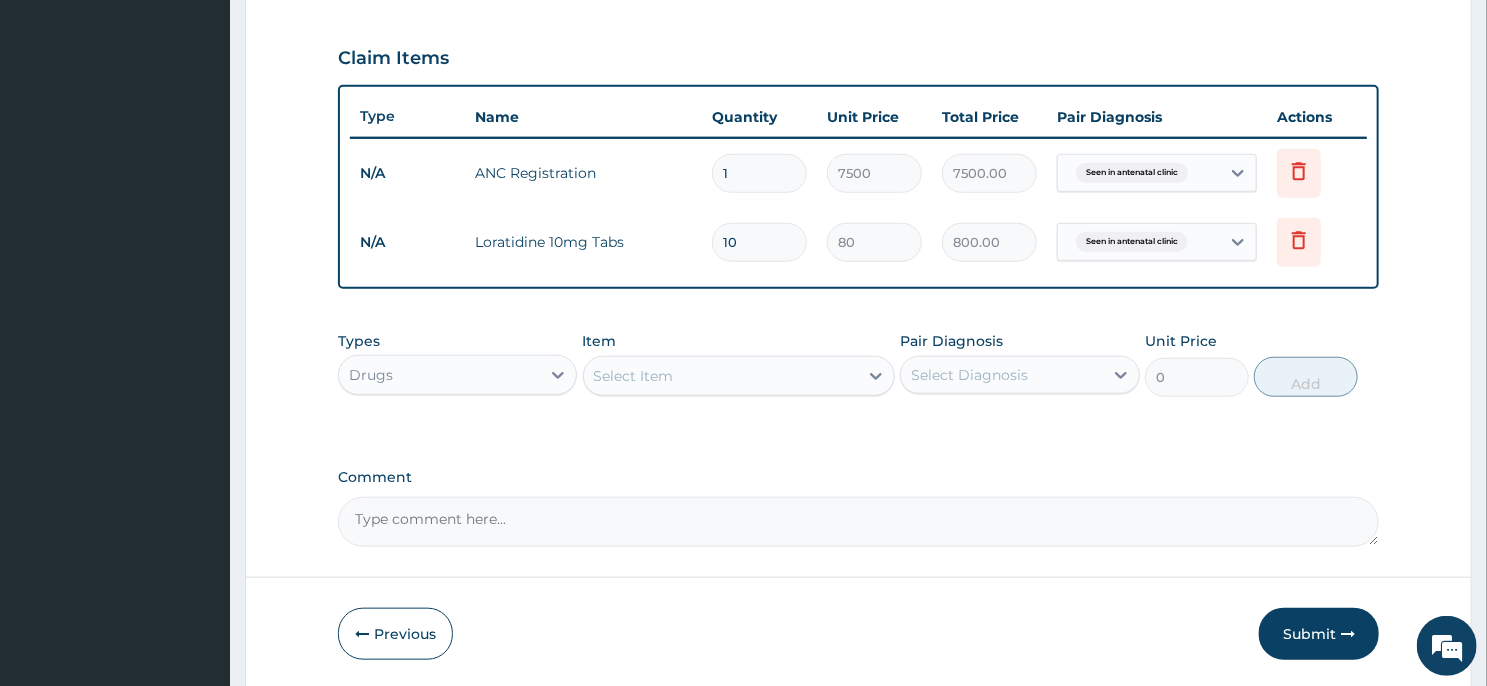 click on "Select Item" at bounding box center (721, 376) 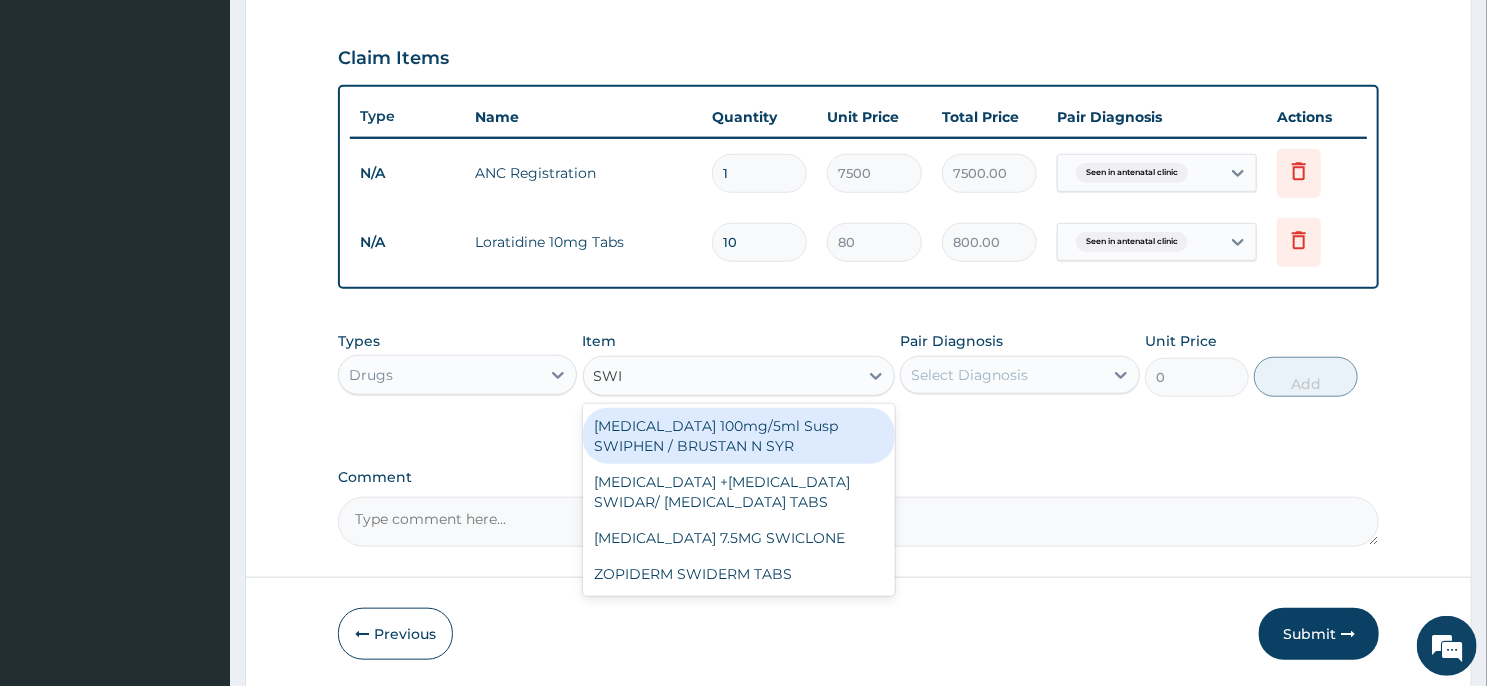 type on "SWID" 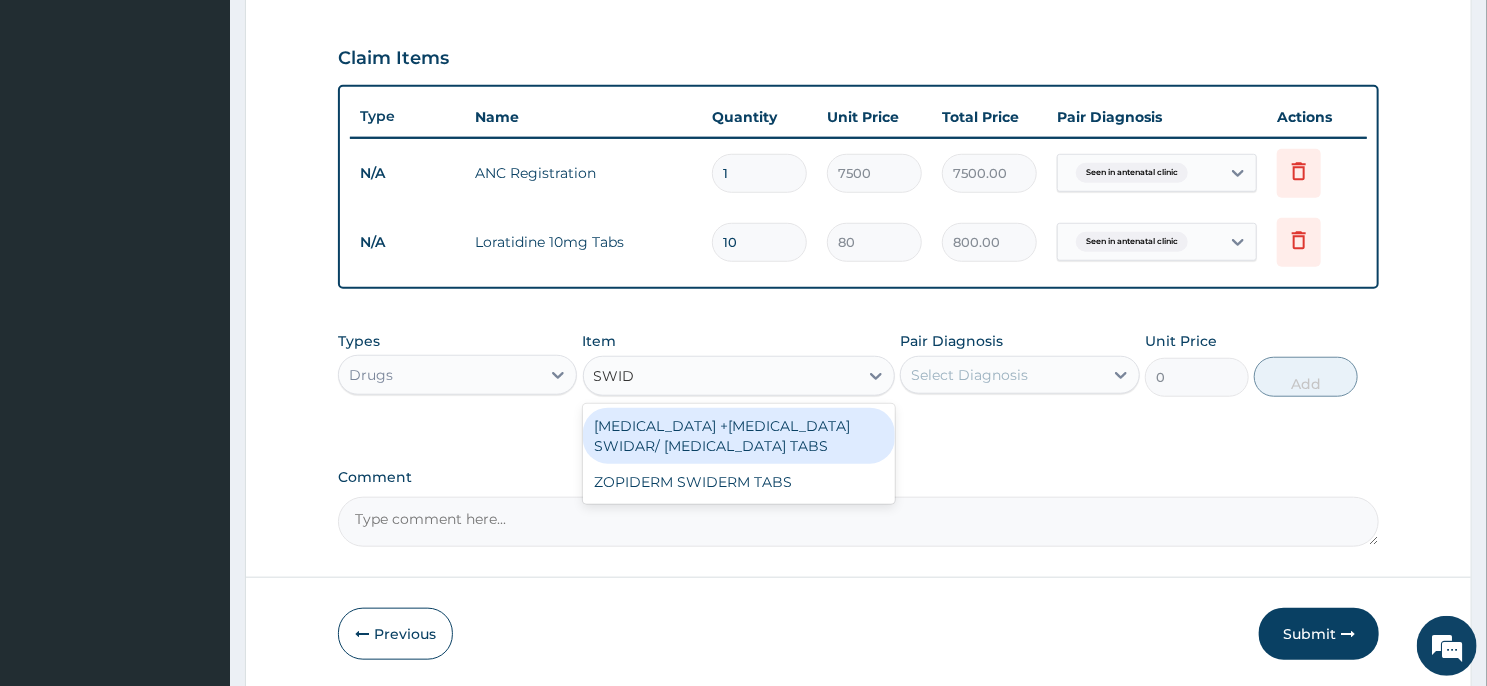 click on "[MEDICAL_DATA] +[MEDICAL_DATA] SWIDAR/ [MEDICAL_DATA] TABS" at bounding box center (739, 436) 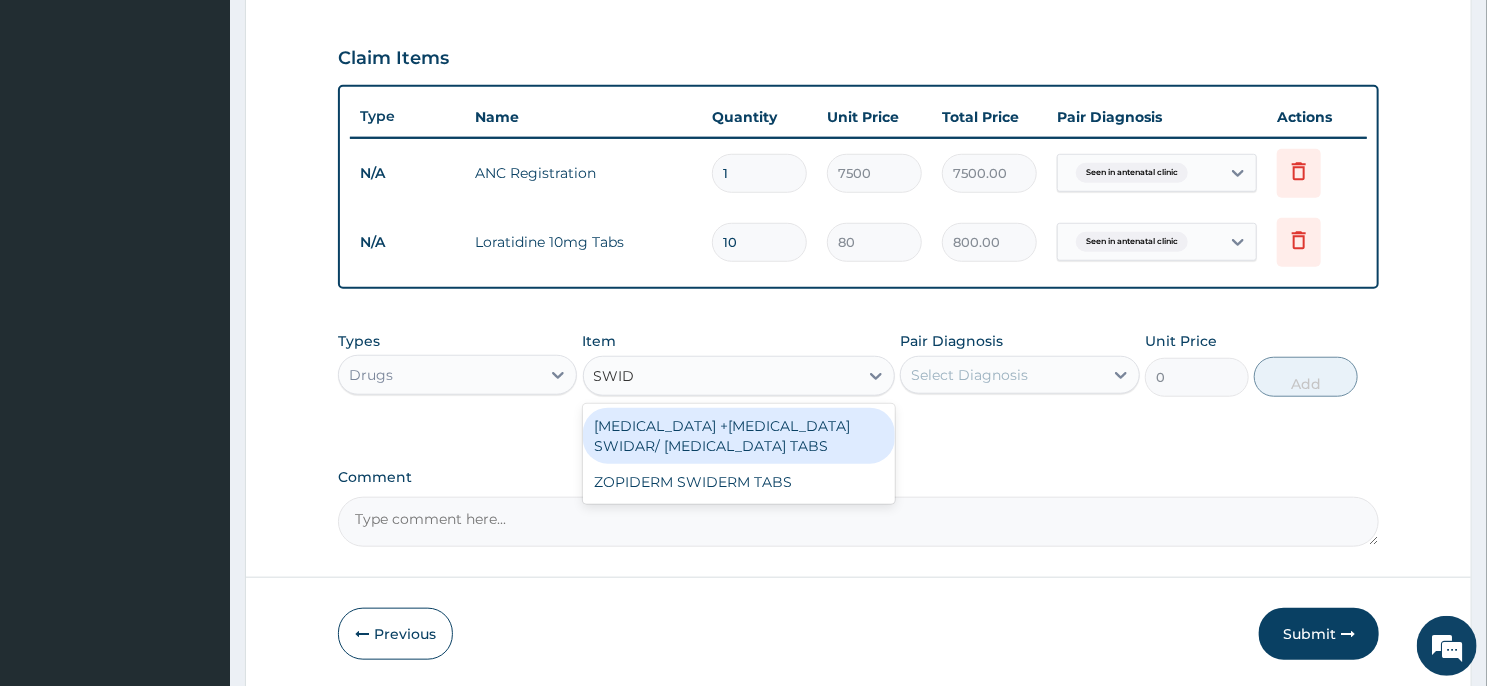 type 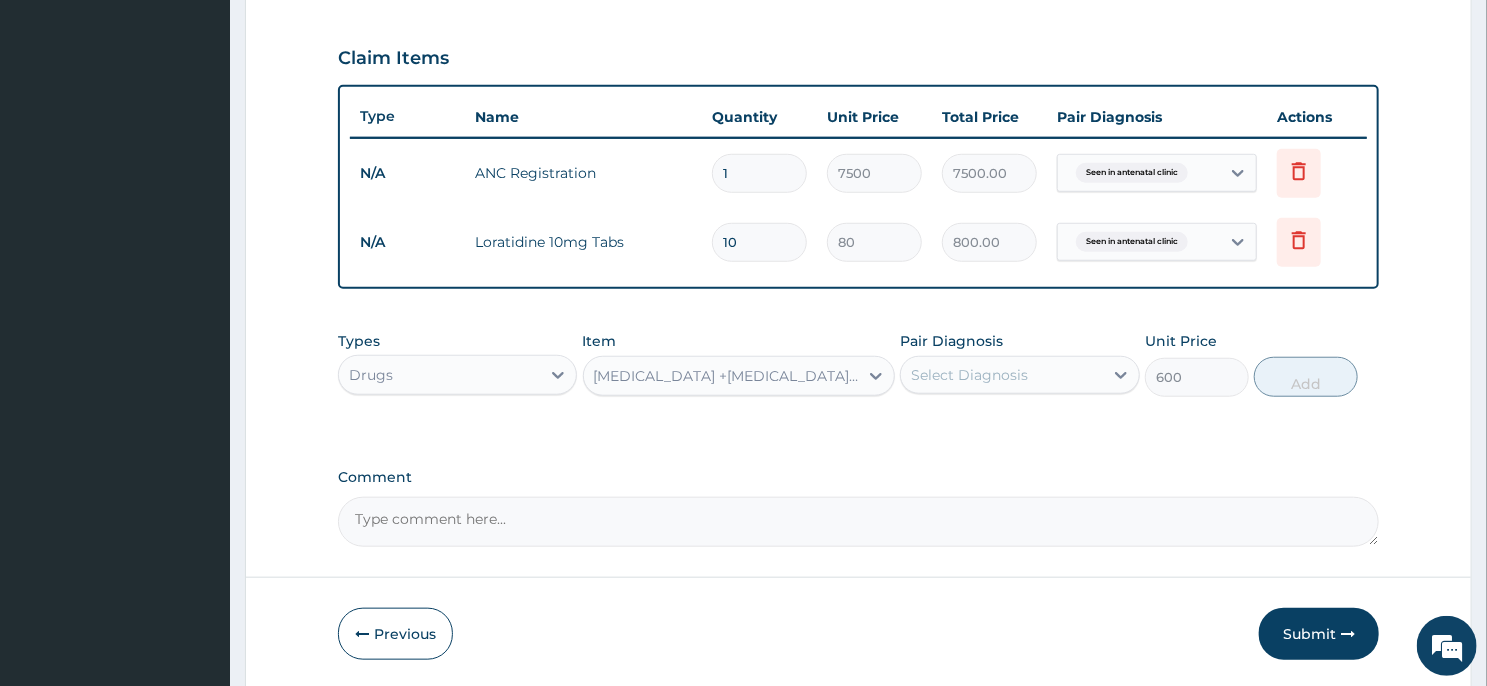 click on "Select Diagnosis" at bounding box center [969, 375] 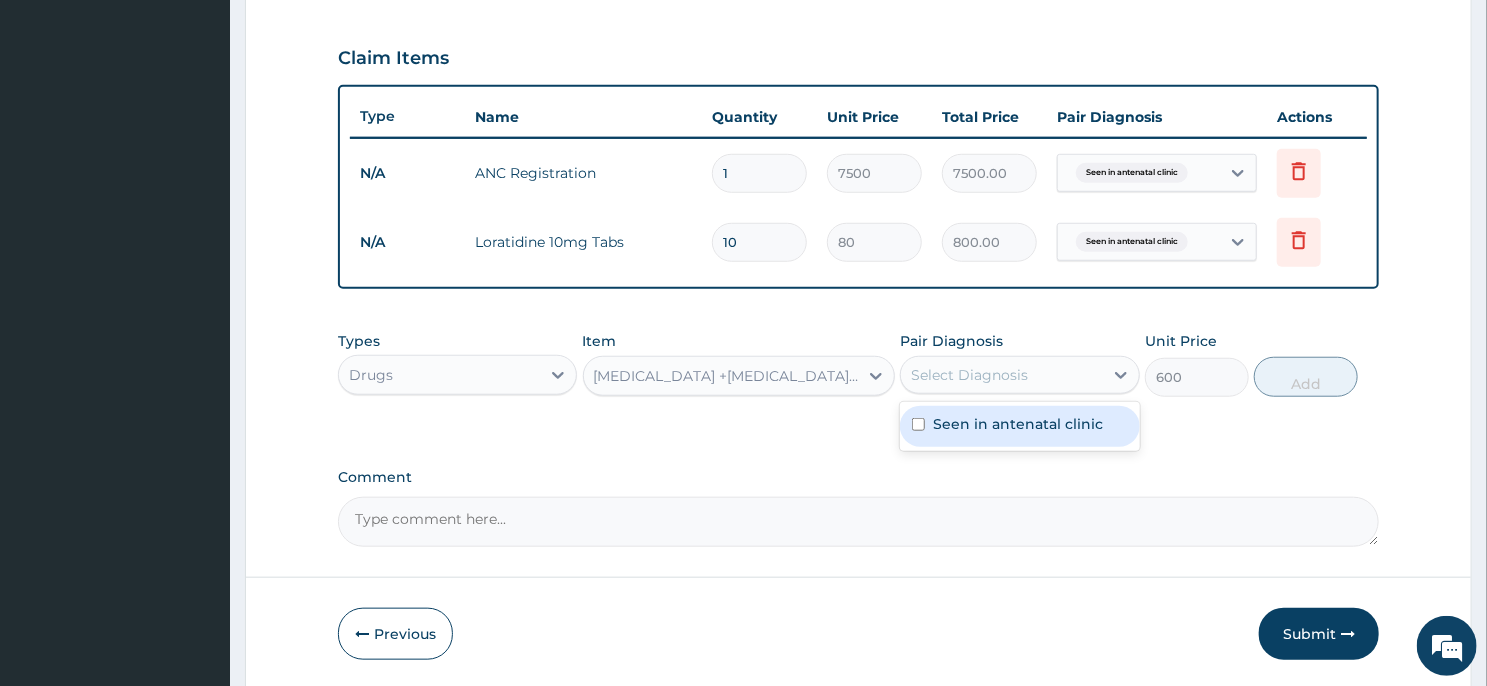 click on "Seen in antenatal clinic" at bounding box center [1018, 424] 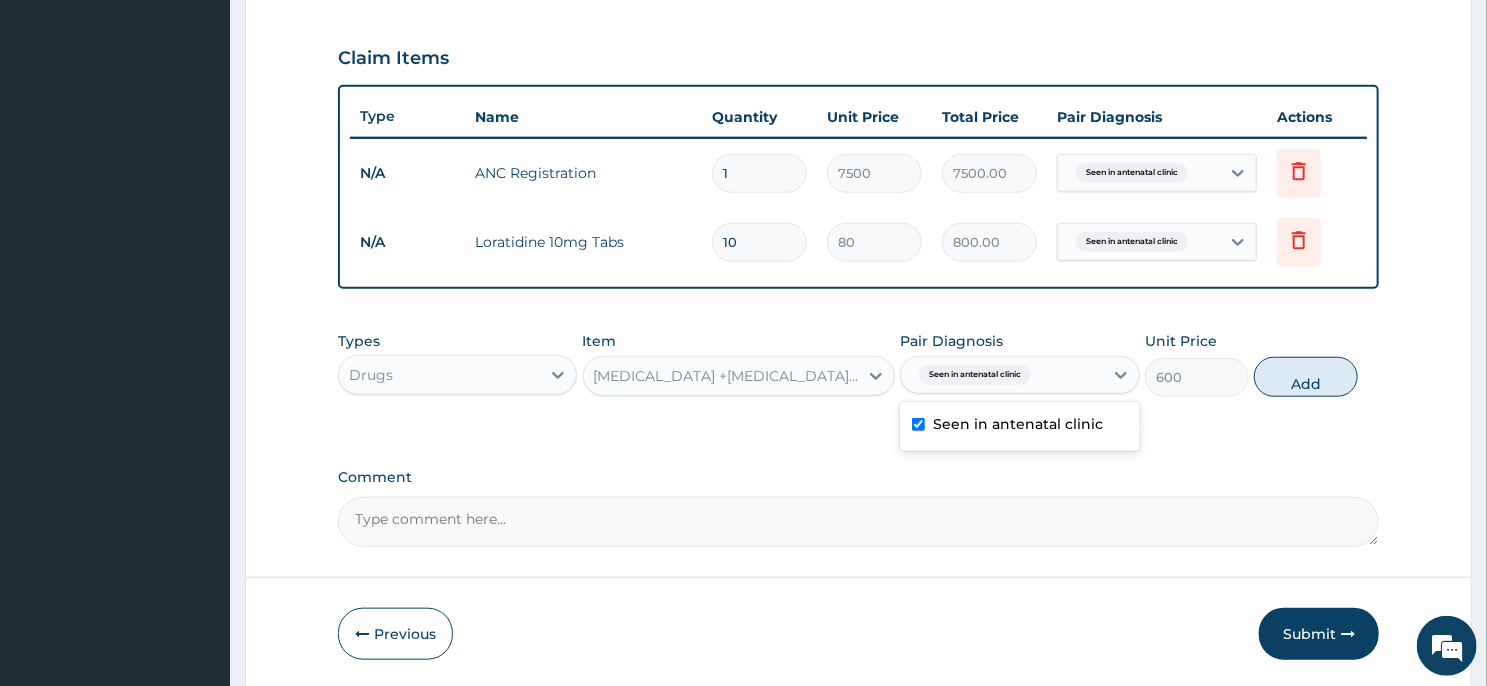 checkbox on "true" 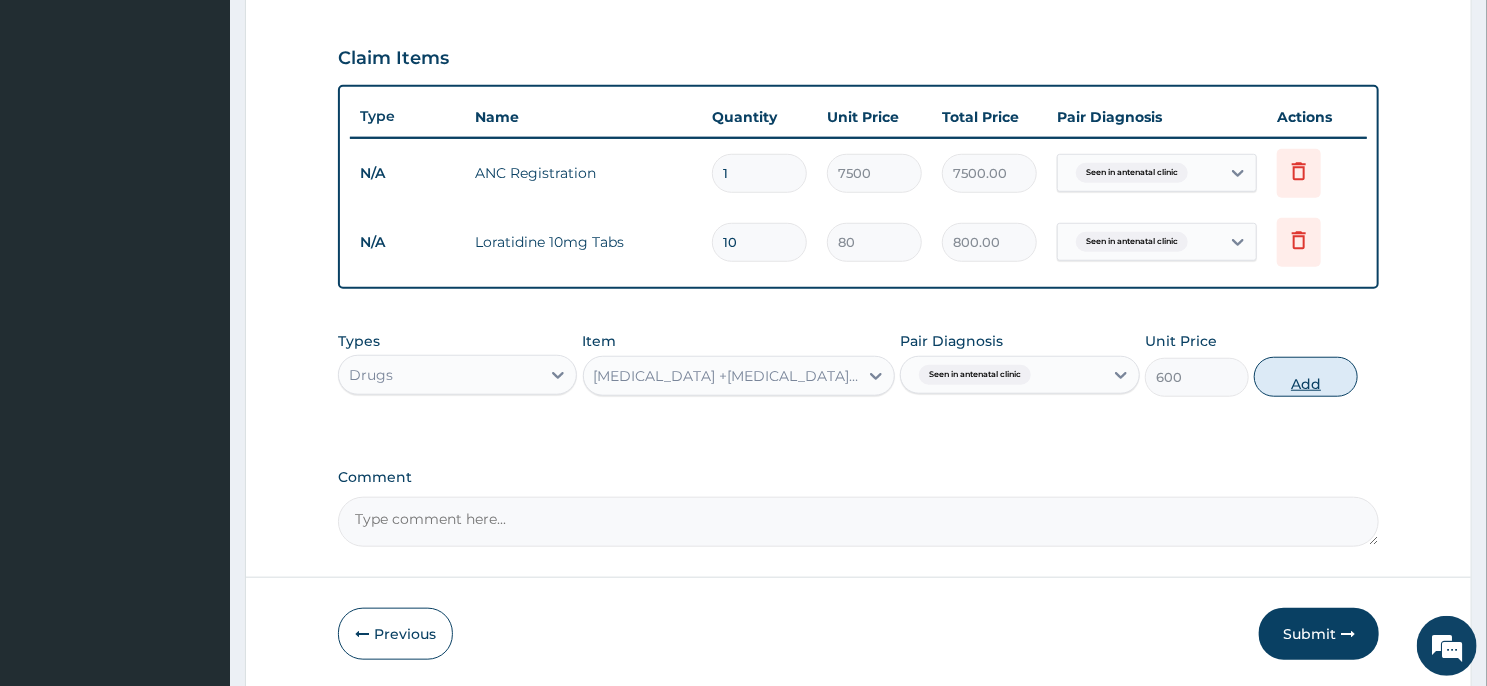 click on "Add" at bounding box center [1306, 377] 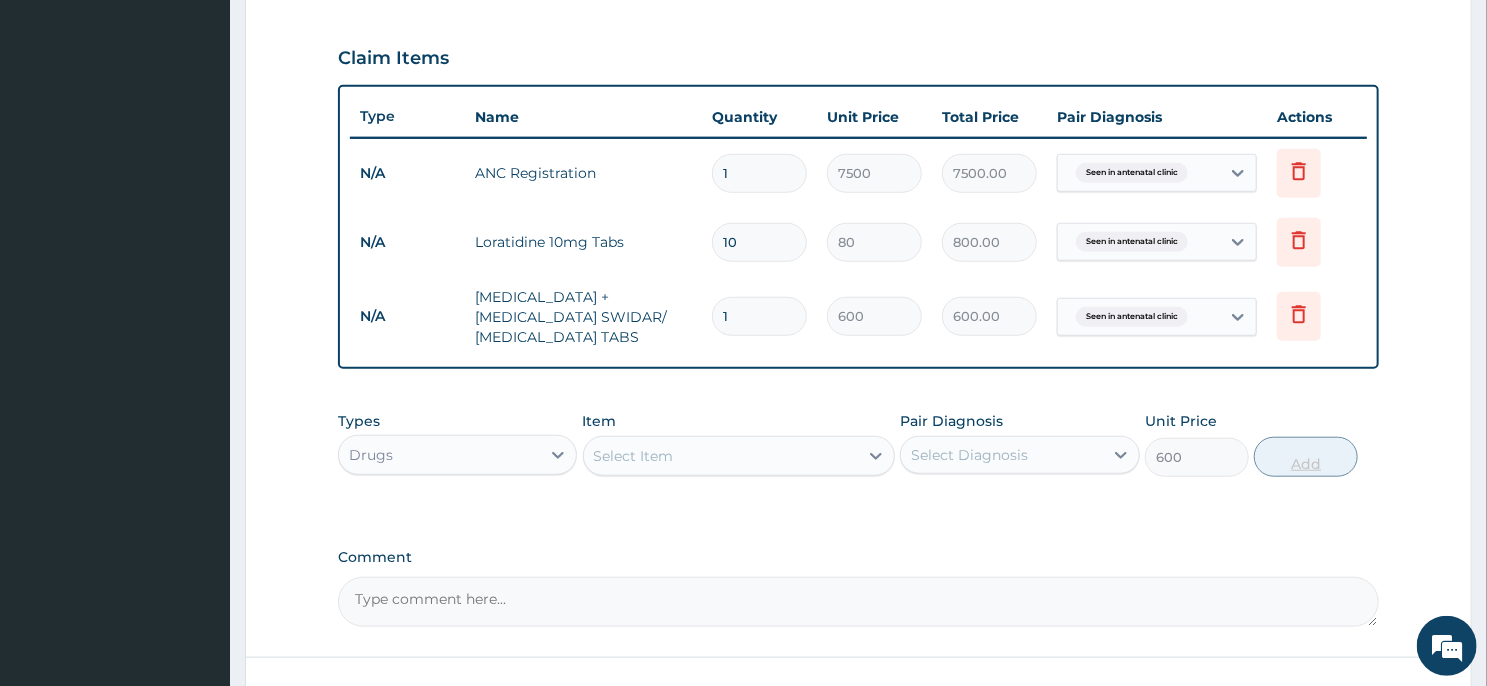 type on "0" 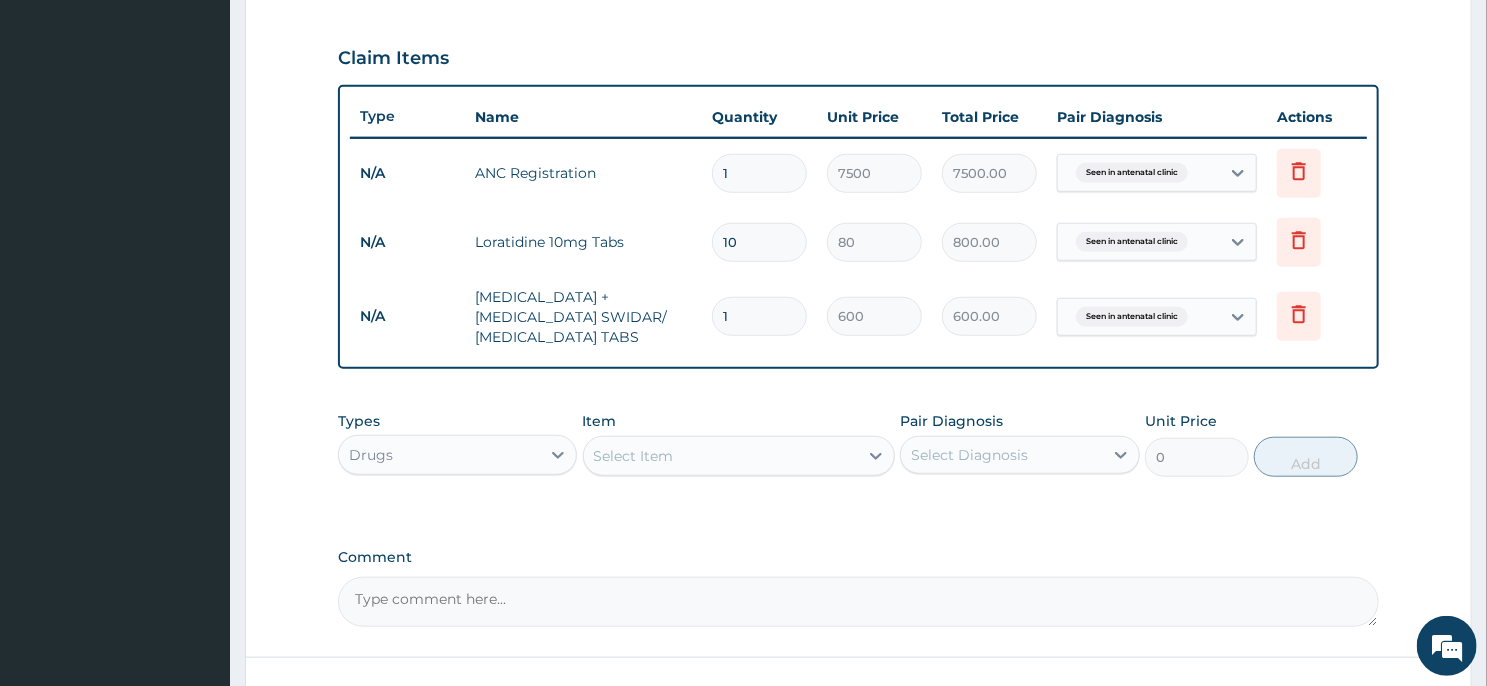 click on "1" at bounding box center [759, 316] 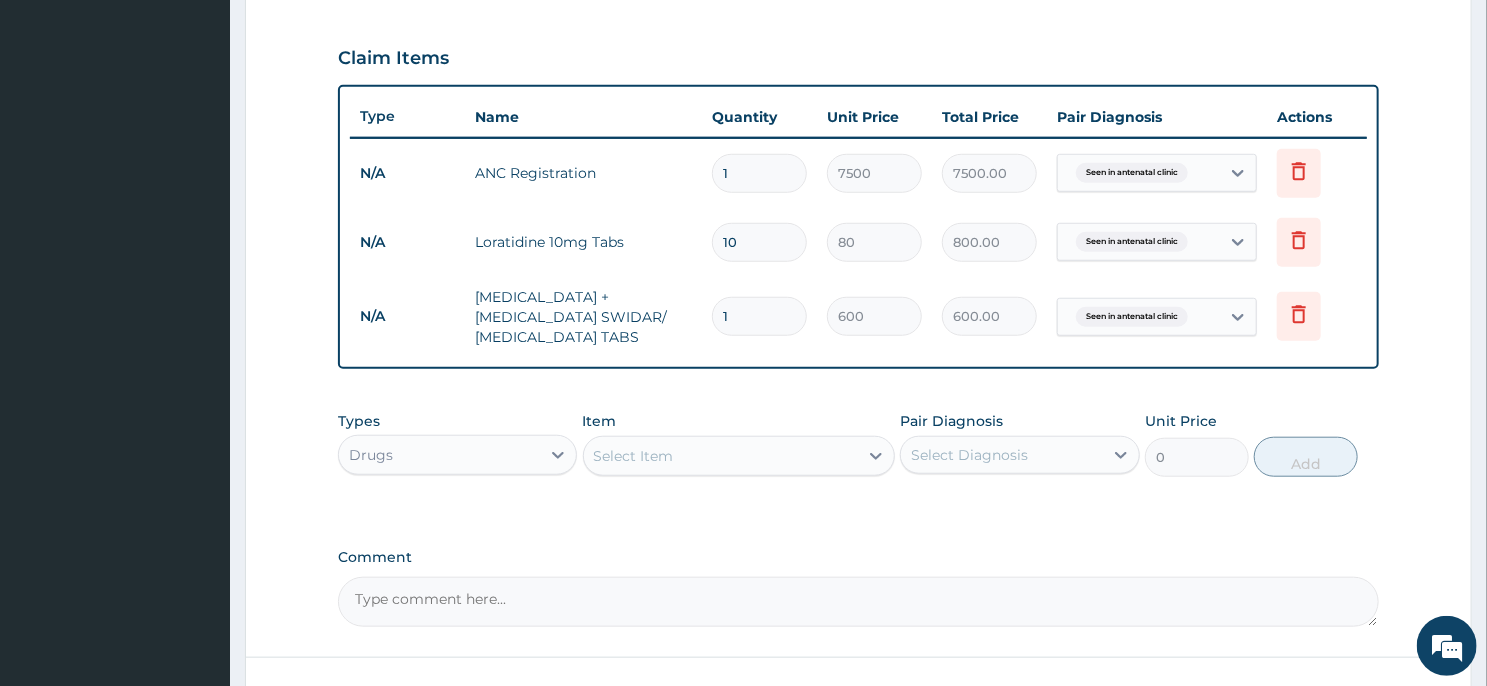 type 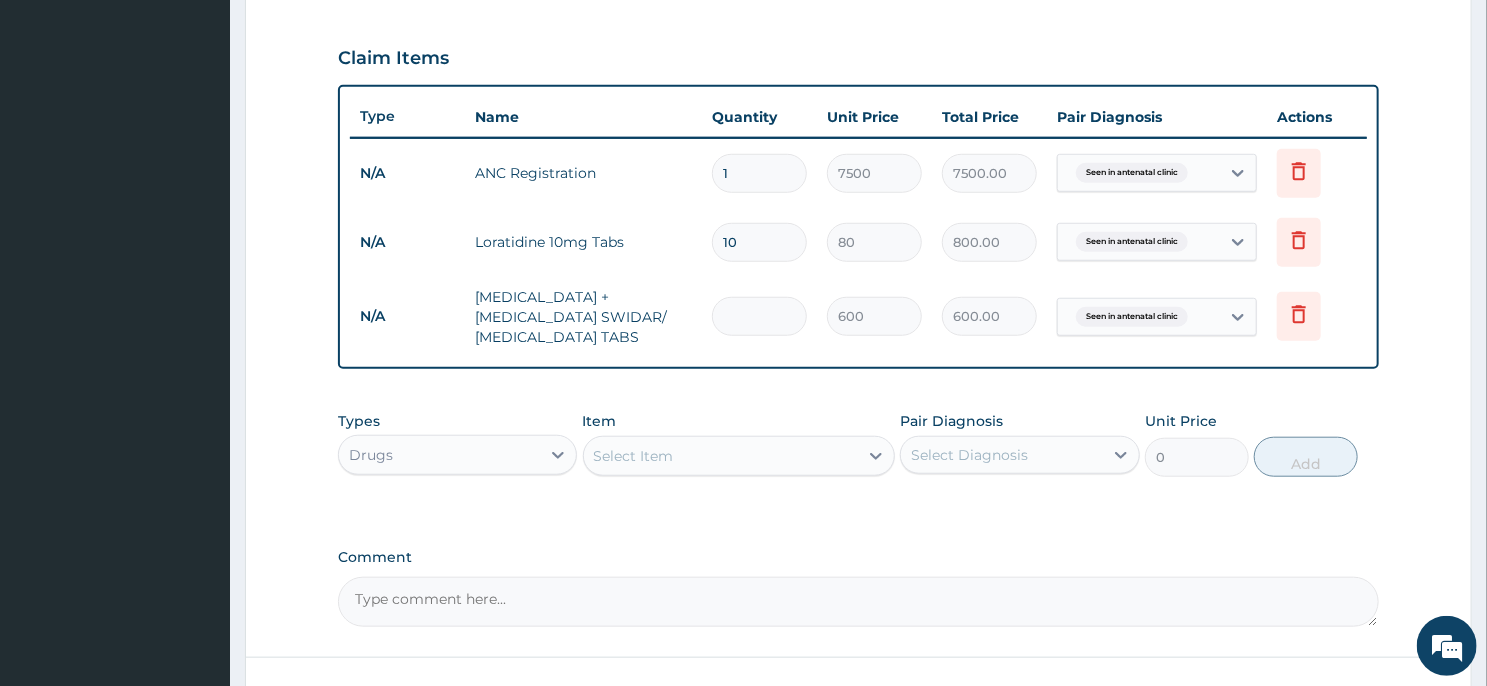 type on "0.00" 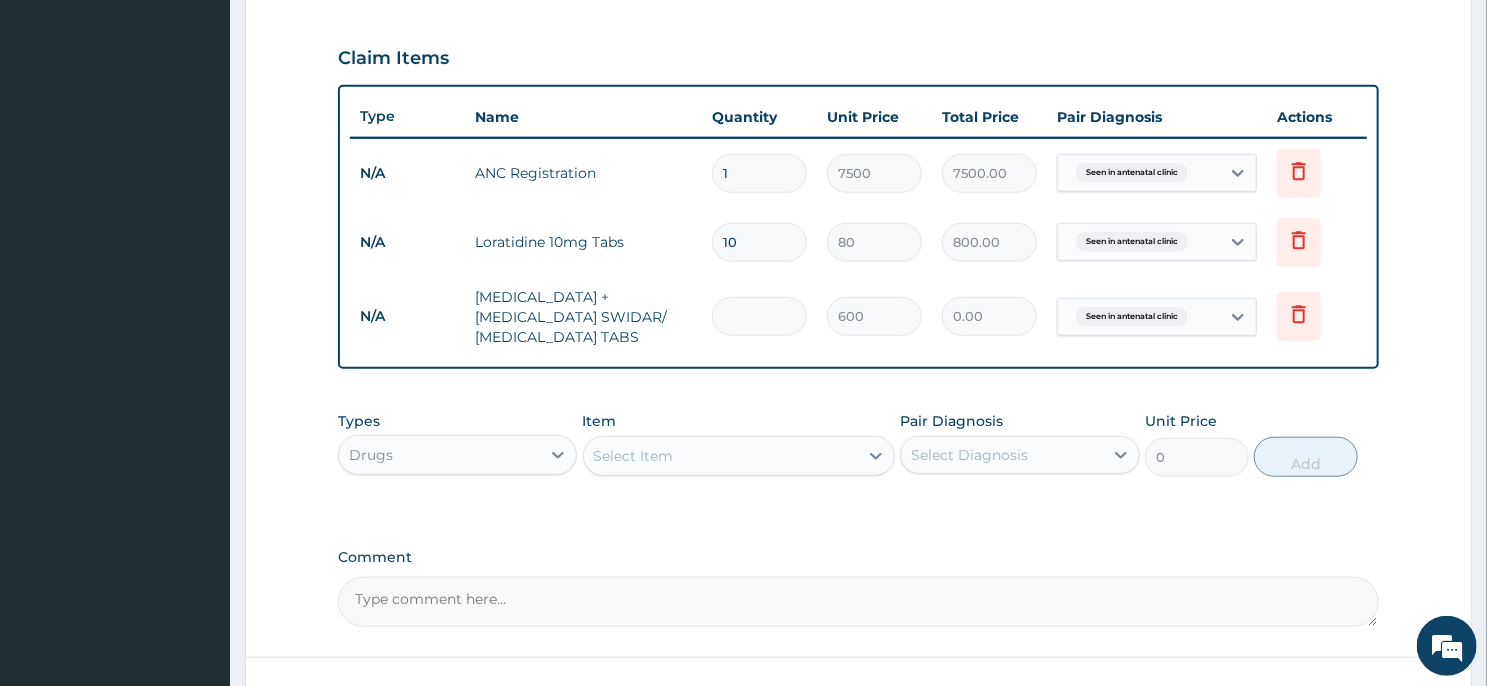 type on "3" 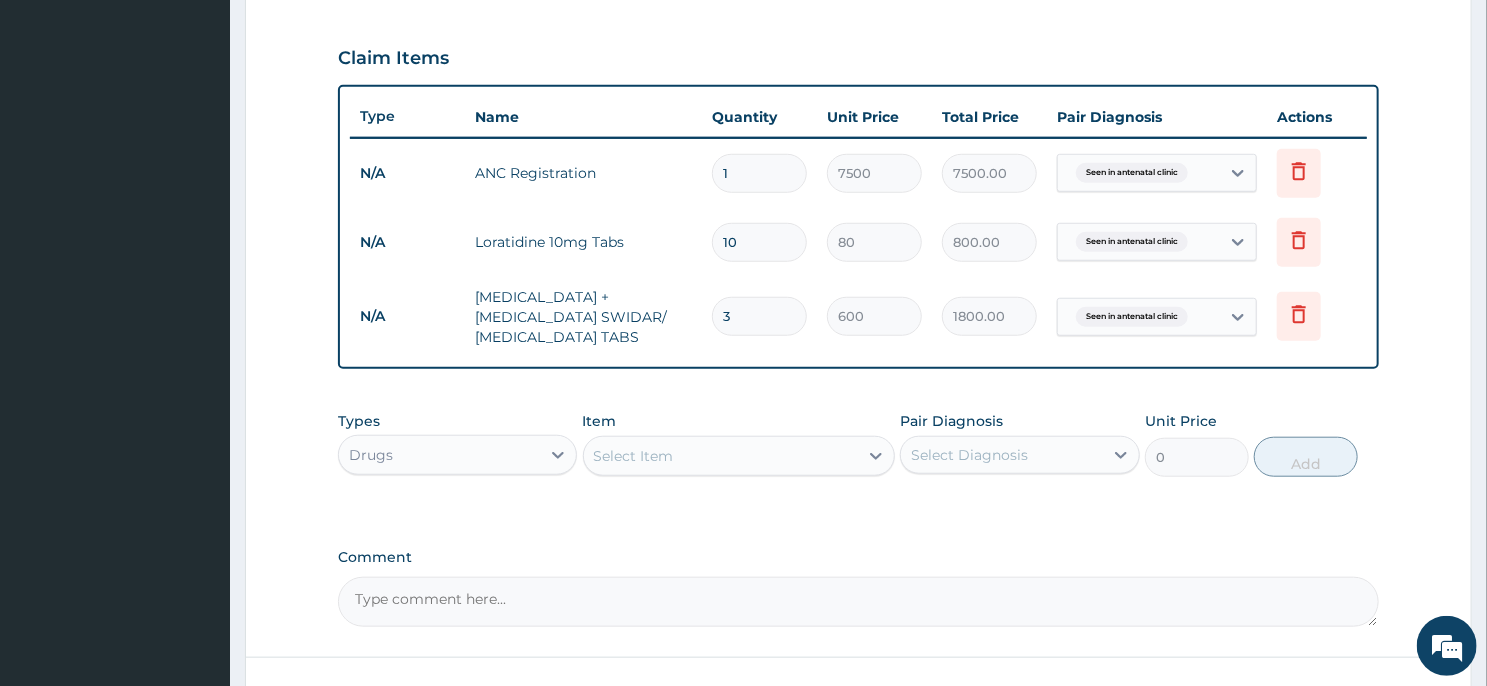 type on "3" 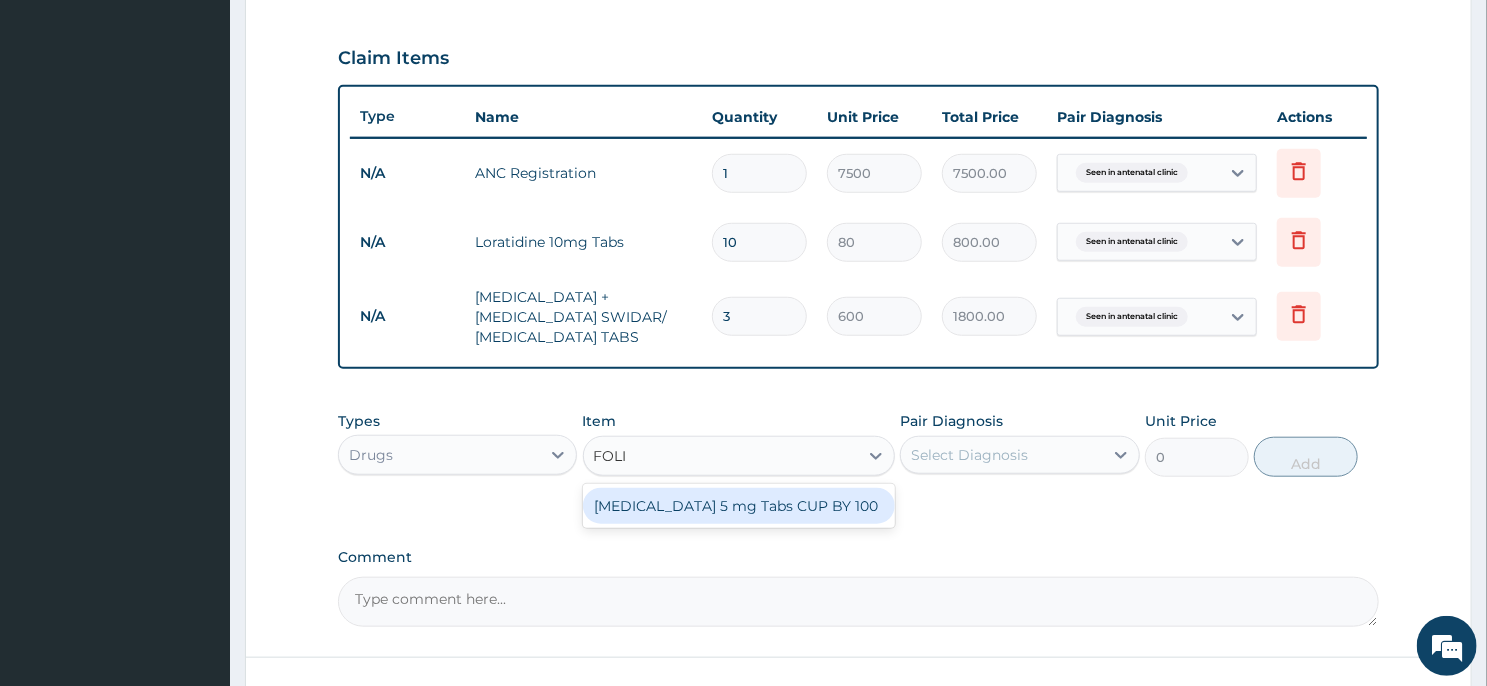 type on "FOLIC" 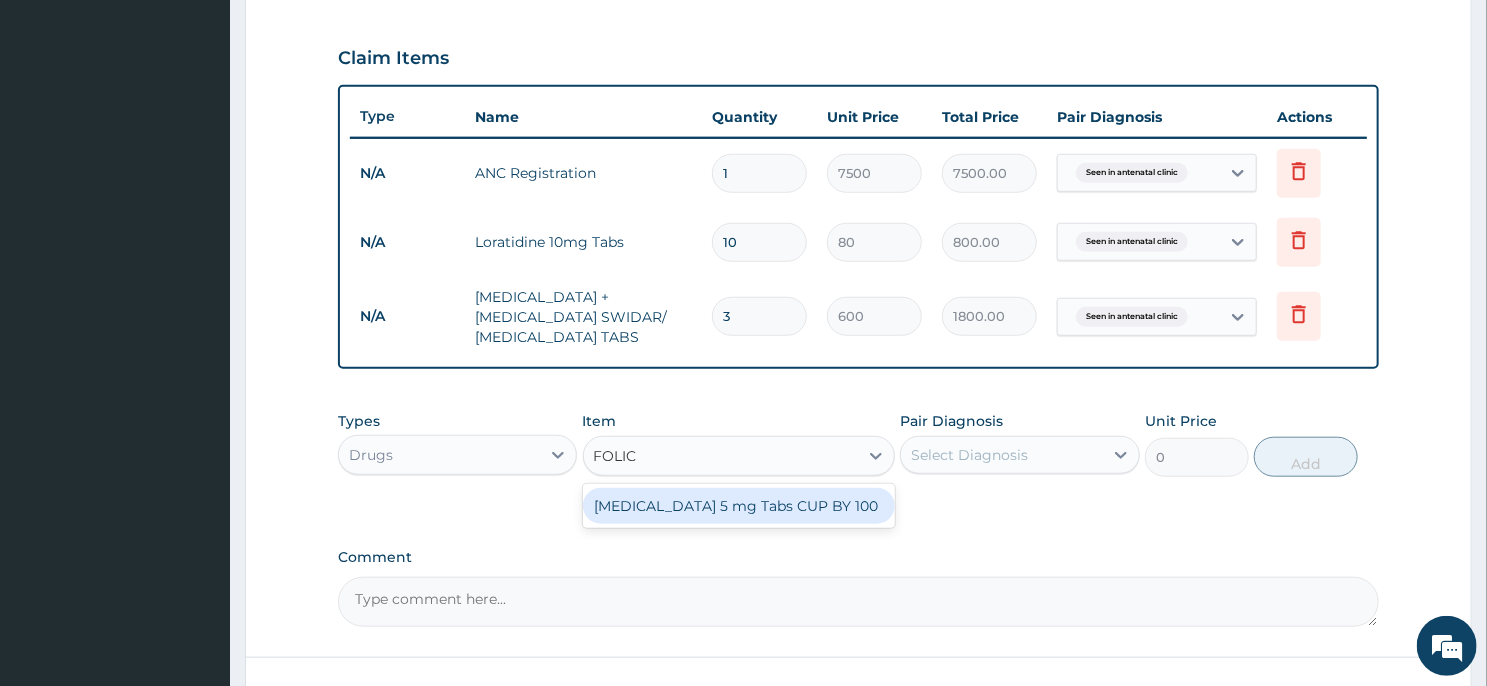 click on "[MEDICAL_DATA] 5 mg Tabs CUP BY 100" at bounding box center [739, 506] 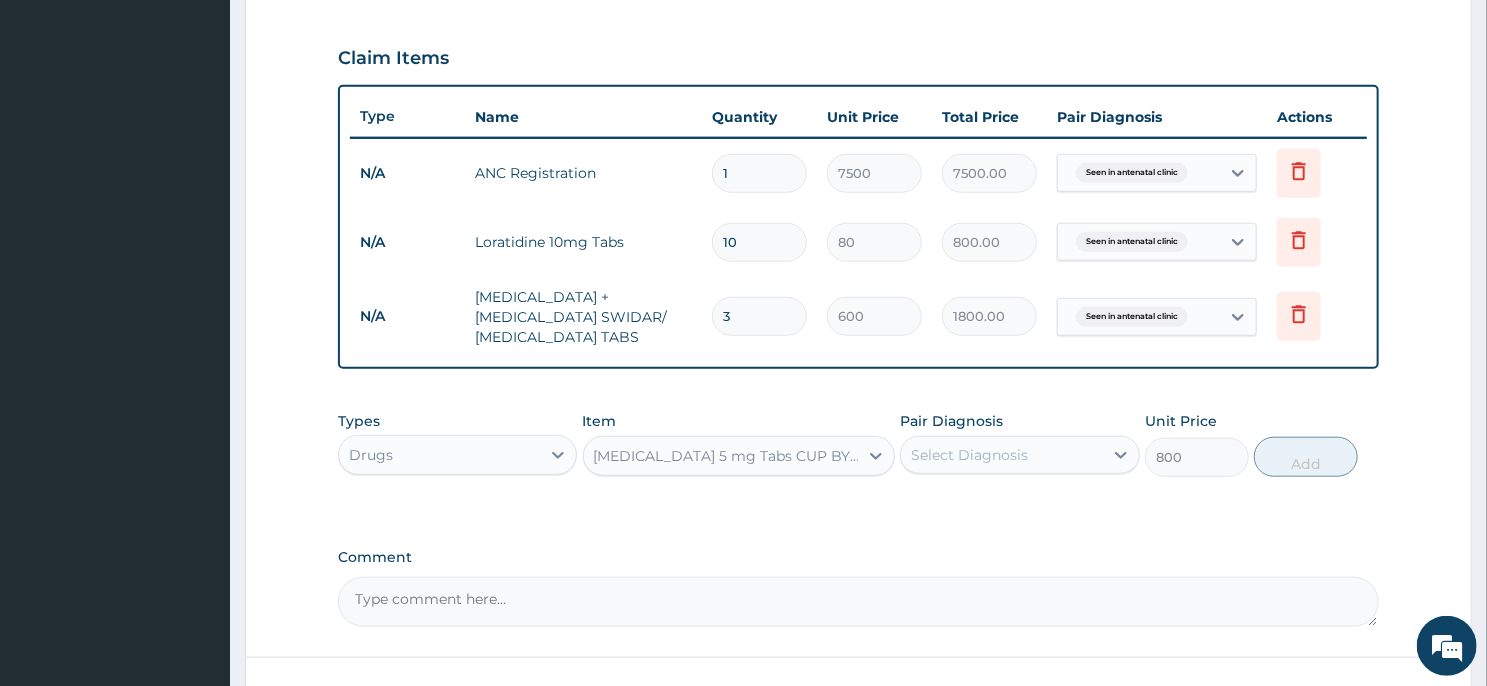 click on "Select Diagnosis" at bounding box center [1001, 455] 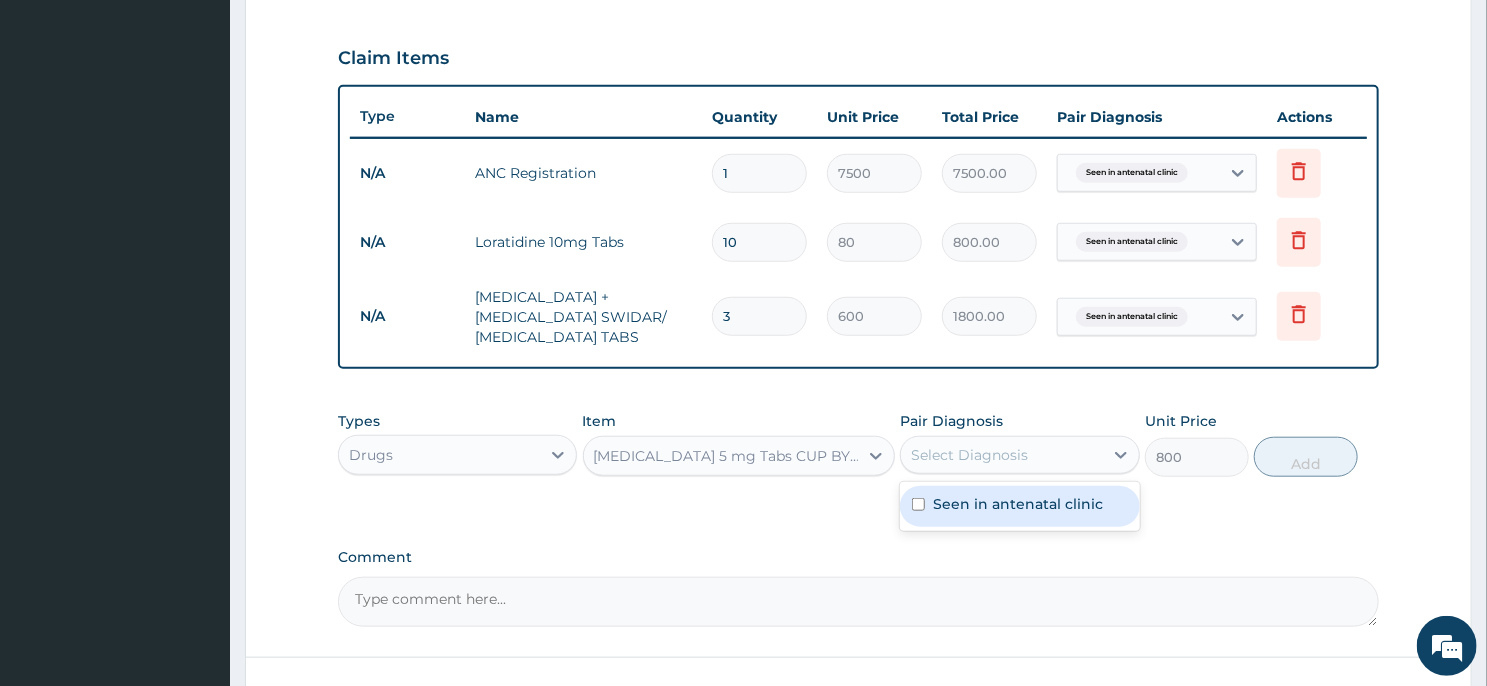 click on "Seen in antenatal clinic" at bounding box center [1018, 504] 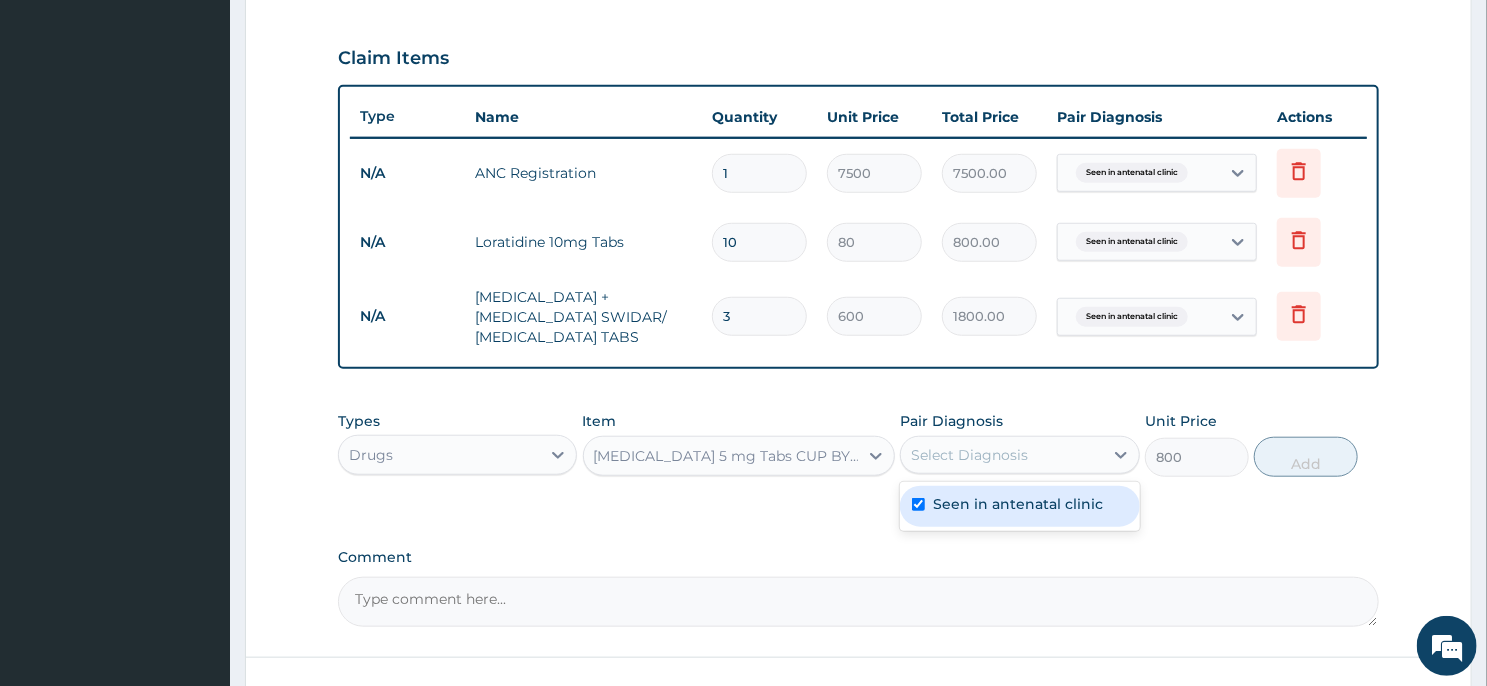 checkbox on "true" 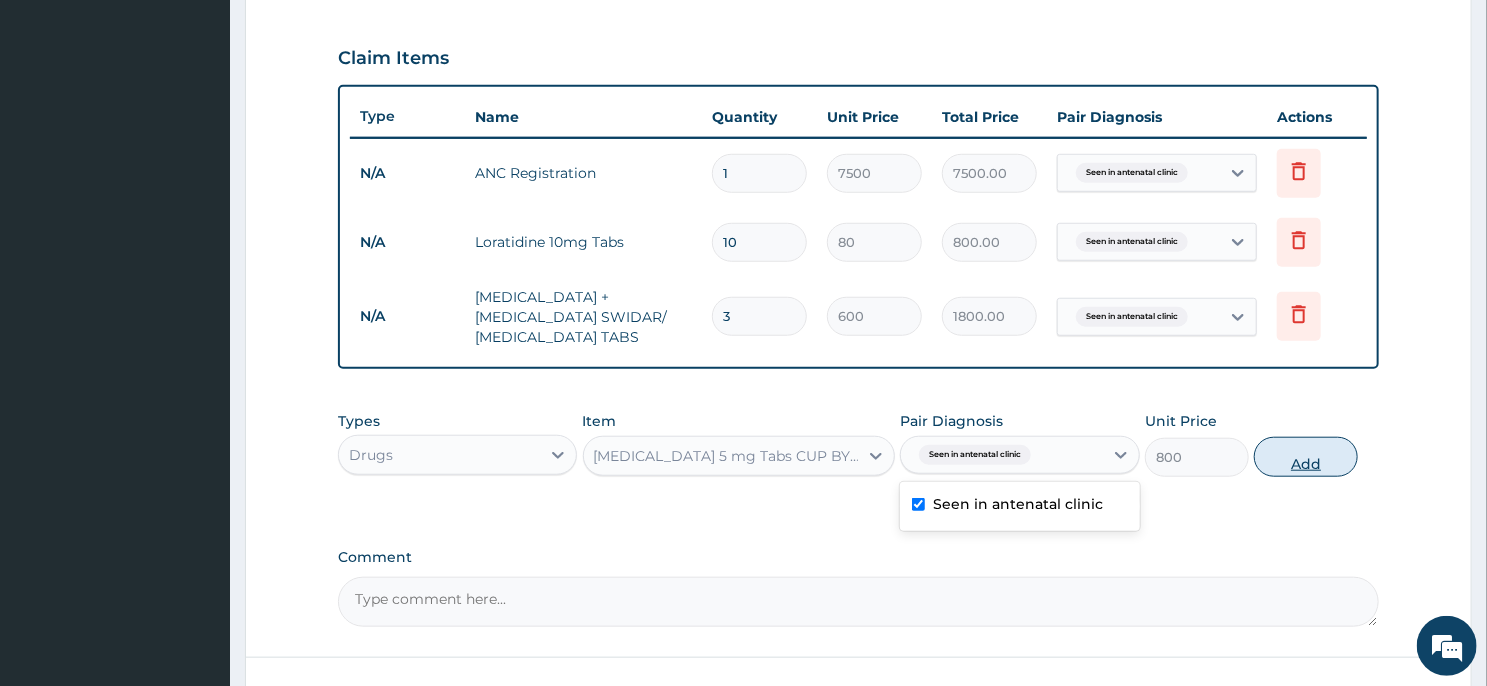 click on "Add" at bounding box center (1306, 457) 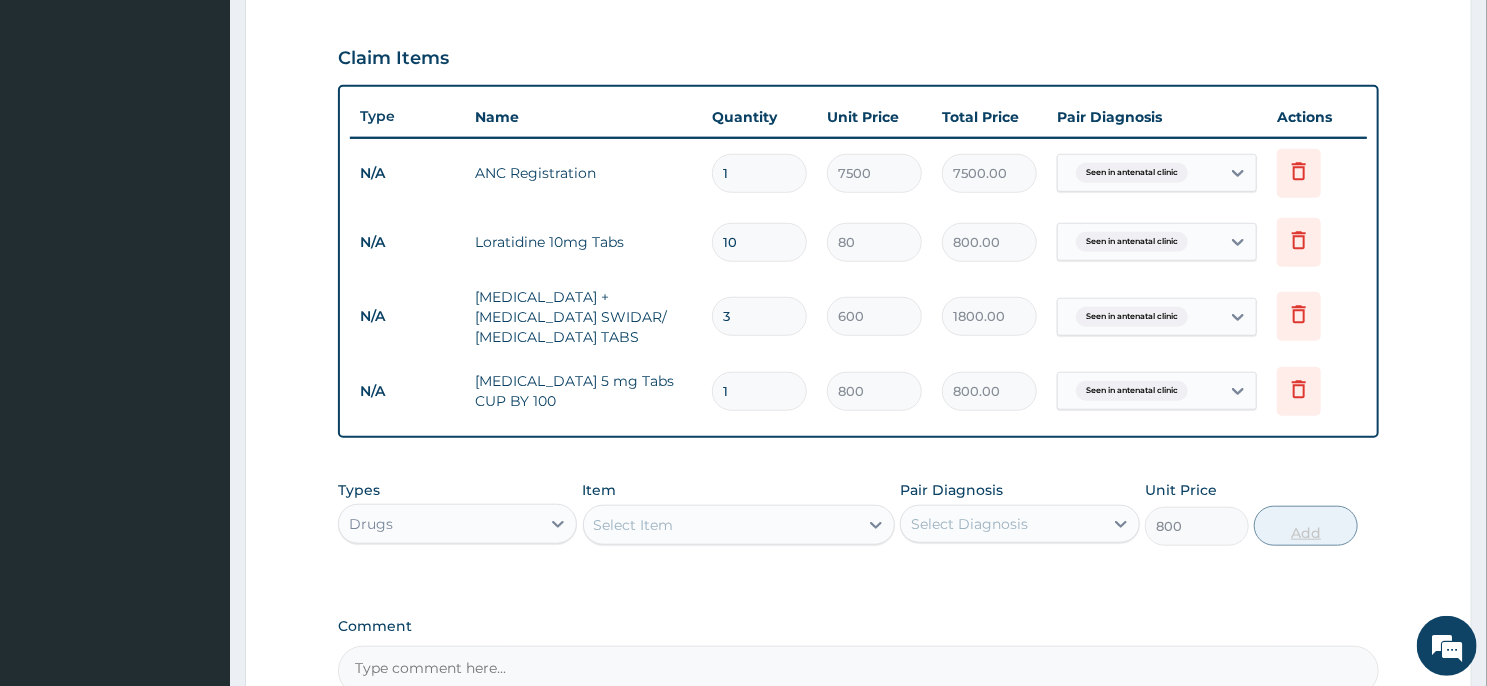 type on "0" 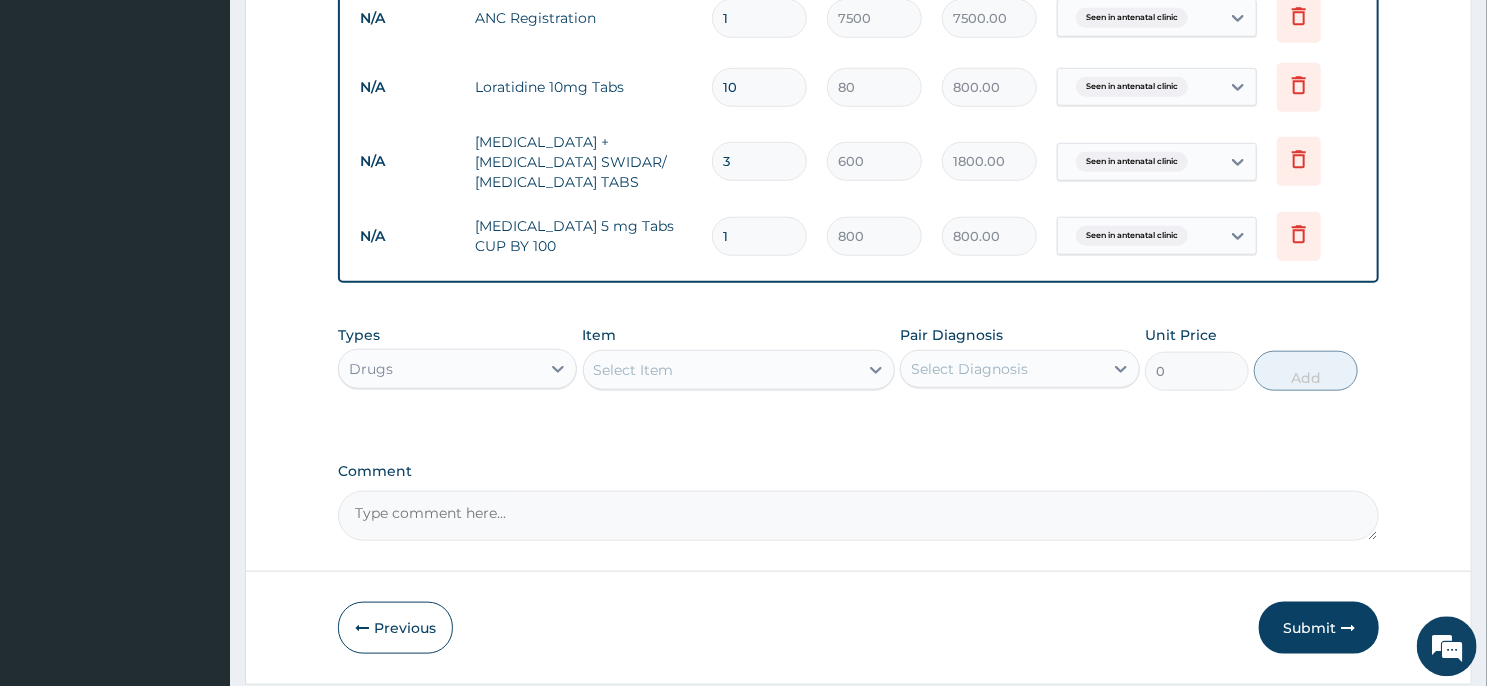 scroll, scrollTop: 884, scrollLeft: 0, axis: vertical 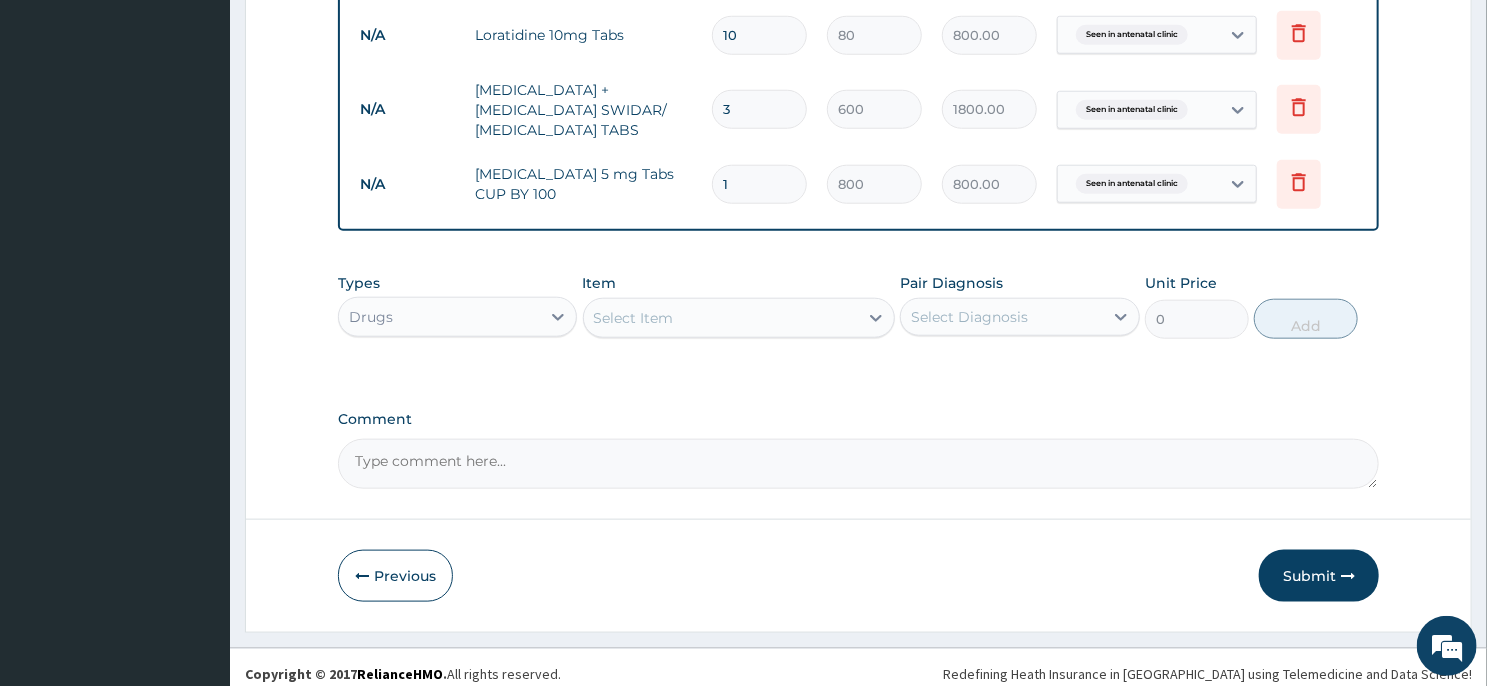 click on "Select Item" at bounding box center (721, 318) 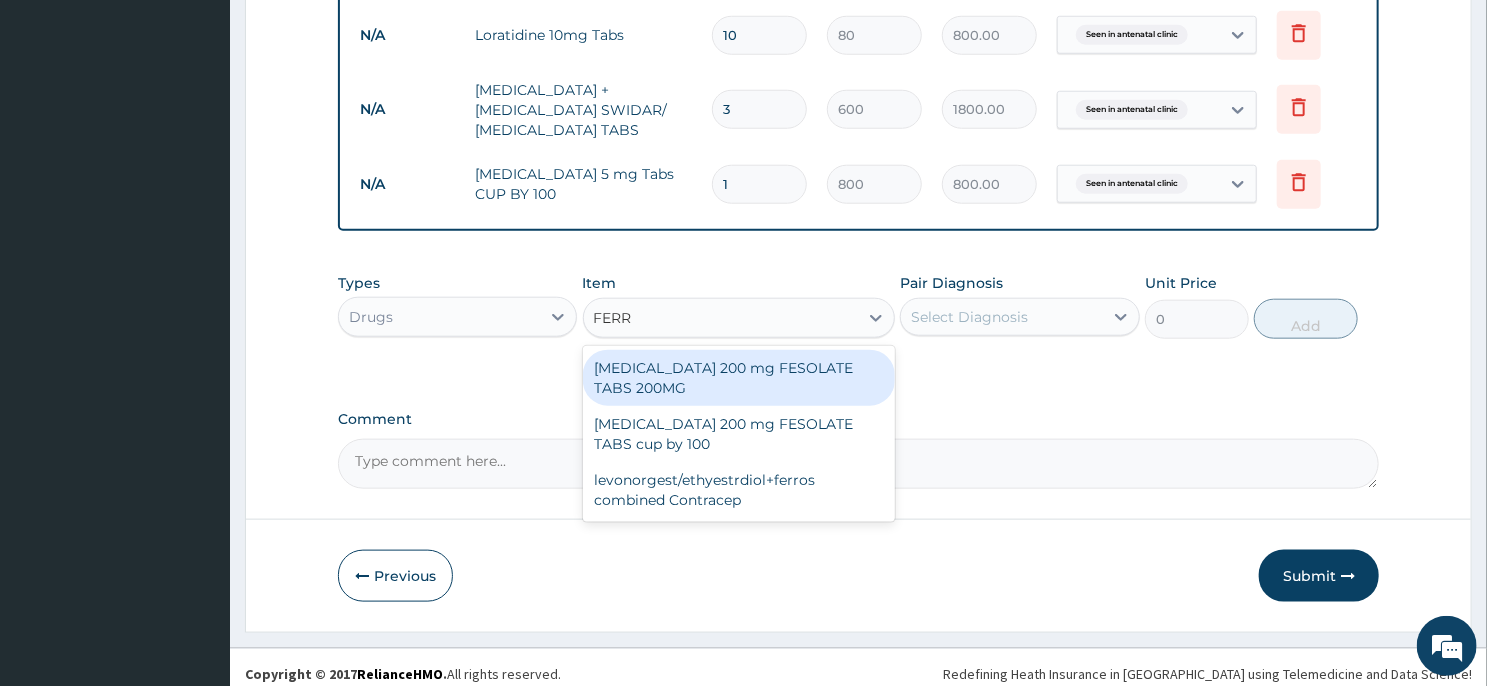 type on "FERRO" 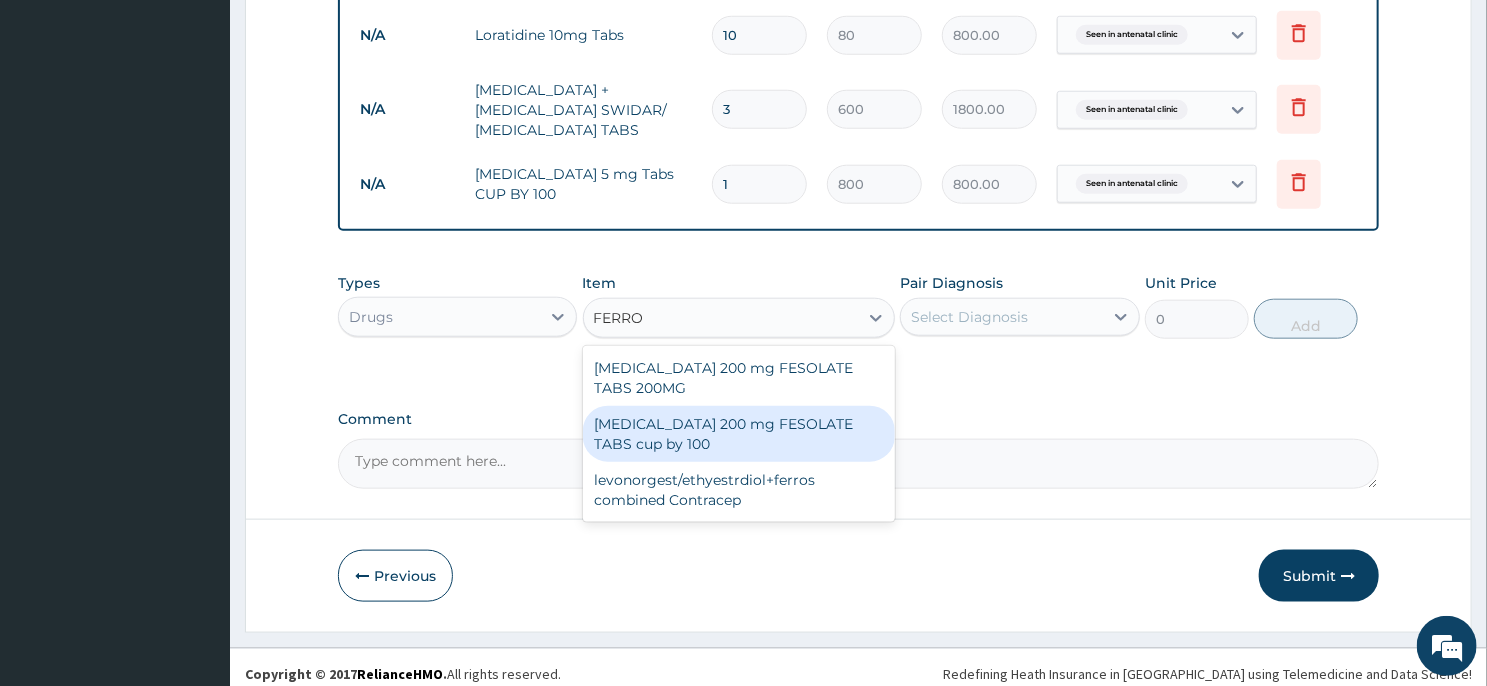 click on "[MEDICAL_DATA] 200 mg FESOLATE TABS cup by 100" at bounding box center [739, 434] 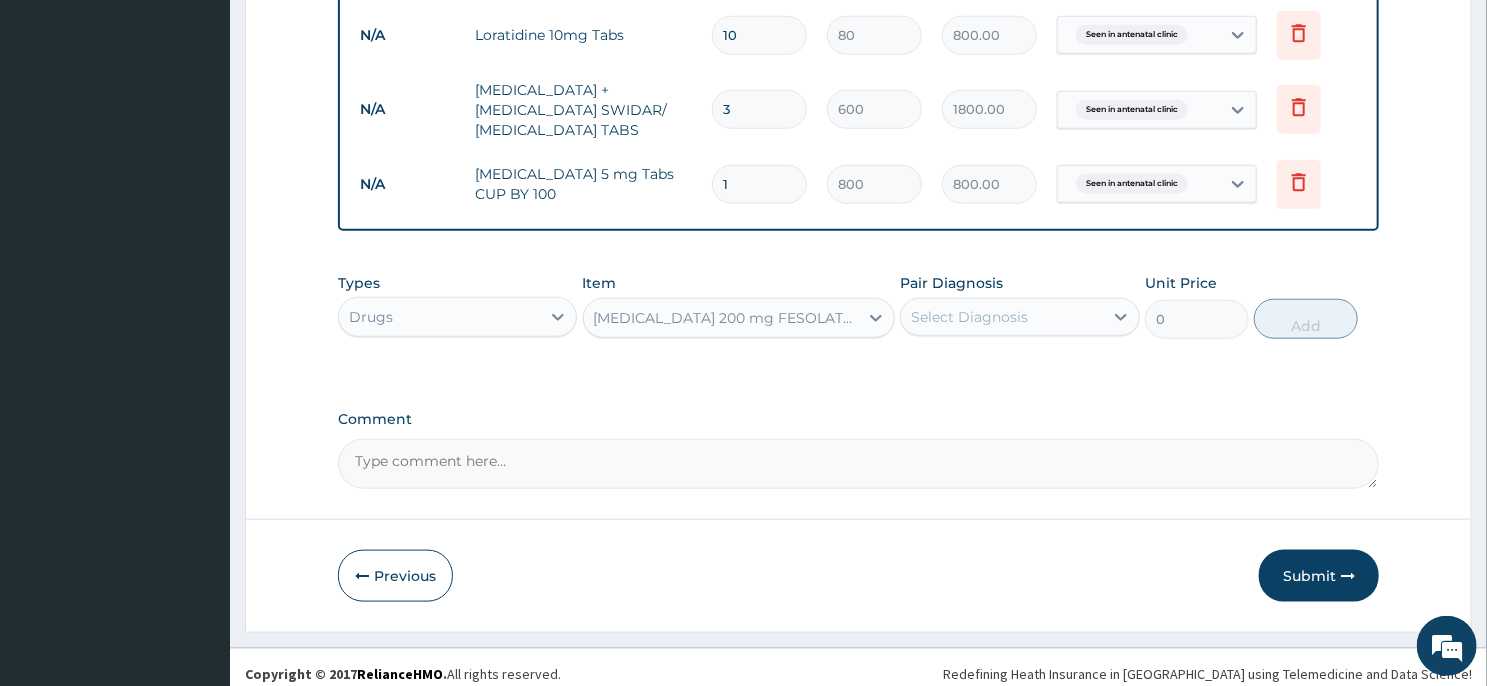 type 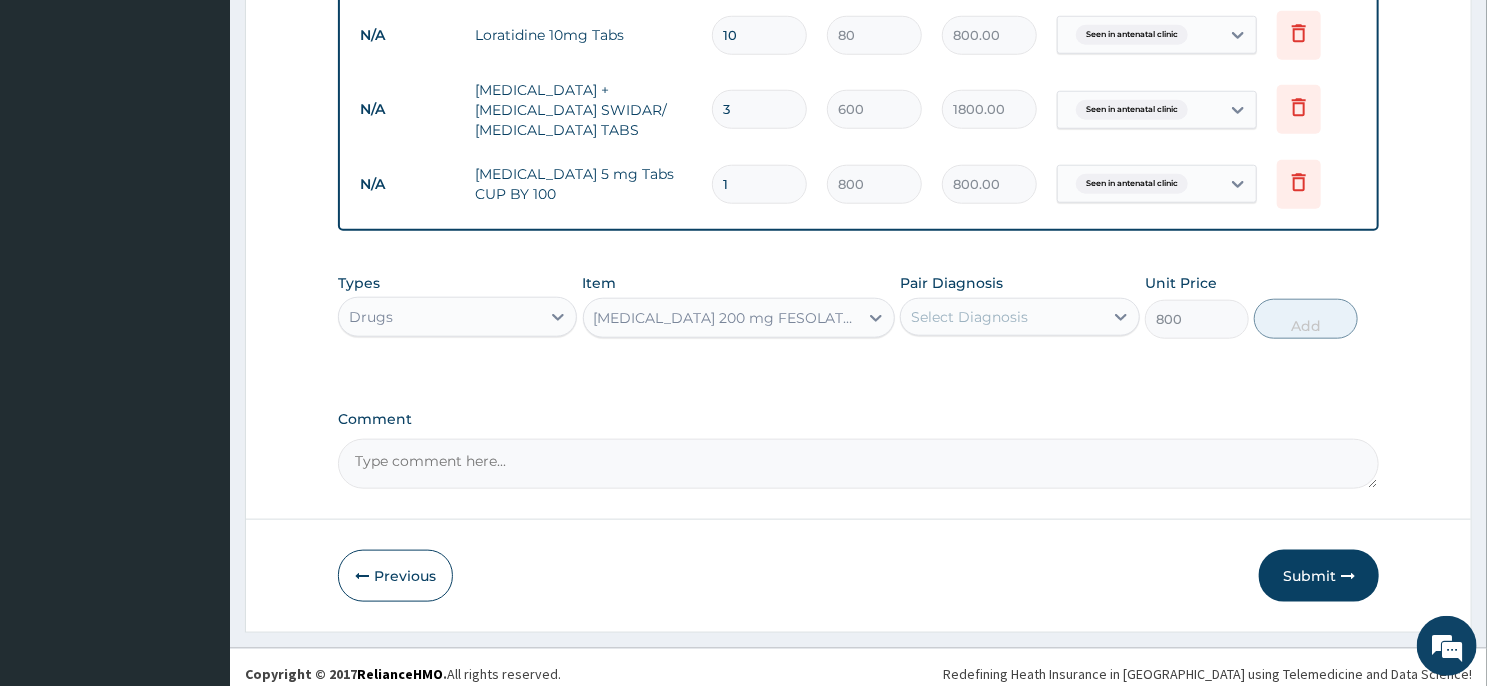 click on "Select Diagnosis" at bounding box center [1001, 317] 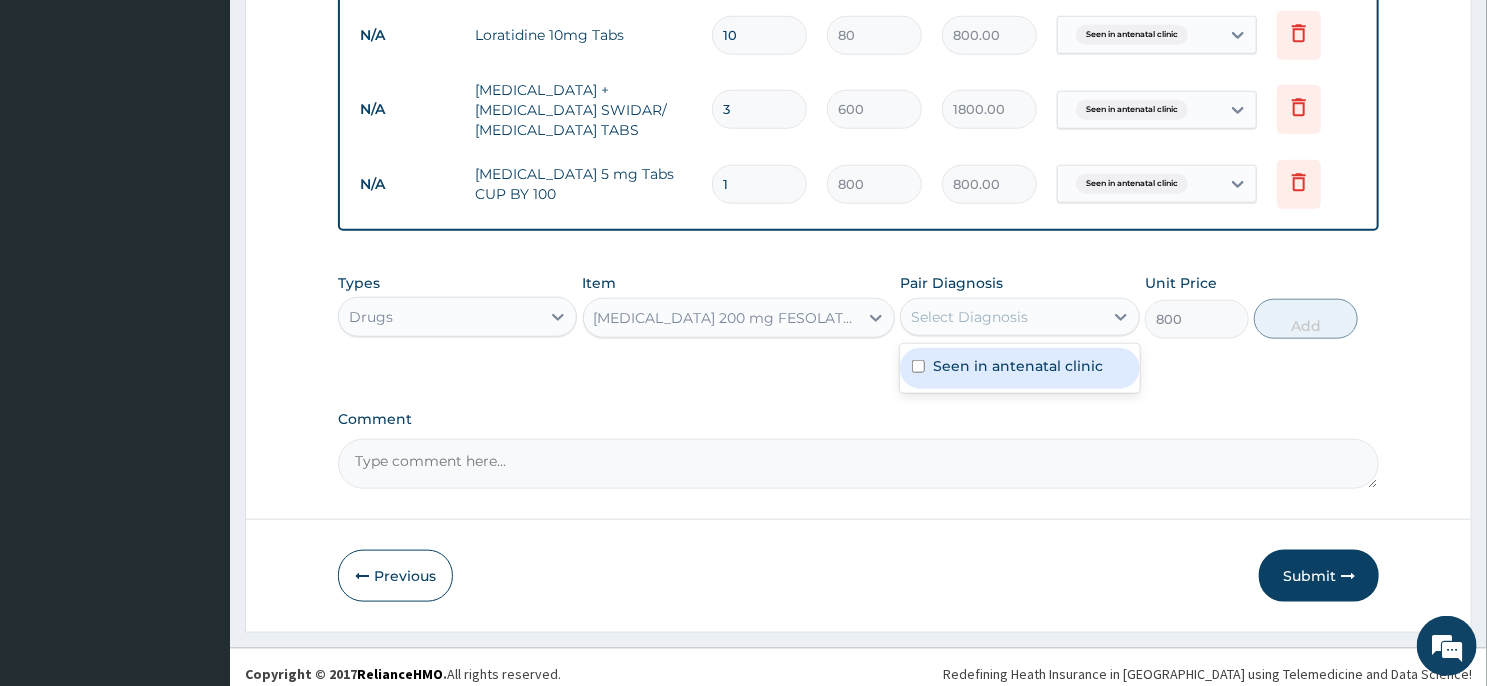click on "Seen in antenatal clinic" at bounding box center (1018, 366) 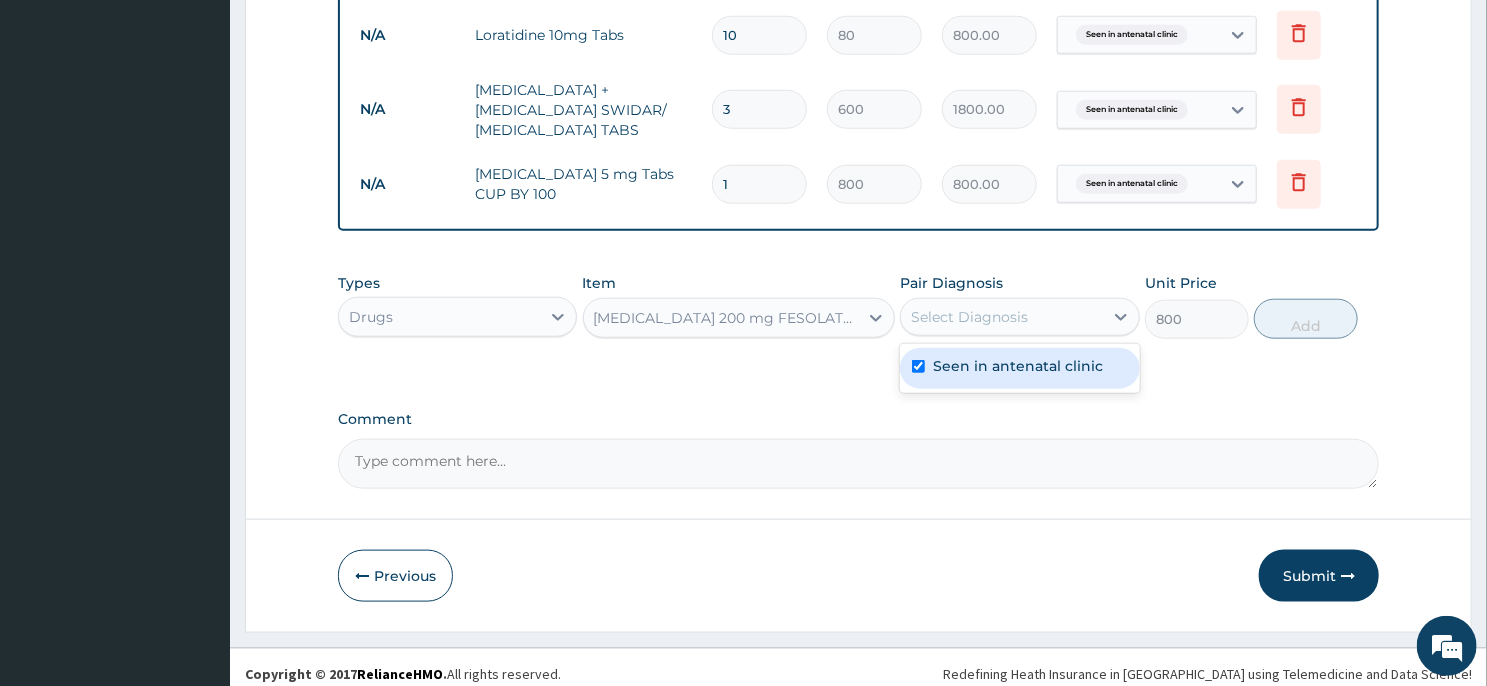 checkbox on "true" 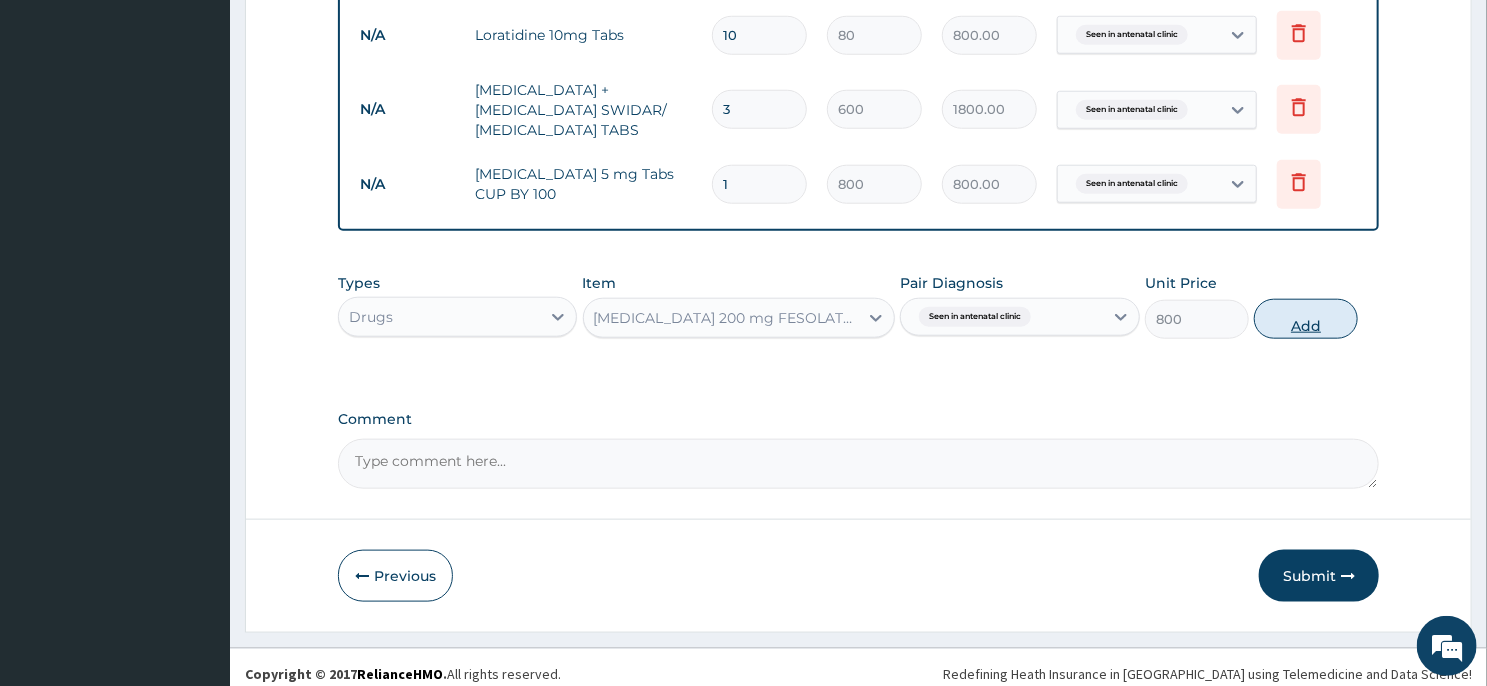 click on "Add" at bounding box center (1306, 319) 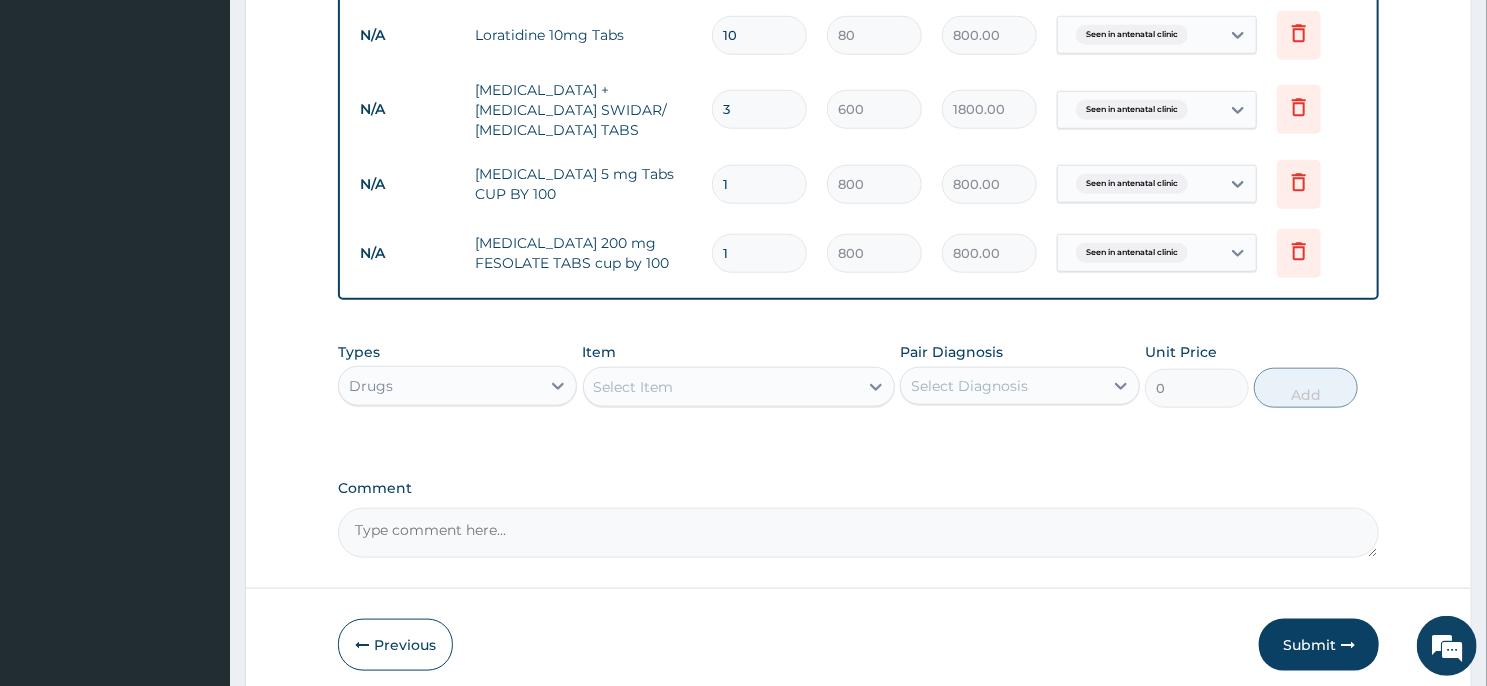 click on "Select Item" at bounding box center [721, 387] 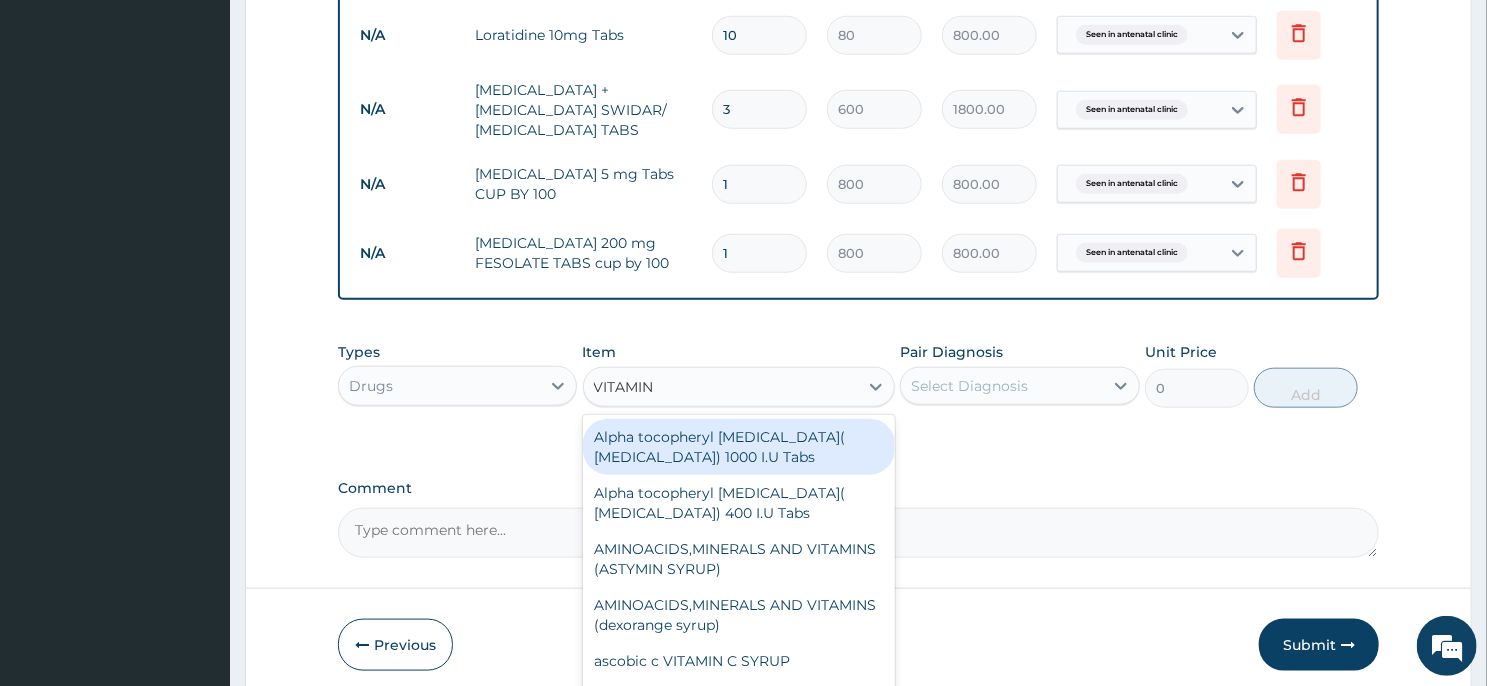 type on "VITAMIN B" 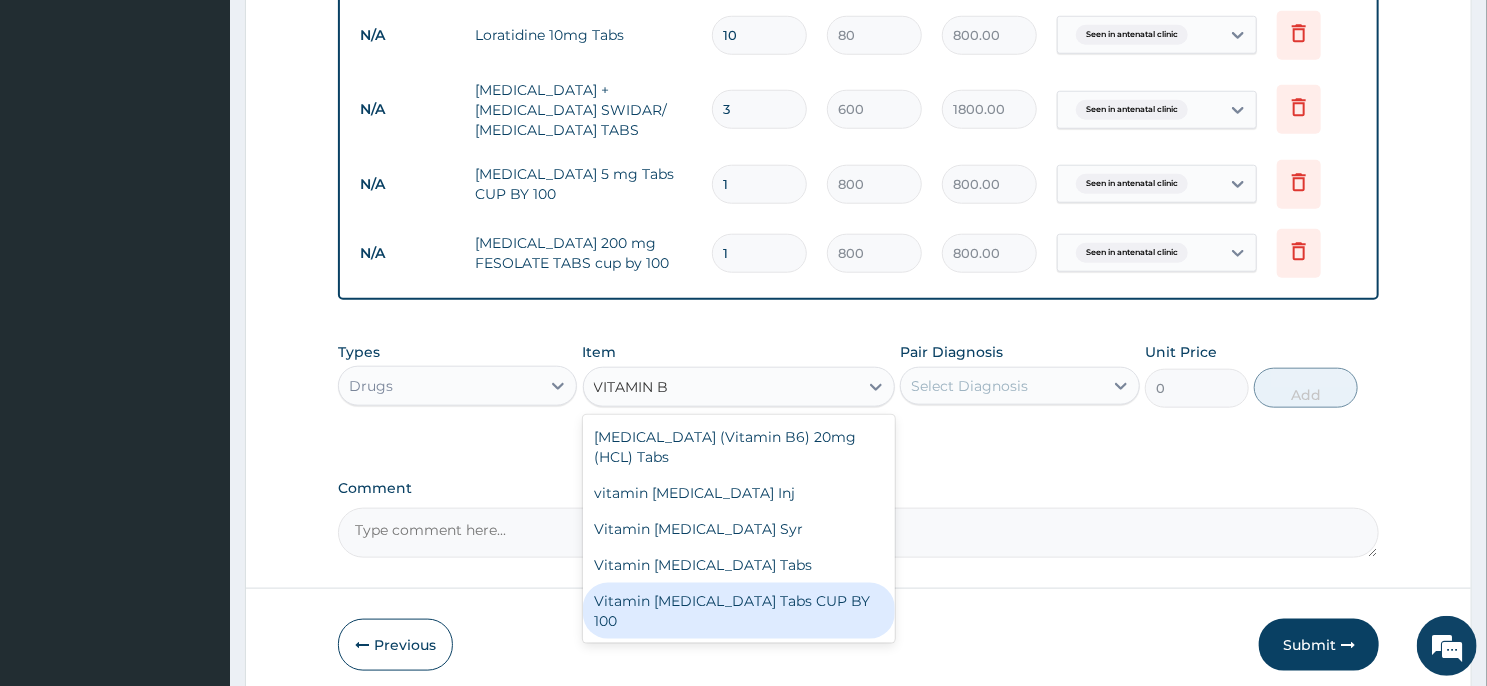 click on "Vitamin [MEDICAL_DATA] Tabs CUP BY 100" at bounding box center (739, 611) 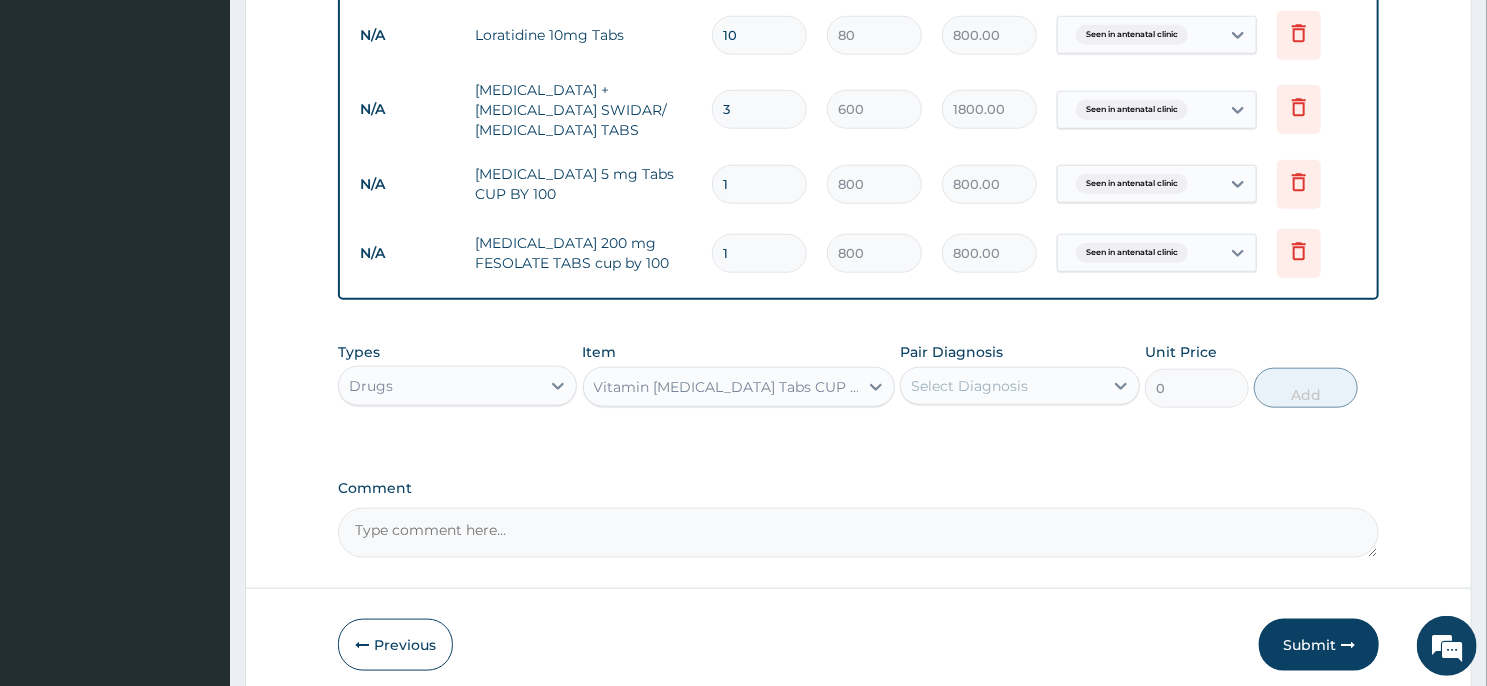 type 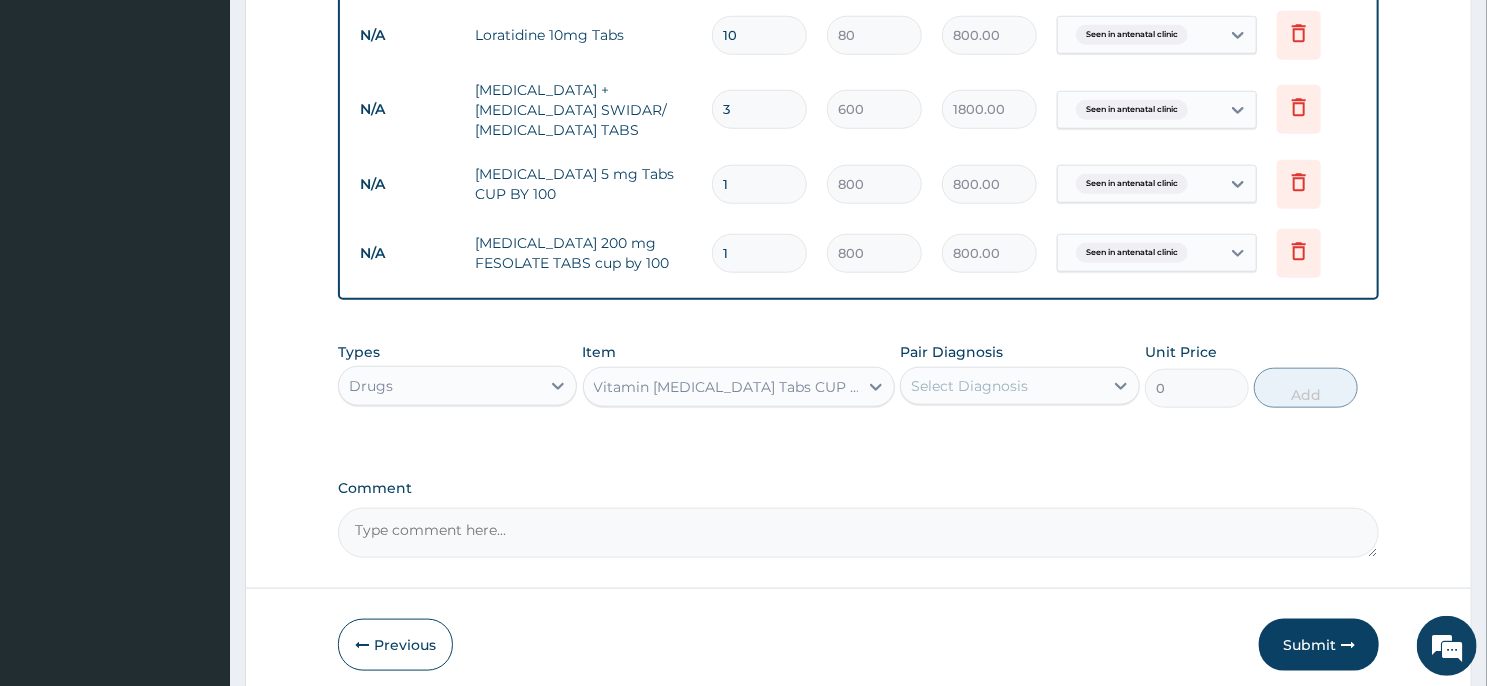 type on "800" 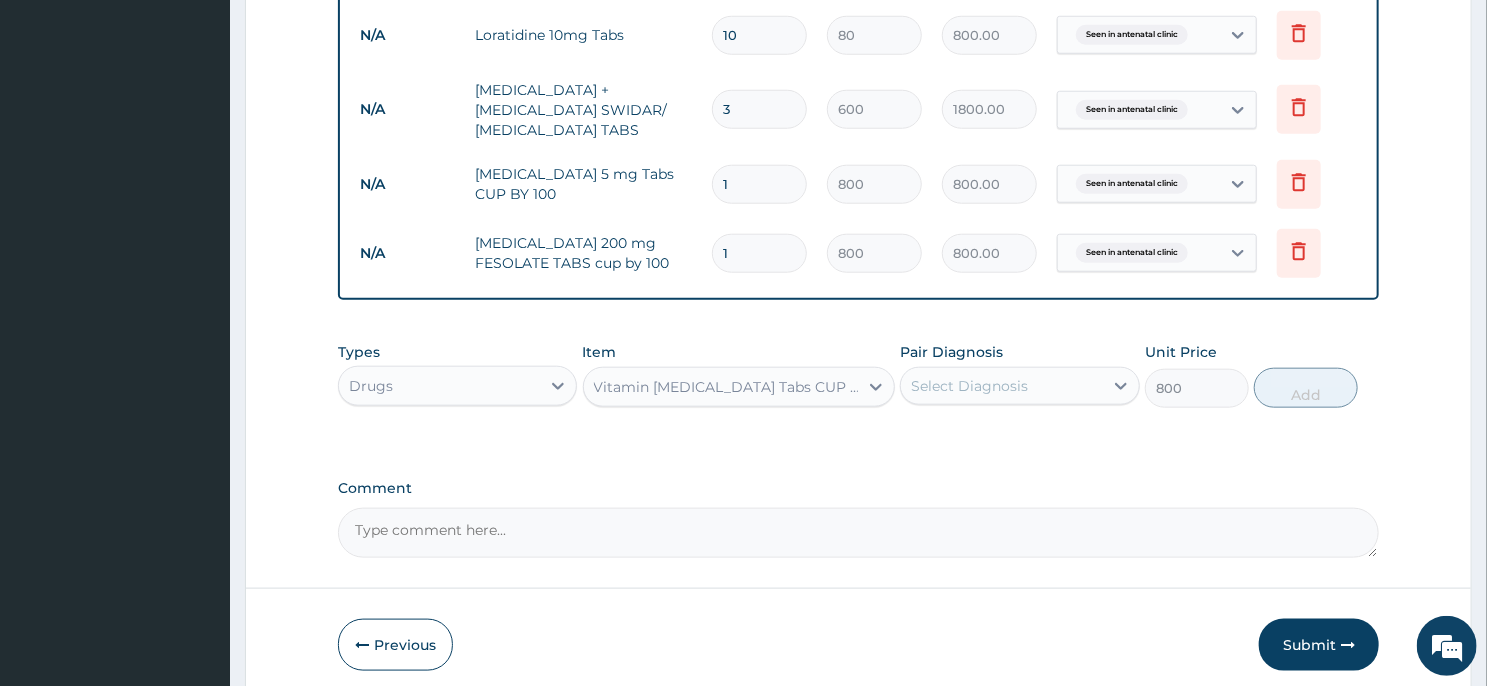 click on "Select Diagnosis" at bounding box center (969, 386) 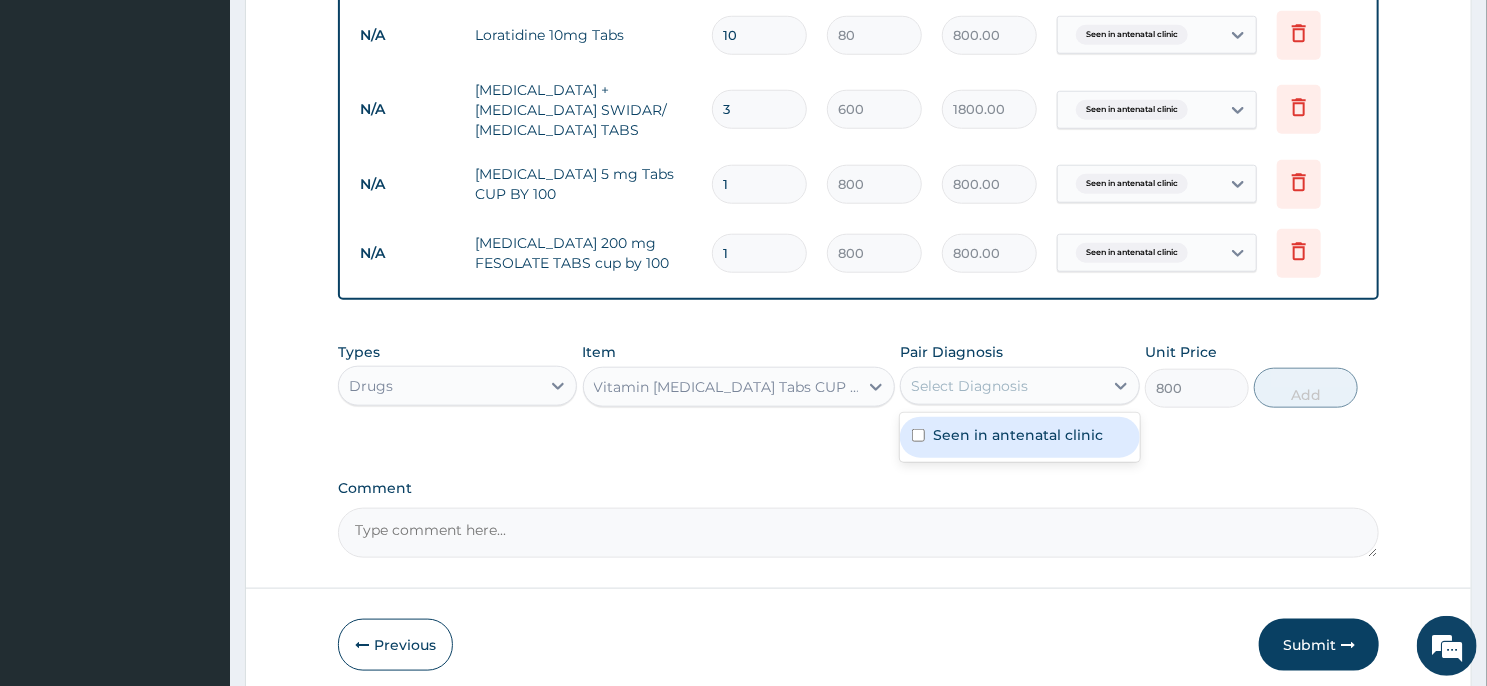 click on "Seen in antenatal clinic" at bounding box center [1018, 435] 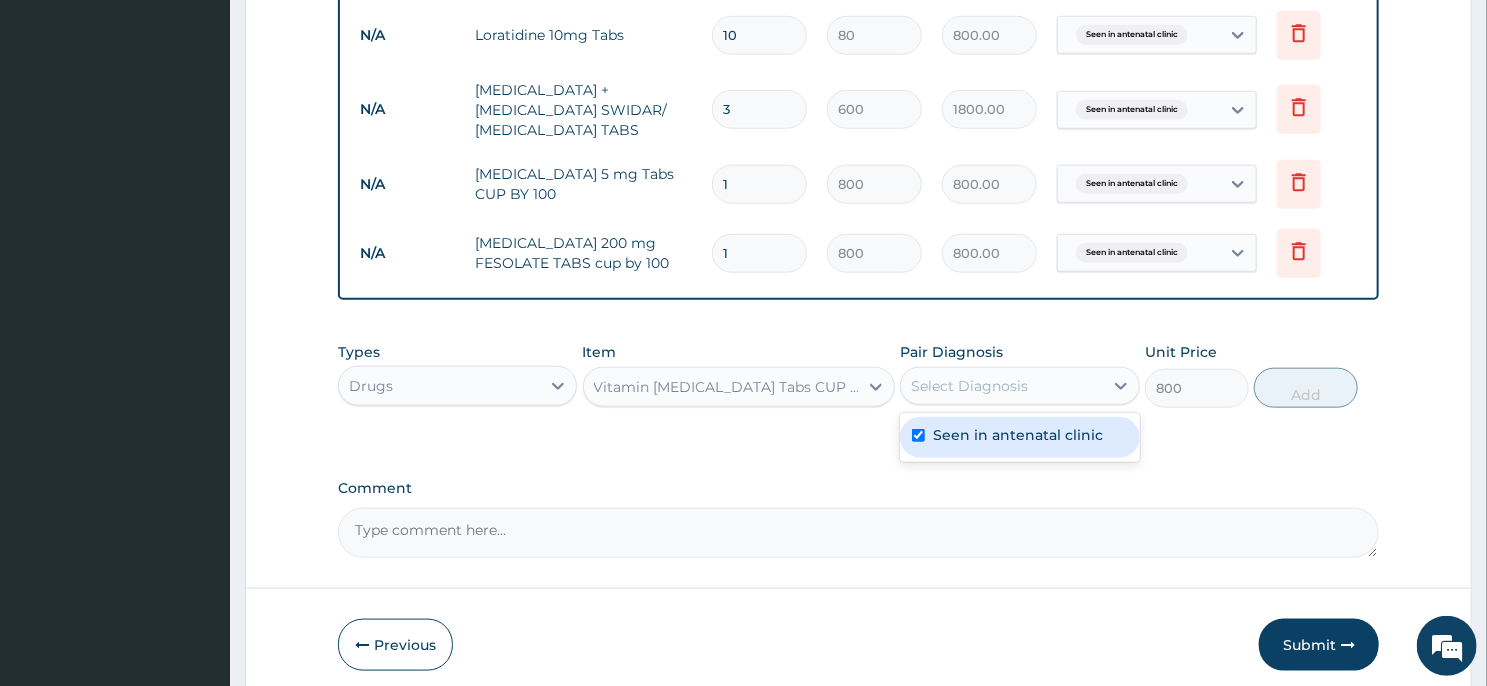 checkbox on "true" 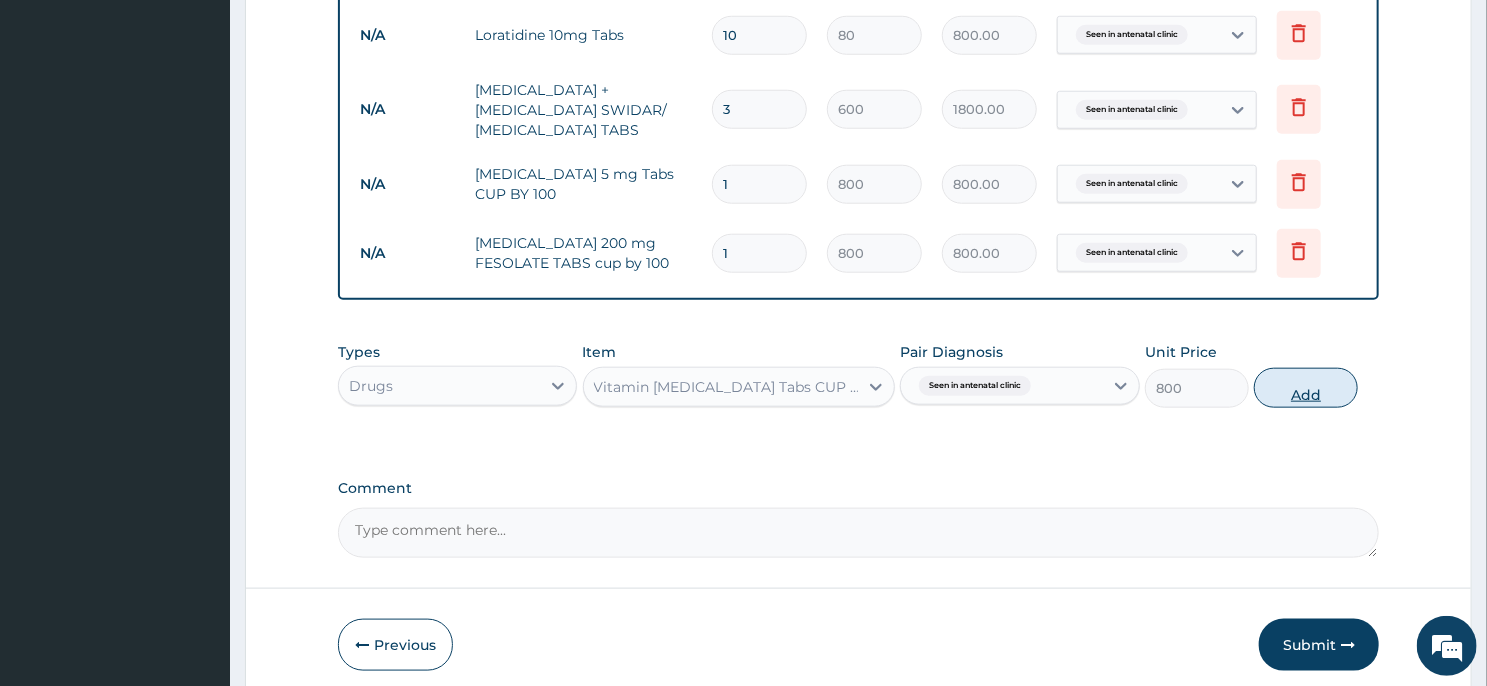click on "Add" at bounding box center [1306, 388] 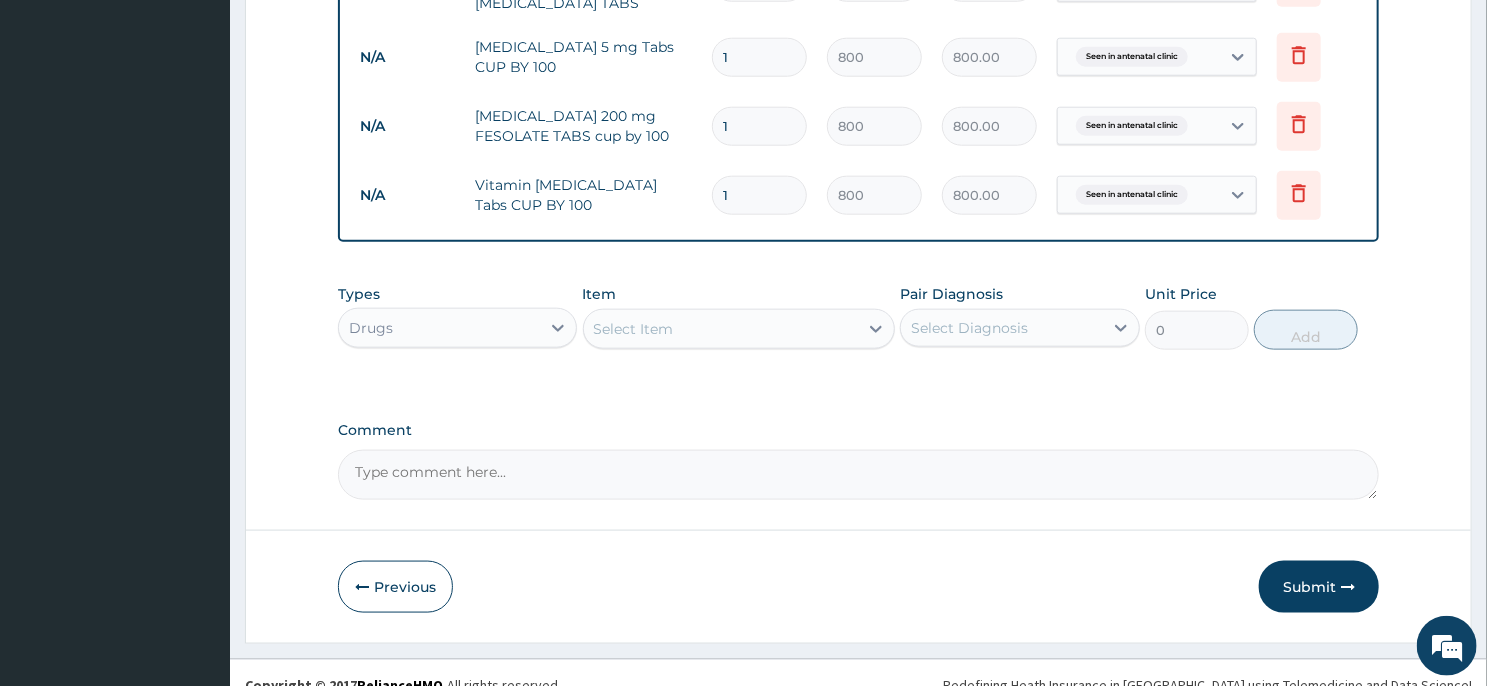 scroll, scrollTop: 1022, scrollLeft: 0, axis: vertical 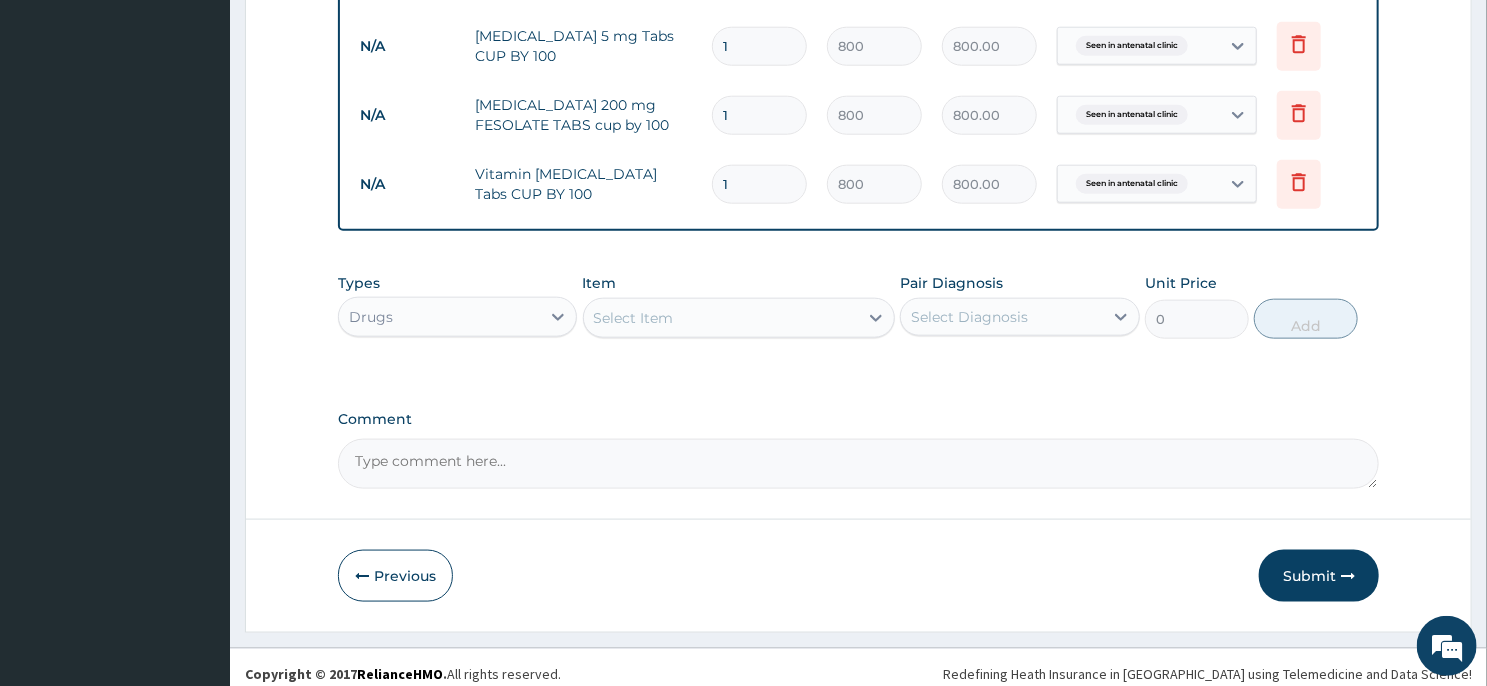 click on "Types Drugs" at bounding box center [457, 306] 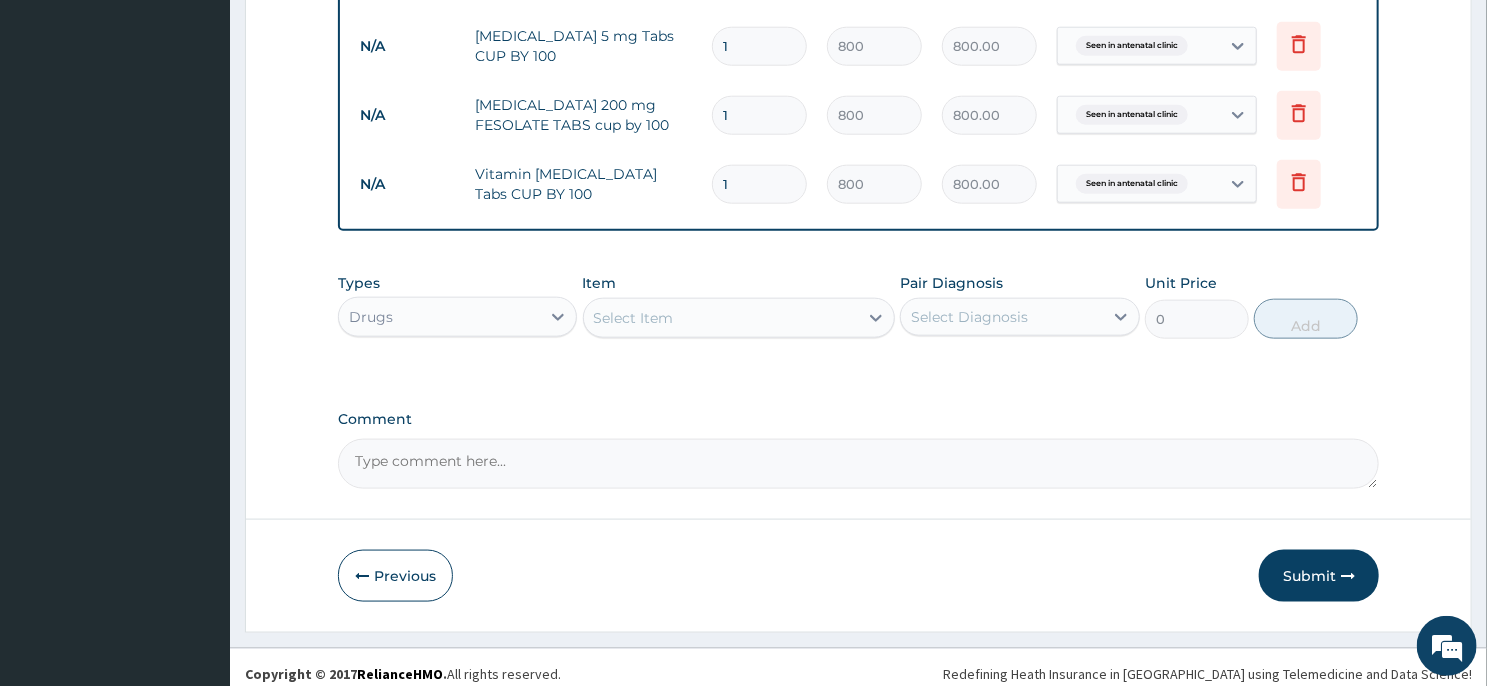 click on "Drugs" at bounding box center [439, 317] 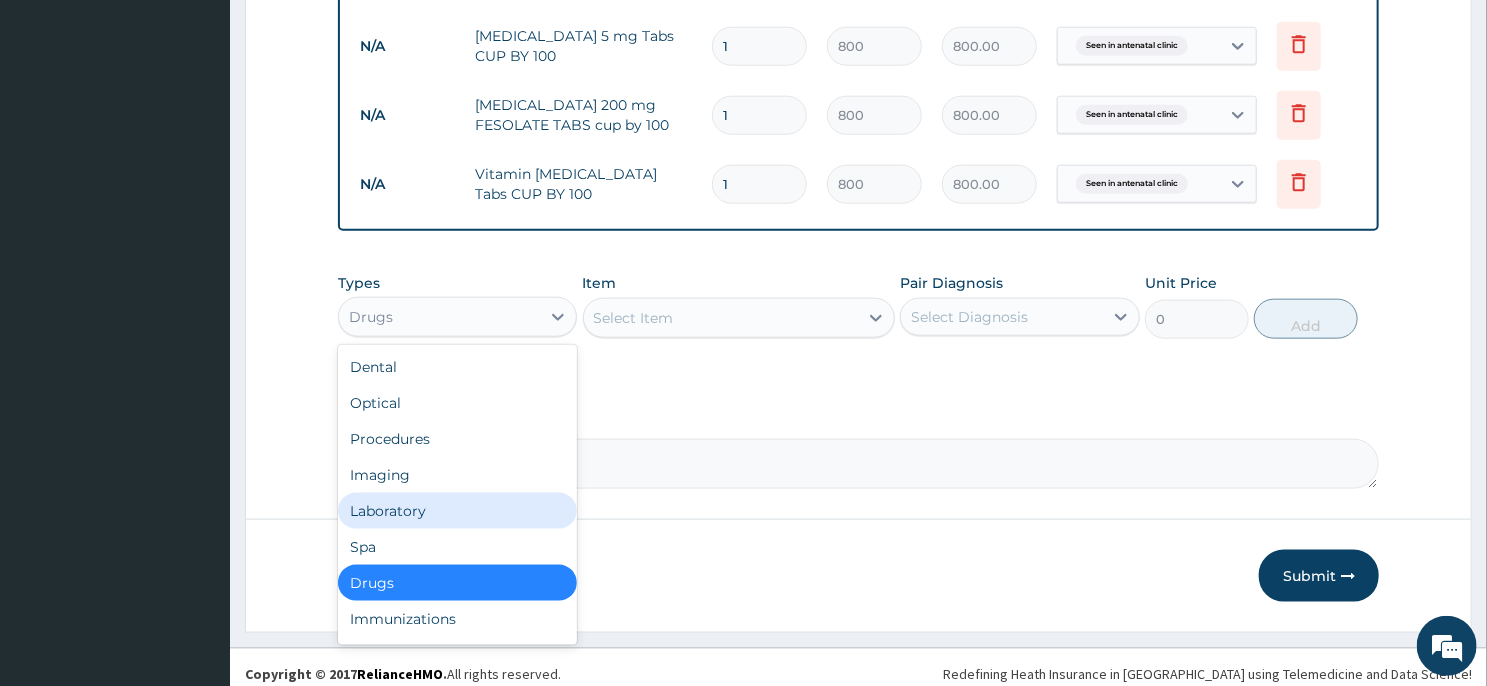 click on "Laboratory" at bounding box center [457, 511] 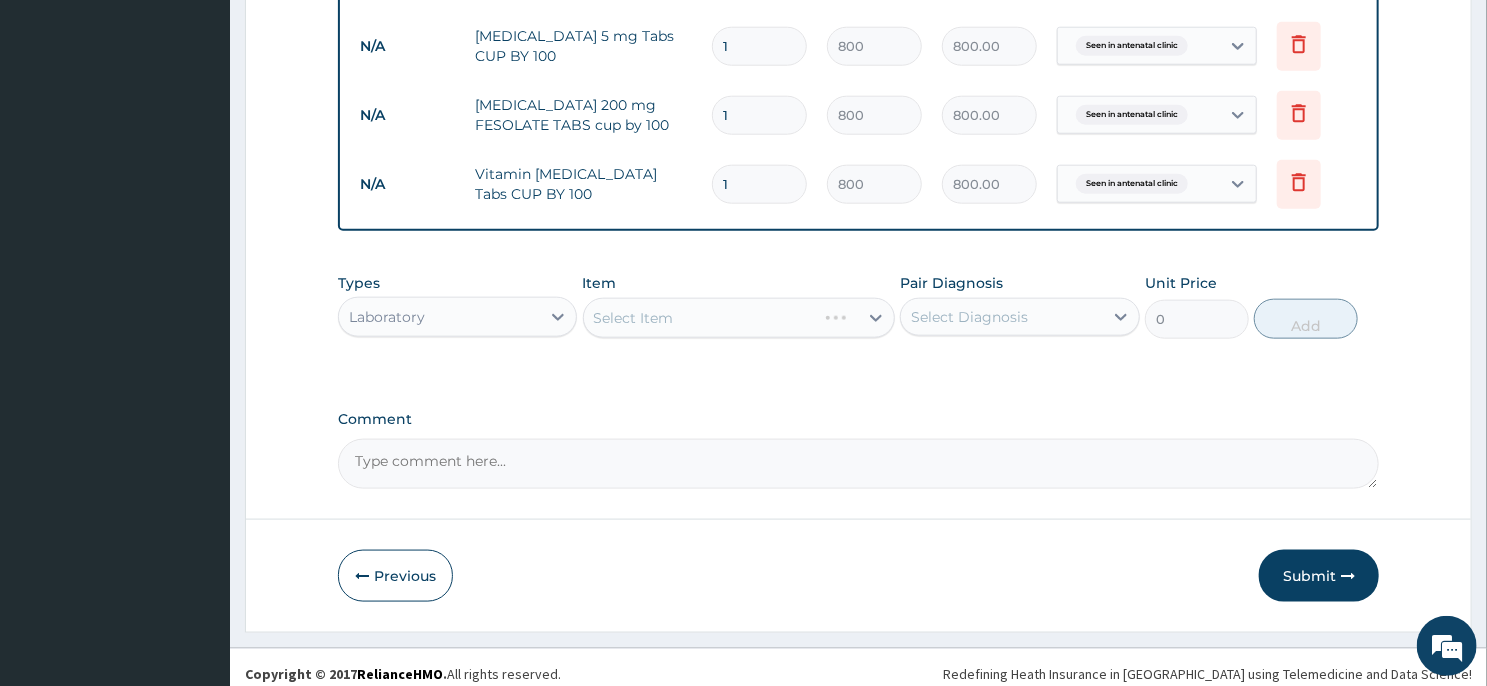 click on "Select Item" at bounding box center [739, 318] 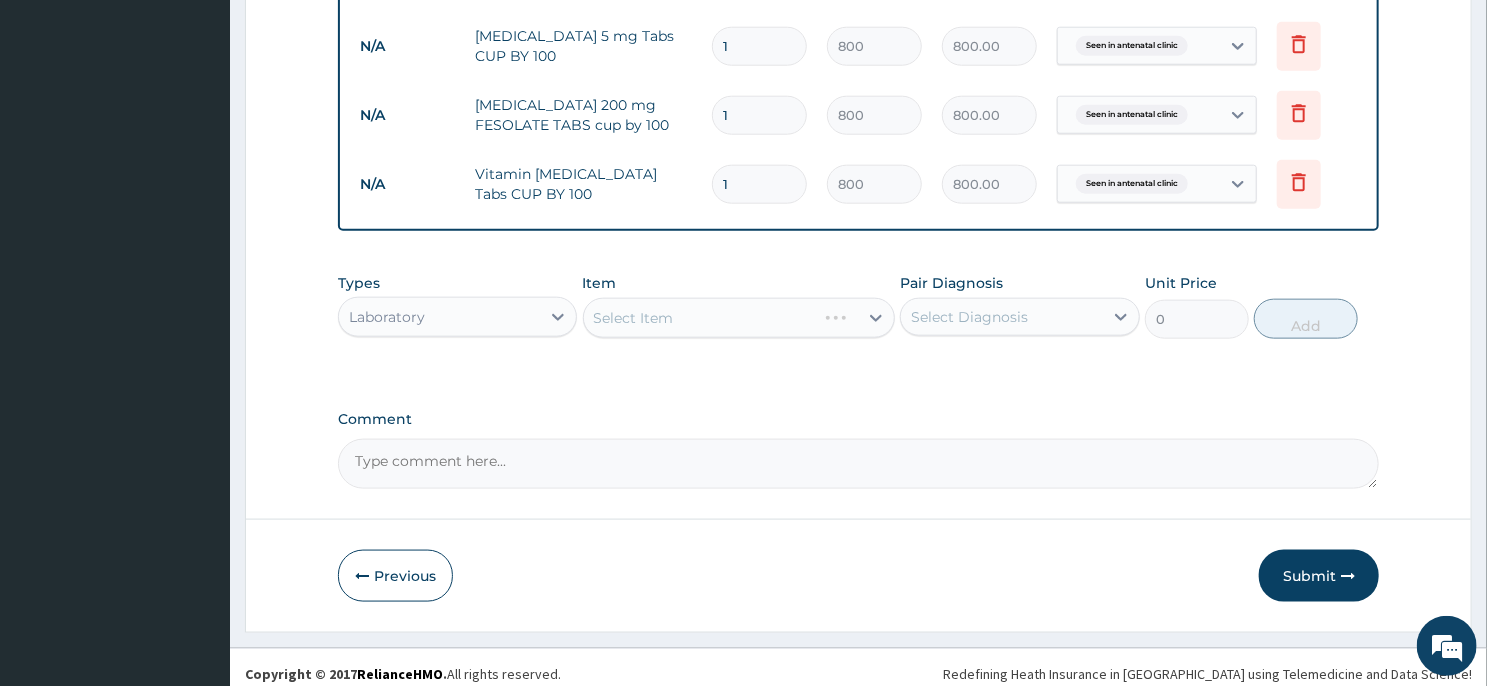 click on "Select Item" at bounding box center (700, 318) 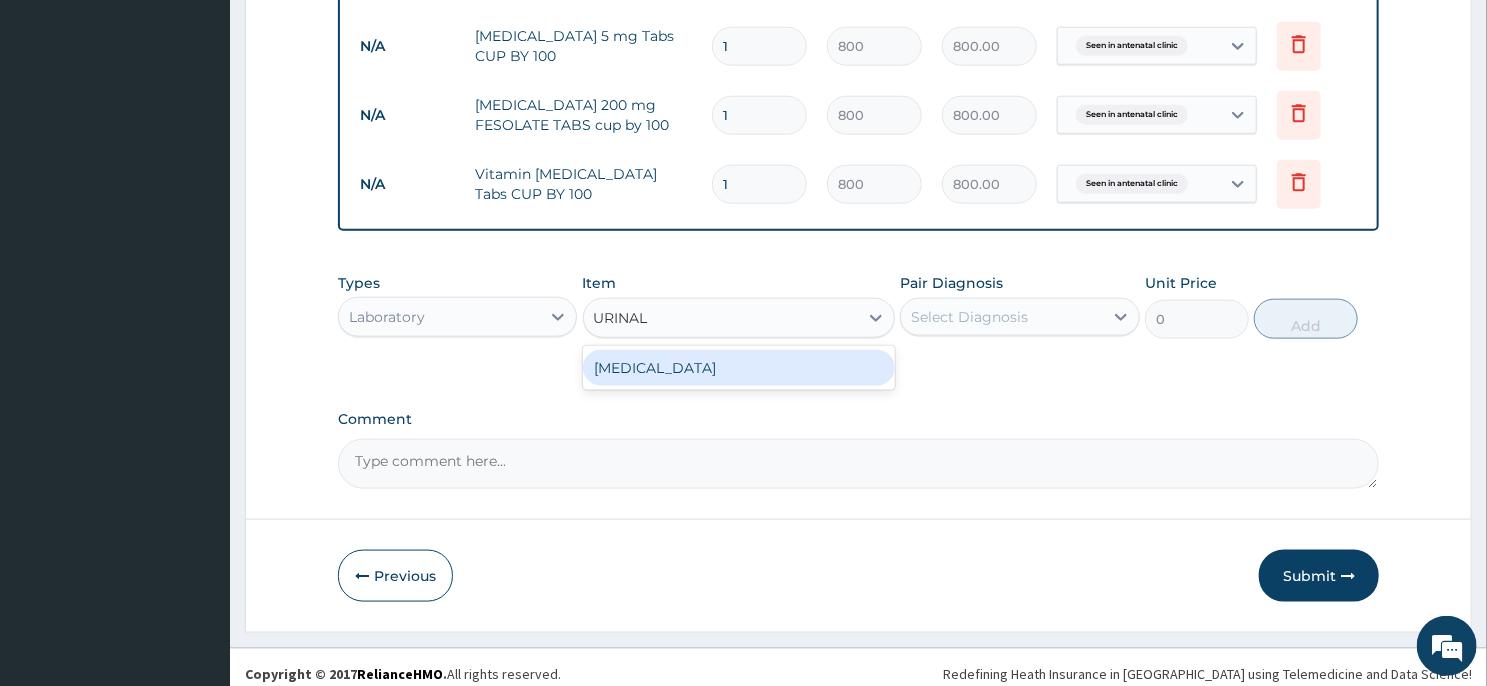 type on "URINALY" 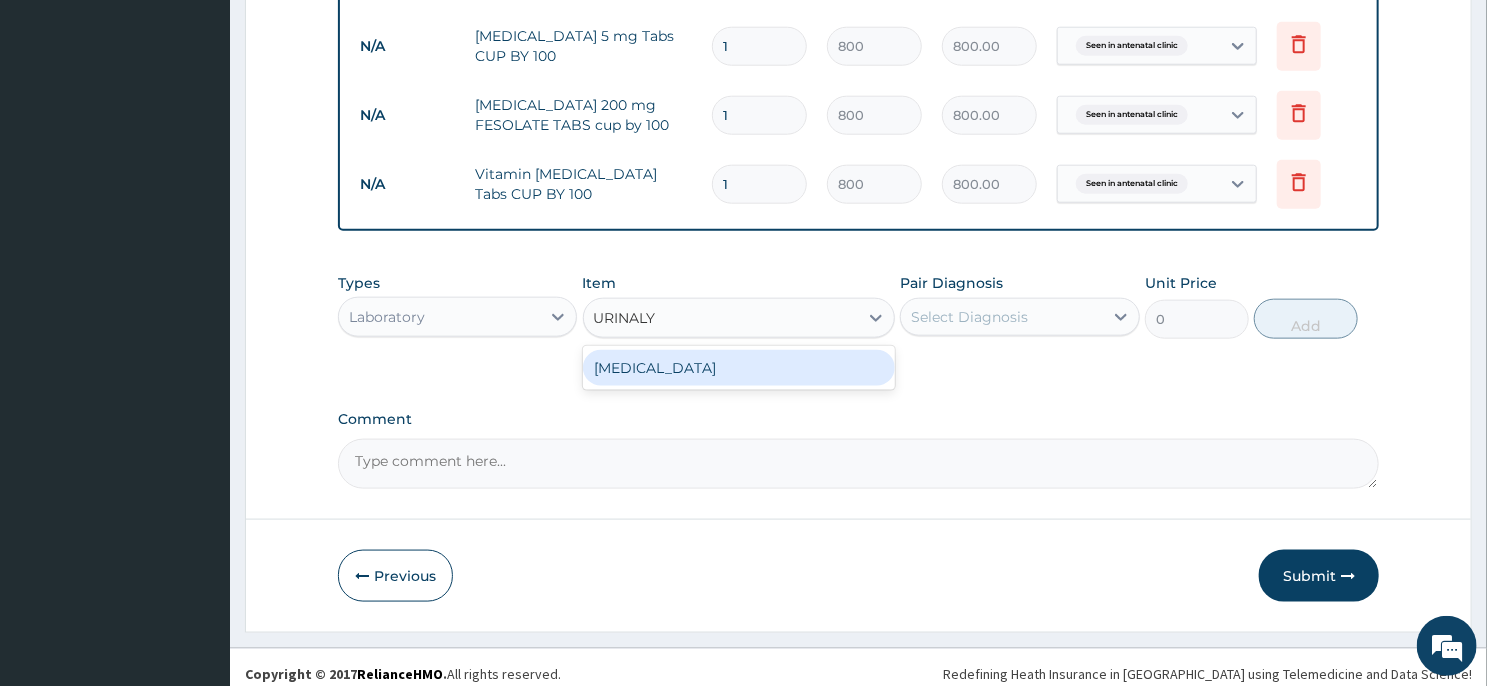 click on "[MEDICAL_DATA]" at bounding box center [739, 368] 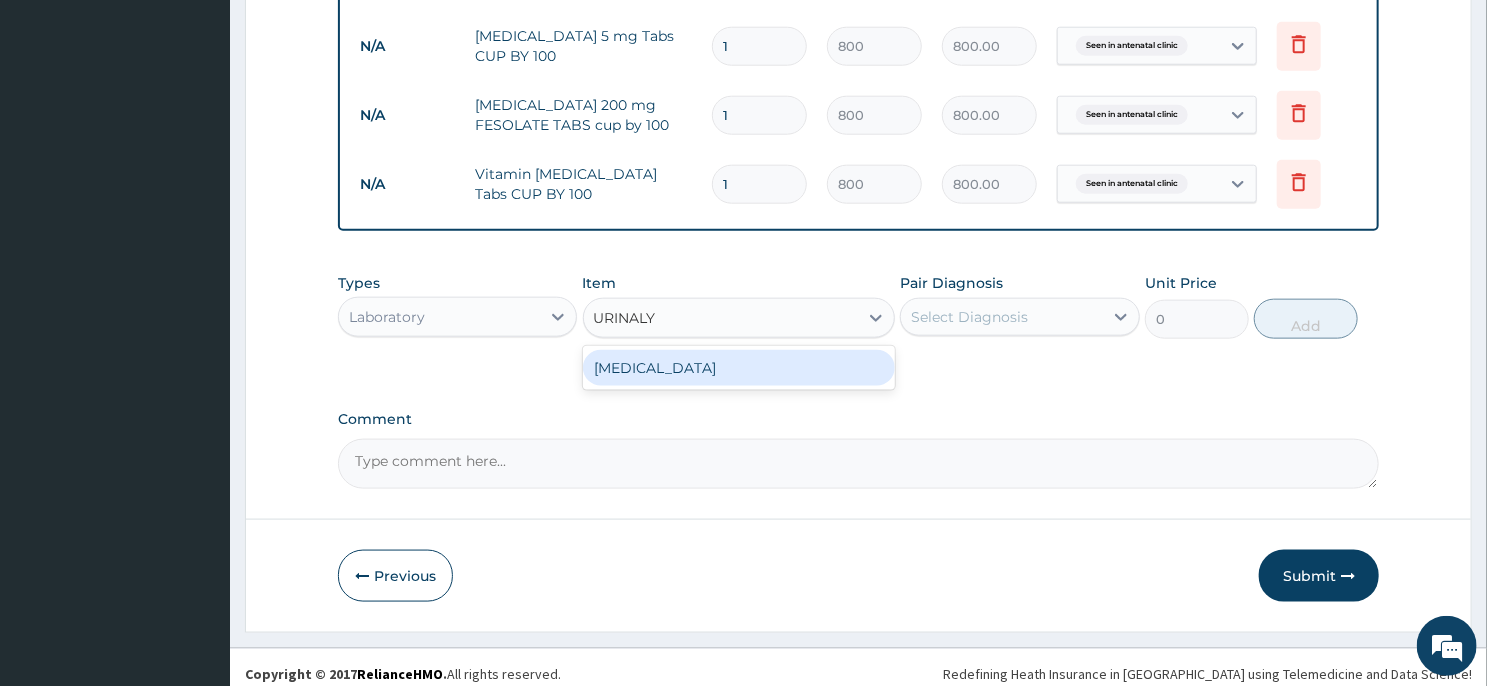 type 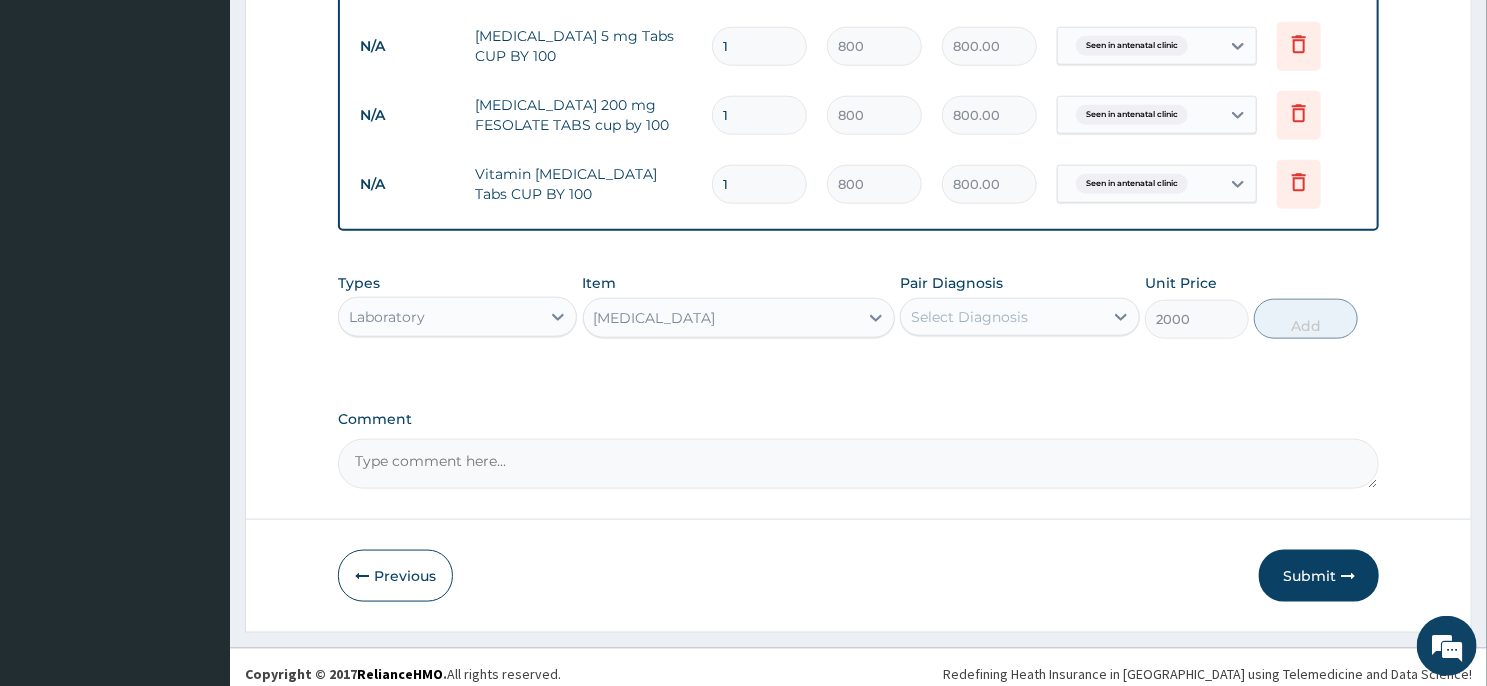 click on "Select Diagnosis" at bounding box center (969, 317) 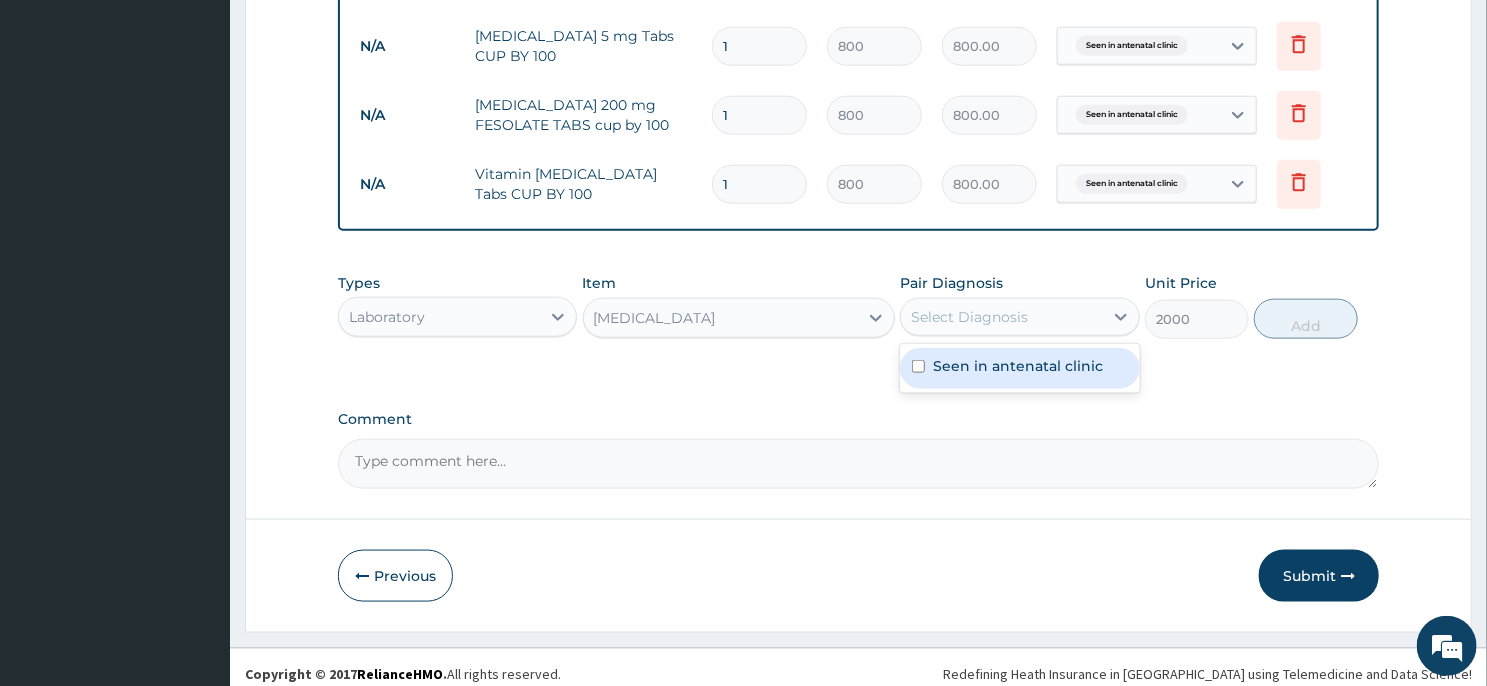 click on "Seen in antenatal clinic" at bounding box center (1019, 368) 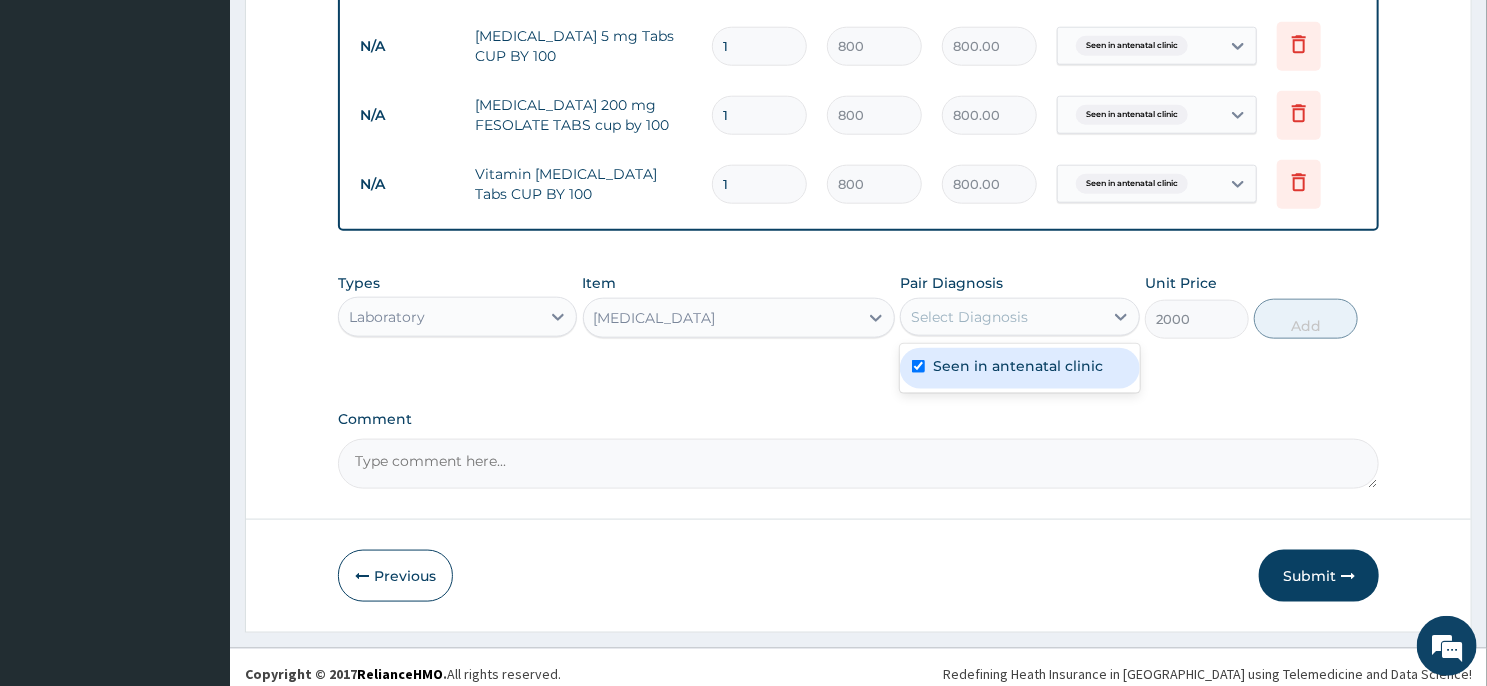 checkbox on "true" 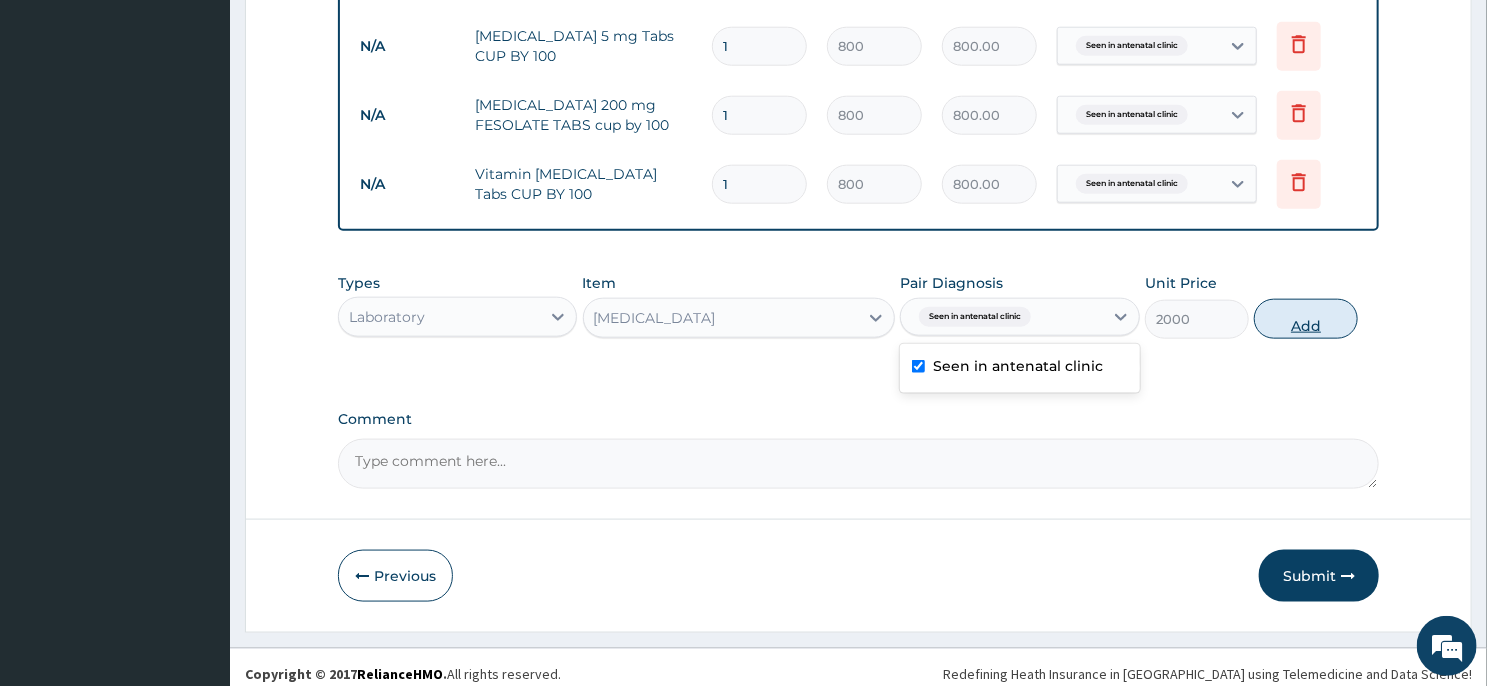 click on "Add" at bounding box center [1306, 319] 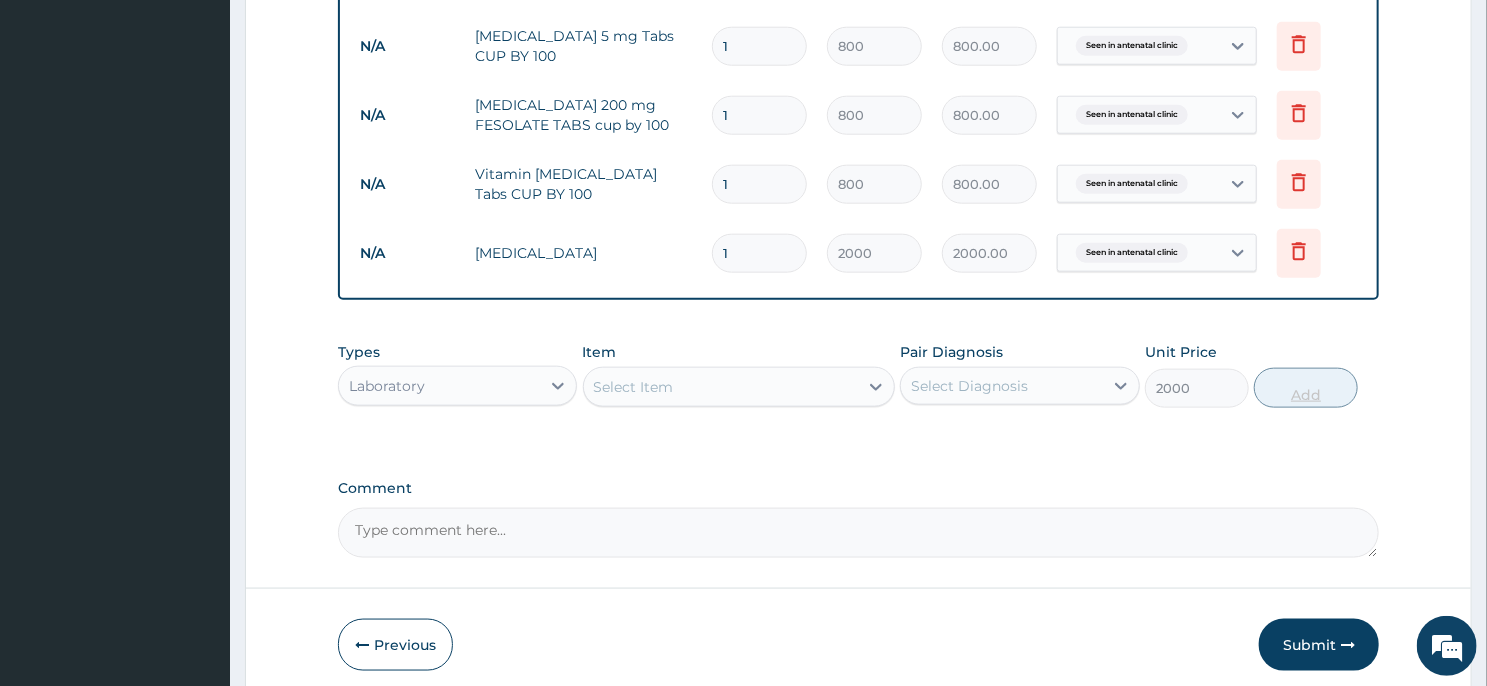type on "0" 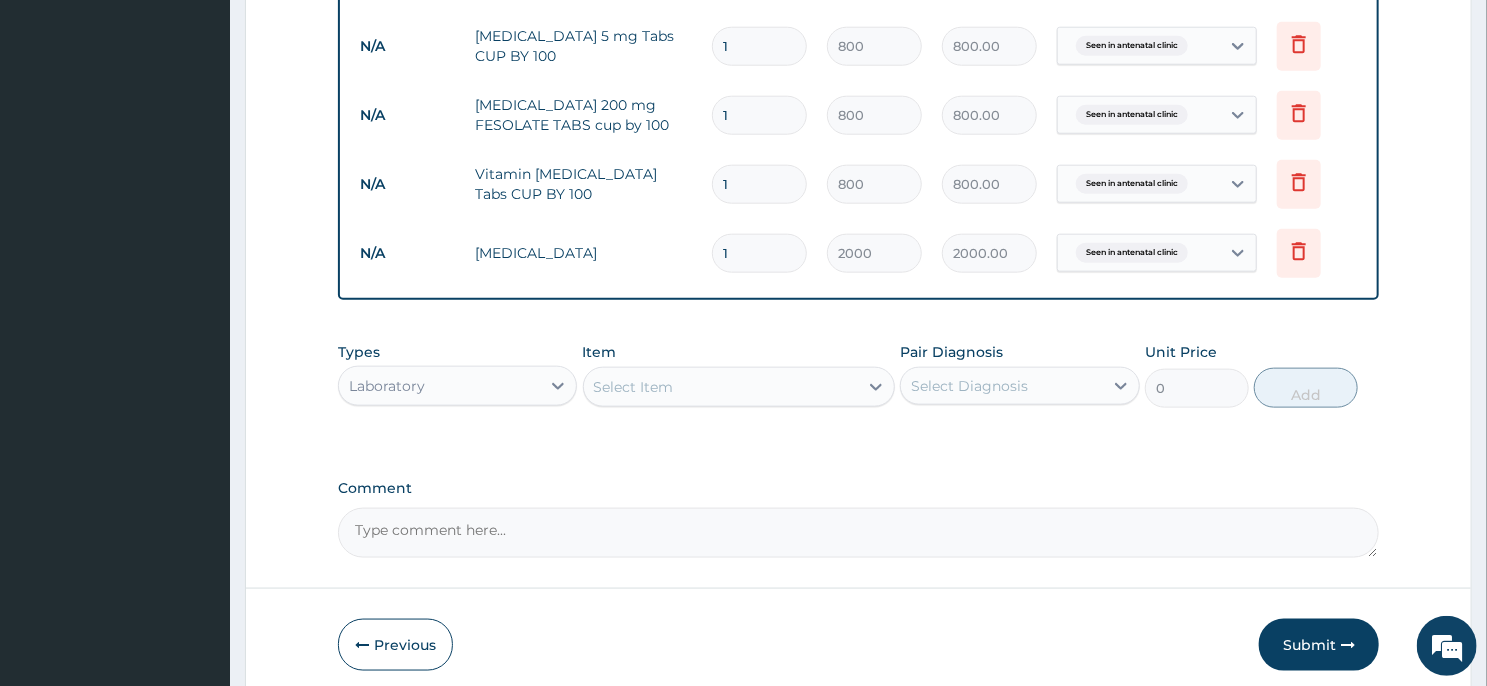 click on "Select Item" at bounding box center (721, 387) 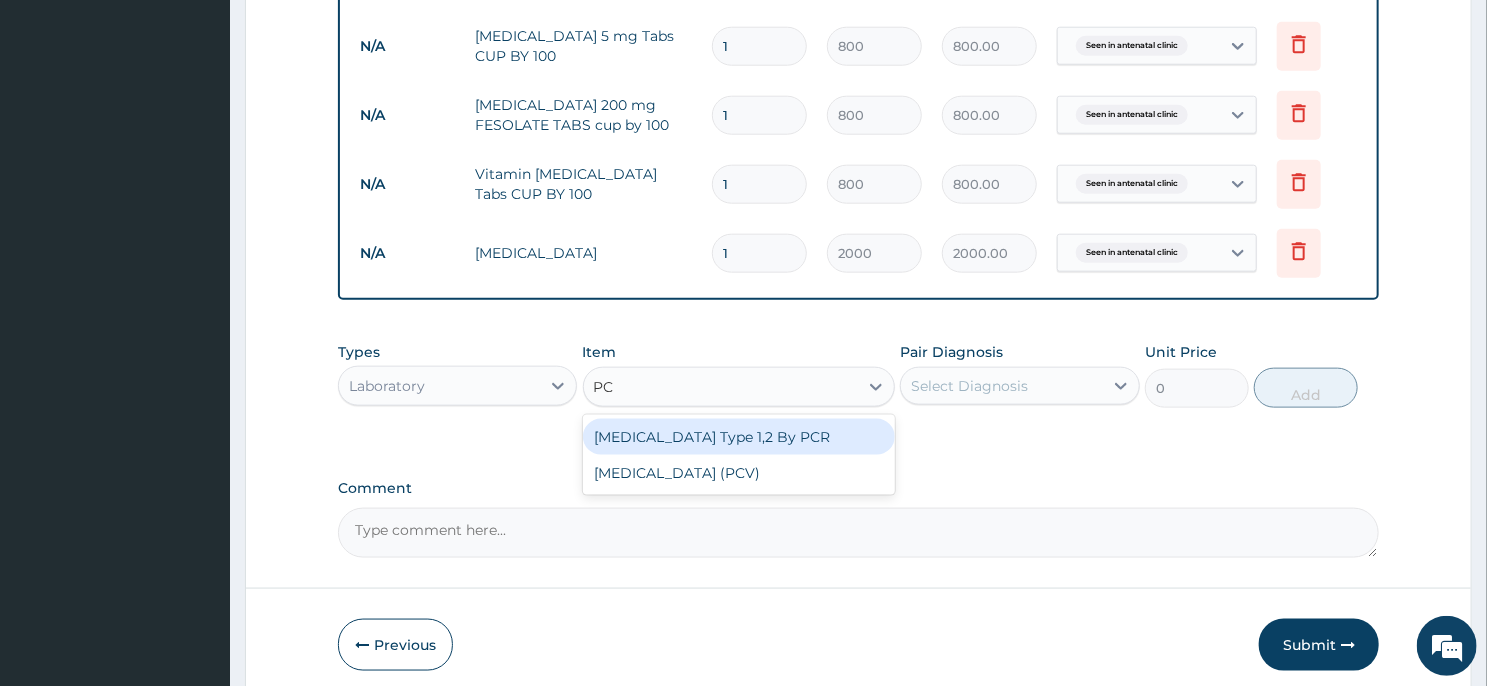 type on "PCV" 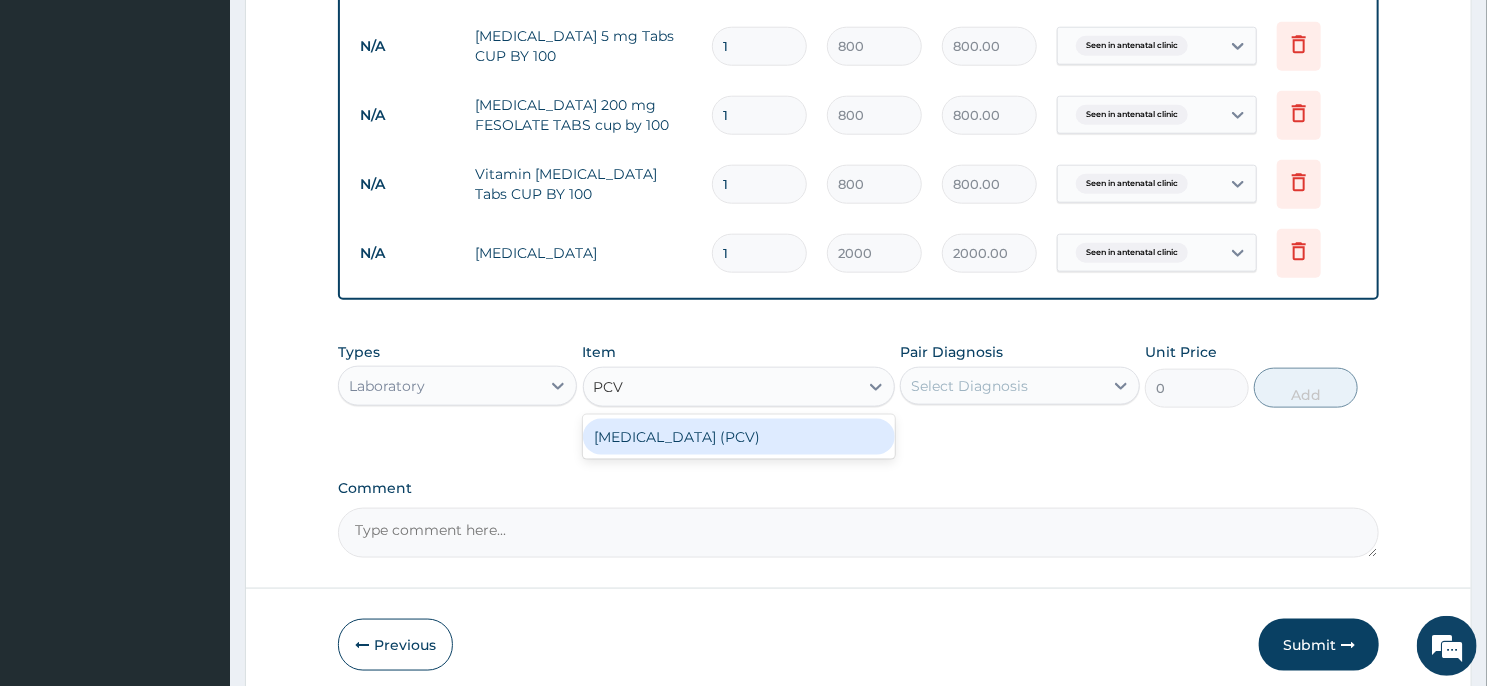 click on "[MEDICAL_DATA] (PCV)" at bounding box center [739, 437] 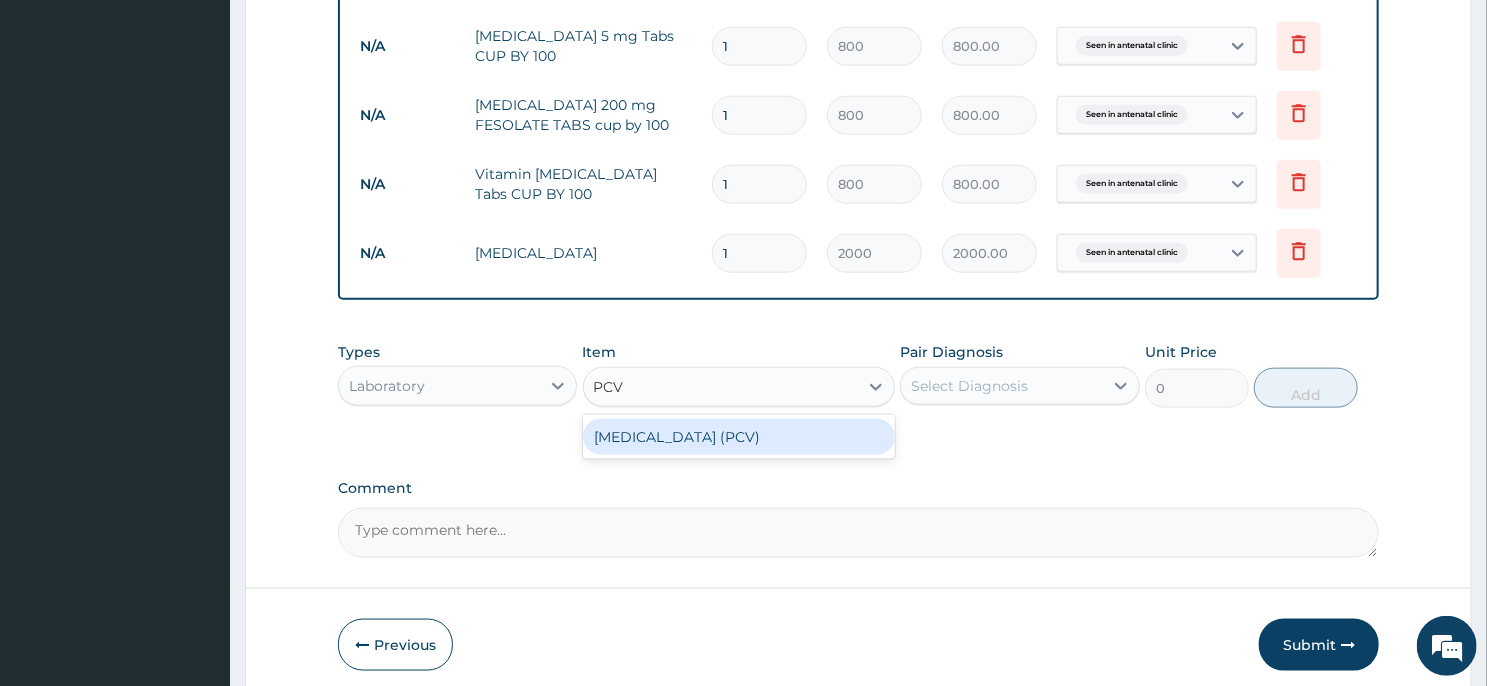 type 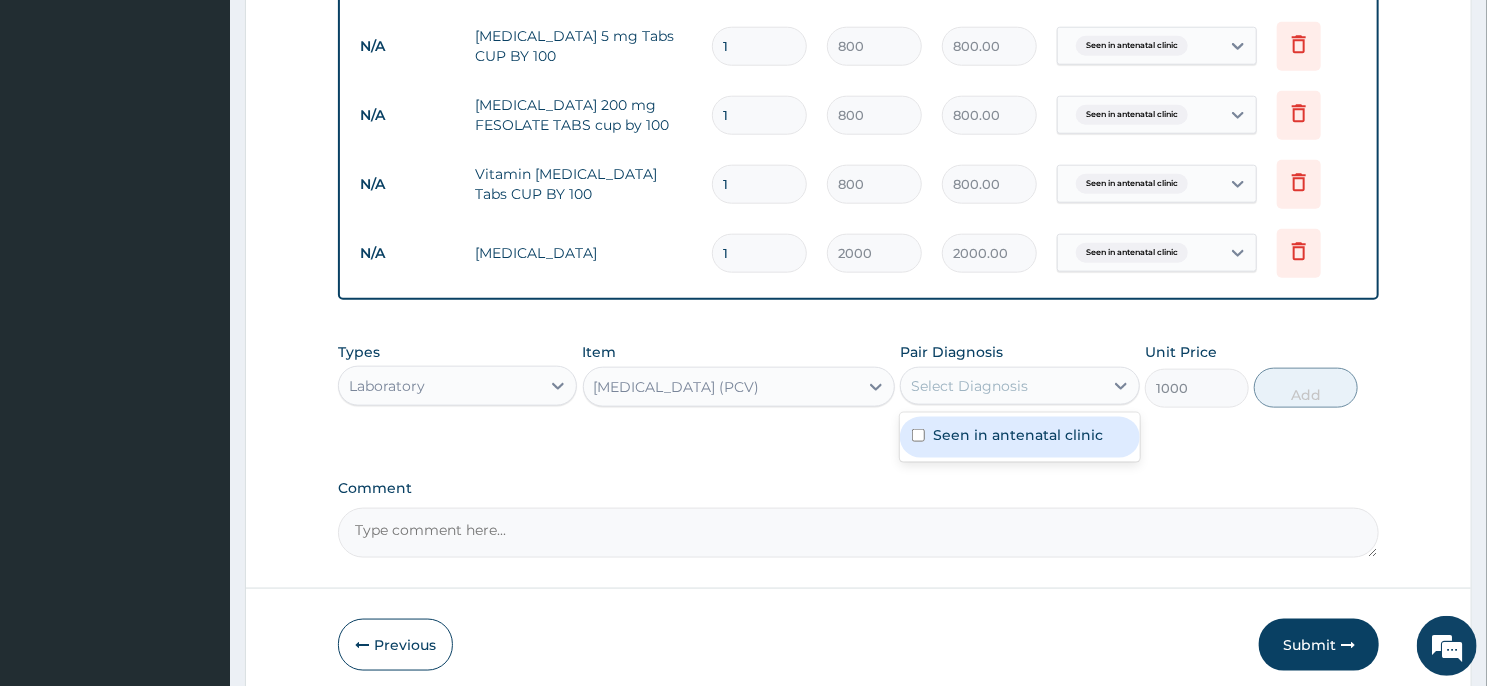 click on "Select Diagnosis" at bounding box center (969, 386) 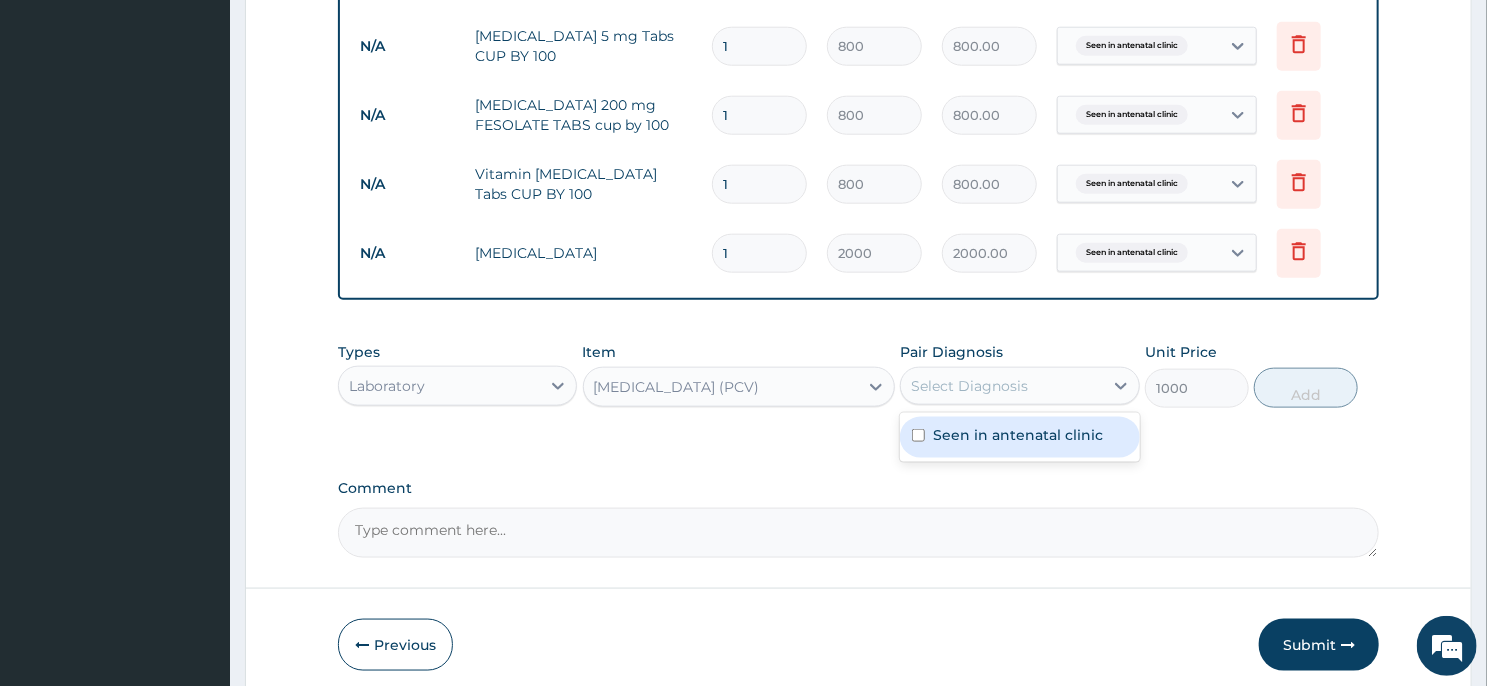 click on "Seen in antenatal clinic" at bounding box center [1018, 435] 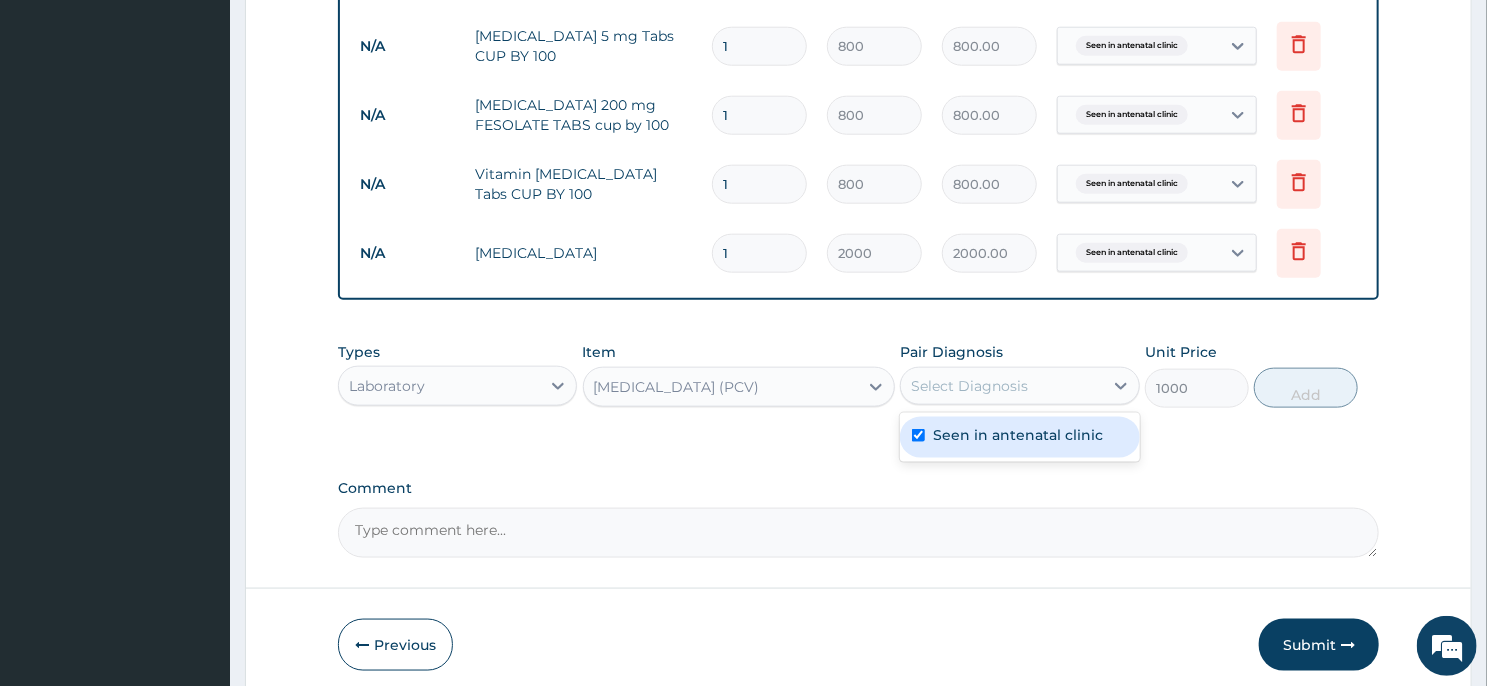 checkbox on "true" 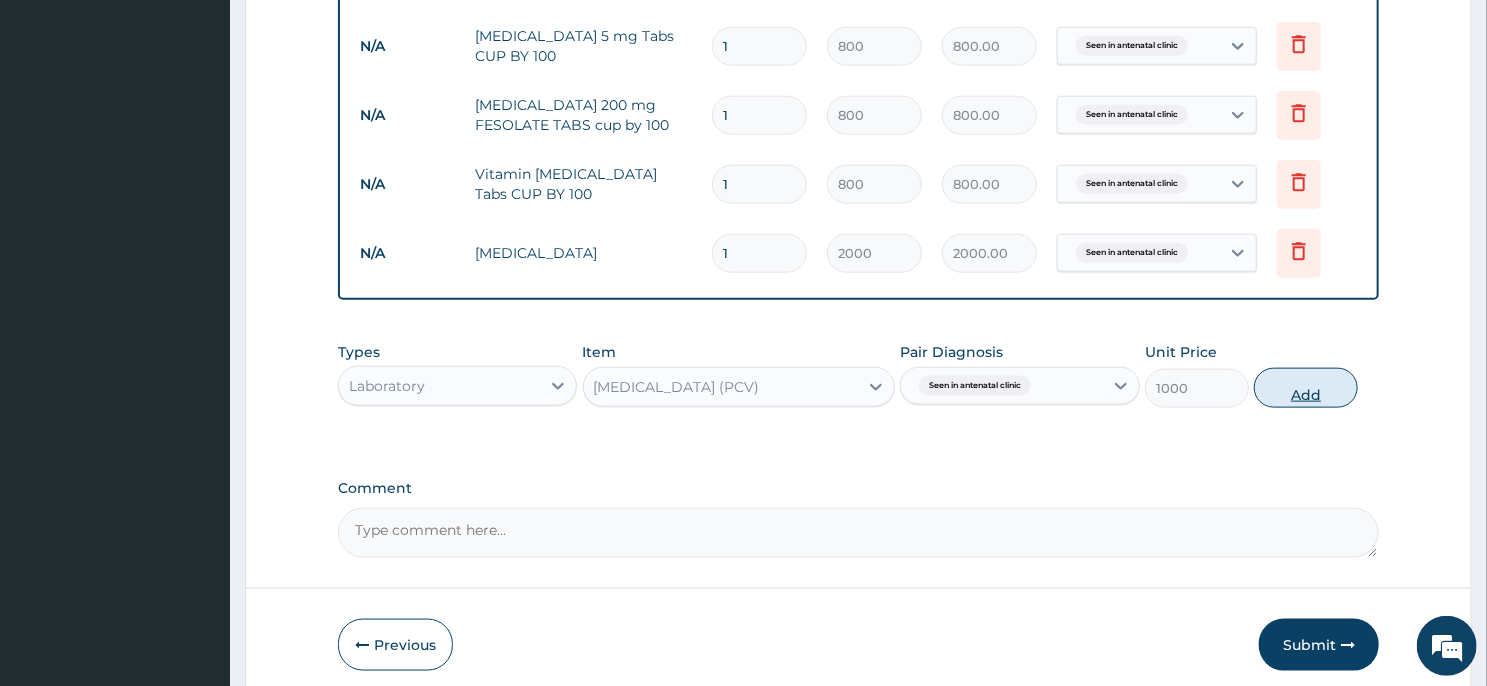 click on "Add" at bounding box center (1306, 388) 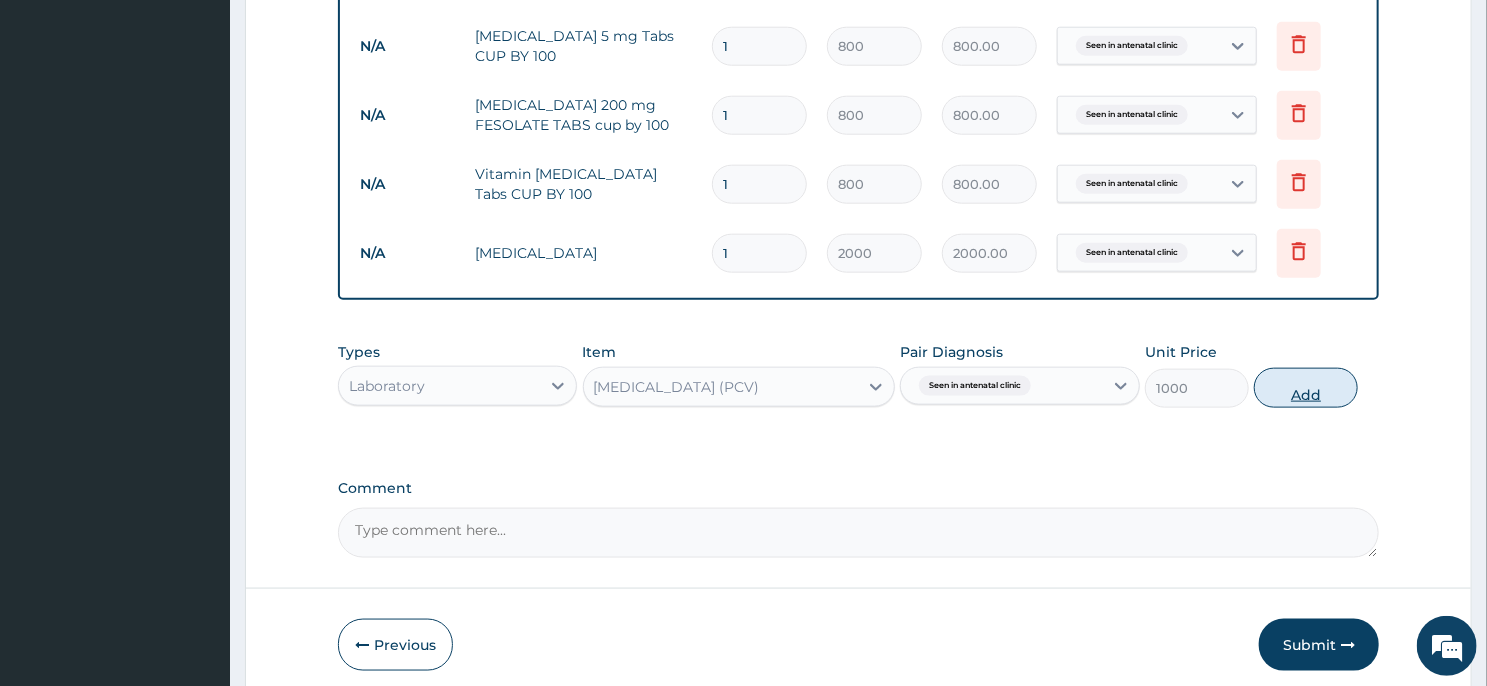 type on "0" 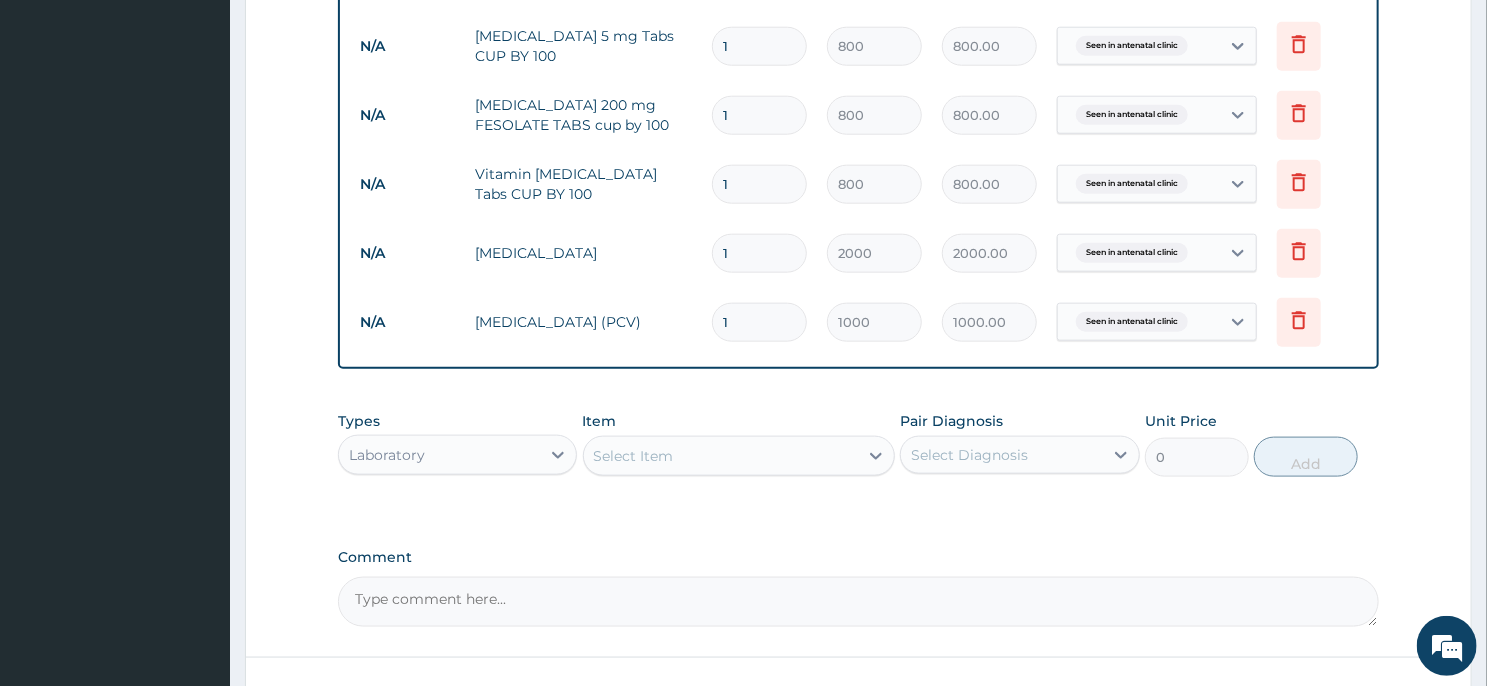 click on "Select Item" at bounding box center (721, 456) 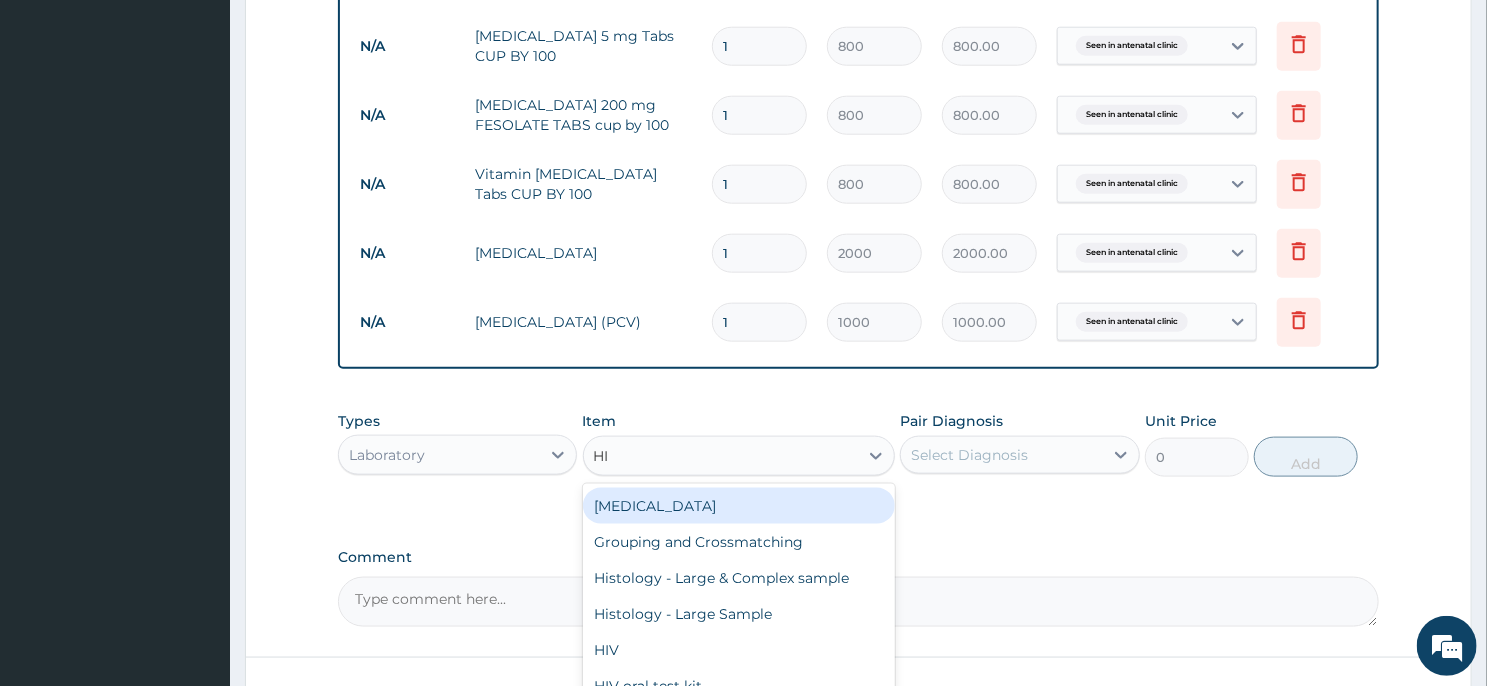 type on "HIV" 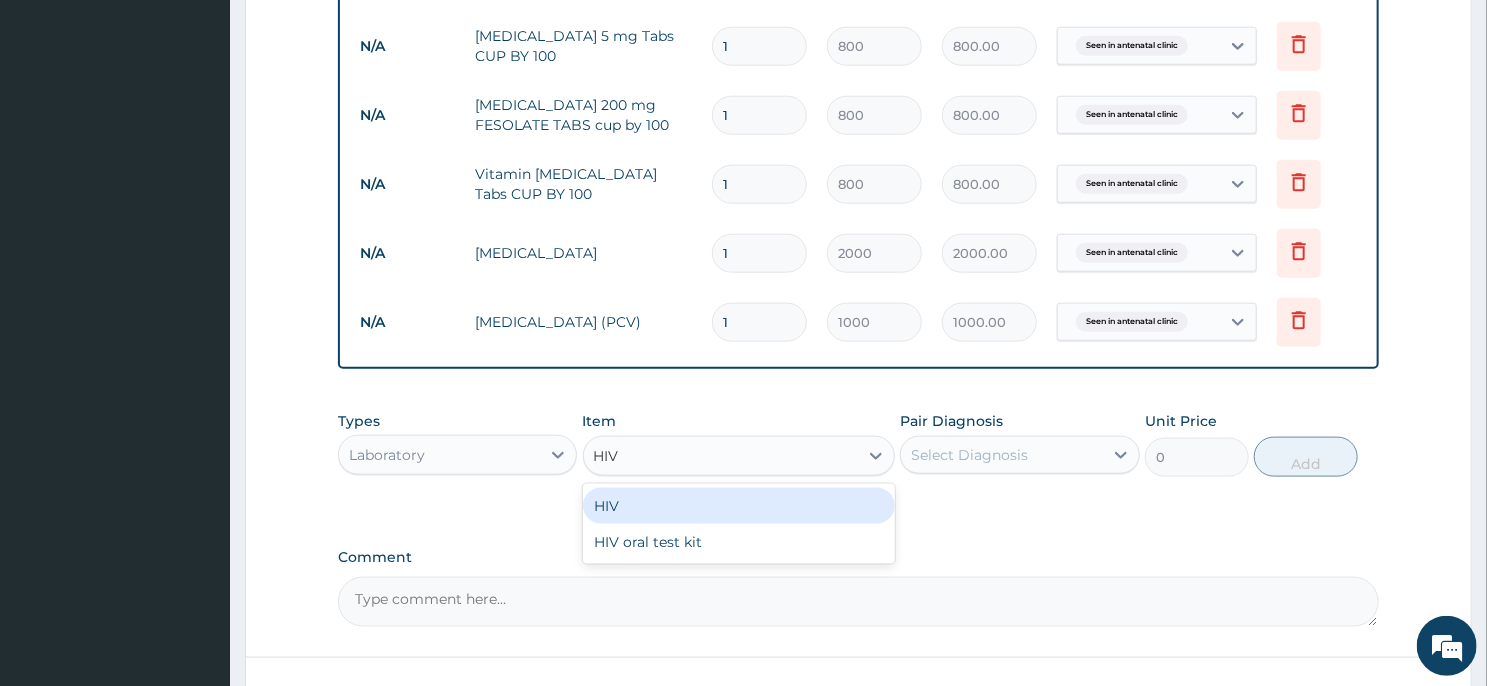 click on "HIV" at bounding box center (739, 506) 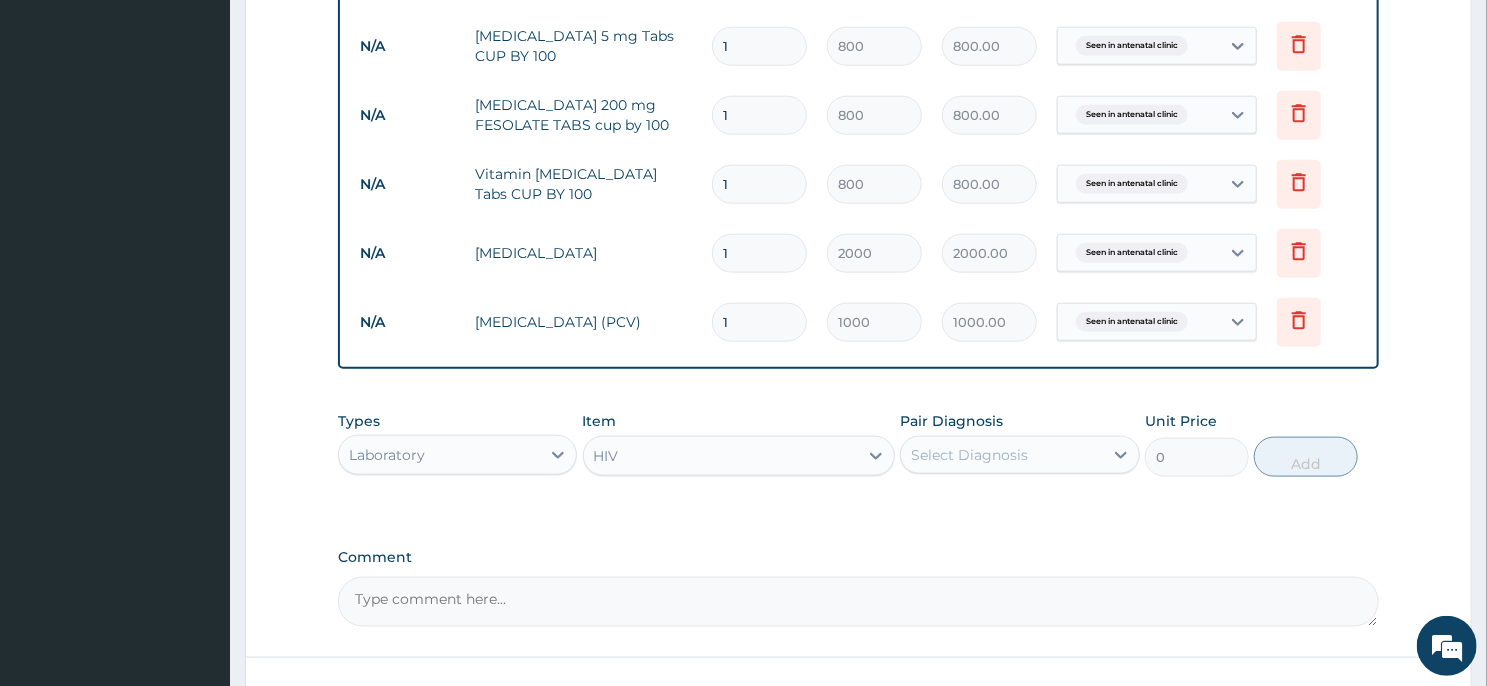 type 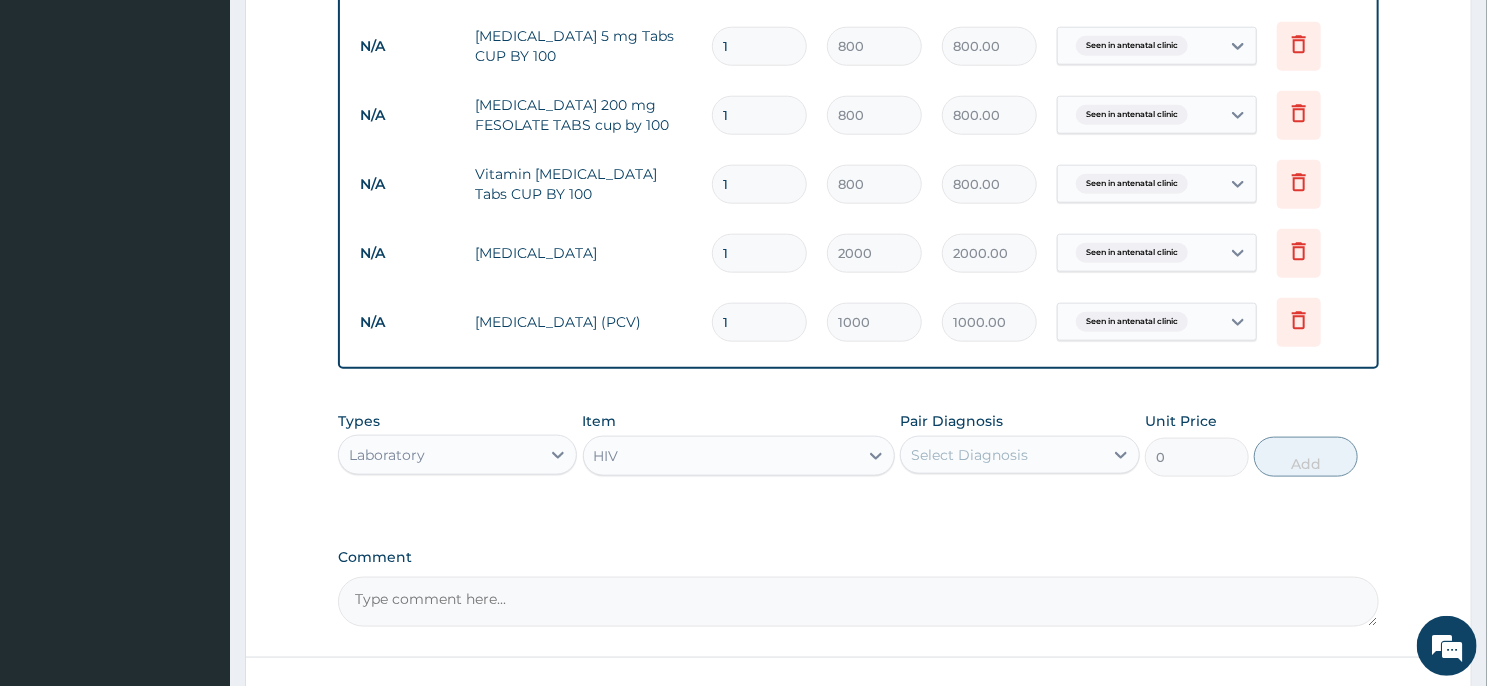 type on "2000" 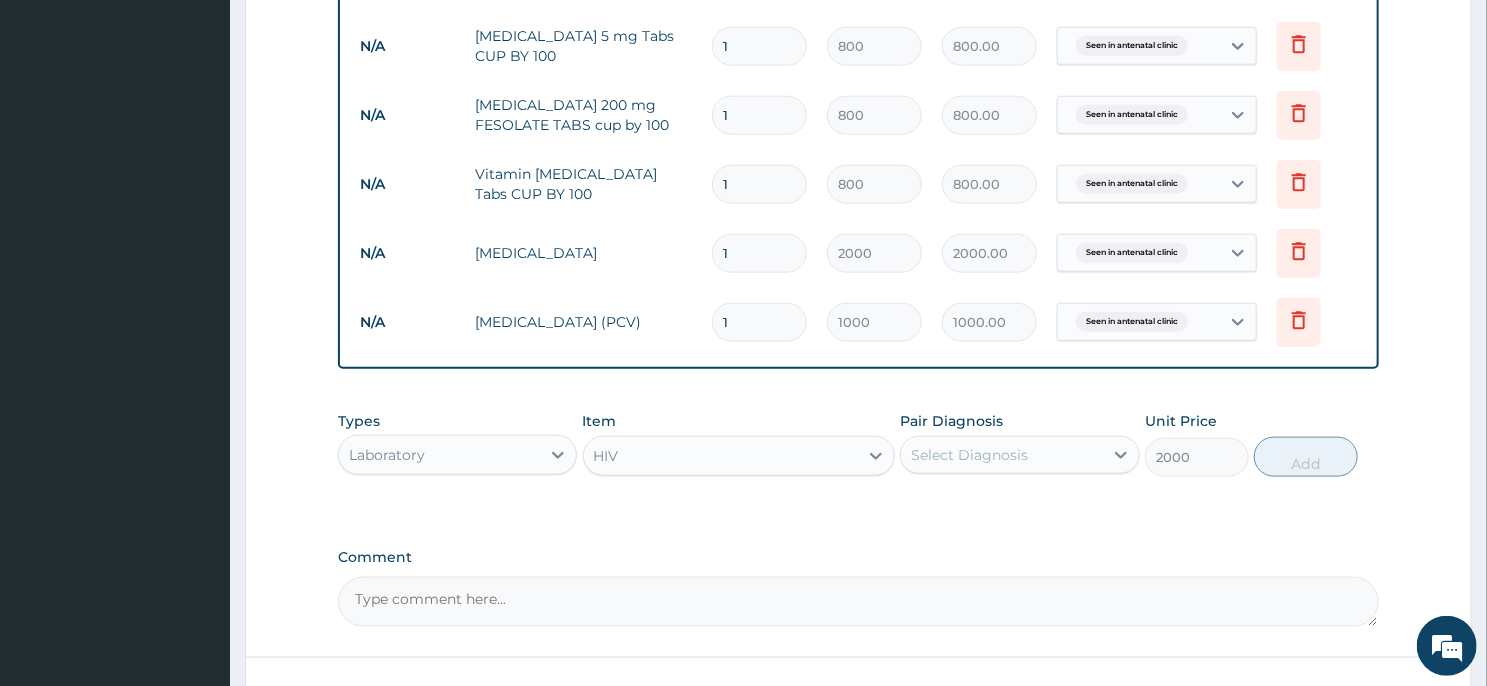click on "Select Diagnosis" at bounding box center (969, 455) 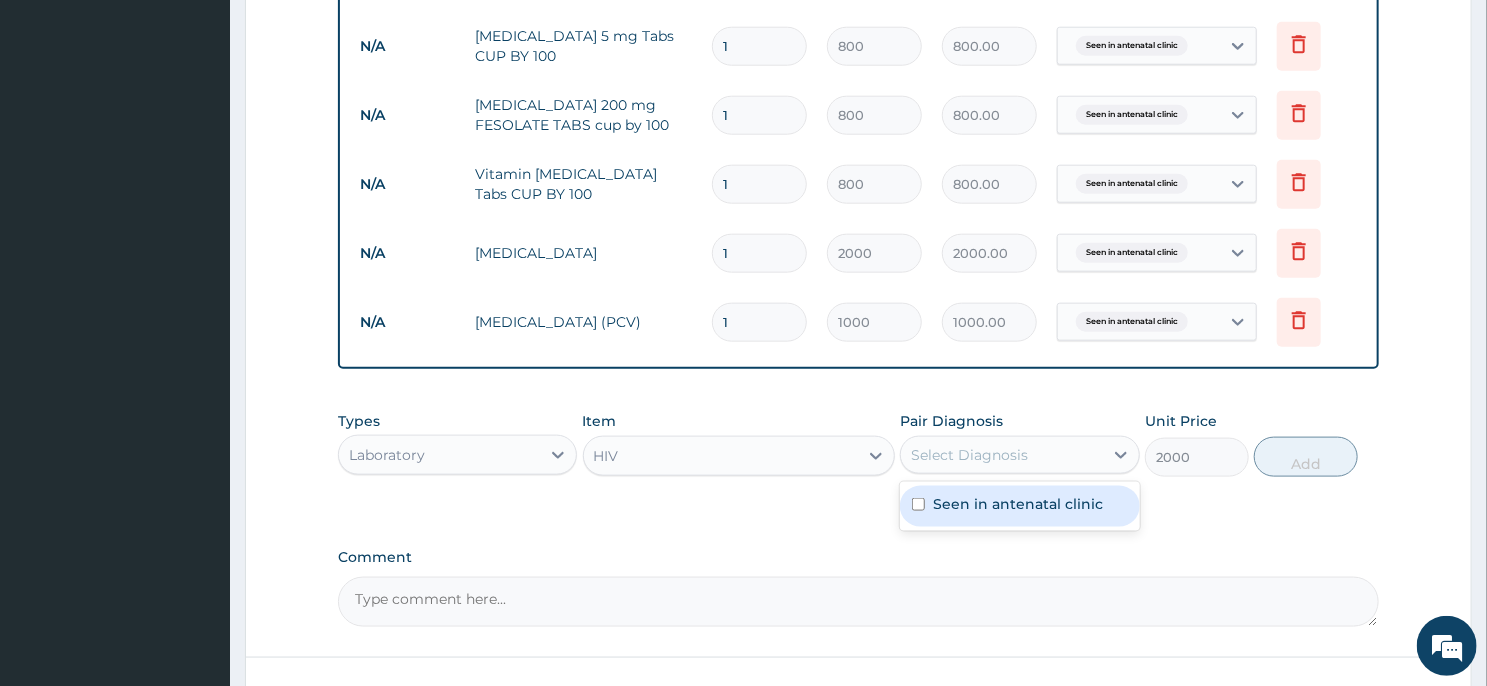 click on "Seen in antenatal clinic" at bounding box center [1018, 504] 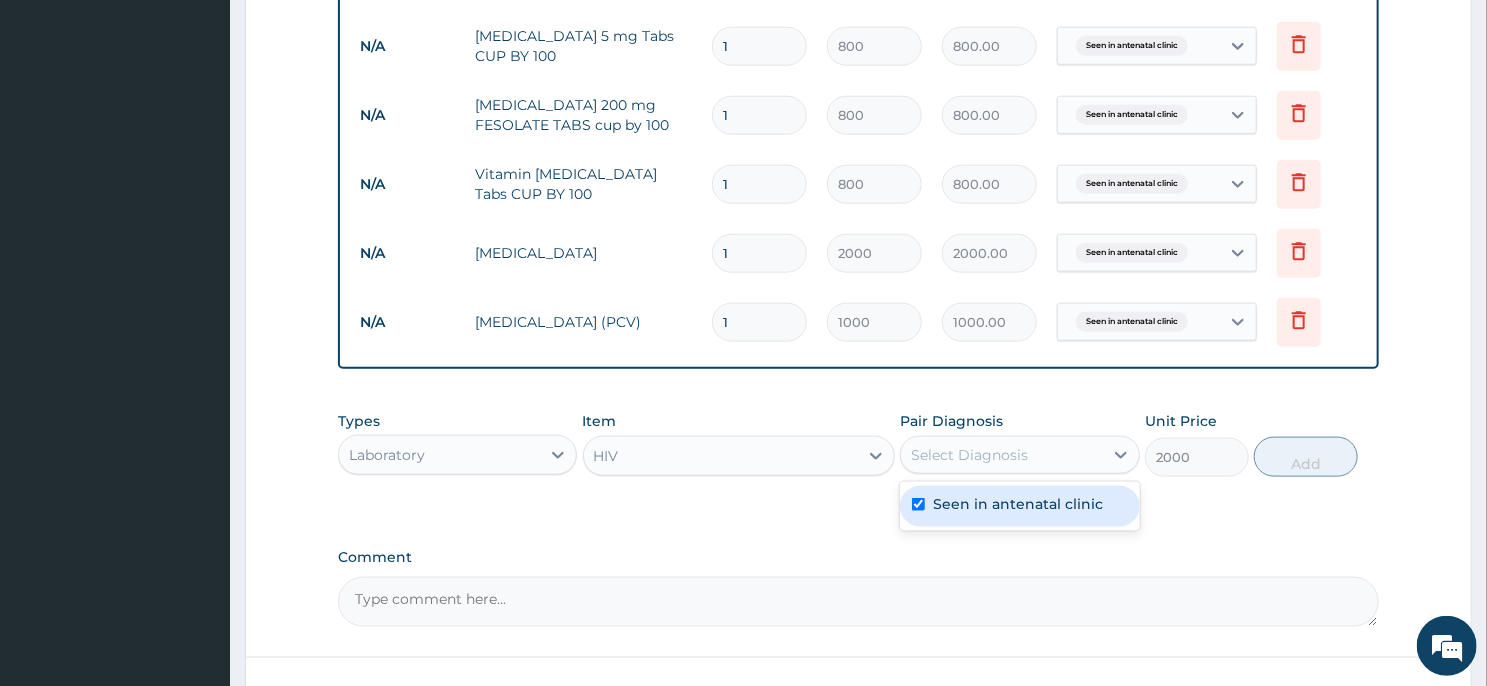 checkbox on "true" 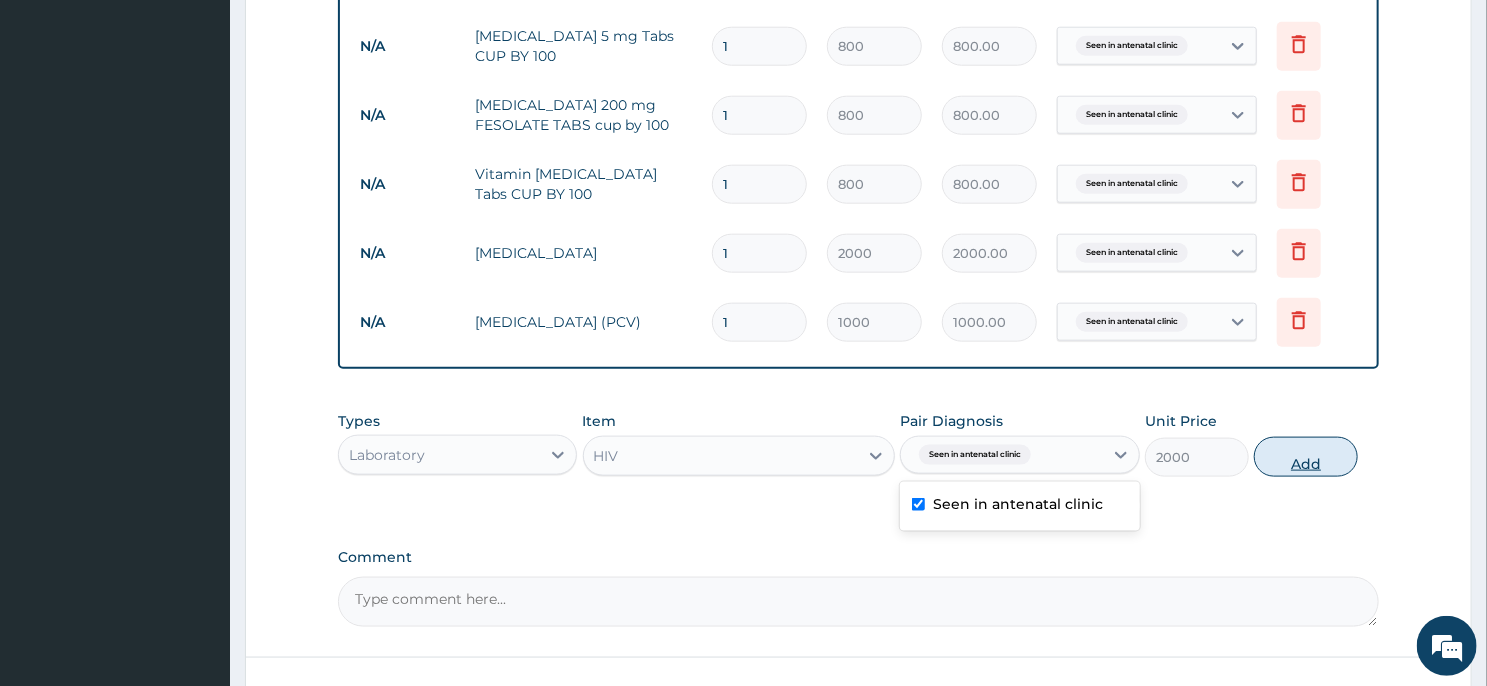 click on "Add" at bounding box center (1306, 457) 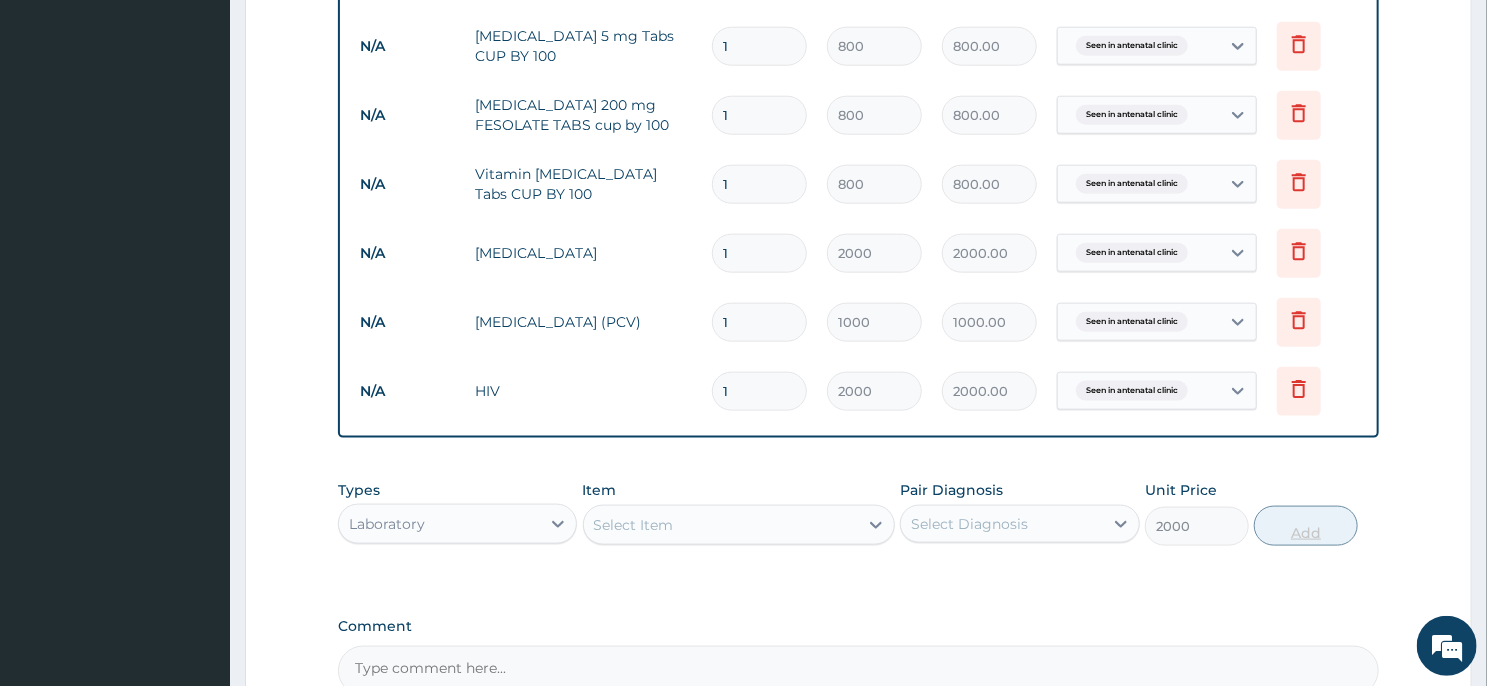 type on "0" 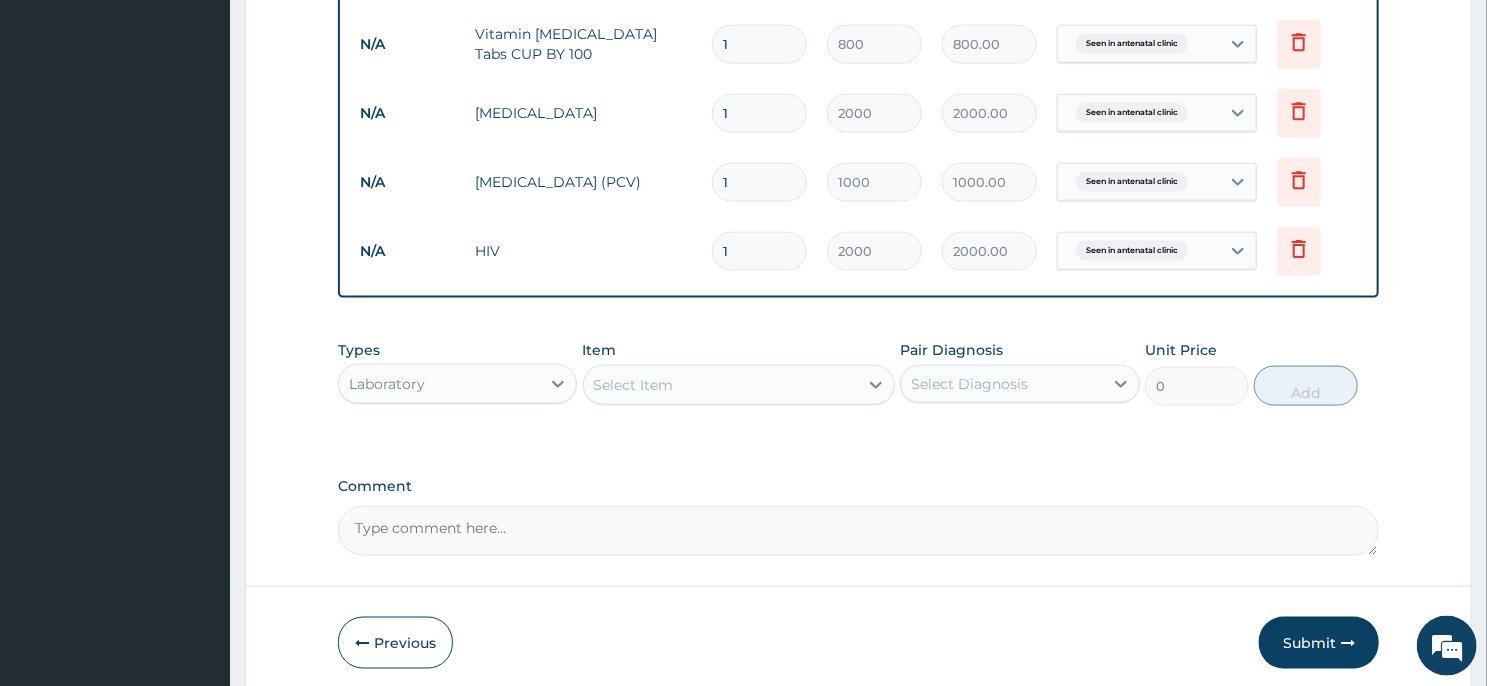 scroll, scrollTop: 1224, scrollLeft: 0, axis: vertical 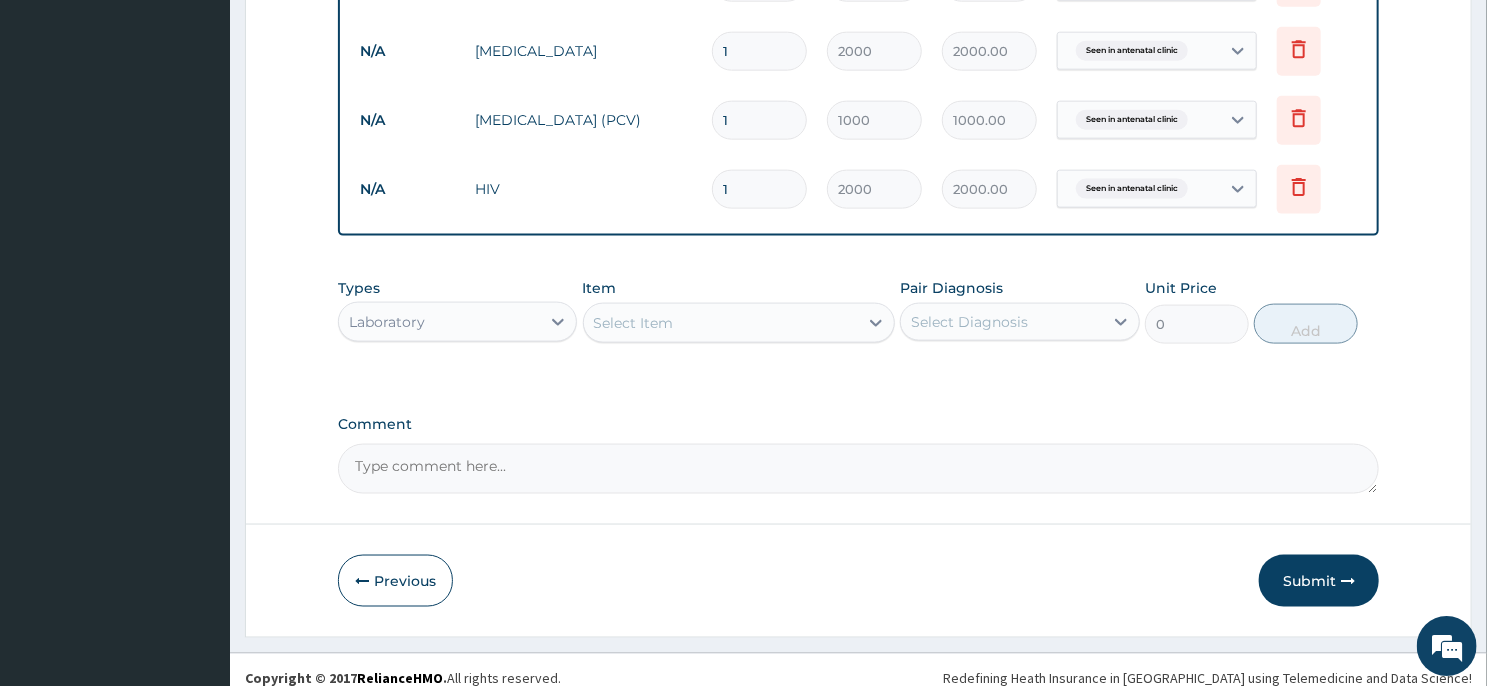 click on "Select Item" at bounding box center [721, 323] 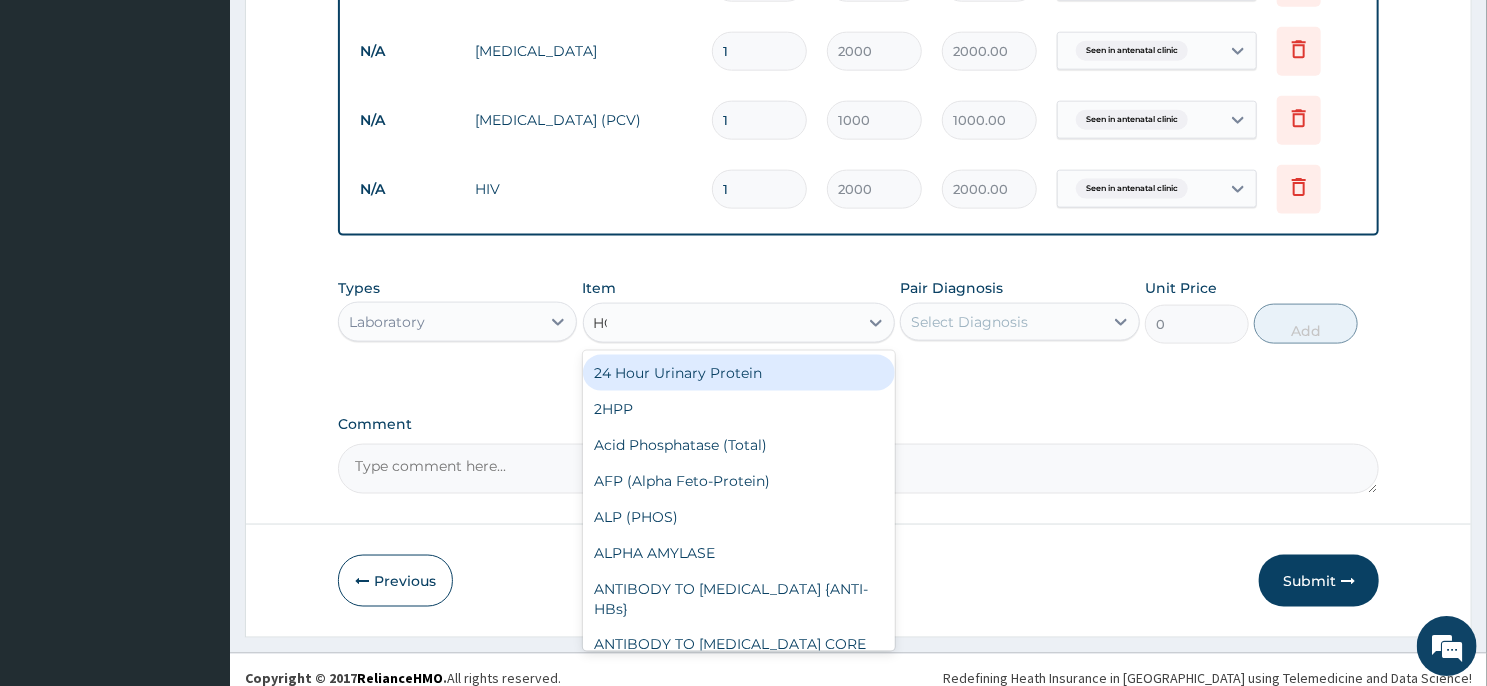 type on "HCV" 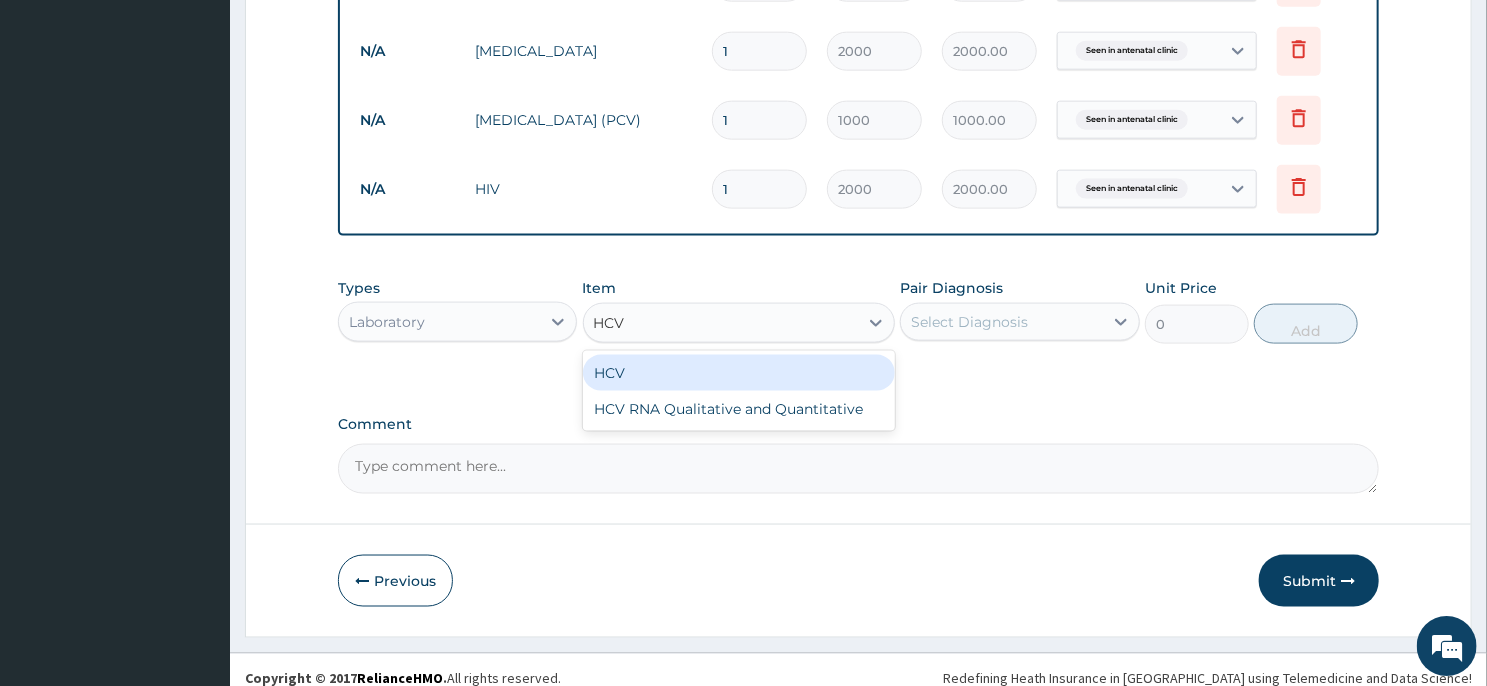 click on "HCV" at bounding box center [739, 373] 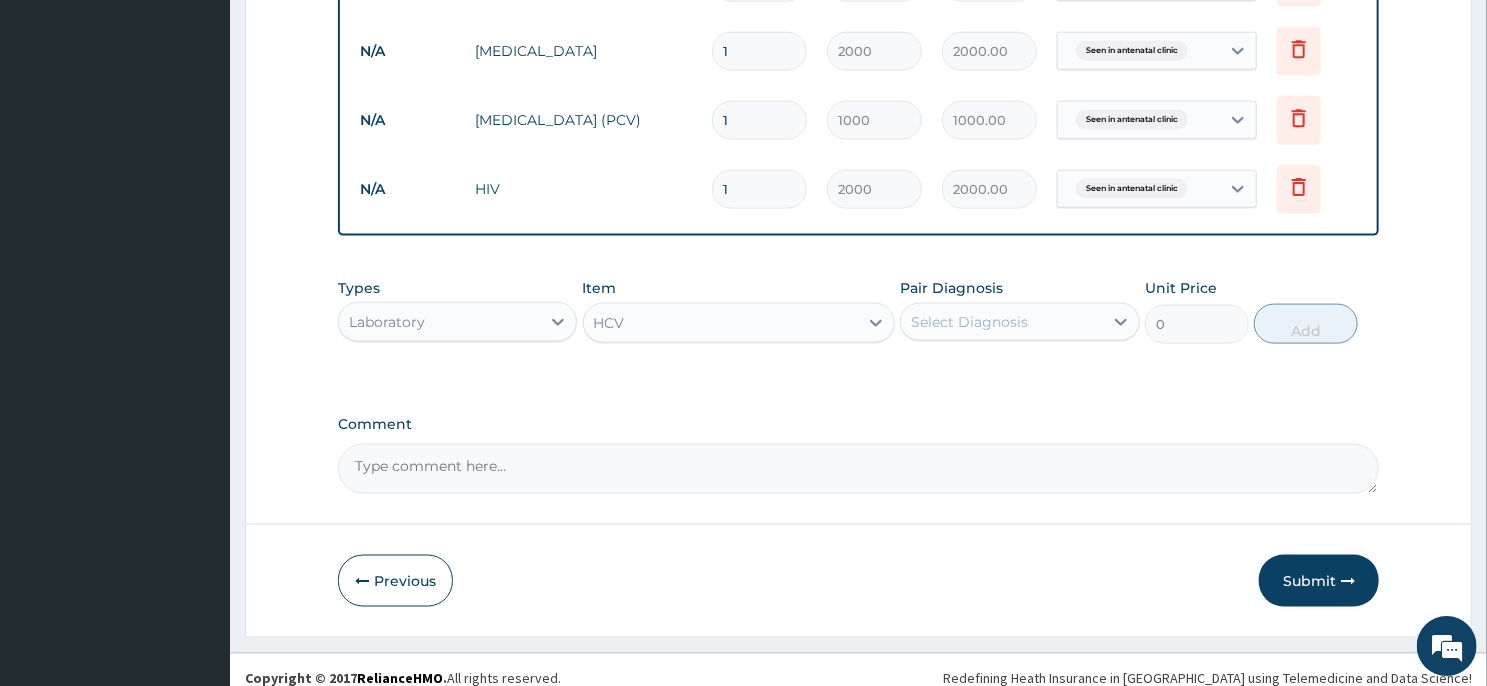 type 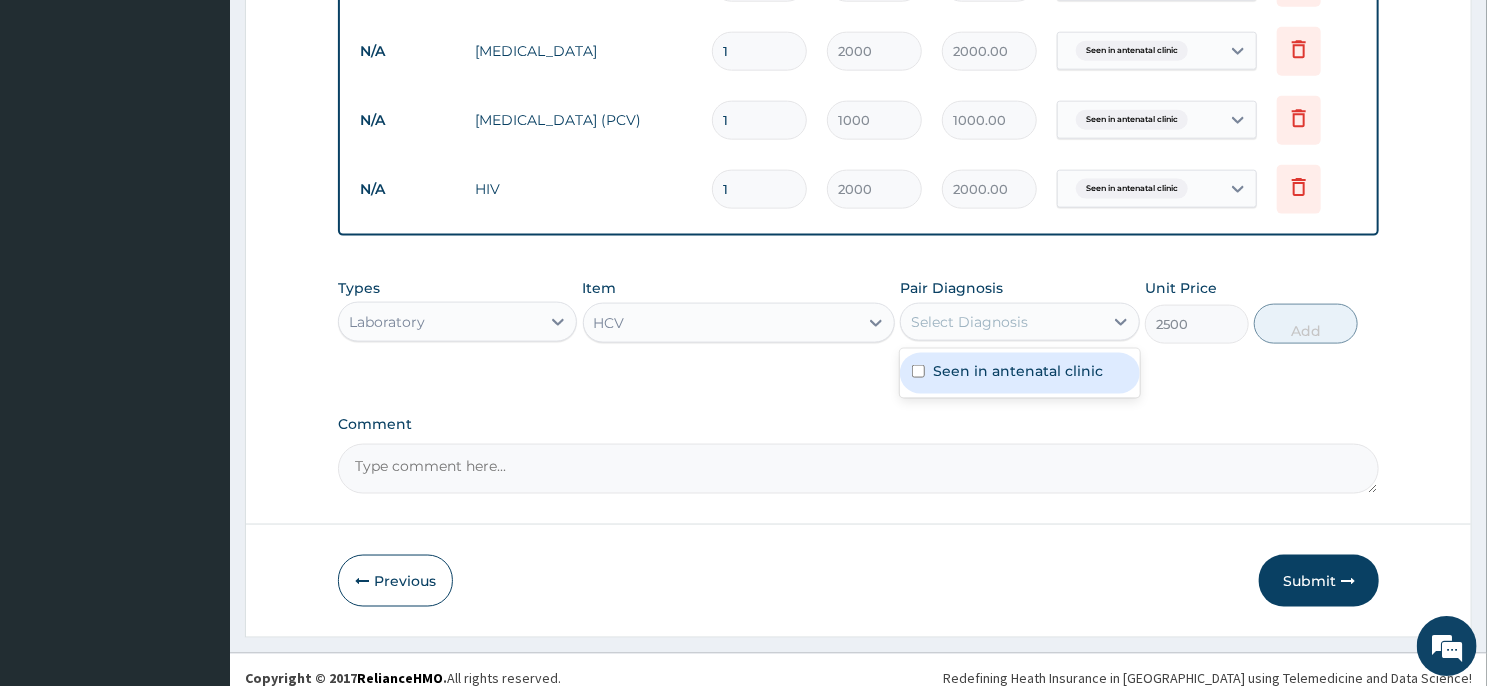click on "Select Diagnosis" at bounding box center [969, 322] 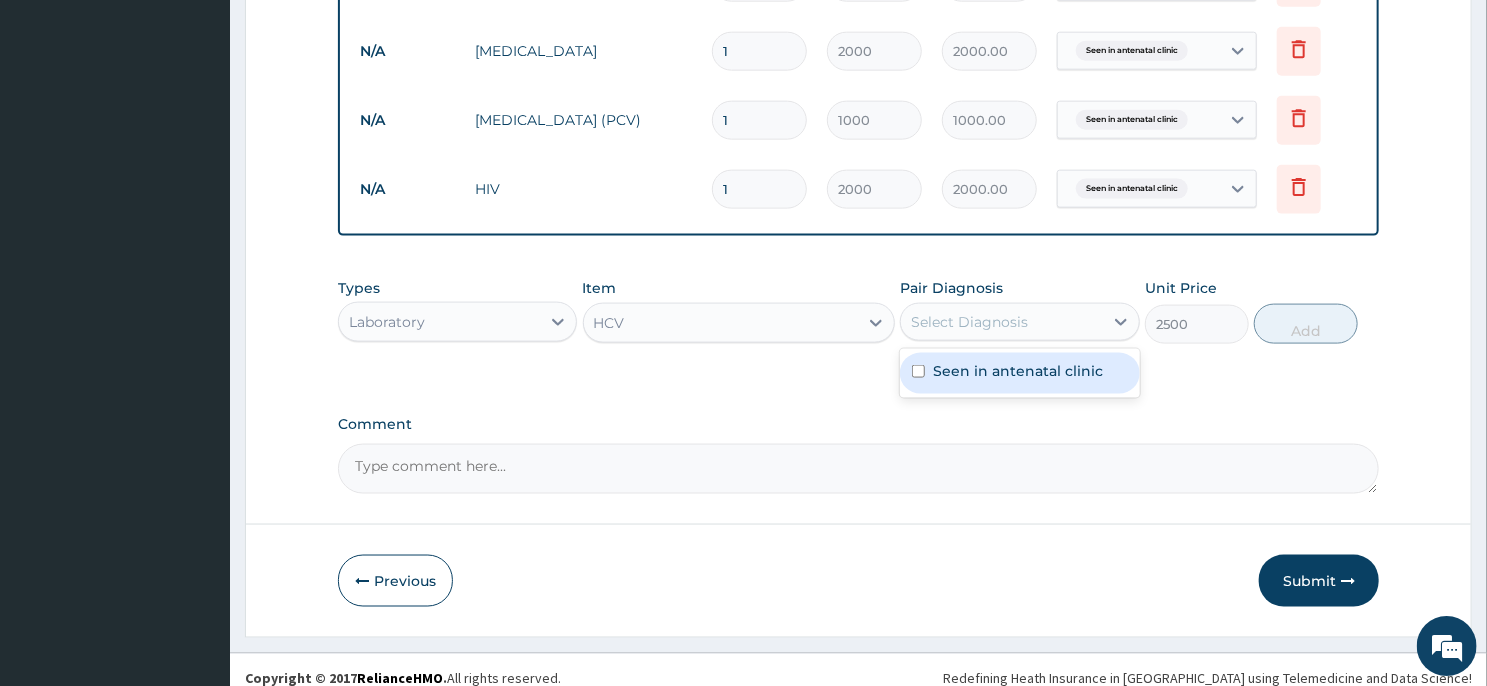 click on "Seen in antenatal clinic" at bounding box center (1018, 371) 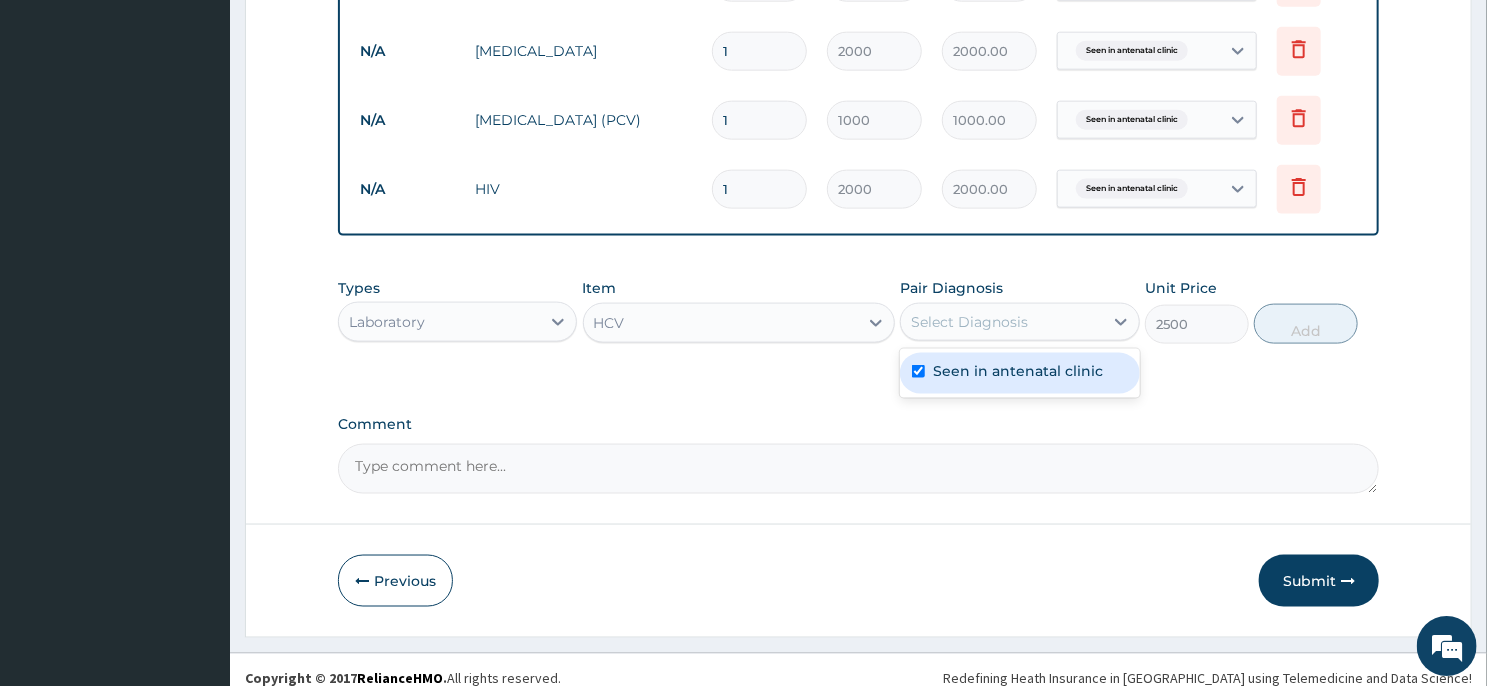 checkbox on "true" 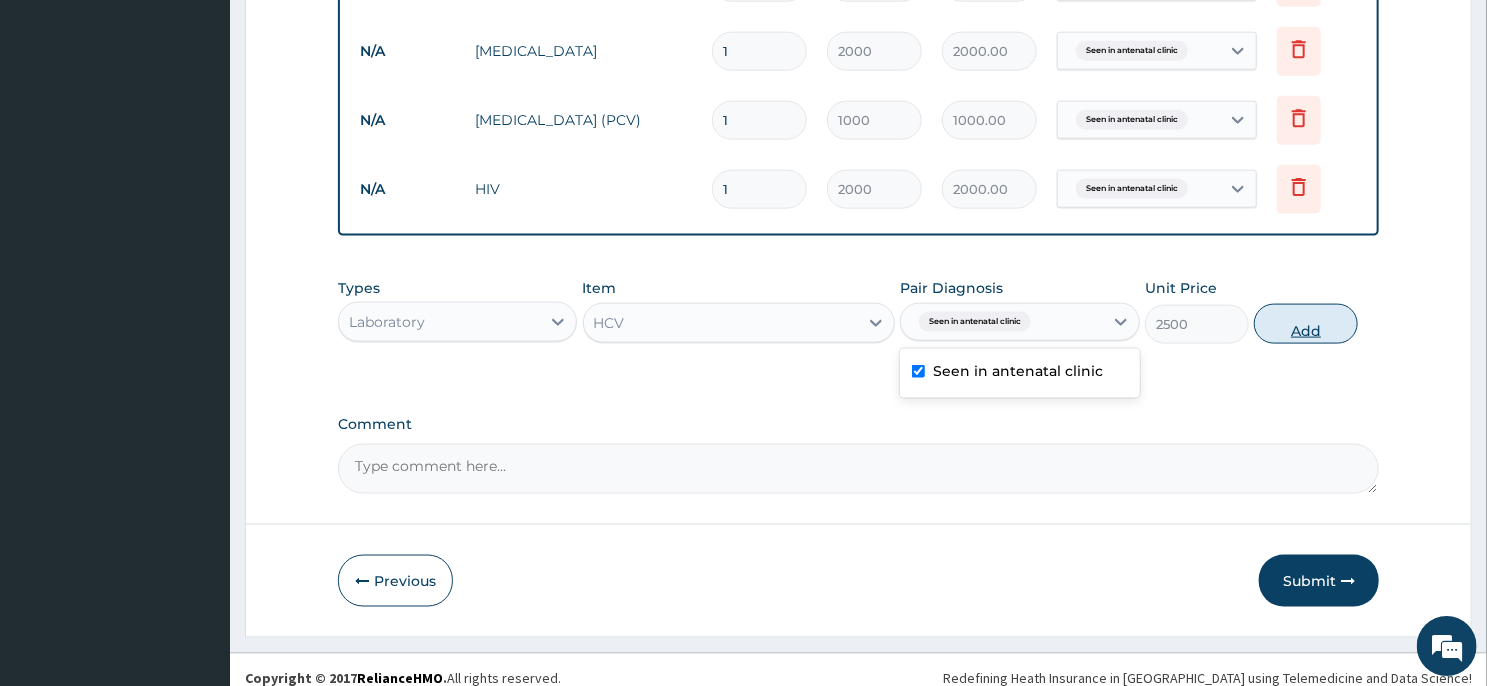 click on "Add" at bounding box center [1306, 324] 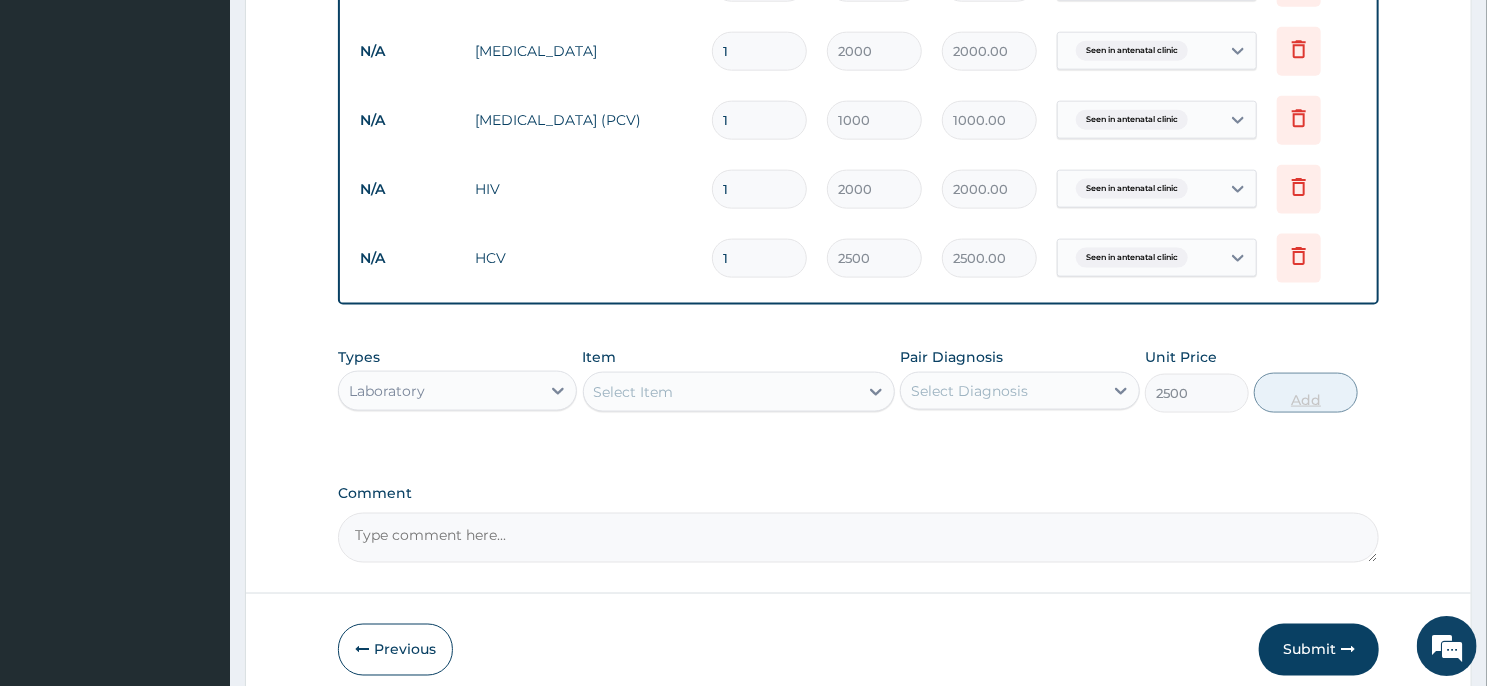 type on "0" 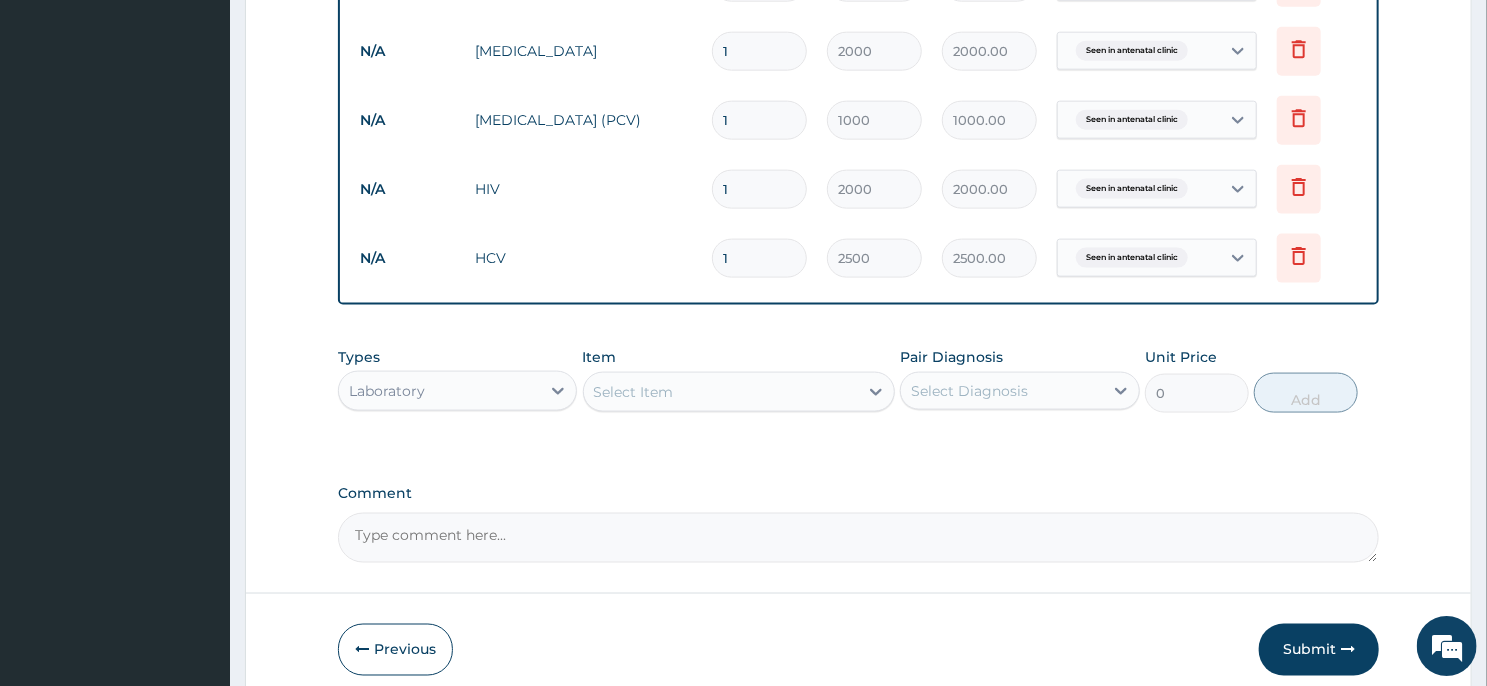 click on "Select Item" at bounding box center [721, 392] 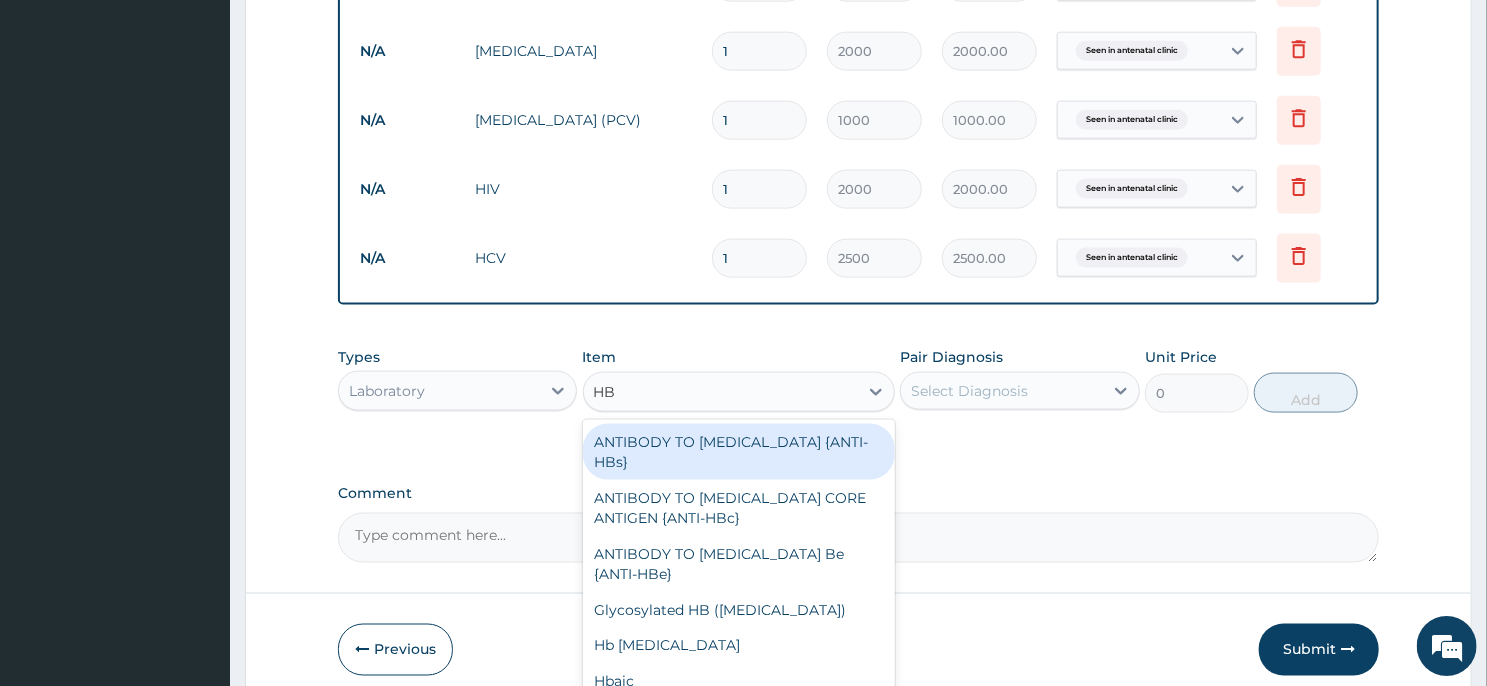 type on "HBV" 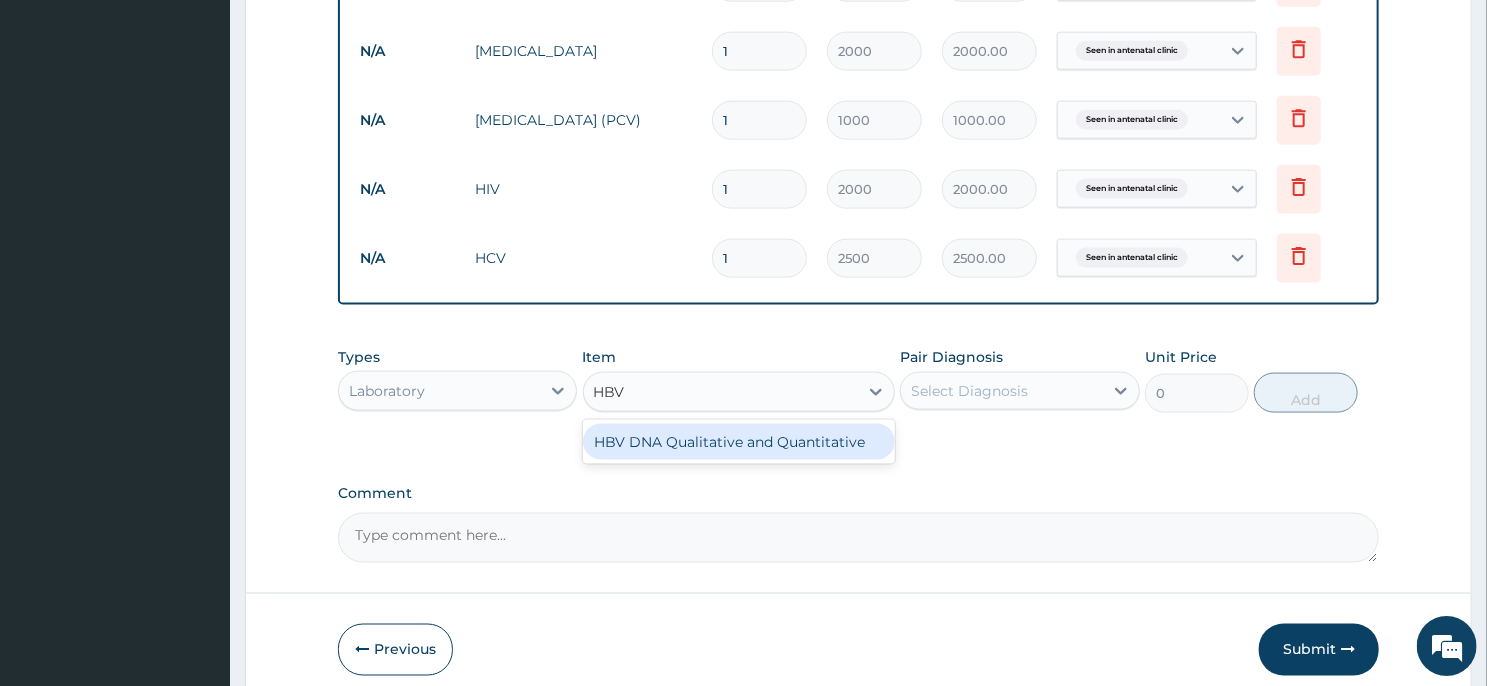 click on "HBV DNA Qualitative and Quantitative" at bounding box center (739, 442) 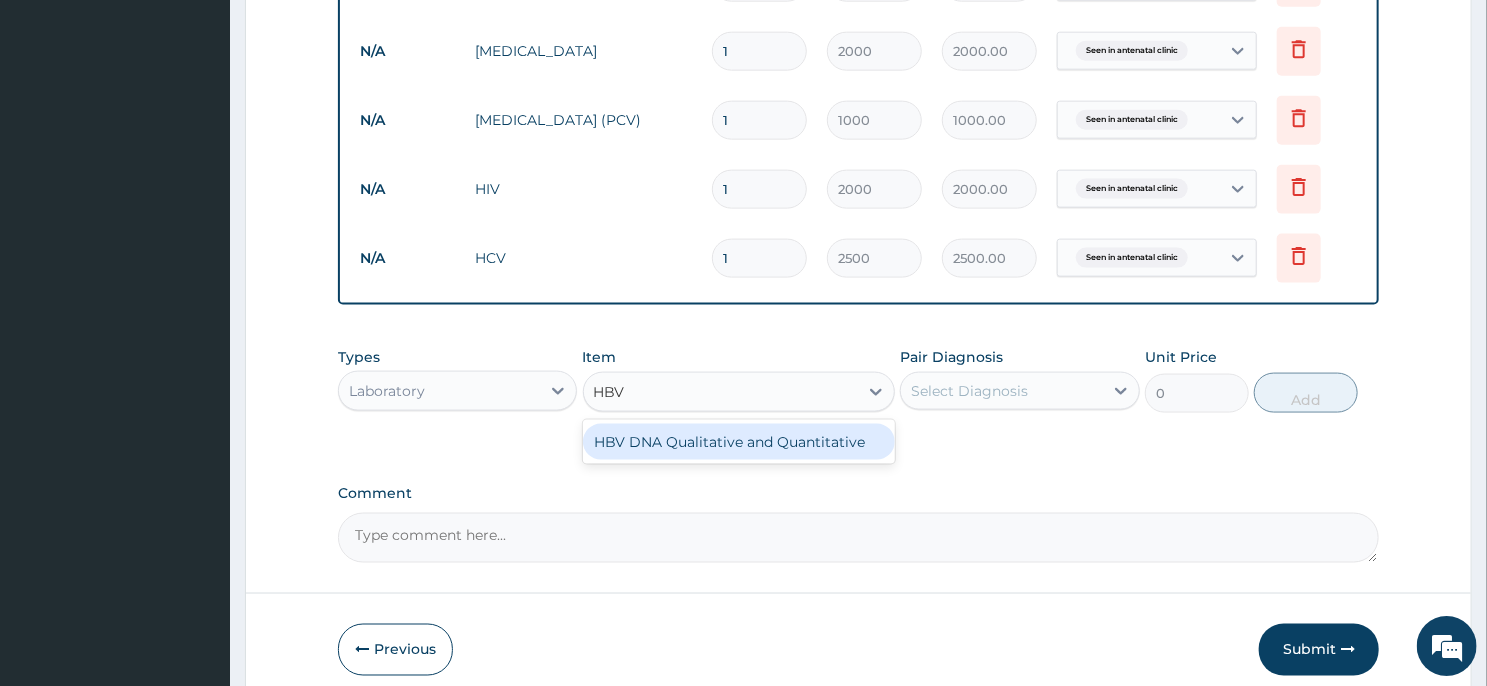 type 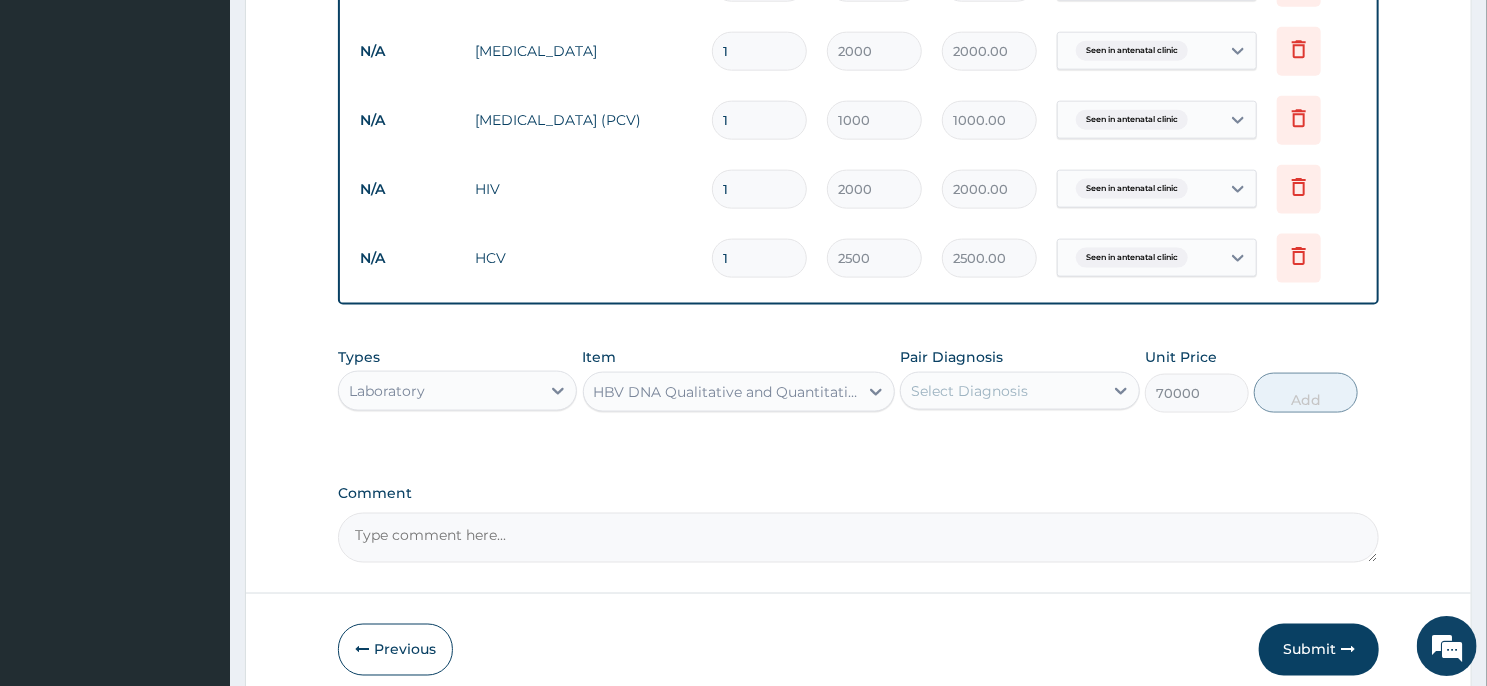 click on "Select Diagnosis" at bounding box center (969, 391) 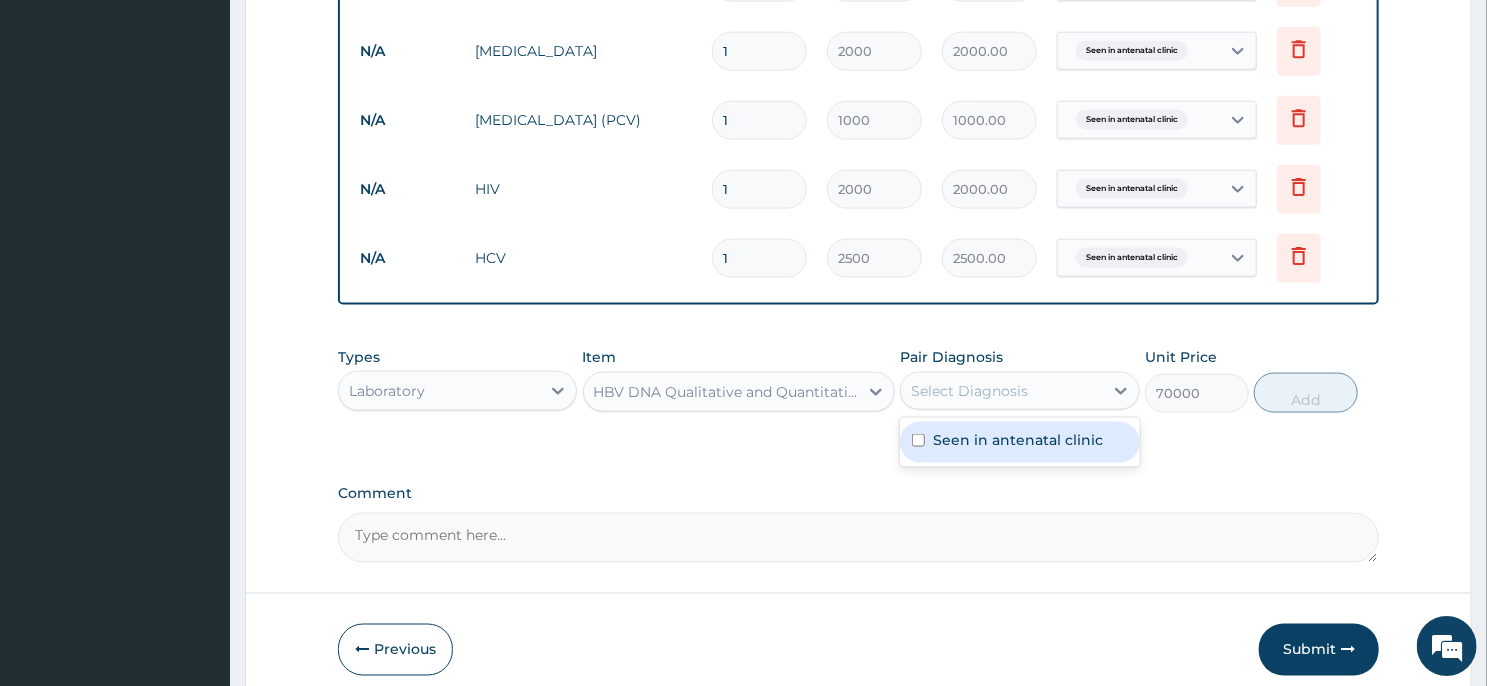 click on "Seen in antenatal clinic" at bounding box center [1018, 440] 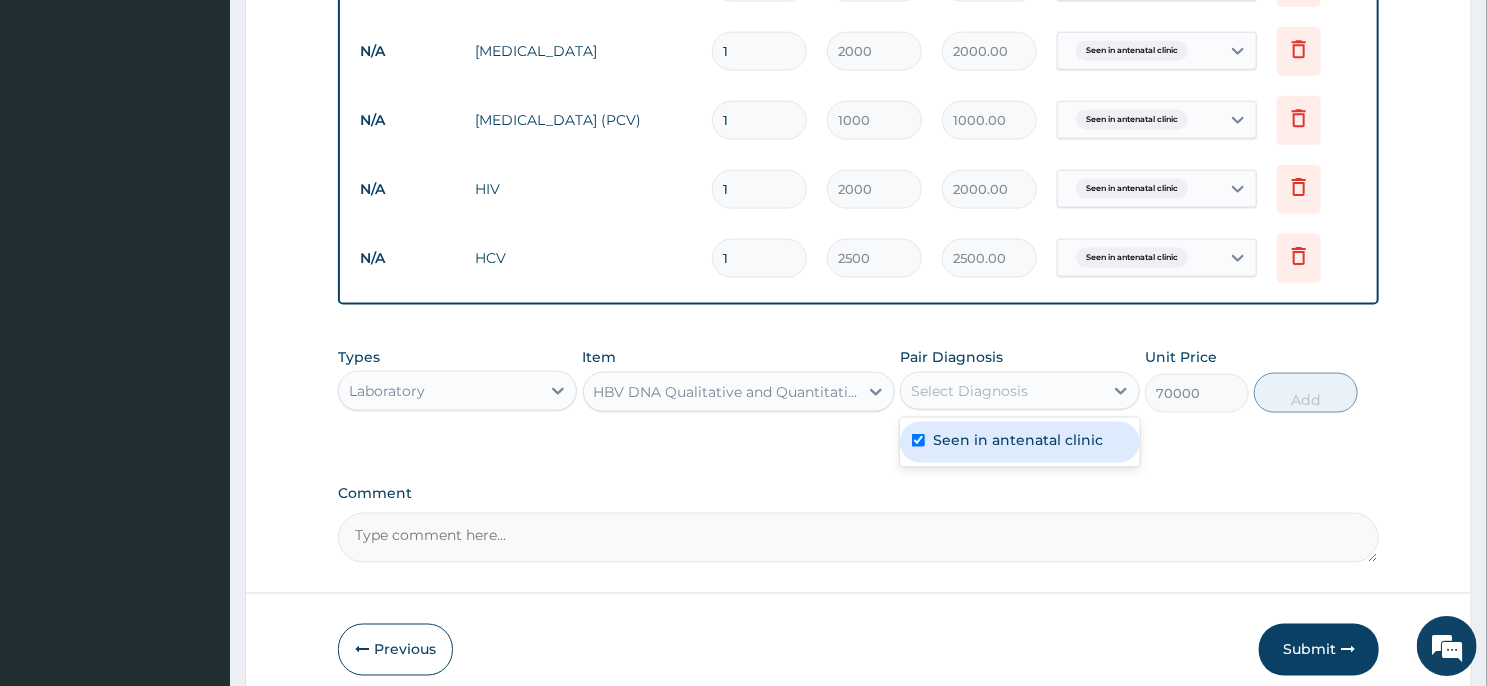 checkbox on "true" 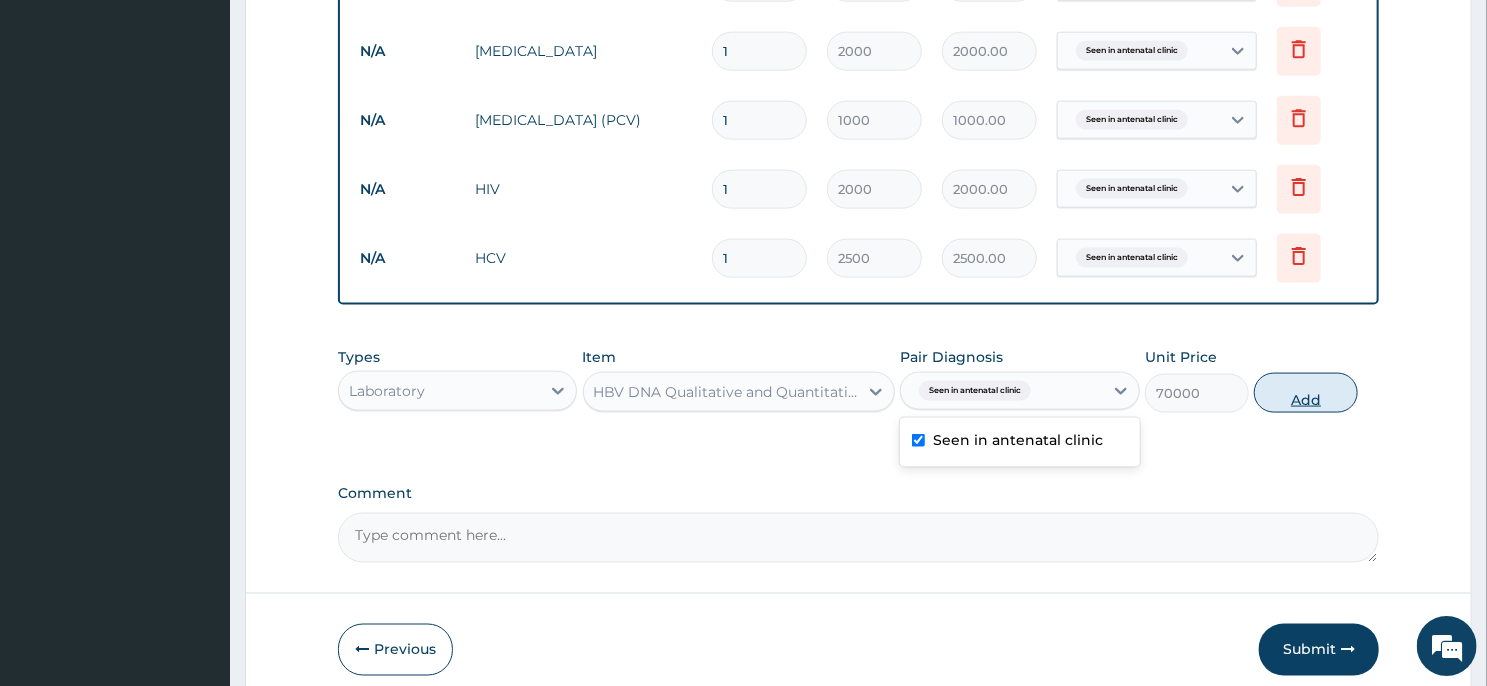 click on "Add" at bounding box center [1306, 393] 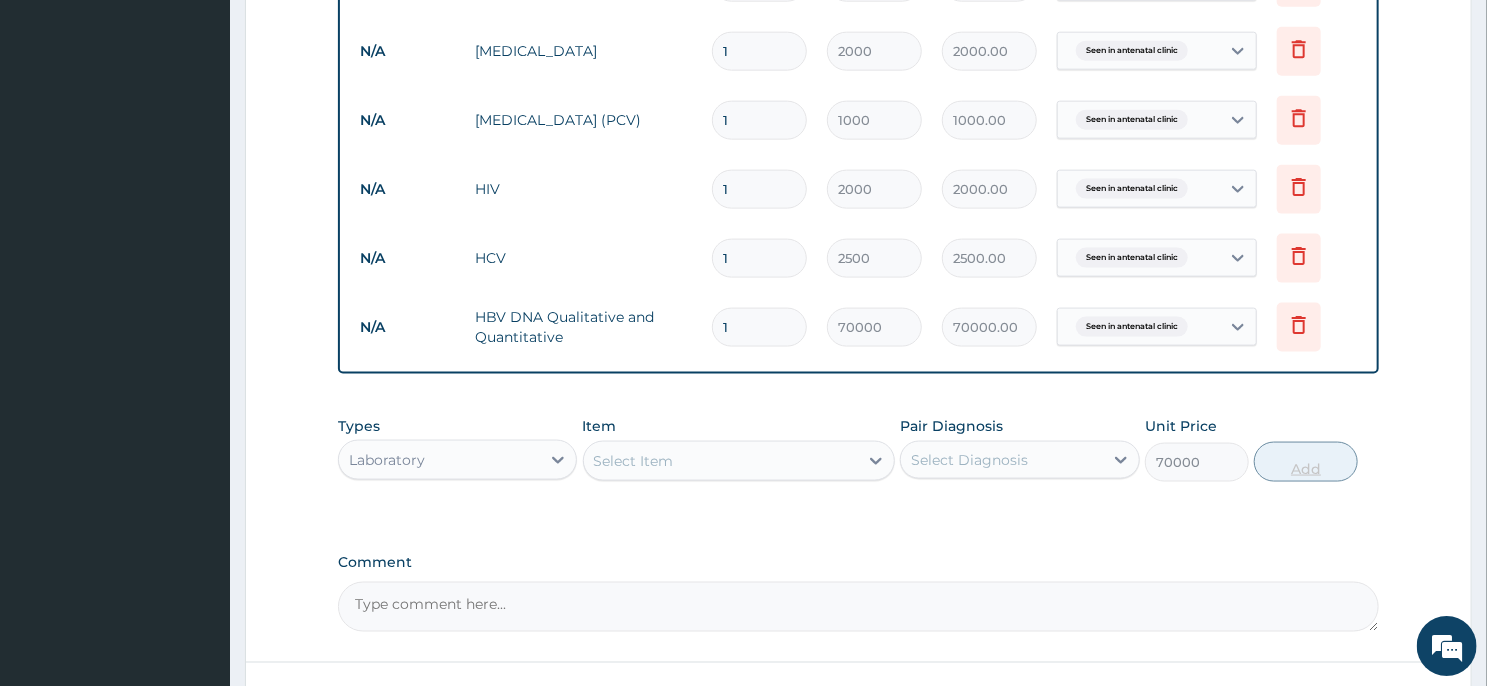 type on "0" 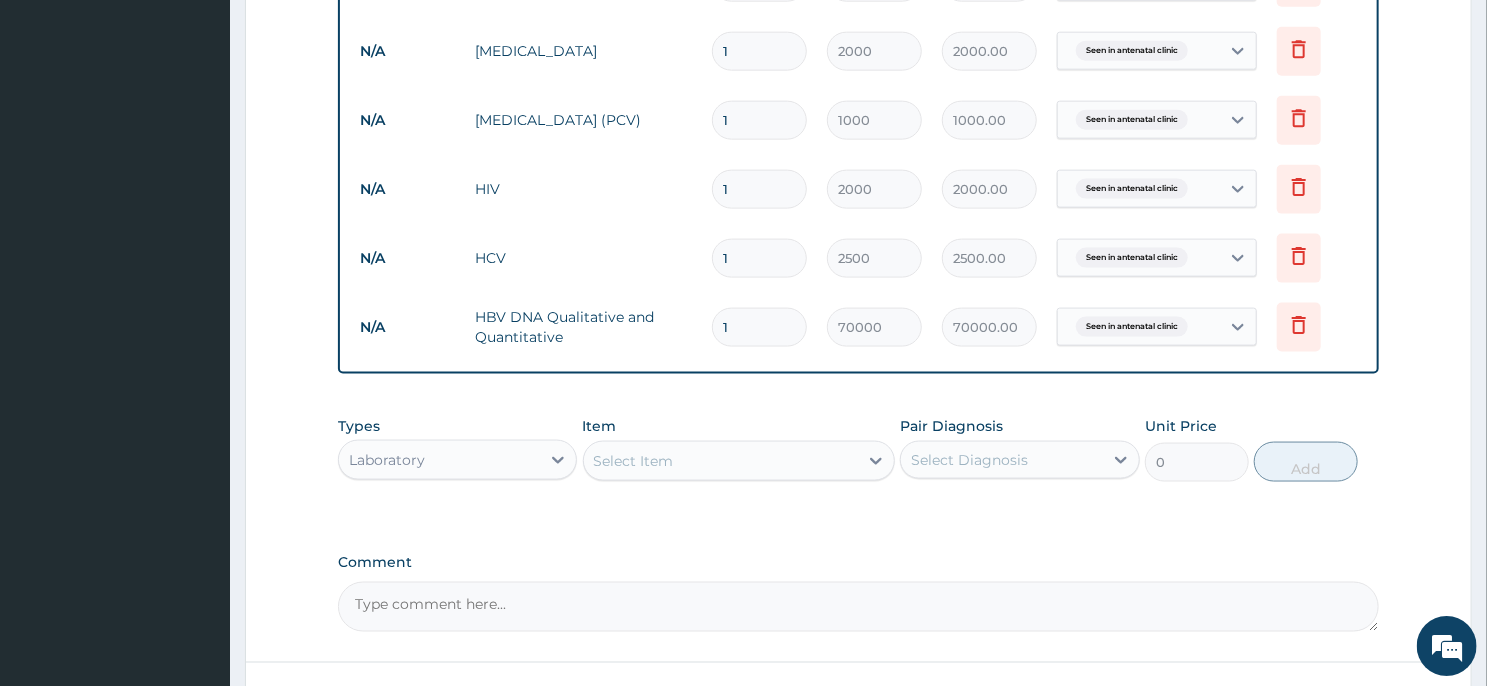 click on "Select Item" at bounding box center [721, 461] 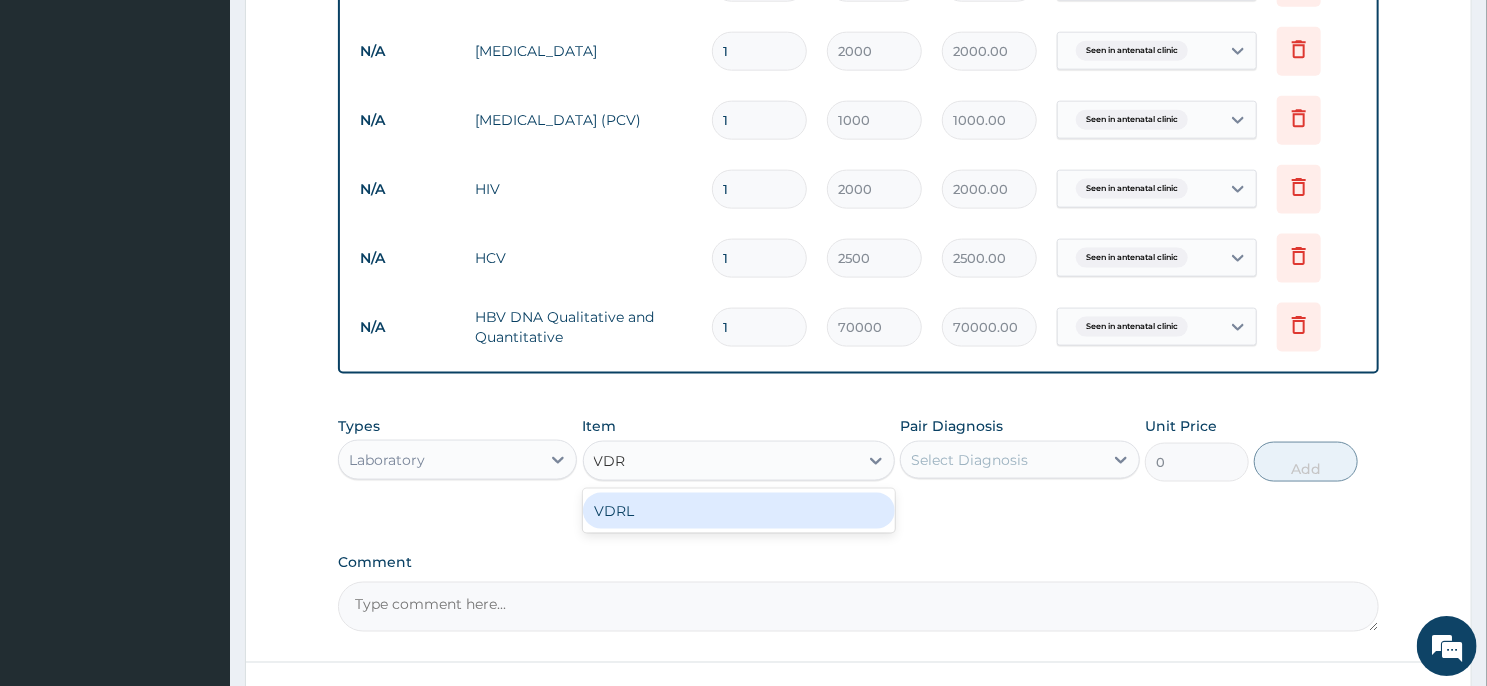 type on "VDRL" 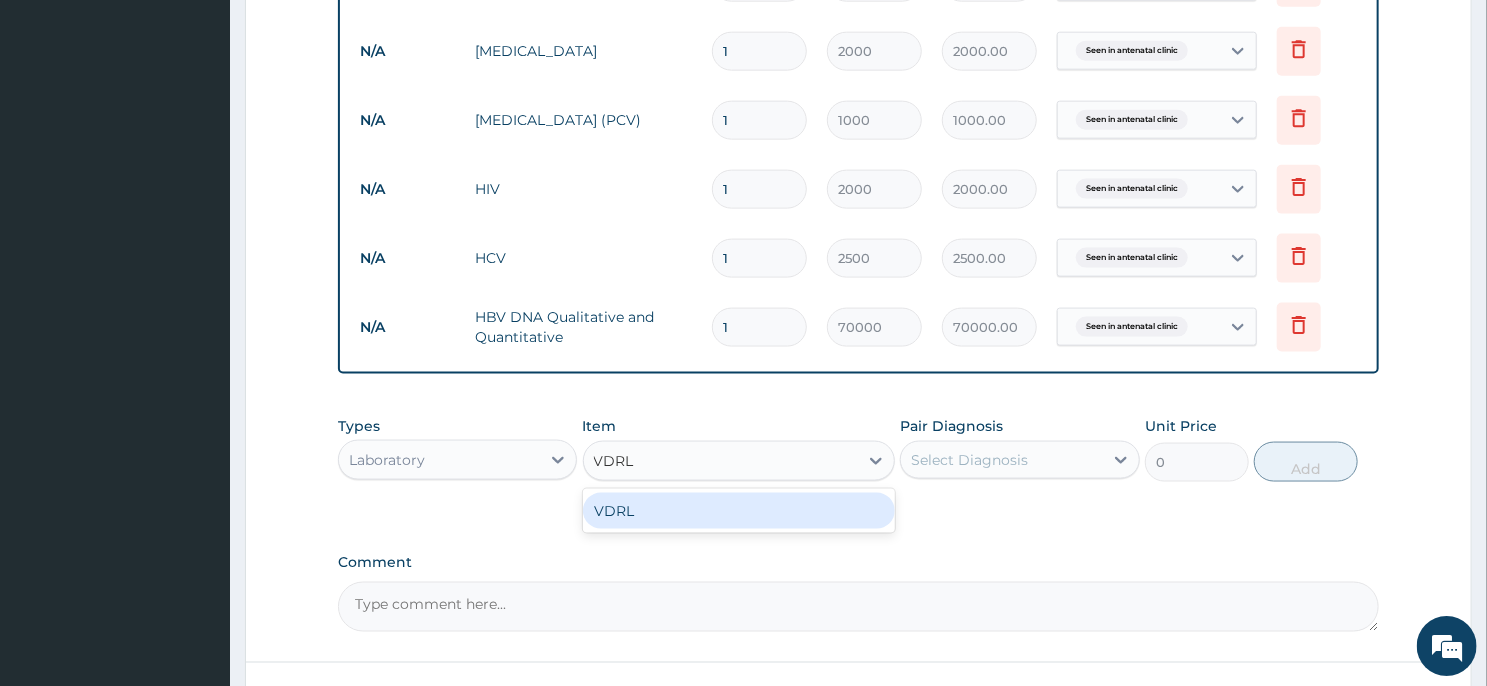 click on "VDRL" at bounding box center (739, 511) 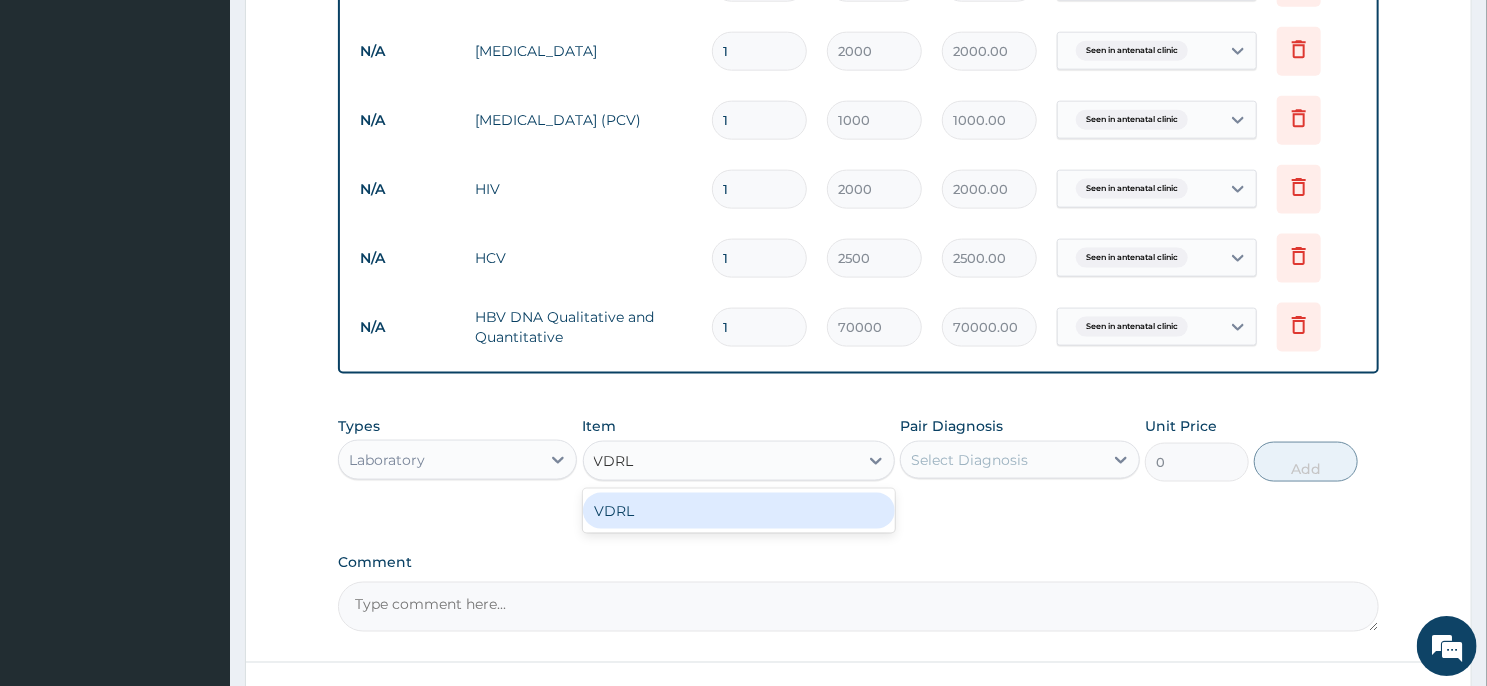 type 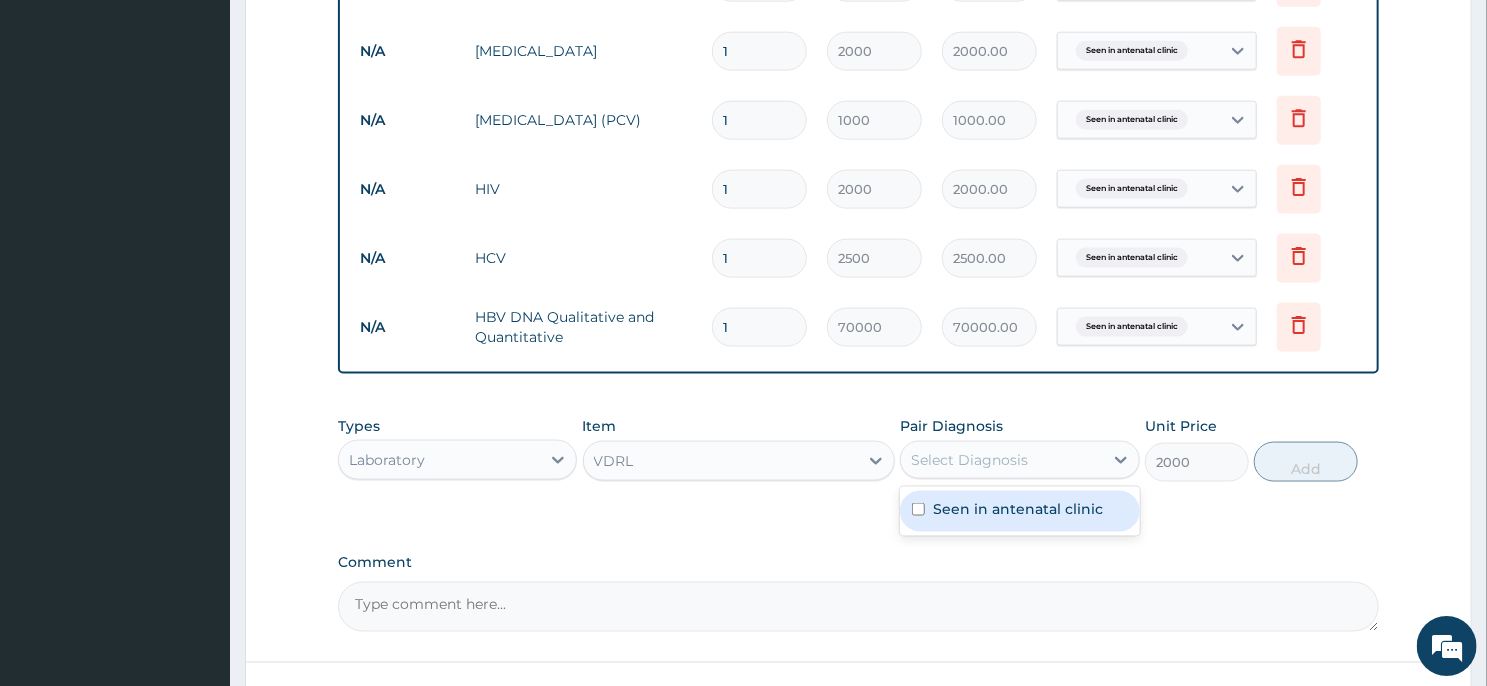 click on "Select Diagnosis" at bounding box center (969, 460) 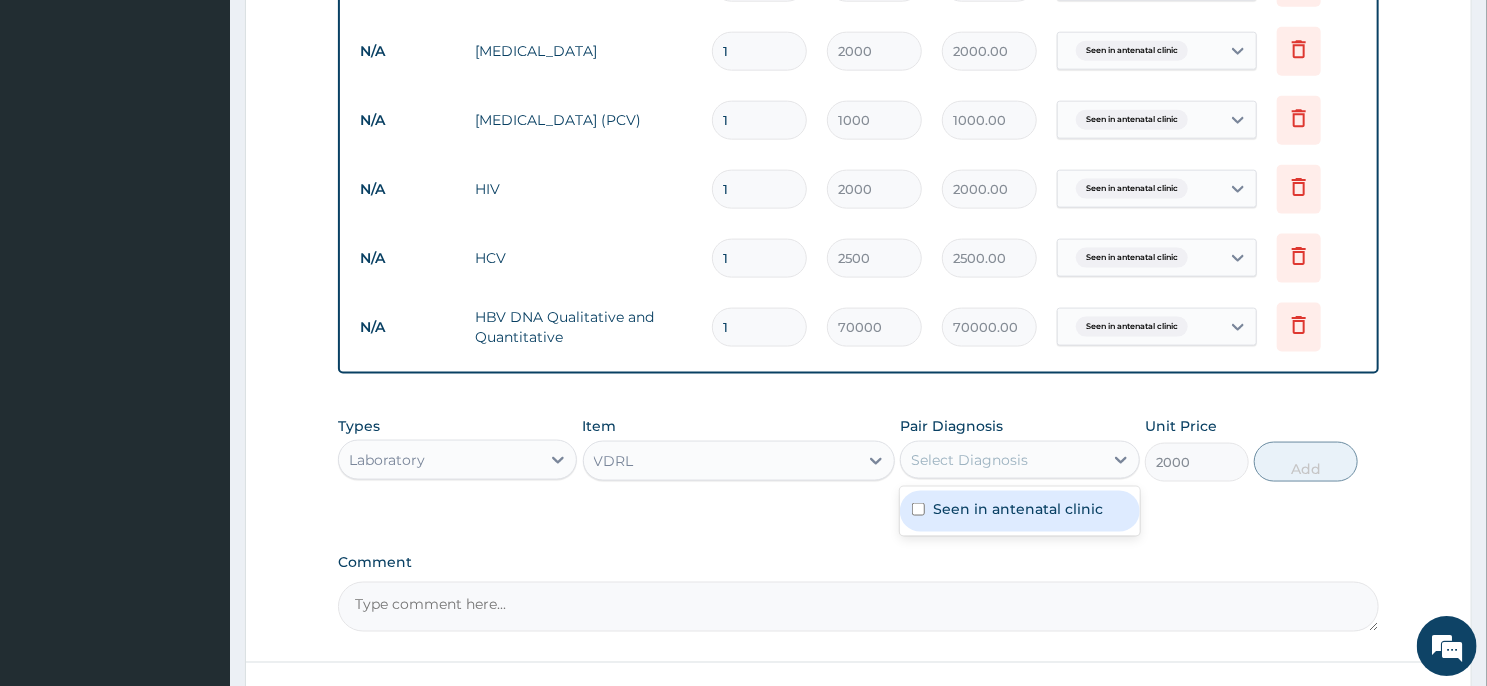 click on "Seen in antenatal clinic" at bounding box center [1018, 509] 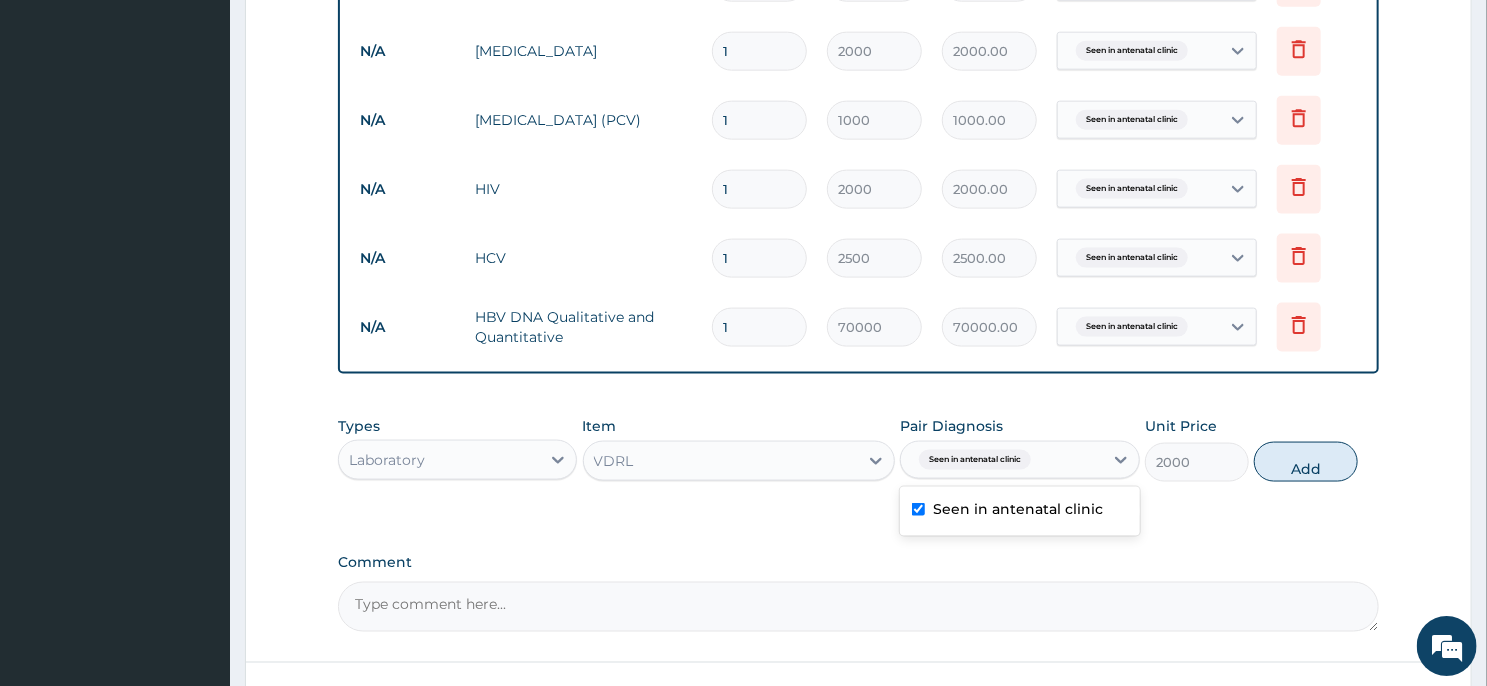 checkbox on "true" 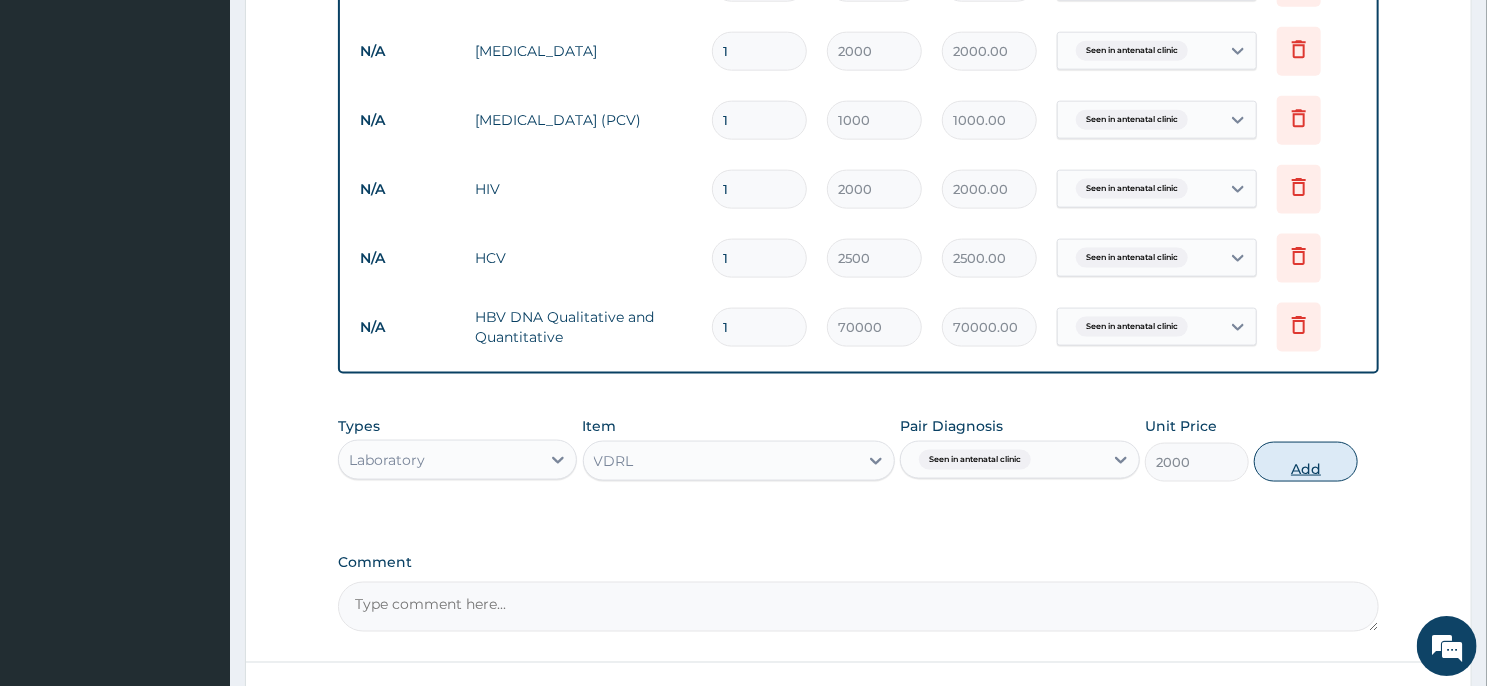 click on "Add" at bounding box center (1306, 462) 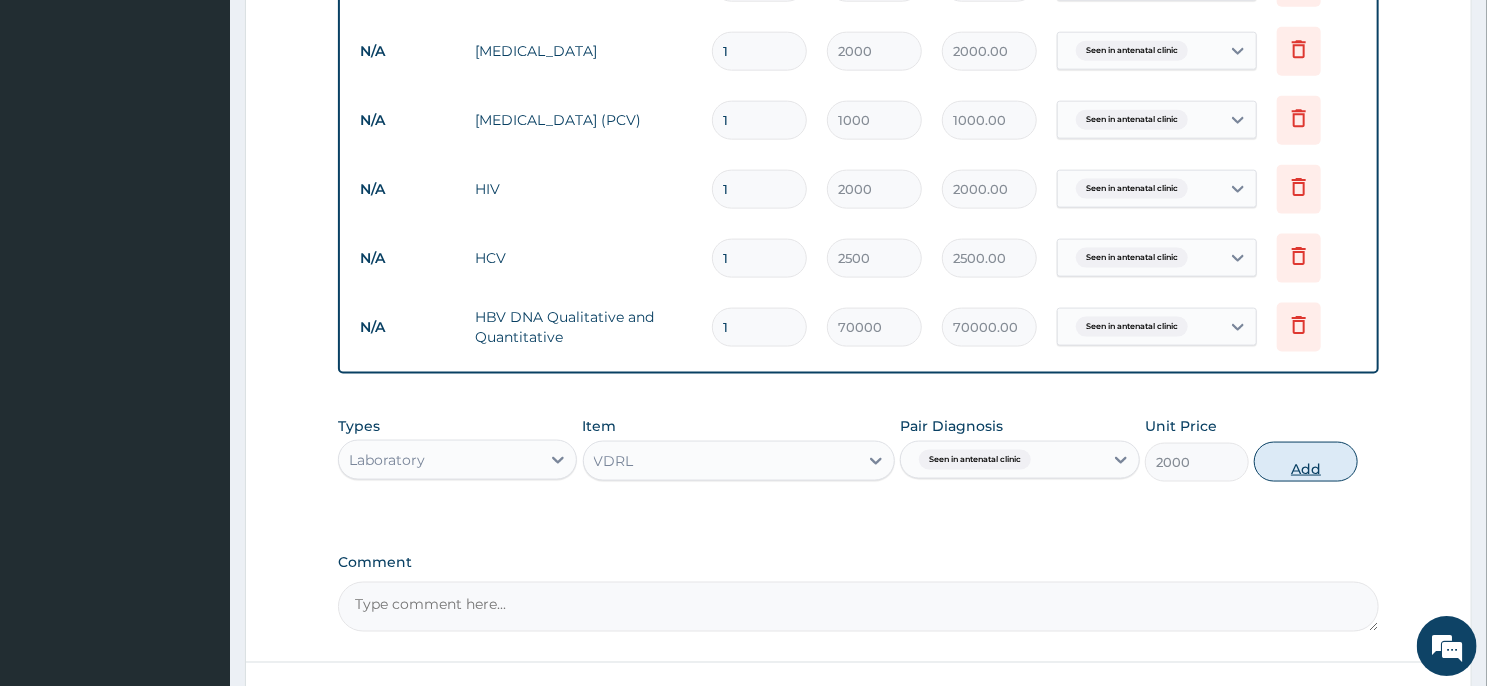 type on "0" 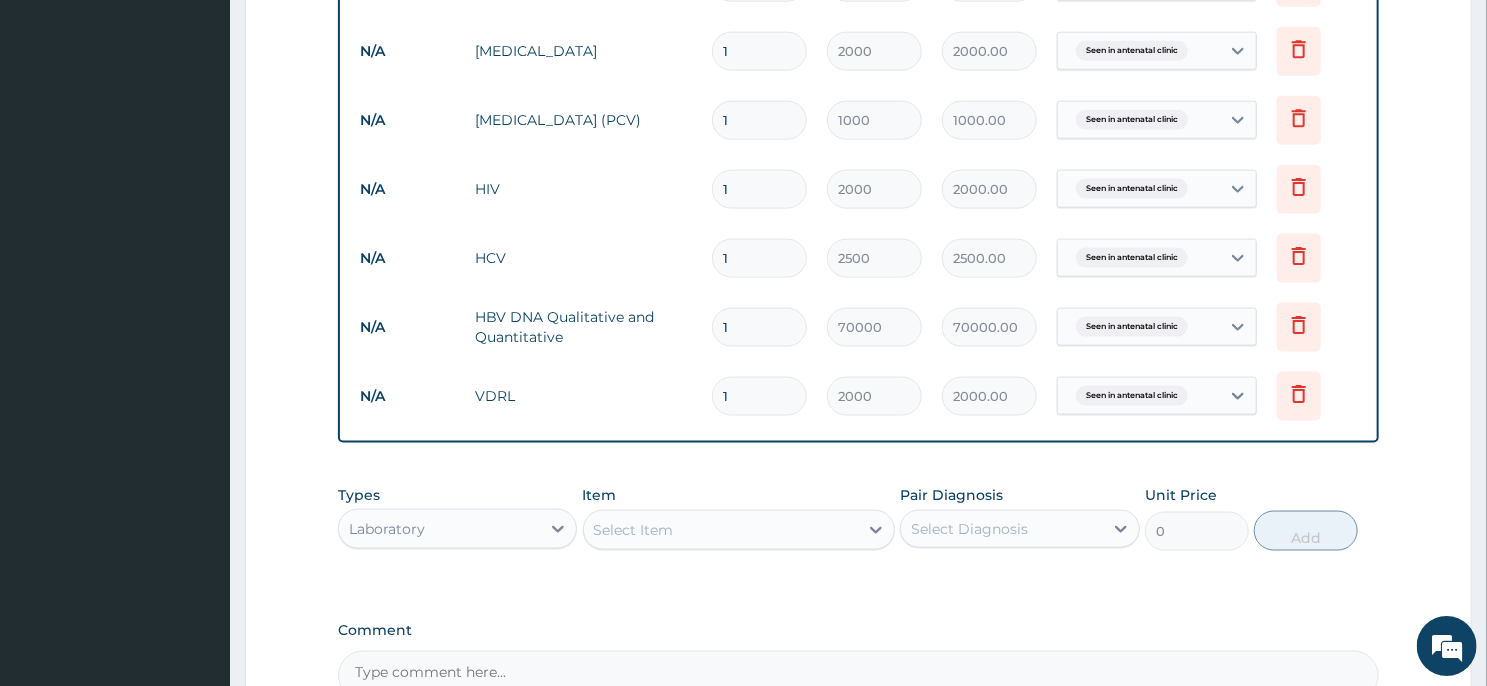 scroll, scrollTop: 1420, scrollLeft: 0, axis: vertical 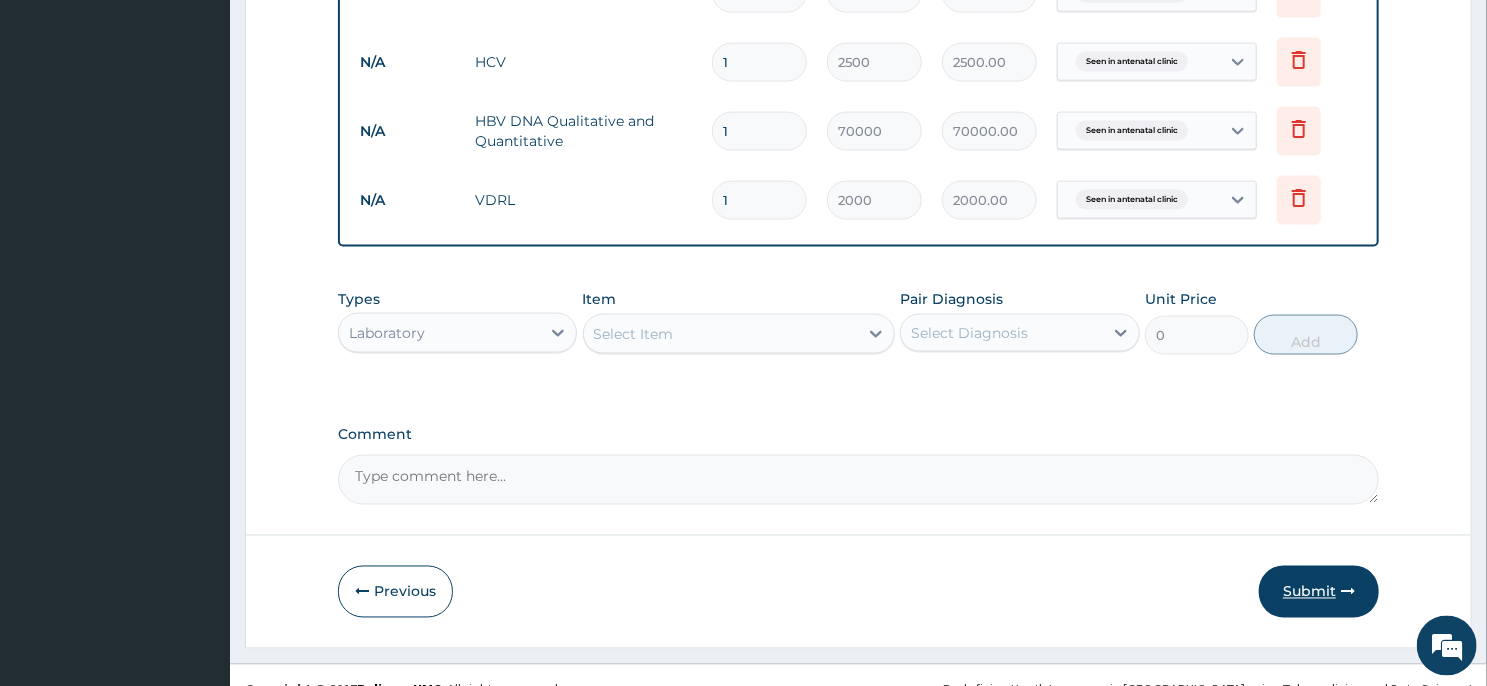 click on "Submit" at bounding box center (1319, 592) 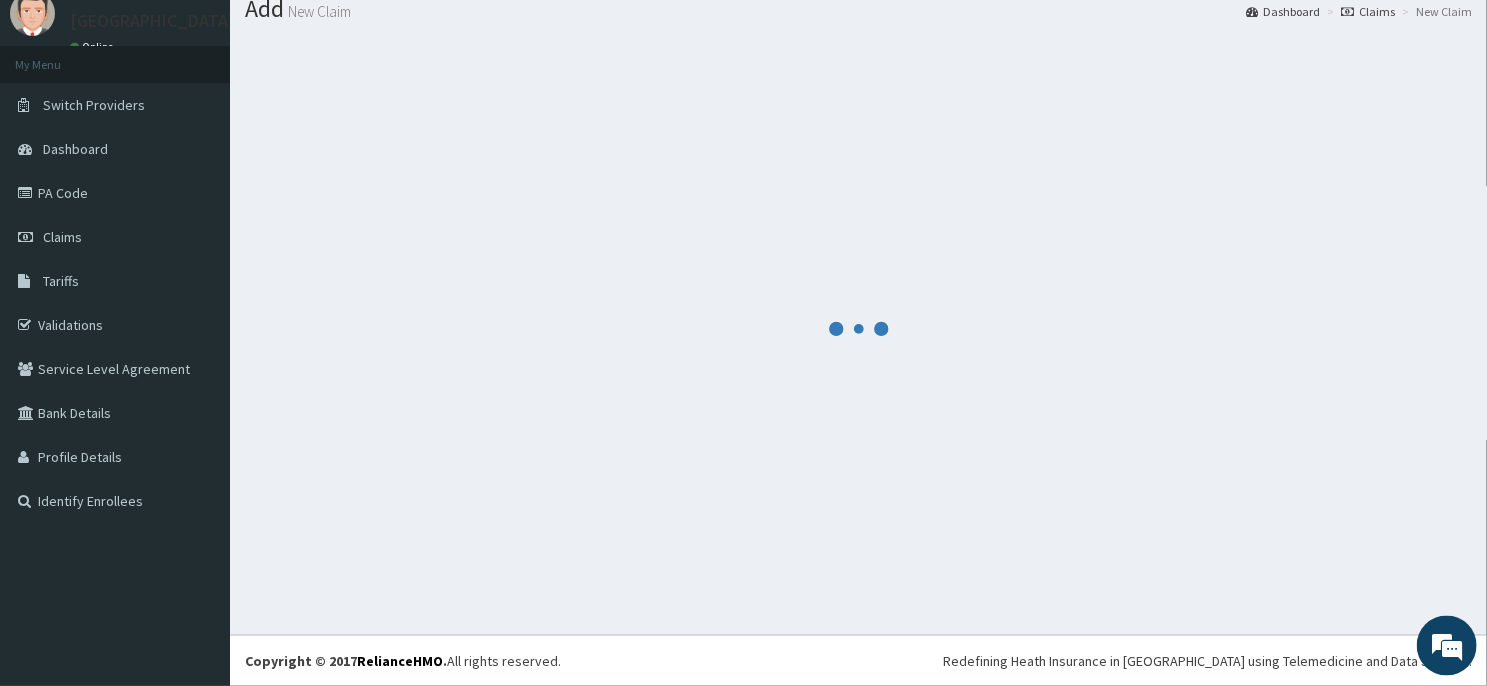scroll, scrollTop: 69, scrollLeft: 0, axis: vertical 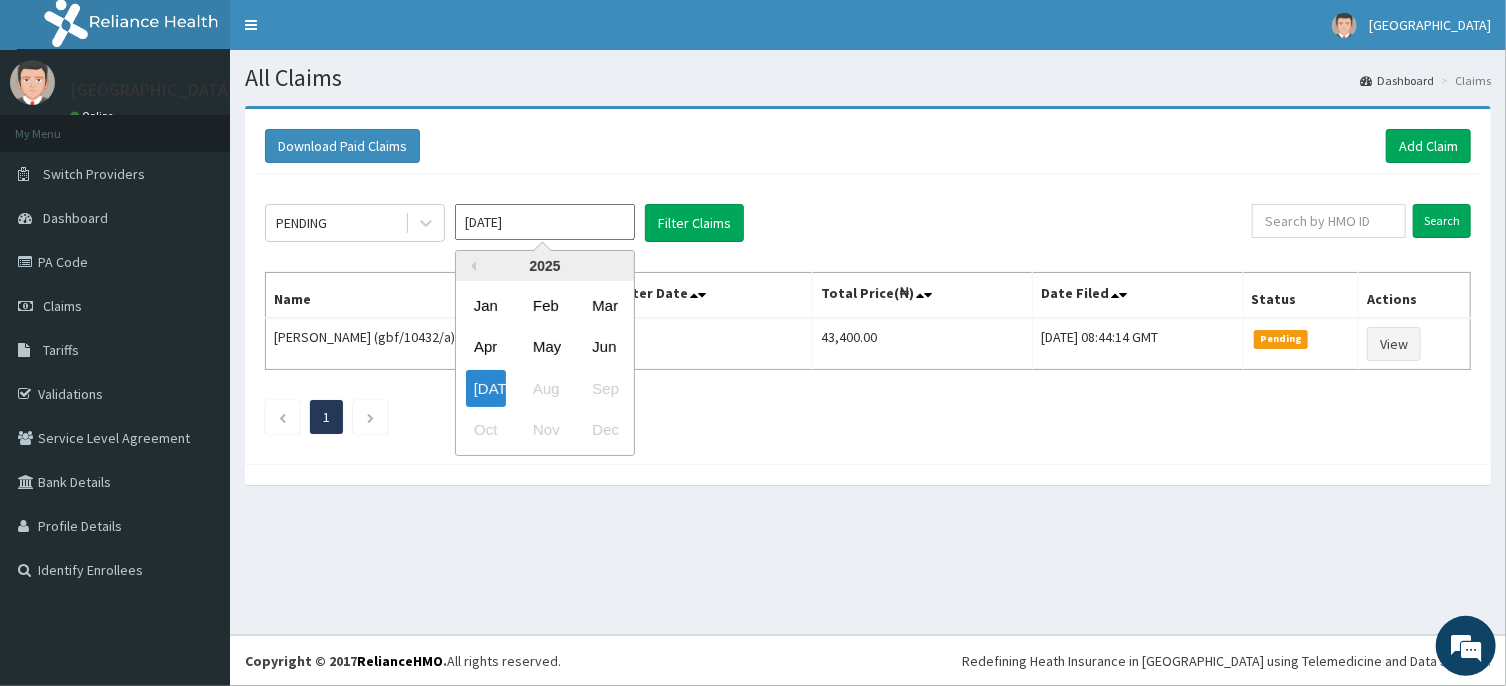 click on "[DATE]" at bounding box center [545, 222] 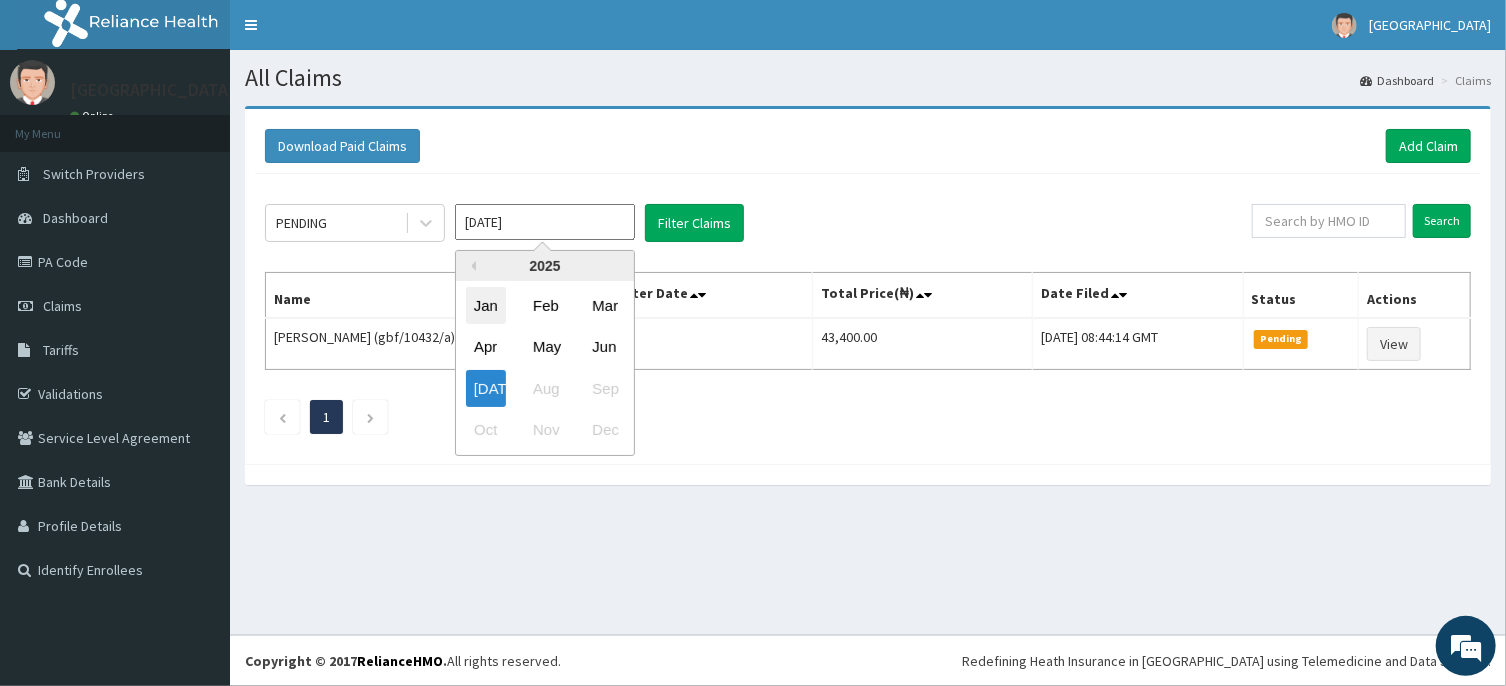 click on "Jan" at bounding box center (486, 305) 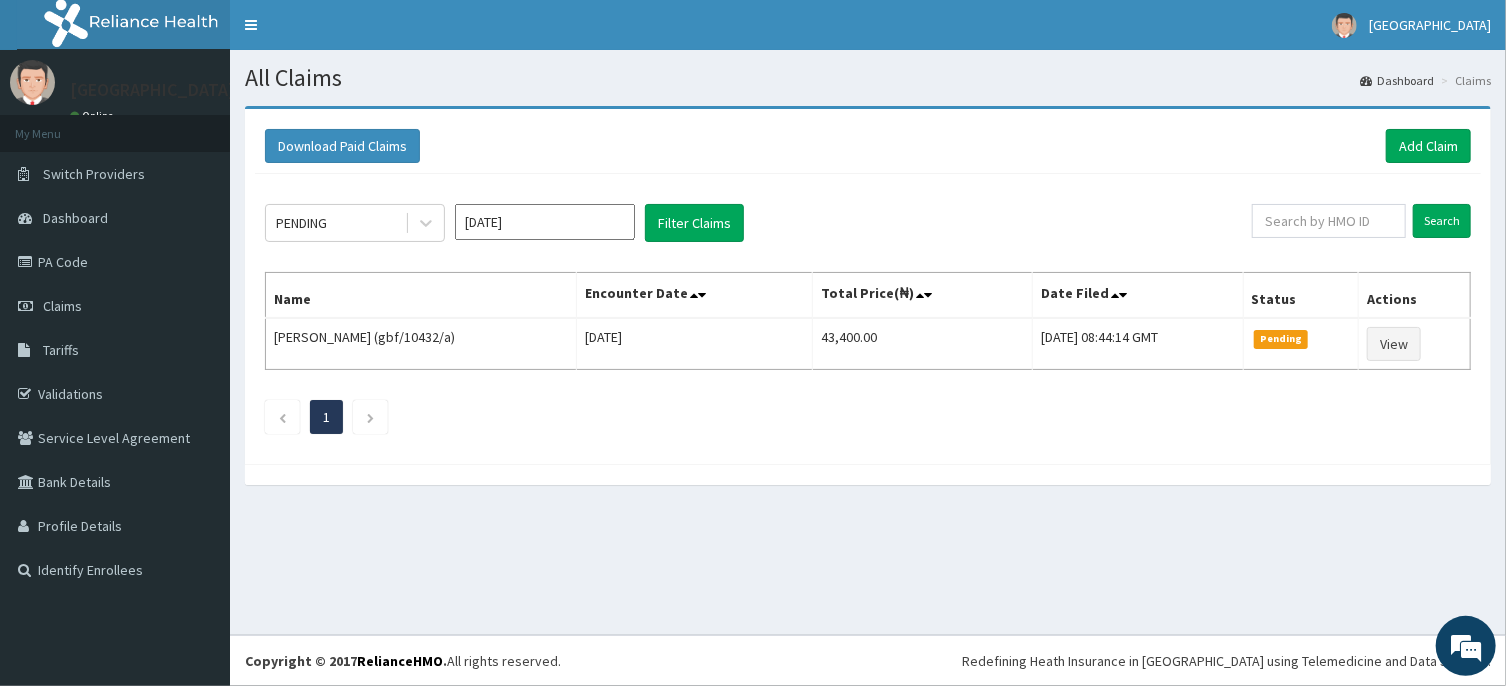 type on "Jan 2025" 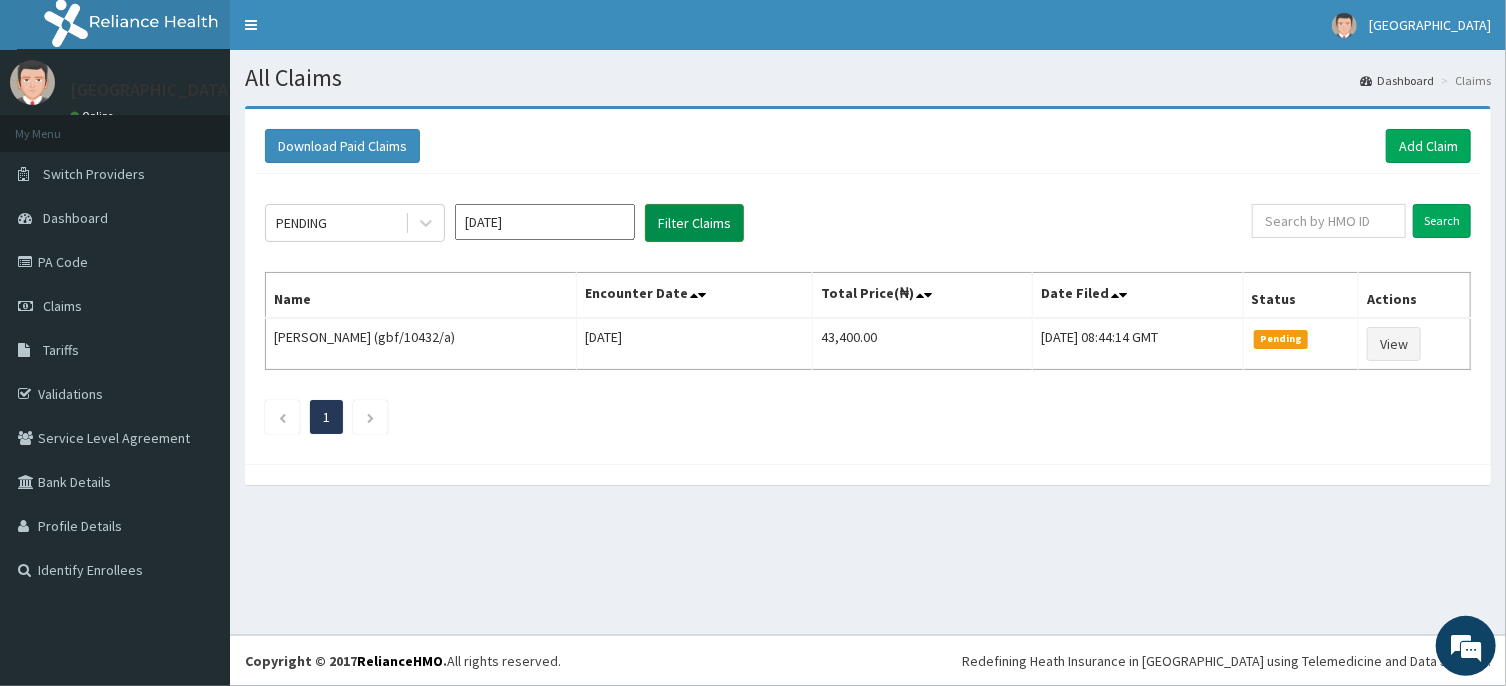 click on "Filter Claims" at bounding box center (694, 223) 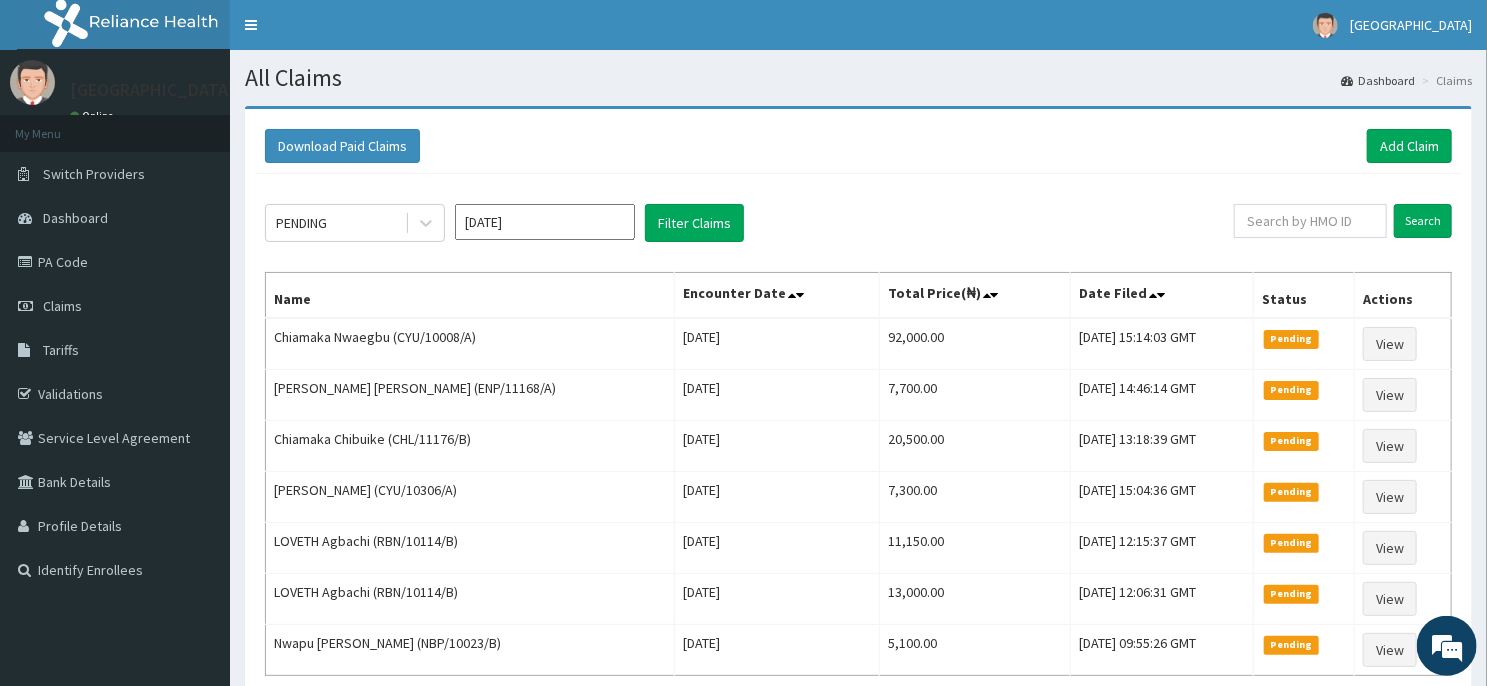 scroll, scrollTop: 0, scrollLeft: 0, axis: both 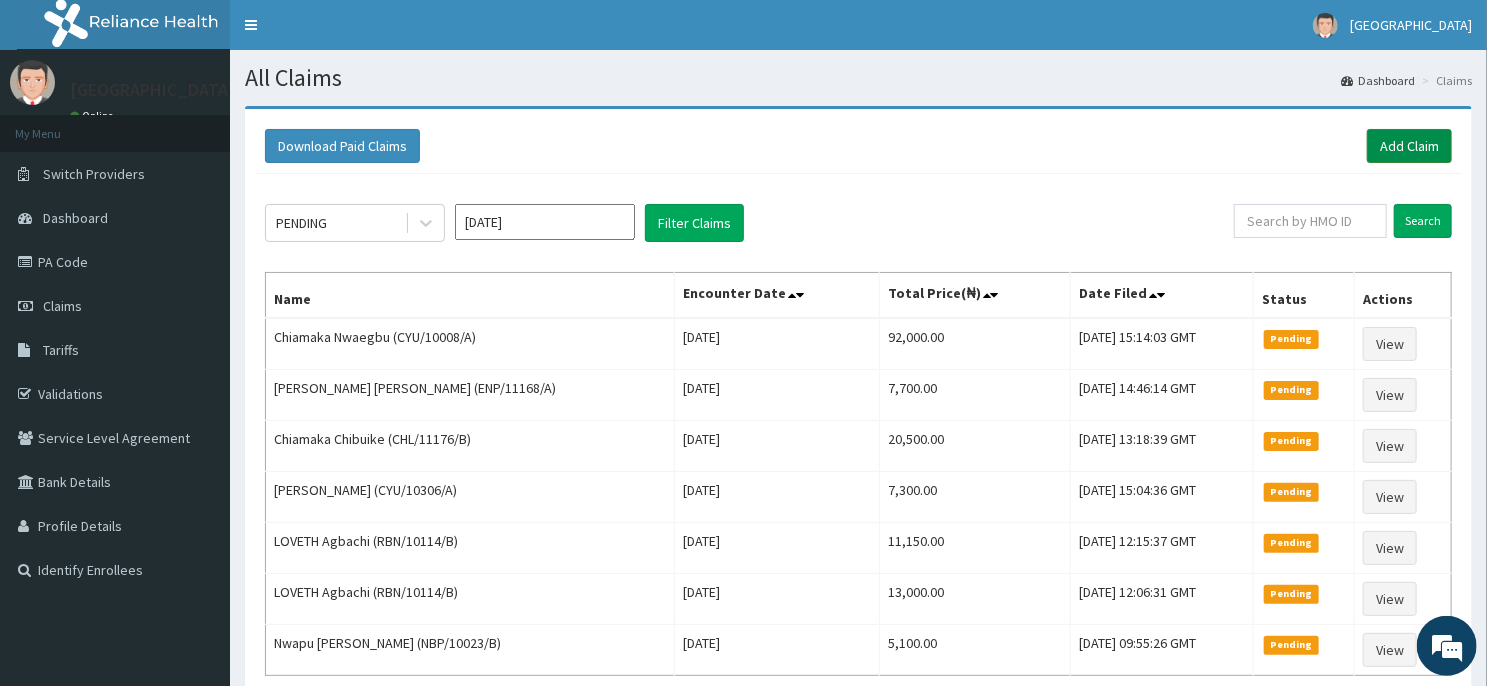 click on "Add Claim" at bounding box center (1409, 146) 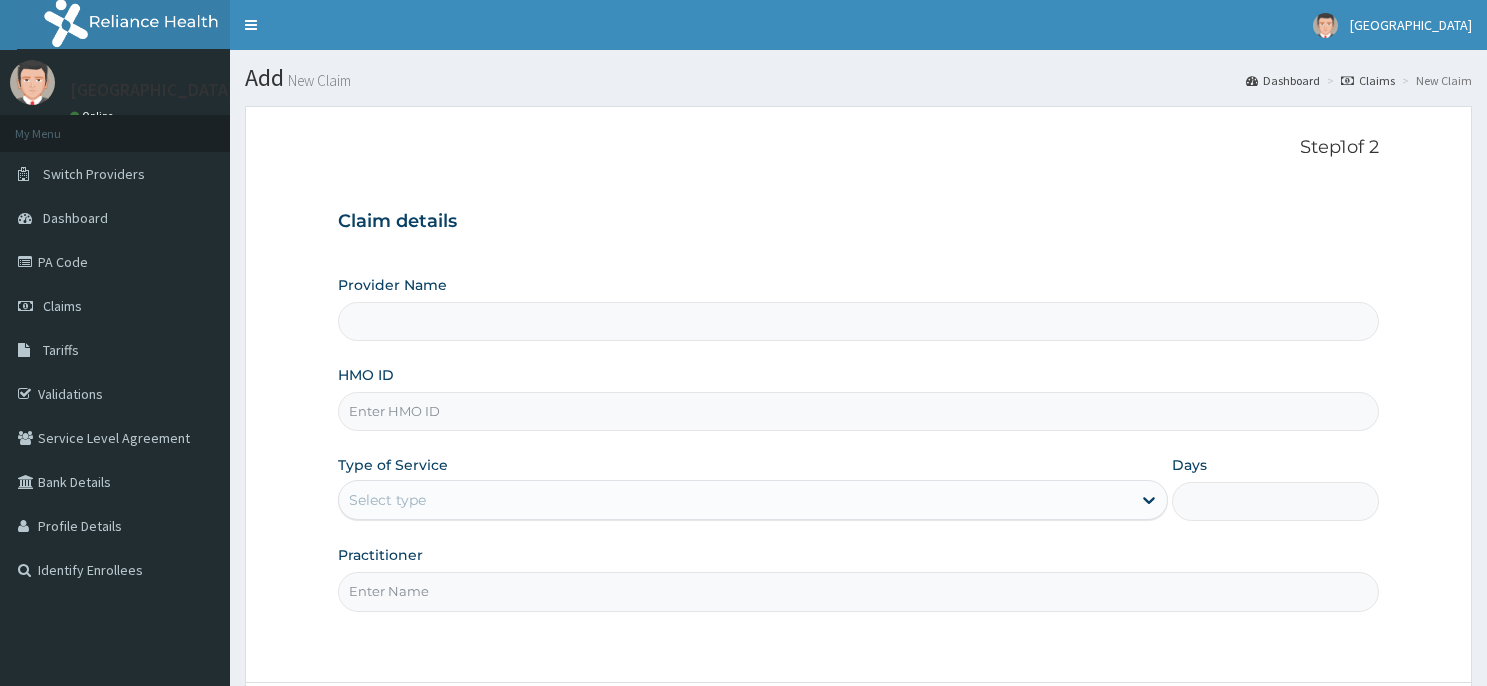 scroll, scrollTop: 0, scrollLeft: 0, axis: both 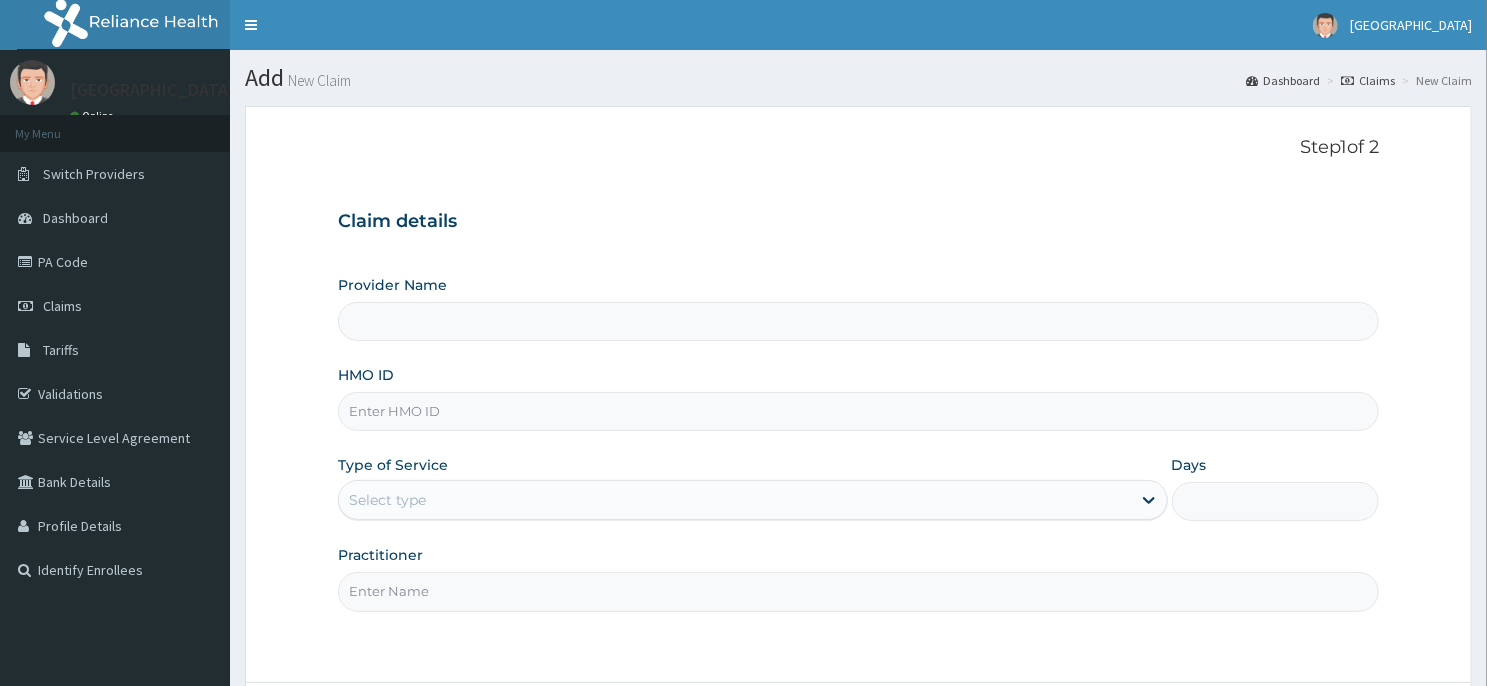 type on "[GEOGRAPHIC_DATA] -ASABA" 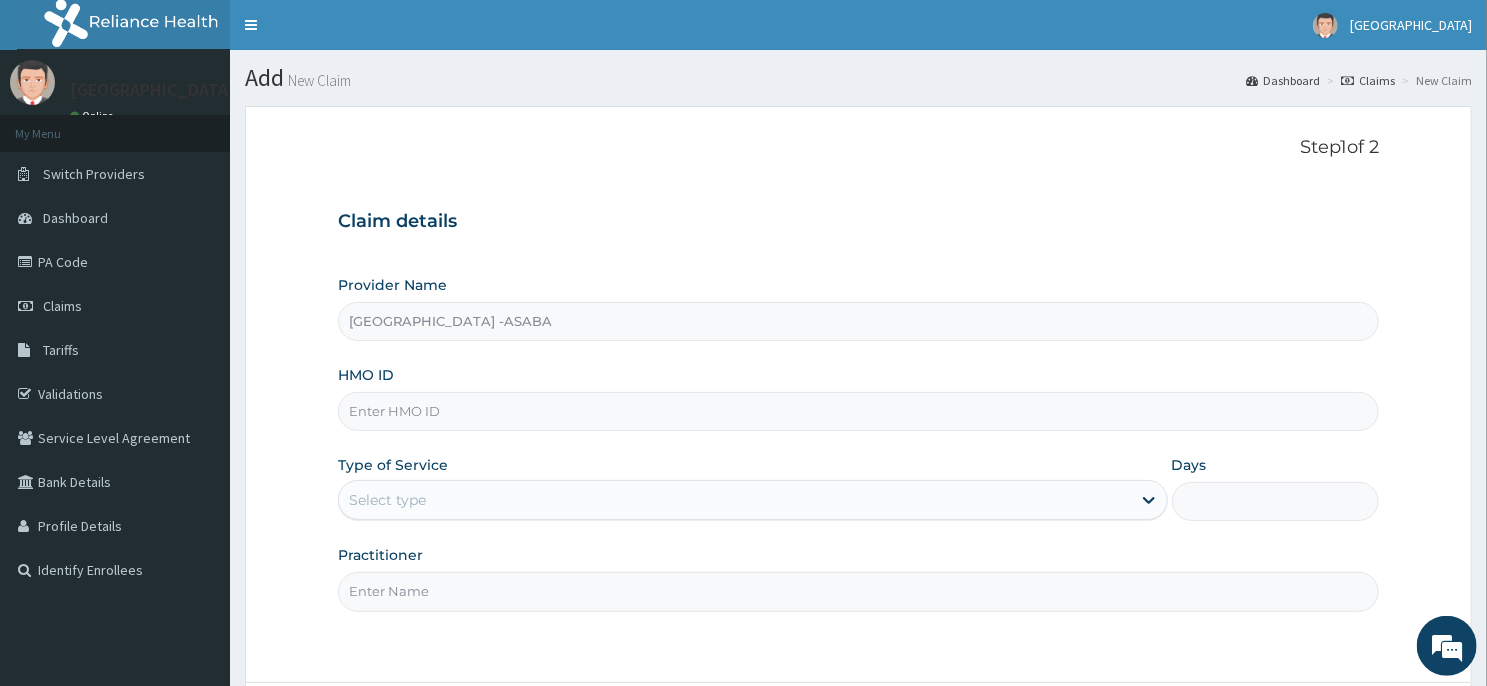 scroll, scrollTop: 0, scrollLeft: 0, axis: both 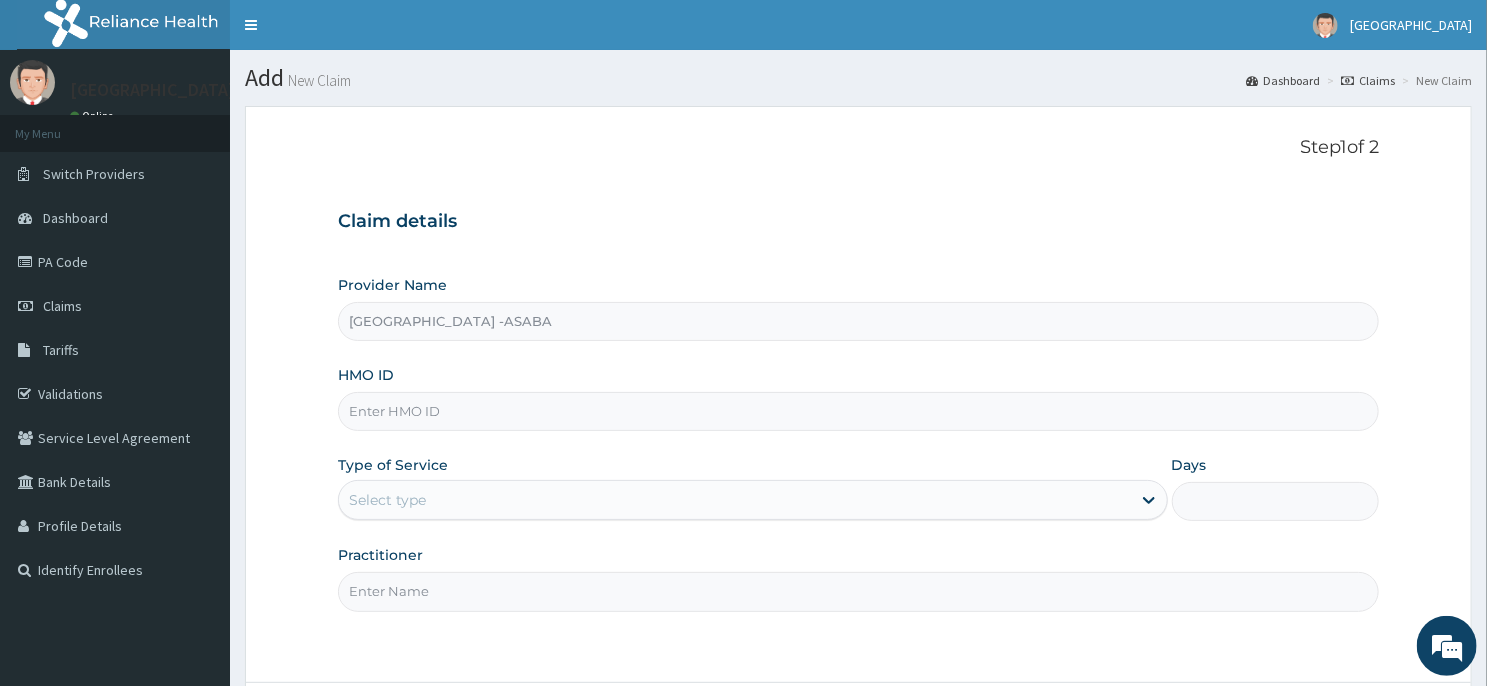click on "HMO ID" at bounding box center [858, 411] 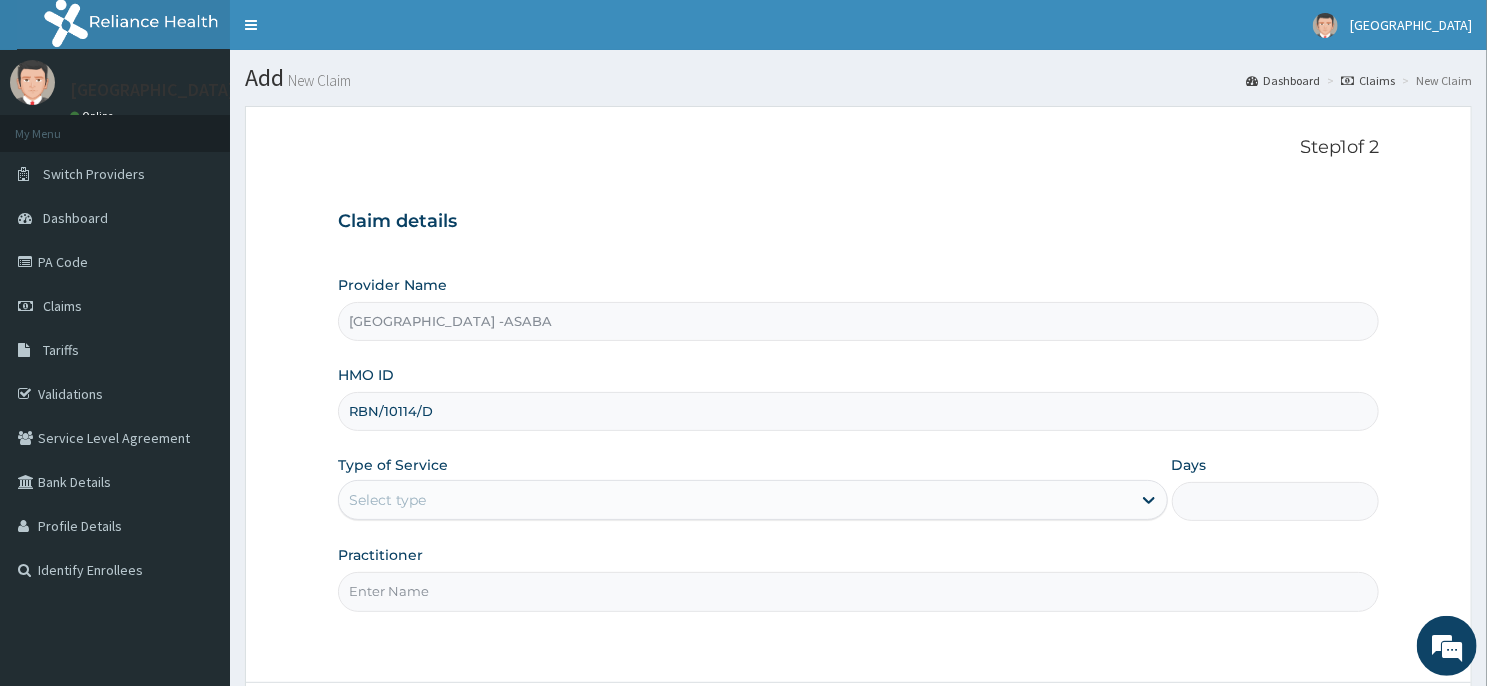 type on "RBN/10114/D" 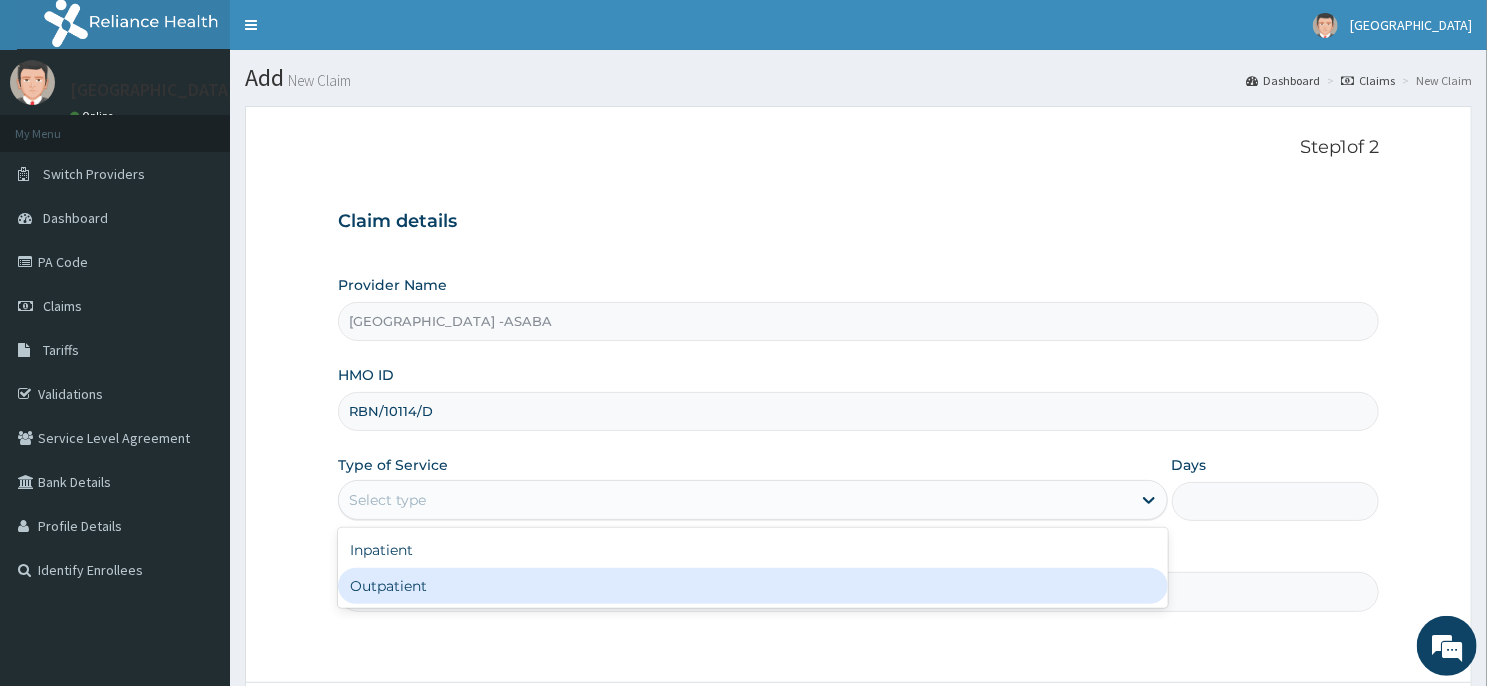 click on "Outpatient" at bounding box center [753, 586] 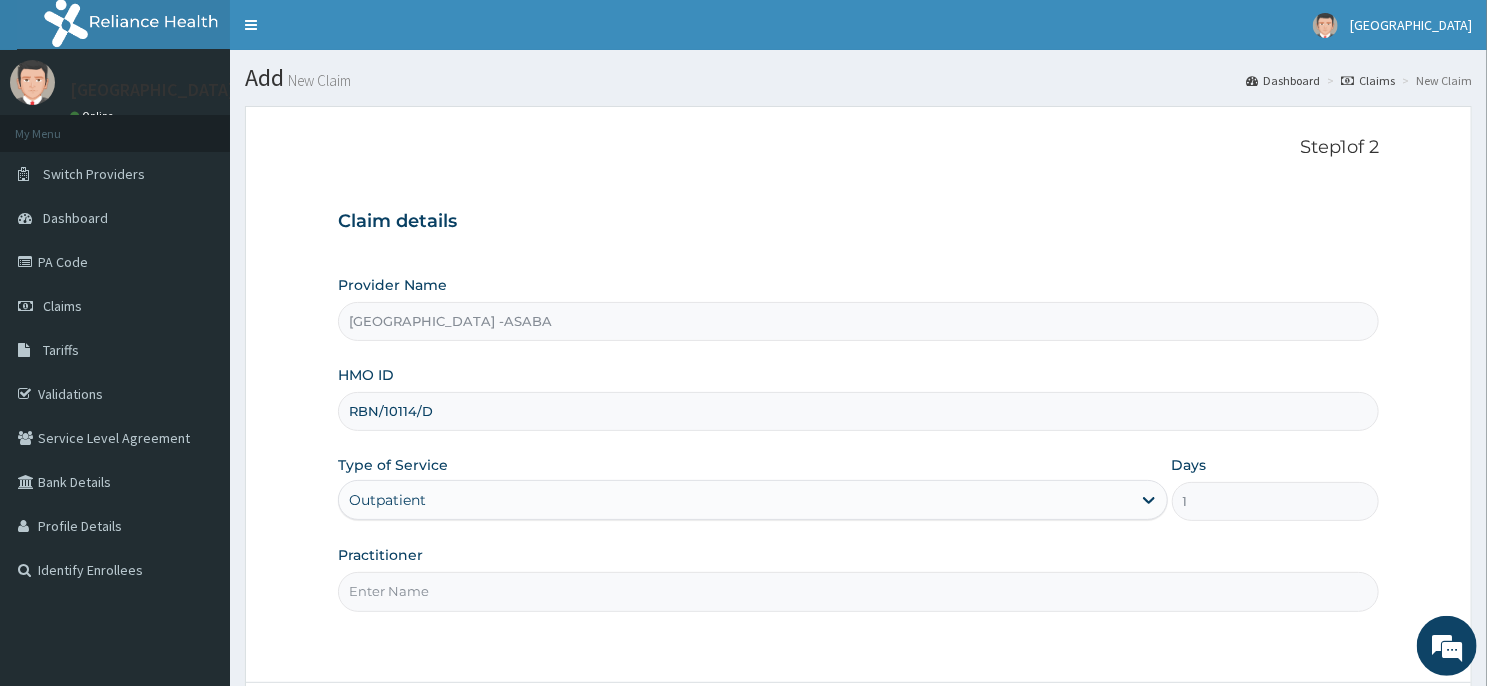 click on "Practitioner" at bounding box center (858, 578) 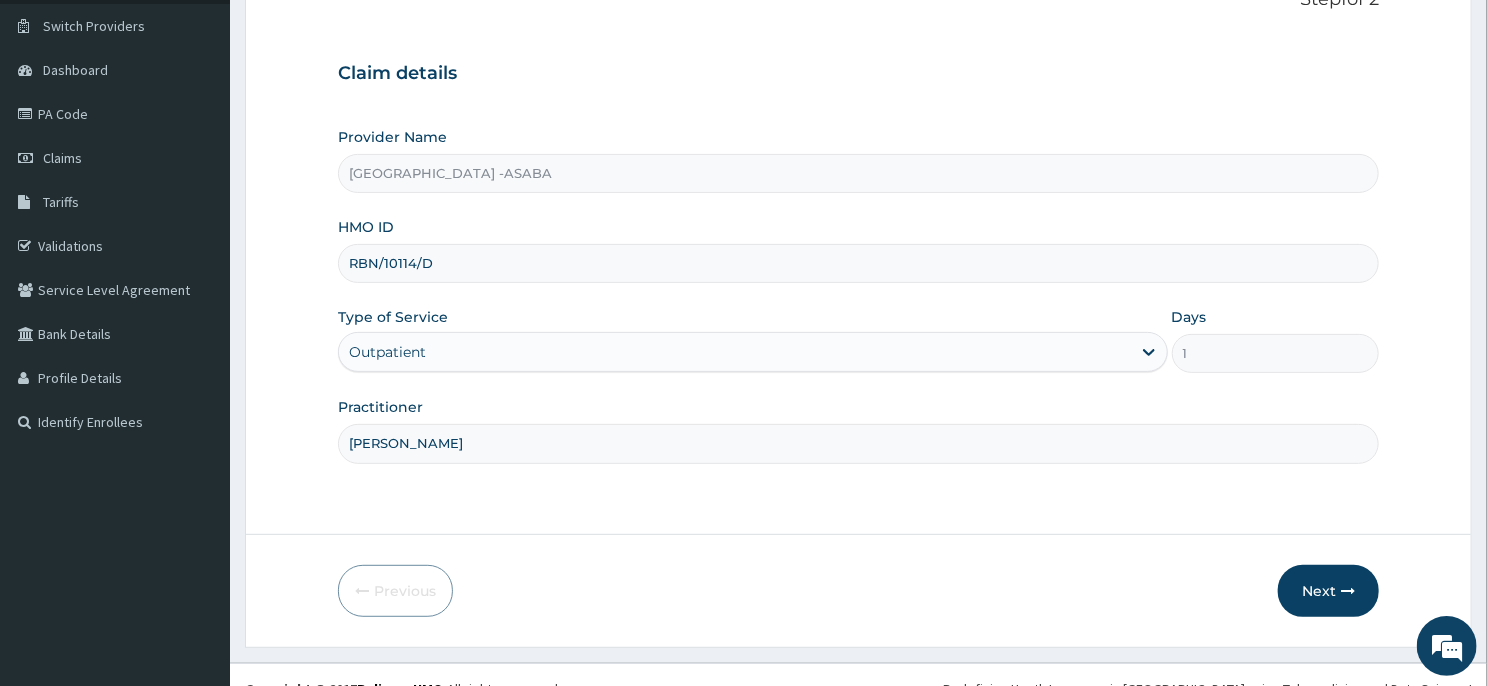scroll, scrollTop: 176, scrollLeft: 0, axis: vertical 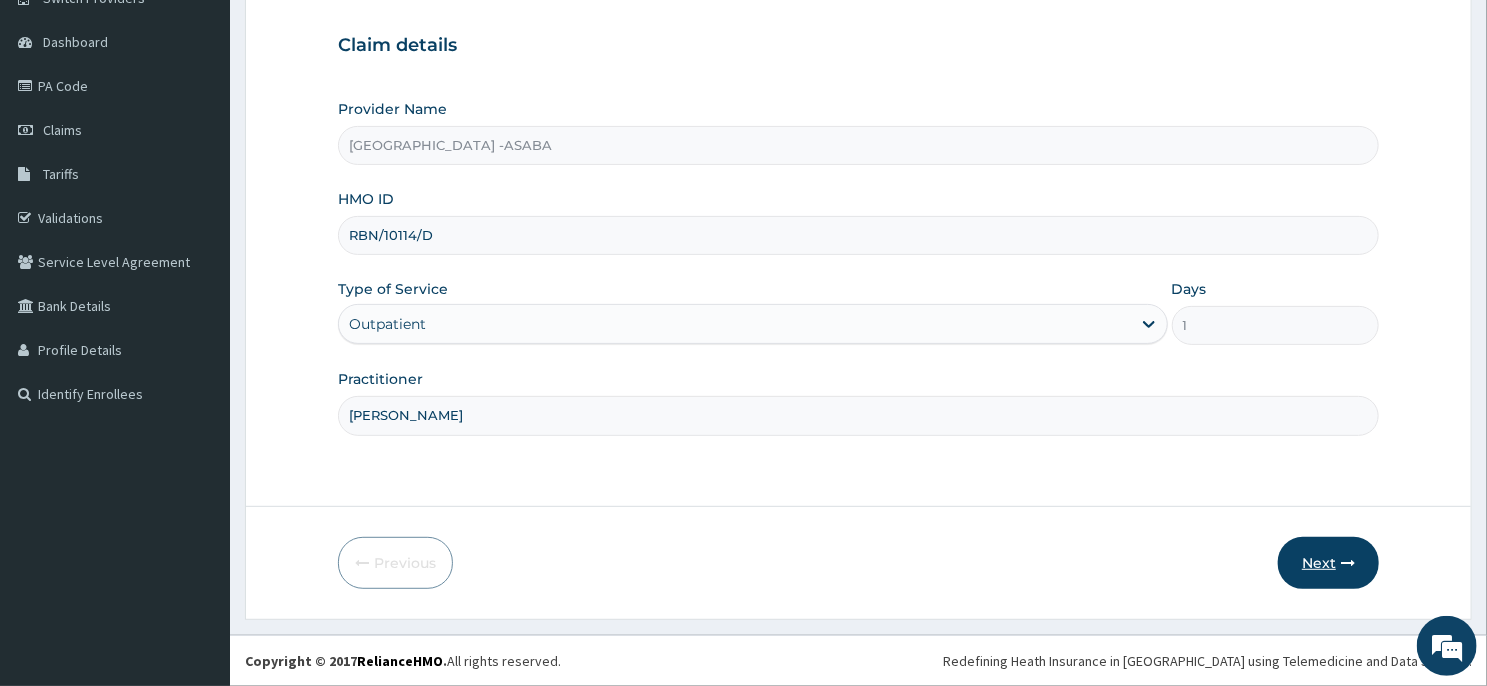 type on "[PERSON_NAME]" 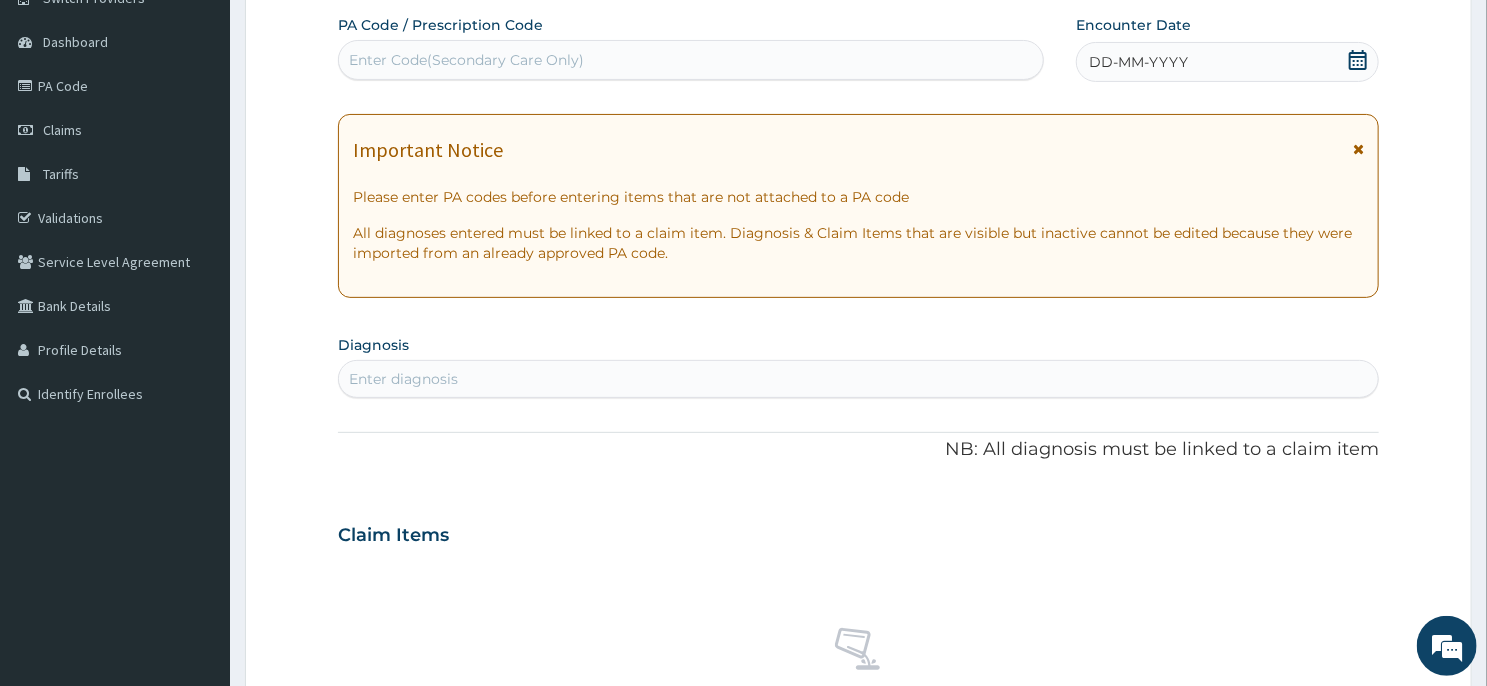 click on "DD-MM-YYYY" at bounding box center [1227, 62] 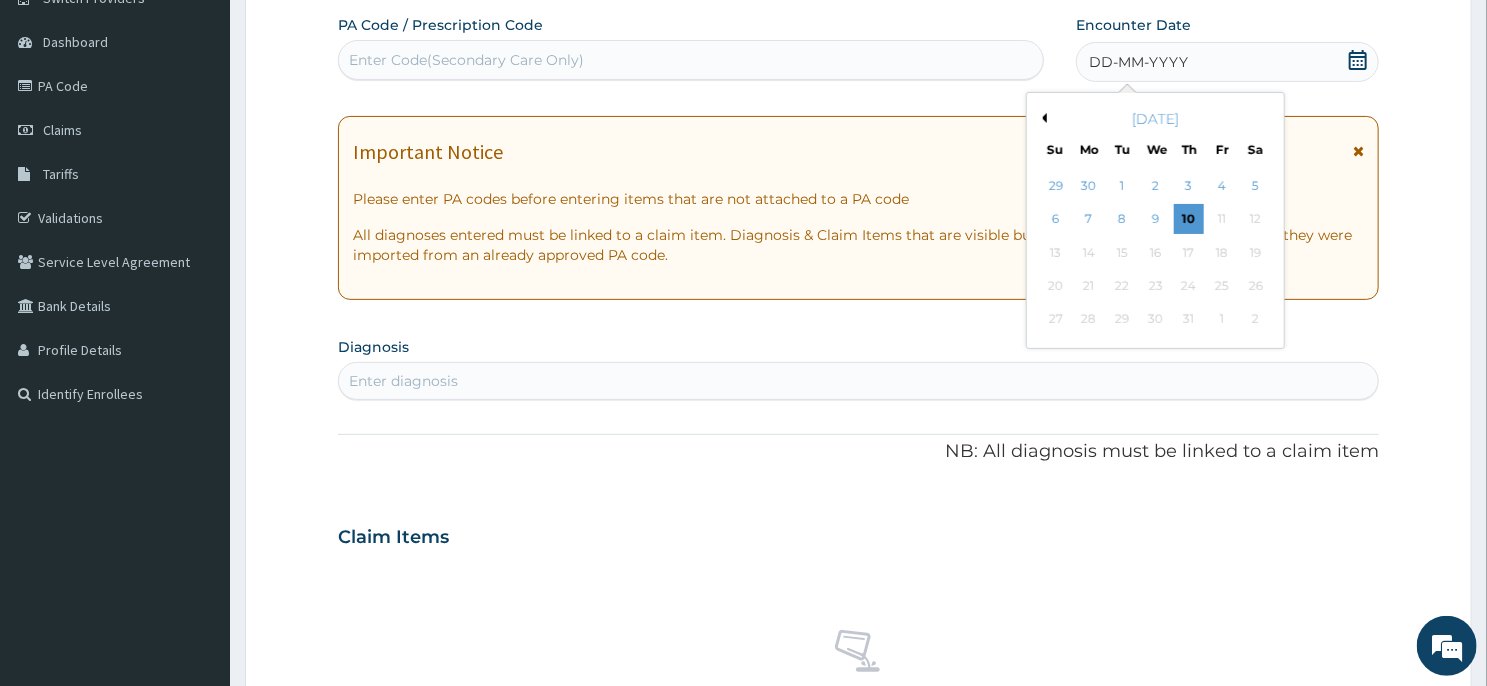 click on "Previous Month" at bounding box center (1042, 118) 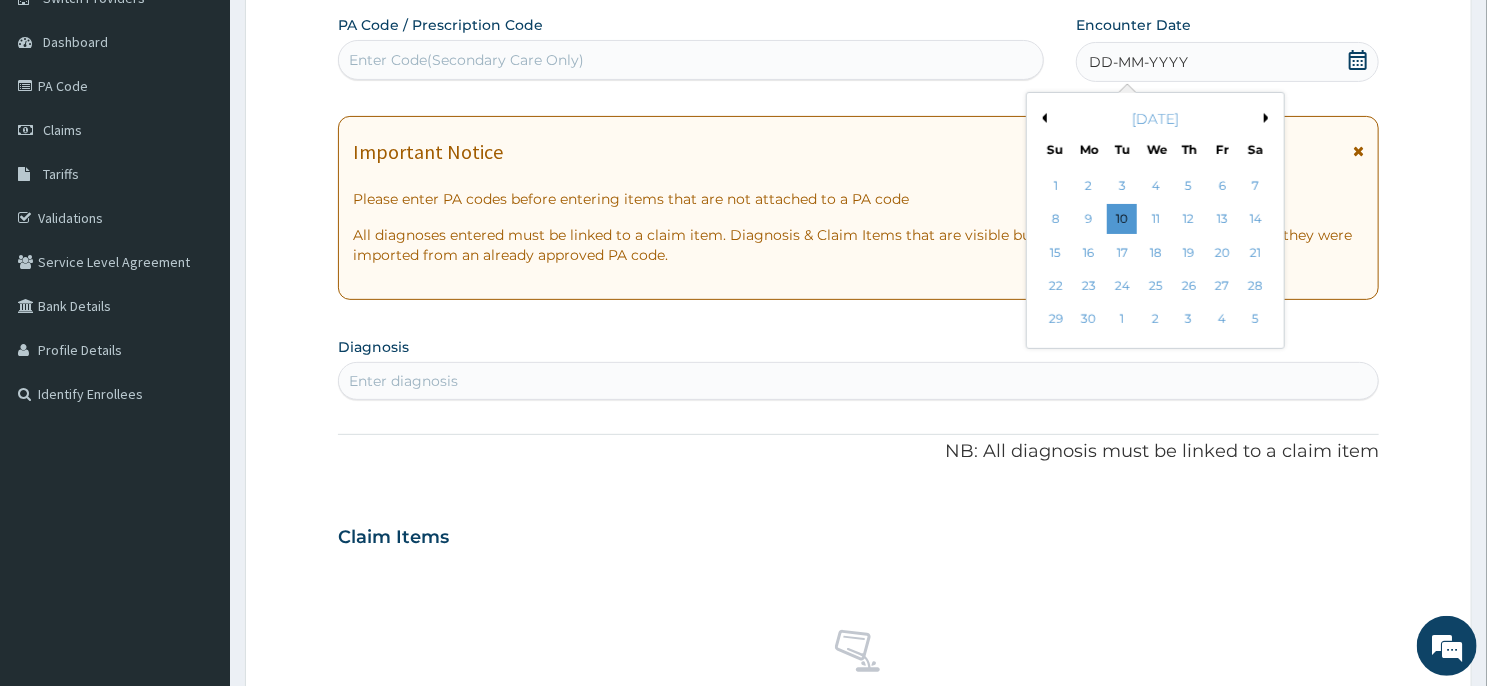click on "Previous Month" at bounding box center (1042, 118) 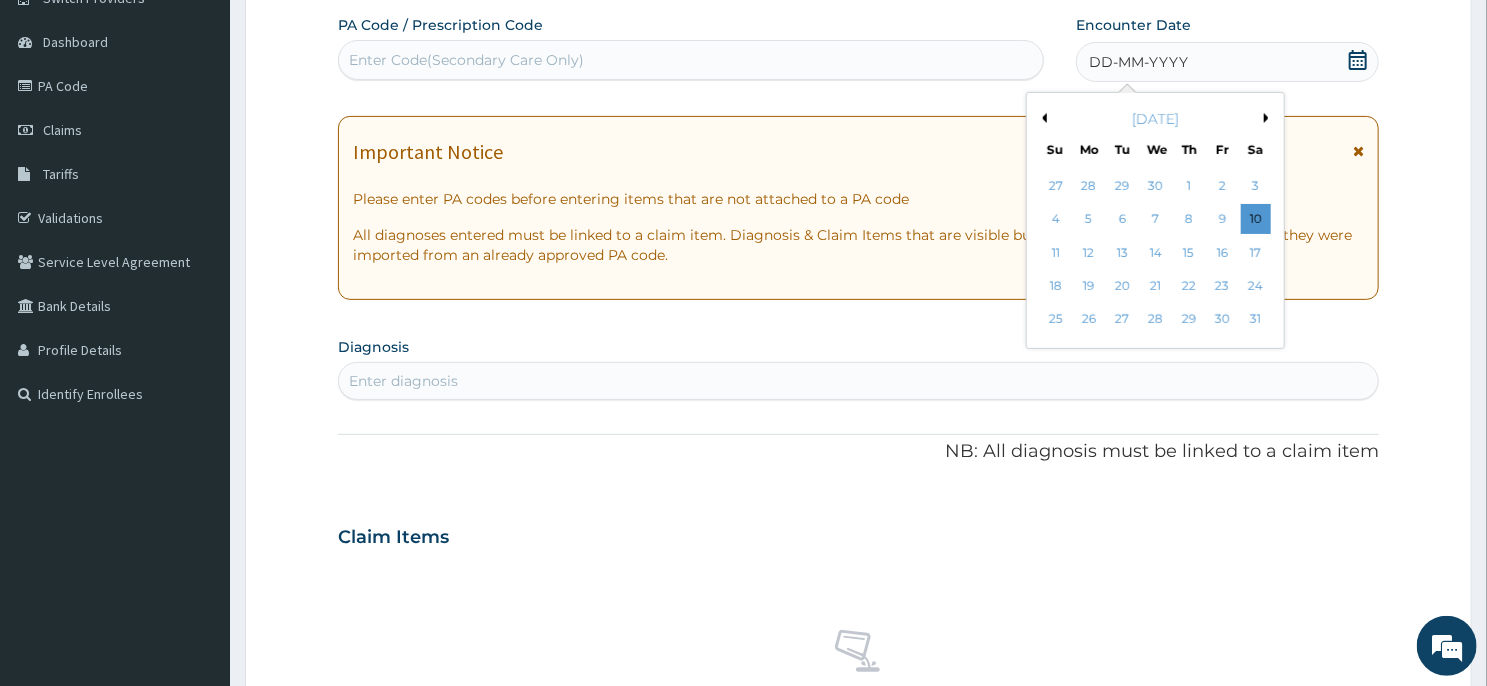 click on "Previous Month" at bounding box center (1042, 118) 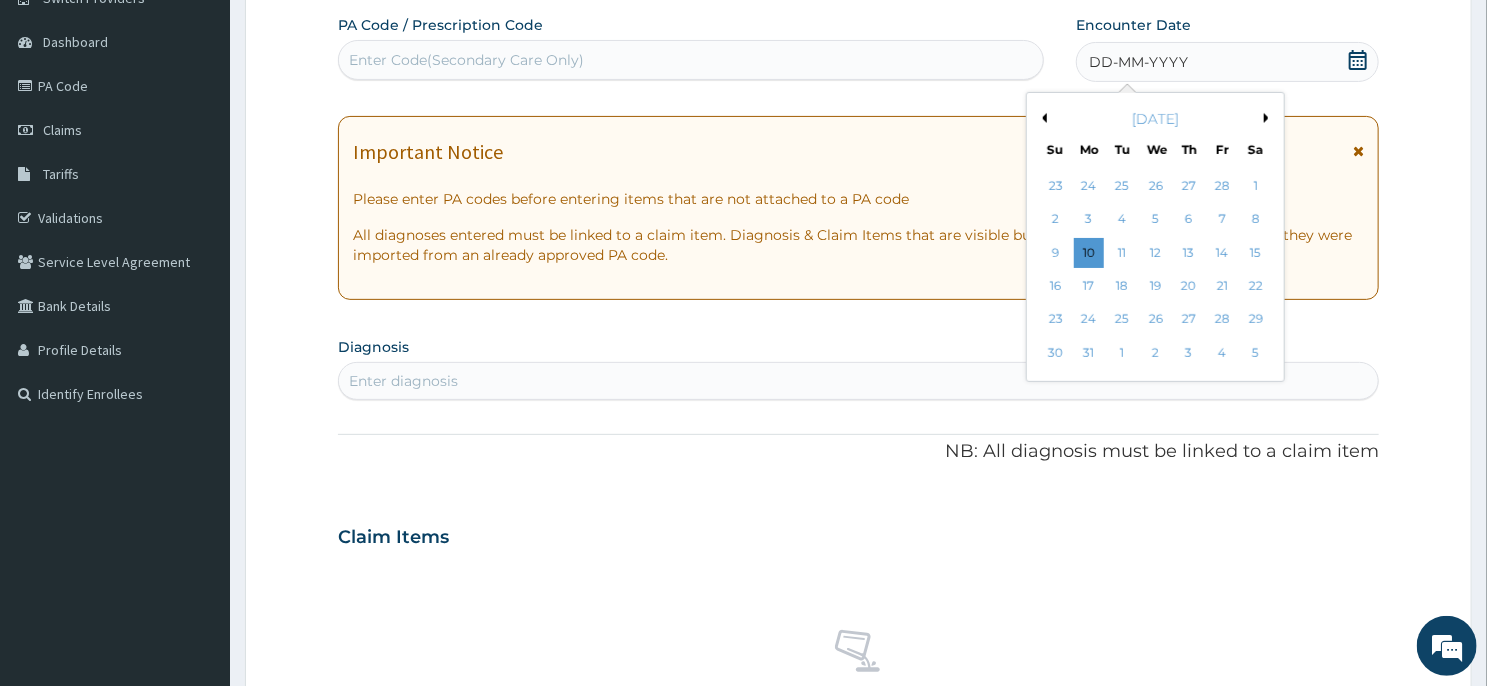 click on "Previous Month" at bounding box center (1042, 118) 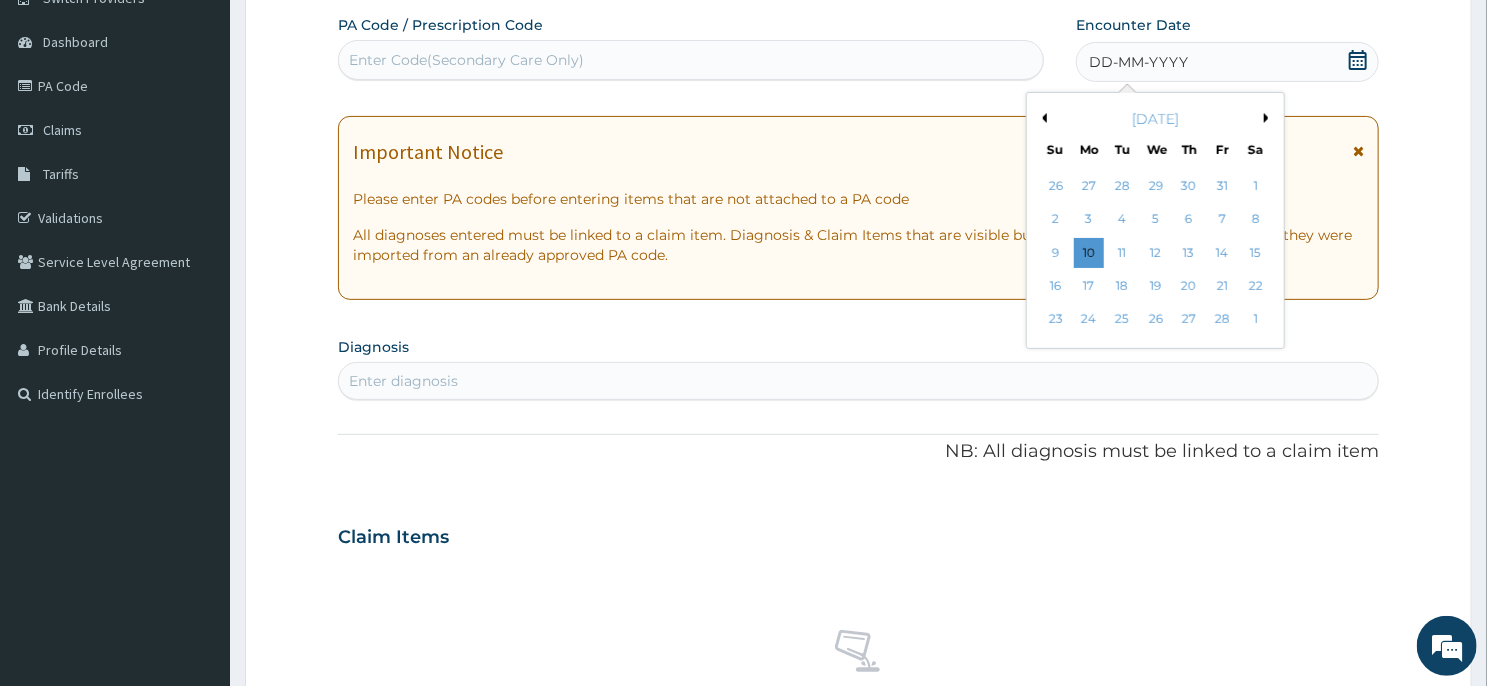 click on "Previous Month" at bounding box center (1042, 118) 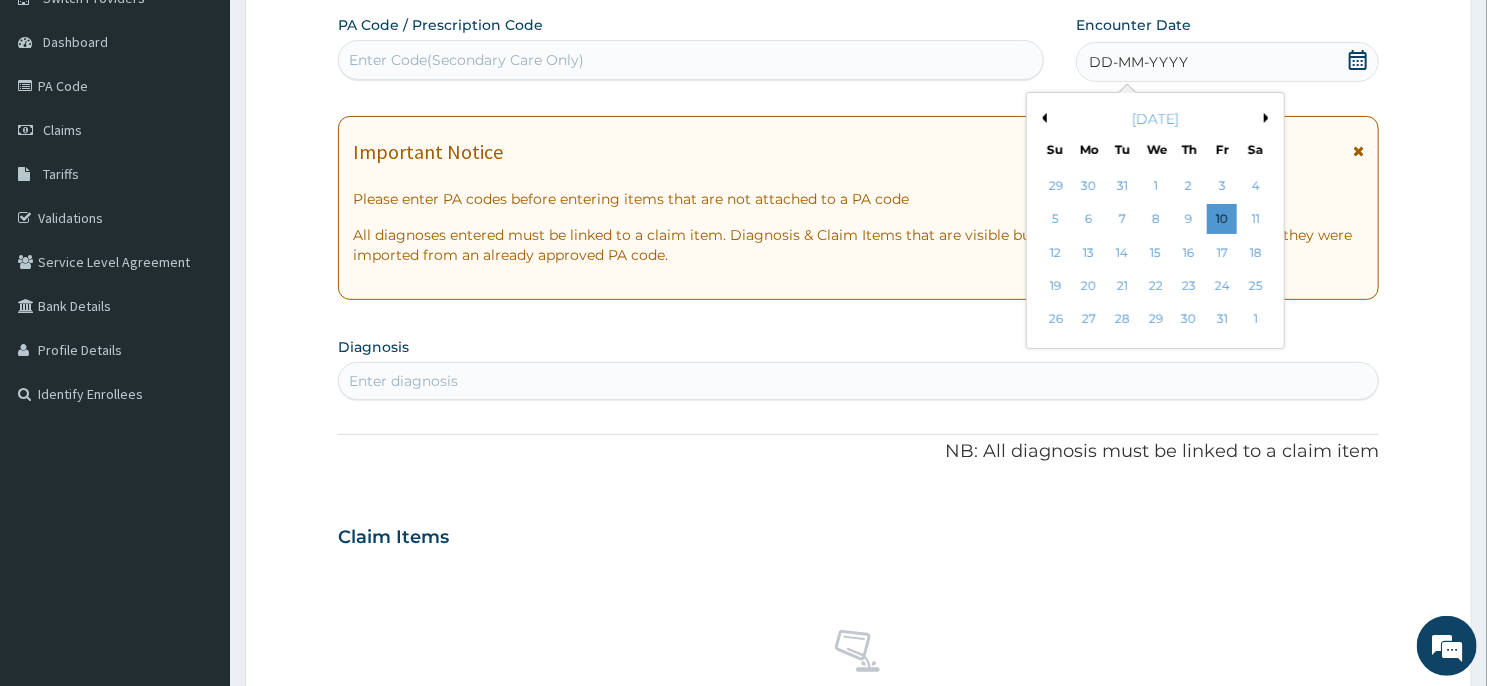 click on "Previous Month" at bounding box center [1042, 118] 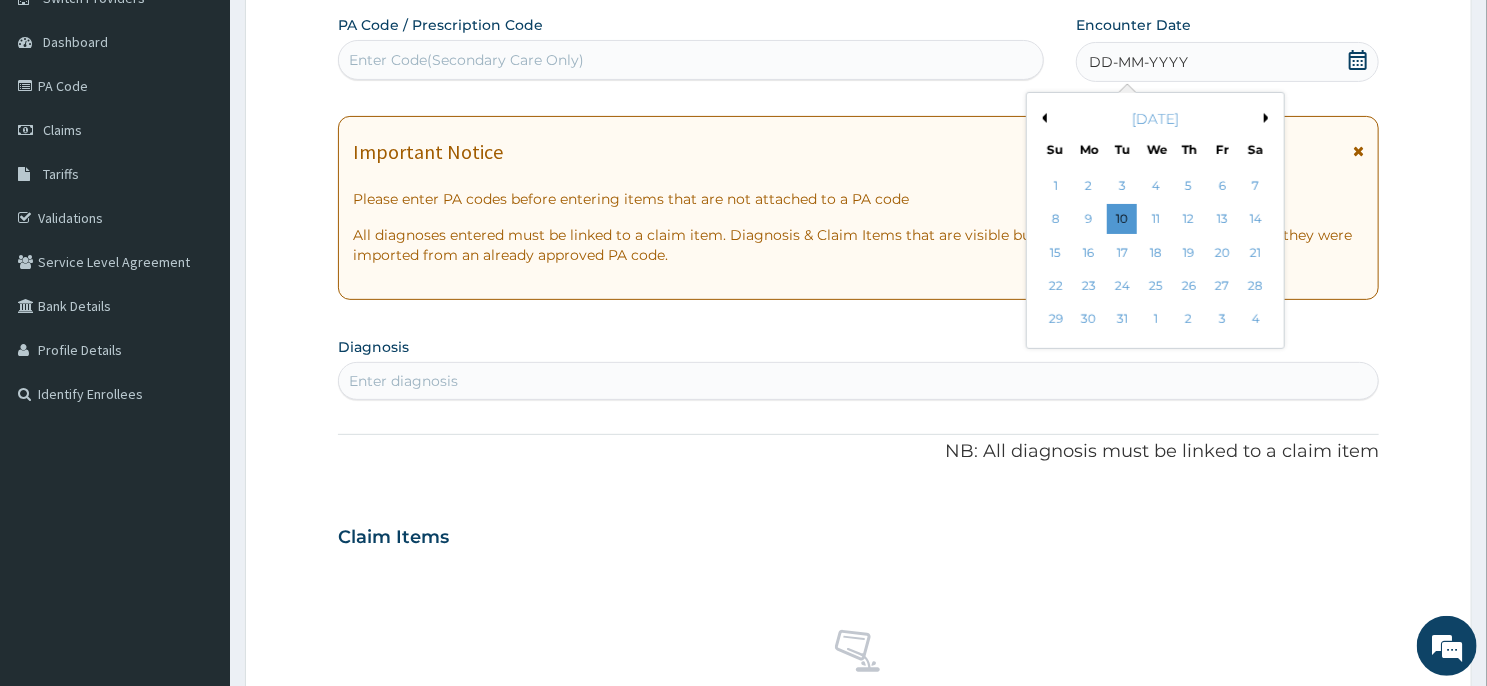 click on "December 2024" at bounding box center (1155, 119) 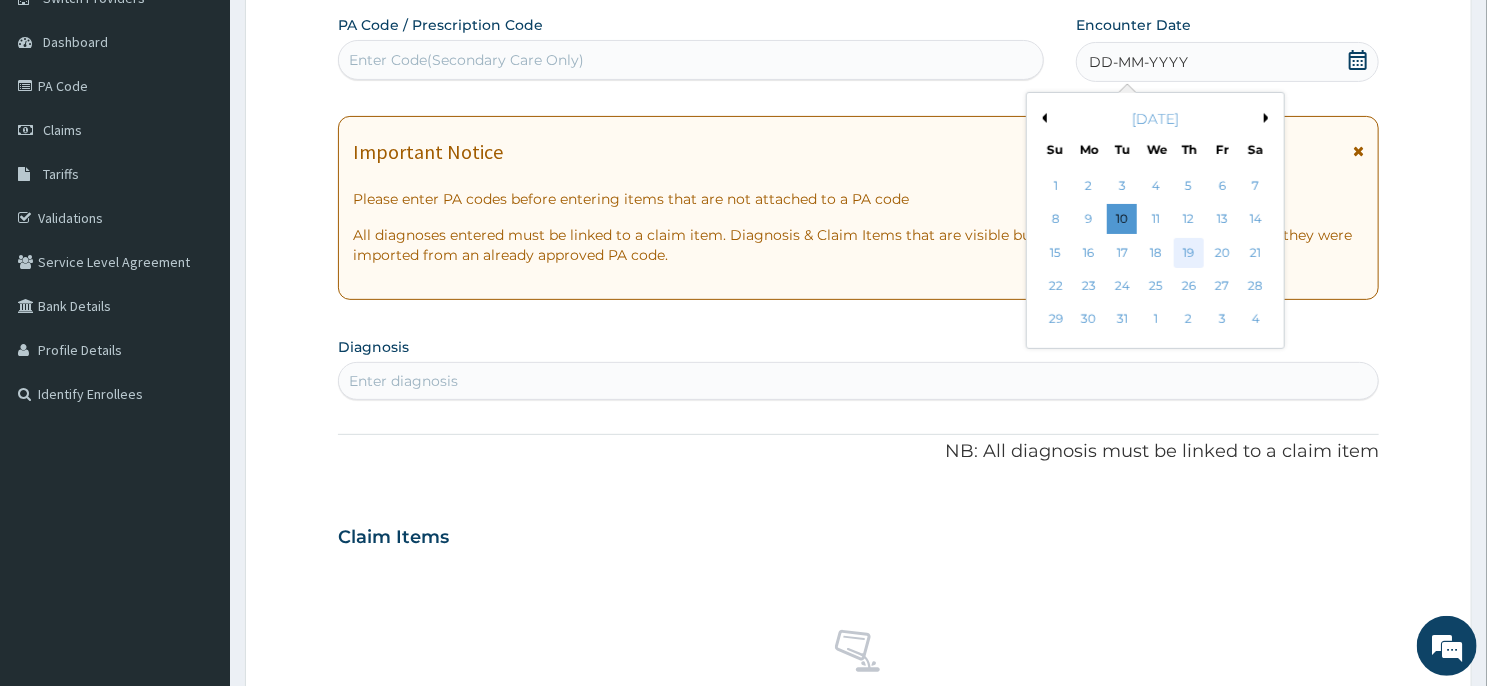 click on "19" at bounding box center [1189, 253] 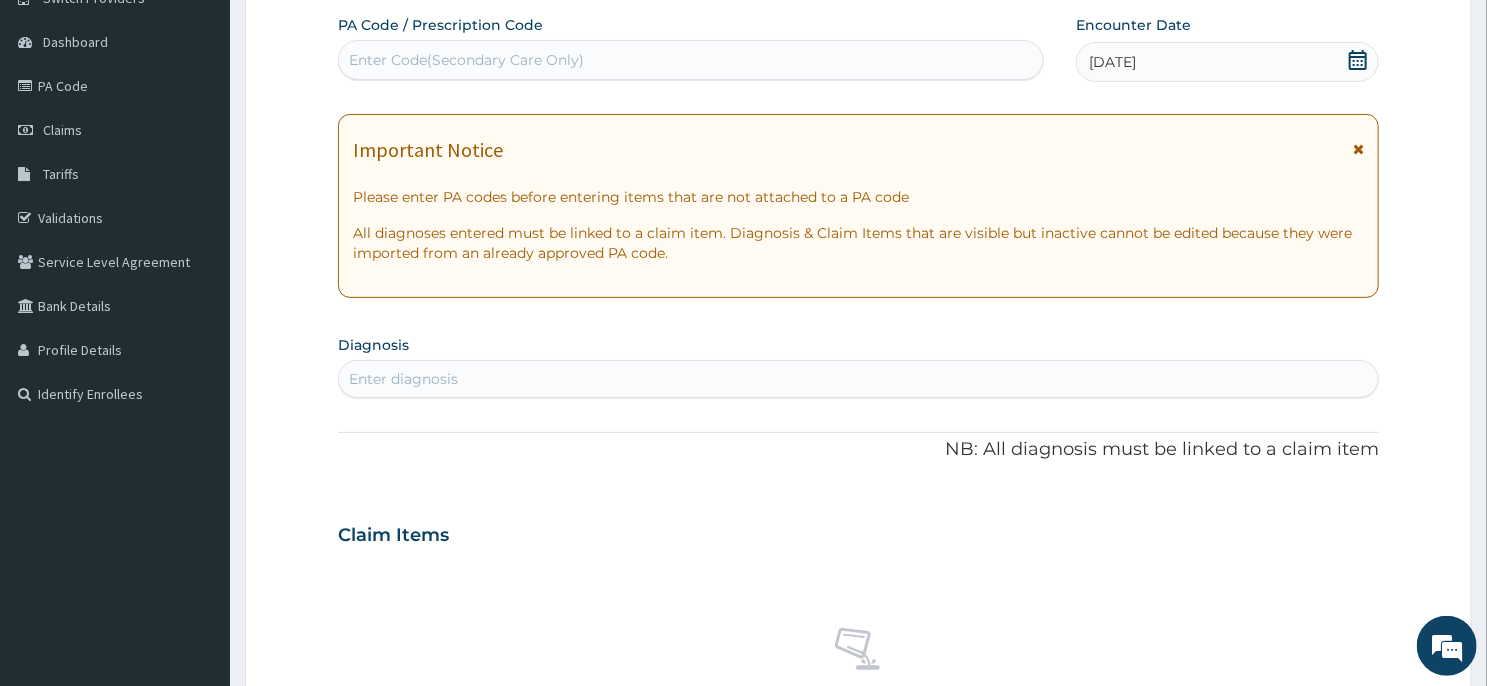 click on "Enter diagnosis" at bounding box center [858, 379] 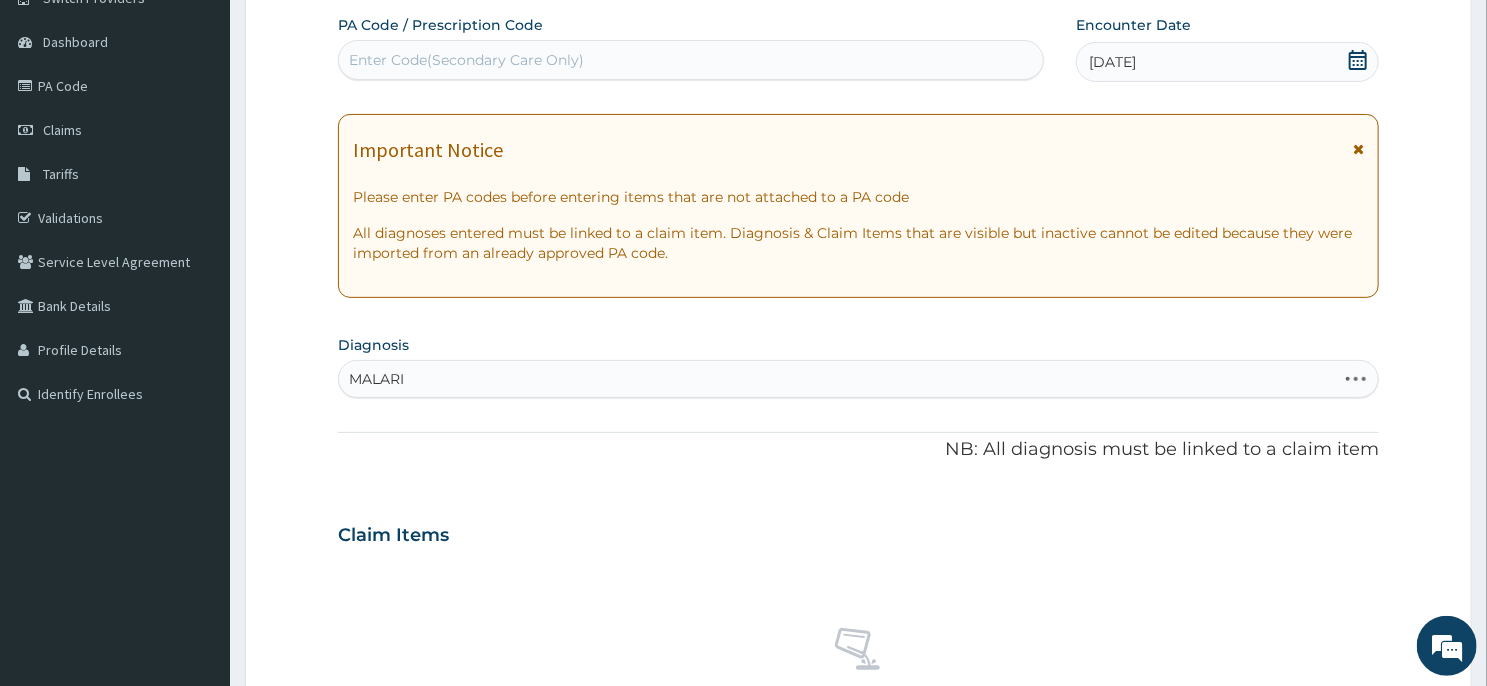 type on "[MEDICAL_DATA]" 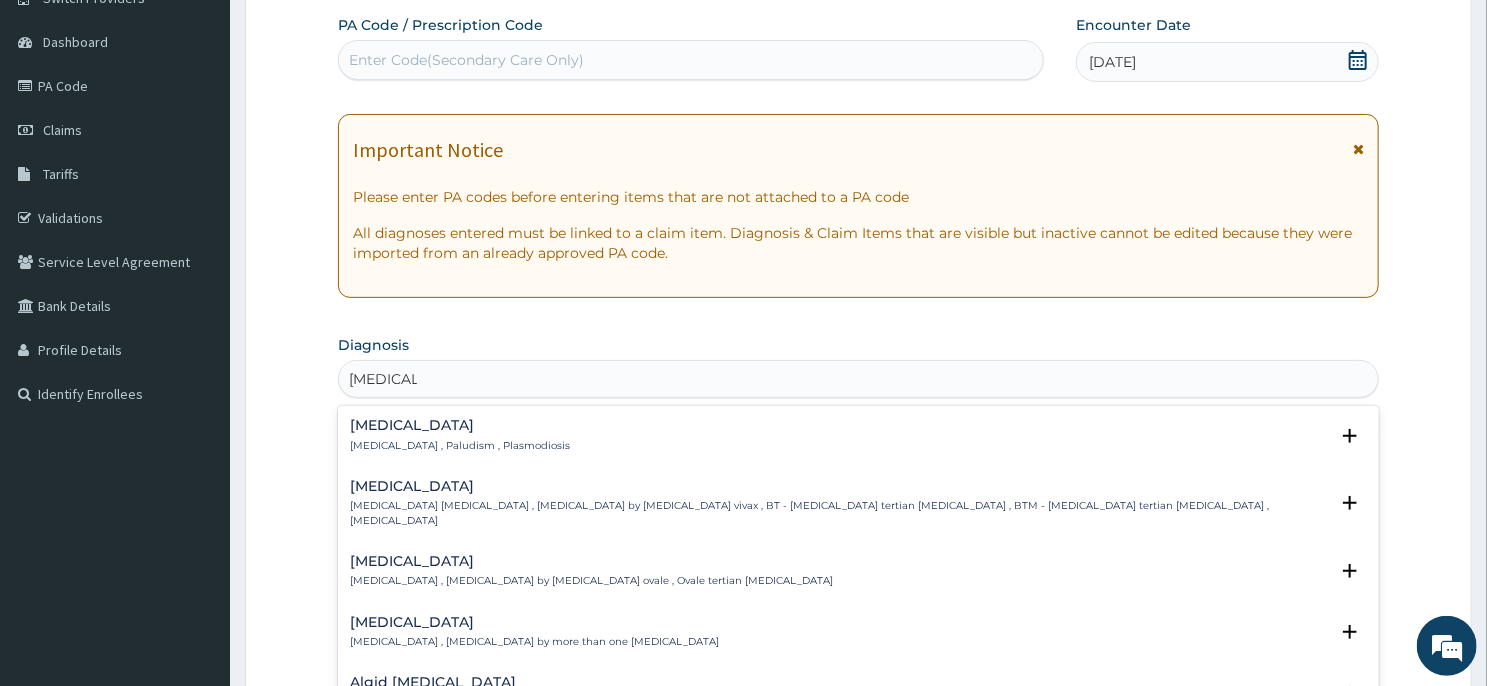 click on "Malaria Malaria , Paludism , Plasmodiosis Select Status Query Query covers suspected (?), Keep in view (kiv), Ruled out (r/o) Confirmed" at bounding box center [858, 440] 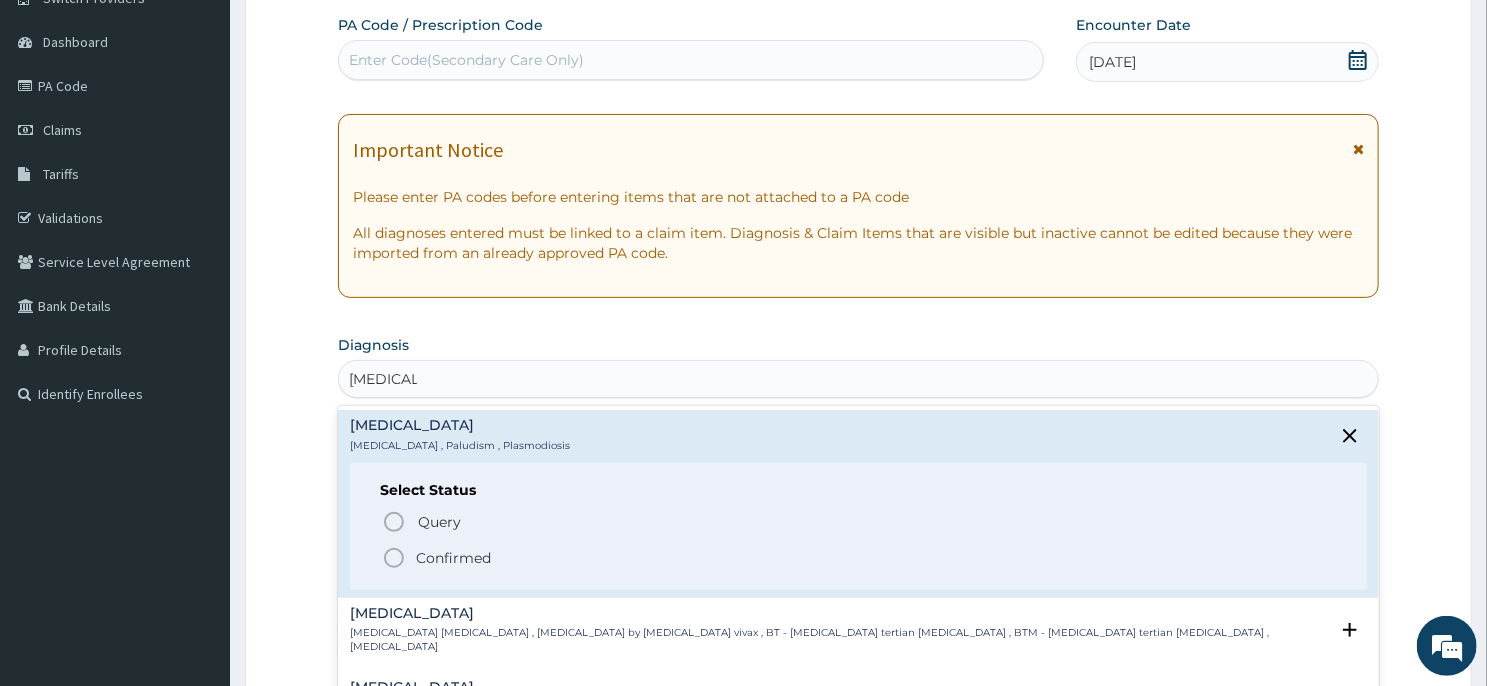 click 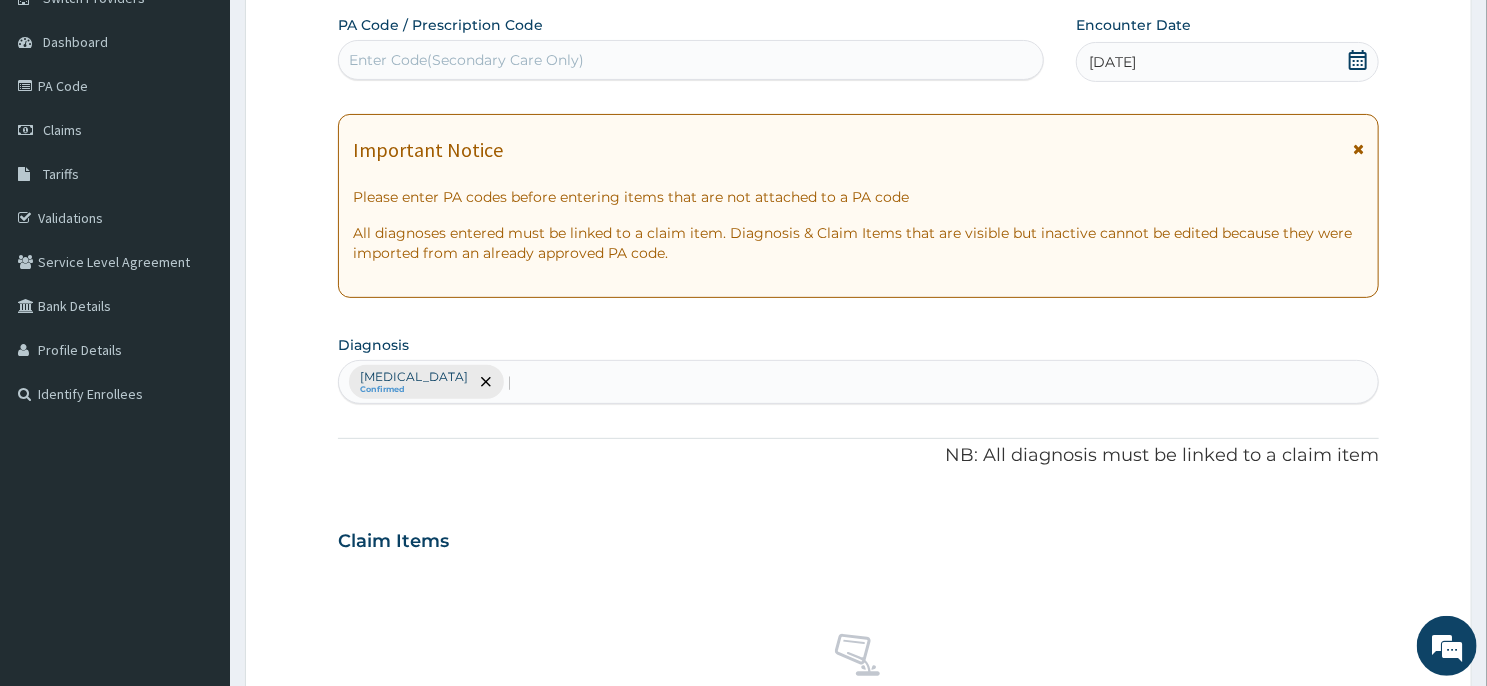 type 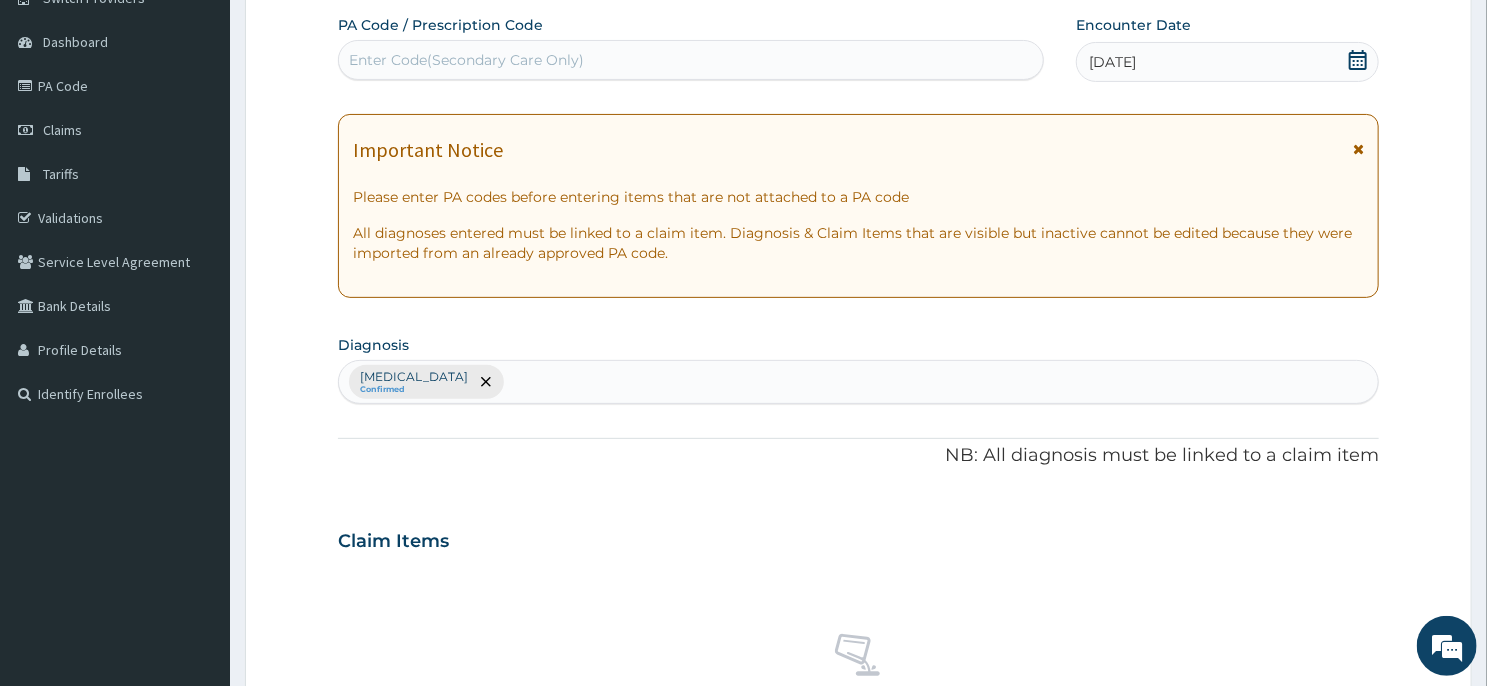 scroll, scrollTop: 745, scrollLeft: 0, axis: vertical 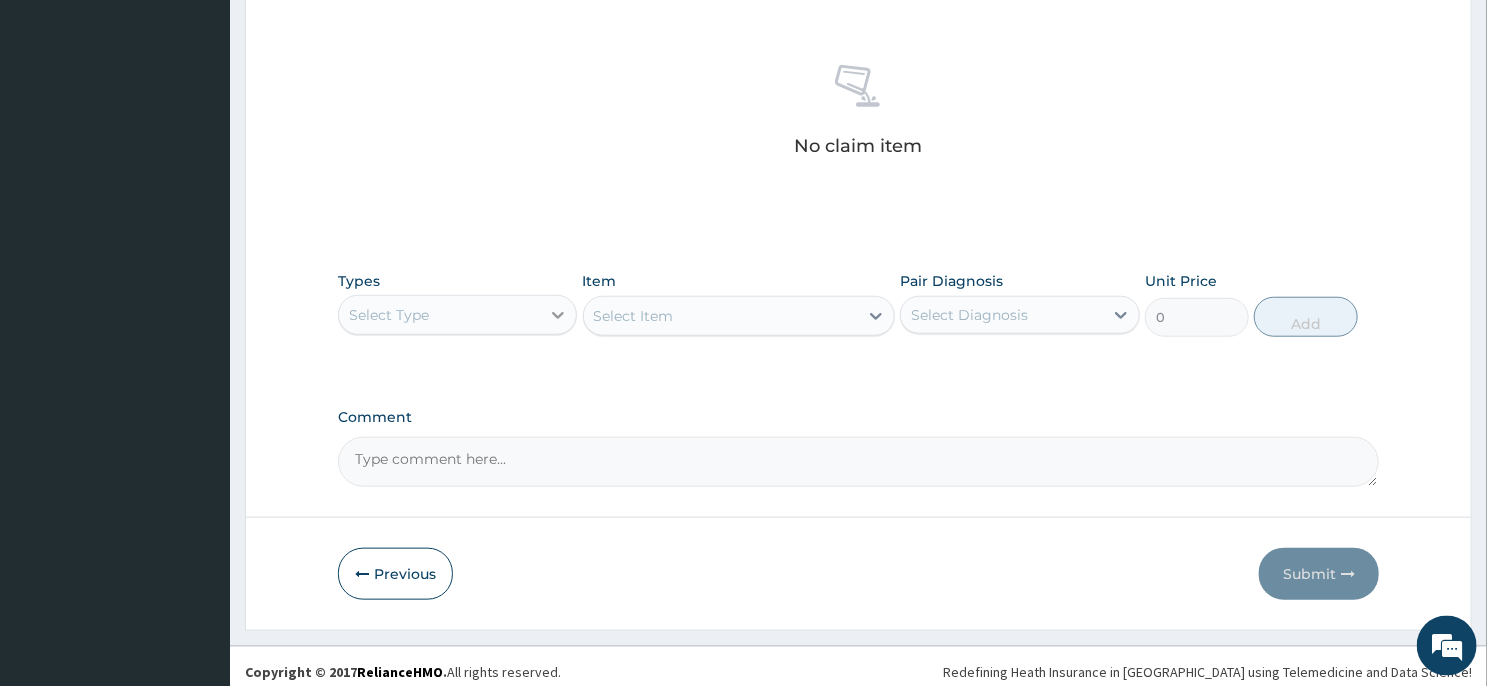click at bounding box center [558, 315] 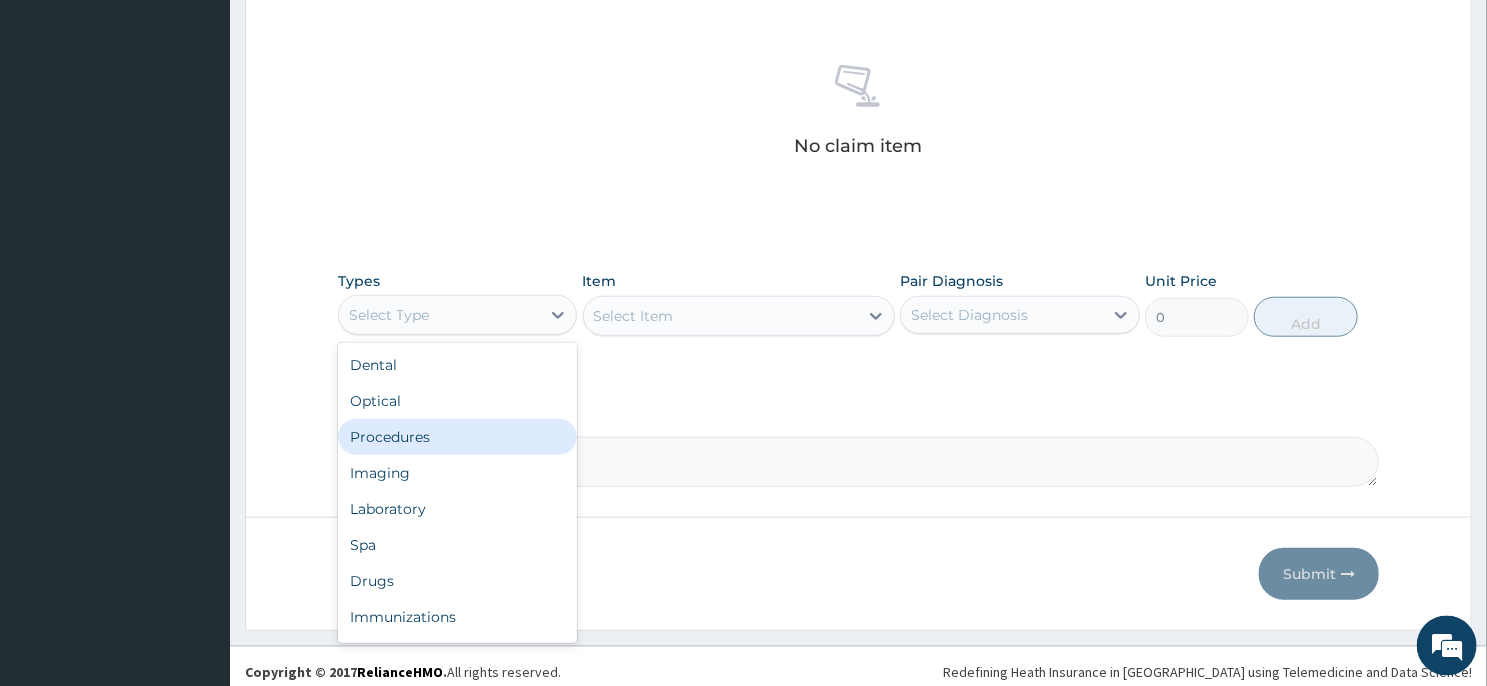 click on "Procedures" at bounding box center (457, 437) 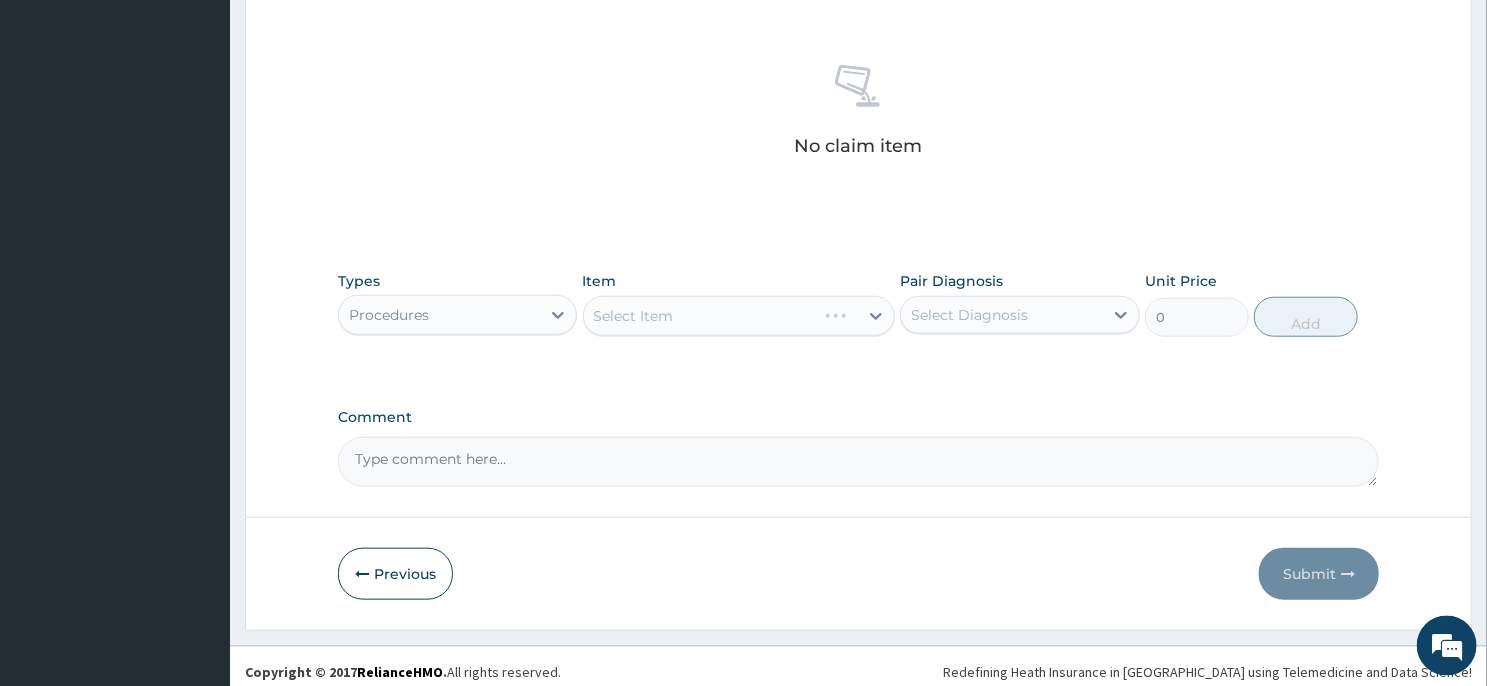 click on "Select Item" at bounding box center [739, 316] 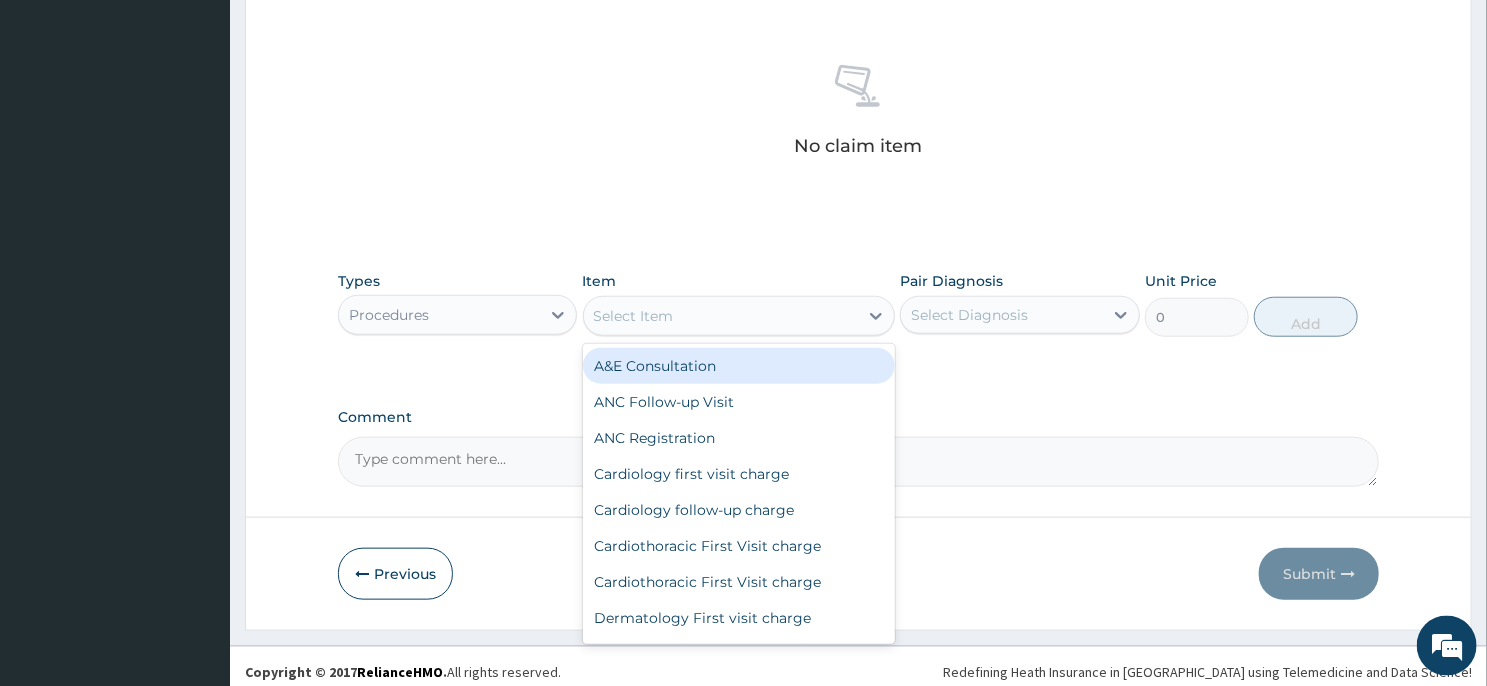drag, startPoint x: 681, startPoint y: 310, endPoint x: 707, endPoint y: 323, distance: 29.068884 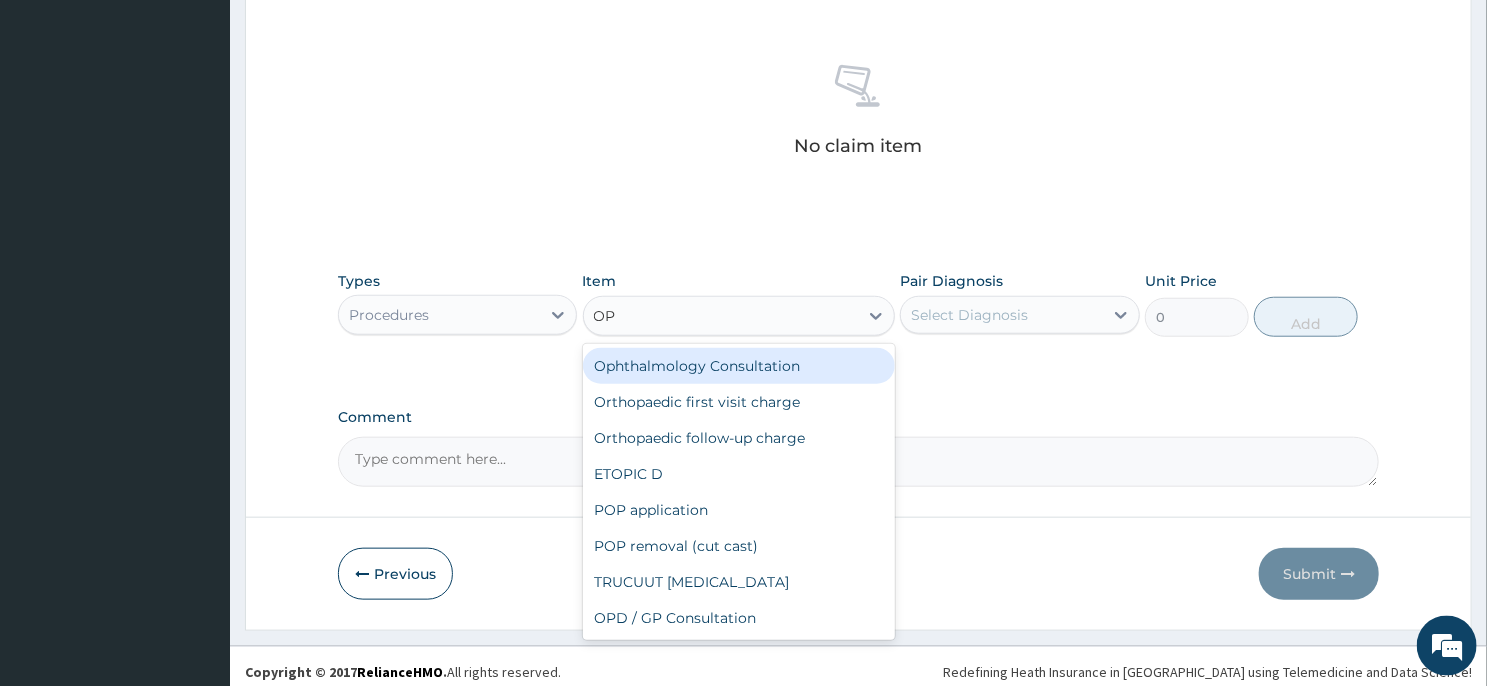 type on "OPD" 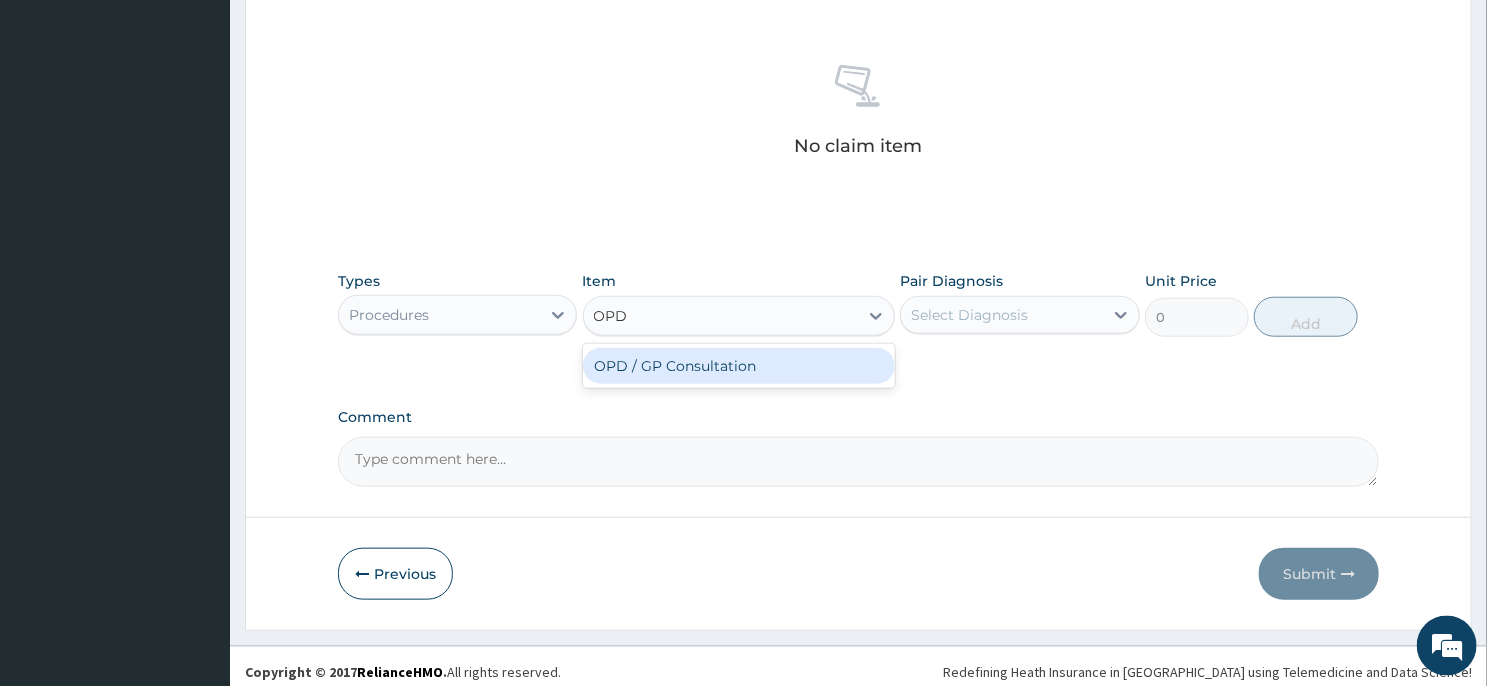 click on "OPD / GP Consultation" at bounding box center (739, 366) 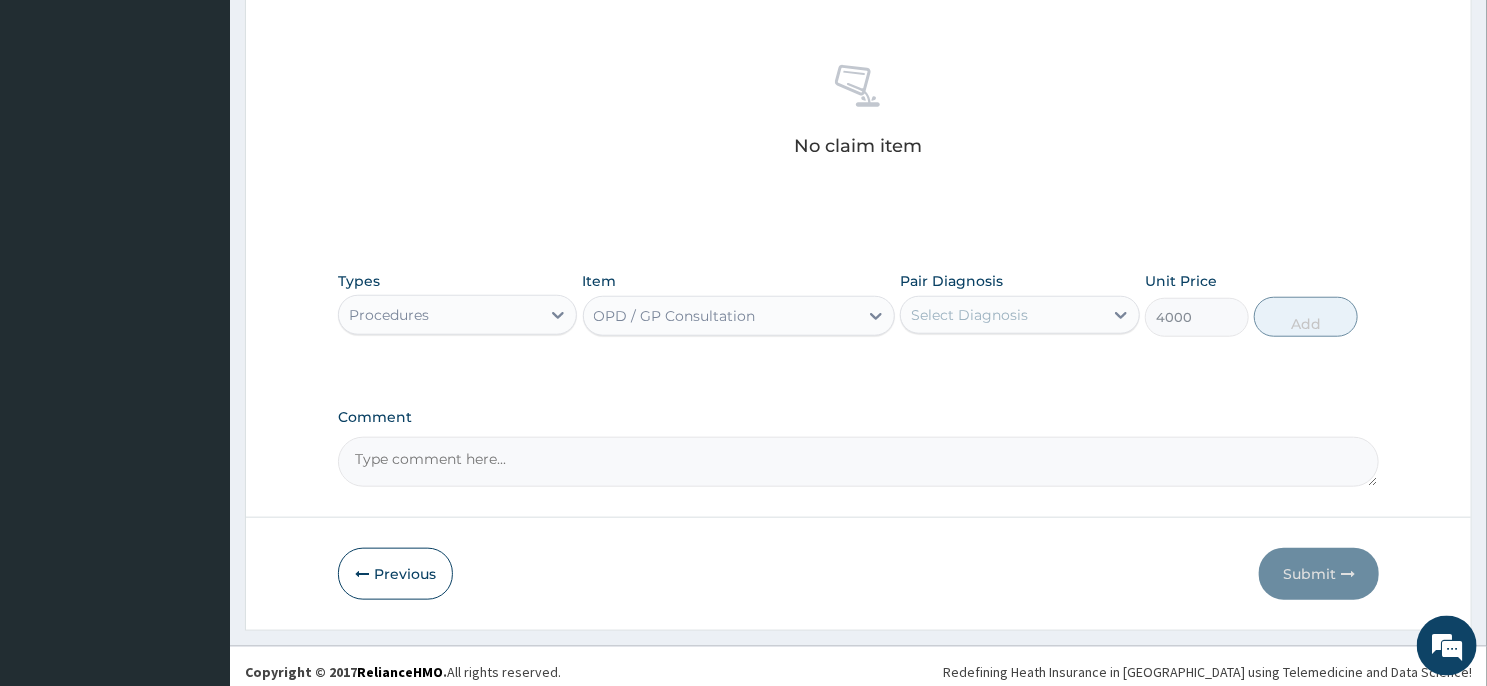click on "Select Diagnosis" at bounding box center [1001, 315] 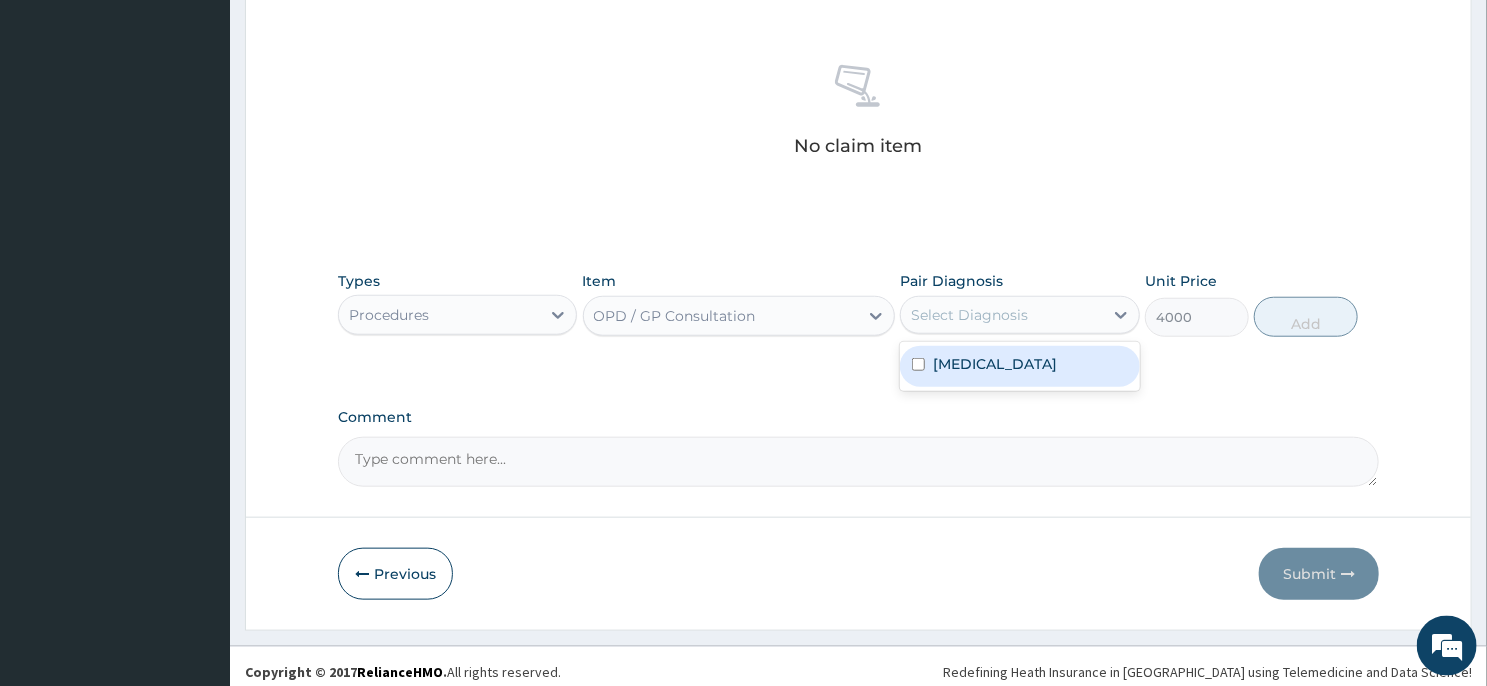 click on "[MEDICAL_DATA]" at bounding box center (1019, 366) 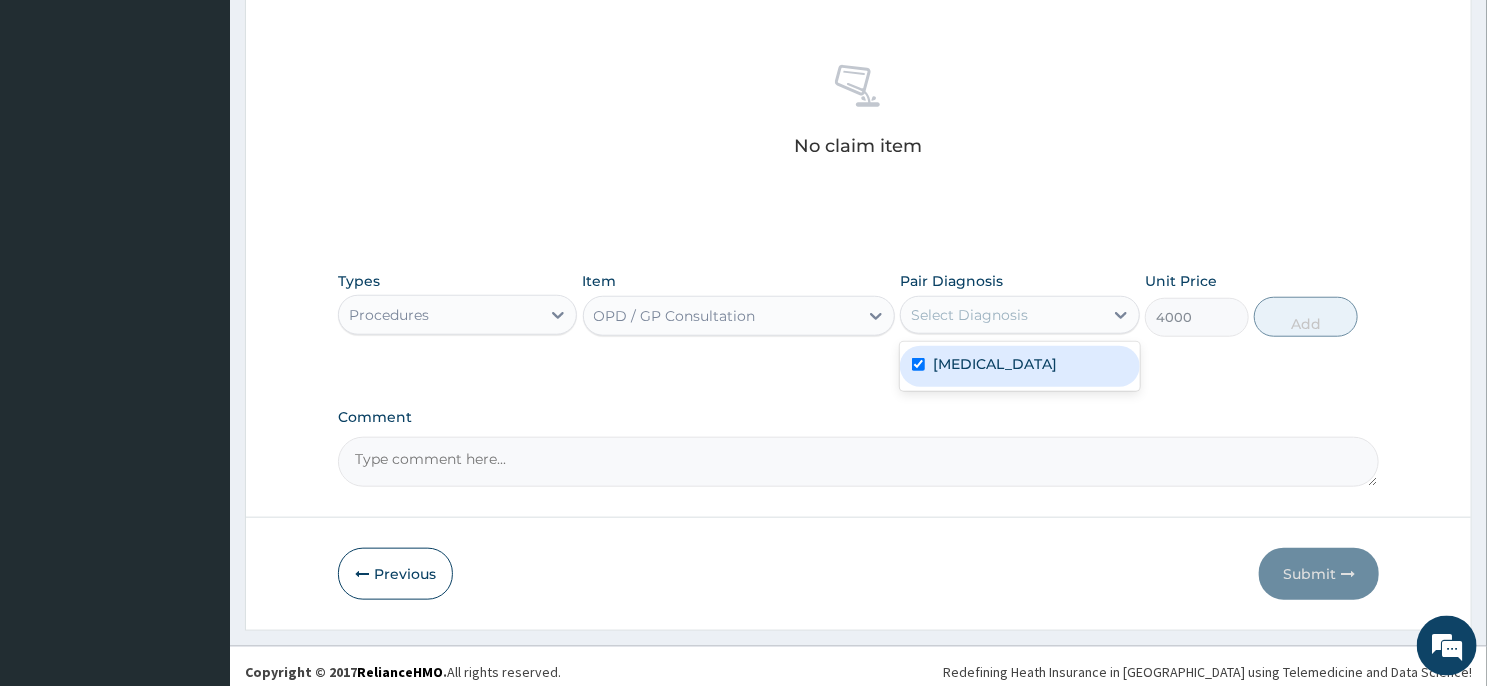 checkbox on "true" 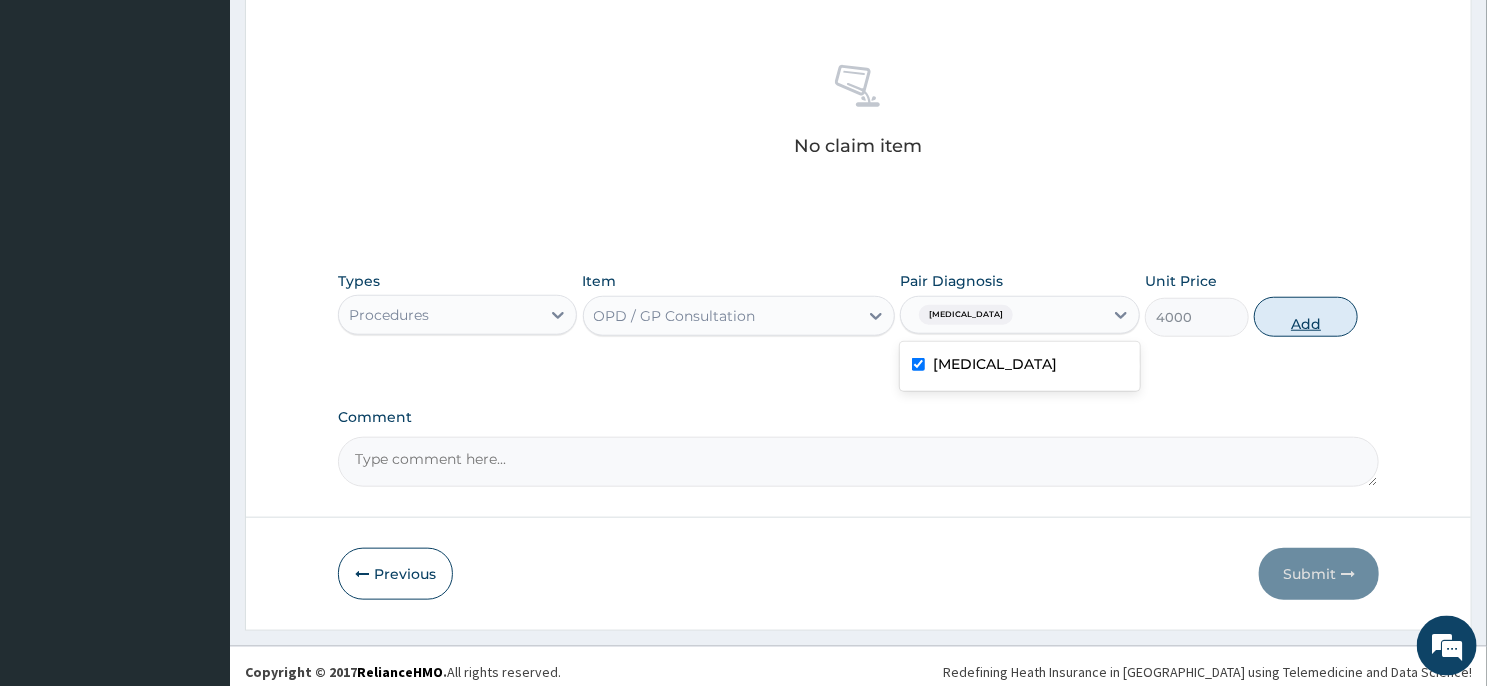 click on "Add" at bounding box center [1306, 317] 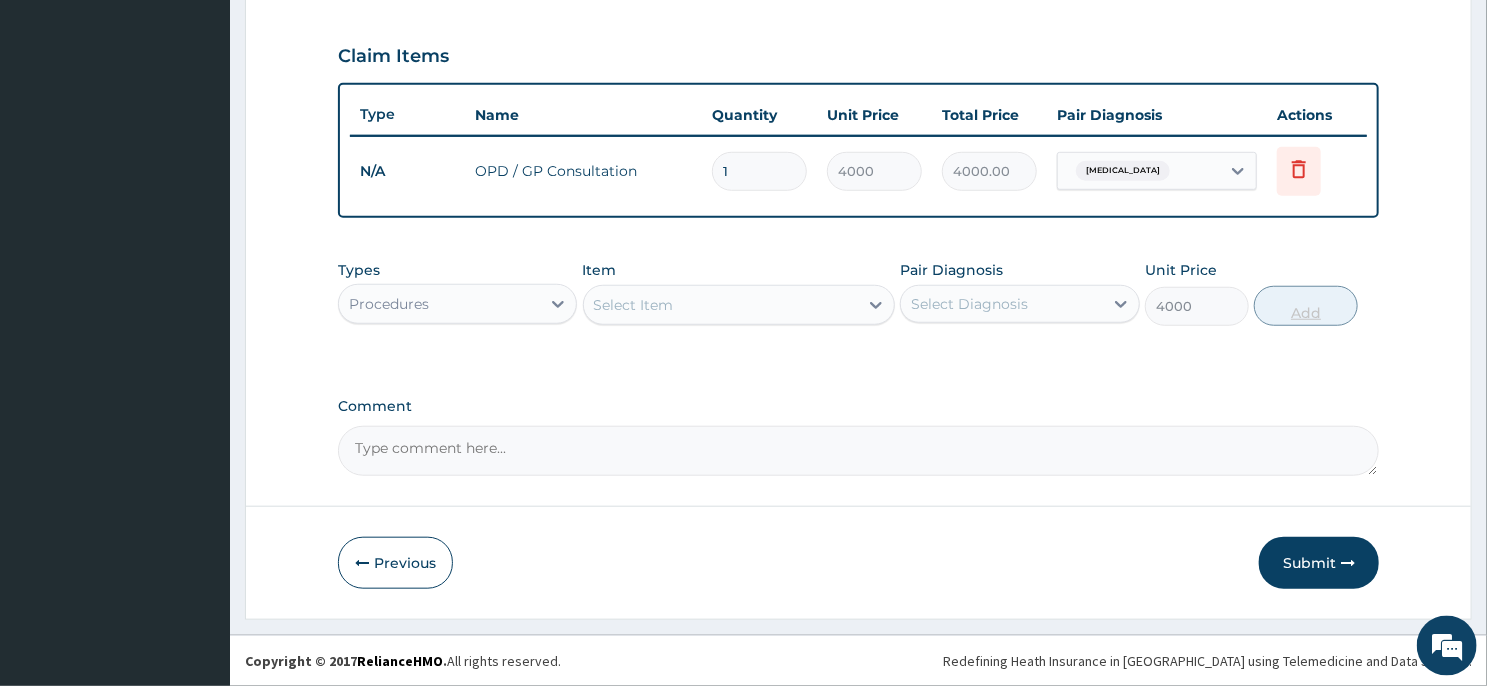 type on "0" 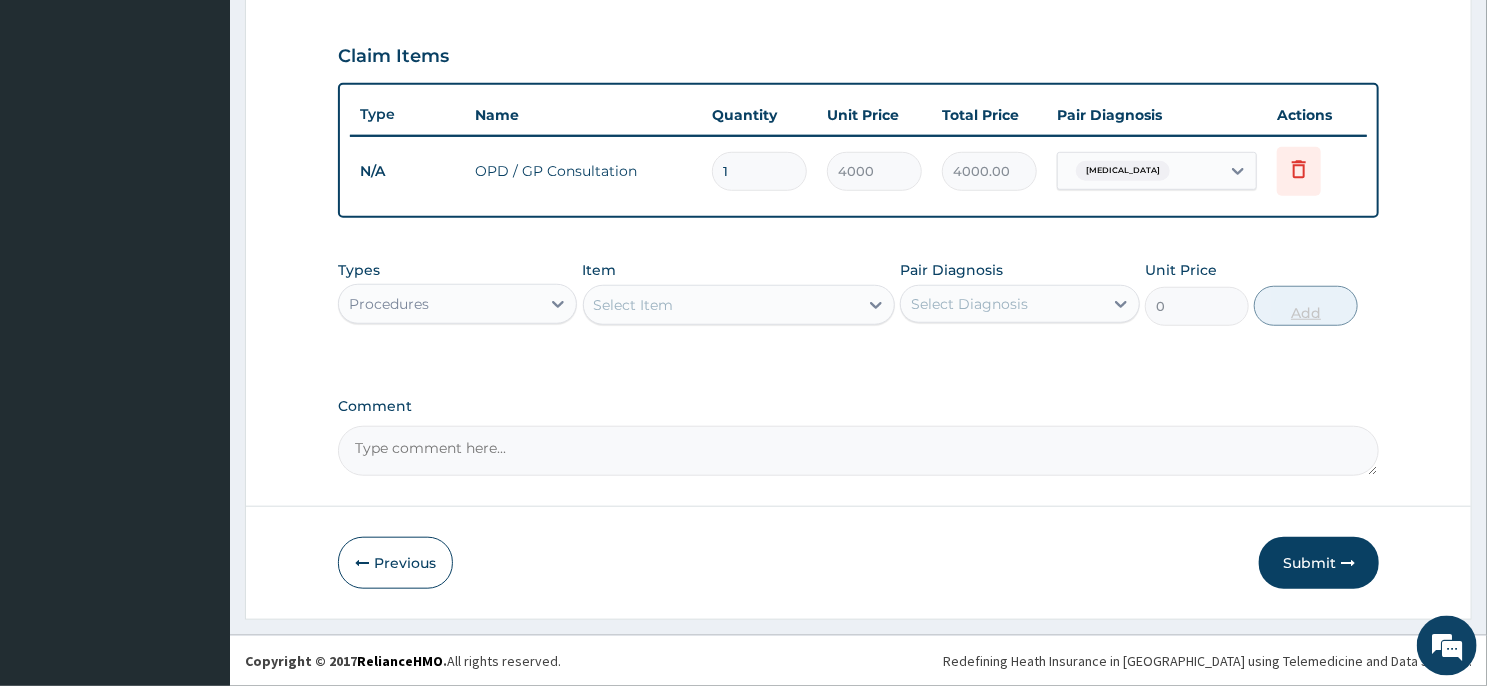 scroll, scrollTop: 659, scrollLeft: 0, axis: vertical 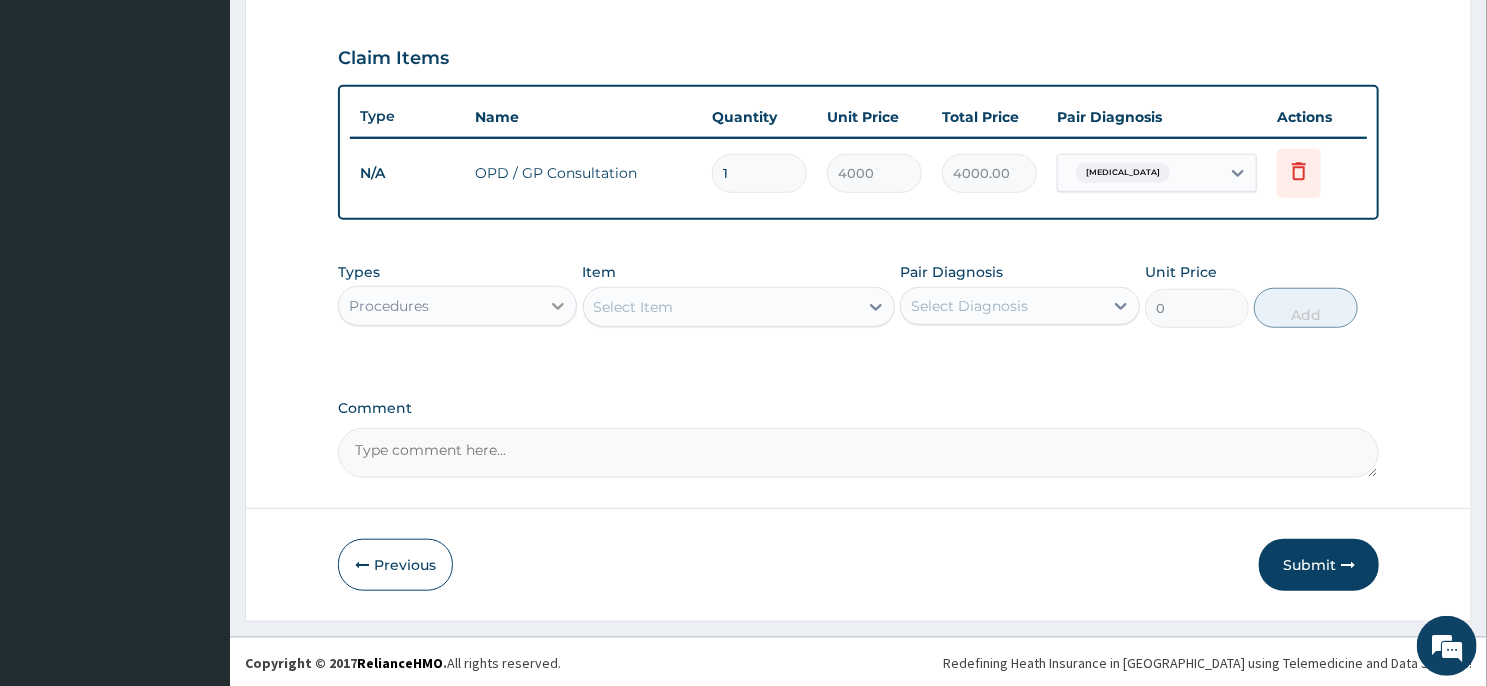 click at bounding box center (558, 306) 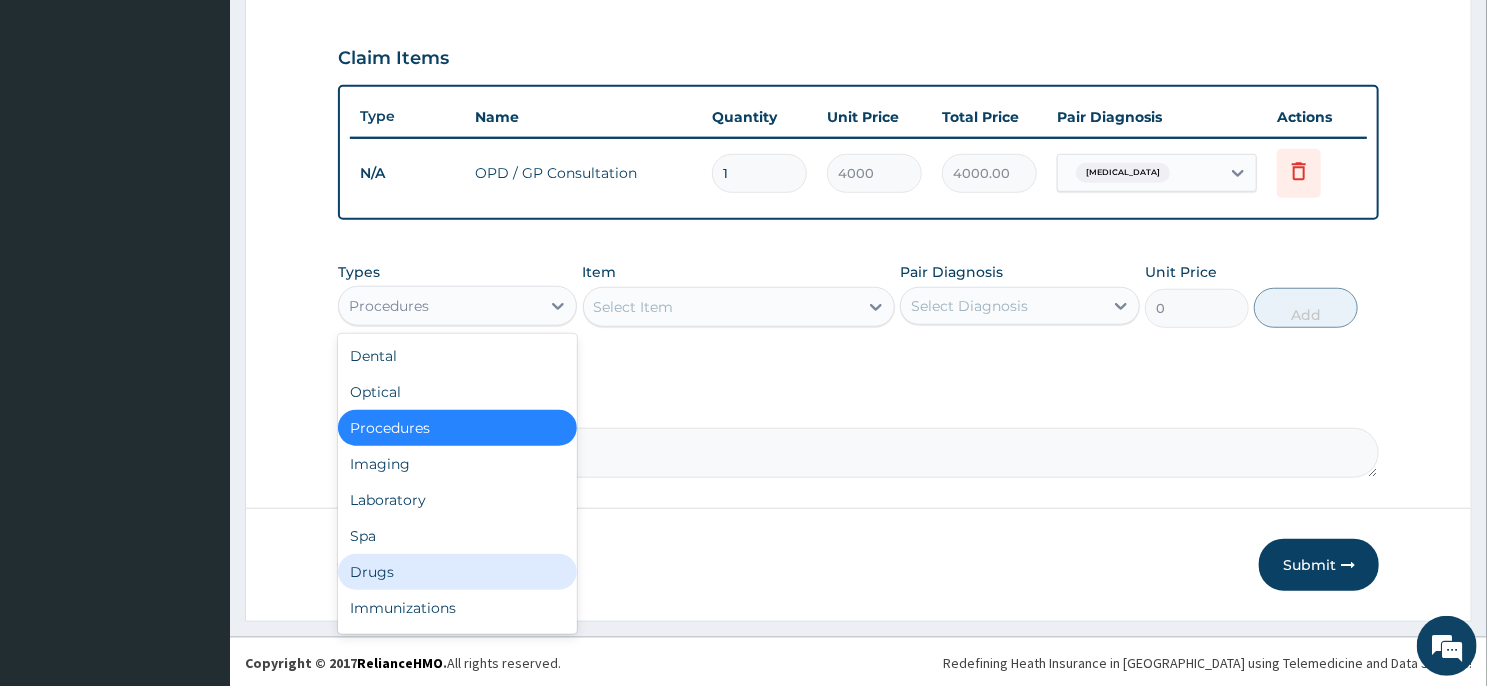 click on "Drugs" at bounding box center [457, 572] 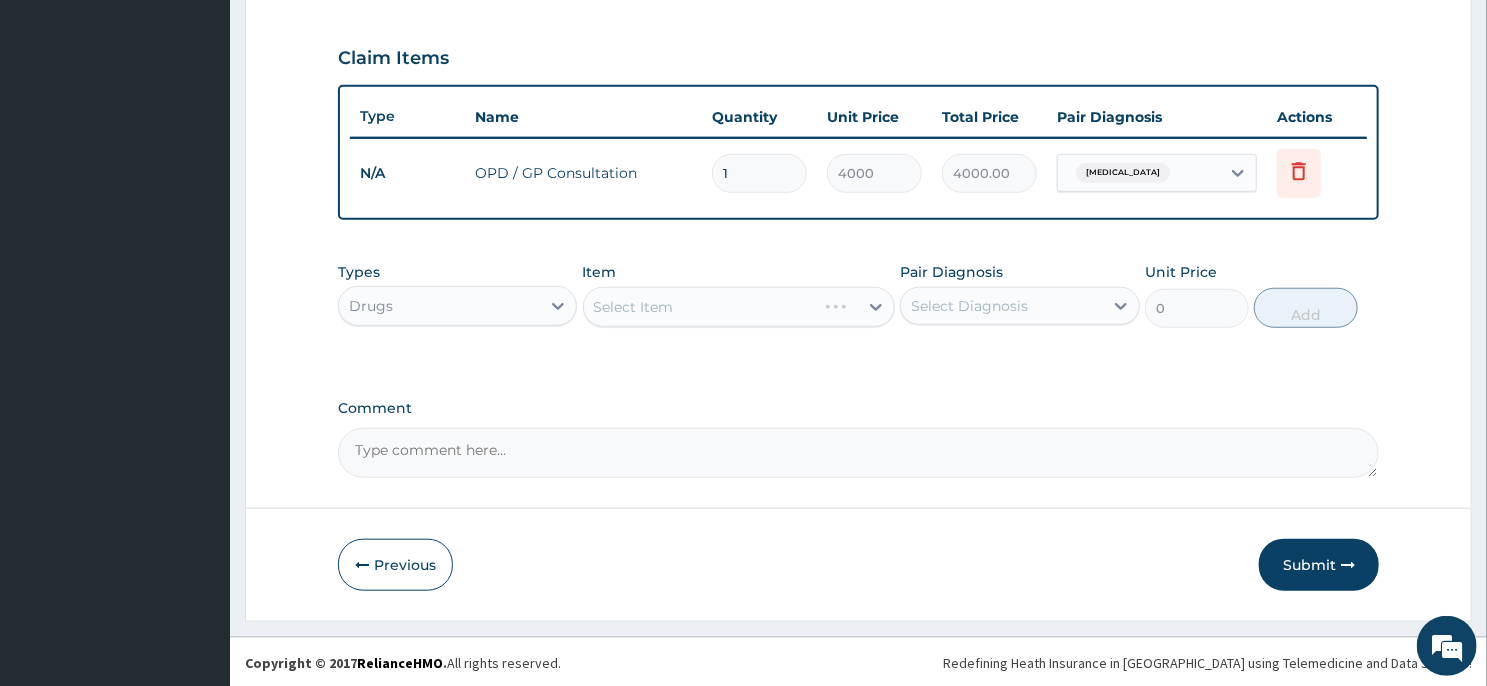 click on "Select Item" at bounding box center (739, 307) 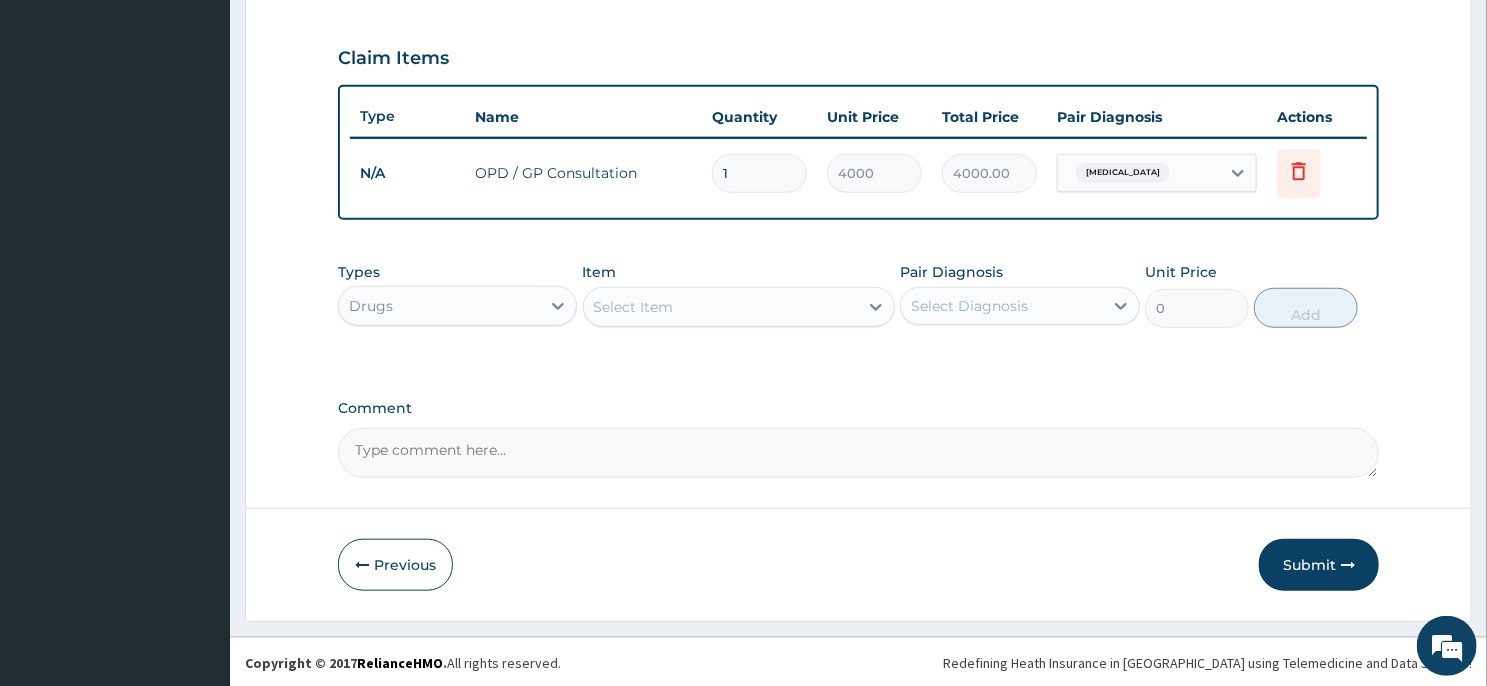 click on "Select Item" at bounding box center [721, 307] 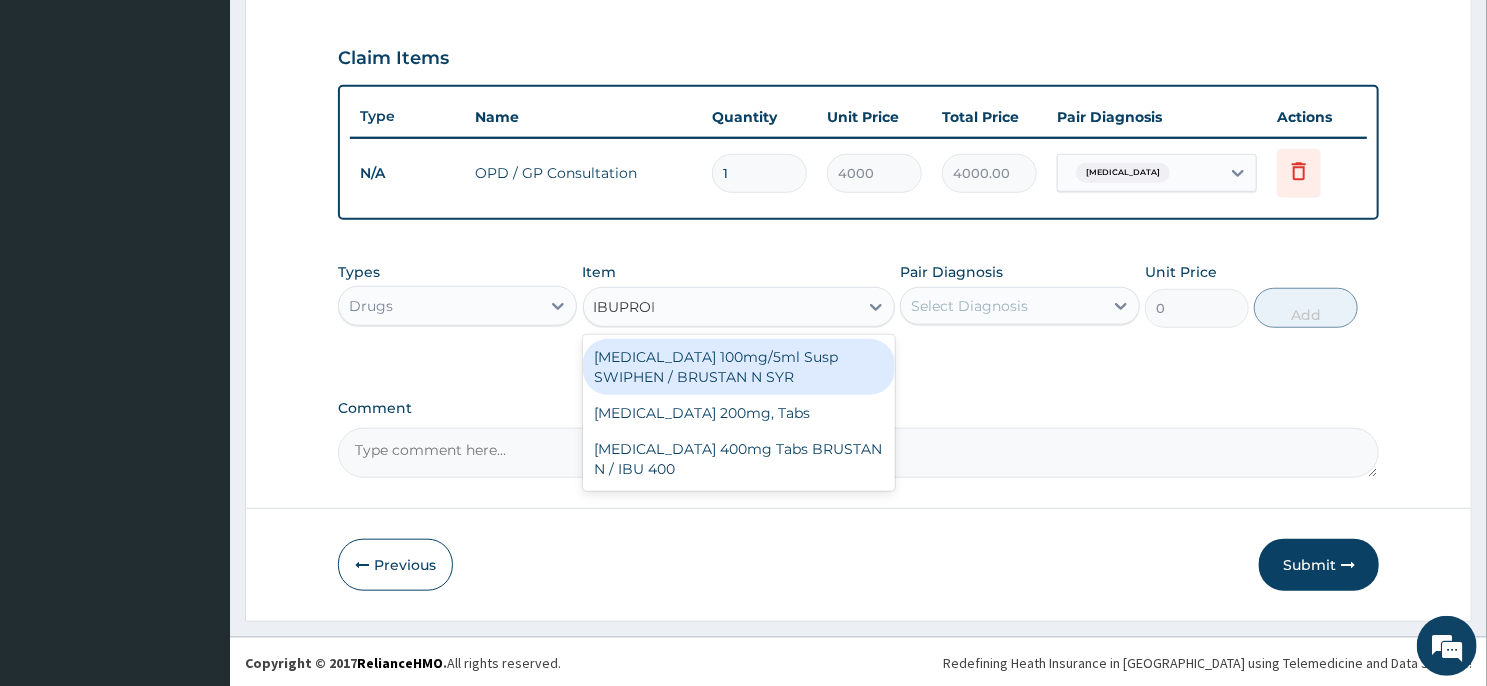 type on "IBUPROFE" 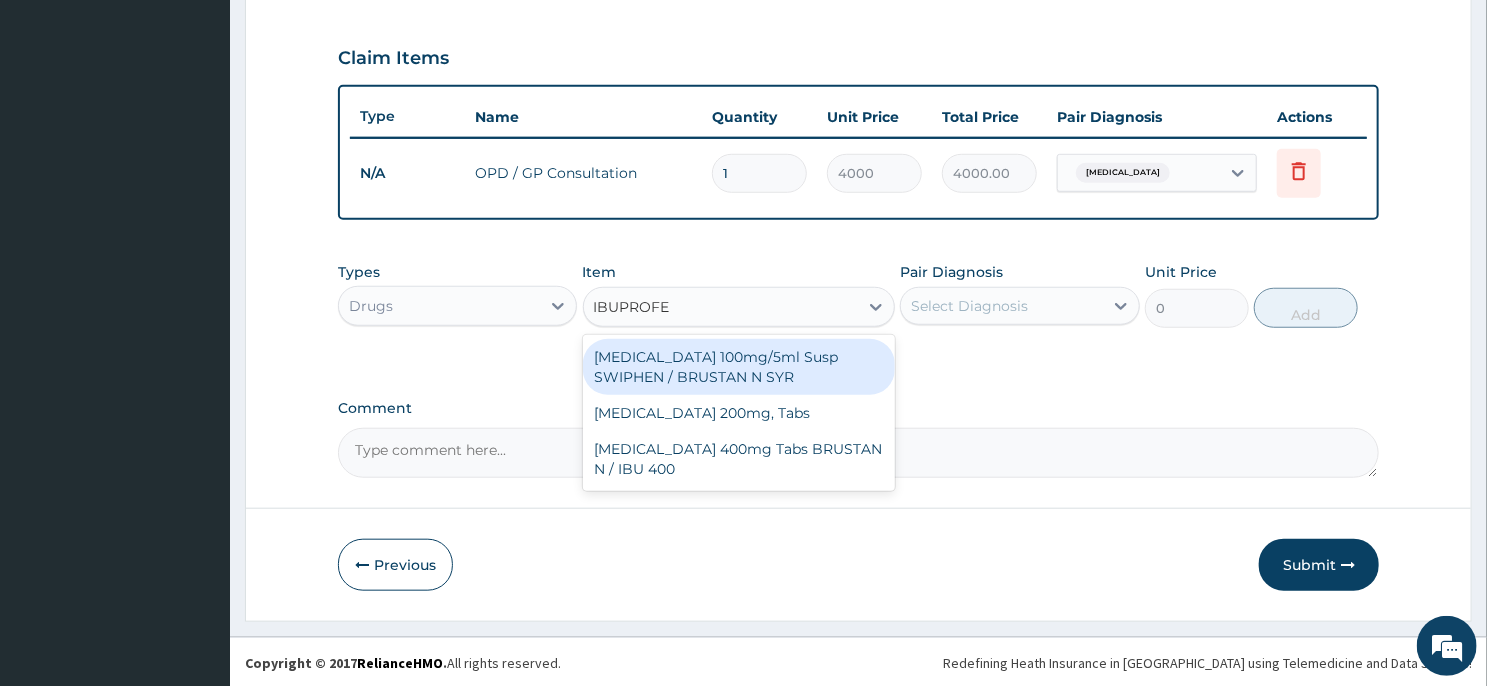 click on "[MEDICAL_DATA] 100mg/5ml Susp SWIPHEN / BRUSTAN N SYR" at bounding box center (739, 367) 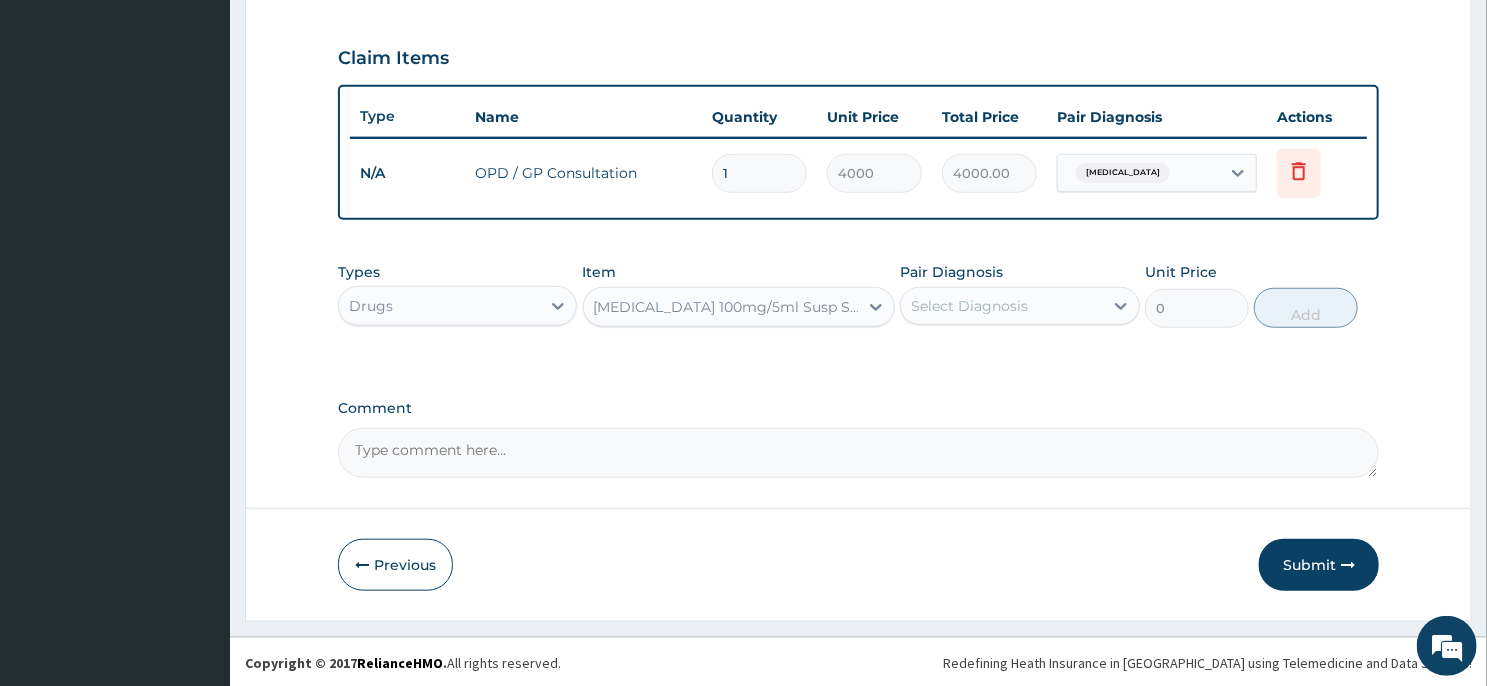 type 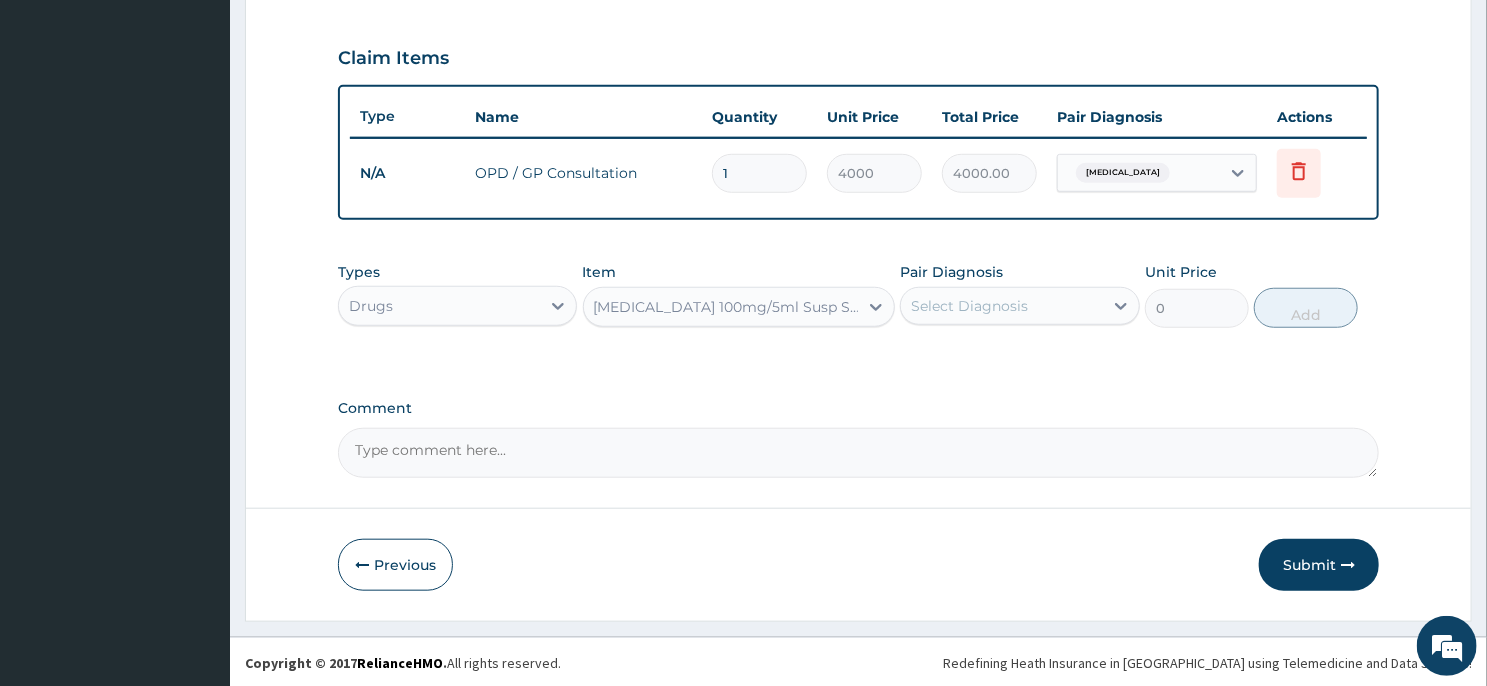 type on "800" 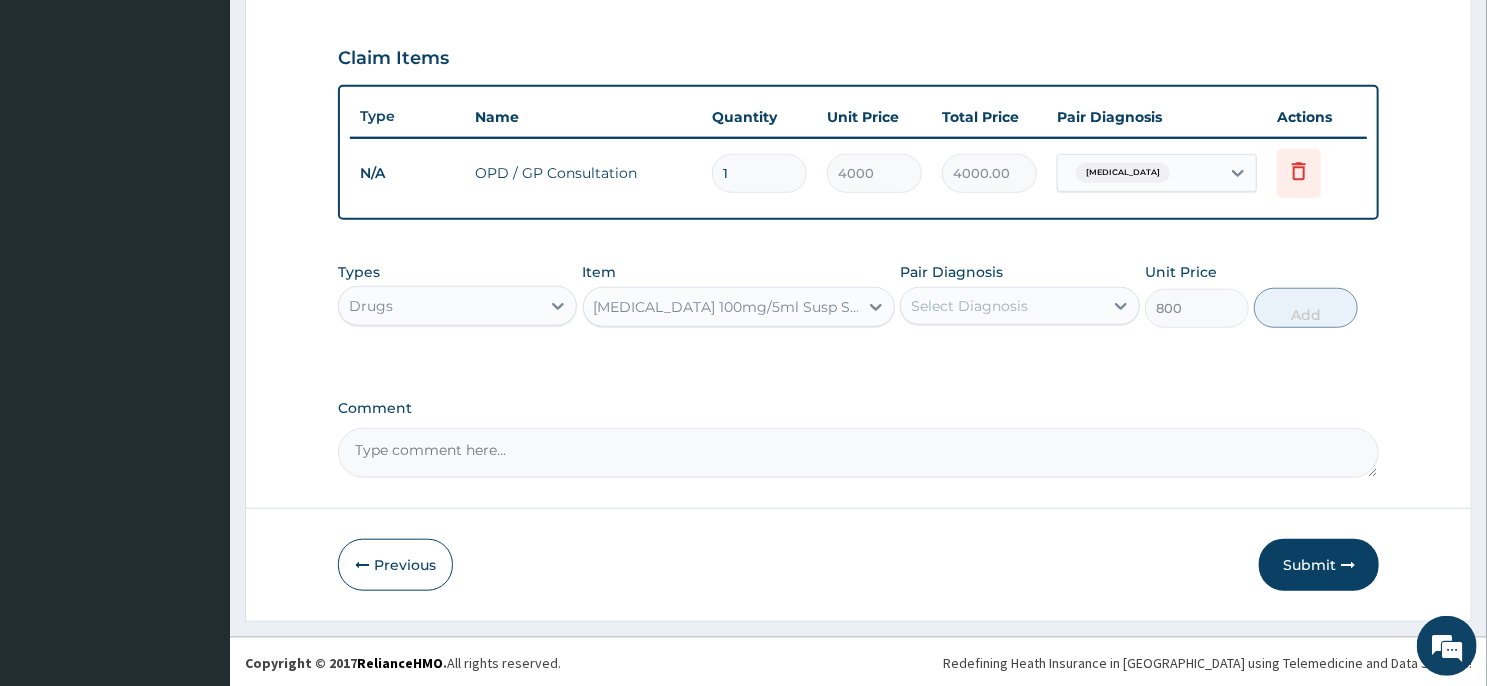 click on "Select Diagnosis" at bounding box center (1001, 306) 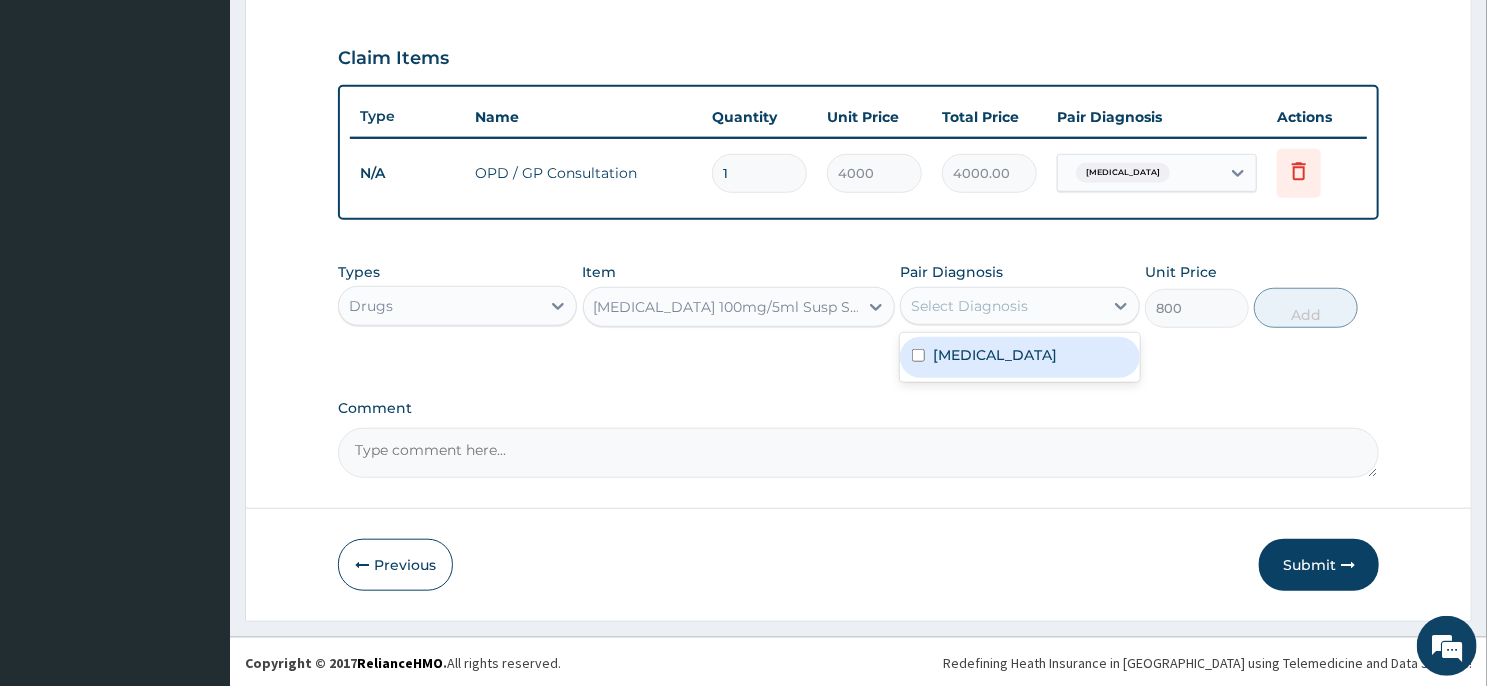 click on "[MEDICAL_DATA]" at bounding box center [995, 355] 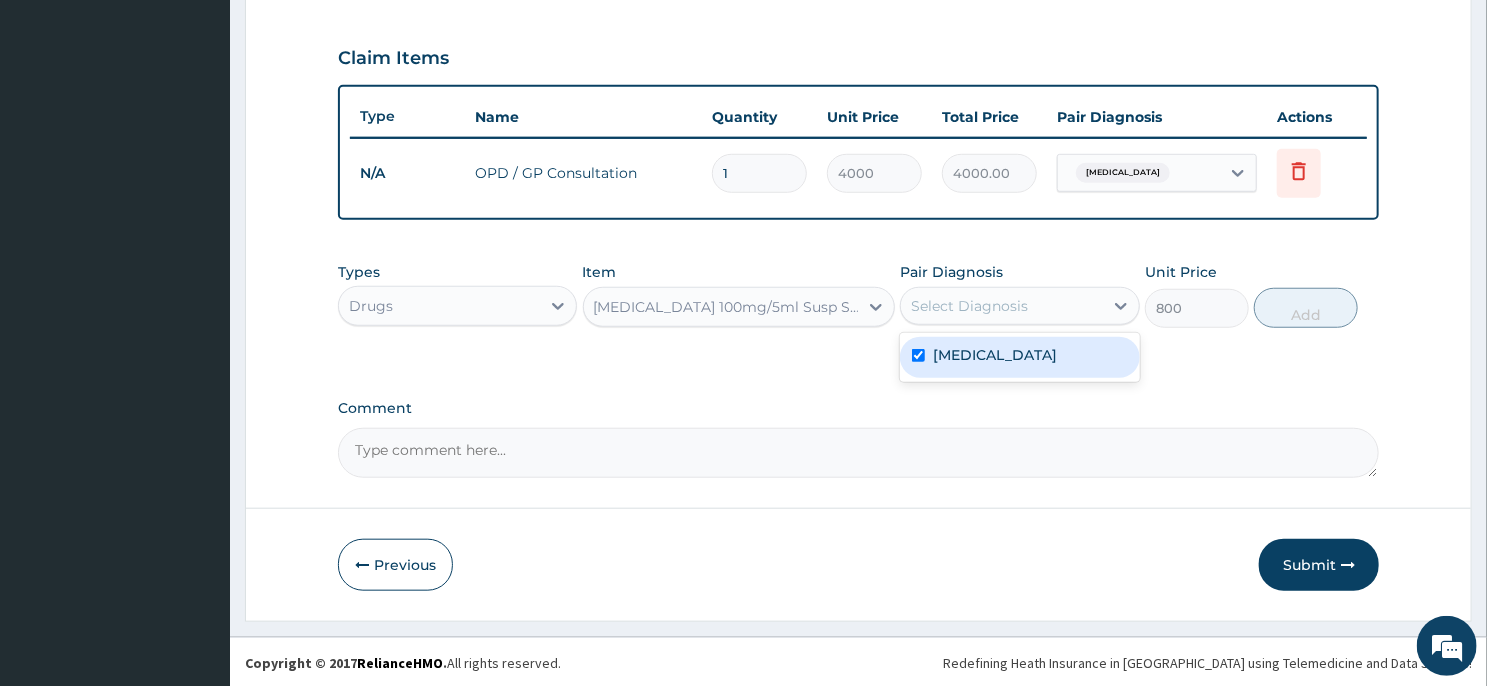 checkbox on "true" 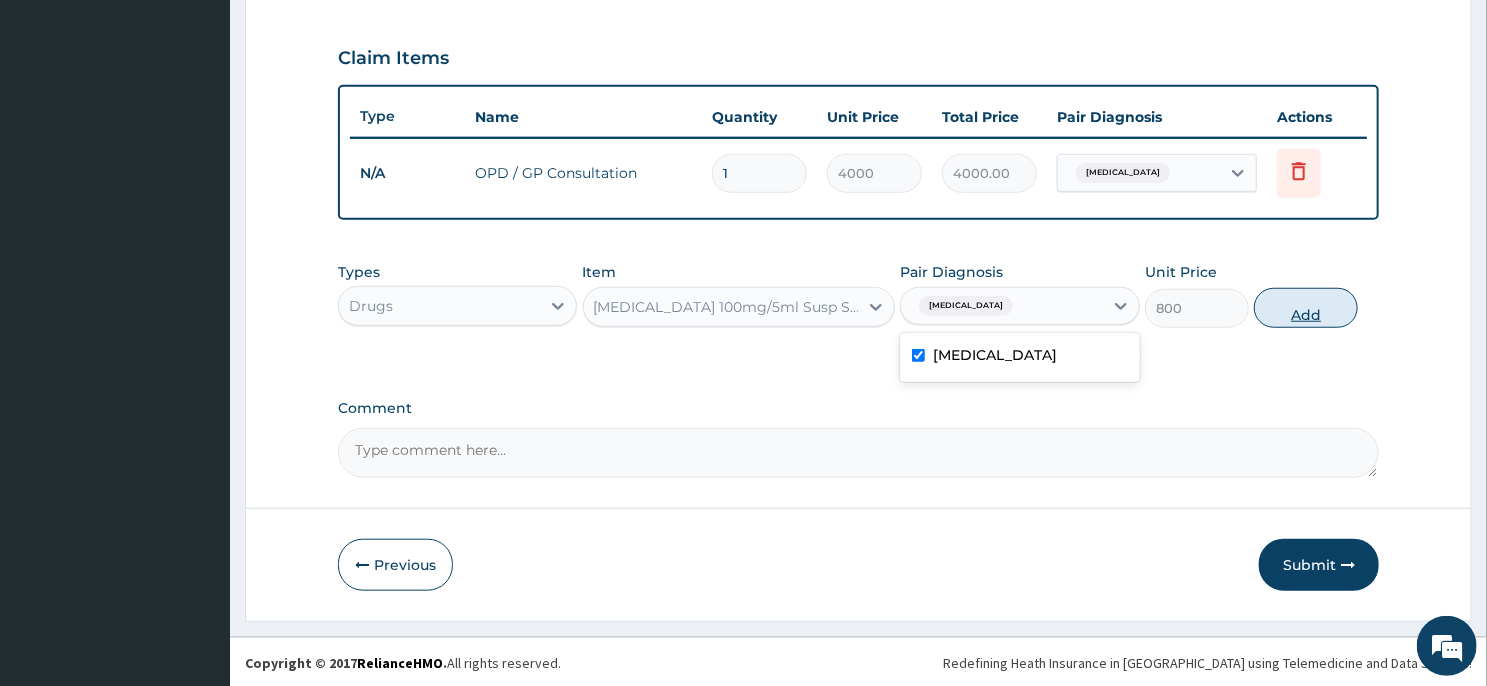 click on "Add" at bounding box center (1306, 308) 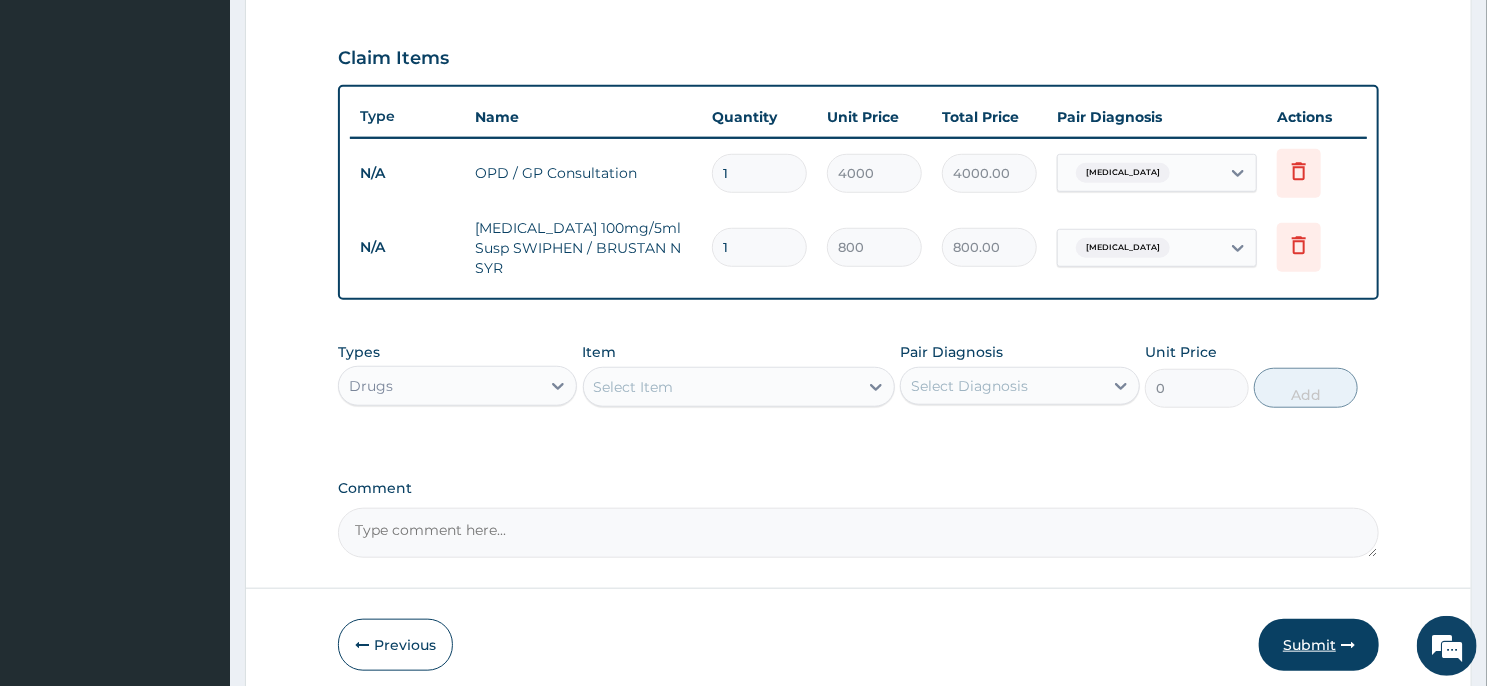 click on "Submit" at bounding box center (1319, 645) 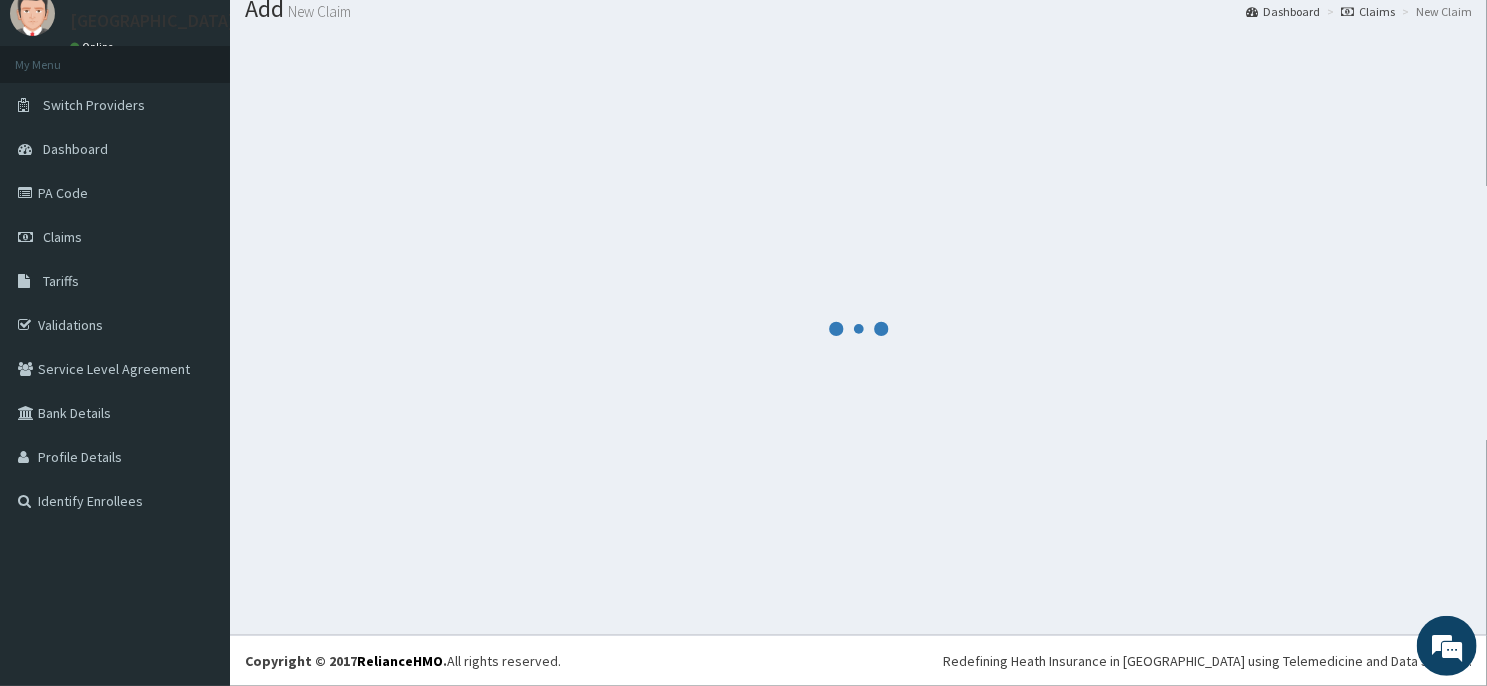 scroll, scrollTop: 69, scrollLeft: 0, axis: vertical 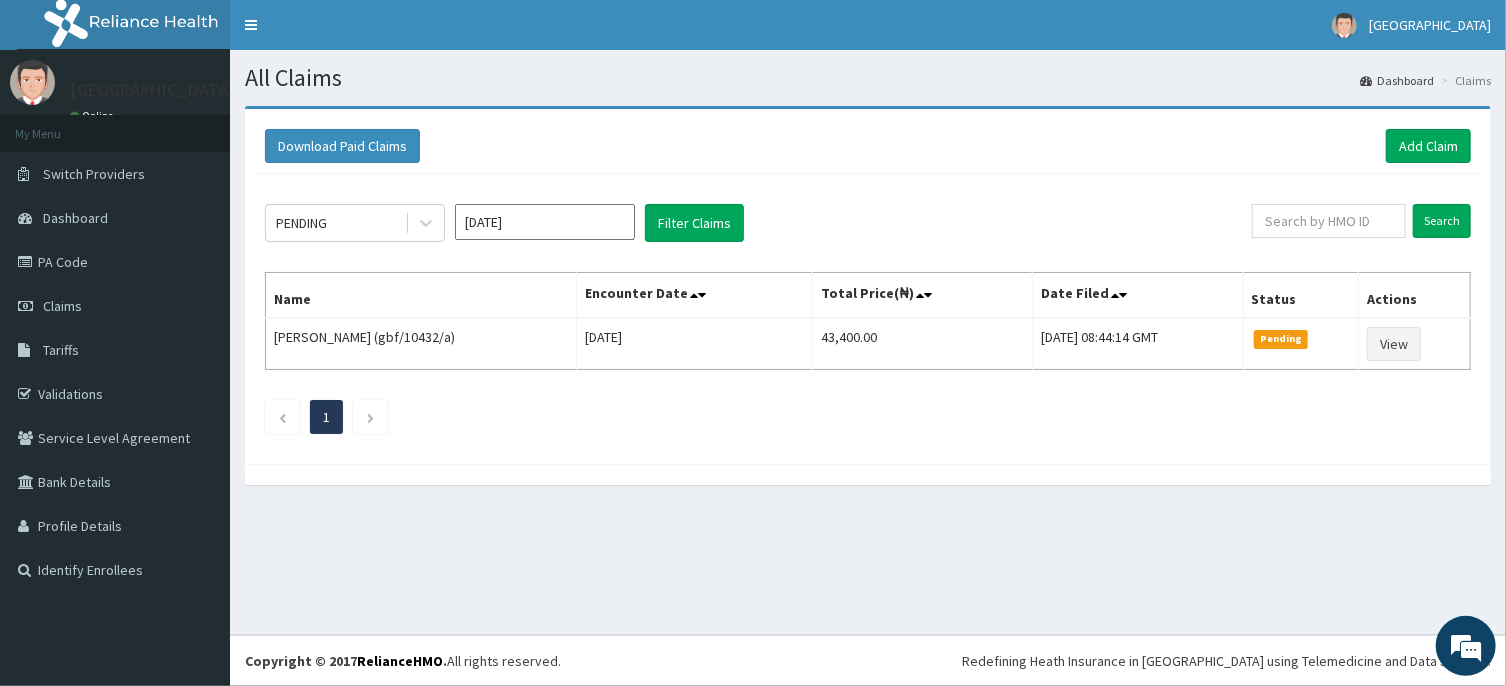 click on "[DATE]" at bounding box center [545, 222] 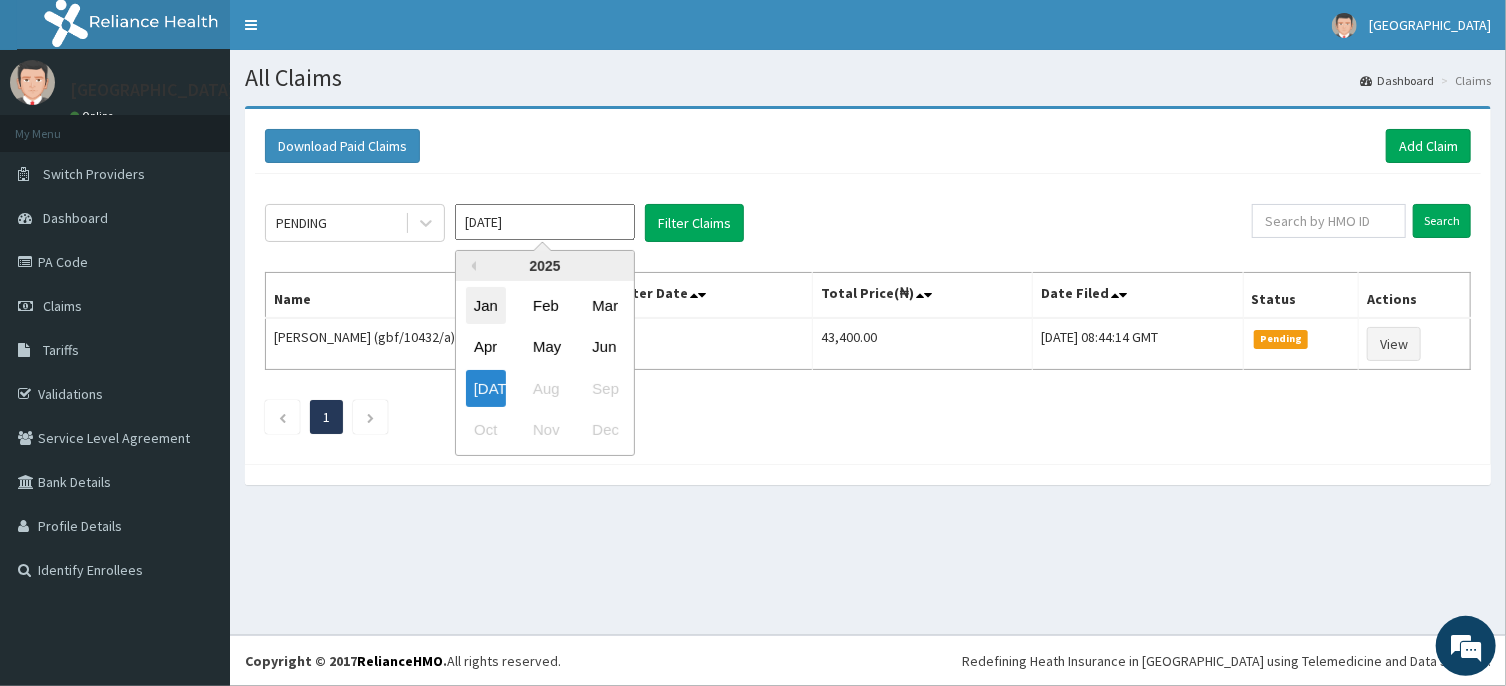 click on "Jan" at bounding box center [486, 305] 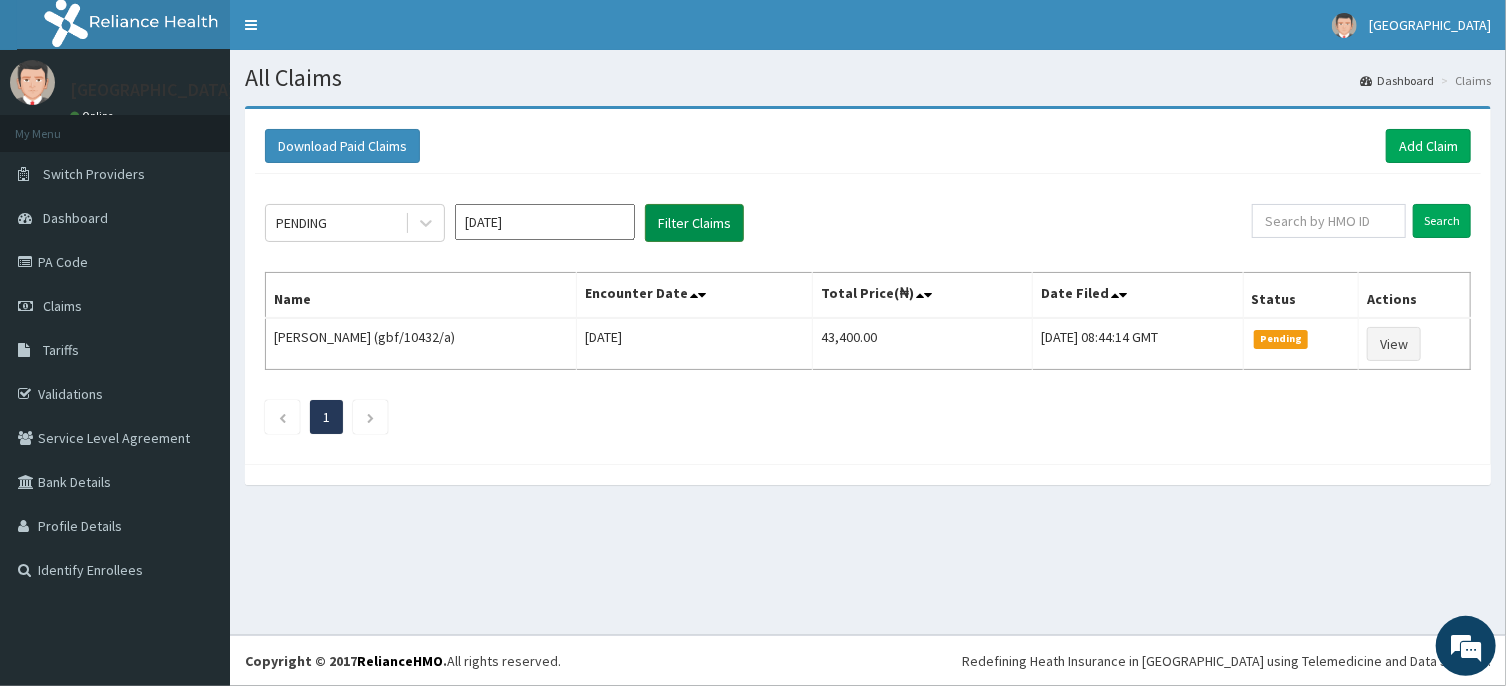 click on "Filter Claims" at bounding box center [694, 223] 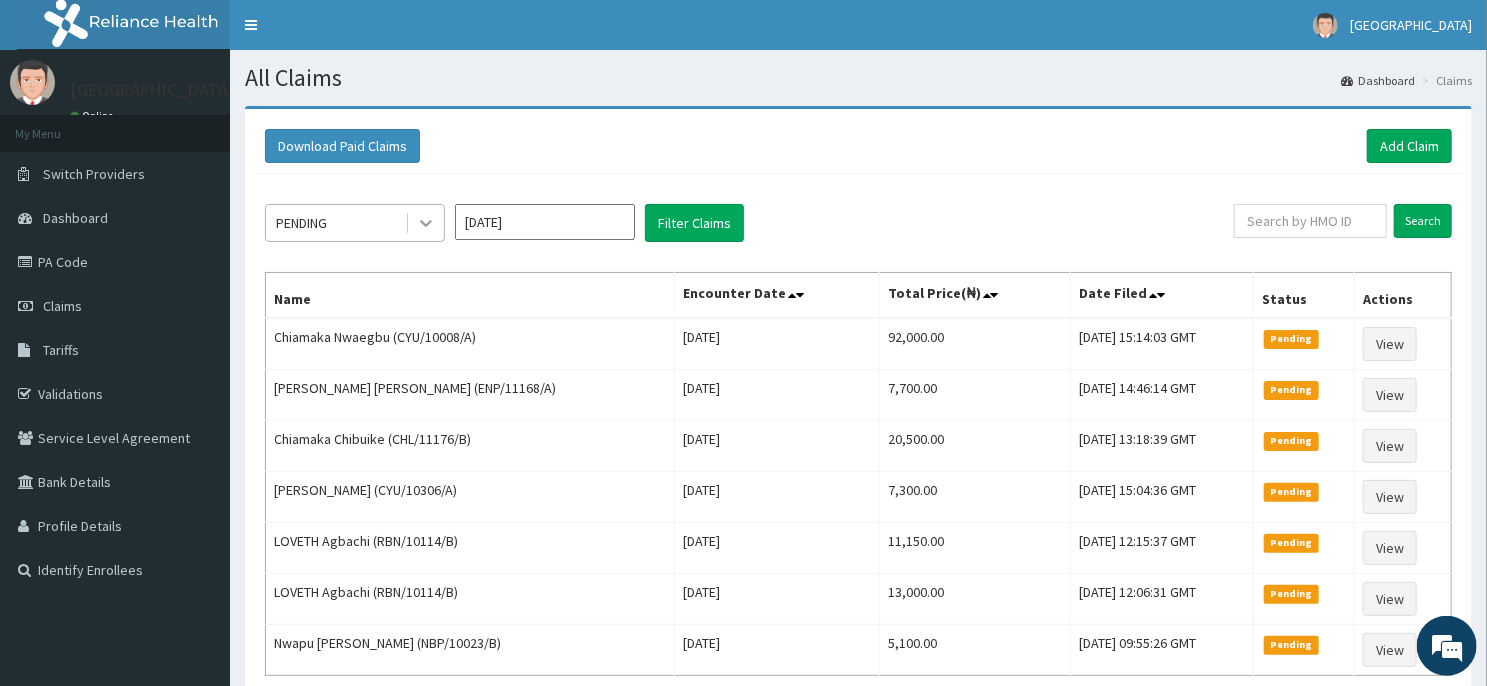 click at bounding box center [426, 223] 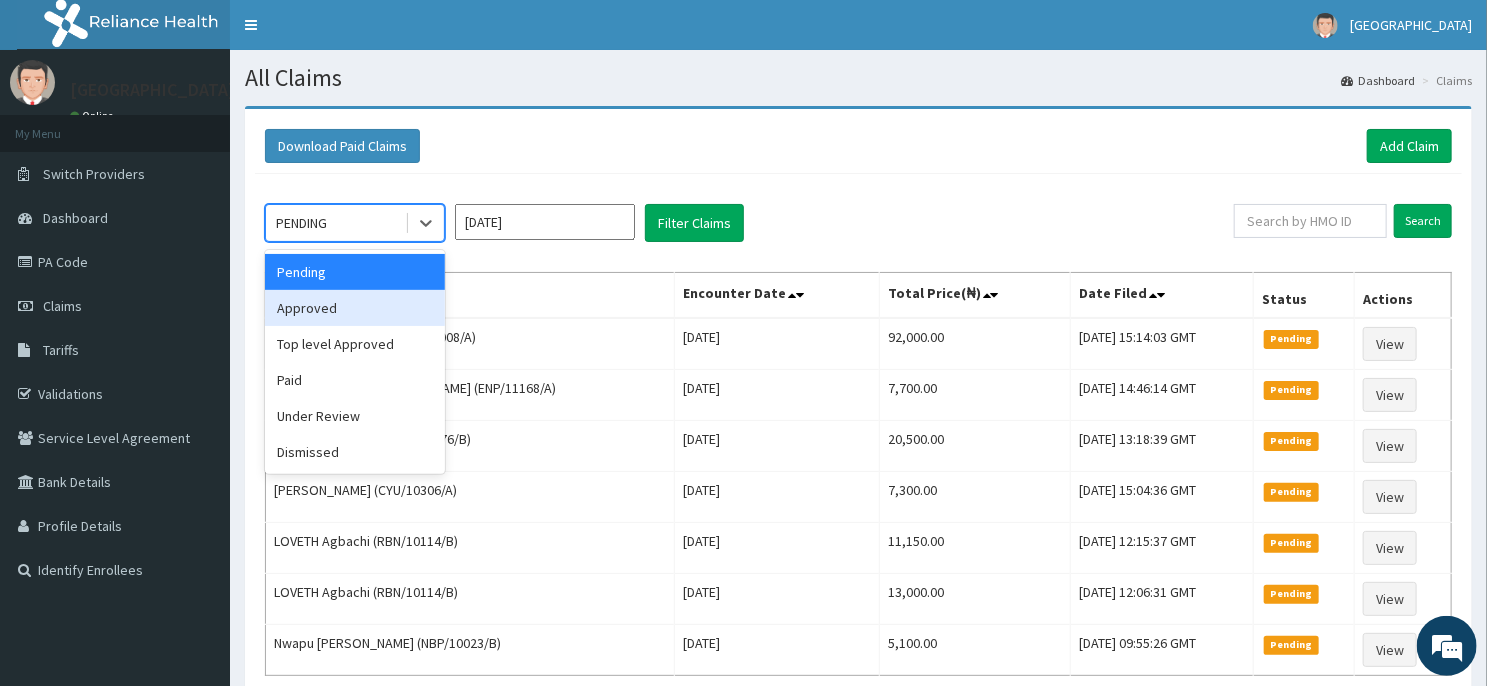click on "Approved" at bounding box center (355, 308) 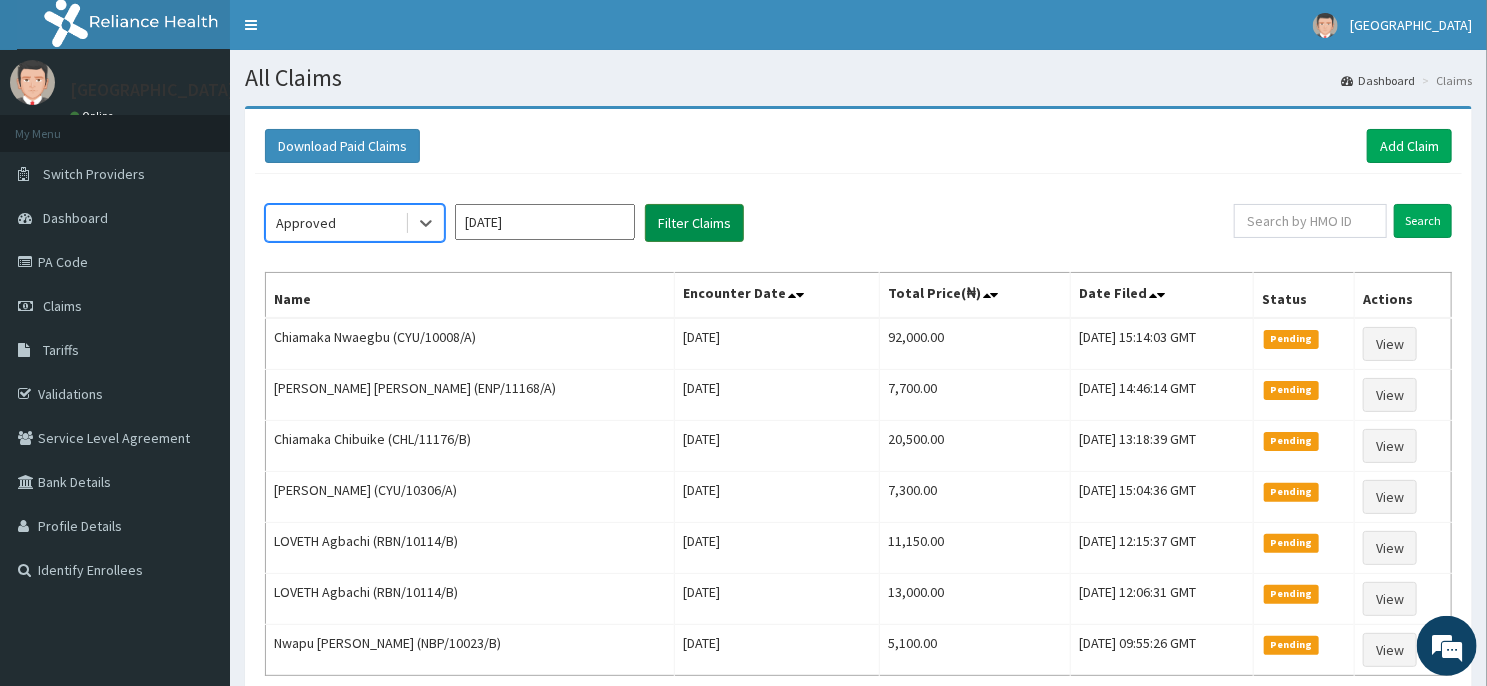 click on "Filter Claims" at bounding box center [694, 223] 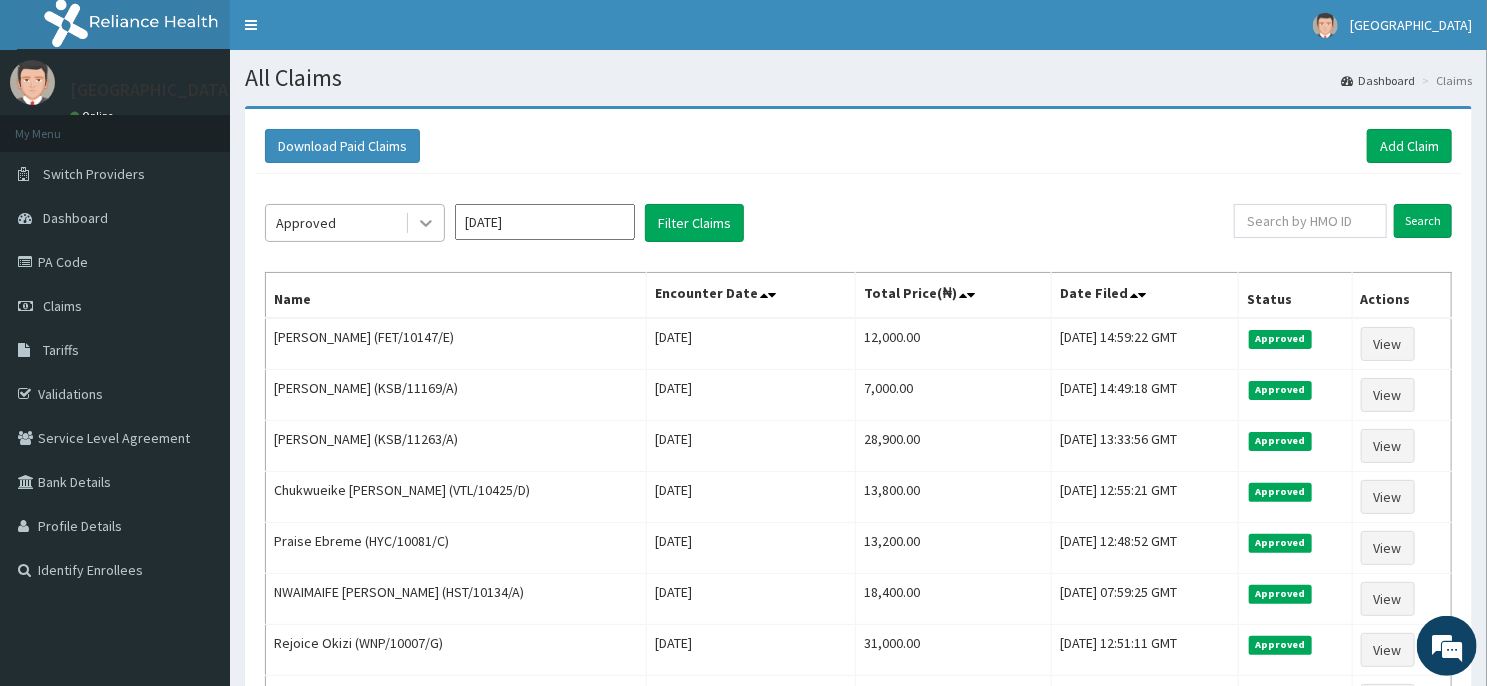 click 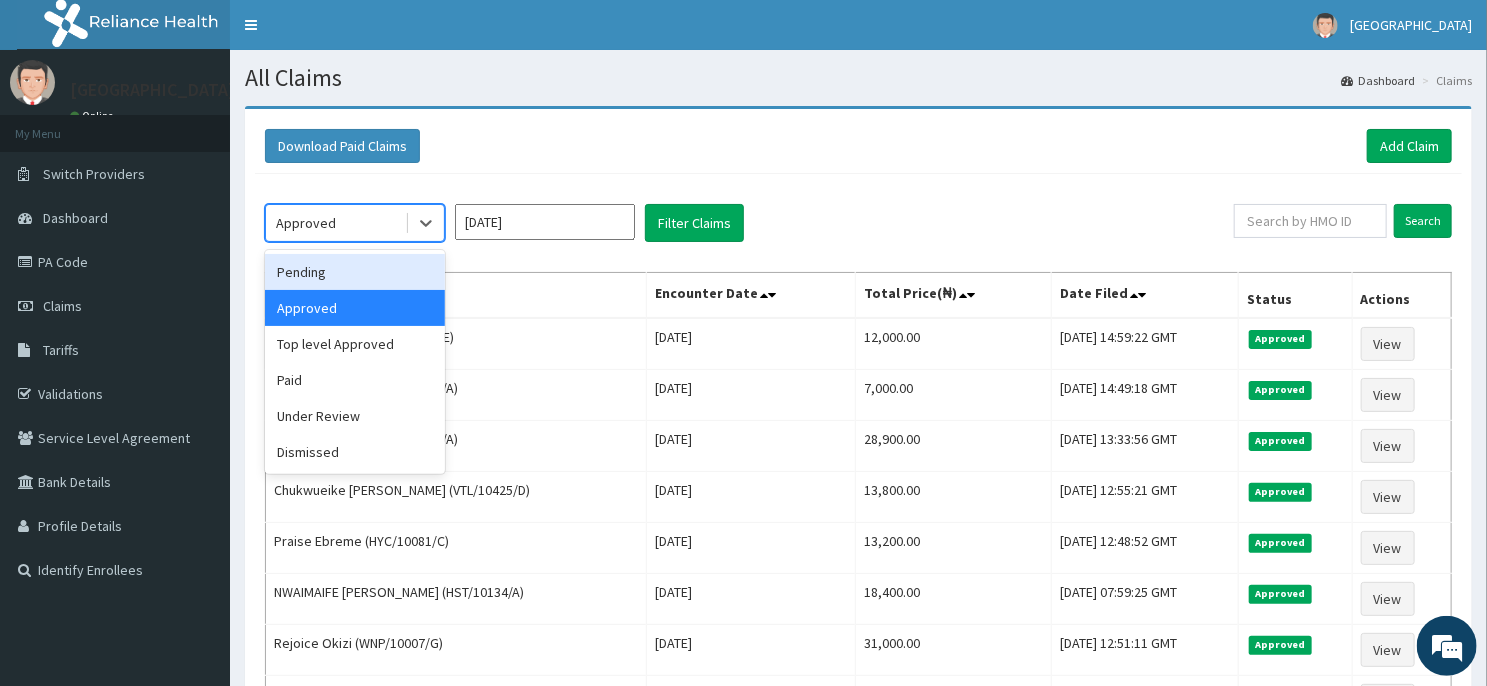 click on "Pending" at bounding box center (355, 272) 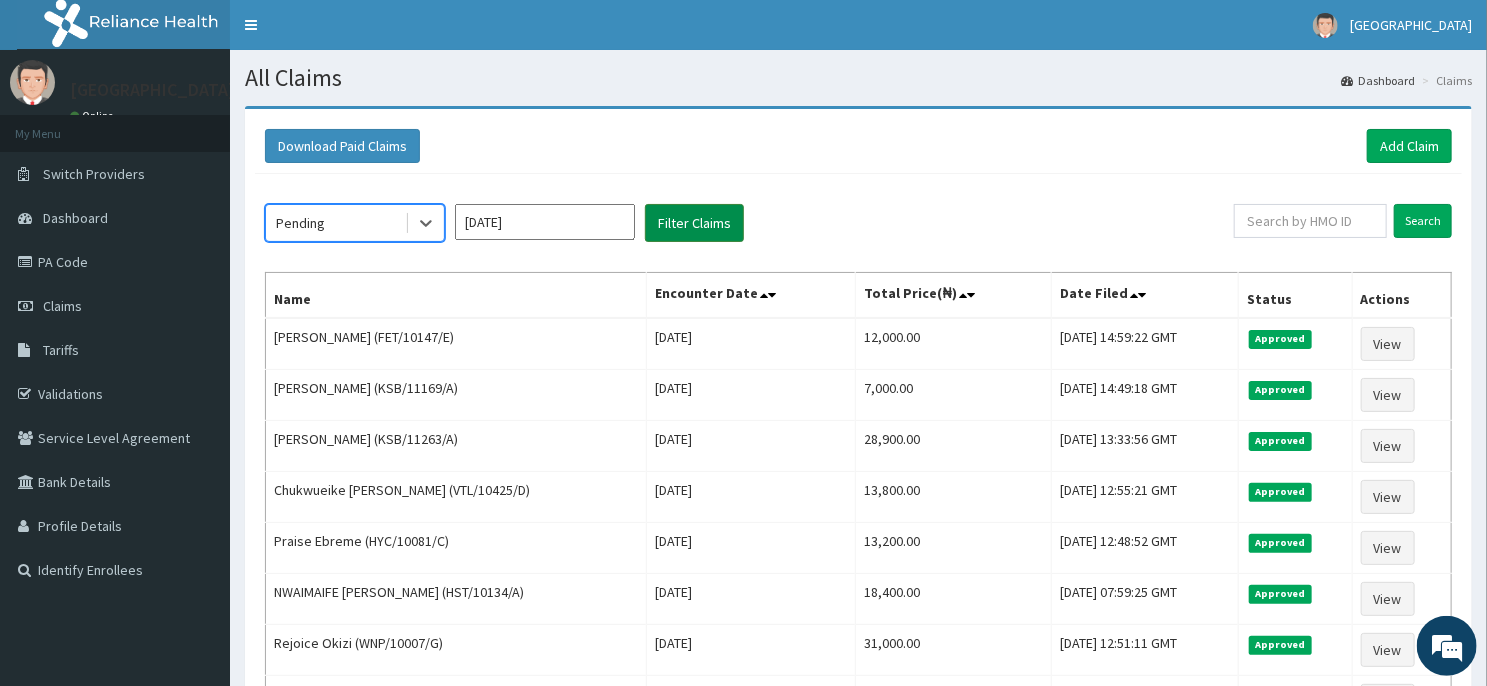 click on "Filter Claims" at bounding box center [694, 223] 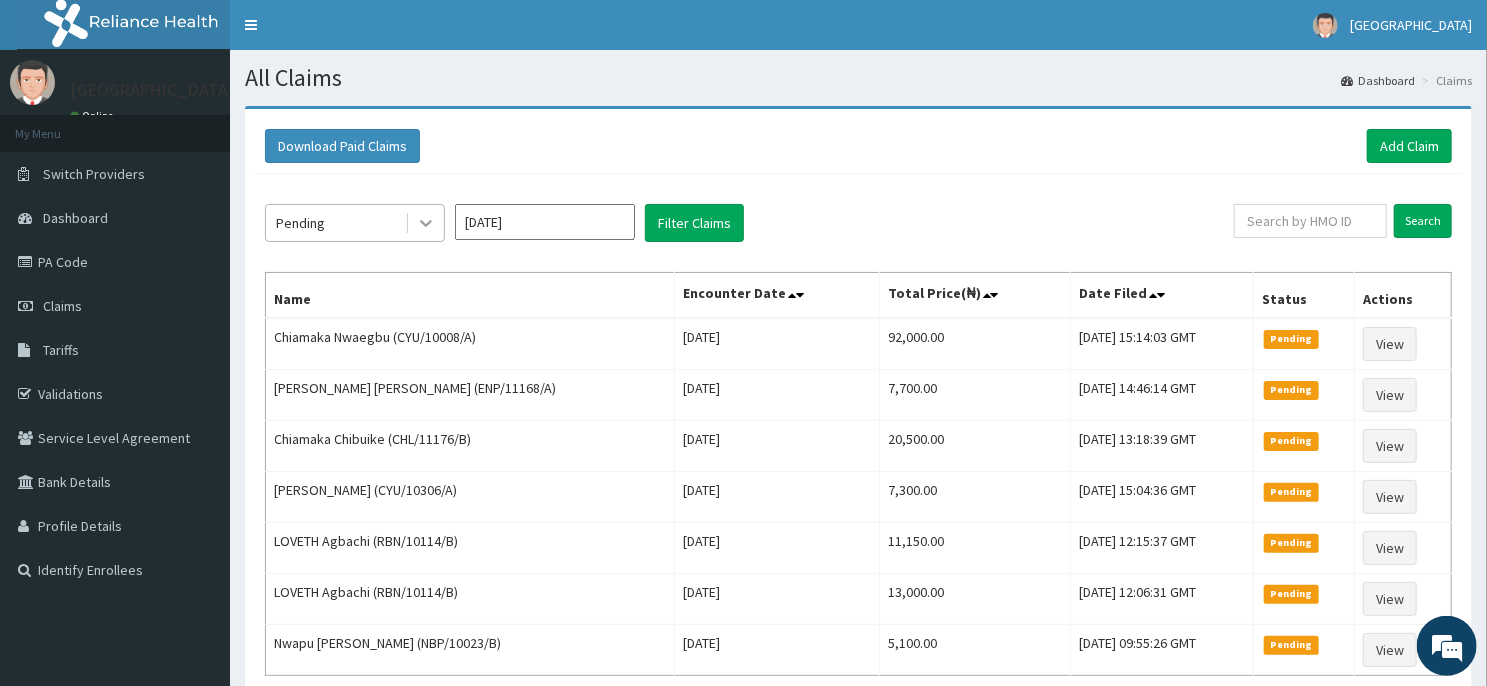 click 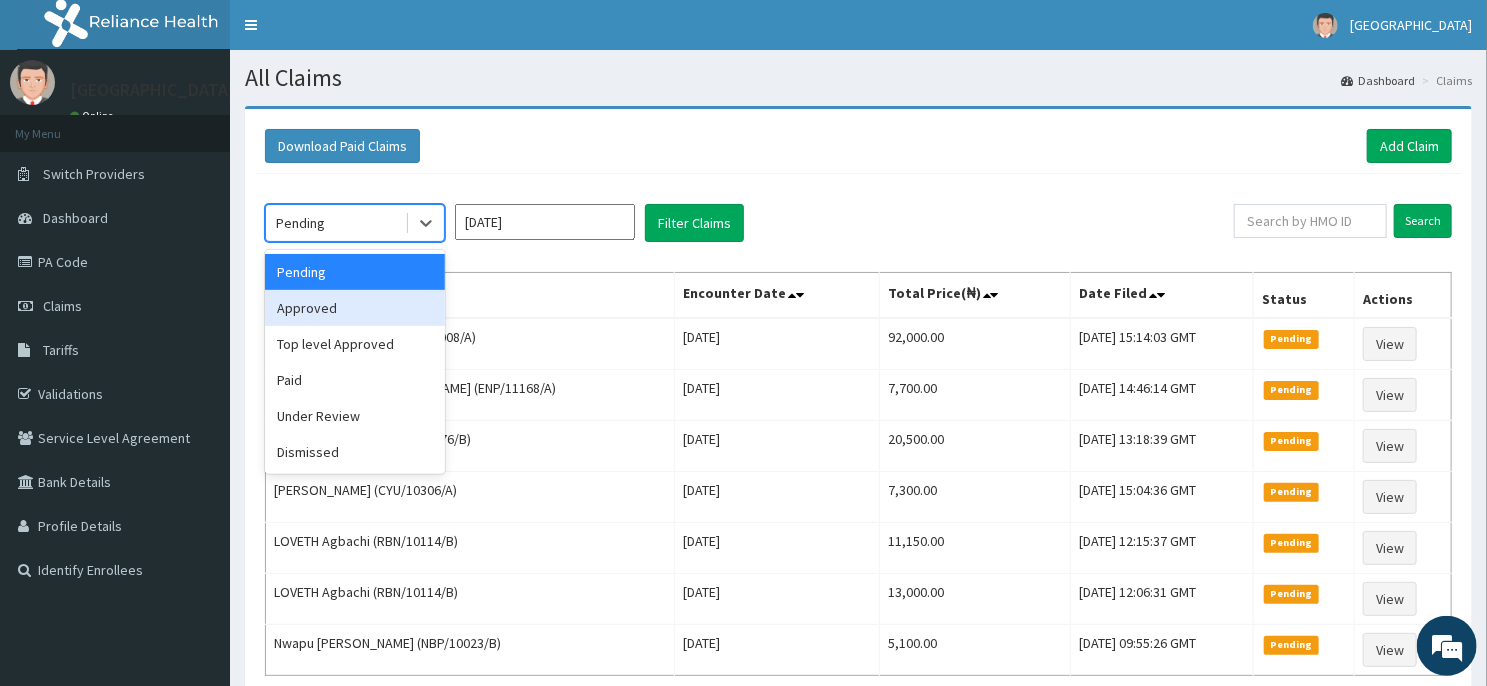 click on "Approved" at bounding box center (355, 308) 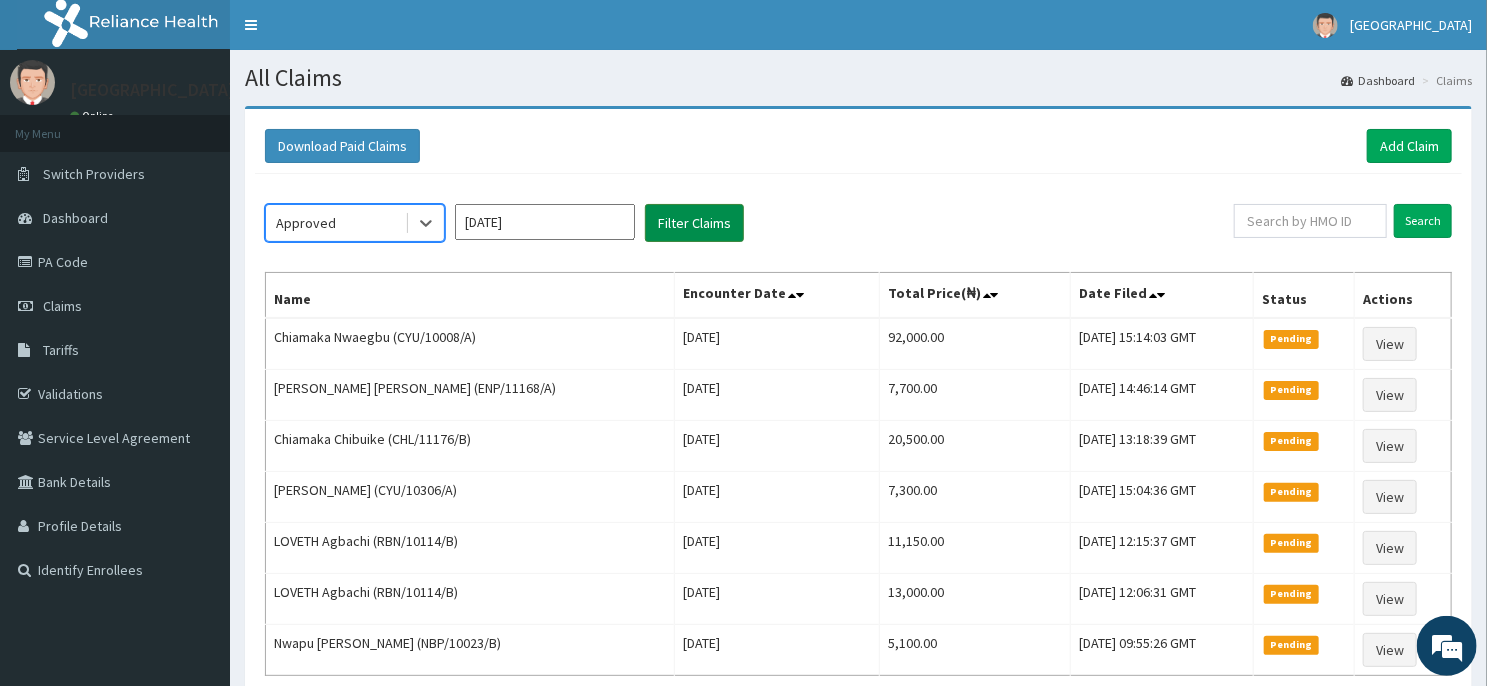 click on "Filter Claims" at bounding box center (694, 223) 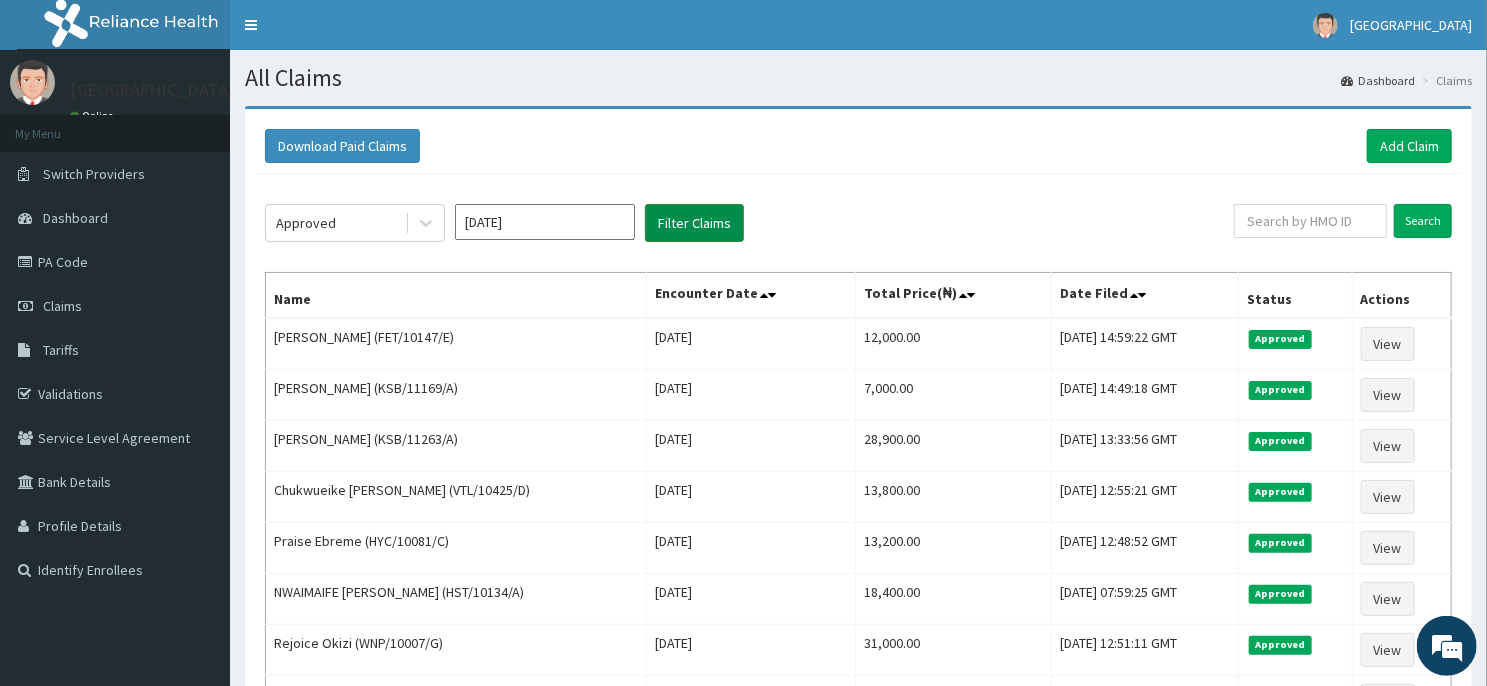 click on "Filter Claims" at bounding box center [694, 223] 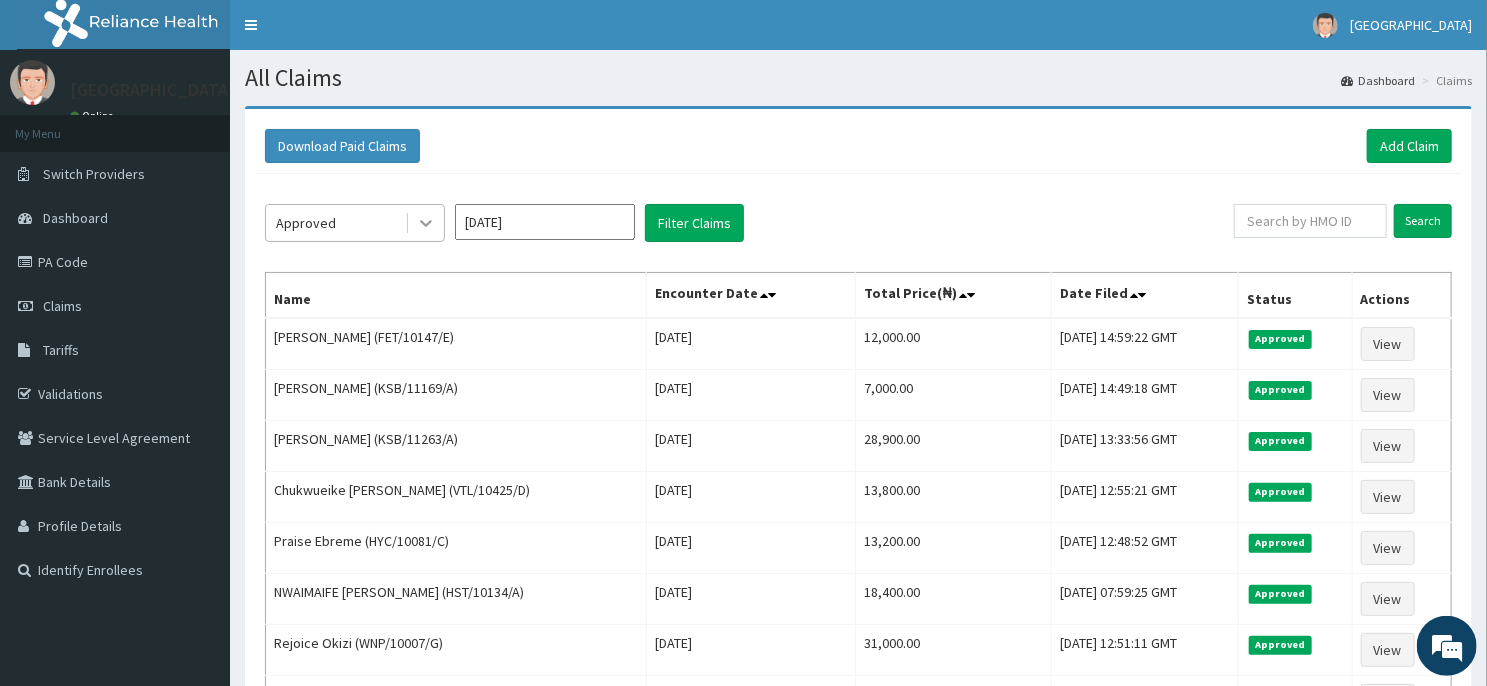 click 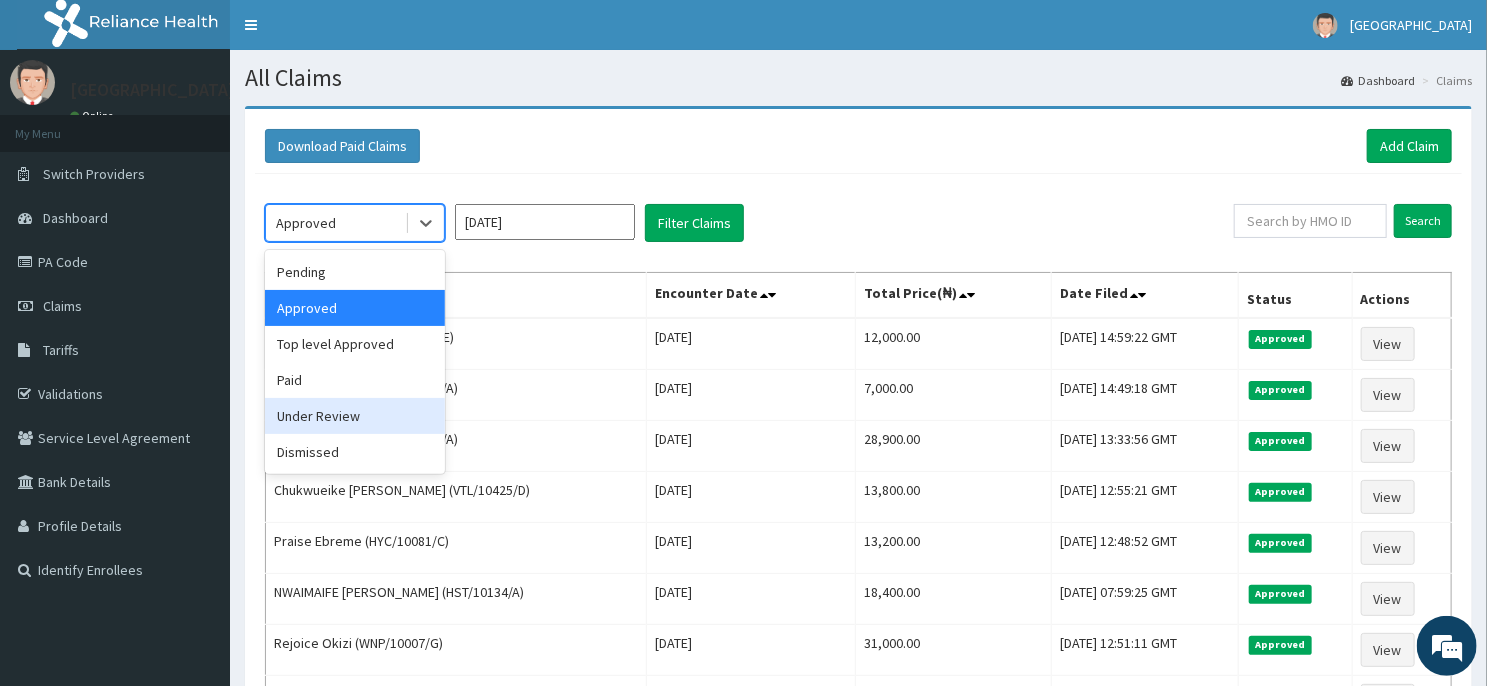 click on "Under Review" at bounding box center [355, 416] 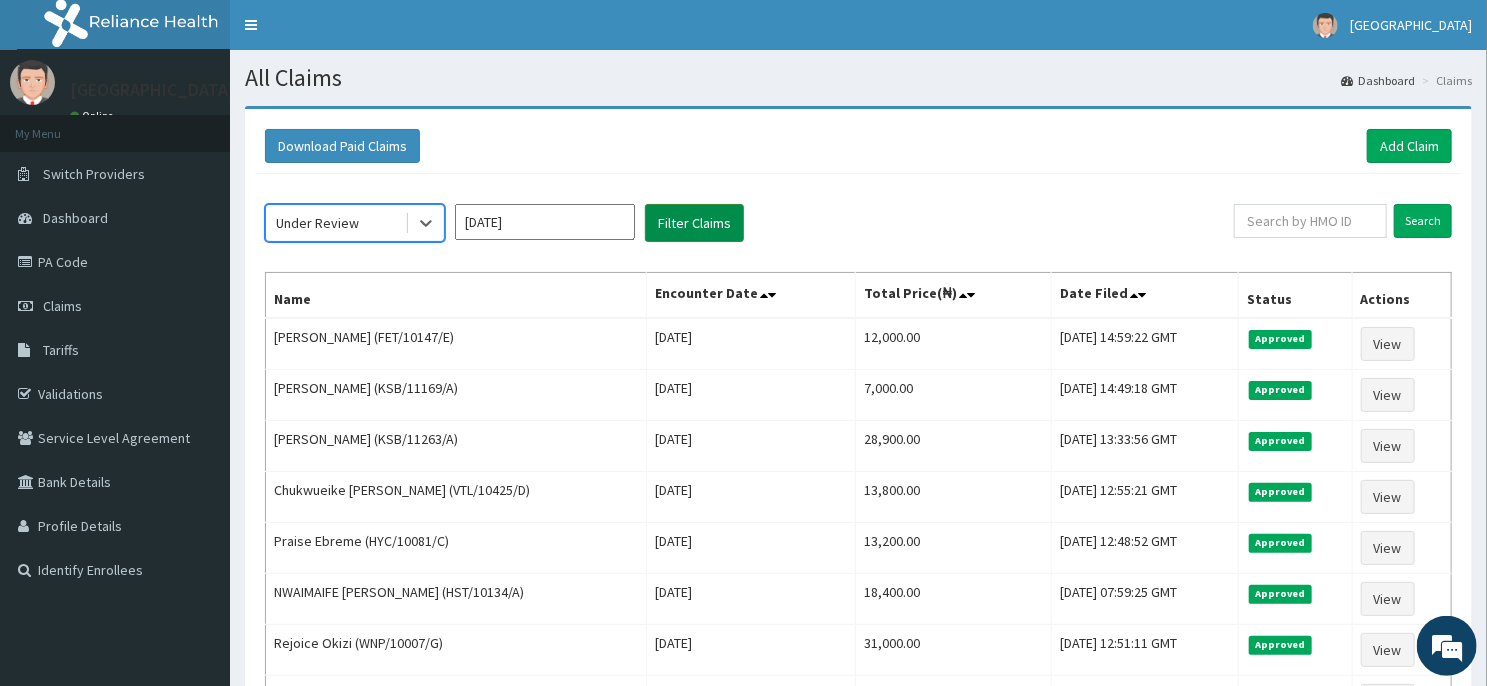 click on "Filter Claims" at bounding box center (694, 223) 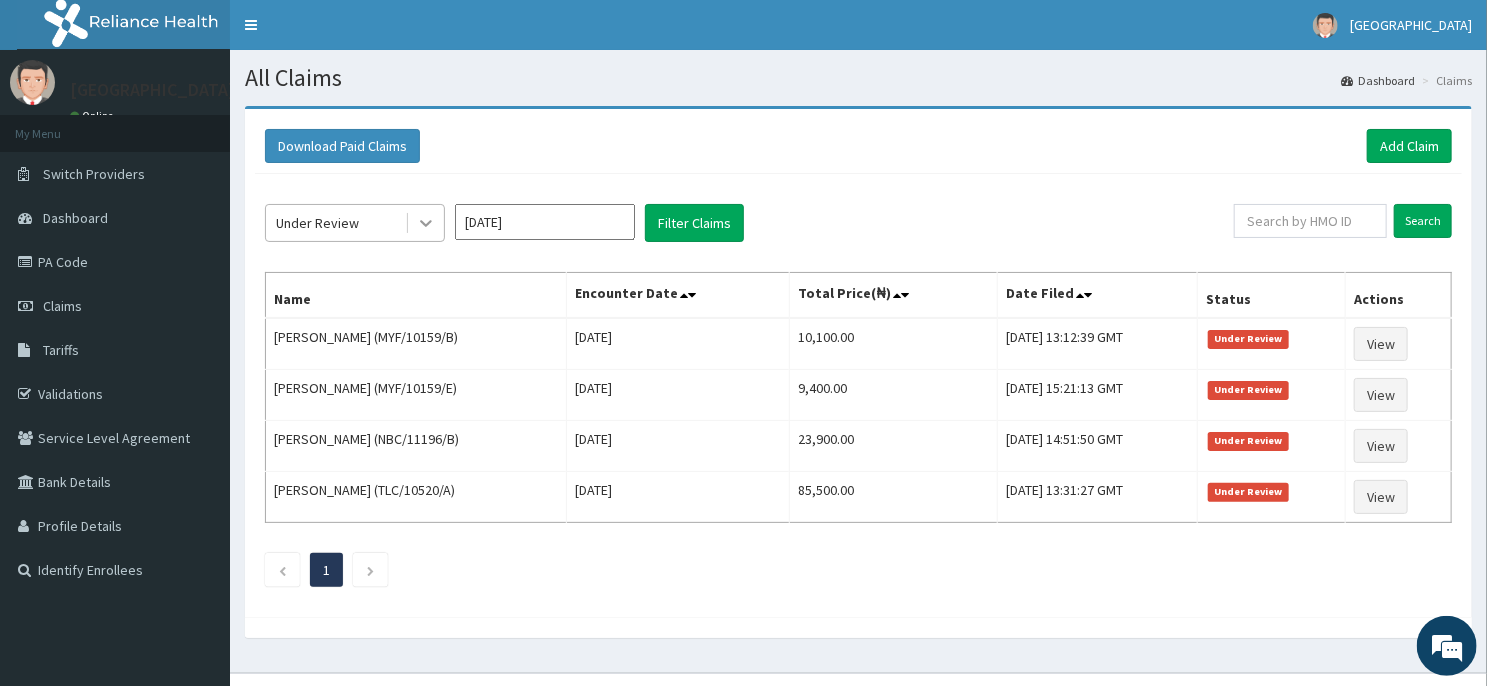 click 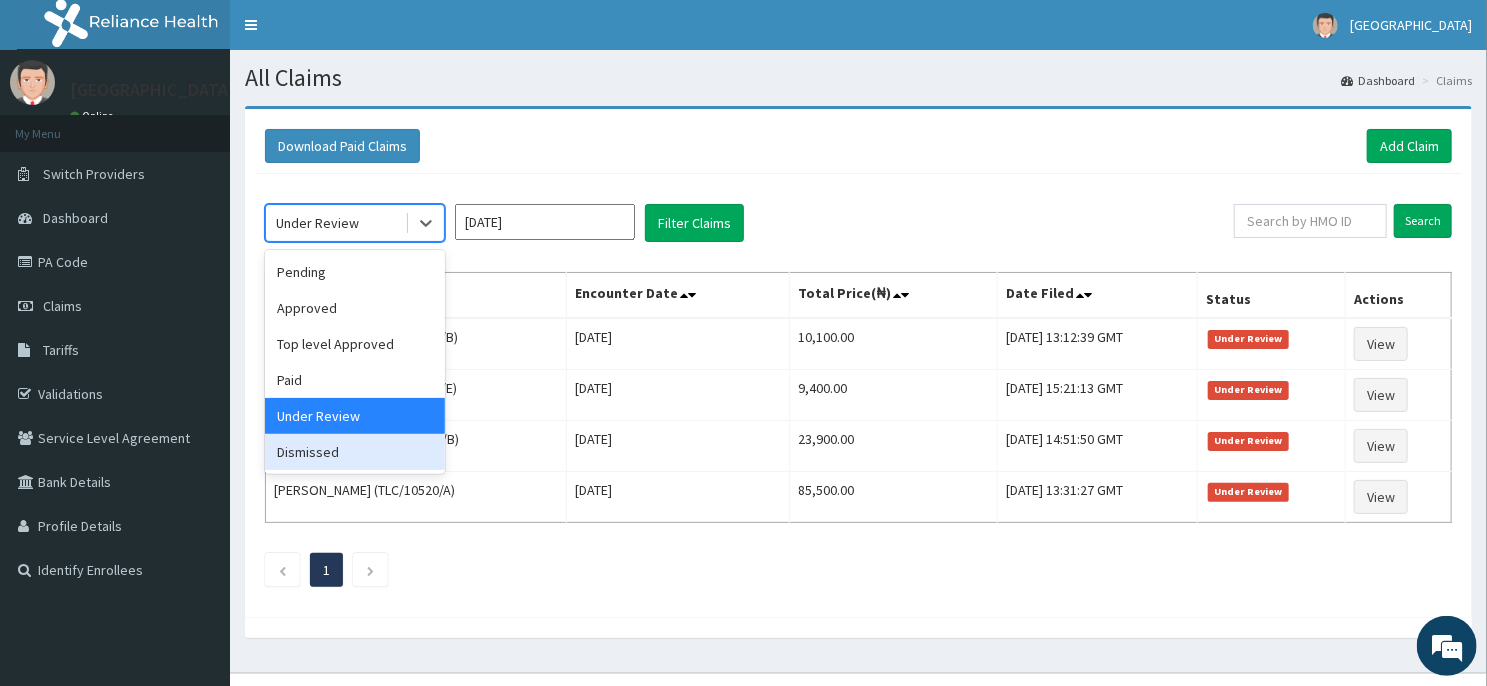click on "Dismissed" at bounding box center (355, 452) 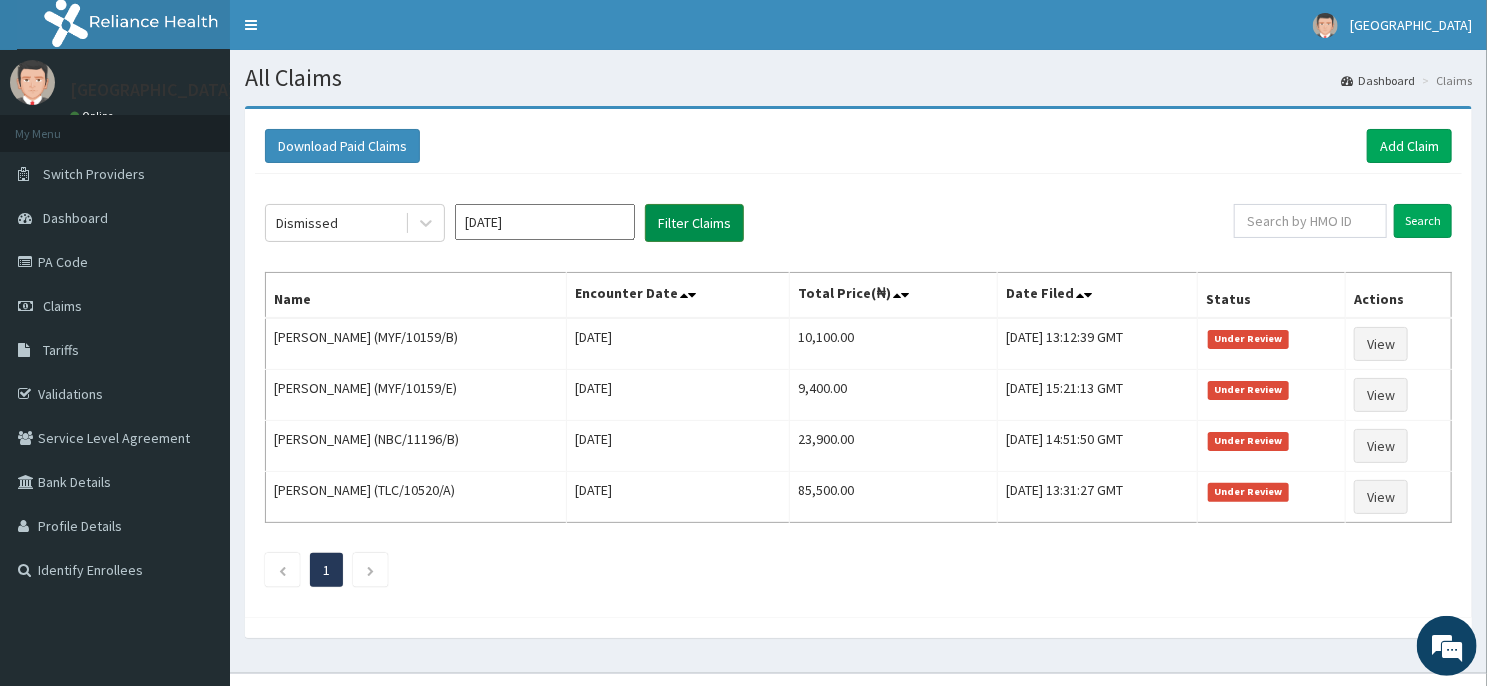 click on "Filter Claims" at bounding box center [694, 223] 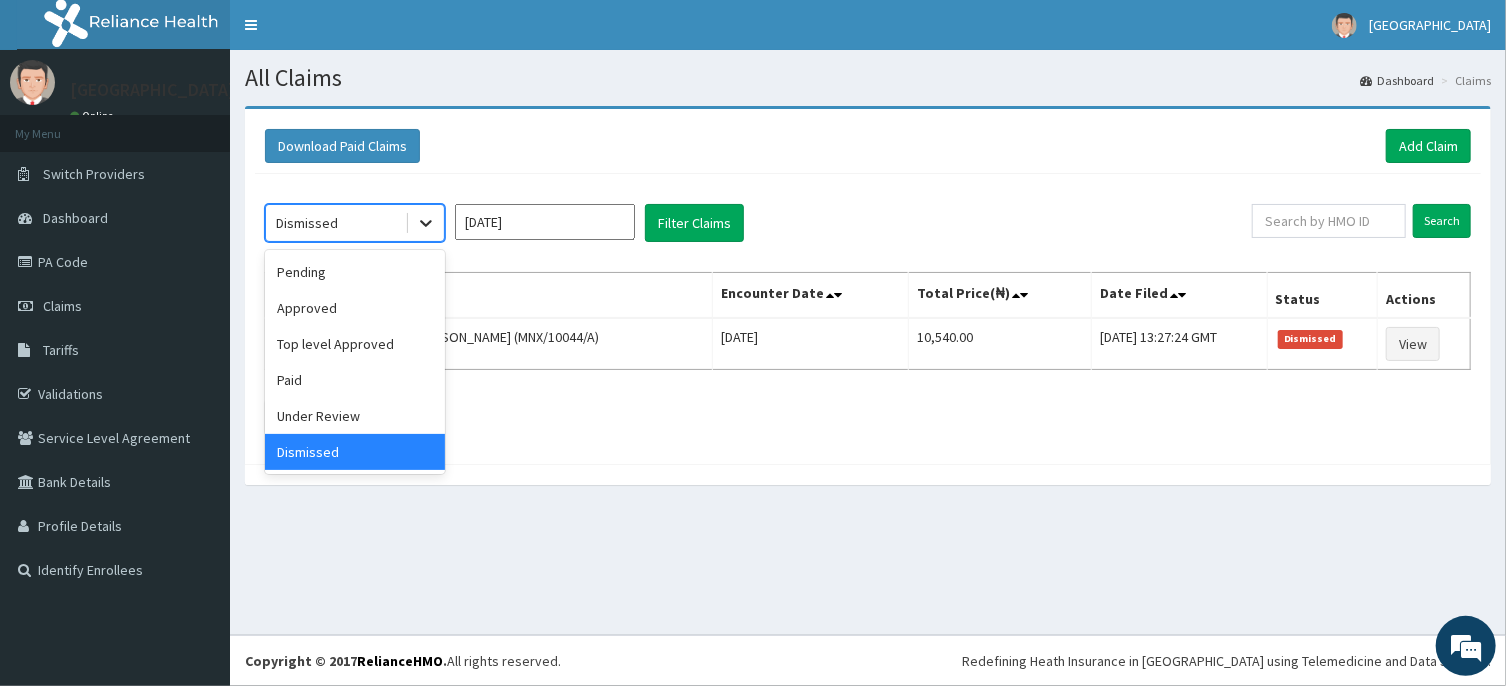 click 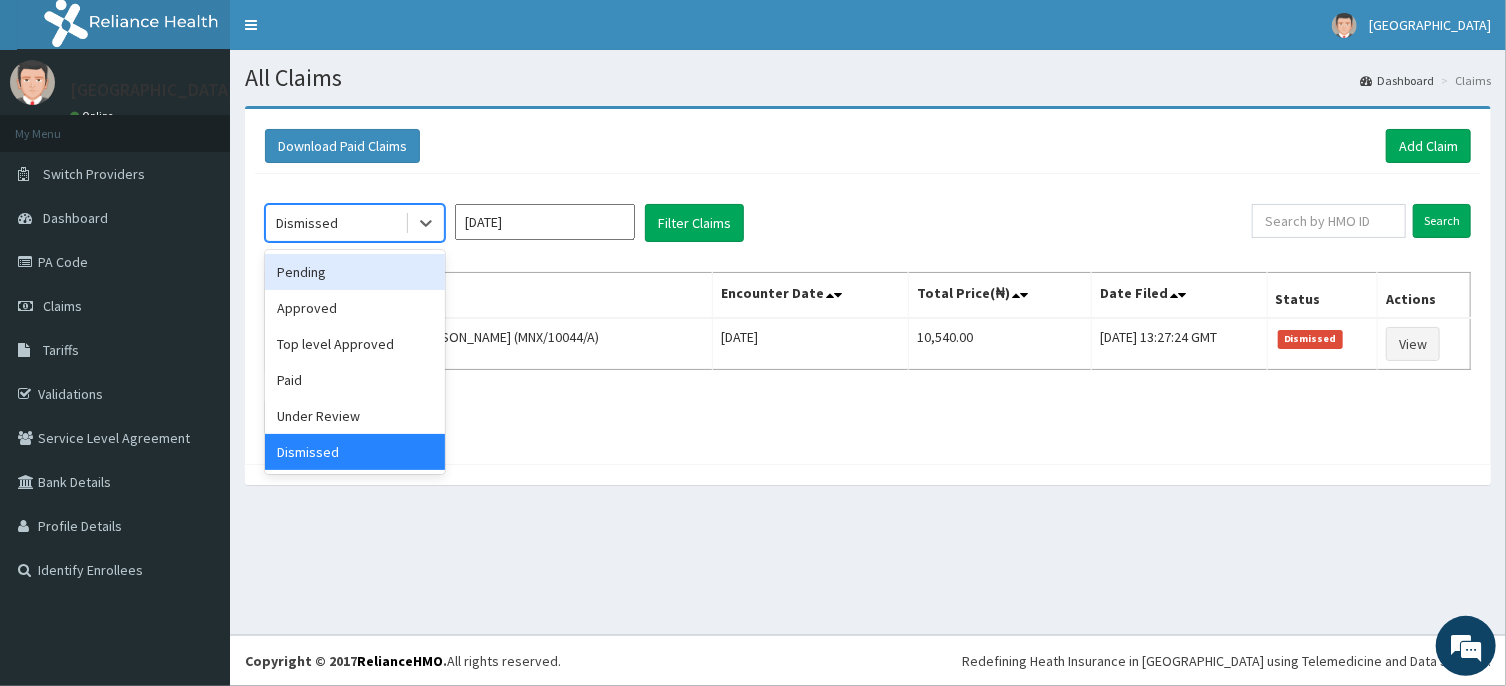click on "Pending" at bounding box center (355, 272) 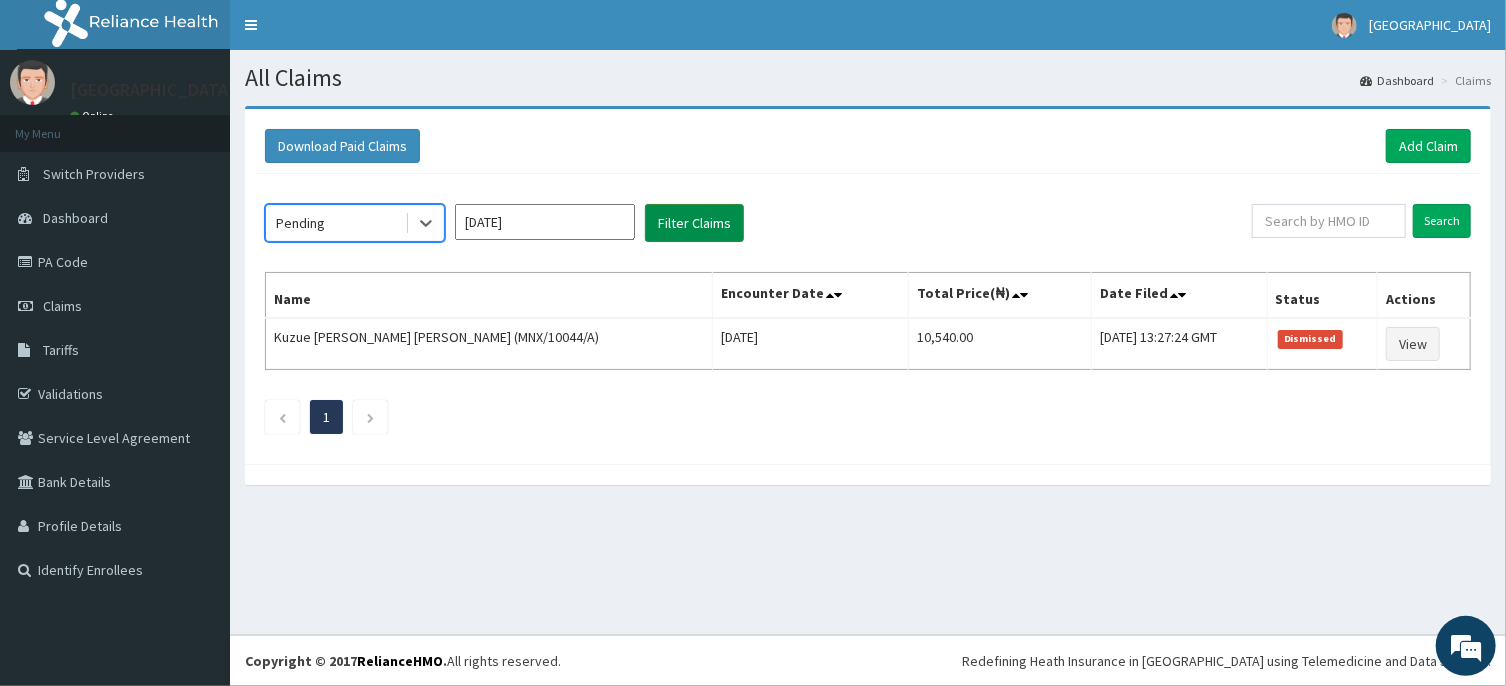 click on "Filter Claims" at bounding box center (694, 223) 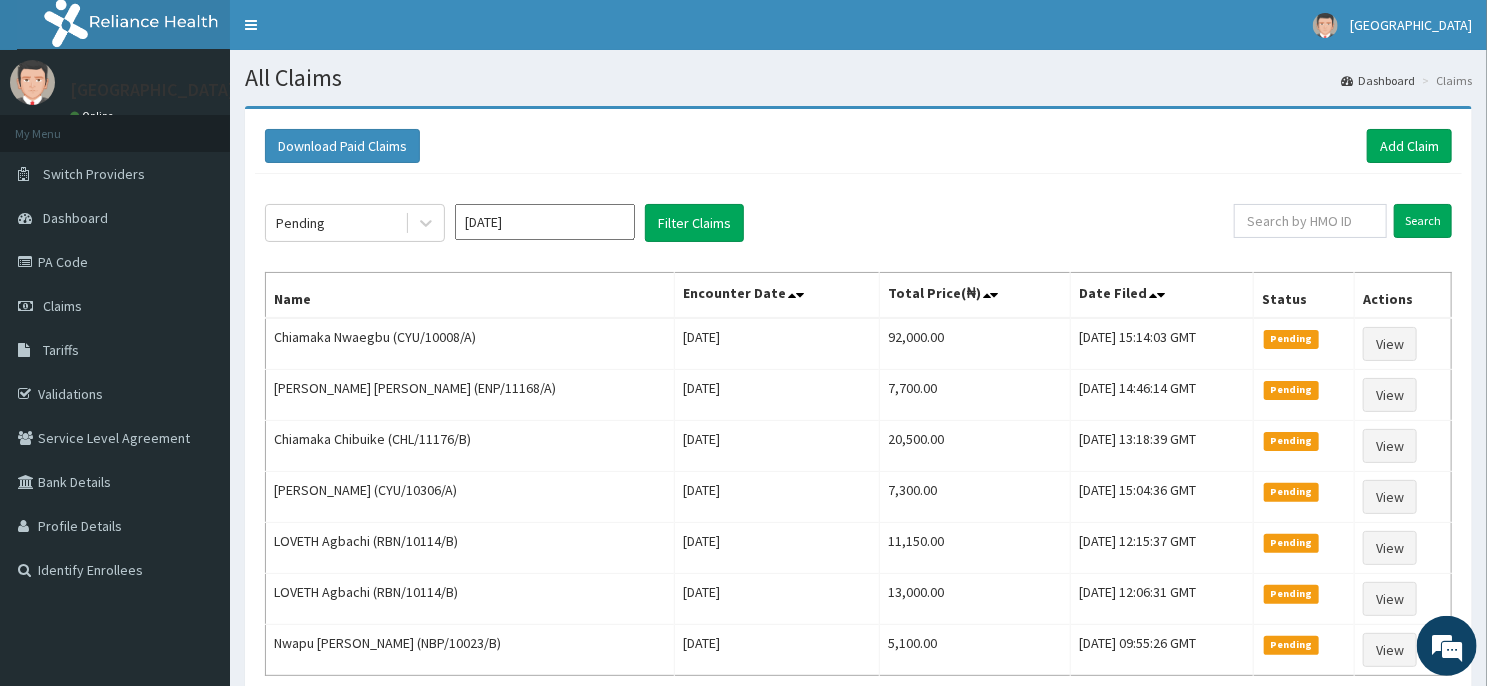 click on "Jan 2025" at bounding box center [545, 222] 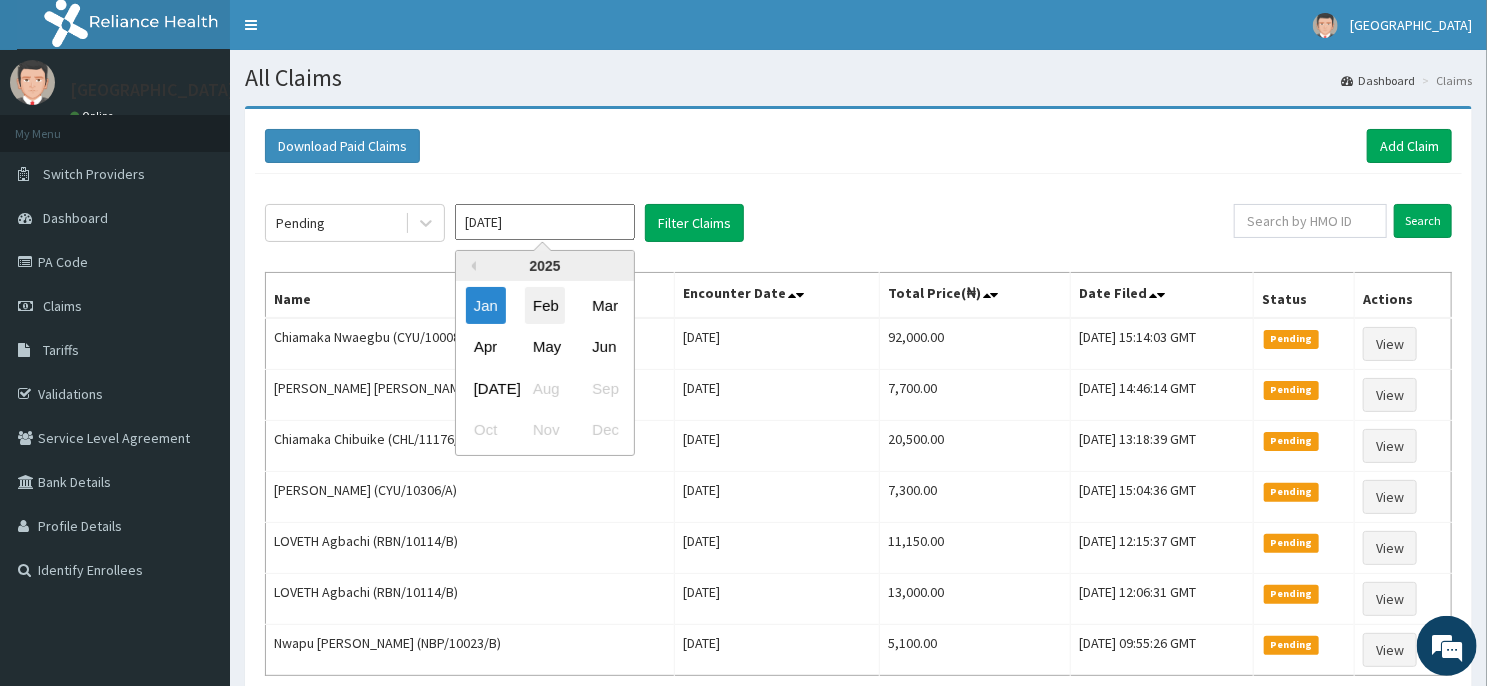 click on "Feb" at bounding box center (545, 305) 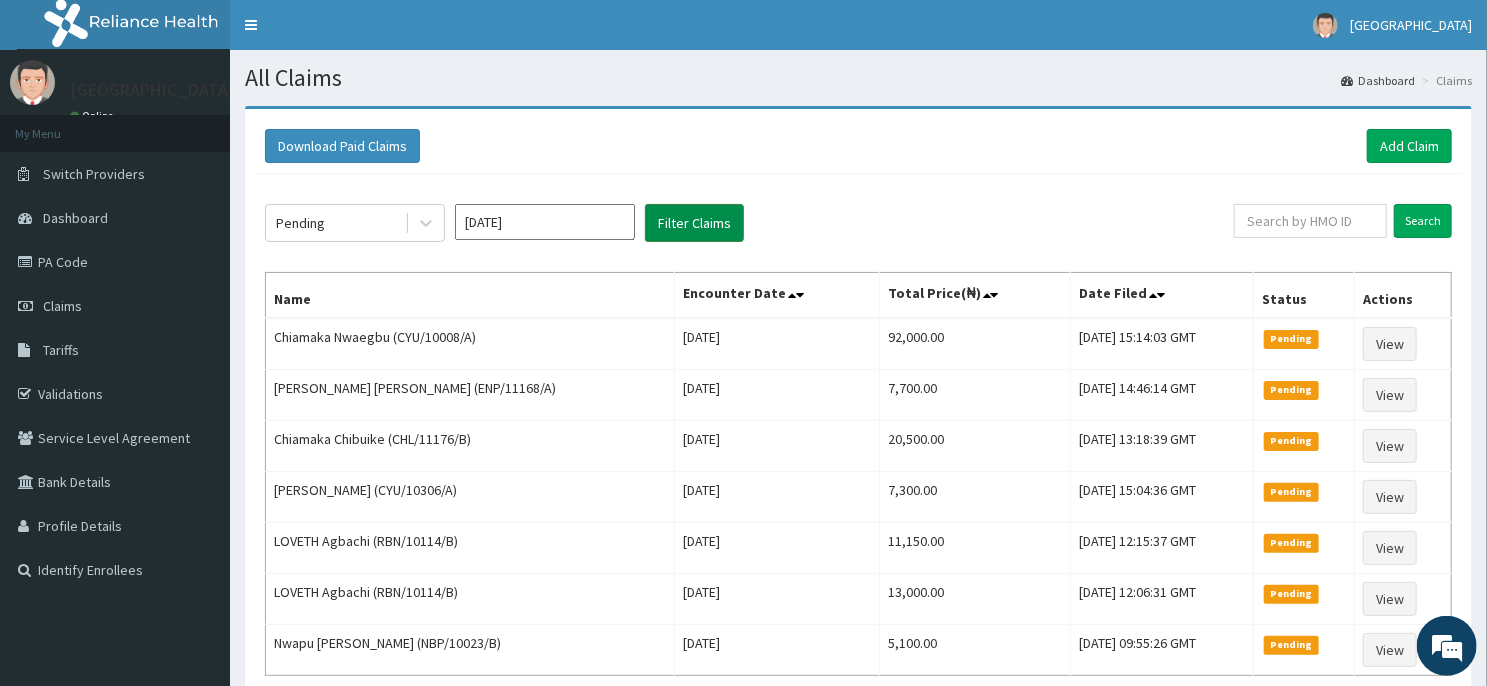 click on "Filter Claims" at bounding box center (694, 223) 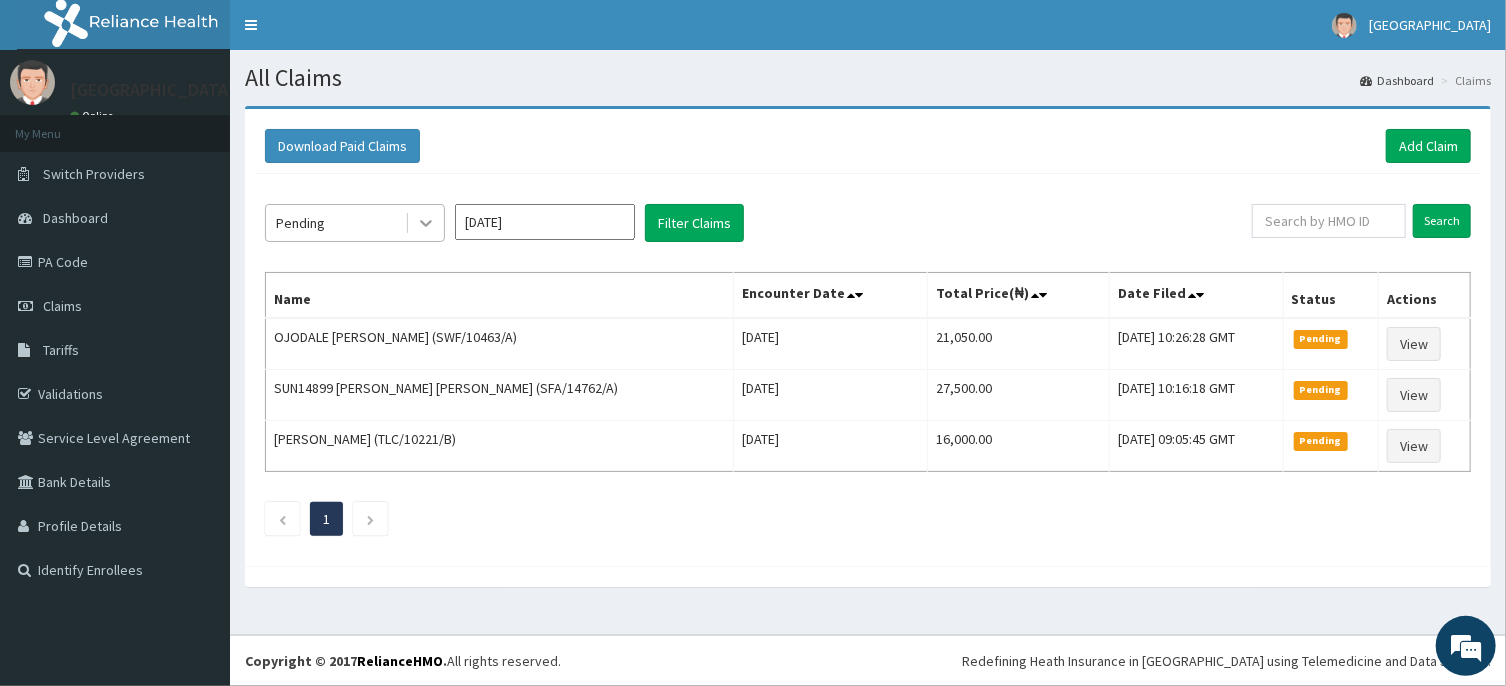 click 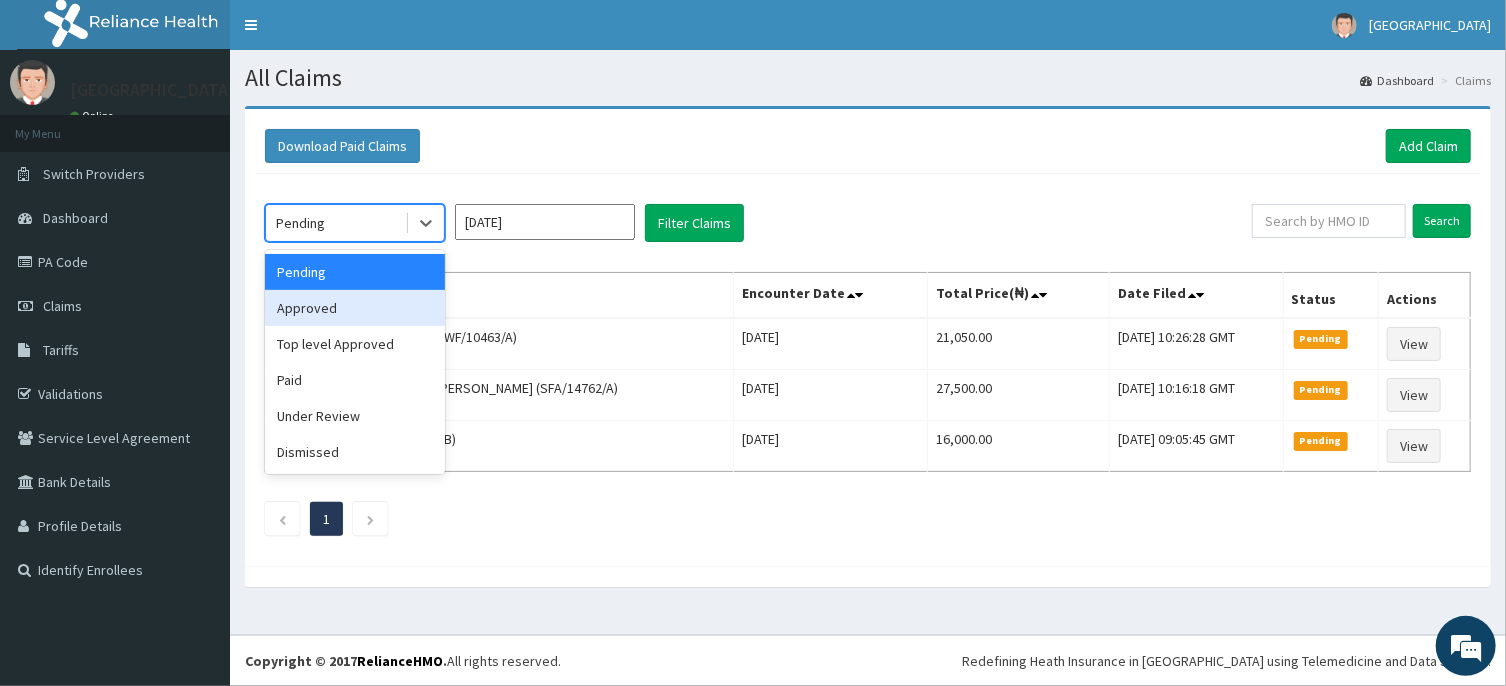 click on "Approved" at bounding box center (355, 308) 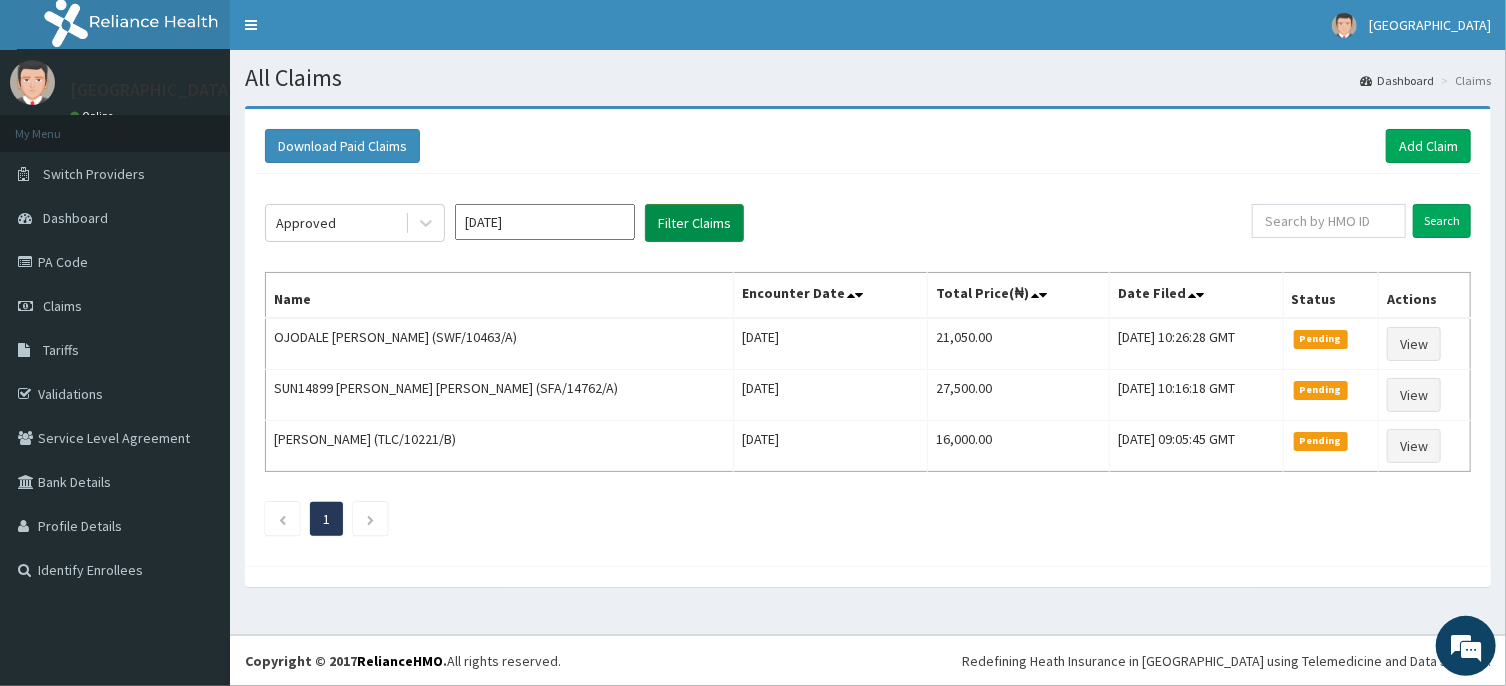 click on "Filter Claims" at bounding box center (694, 223) 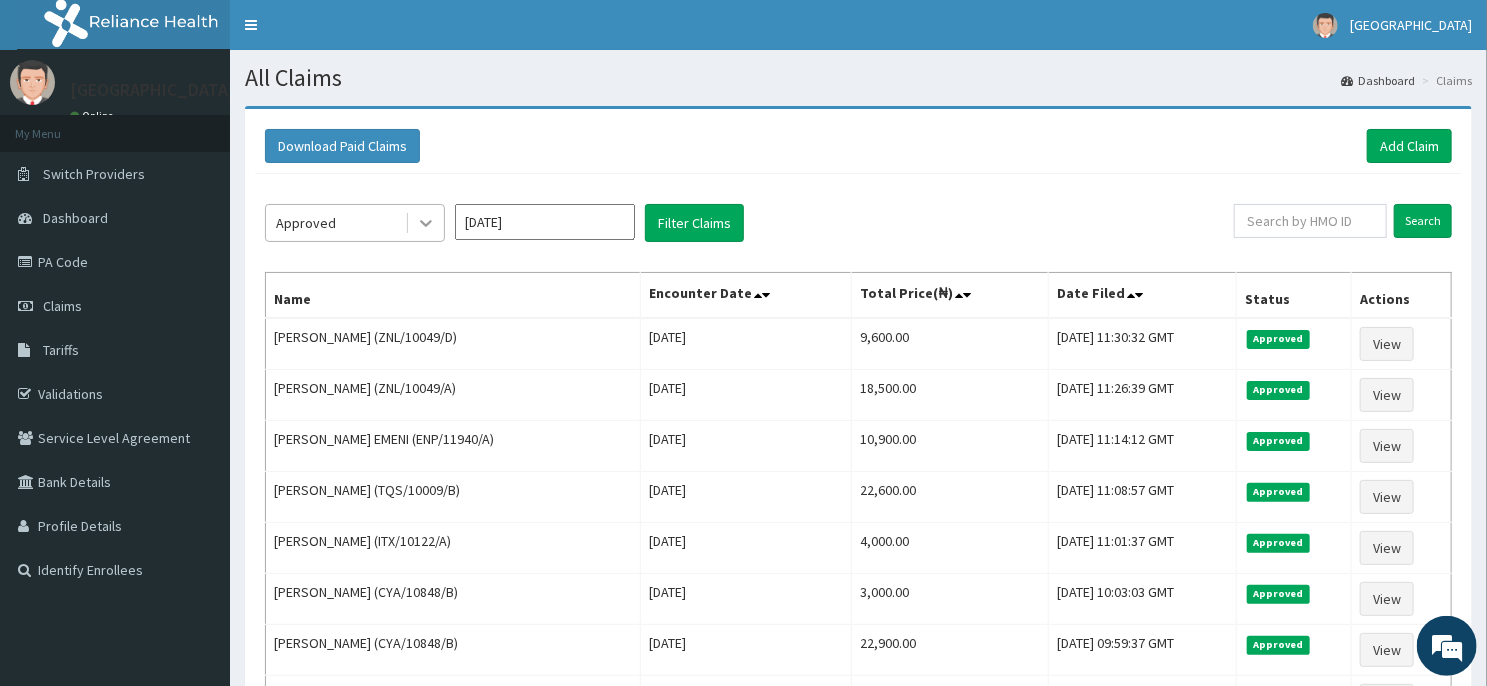 click 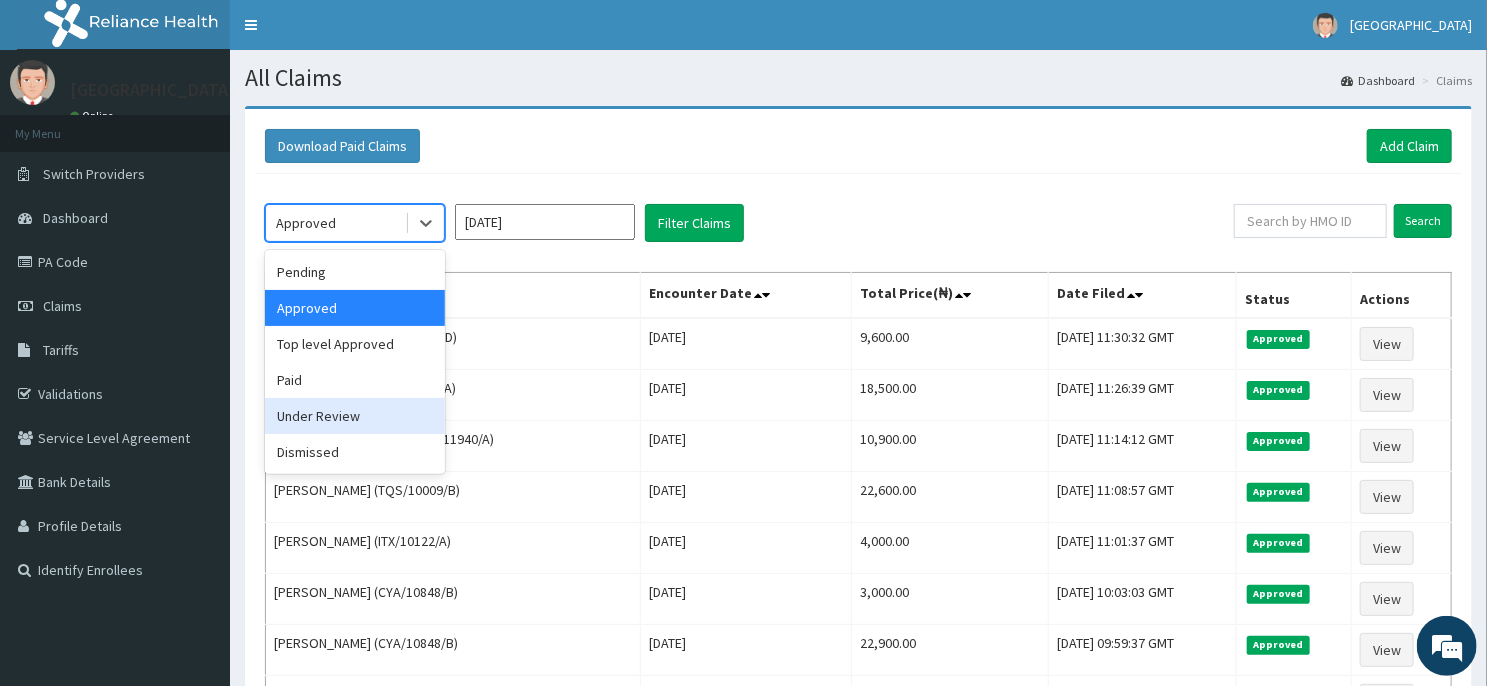 click on "Under Review" at bounding box center (355, 416) 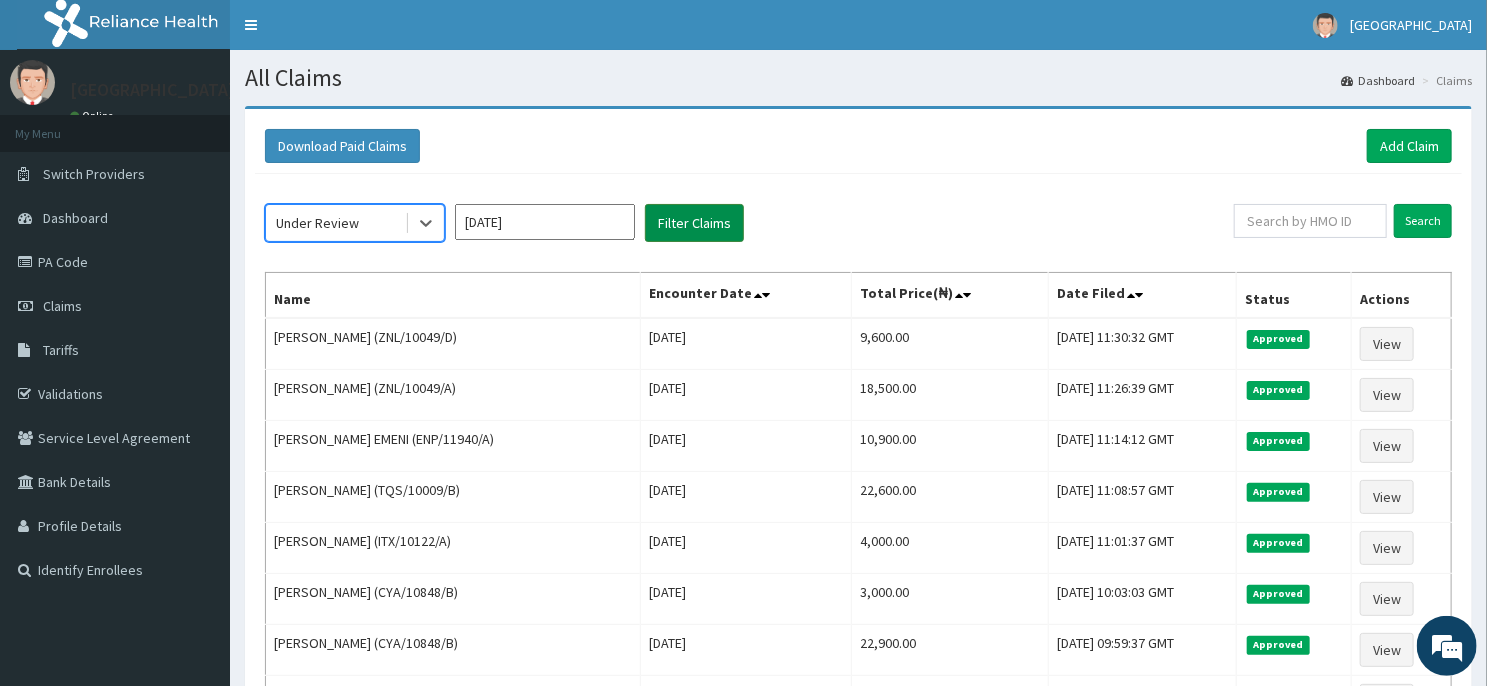 click on "Filter Claims" at bounding box center (694, 223) 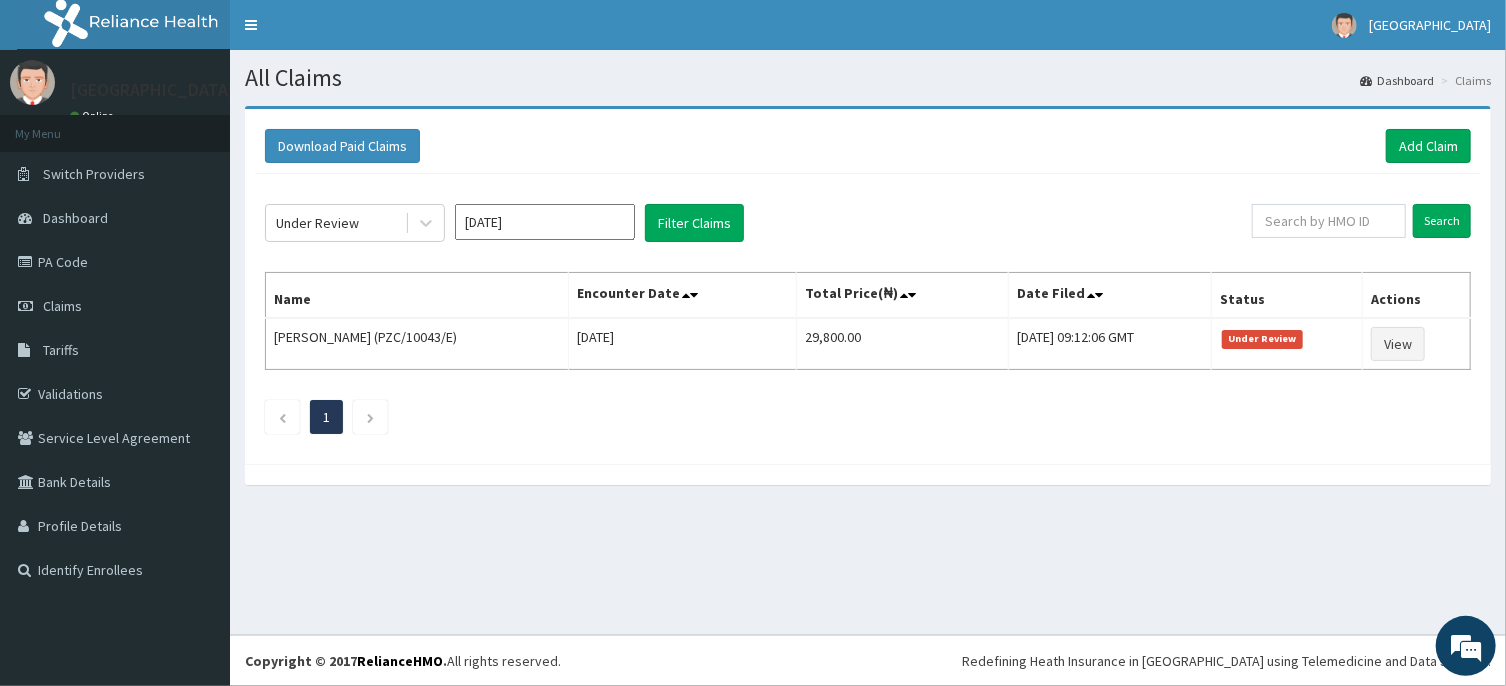 click on "Feb 2025" at bounding box center [545, 222] 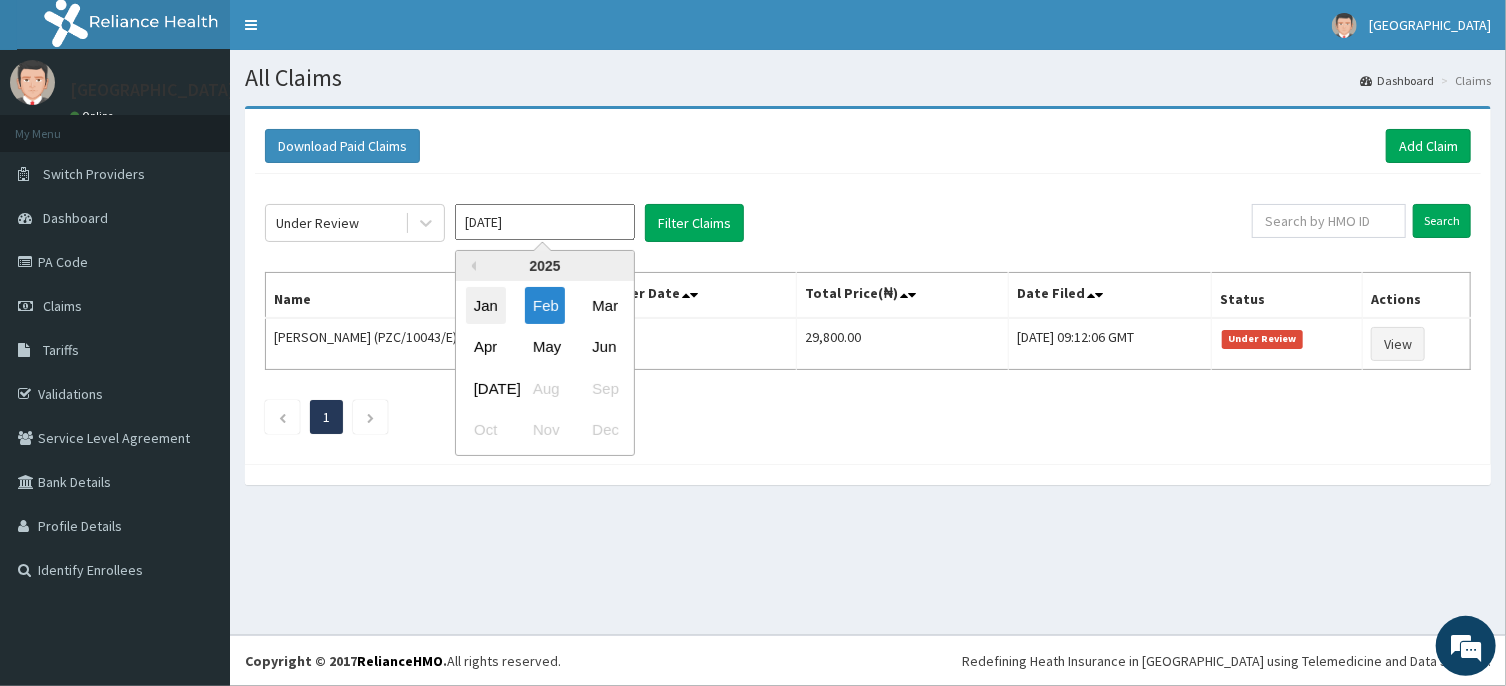 click on "Jan" at bounding box center (486, 305) 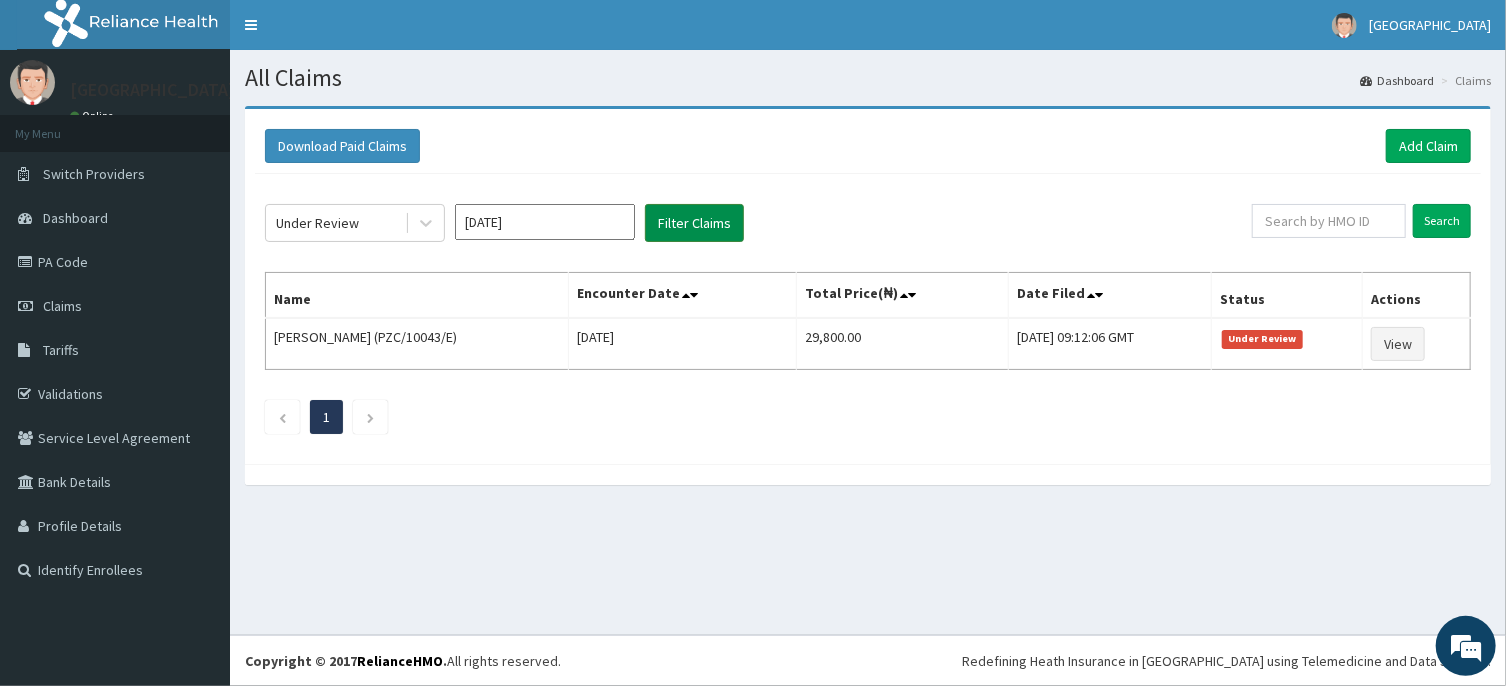 click on "Filter Claims" at bounding box center (694, 223) 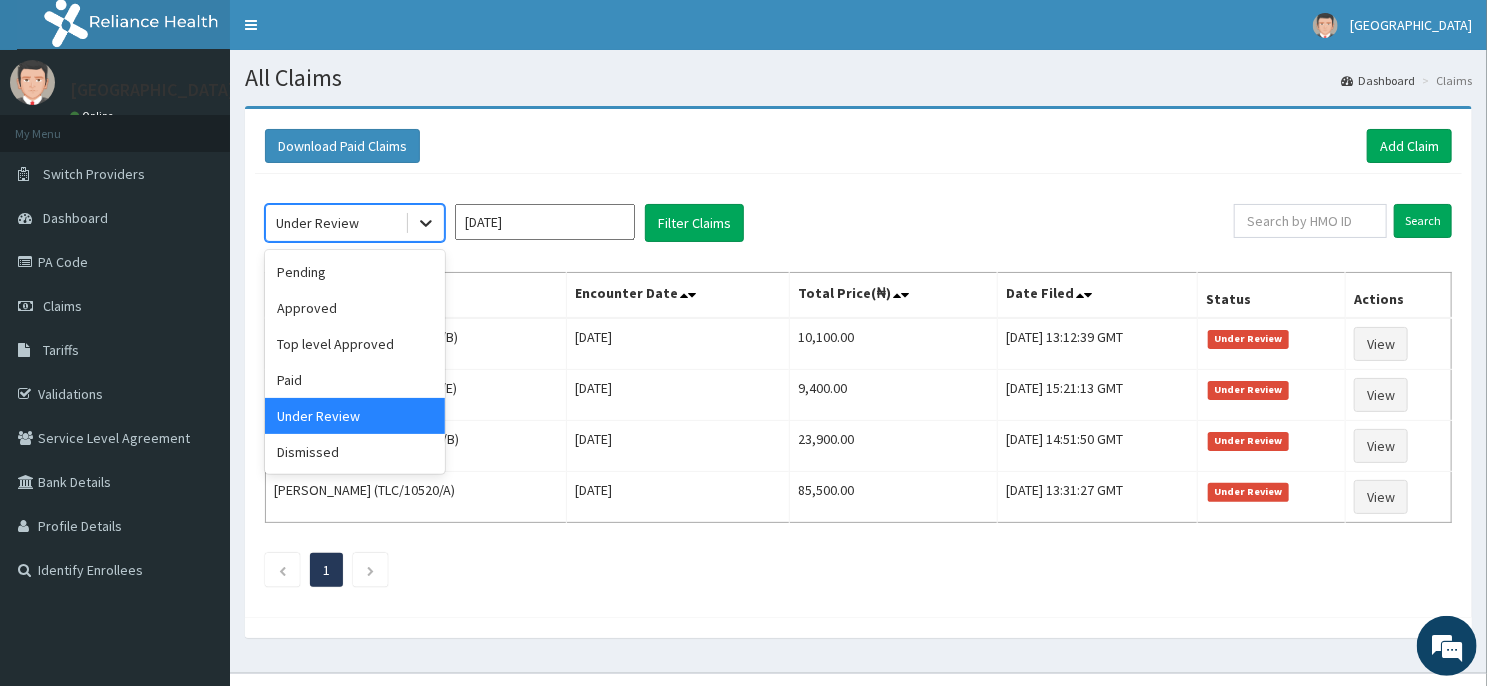 click 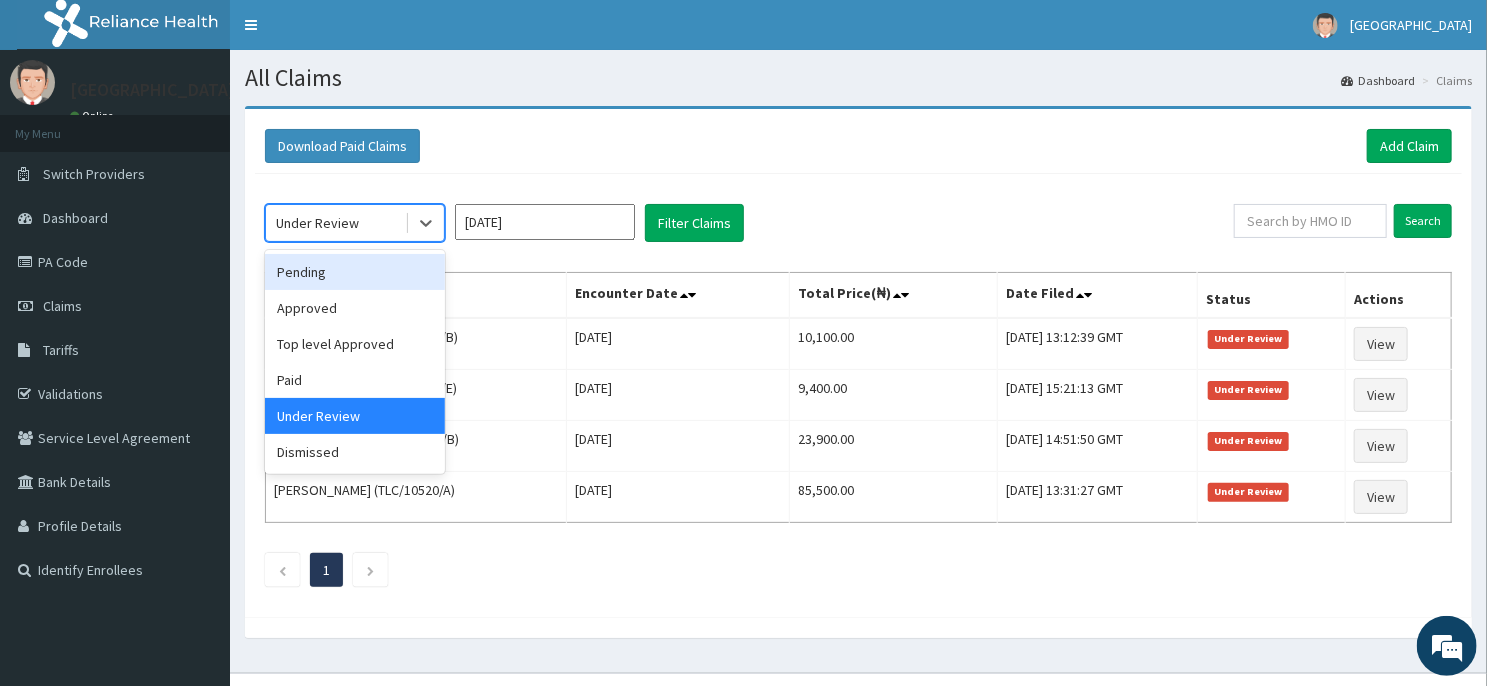 click on "Pending" at bounding box center (355, 272) 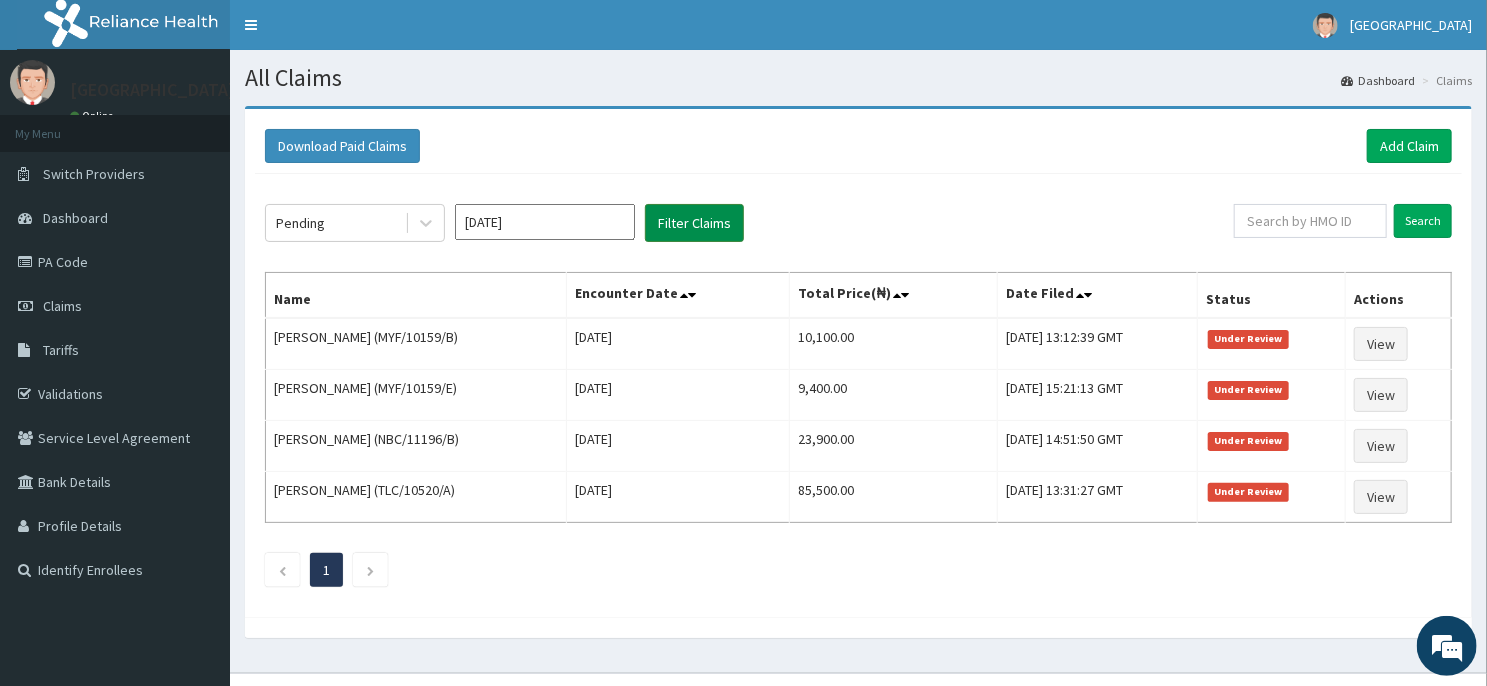 click on "Filter Claims" at bounding box center [694, 223] 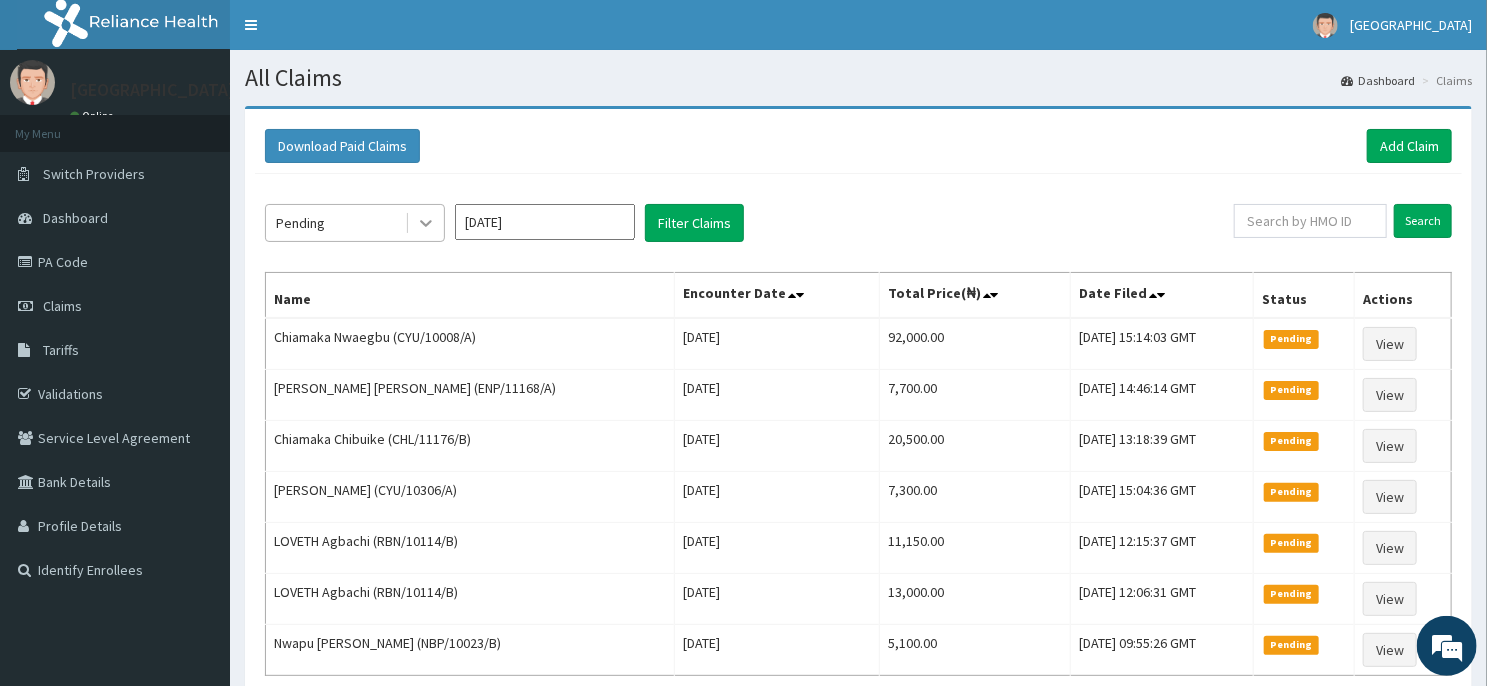 click 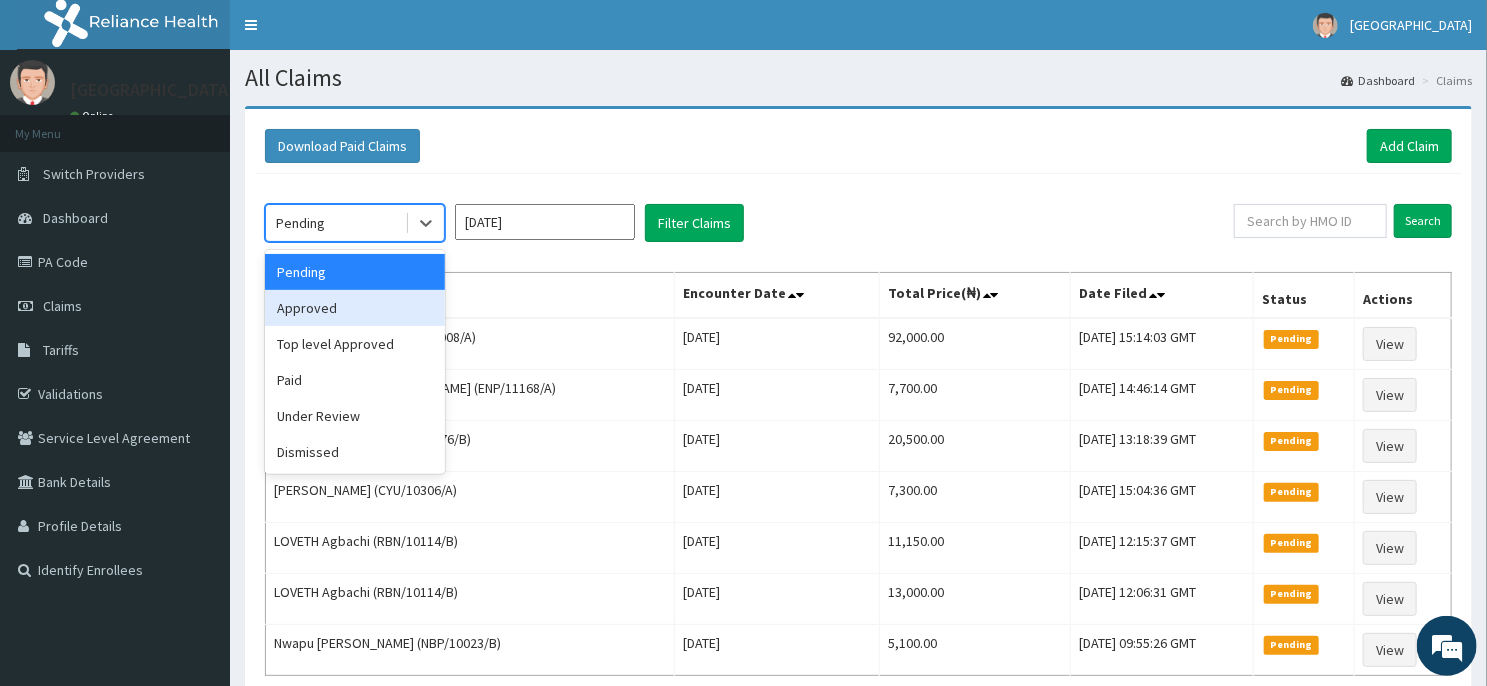 click on "Approved" at bounding box center [355, 308] 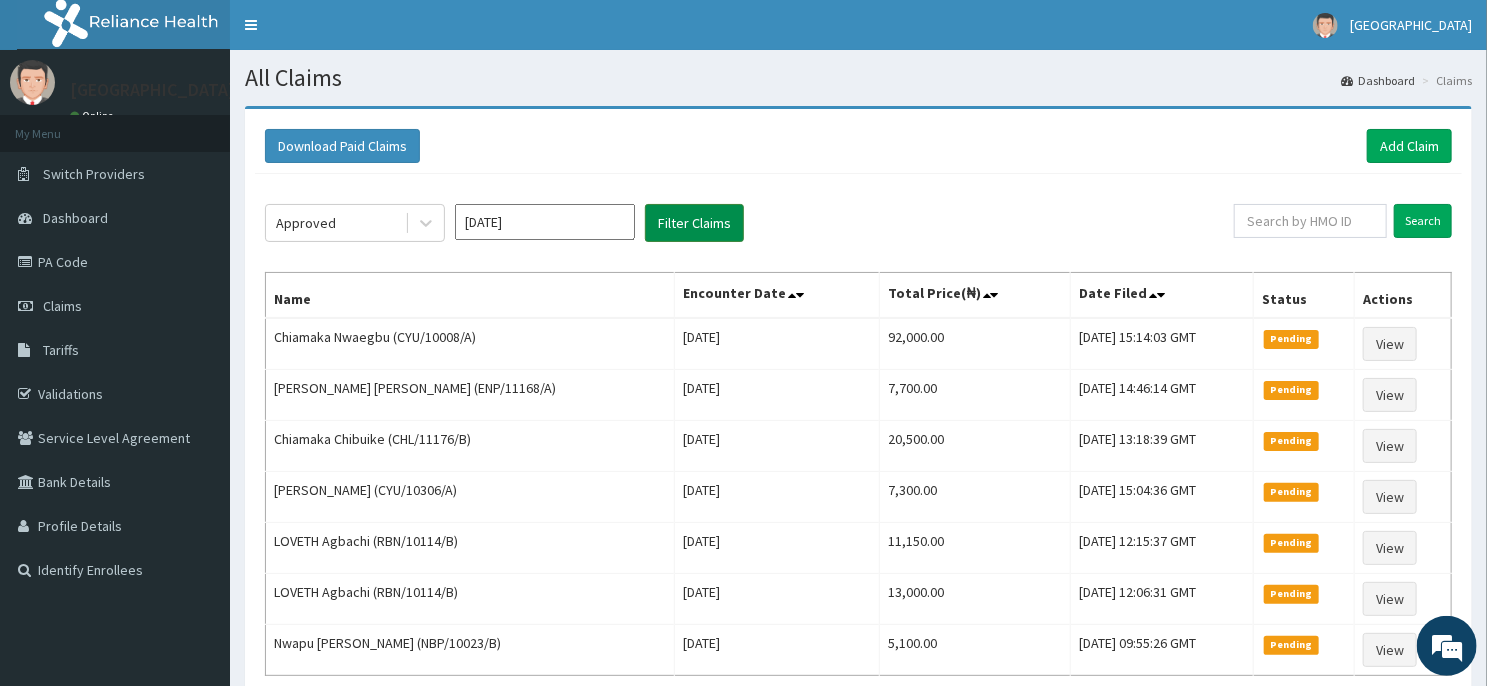click on "Filter Claims" at bounding box center [694, 223] 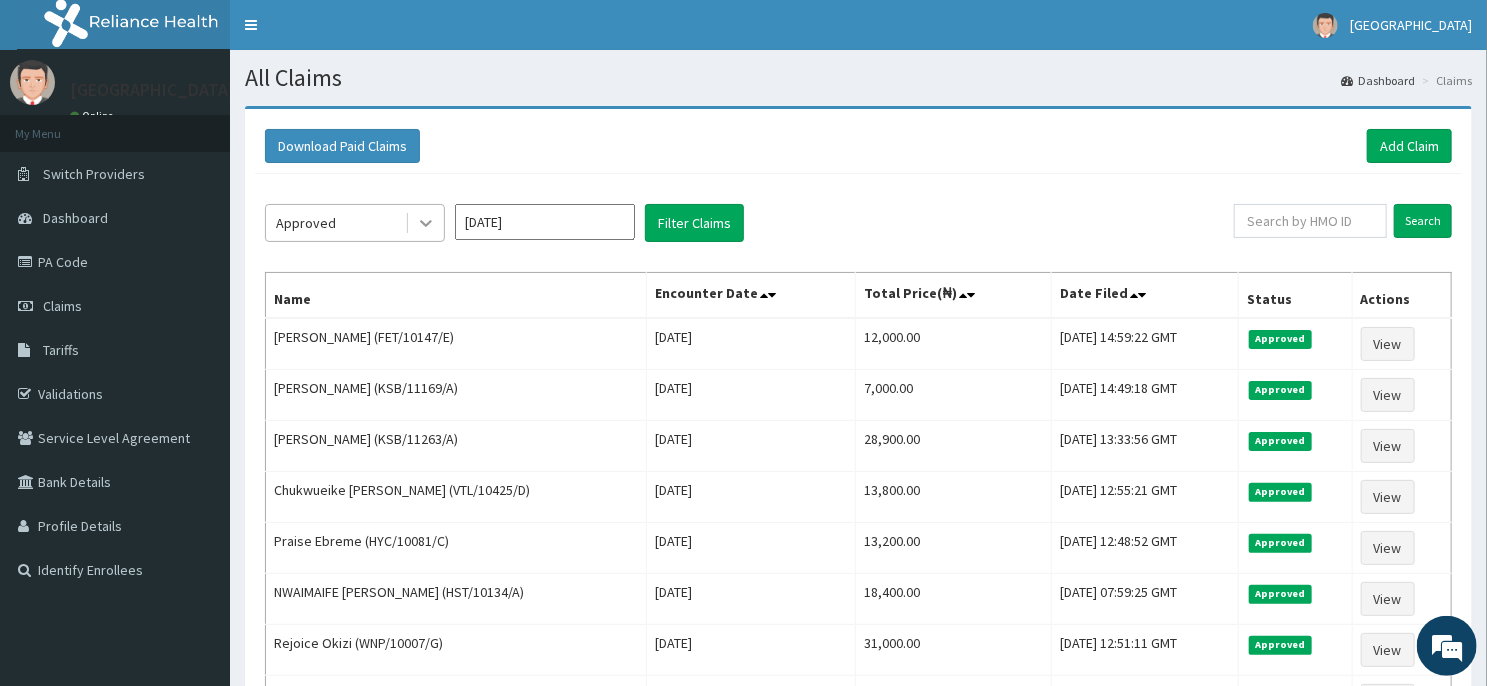 click 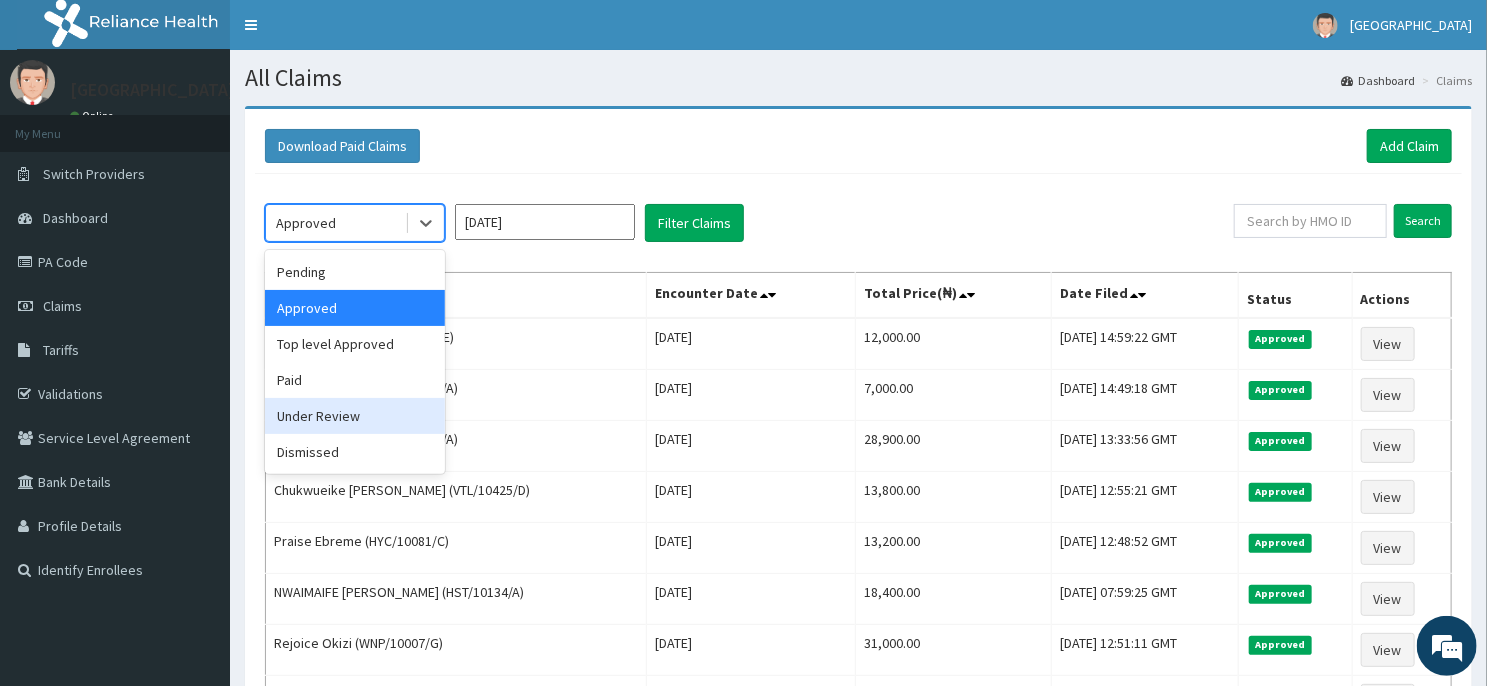 click on "Under Review" at bounding box center (355, 416) 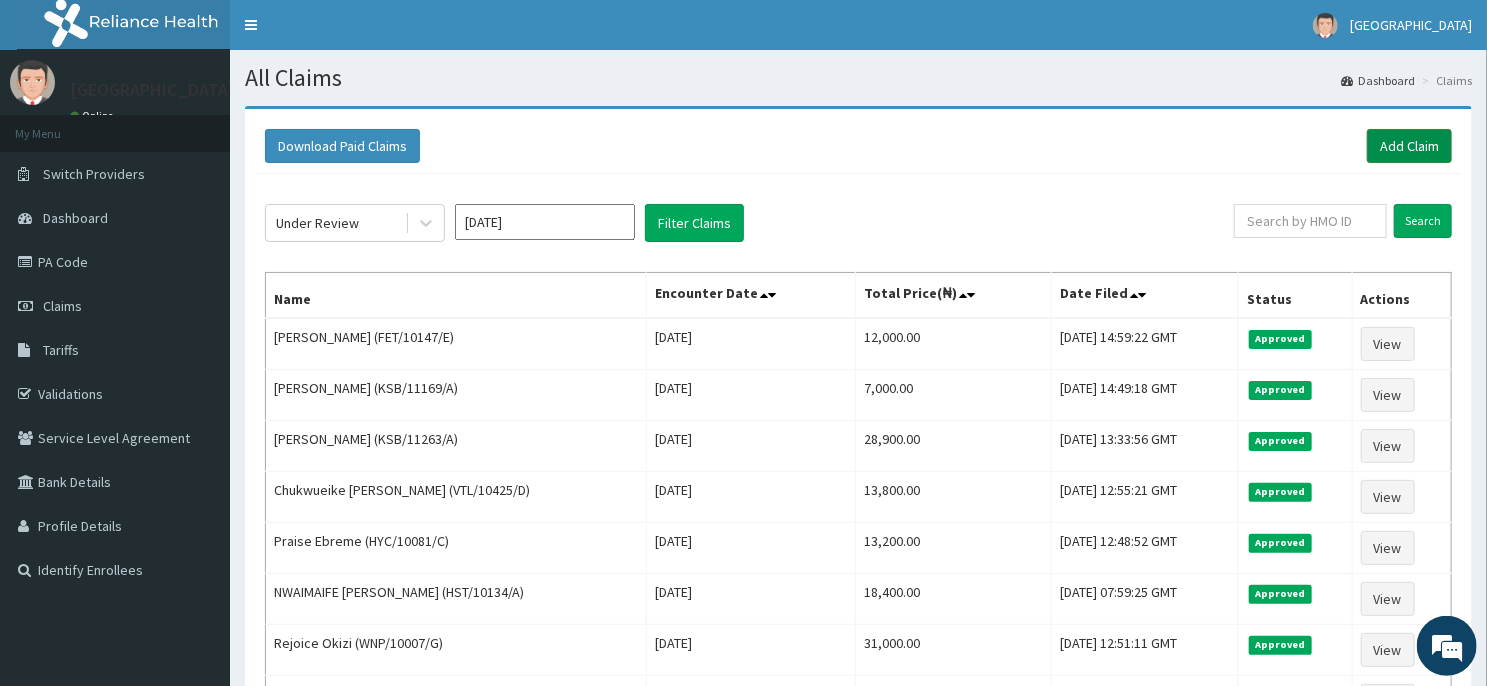click on "Add Claim" at bounding box center (1409, 146) 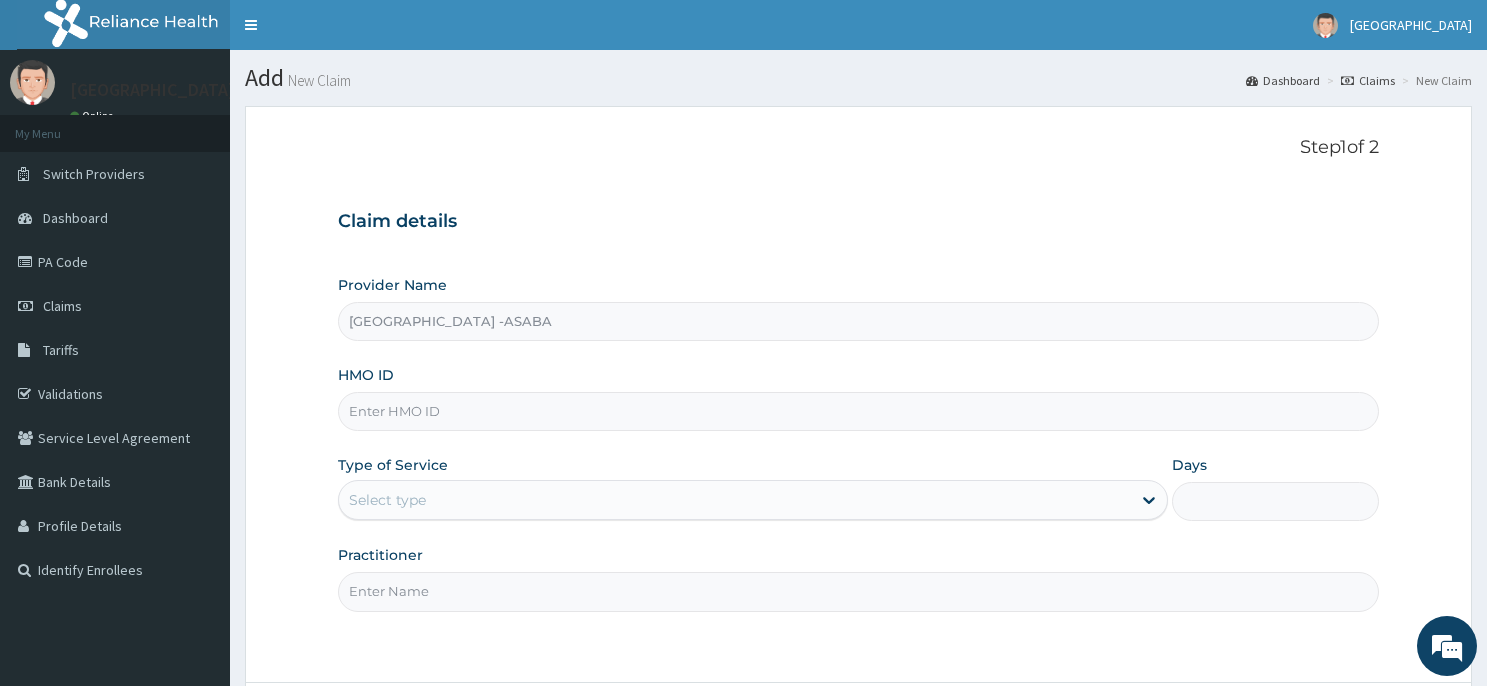 scroll, scrollTop: 0, scrollLeft: 0, axis: both 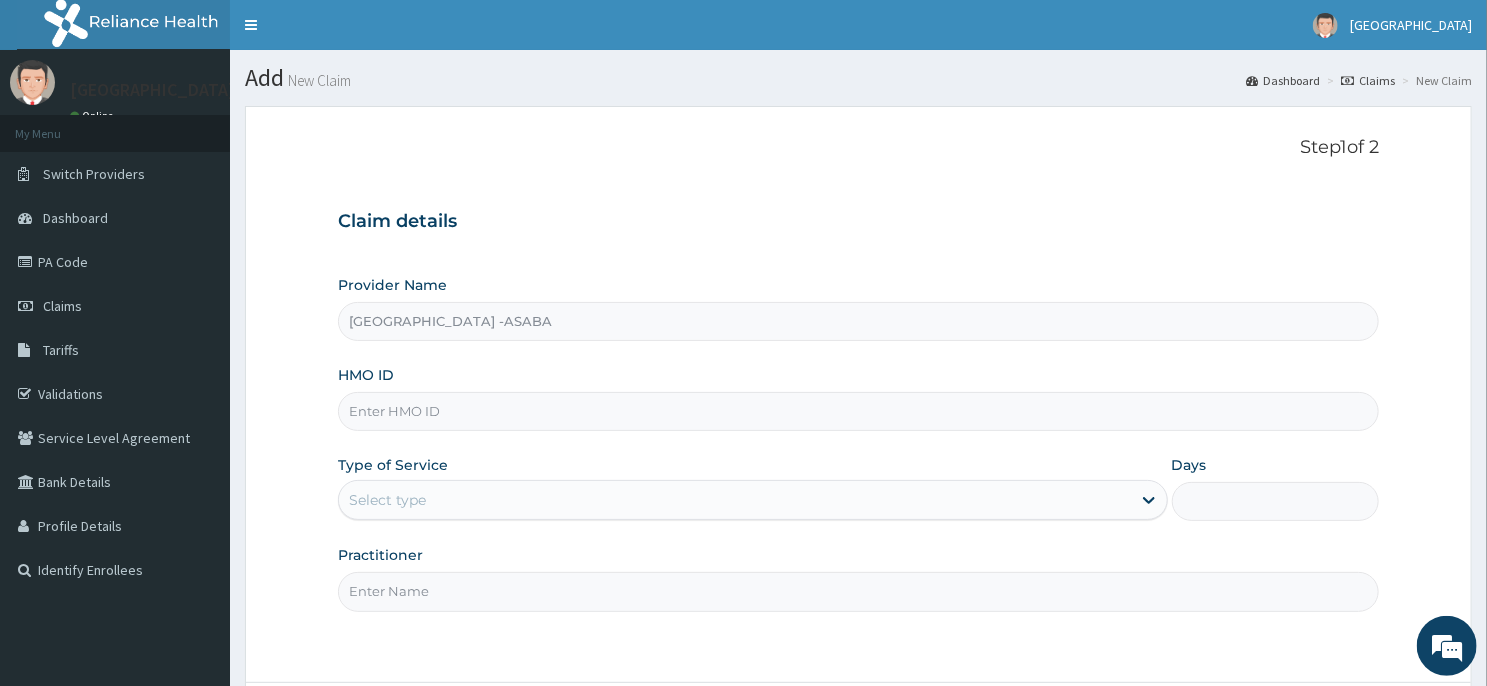 click on "HMO ID" at bounding box center (858, 411) 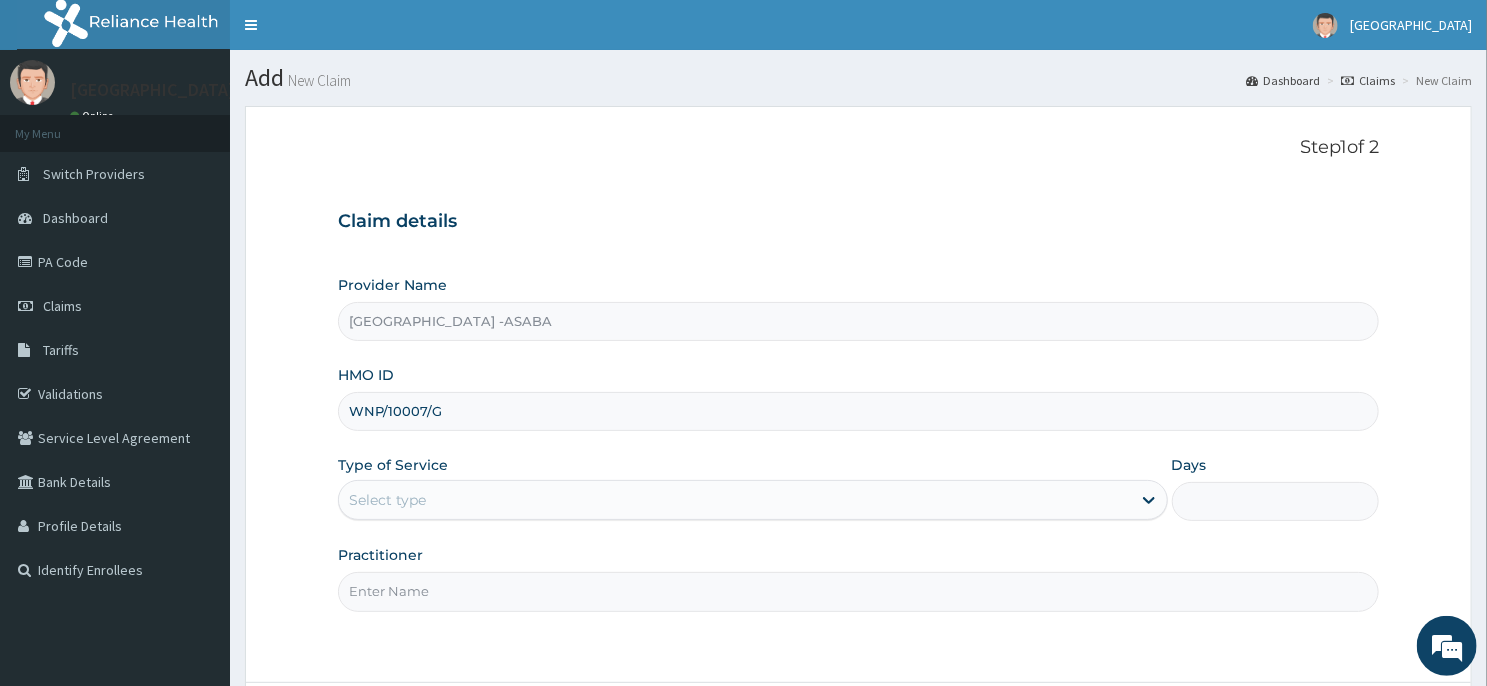 type on "WNP/10007/G" 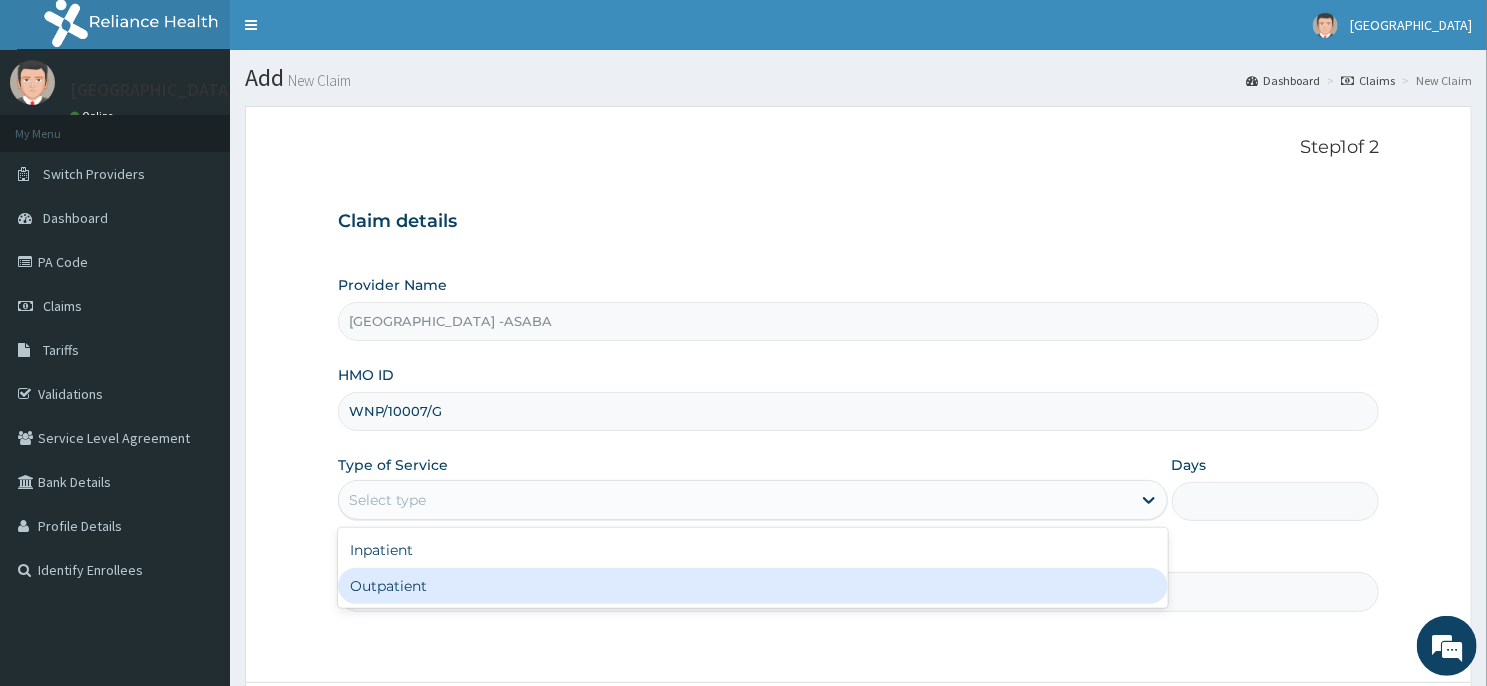 click on "Outpatient" at bounding box center [753, 586] 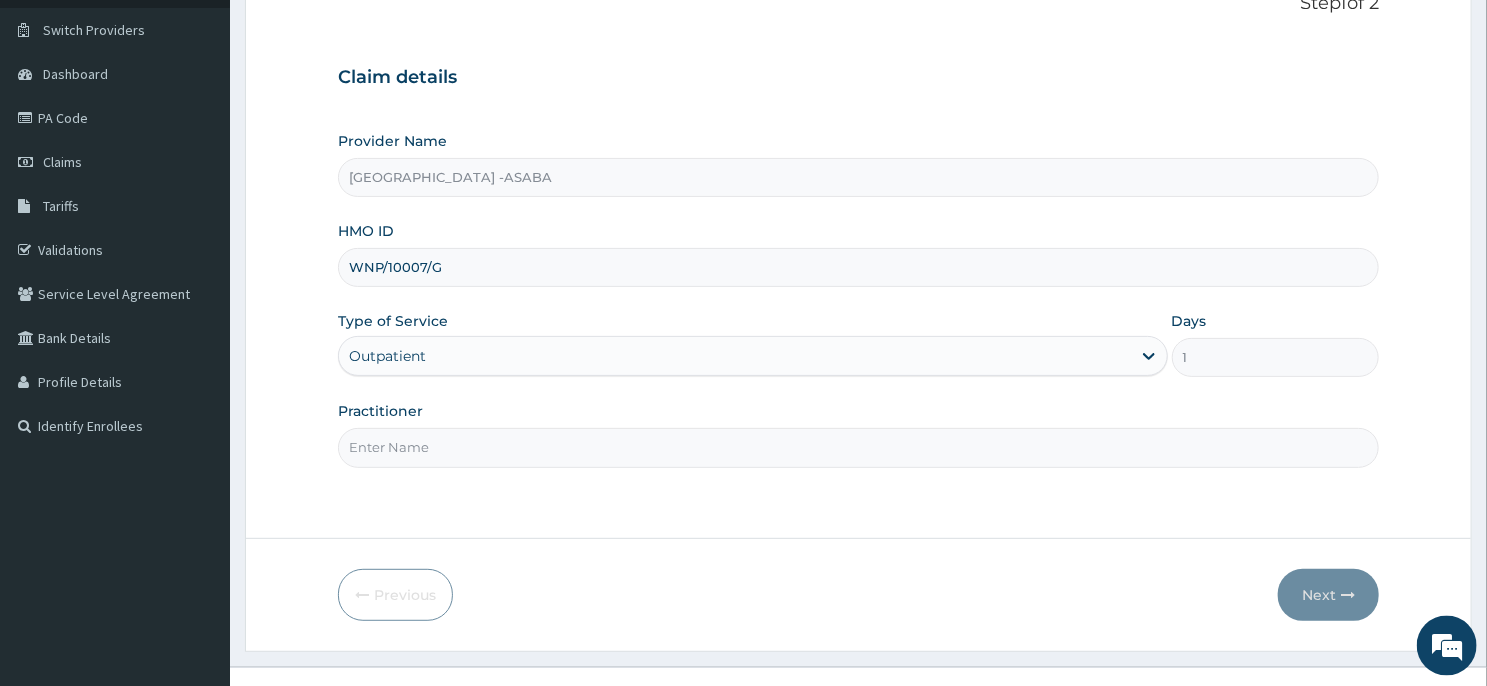 scroll, scrollTop: 176, scrollLeft: 0, axis: vertical 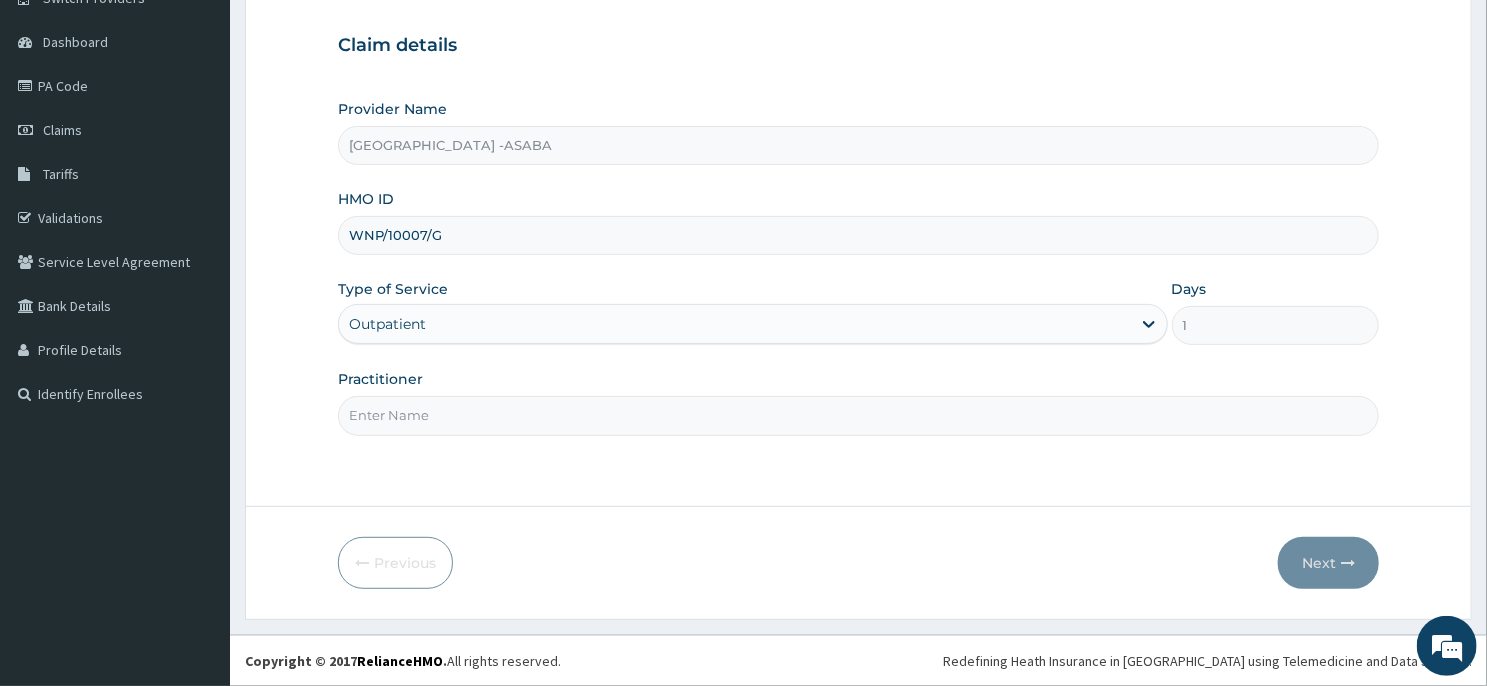 click on "Practitioner" at bounding box center [858, 415] 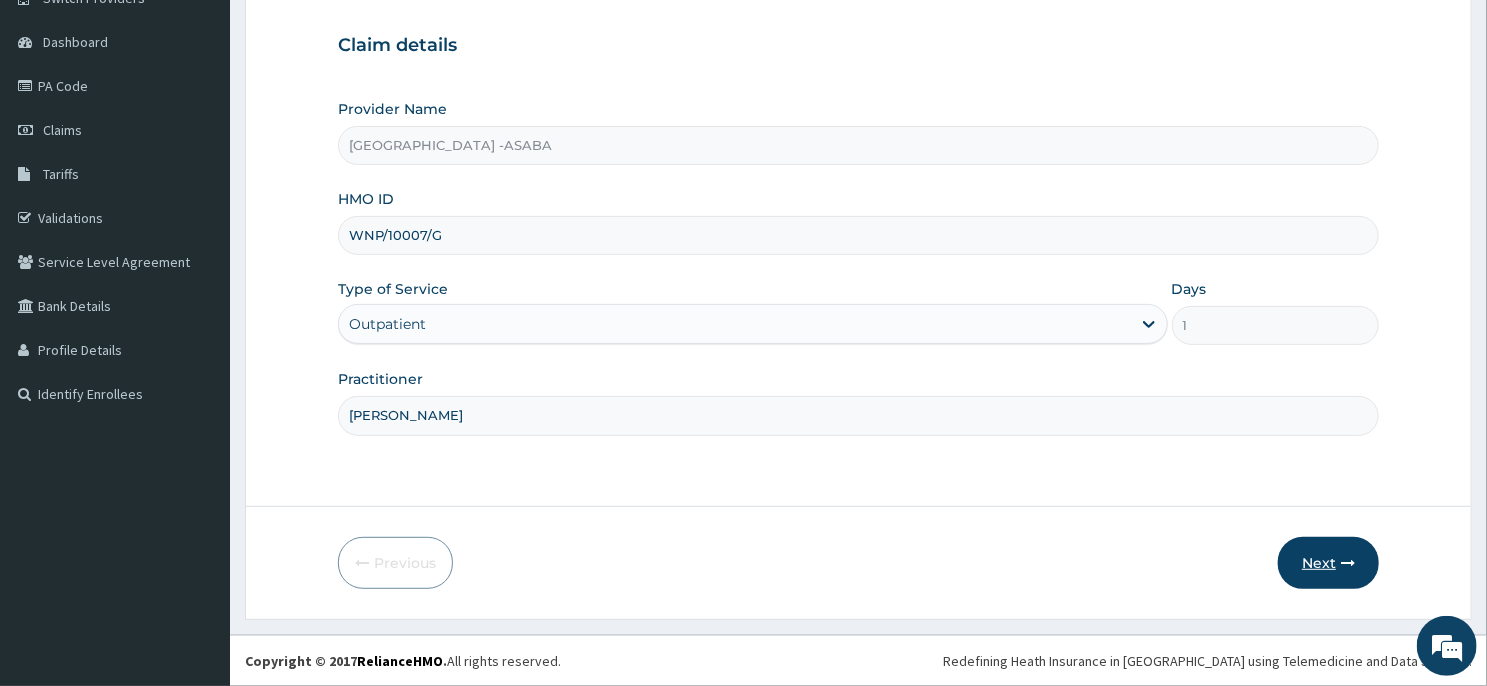 type on "[PERSON_NAME]" 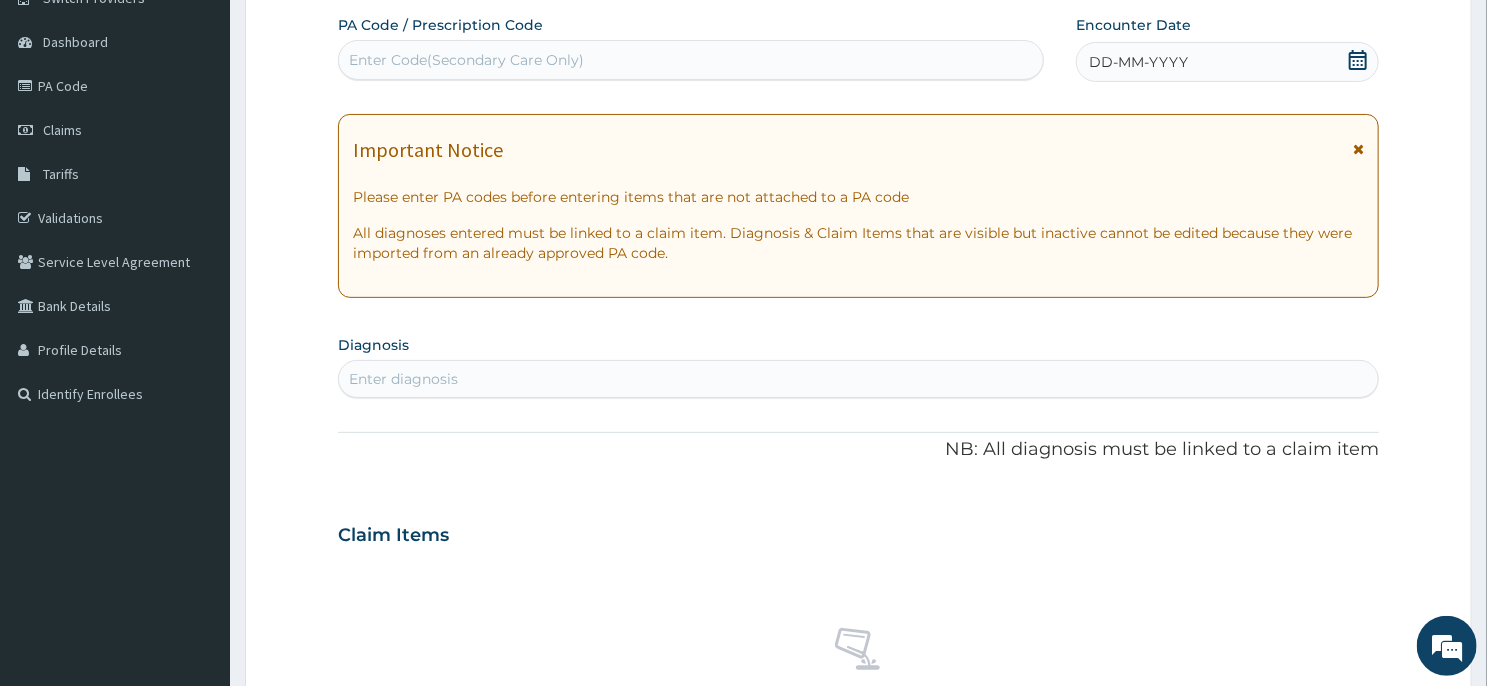 click on "Enter Code(Secondary Care Only)" at bounding box center [691, 60] 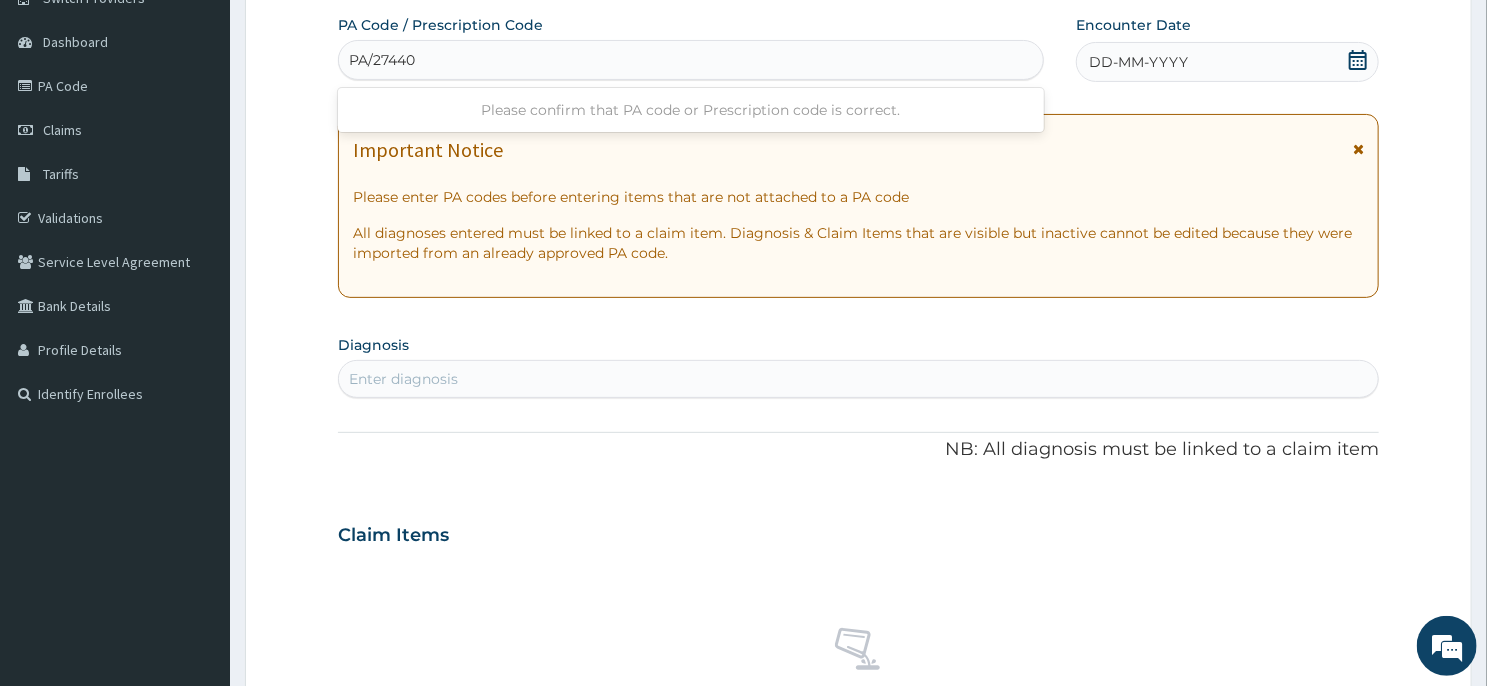 type on "PA/274401" 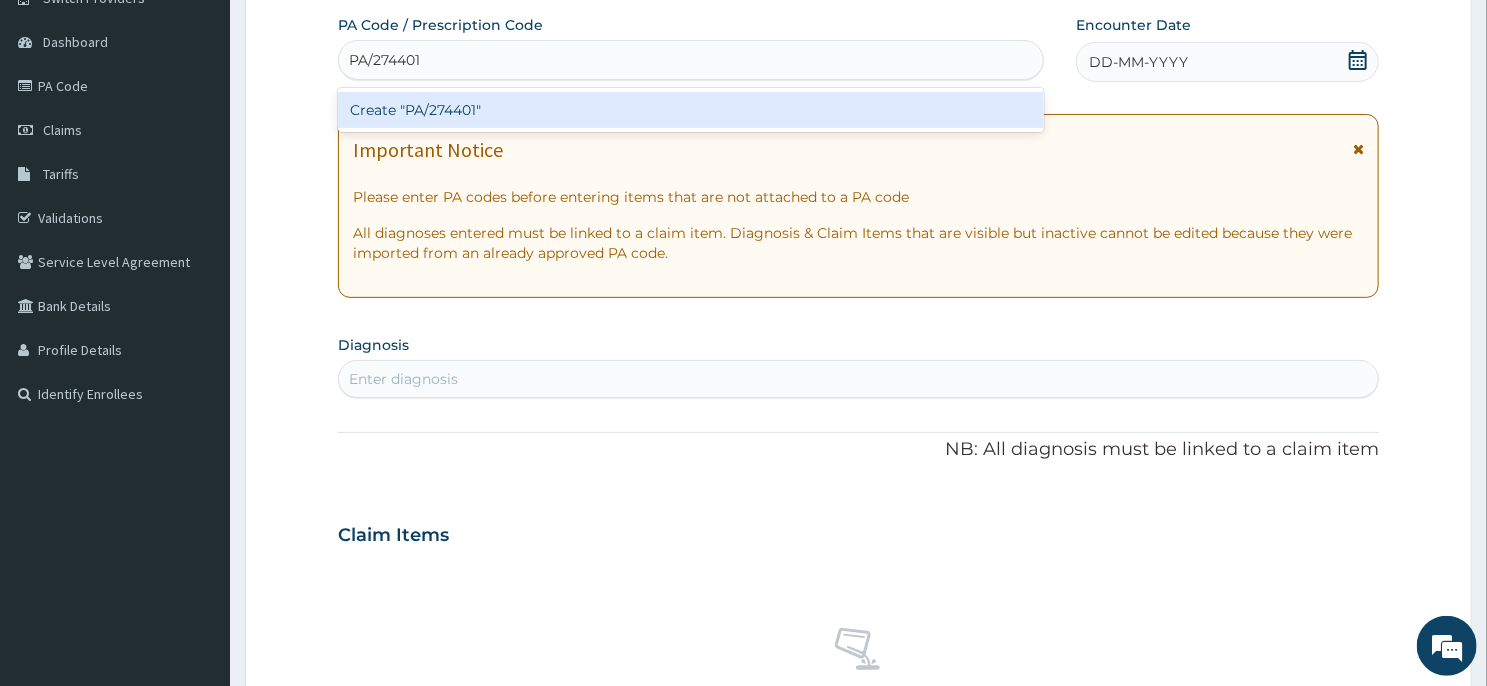 click on "Create "PA/274401"" at bounding box center (691, 110) 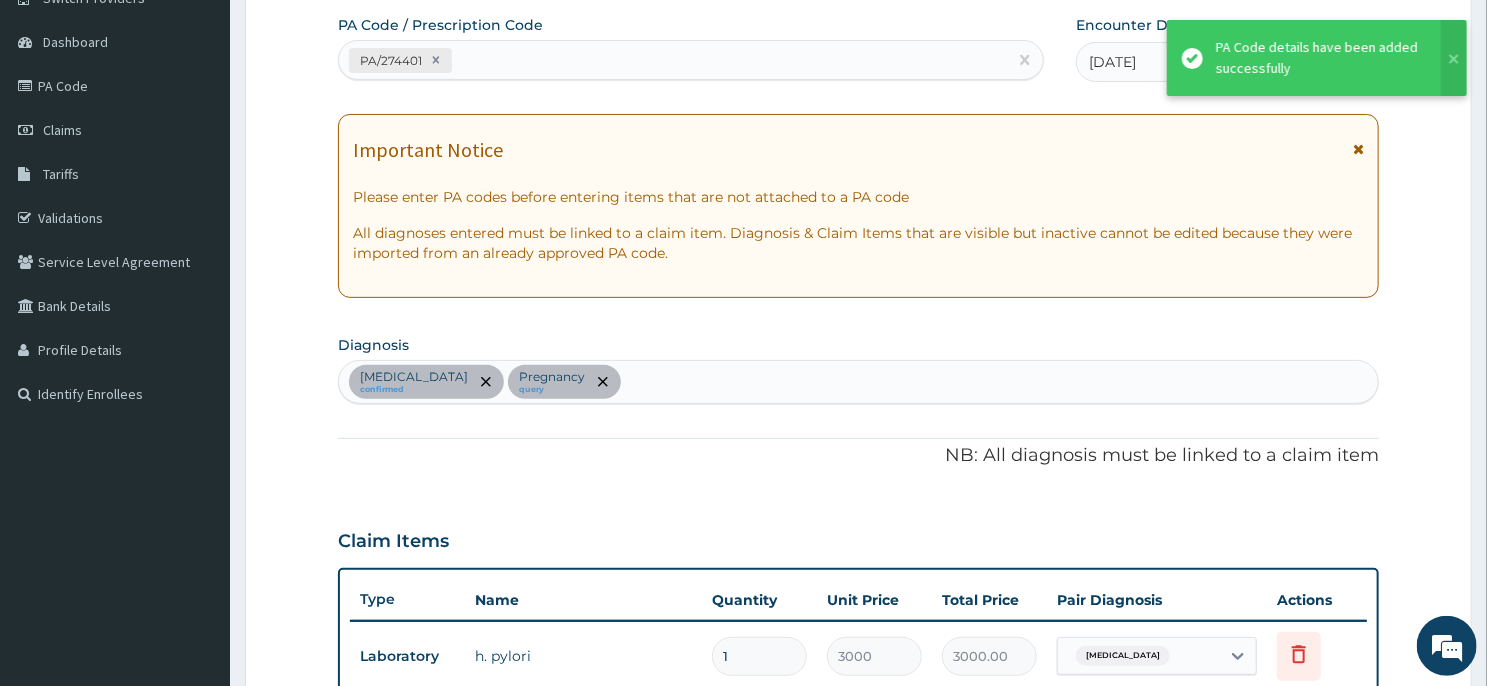 scroll, scrollTop: 626, scrollLeft: 0, axis: vertical 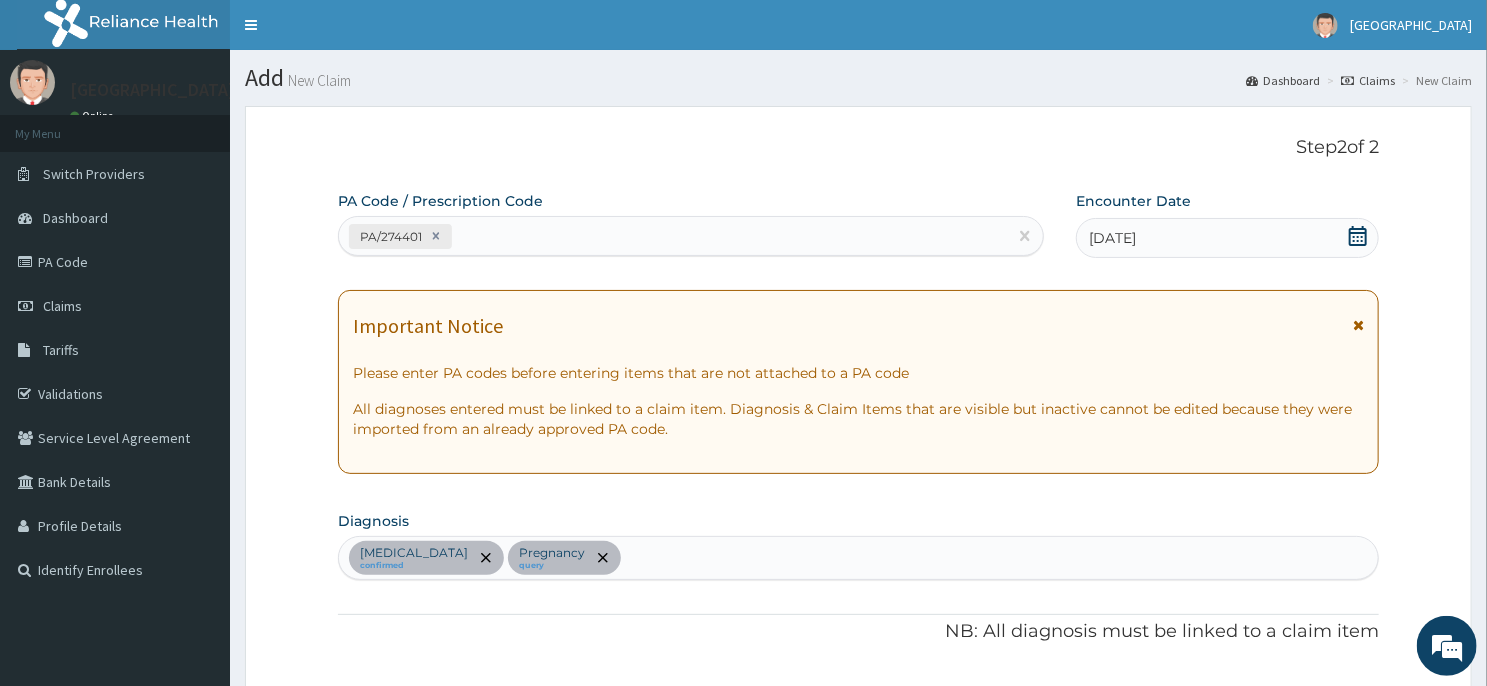 click on "[MEDICAL_DATA] confirmed Pregnancy query" at bounding box center (858, 558) 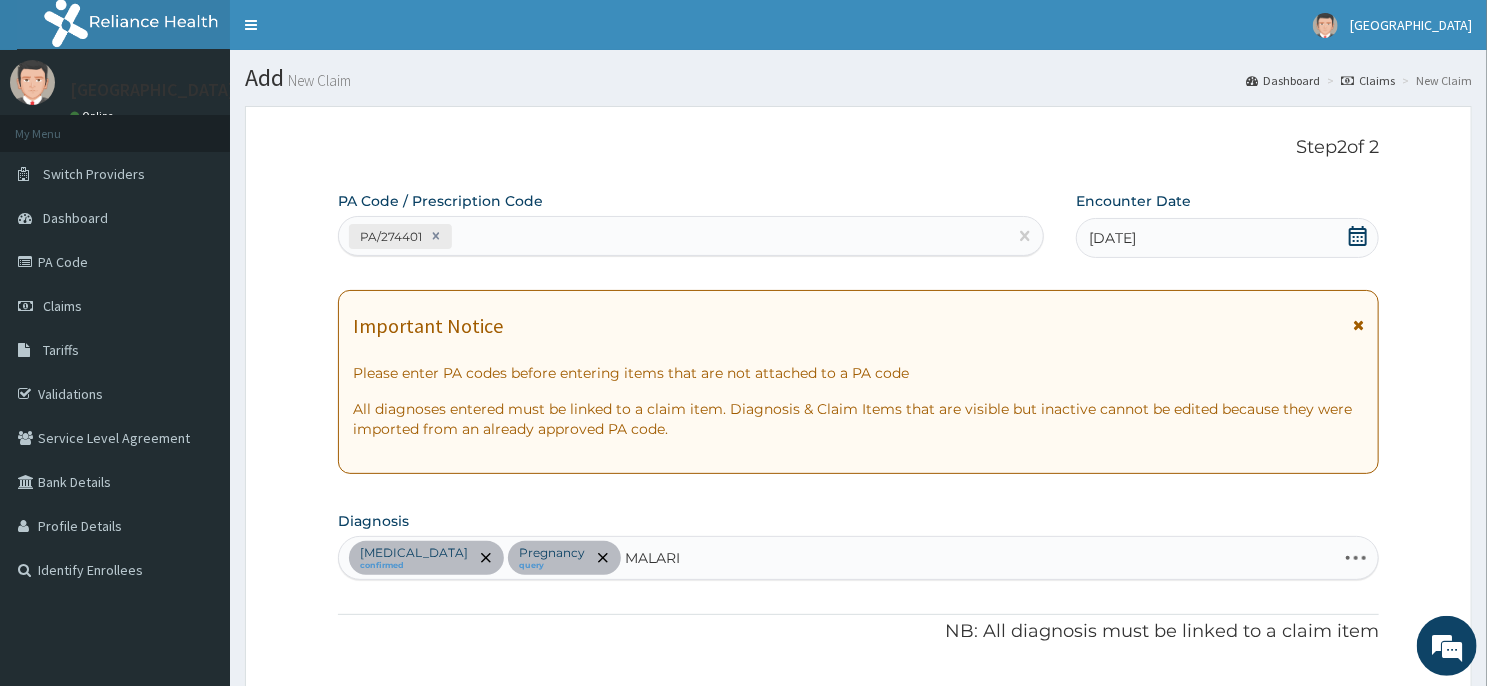 type on "[MEDICAL_DATA]" 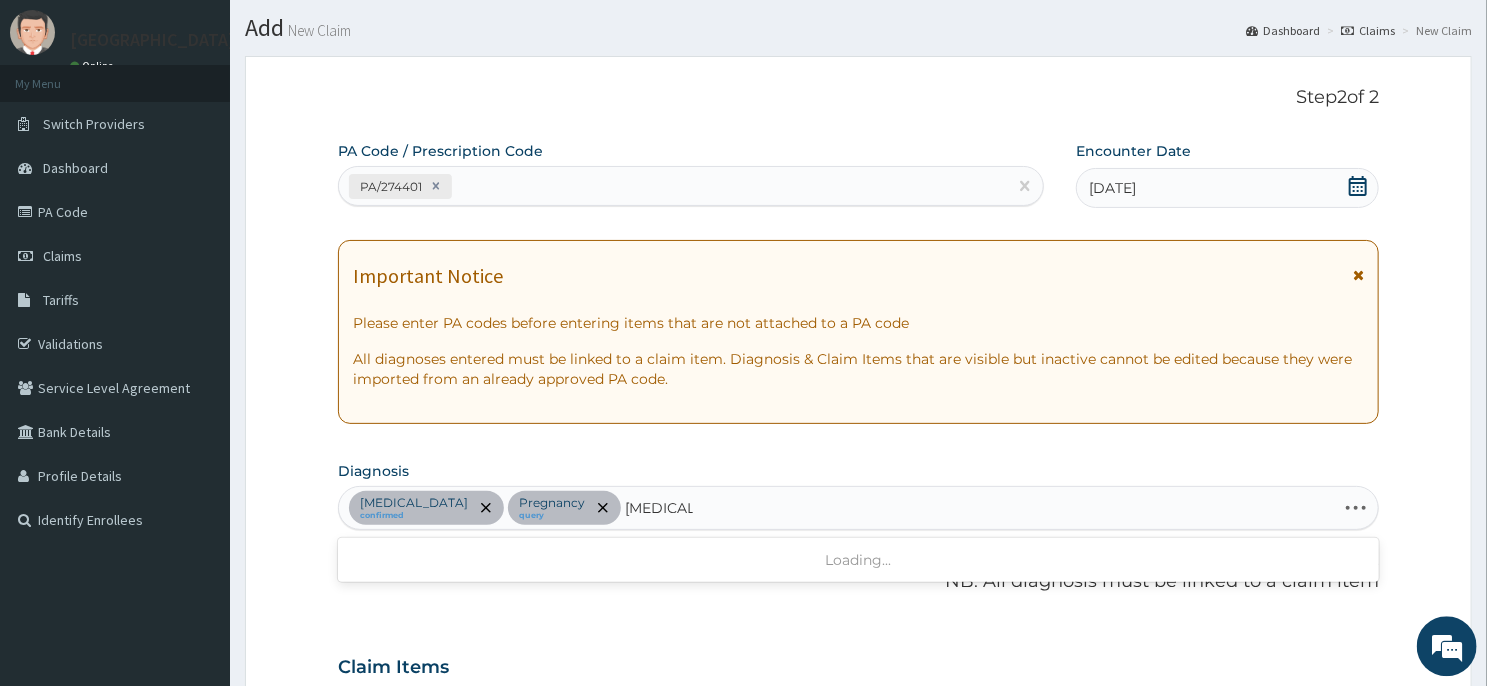 scroll, scrollTop: 53, scrollLeft: 0, axis: vertical 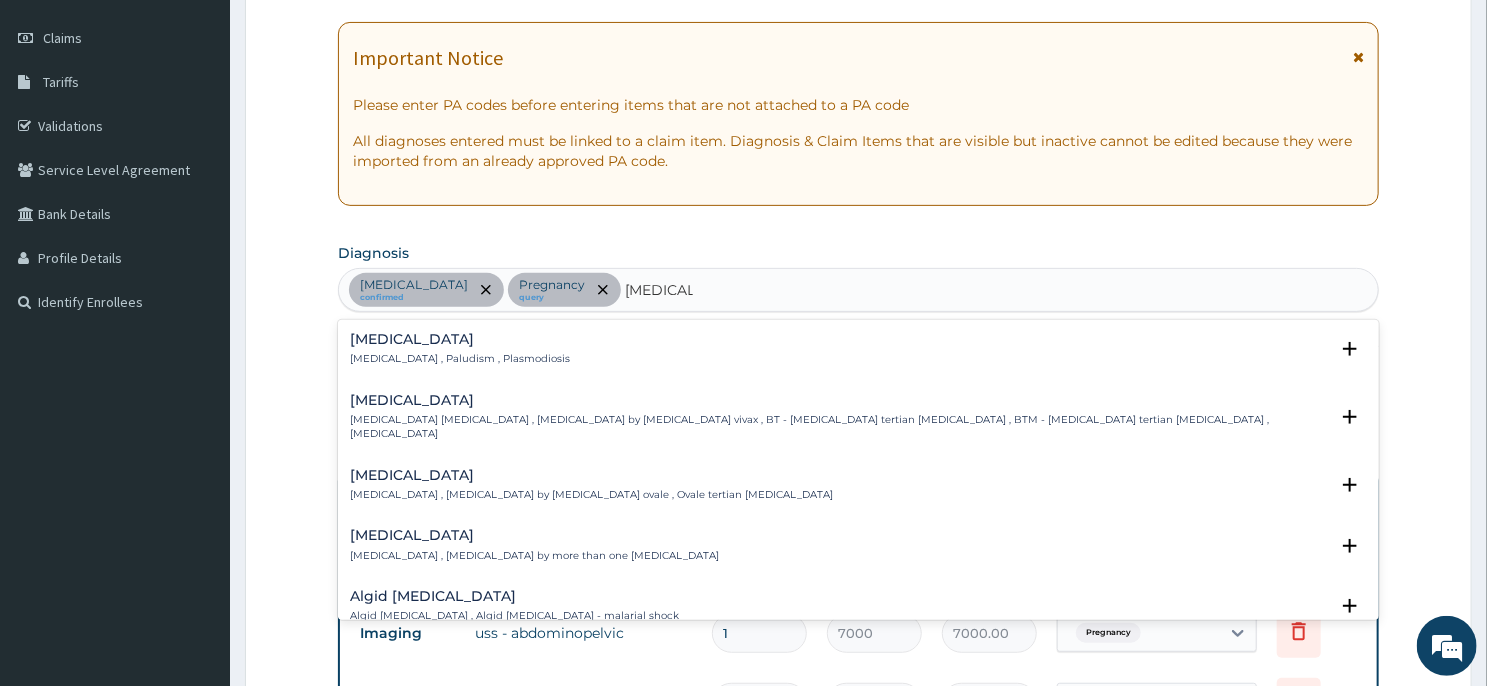 click on "[MEDICAL_DATA]" at bounding box center [460, 339] 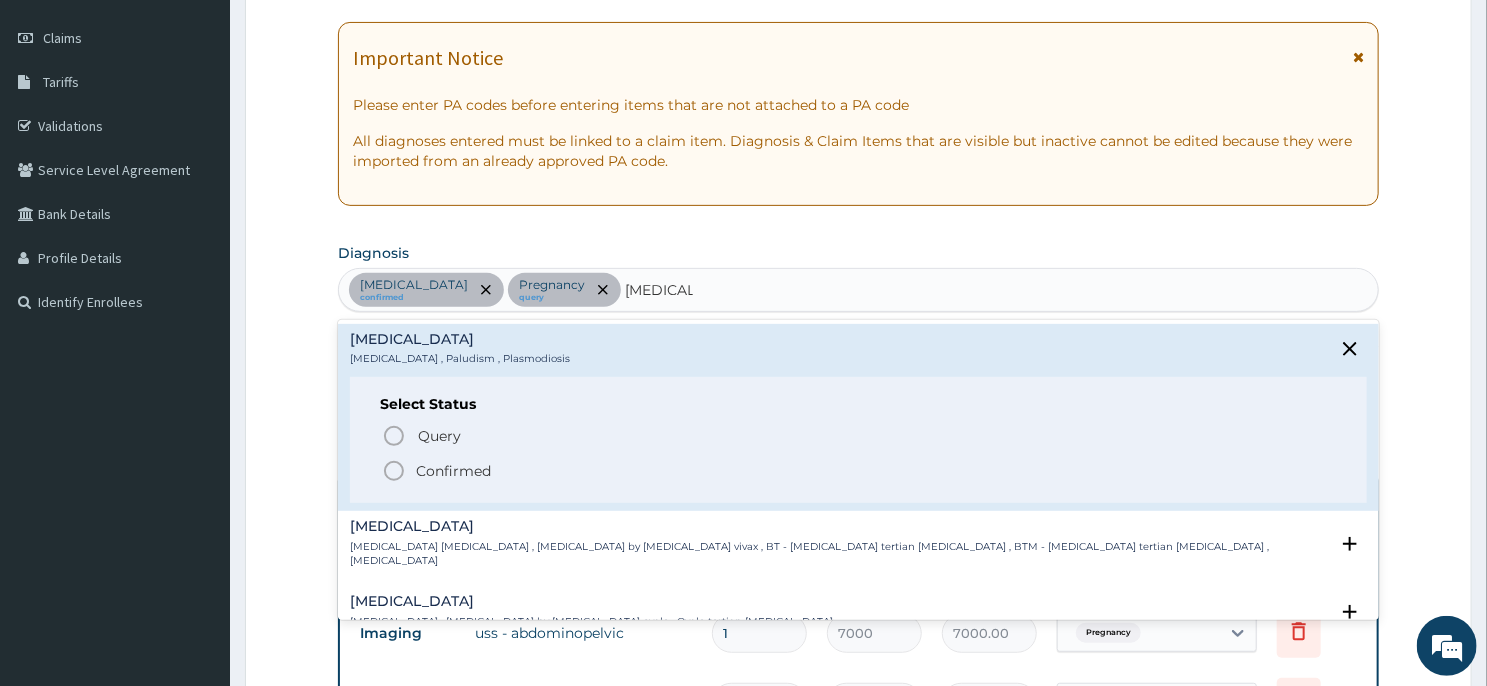 click 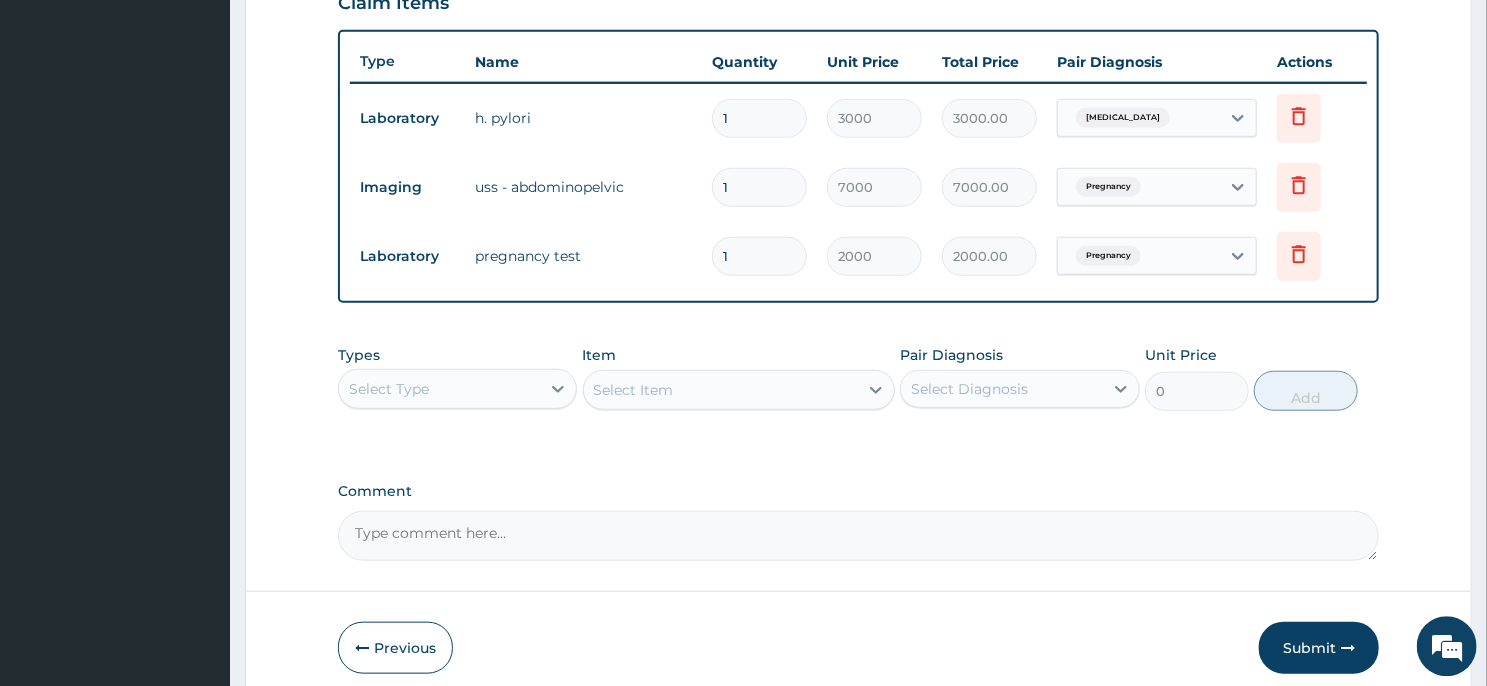 scroll, scrollTop: 797, scrollLeft: 0, axis: vertical 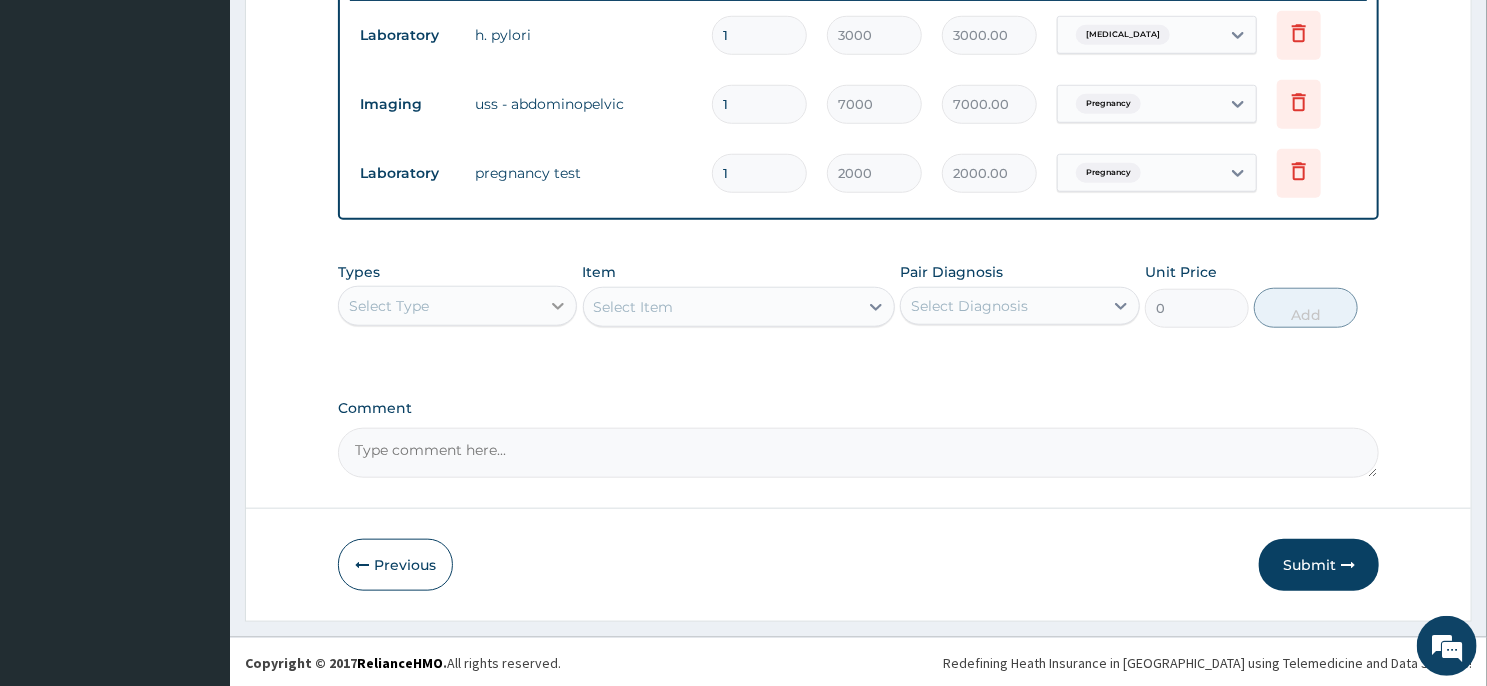 click at bounding box center [558, 306] 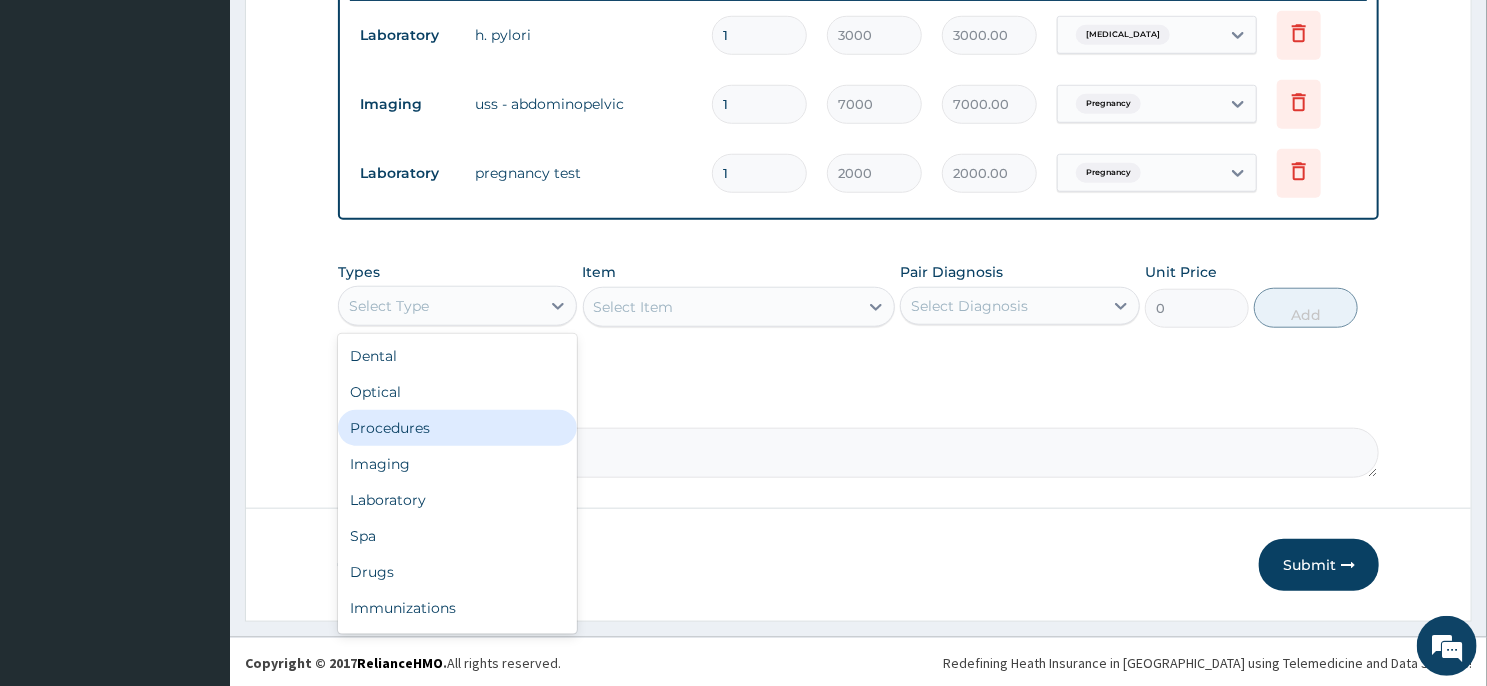 click on "Procedures" at bounding box center [457, 428] 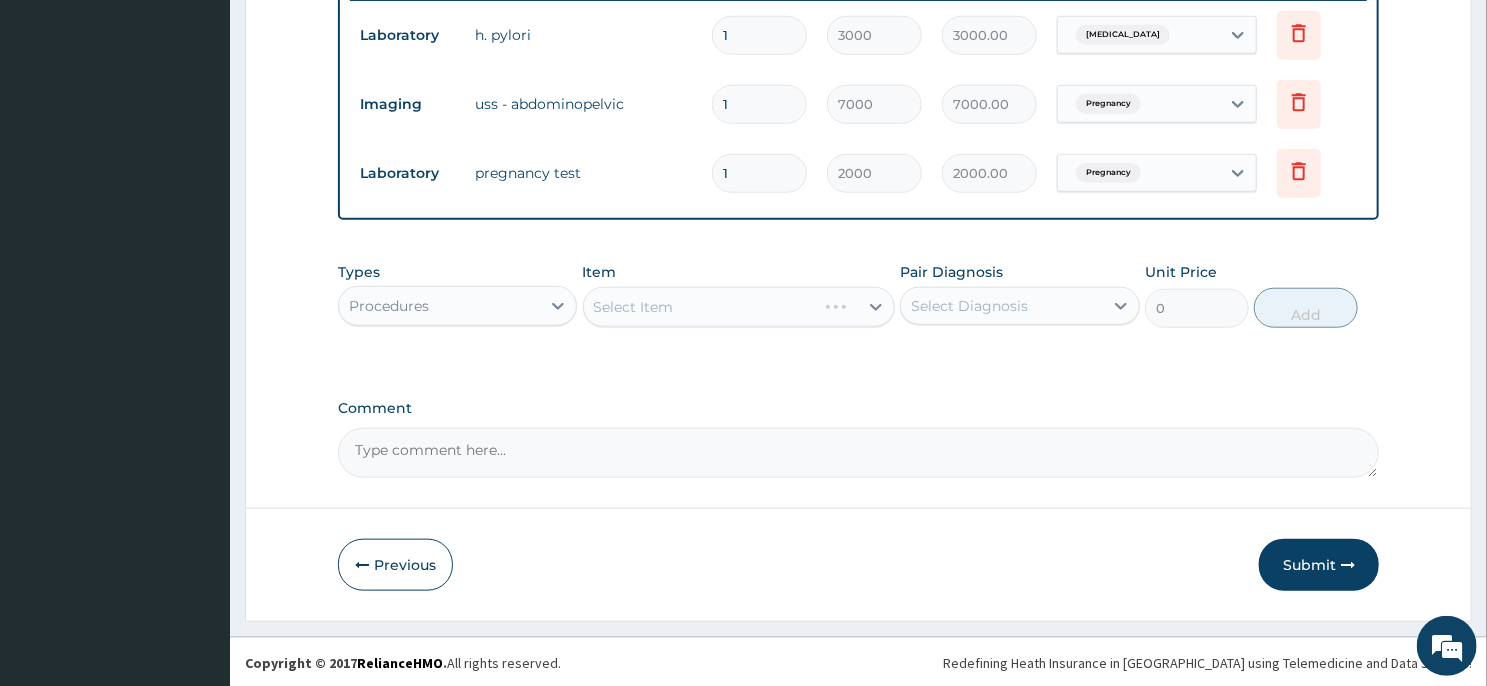 click on "Select Item" at bounding box center (739, 307) 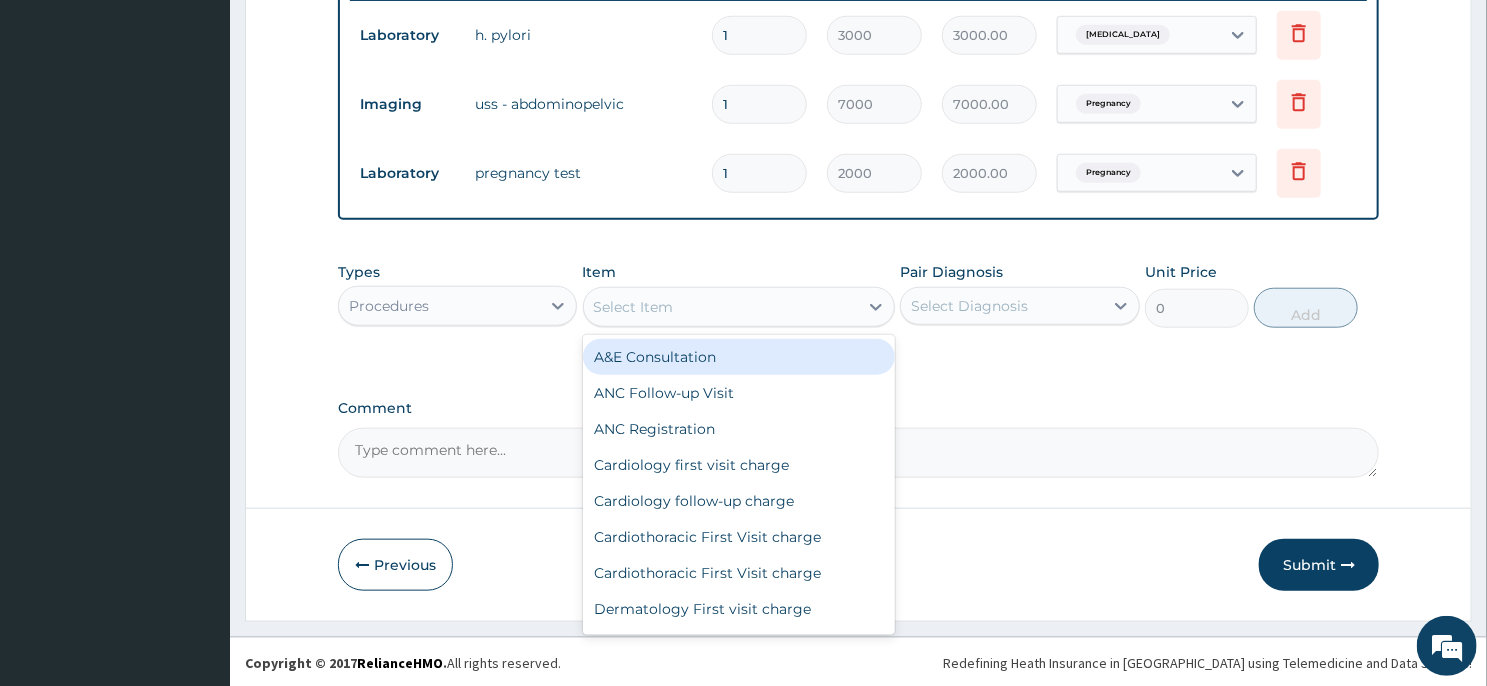 click on "Select Item" at bounding box center (721, 307) 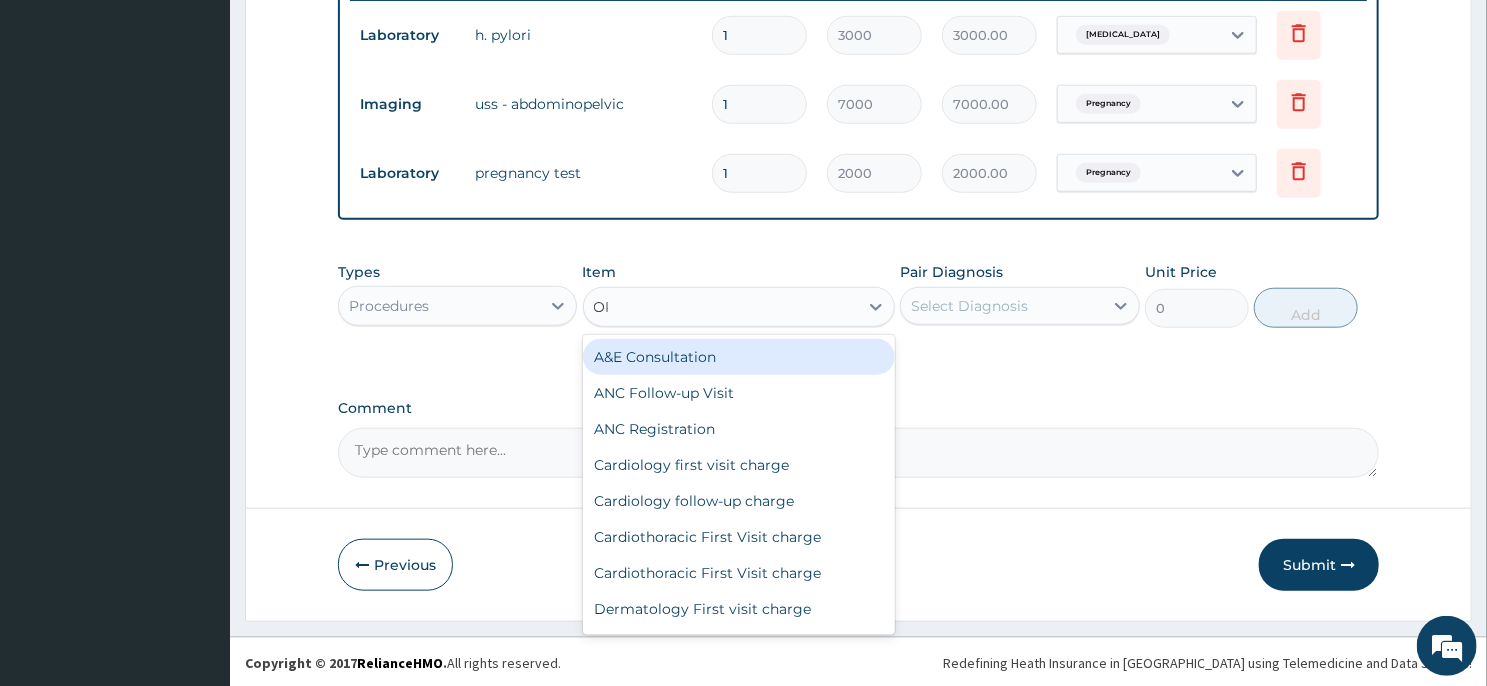 type on "OPD" 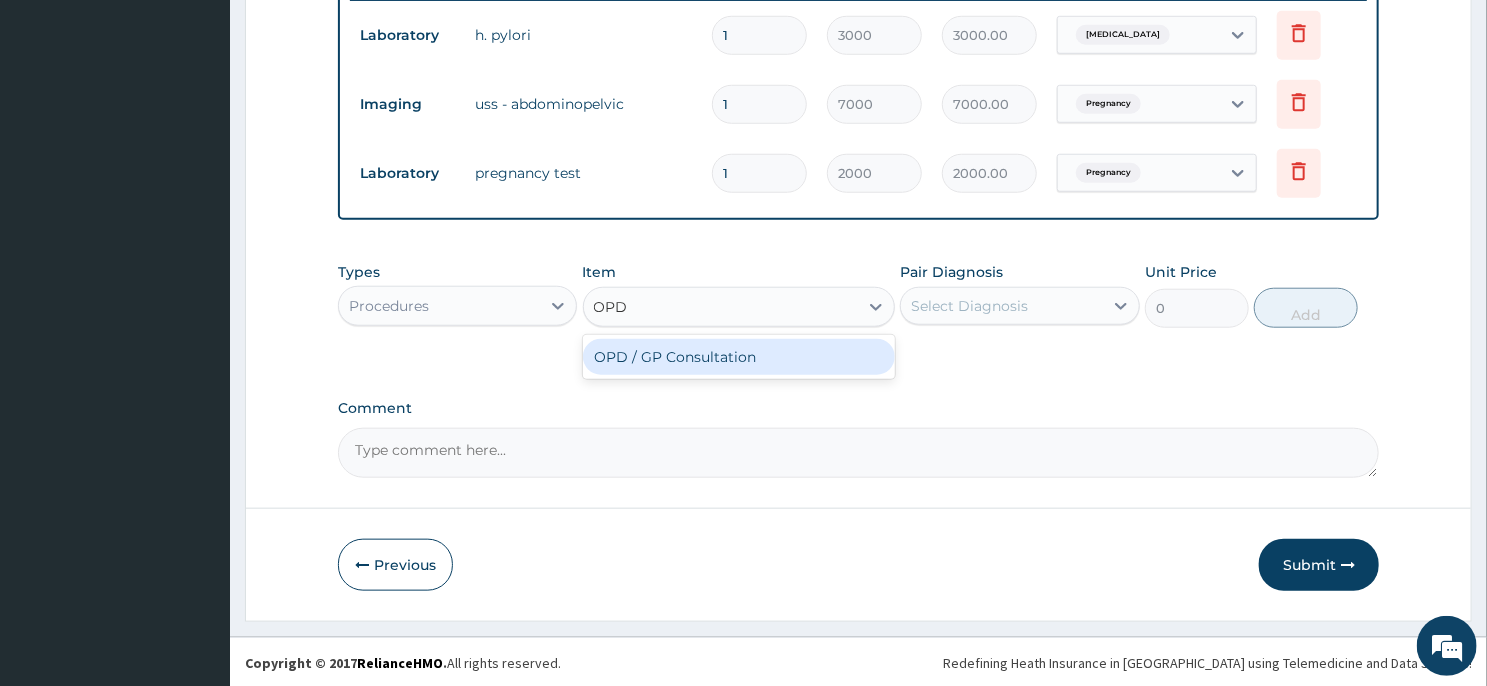 click on "OPD / GP Consultation" at bounding box center (739, 357) 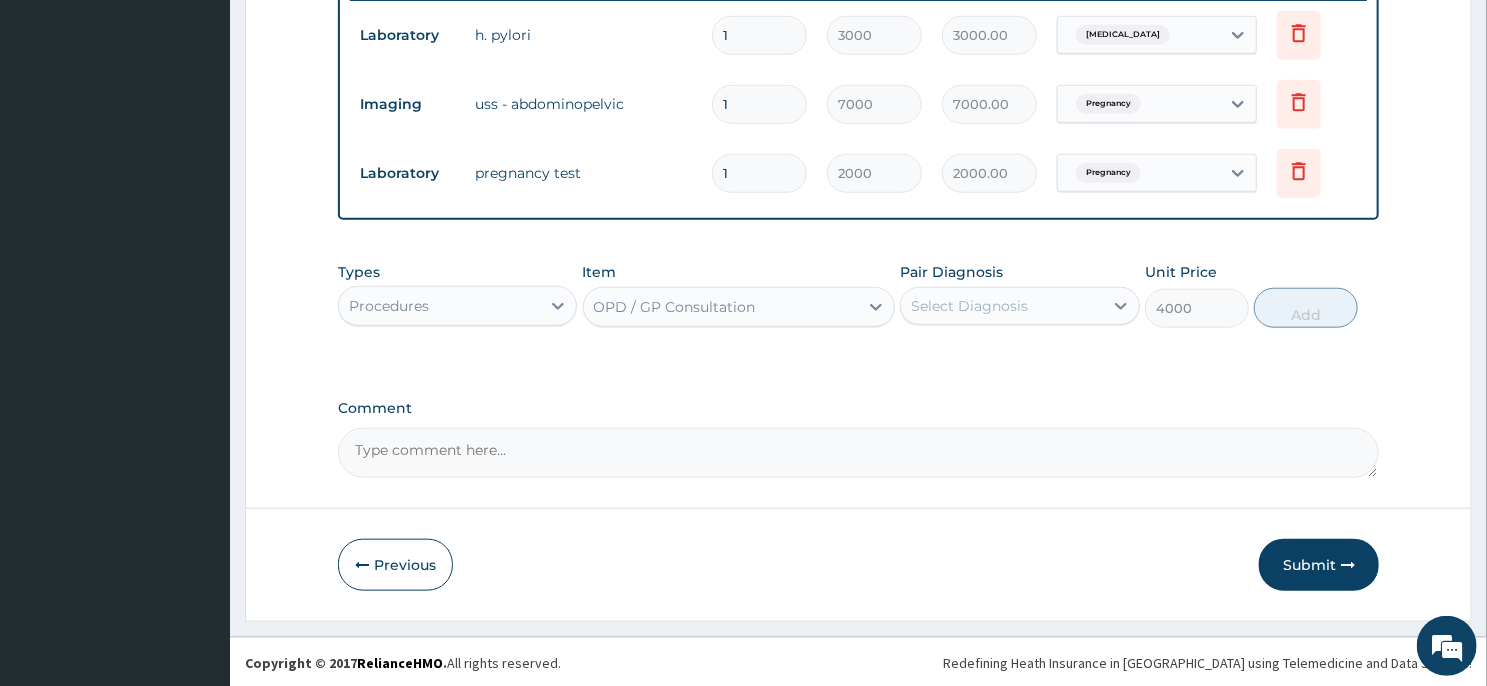 type 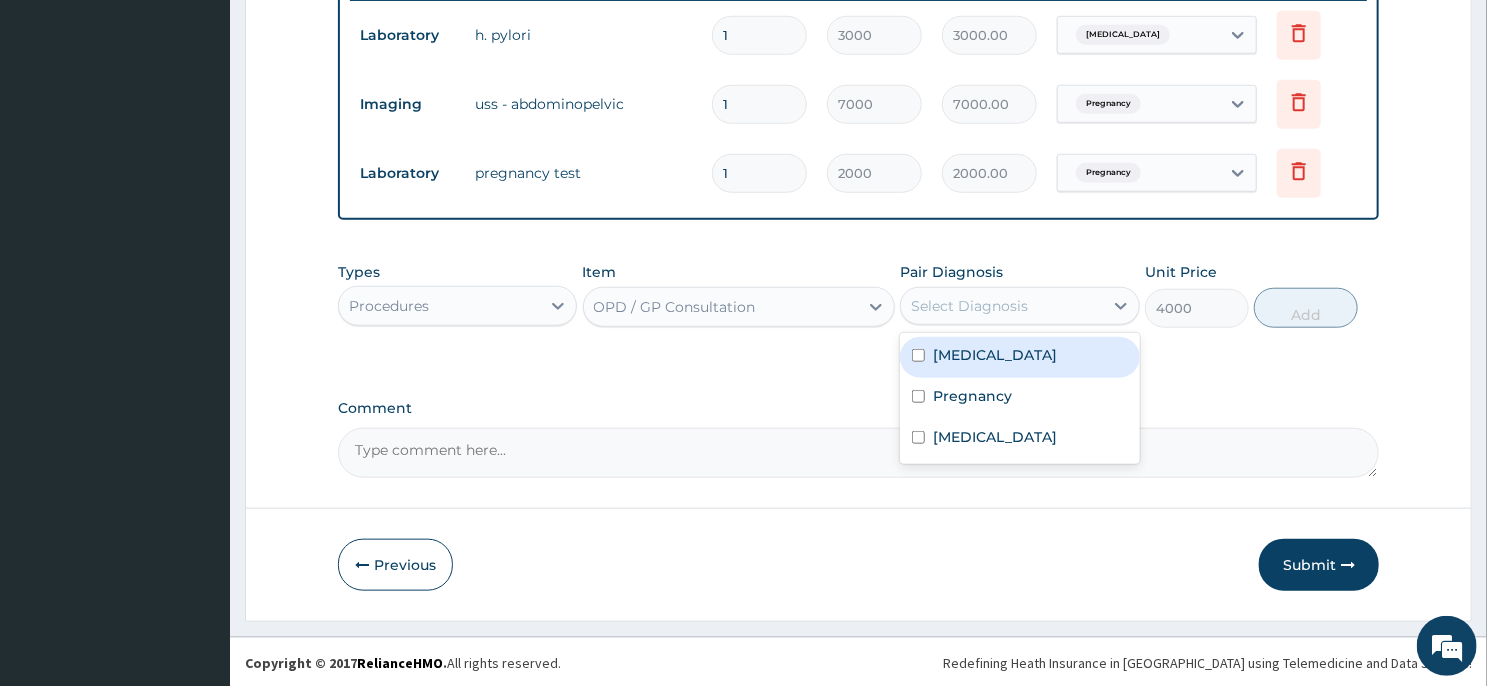 click on "Select Diagnosis" at bounding box center (969, 306) 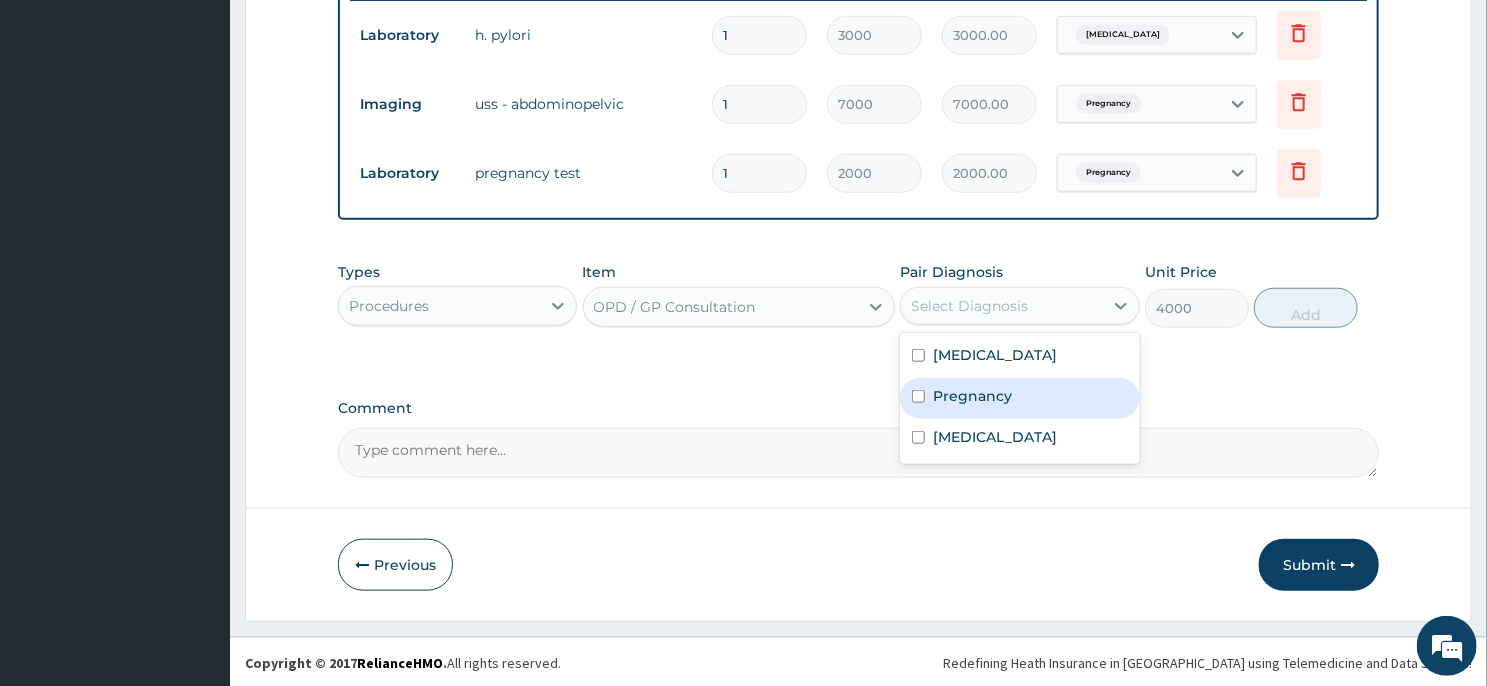 drag, startPoint x: 980, startPoint y: 357, endPoint x: 994, endPoint y: 409, distance: 53.851646 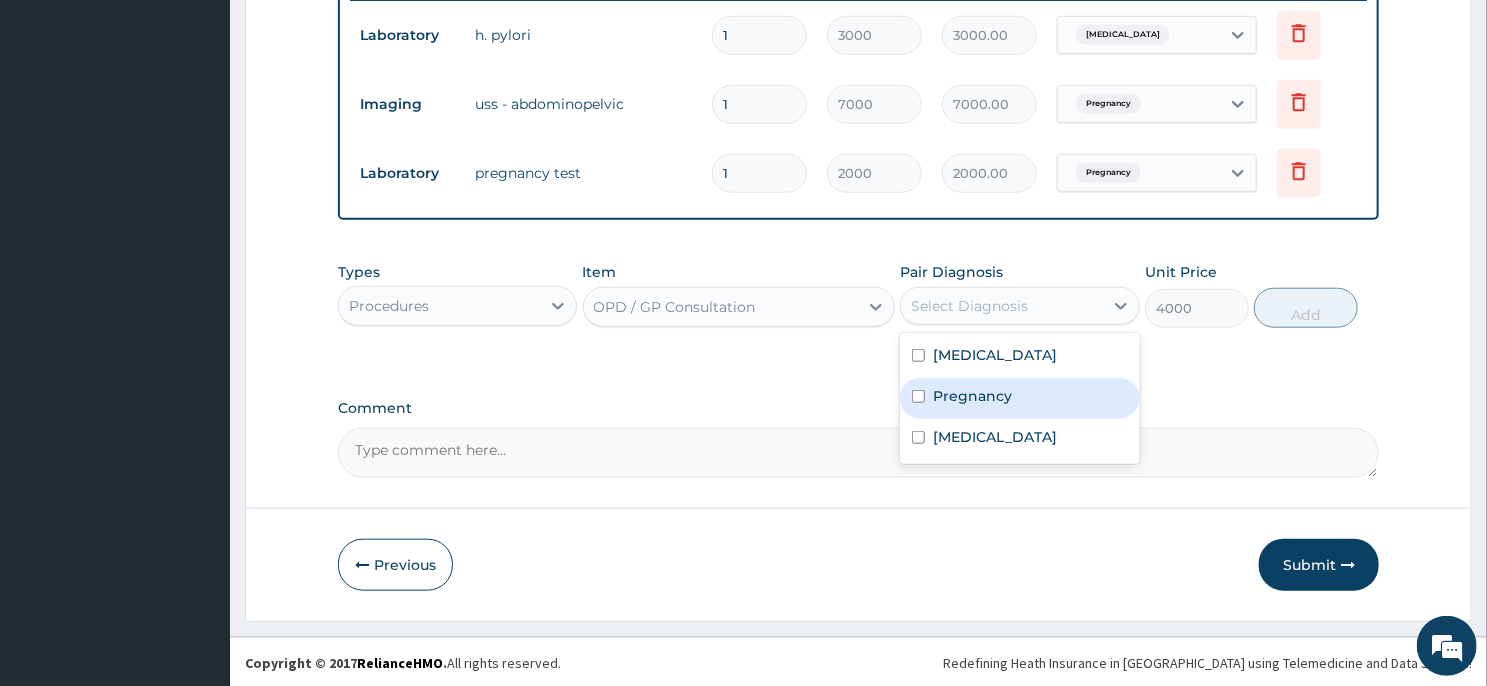 click on "[MEDICAL_DATA] Pregnancy [MEDICAL_DATA]" at bounding box center [1019, 398] 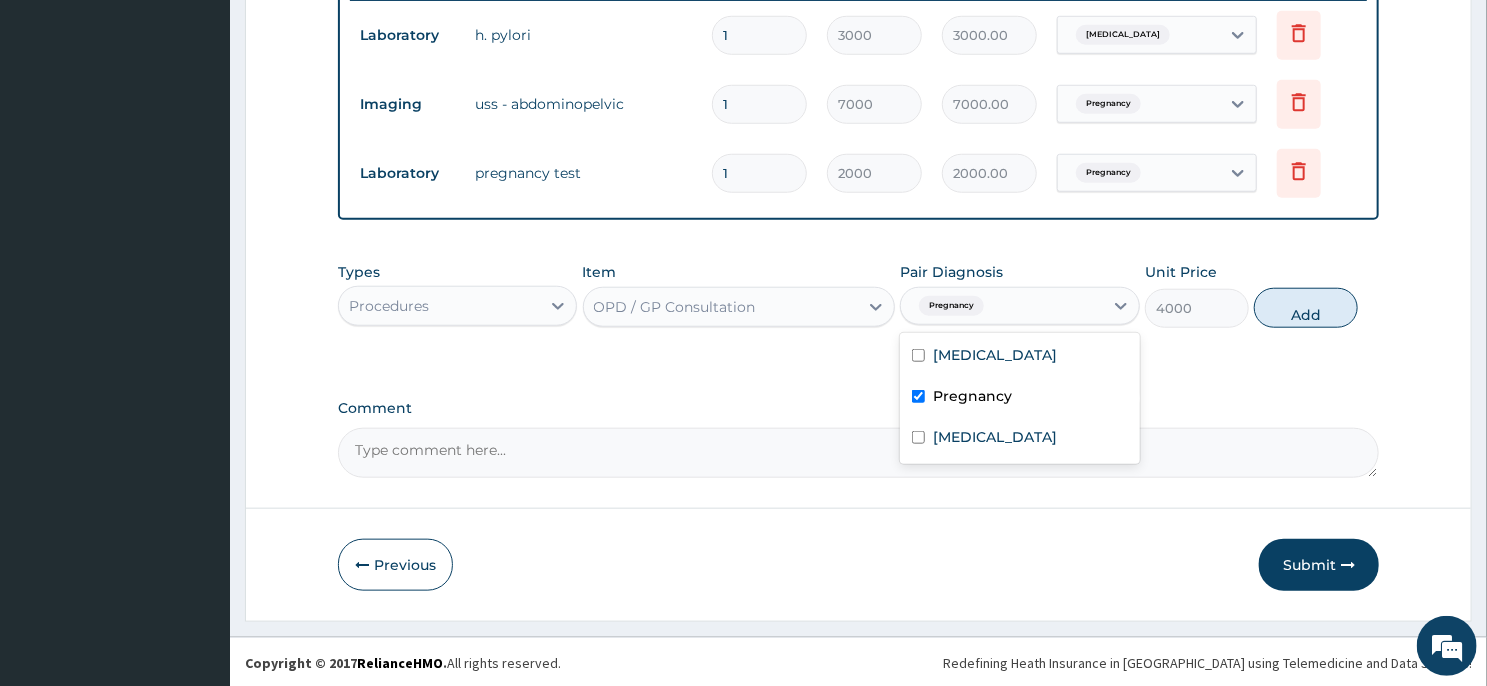checkbox on "true" 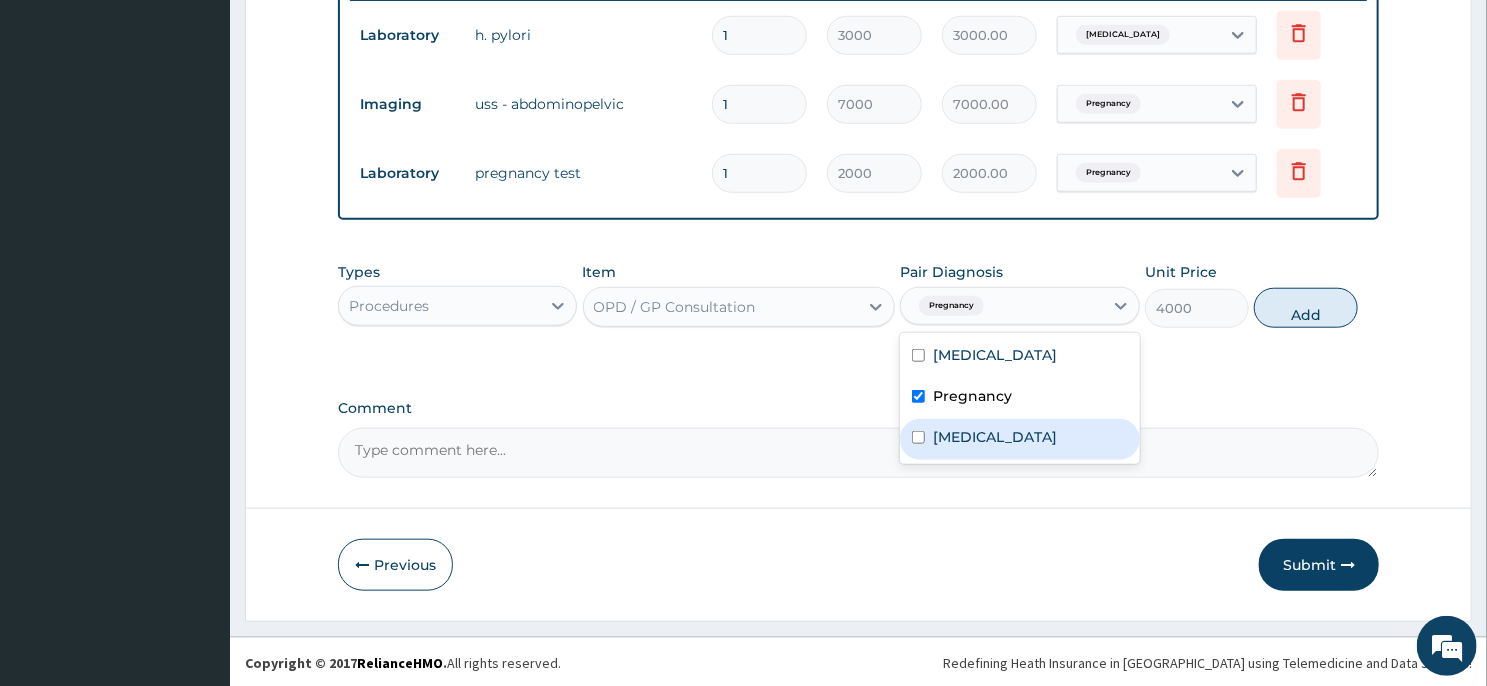 click on "[MEDICAL_DATA]" at bounding box center (1019, 439) 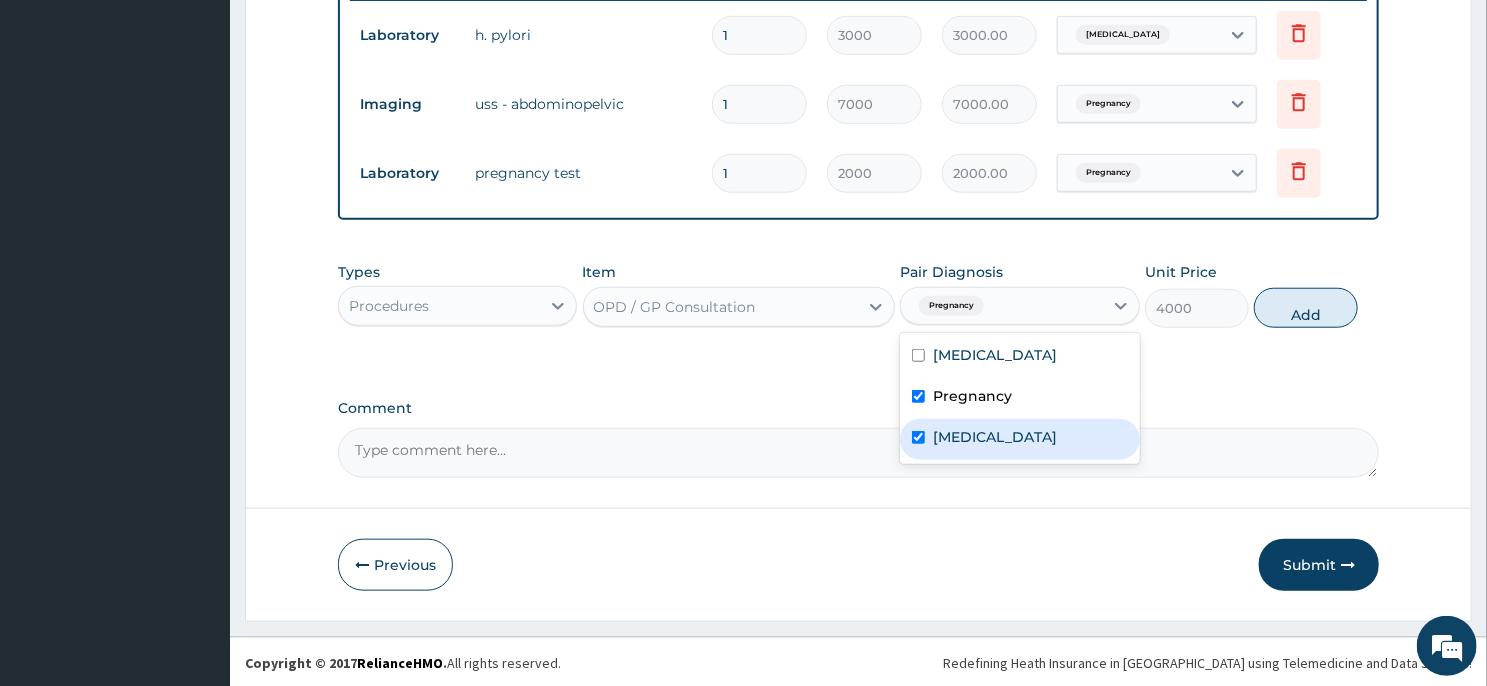 checkbox on "true" 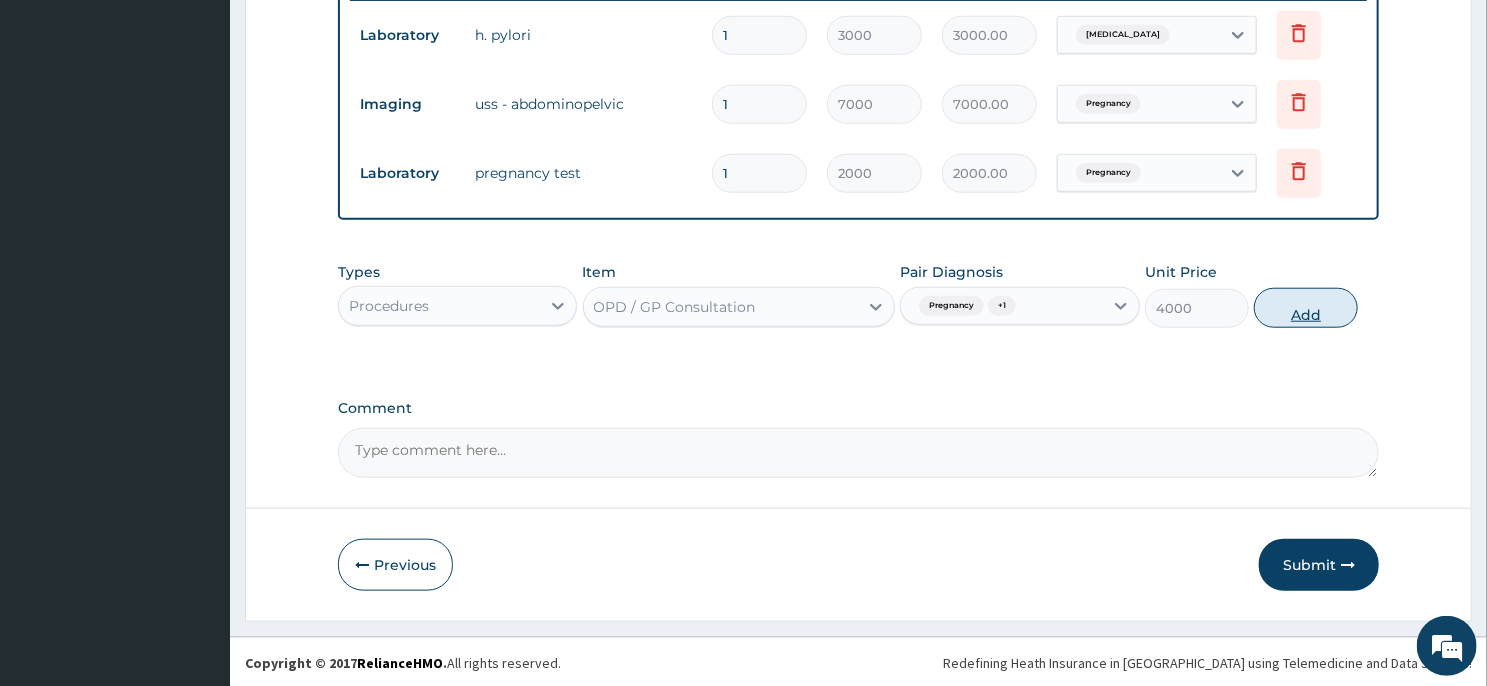 click on "Add" at bounding box center [1306, 308] 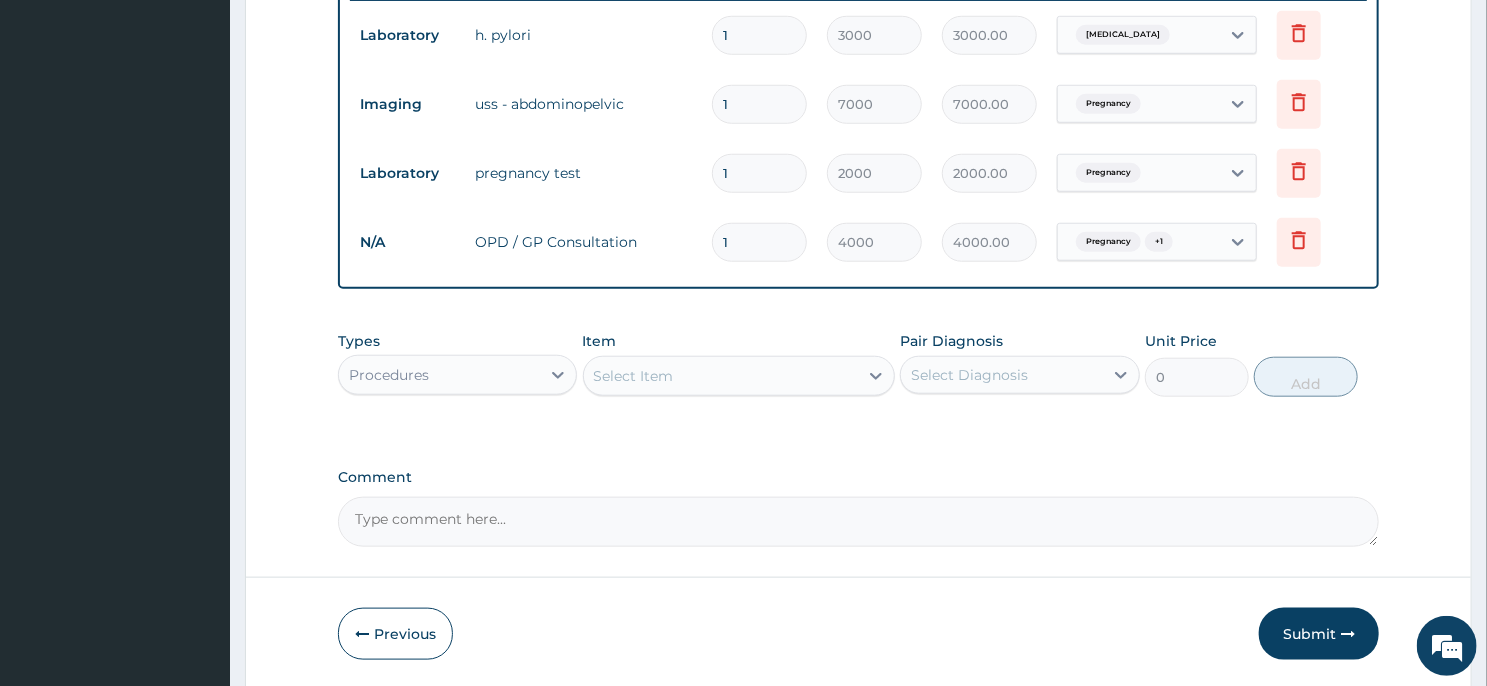 click on "Select Item" at bounding box center (721, 376) 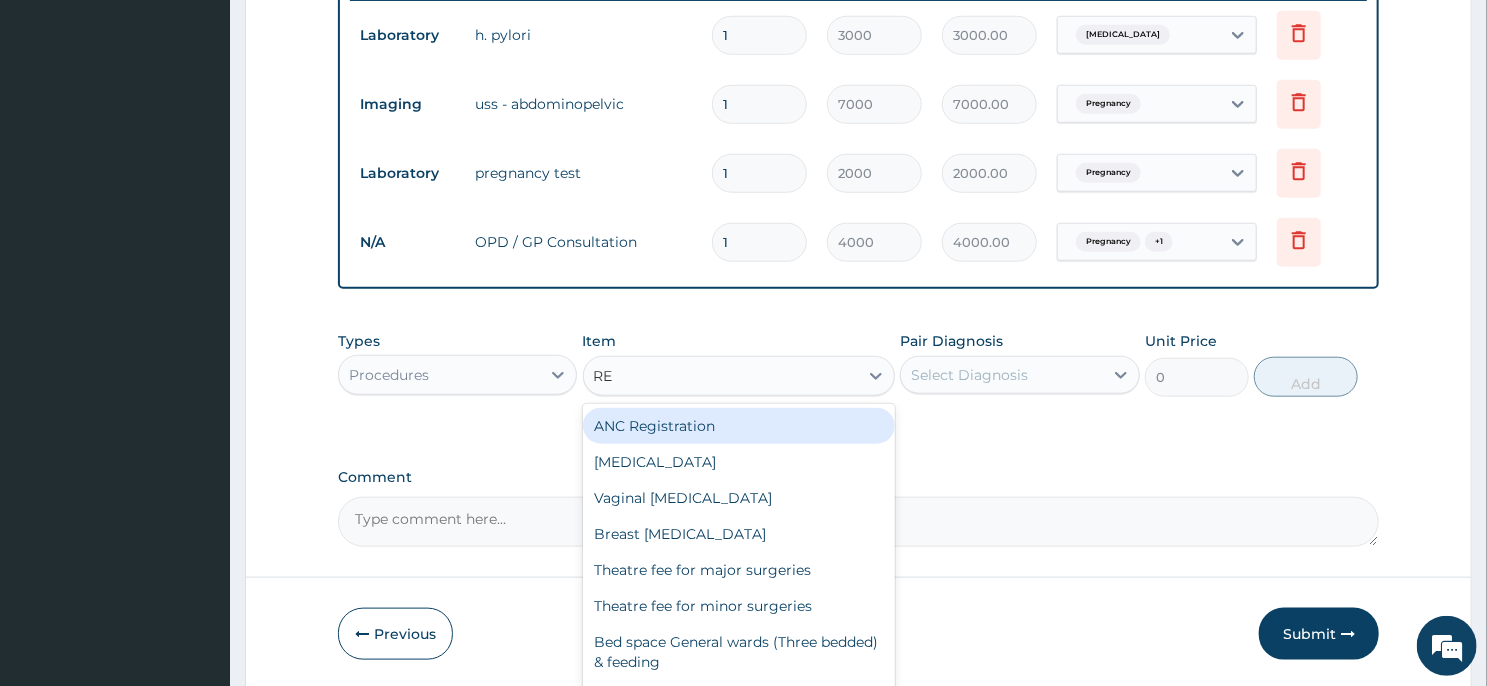 type on "REG" 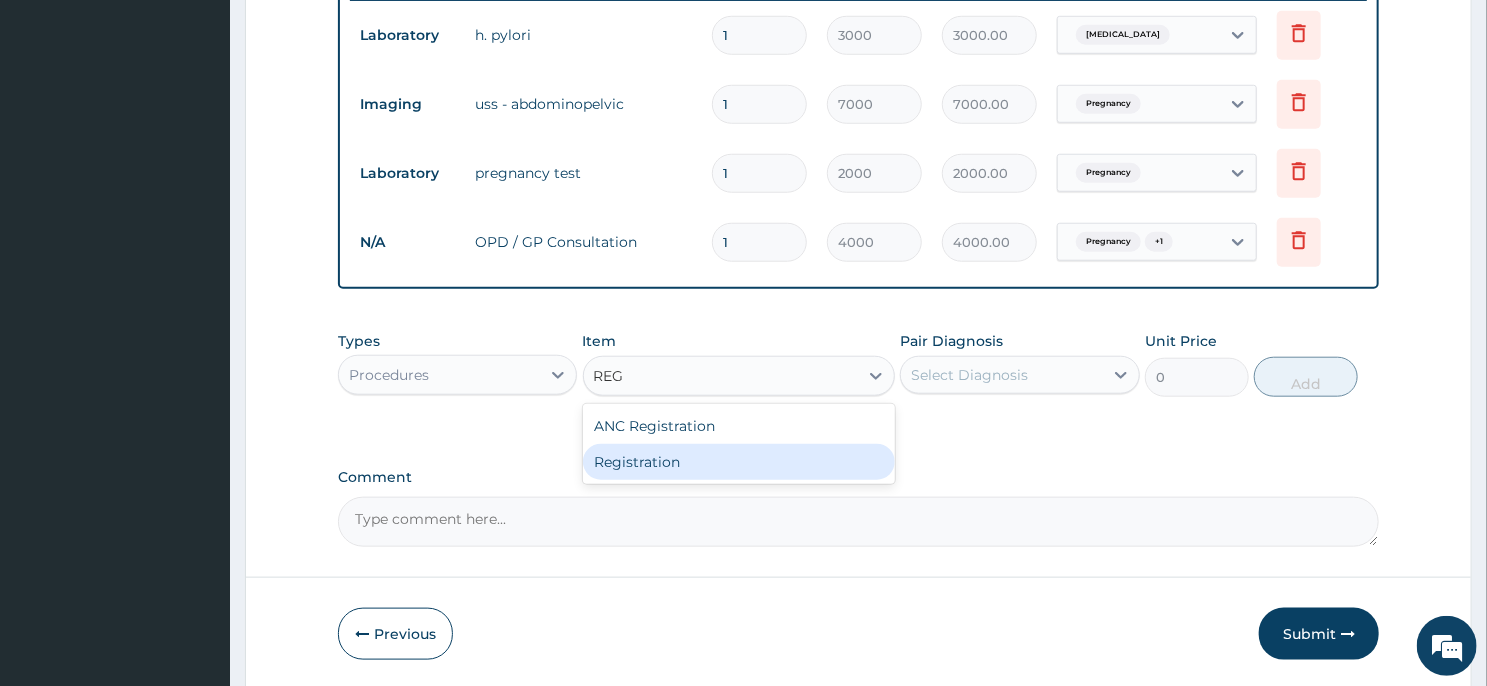 click on "Registration" at bounding box center [739, 462] 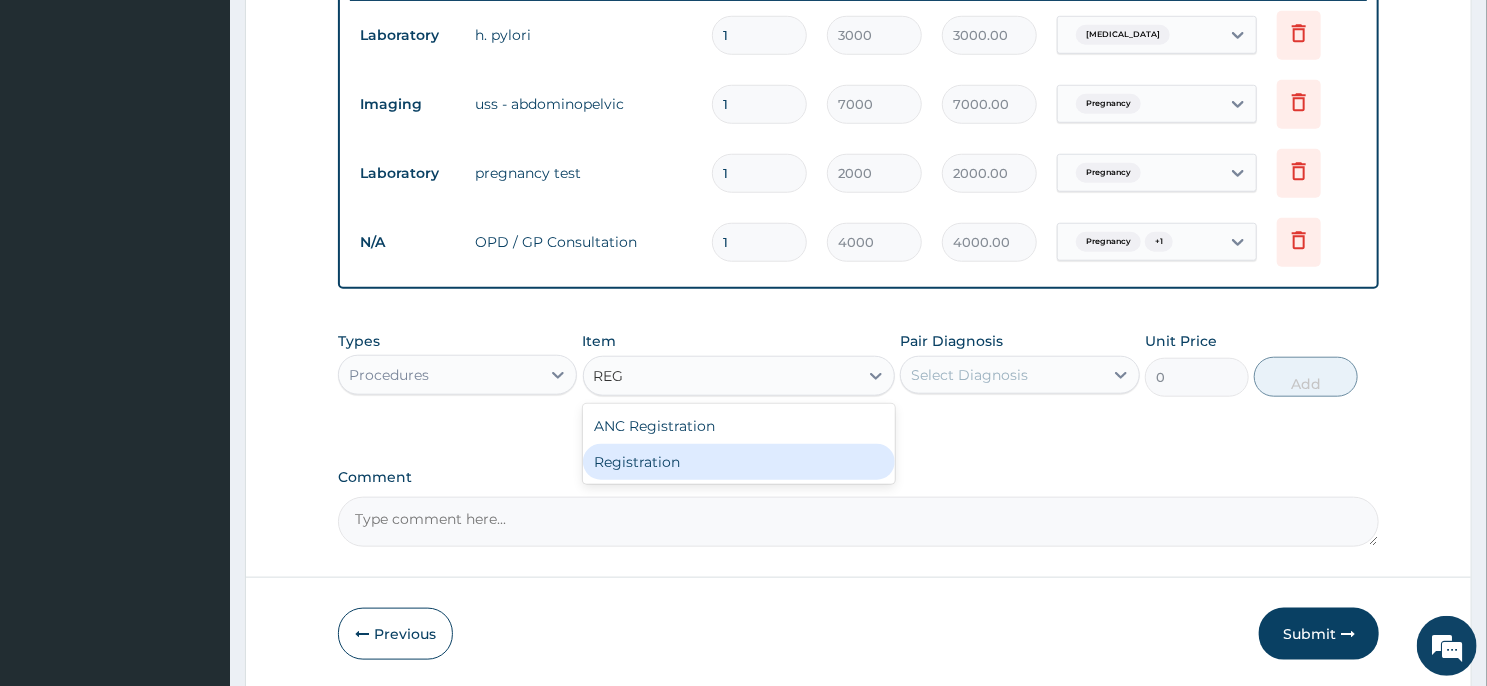 type 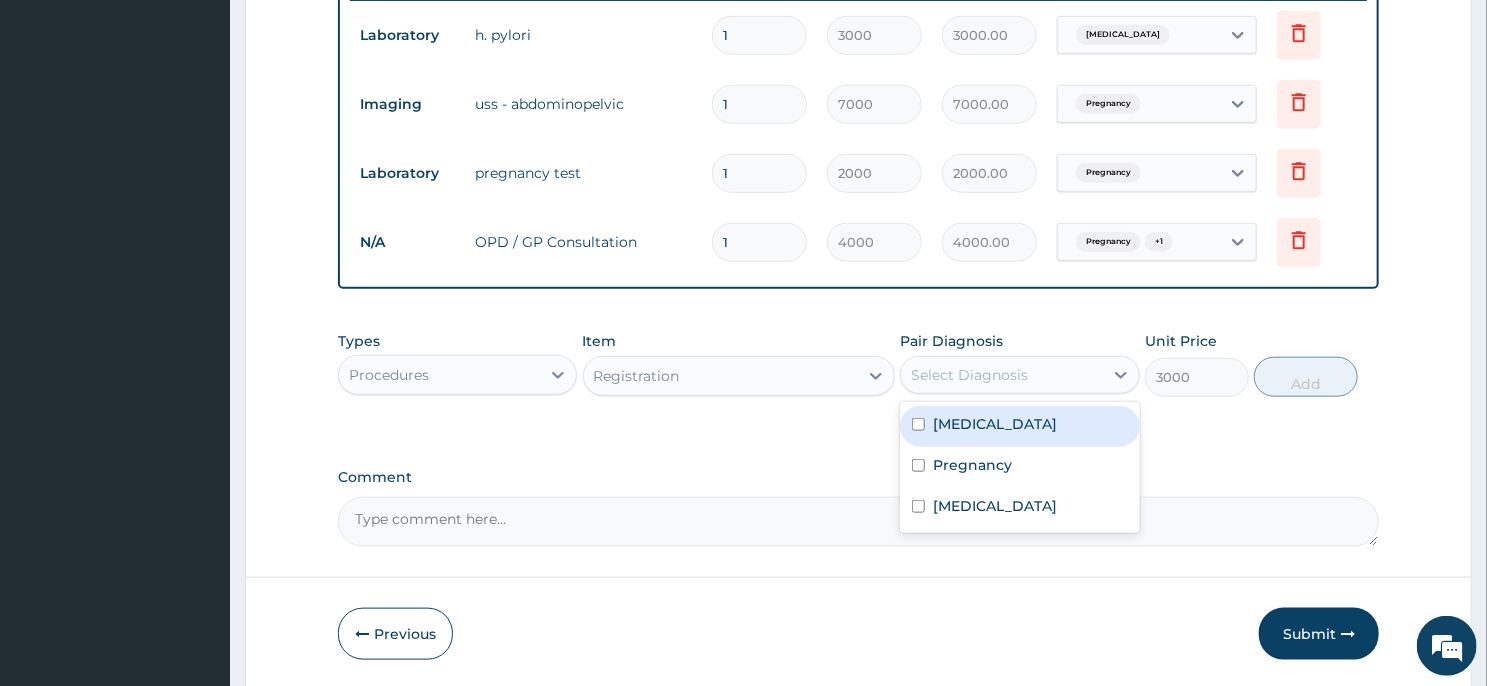 click on "Select Diagnosis" at bounding box center (969, 375) 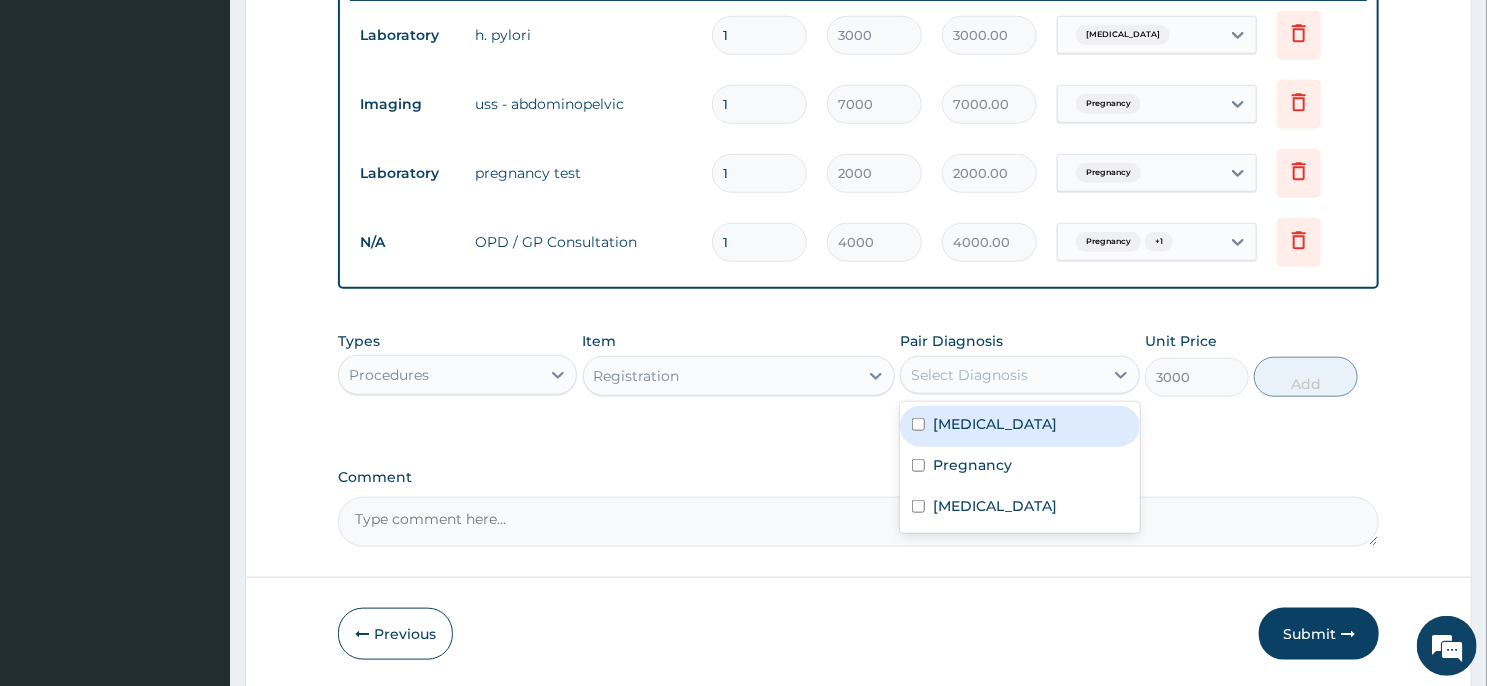 click on "[MEDICAL_DATA]" at bounding box center [1019, 426] 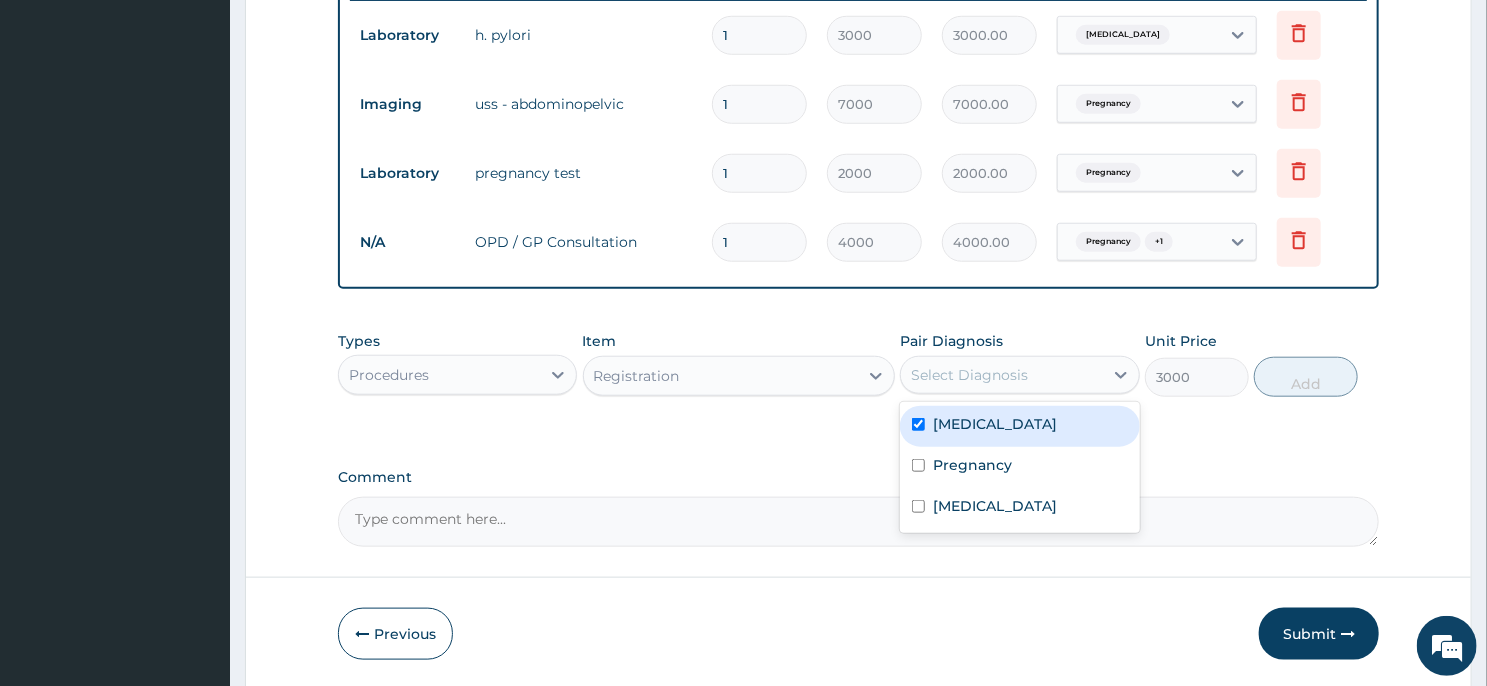 checkbox on "true" 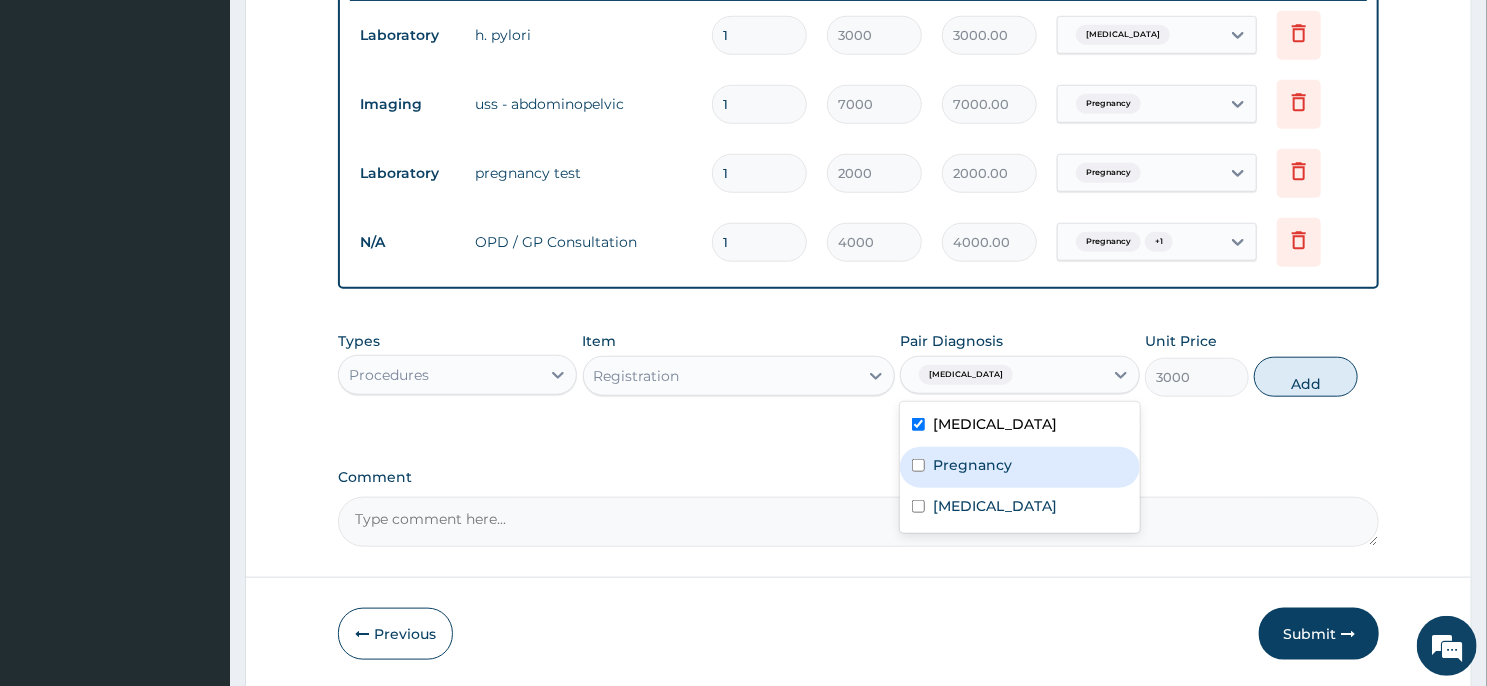 click on "Pregnancy" at bounding box center (972, 465) 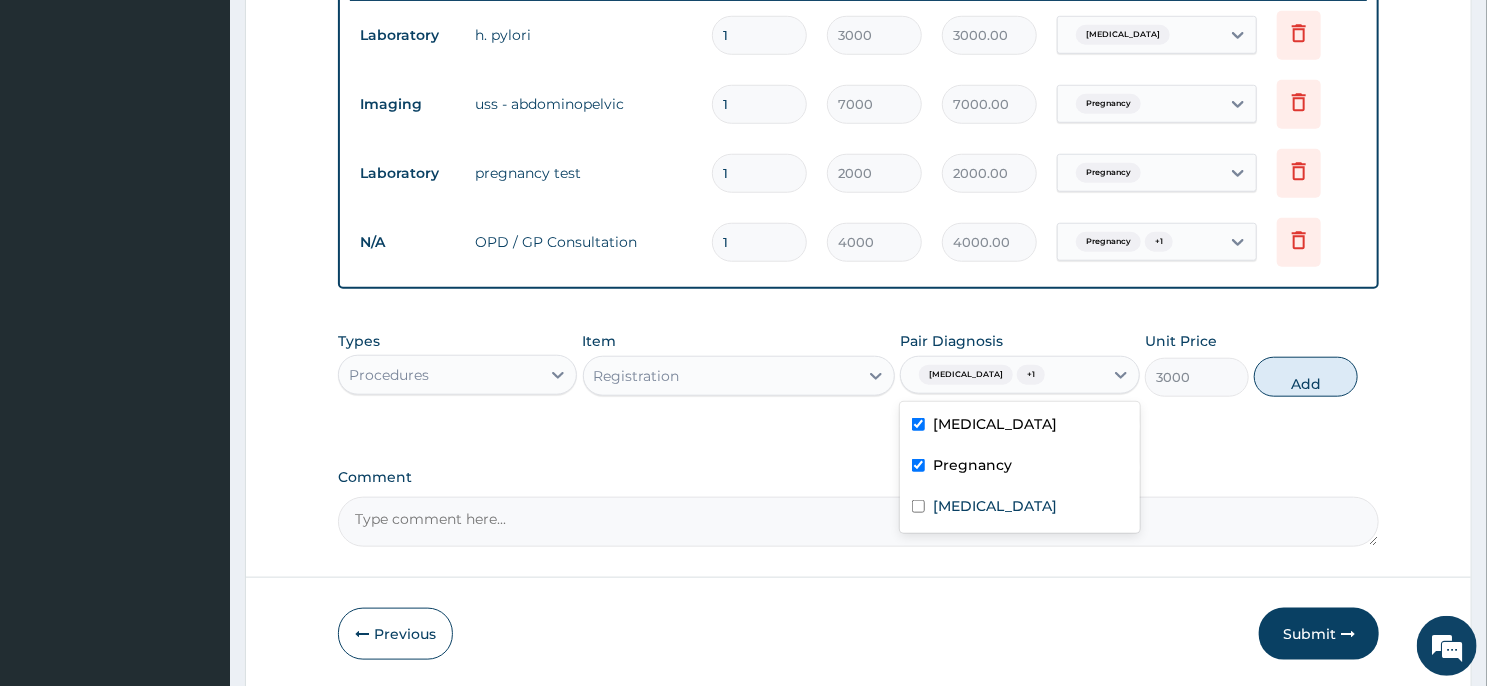 checkbox on "true" 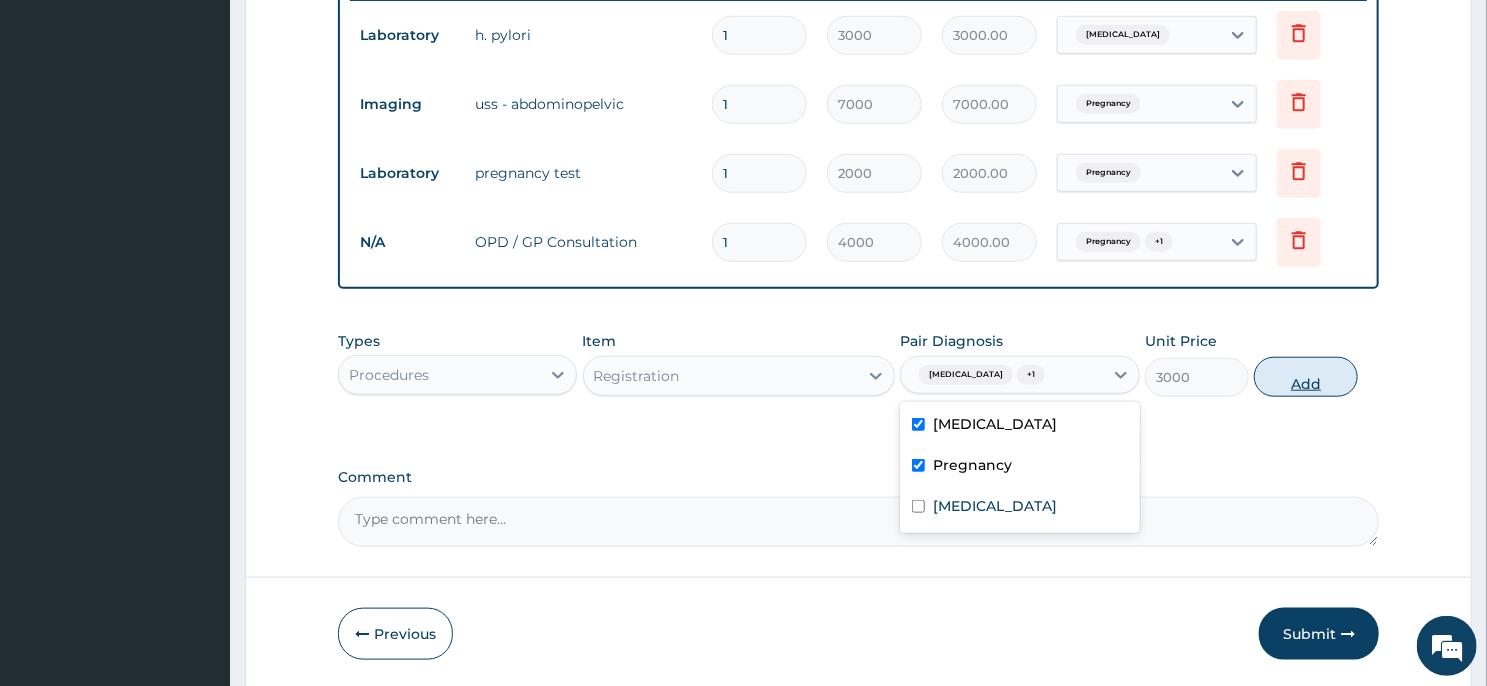 click on "Add" at bounding box center (1306, 377) 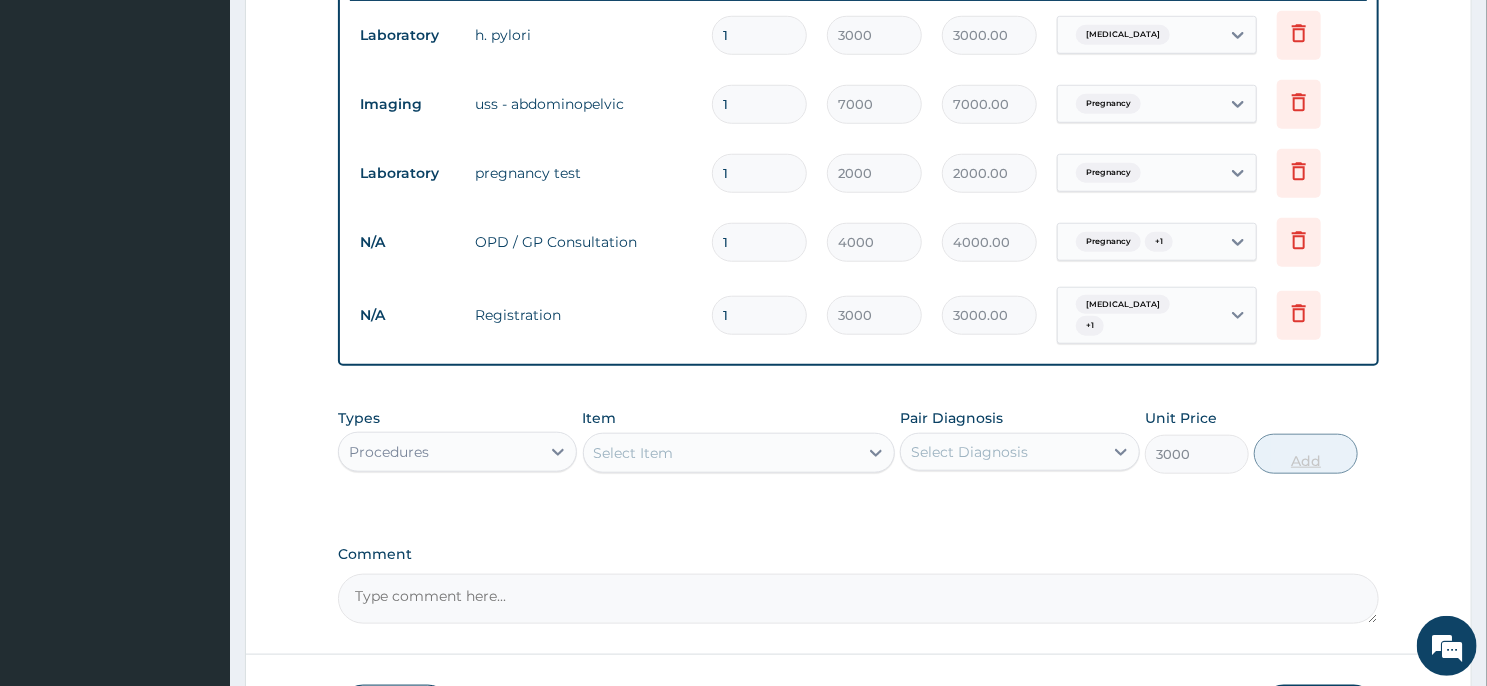 type on "0" 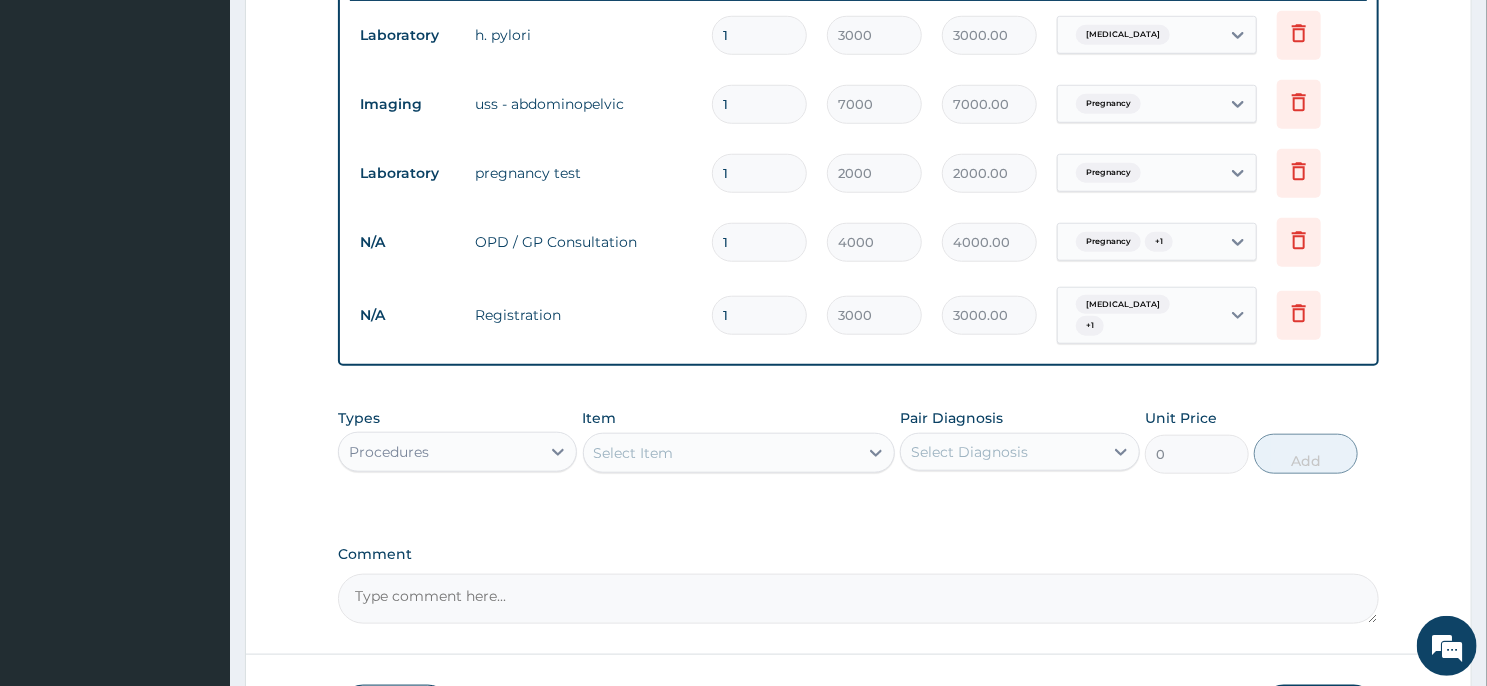 click on "Procedures" at bounding box center (439, 452) 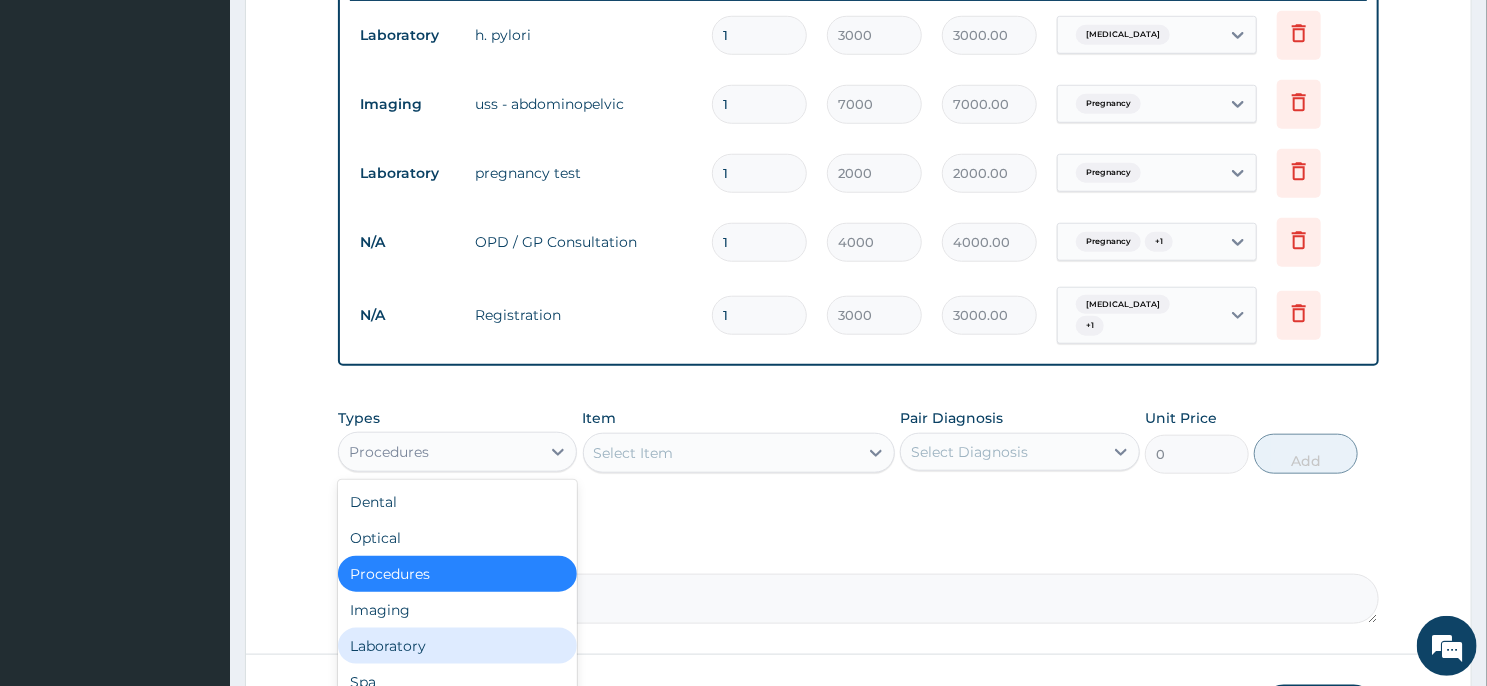 click on "Laboratory" at bounding box center (457, 646) 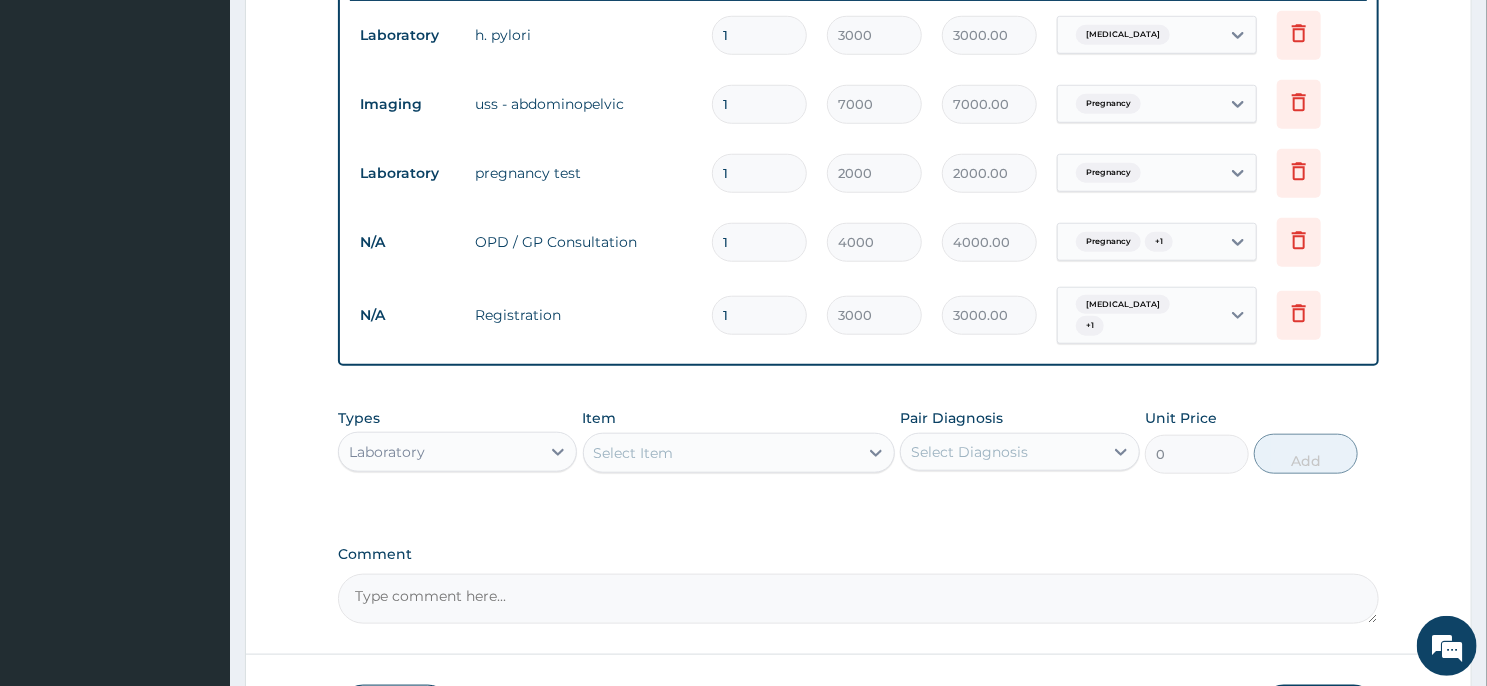 click on "Select Item" at bounding box center [721, 453] 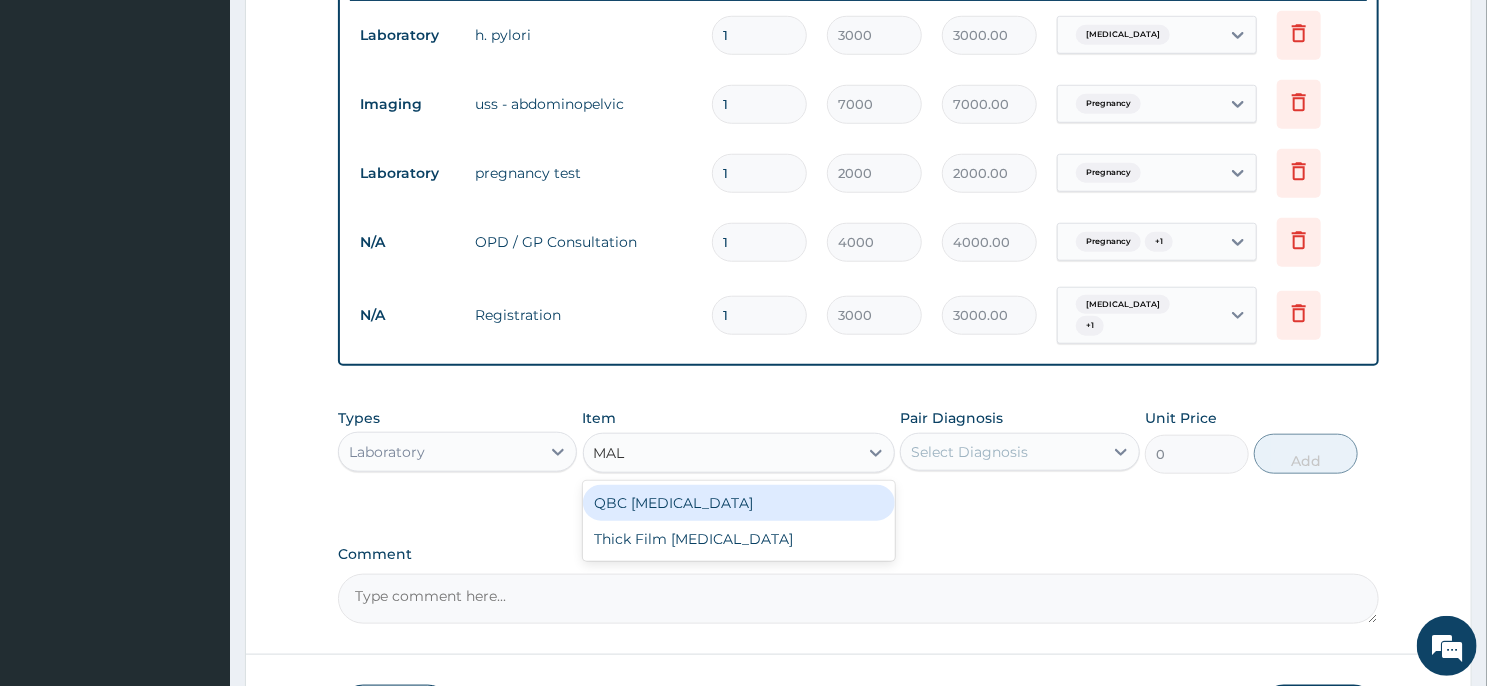 type on "MALA" 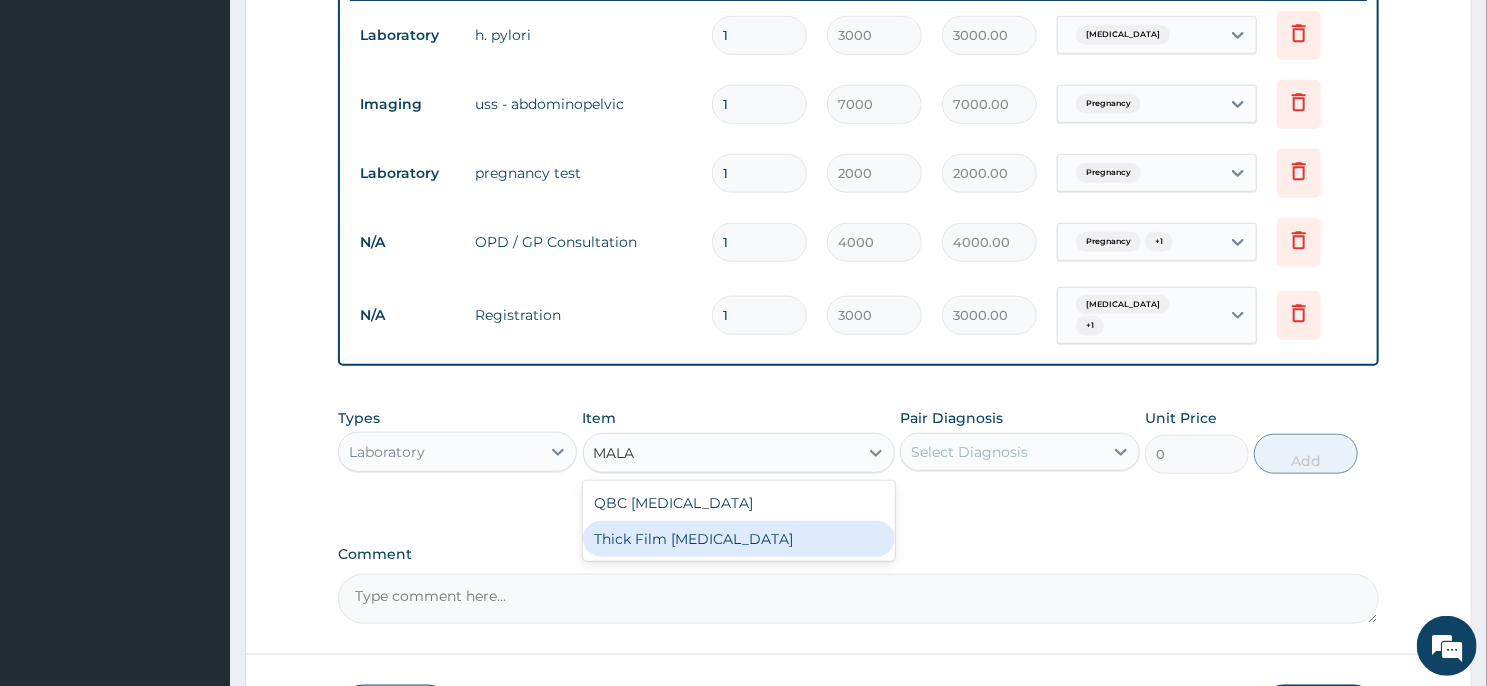 click on "Thick Film [MEDICAL_DATA]" at bounding box center (739, 539) 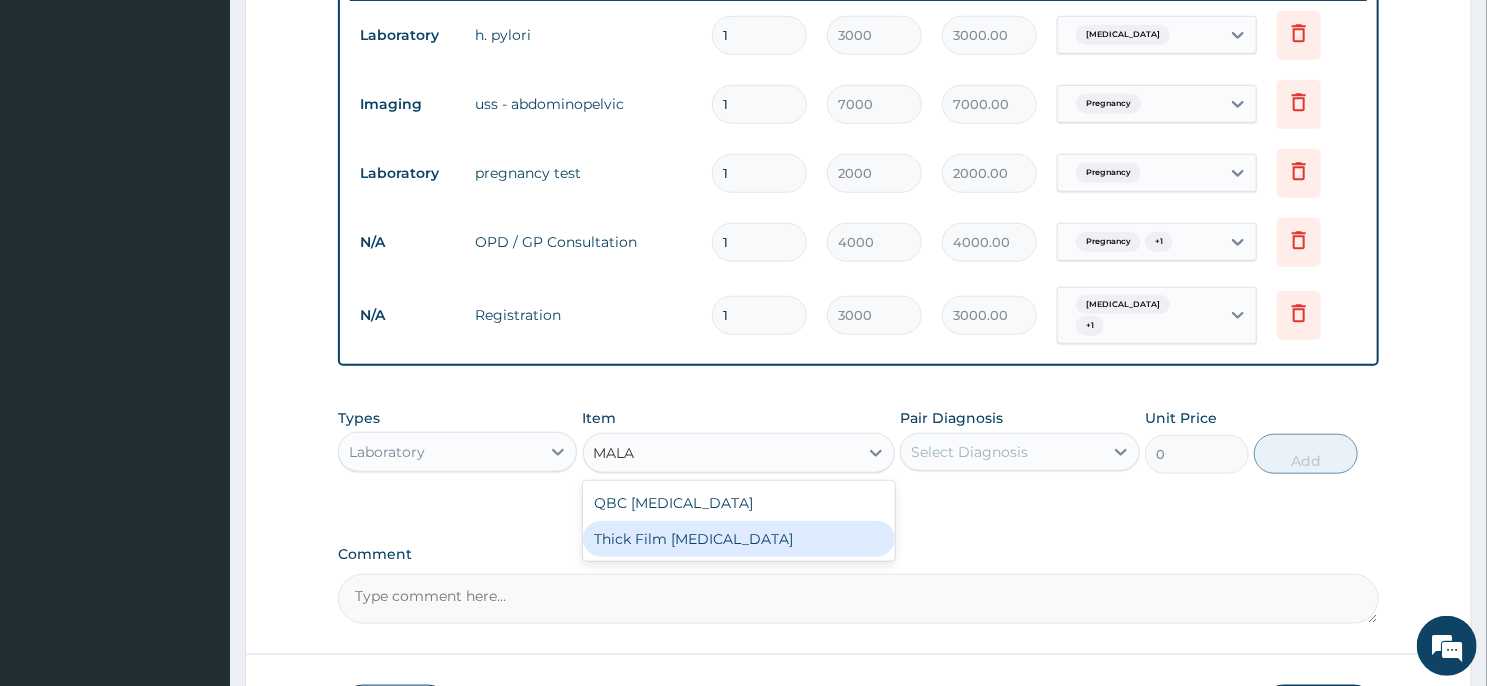 type 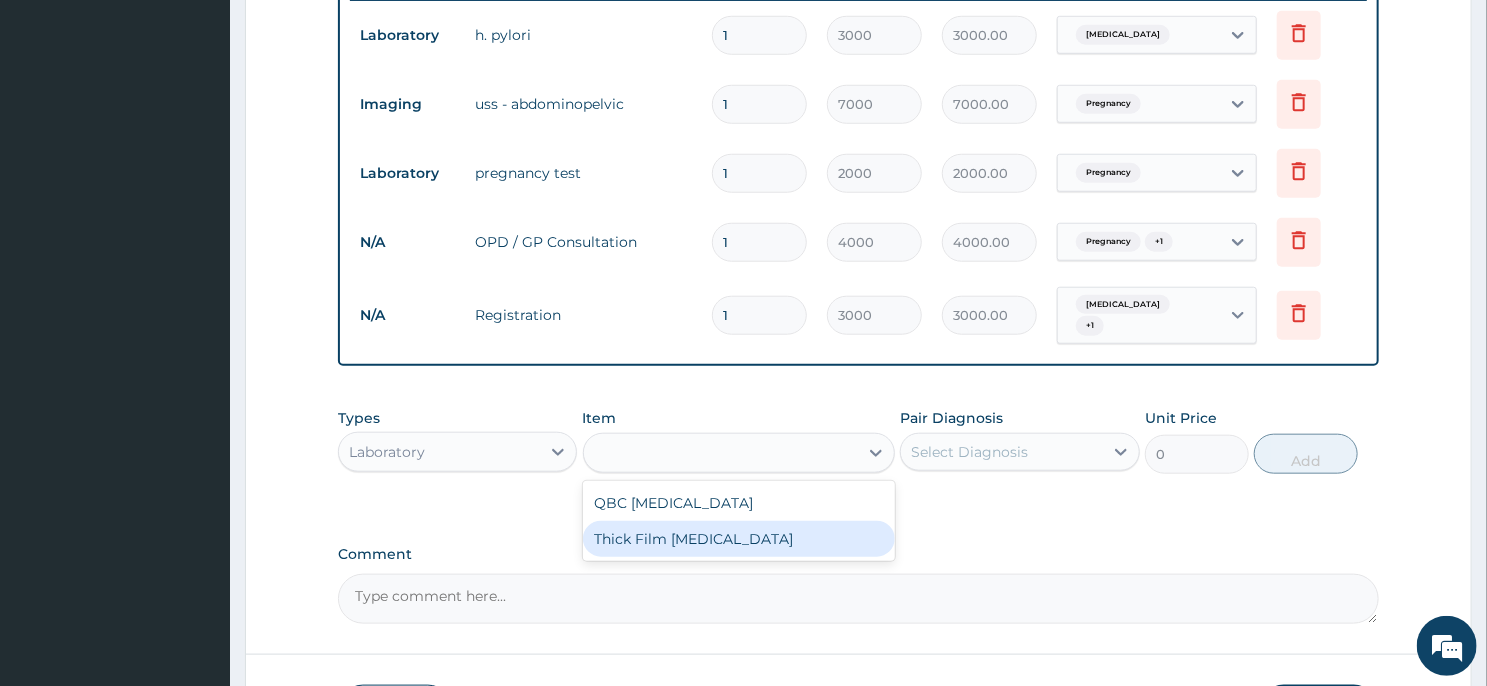 type on "2000" 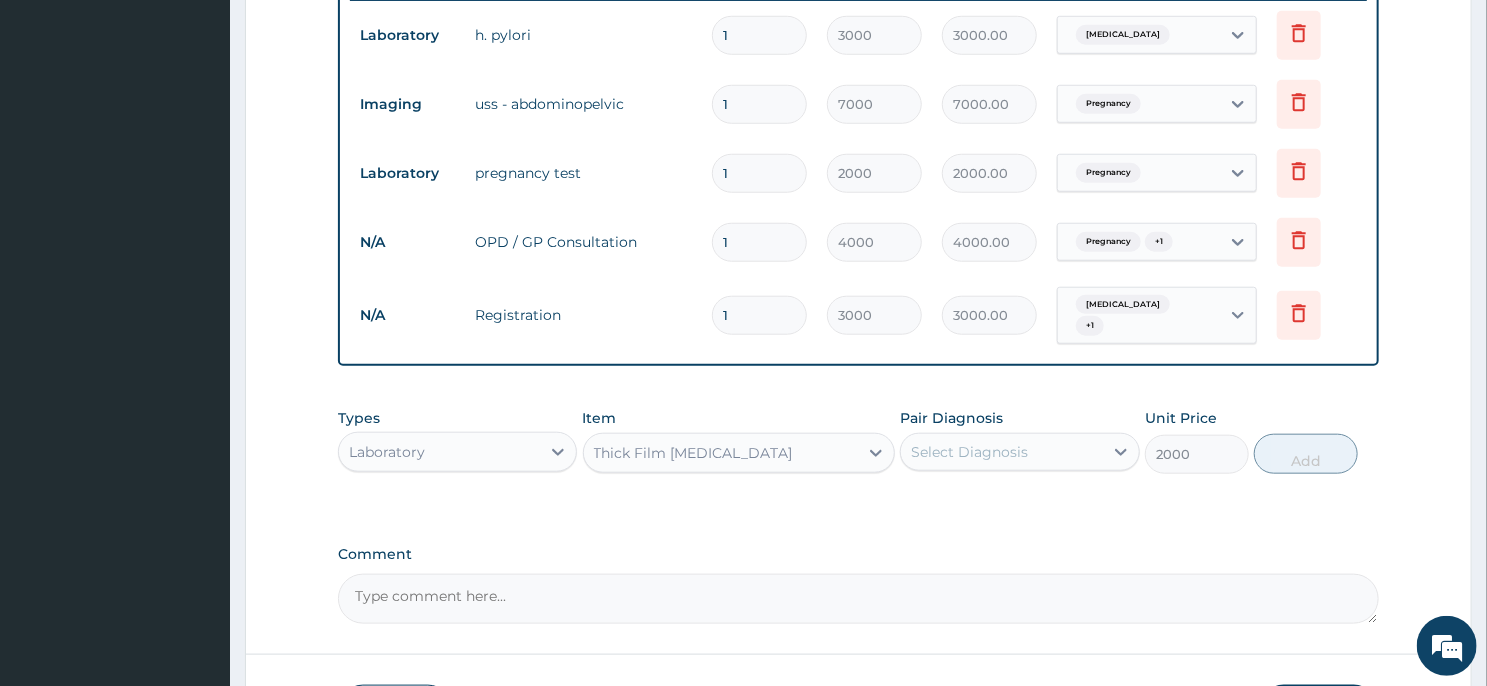 click on "Select Diagnosis" at bounding box center [1001, 452] 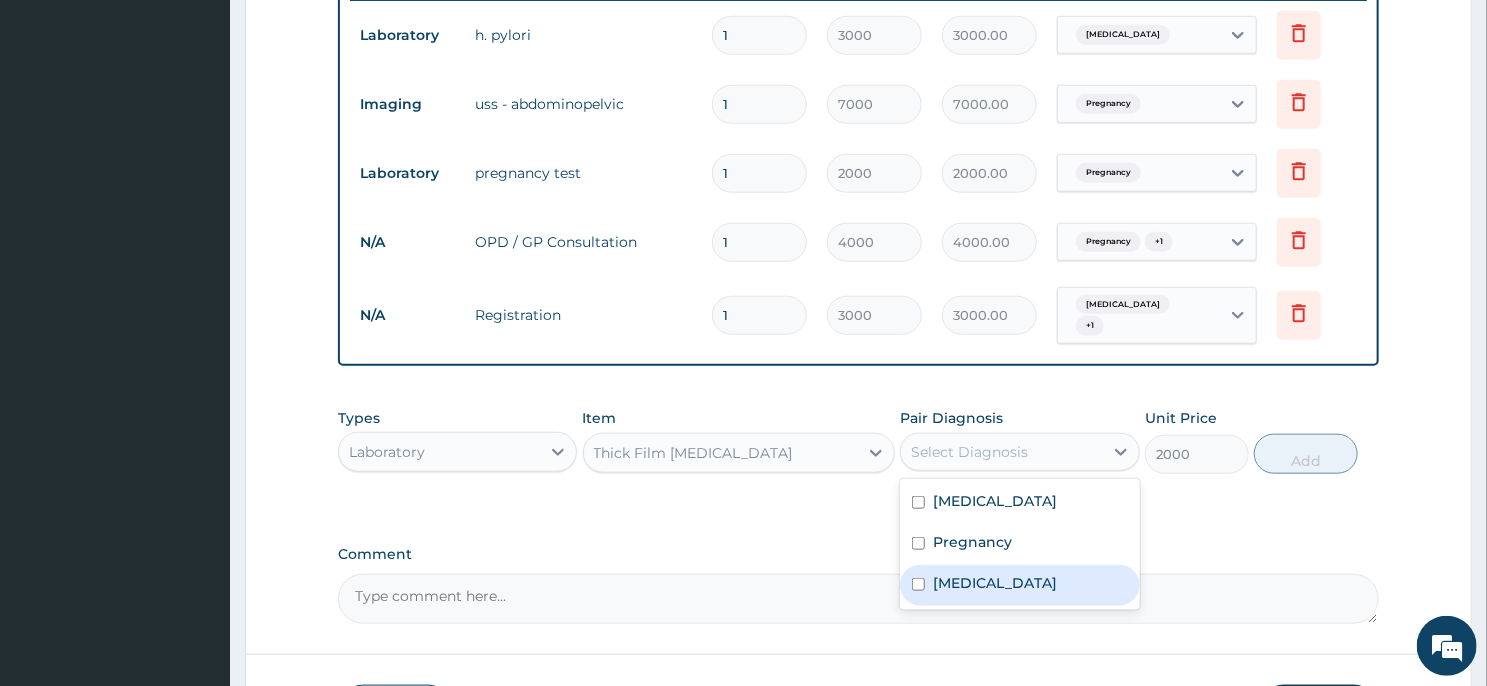 click on "[MEDICAL_DATA]" at bounding box center [995, 583] 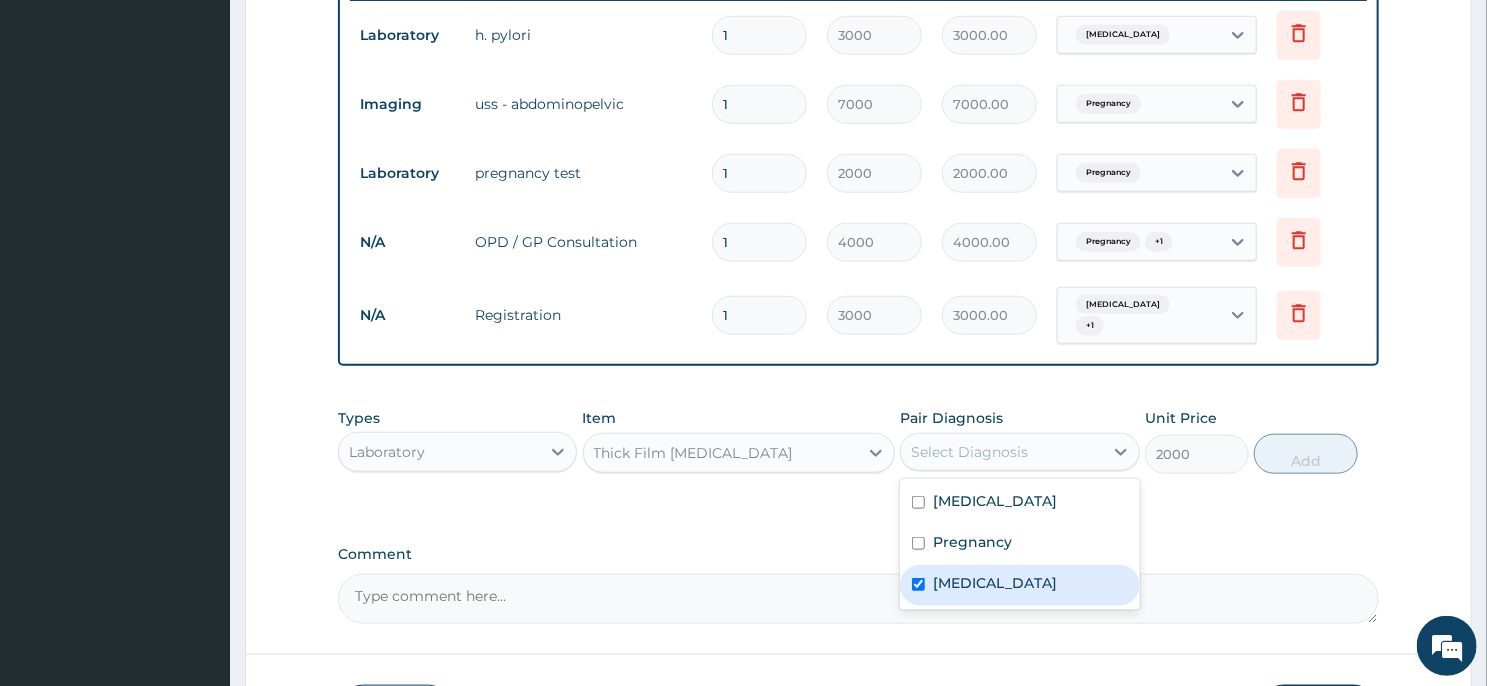checkbox on "true" 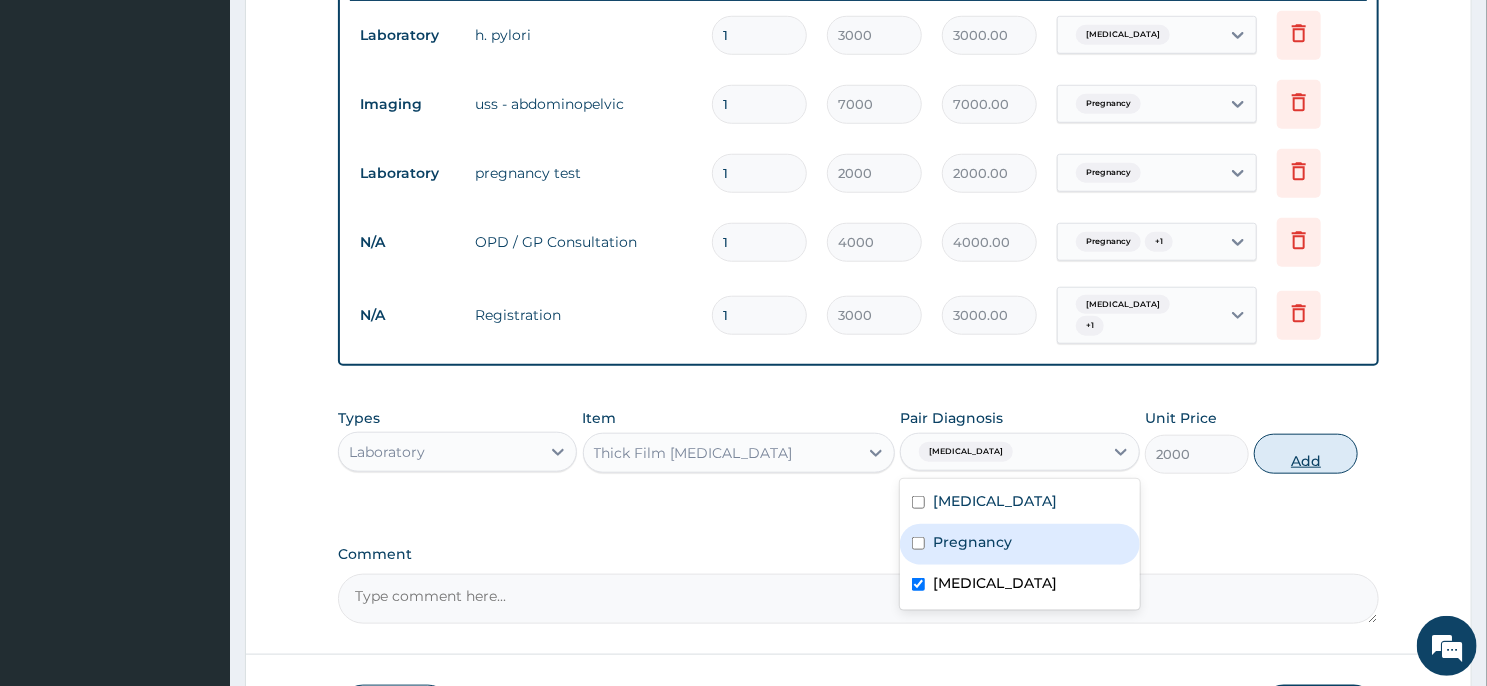 click on "Add" at bounding box center [1306, 454] 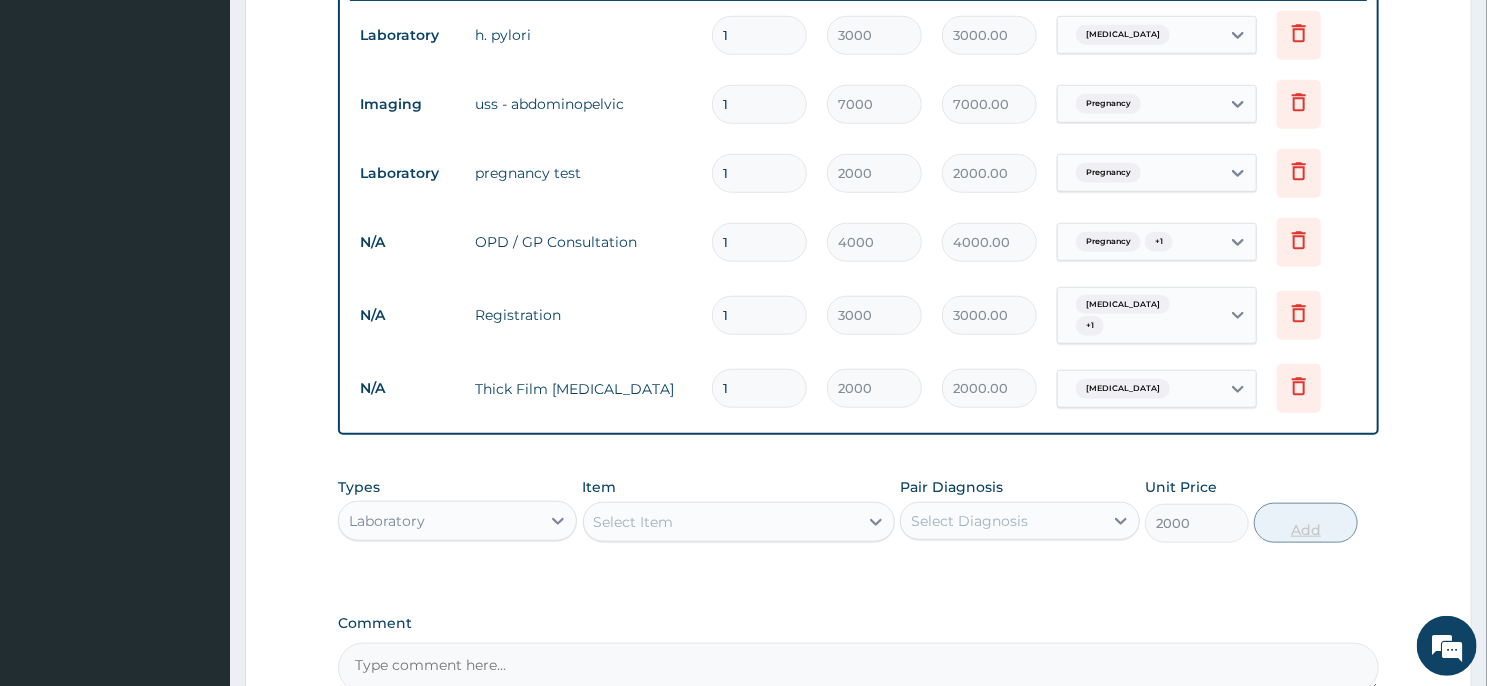 type on "0" 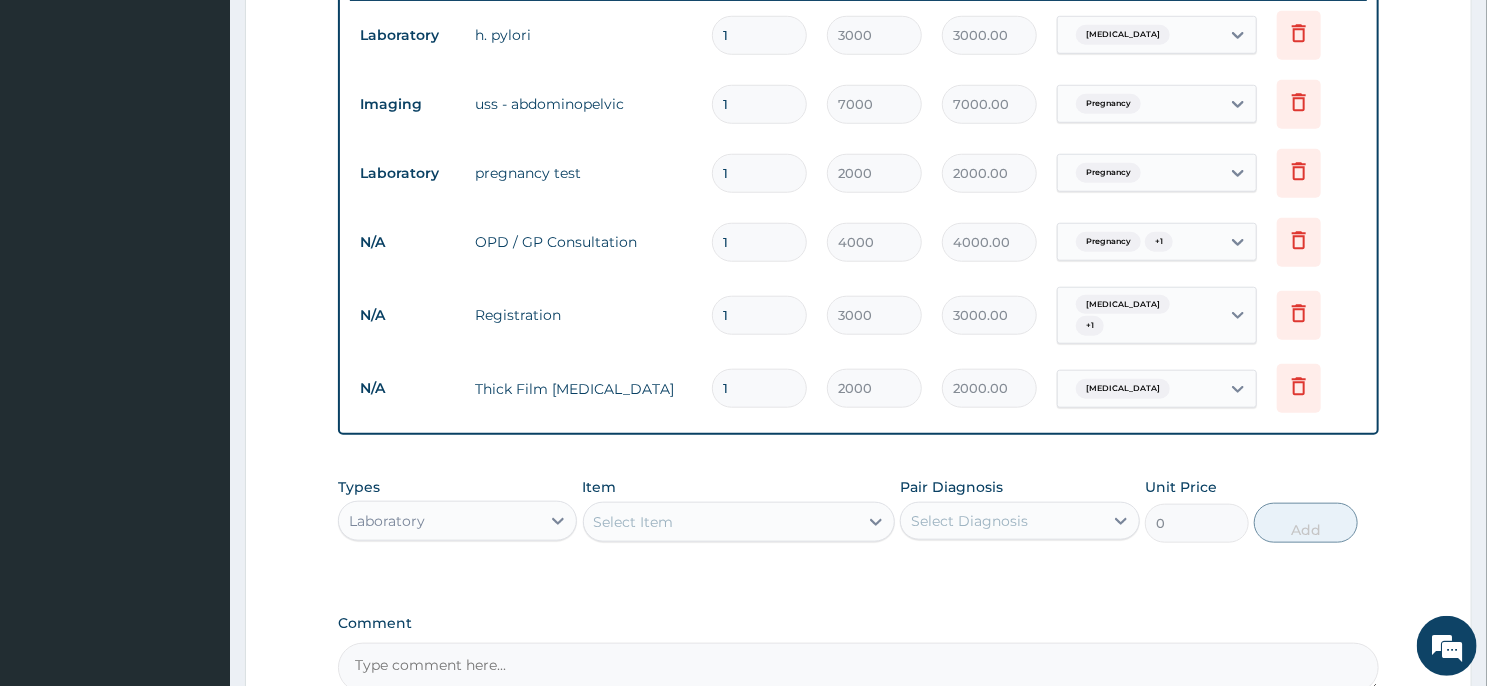 click on "Step  2  of 2 PA Code / Prescription Code PA/274401 Encounter Date [DATE] Important Notice Please enter PA codes before entering items that are not attached to a PA code   All diagnoses entered must be linked to a claim item. Diagnosis & Claim Items that are visible but inactive cannot be edited because they were imported from an already approved PA code. Diagnosis [MEDICAL_DATA] confirmed Pregnancy query [MEDICAL_DATA] Confirmed NB: All diagnosis must be linked to a claim item Claim Items Type Name Quantity Unit Price Total Price Pair Diagnosis Actions Laboratory h. pylori 1 3000 3000.00 [MEDICAL_DATA] Delete Imaging uss - abdominopelvic 1 7000 7000.00 Pregnancy Delete Laboratory pregnancy test 1 2000 2000.00 Pregnancy Delete N/A OPD / GP Consultation 1 4000 4000.00 Pregnancy  + 1 Delete N/A Registration 1 3000 3000.00 [MEDICAL_DATA]  + 1 Delete N/A Thick Film [MEDICAL_DATA] 1 2000 2000.00 [MEDICAL_DATA] Delete Types Laboratory Item Select Item Pair Diagnosis Select Diagnosis Unit Price 0" at bounding box center [858, 73] 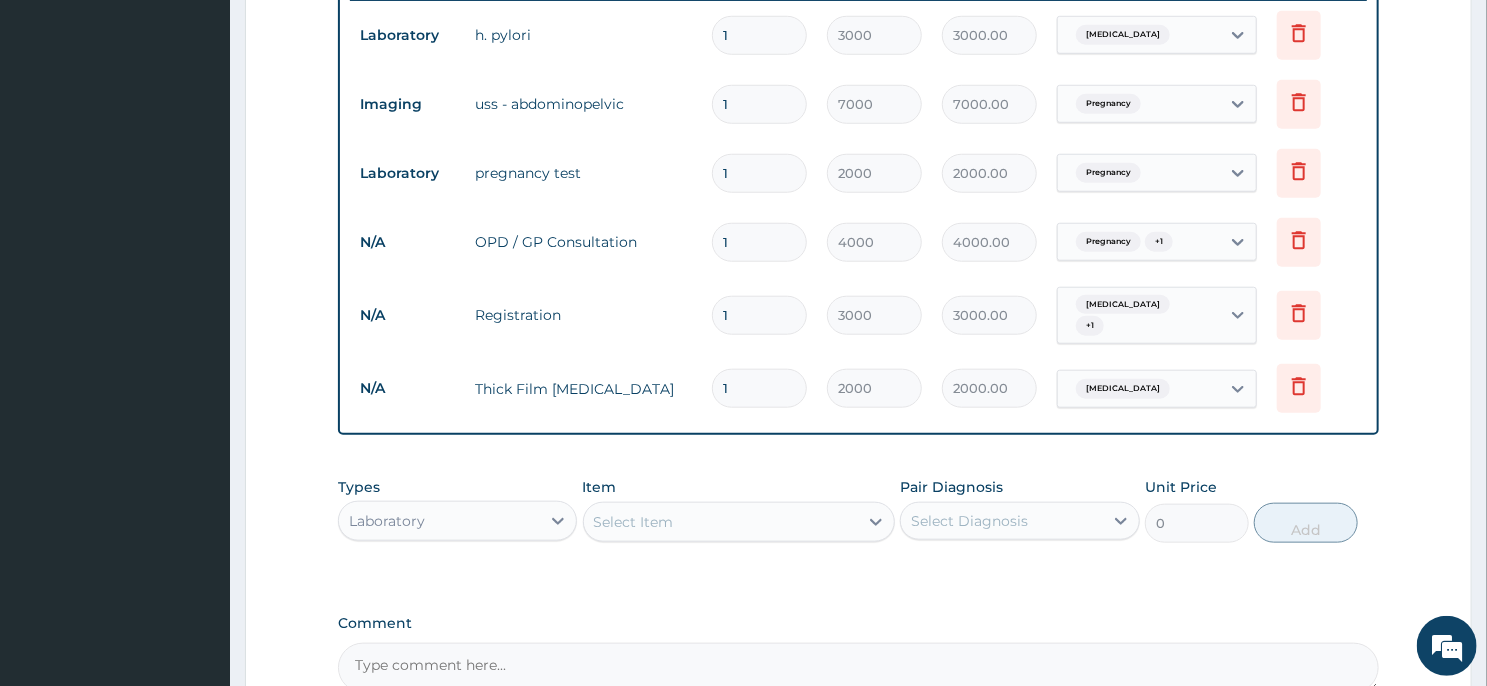 click on "Select Item" at bounding box center [721, 522] 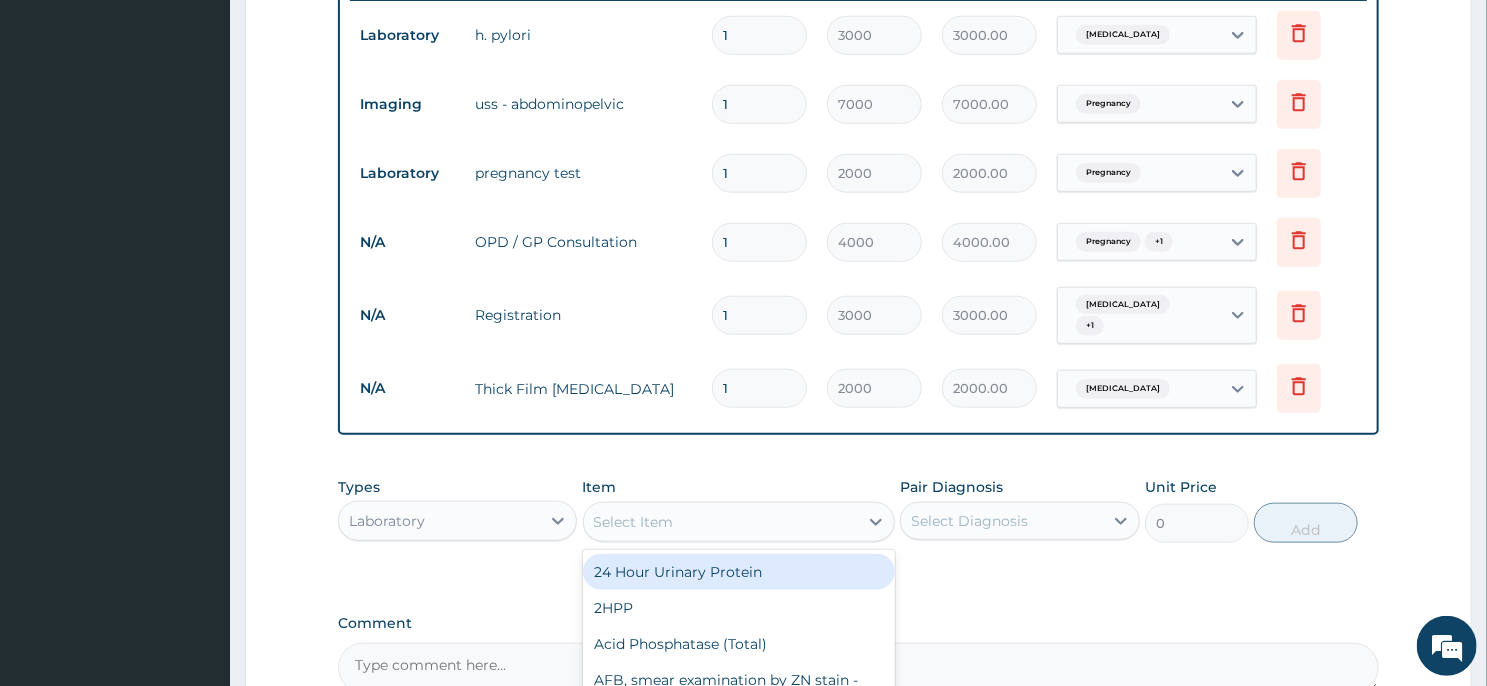 scroll, scrollTop: 998, scrollLeft: 0, axis: vertical 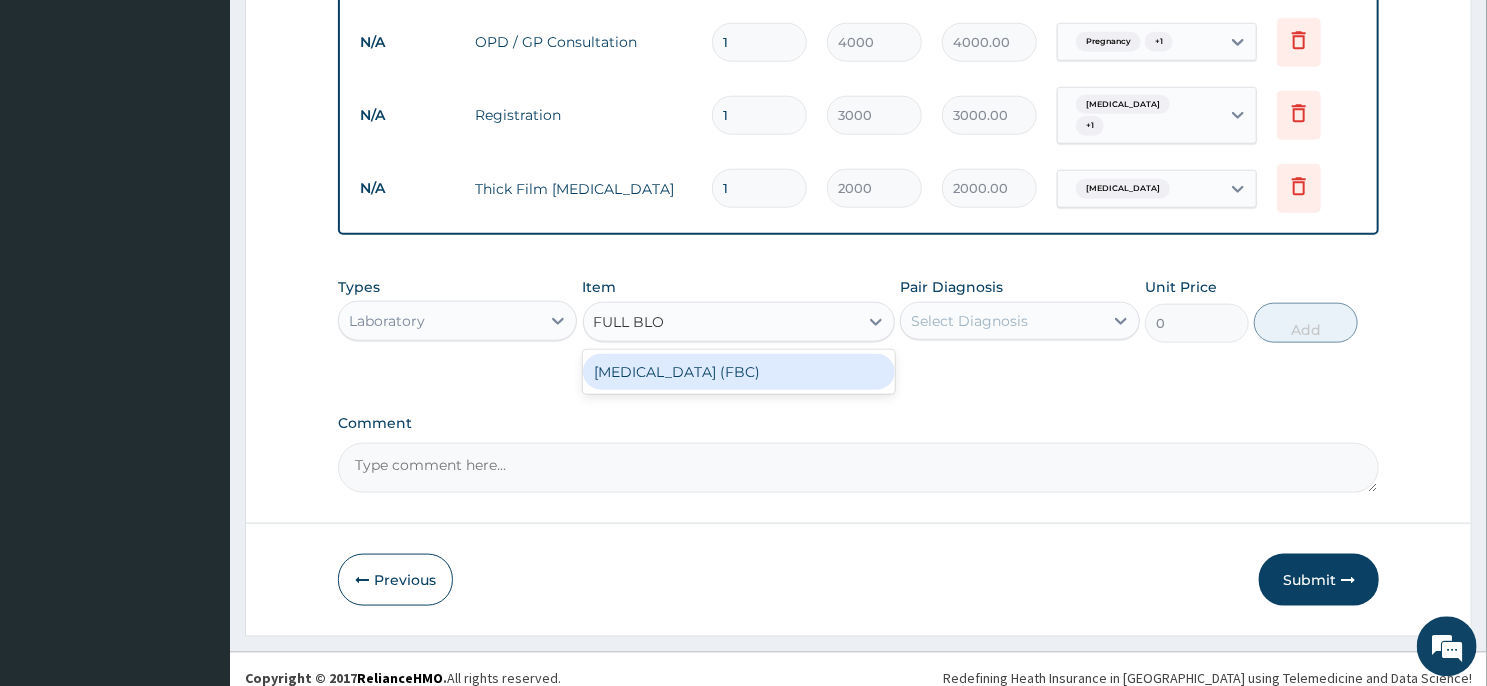 type on "FULL BLOO" 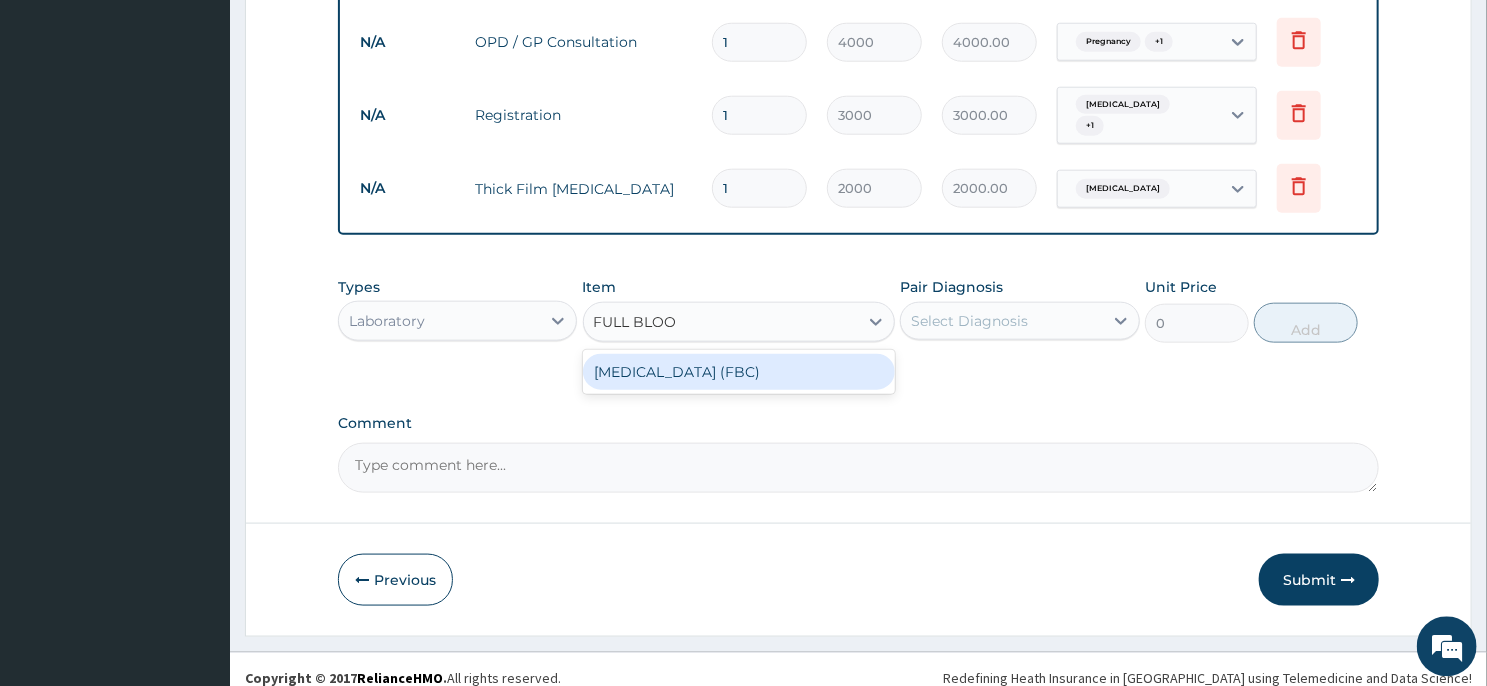 click on "[MEDICAL_DATA] (FBC)" at bounding box center (739, 371) 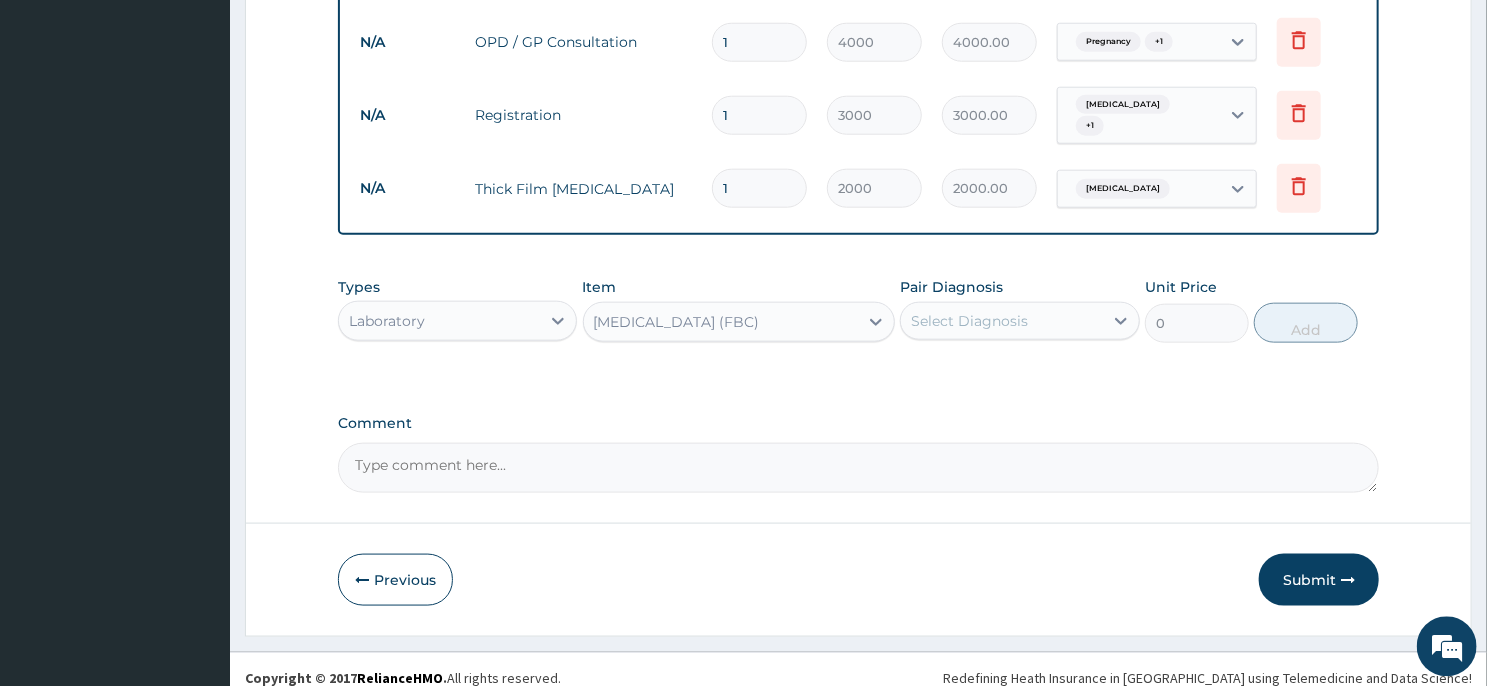 type 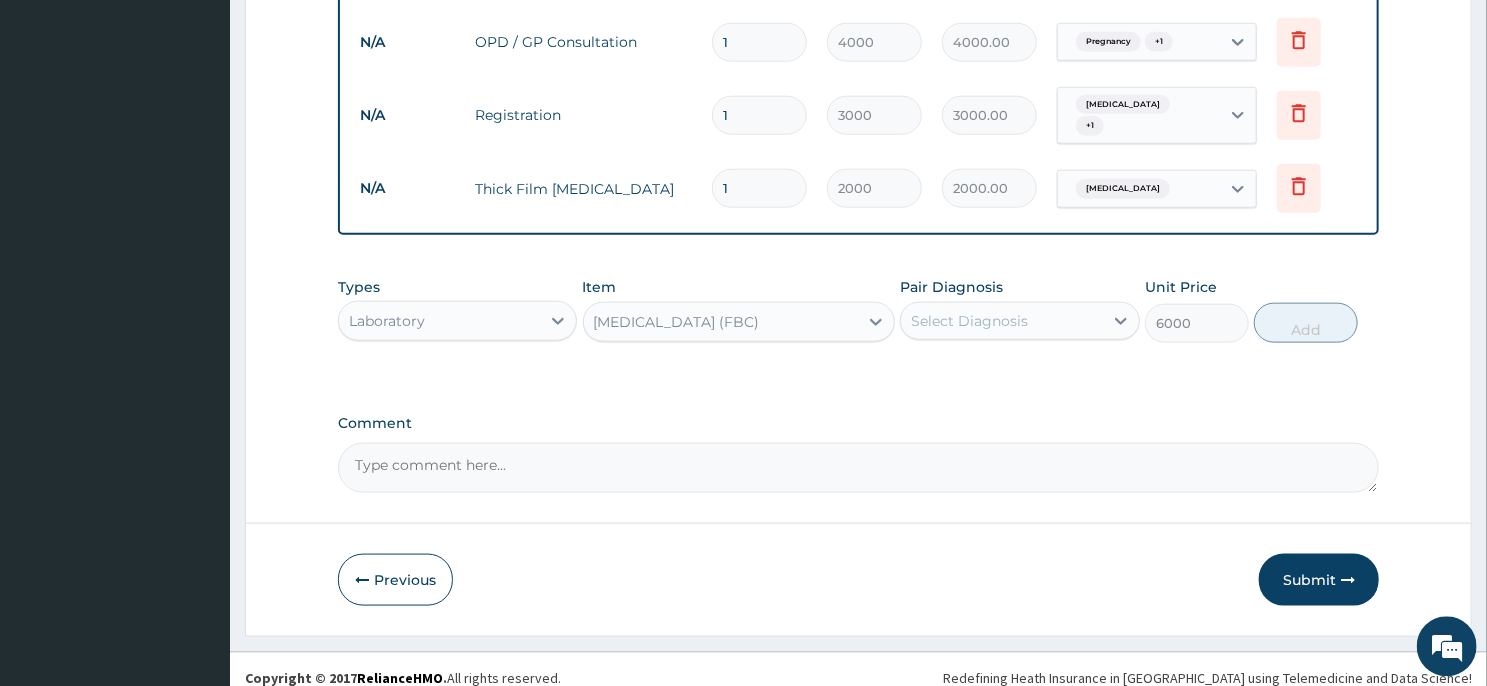 click on "Select Diagnosis" at bounding box center [1019, 320] 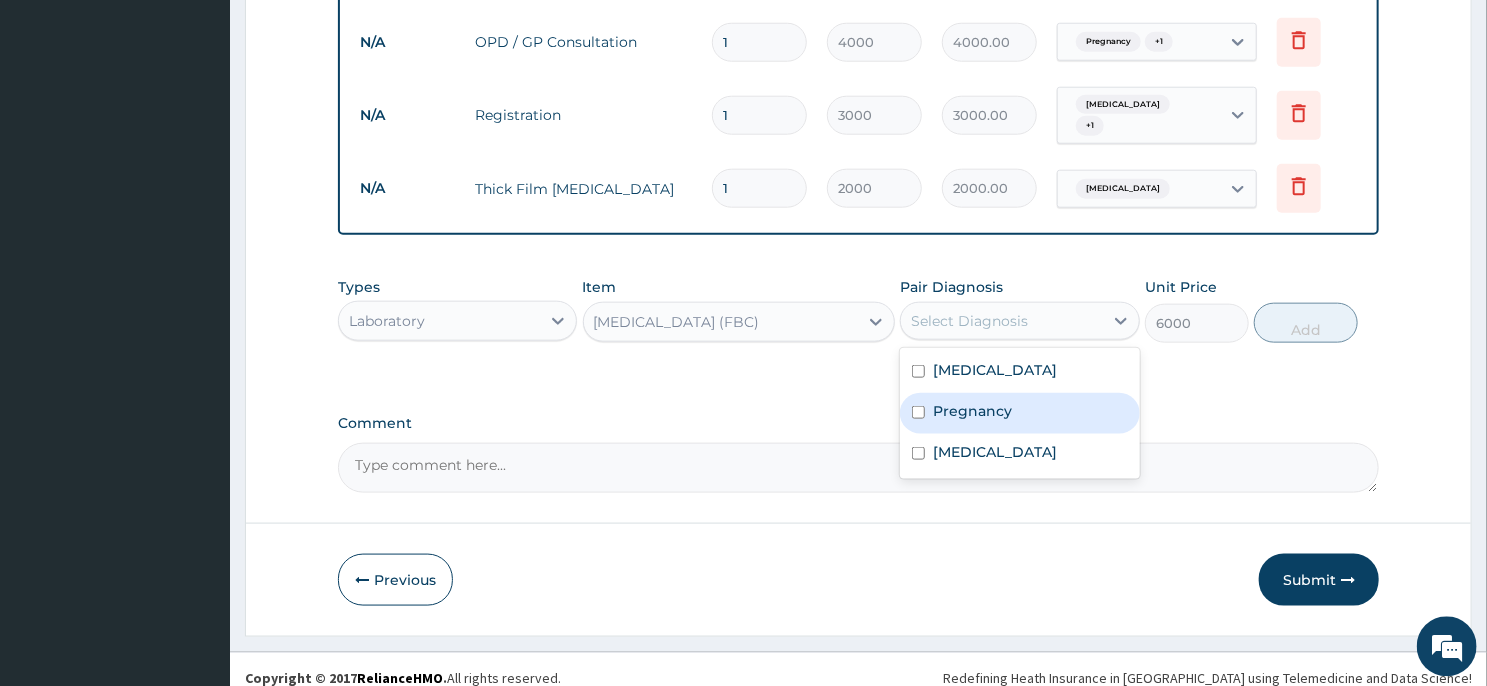 click on "Pregnancy" at bounding box center [1019, 412] 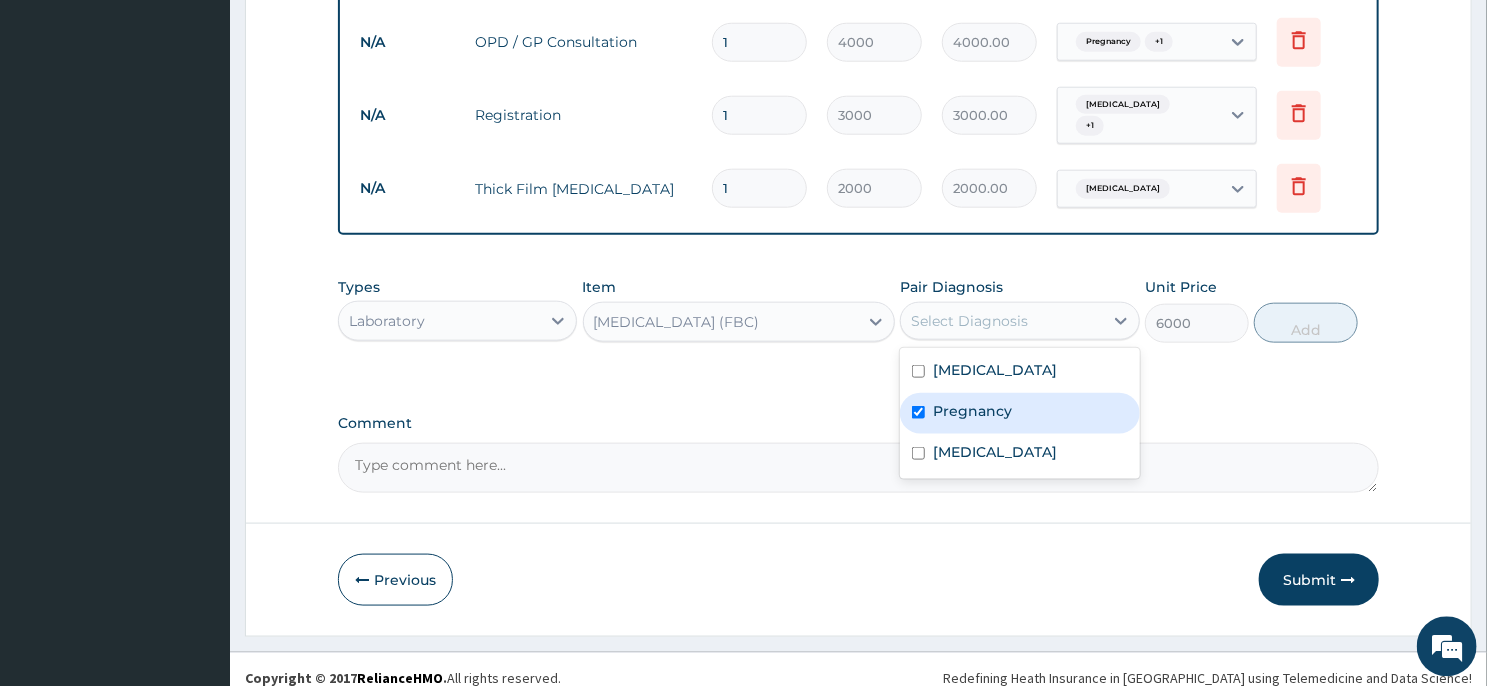 checkbox on "true" 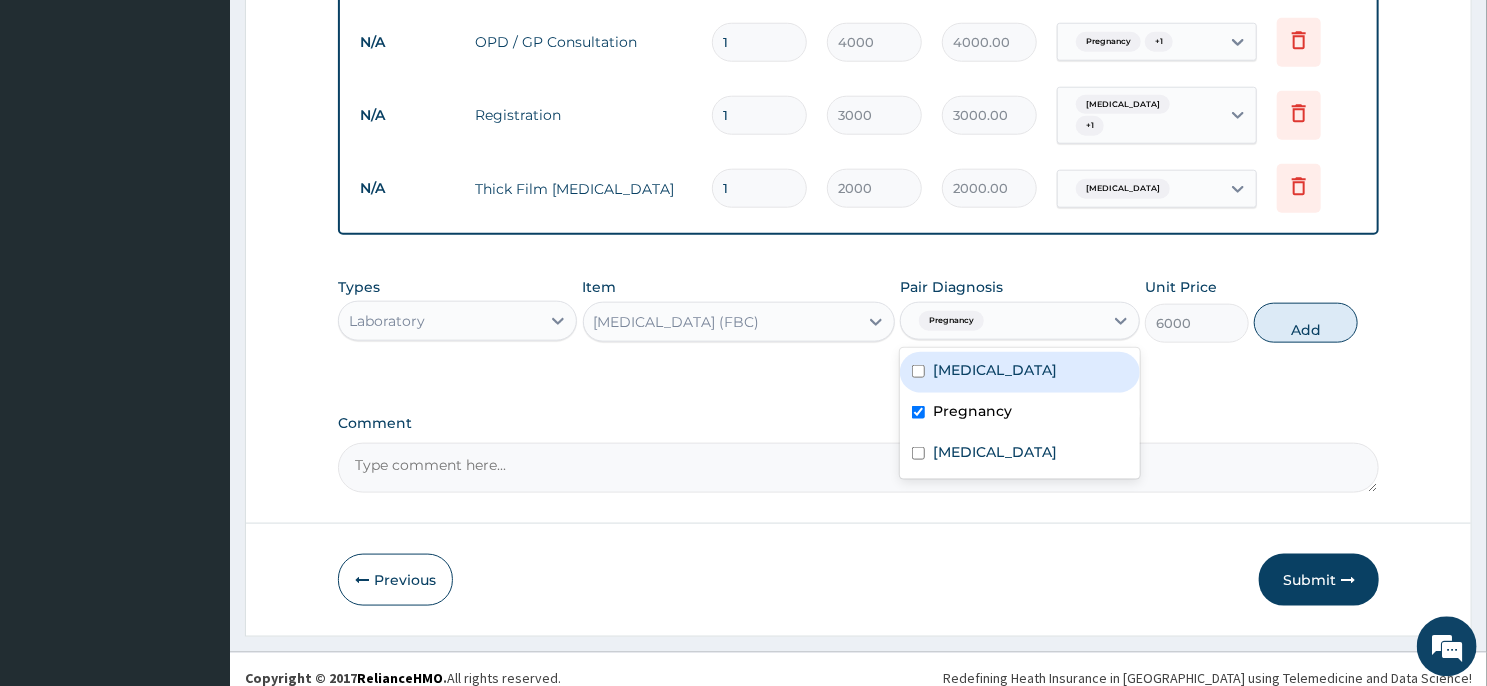 click on "[MEDICAL_DATA]" at bounding box center (1019, 371) 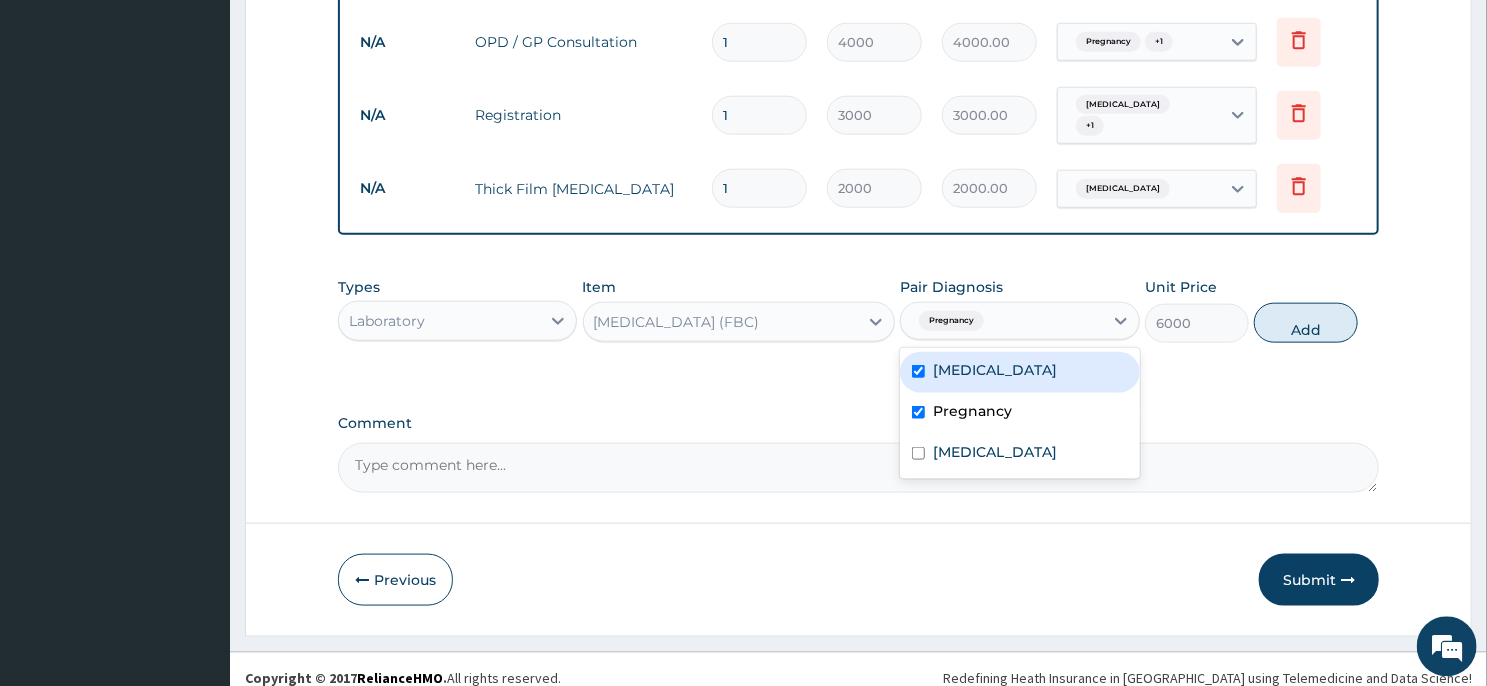 checkbox on "true" 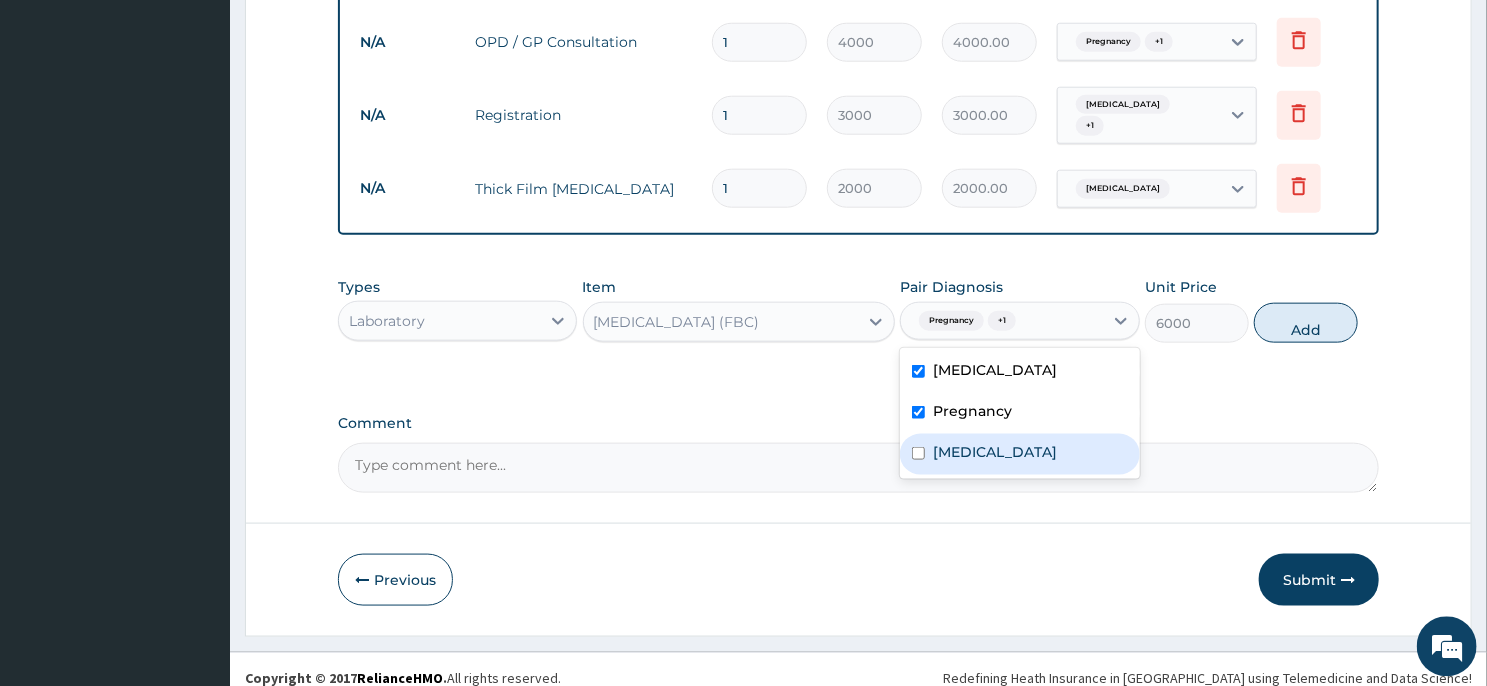 click on "[MEDICAL_DATA]" at bounding box center (1019, 453) 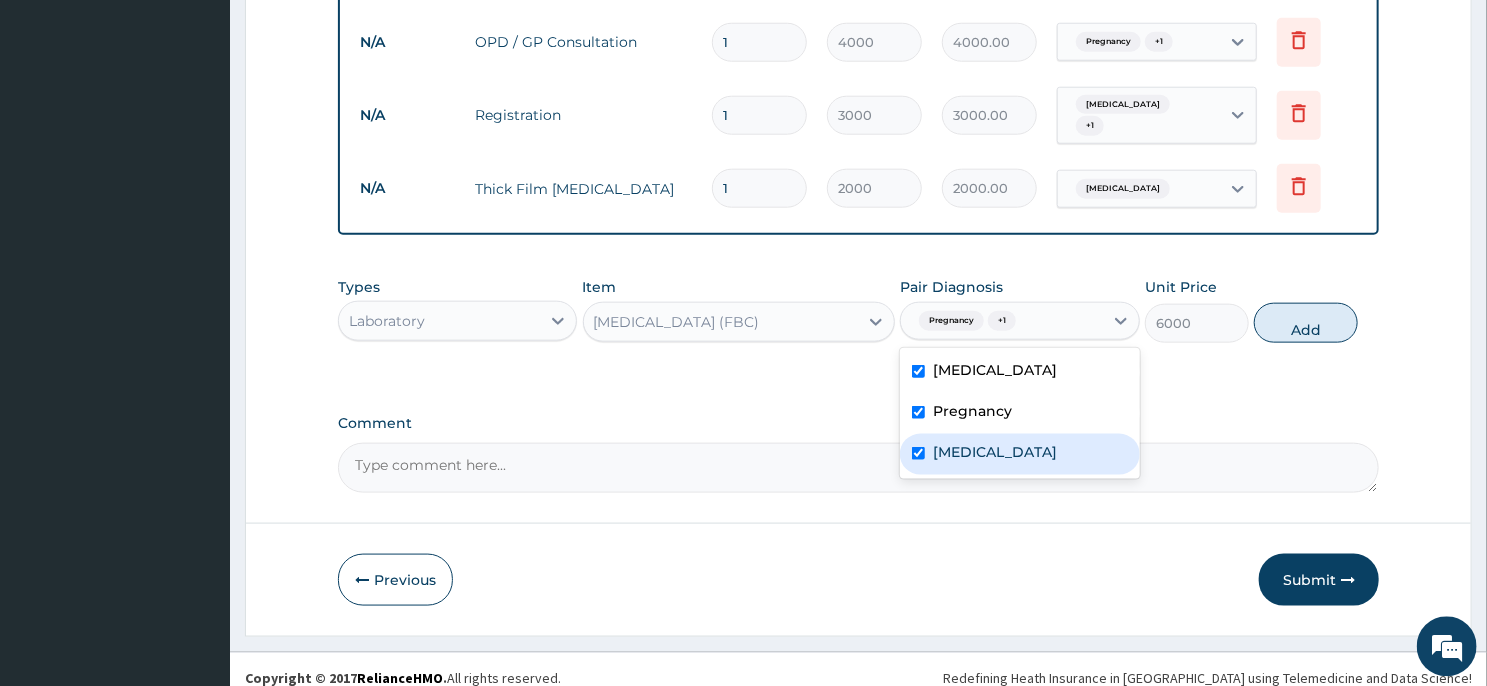 checkbox on "true" 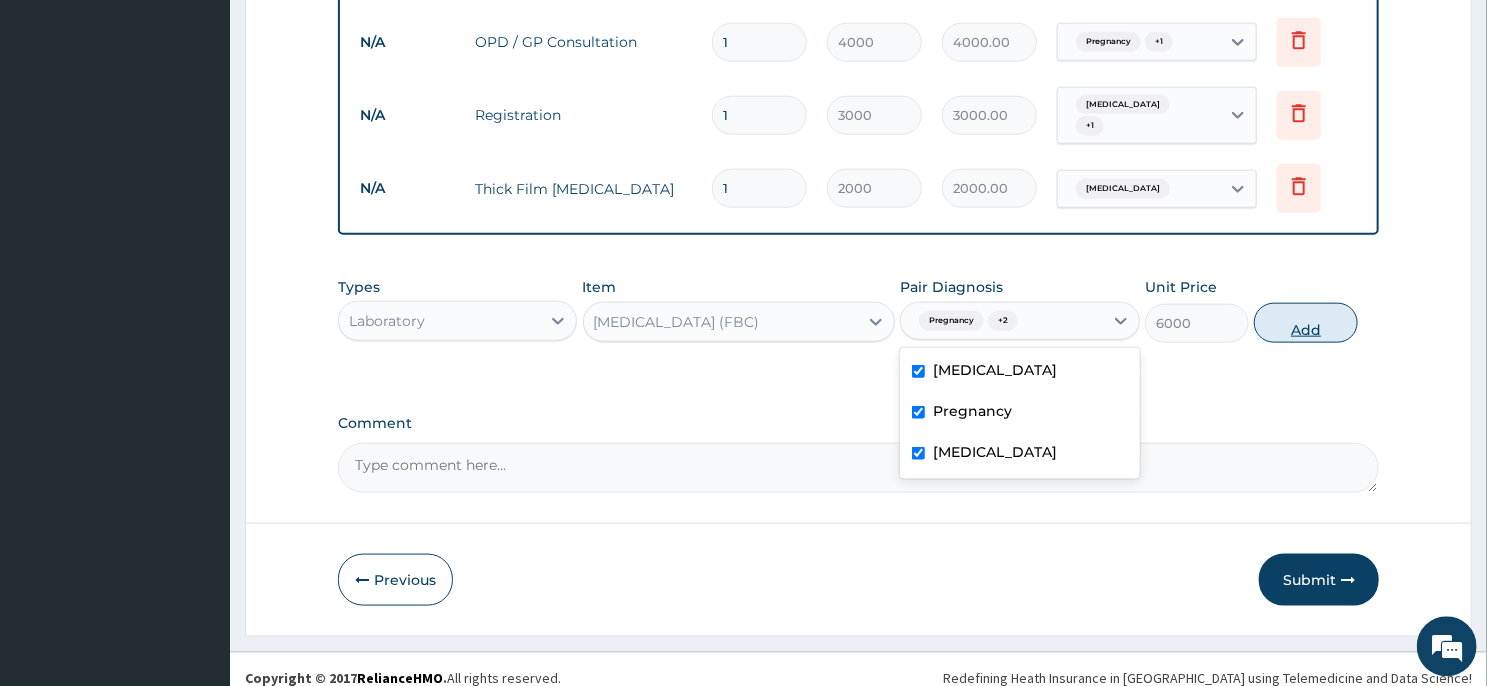 click on "Add" at bounding box center [1306, 322] 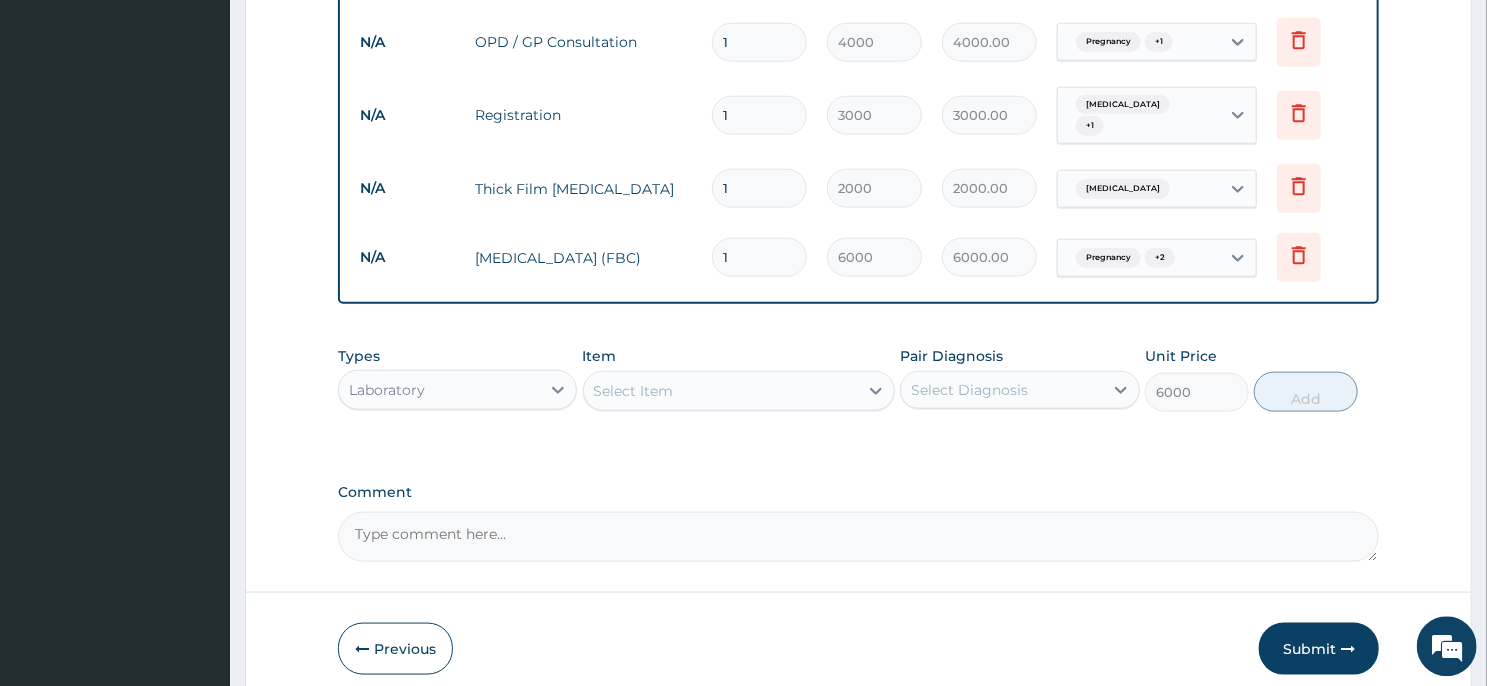 type on "0" 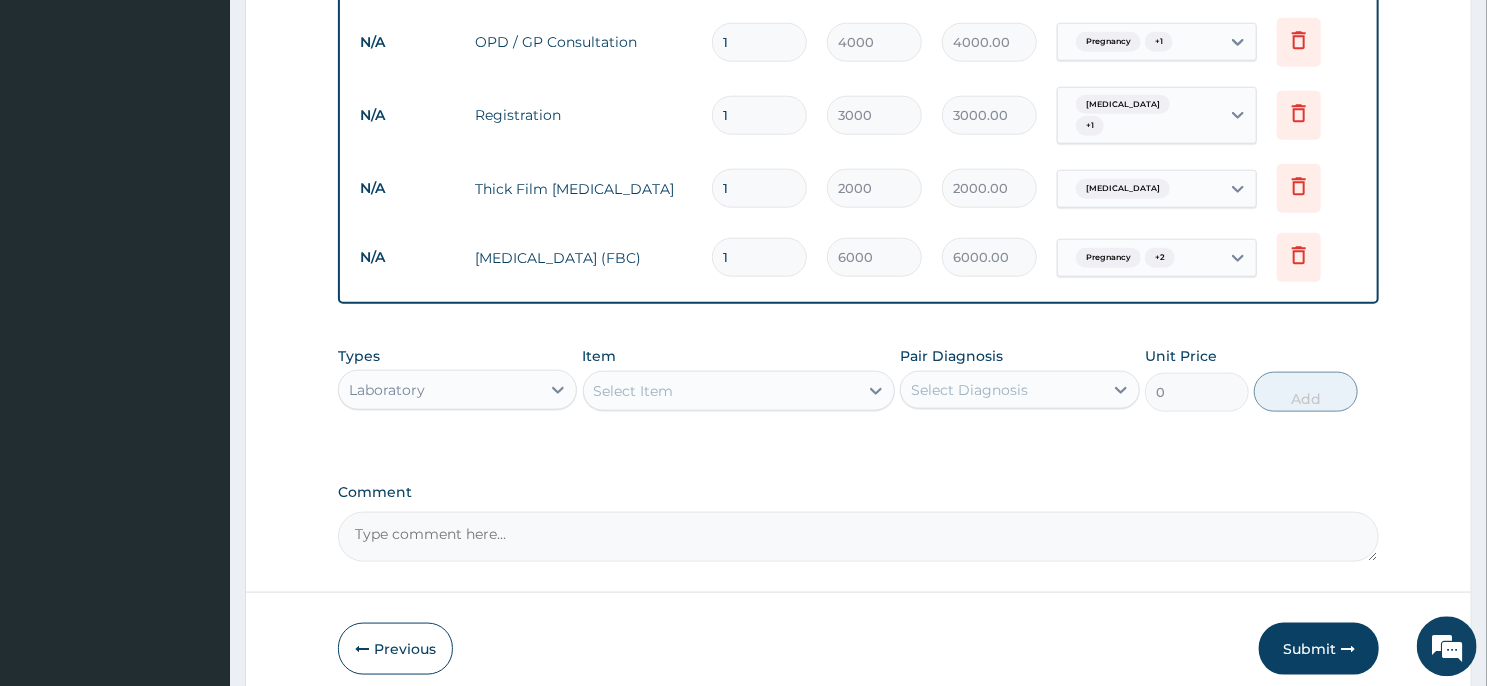 click on "Laboratory" at bounding box center (439, 389) 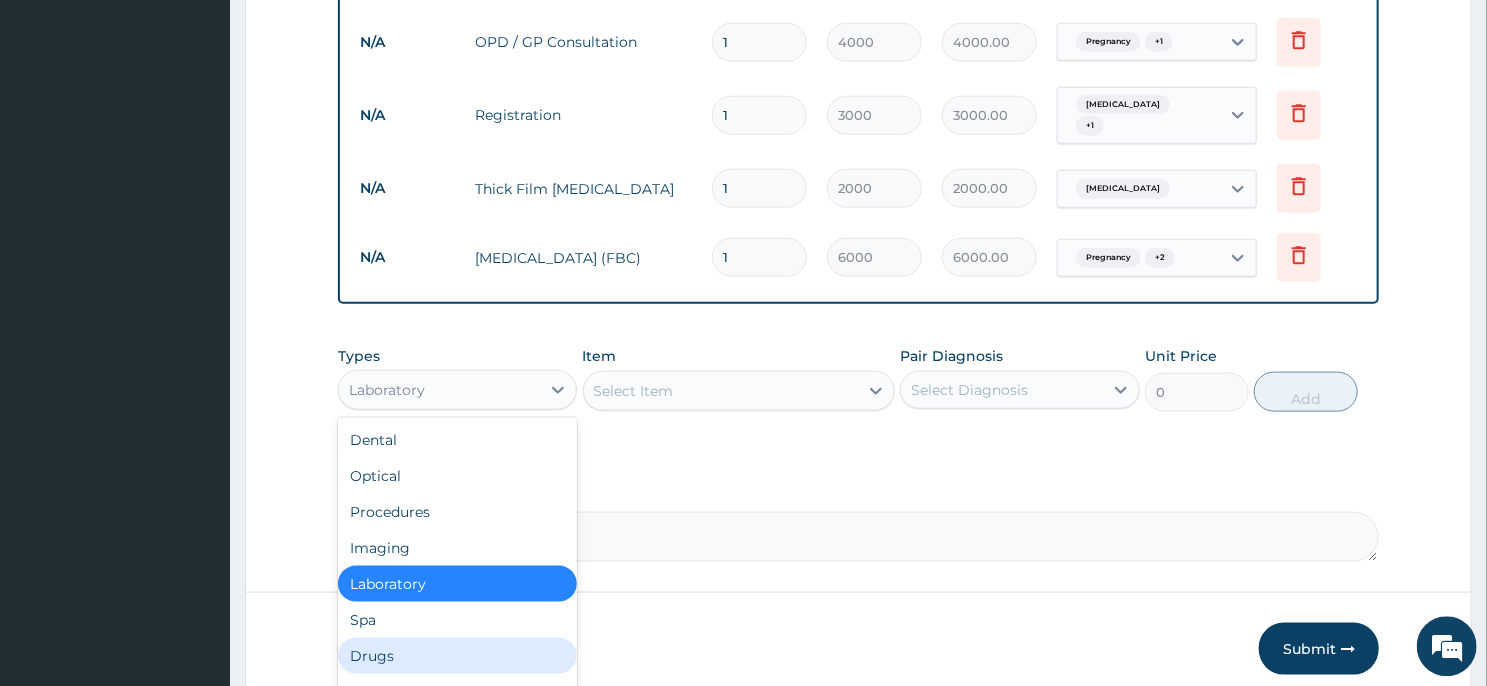 click on "Drugs" at bounding box center [457, 655] 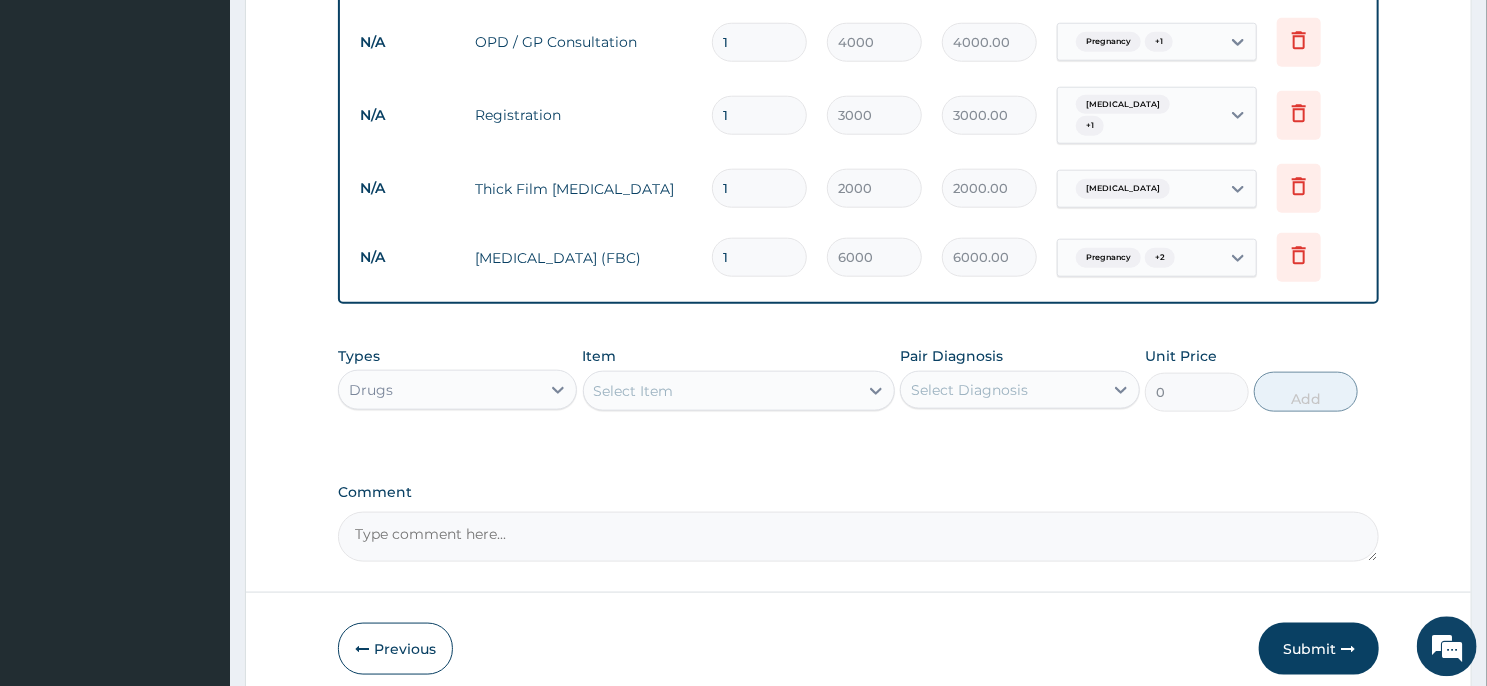 click on "Select Item" at bounding box center (721, 390) 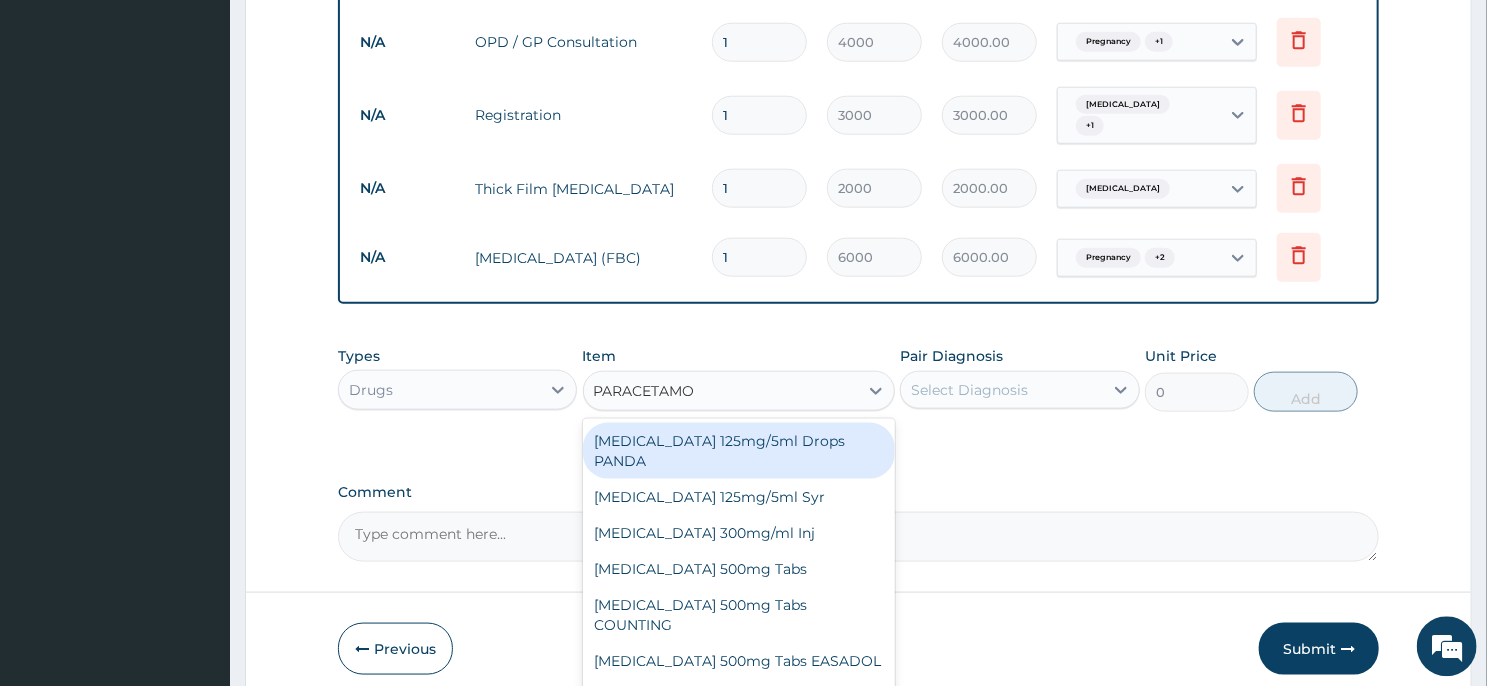 type on "PARACETAMOL" 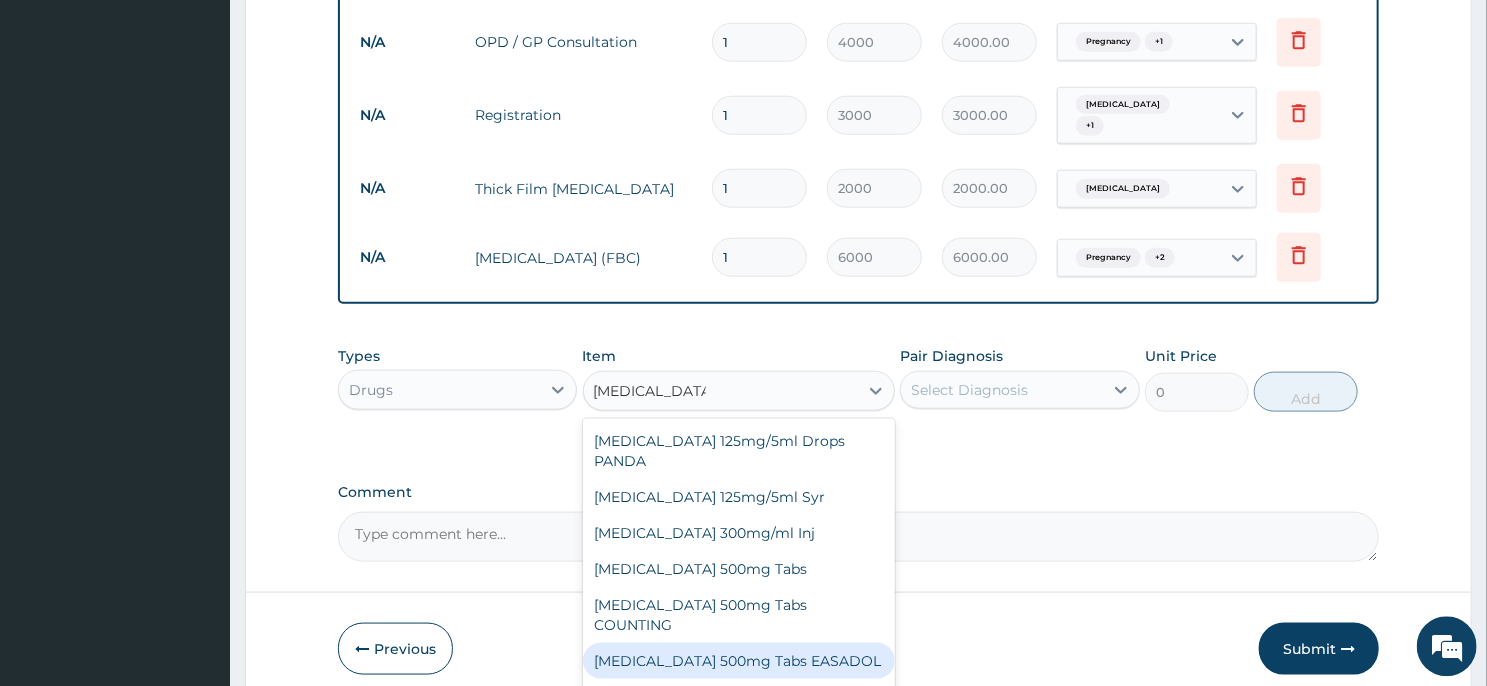 click on "Paracetamol 500mg Tabs EASADOL" at bounding box center (739, 660) 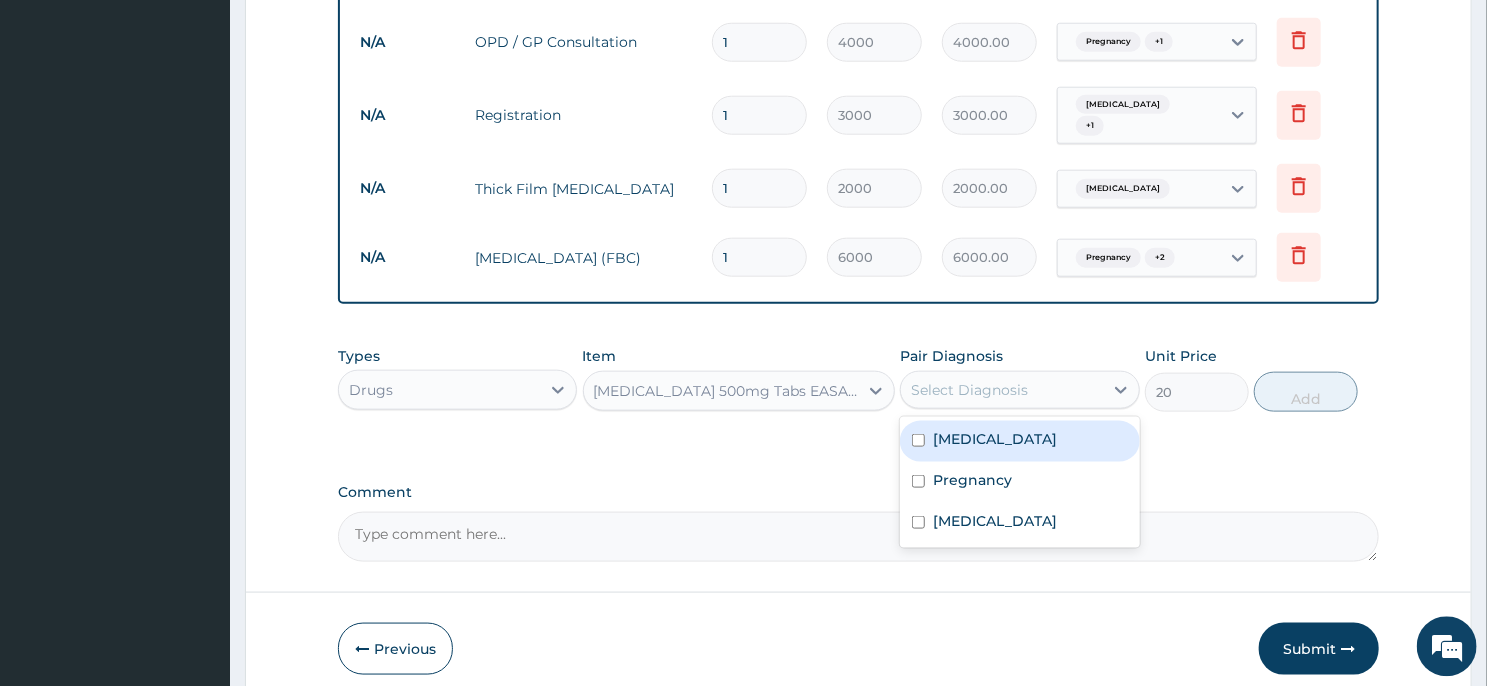 click on "Select Diagnosis" at bounding box center (1001, 389) 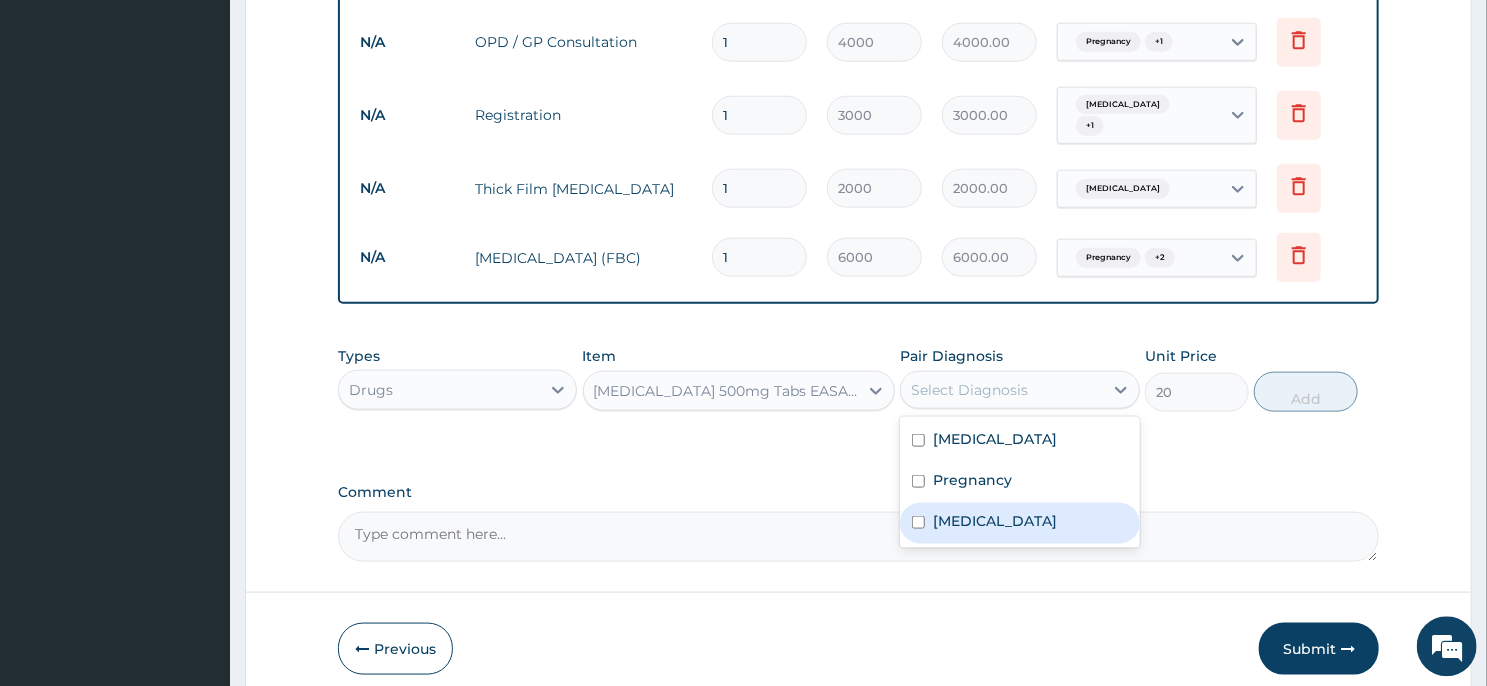 click on "Malaria" at bounding box center [1019, 522] 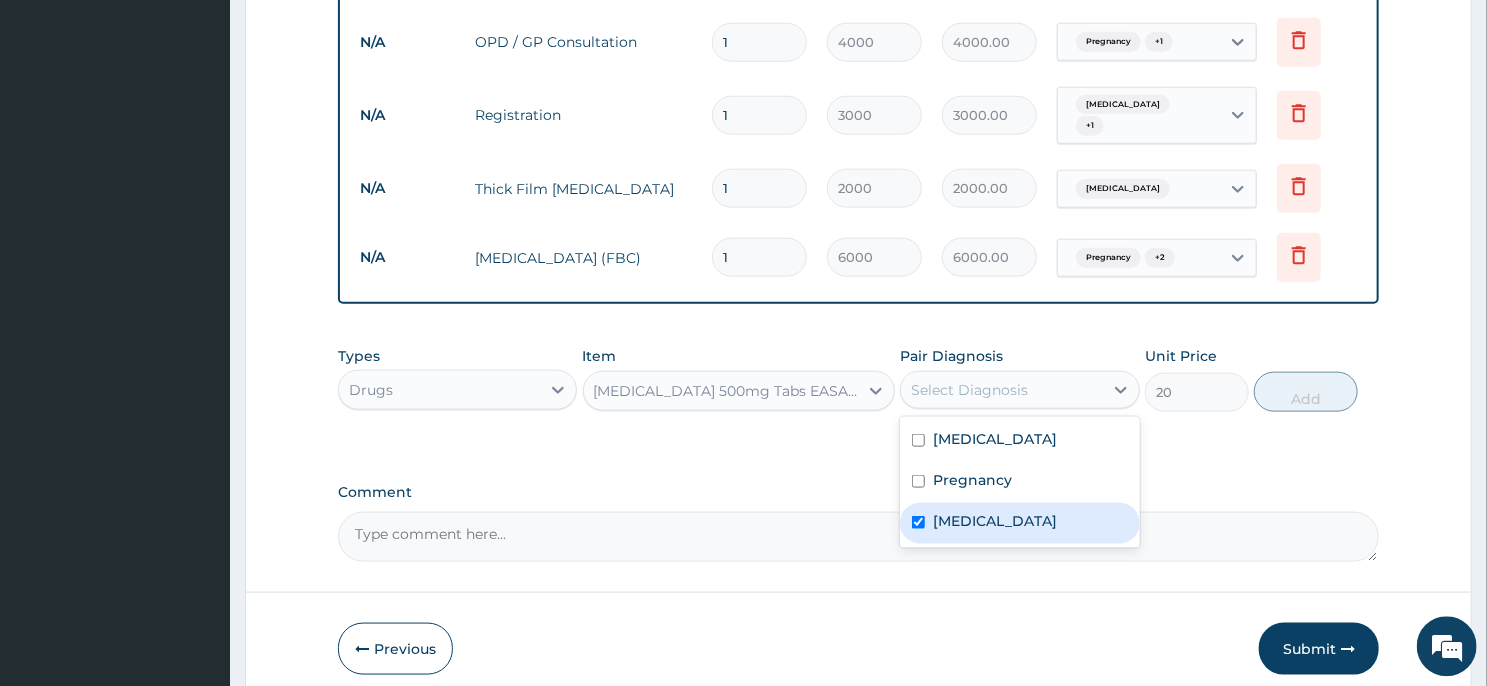checkbox on "true" 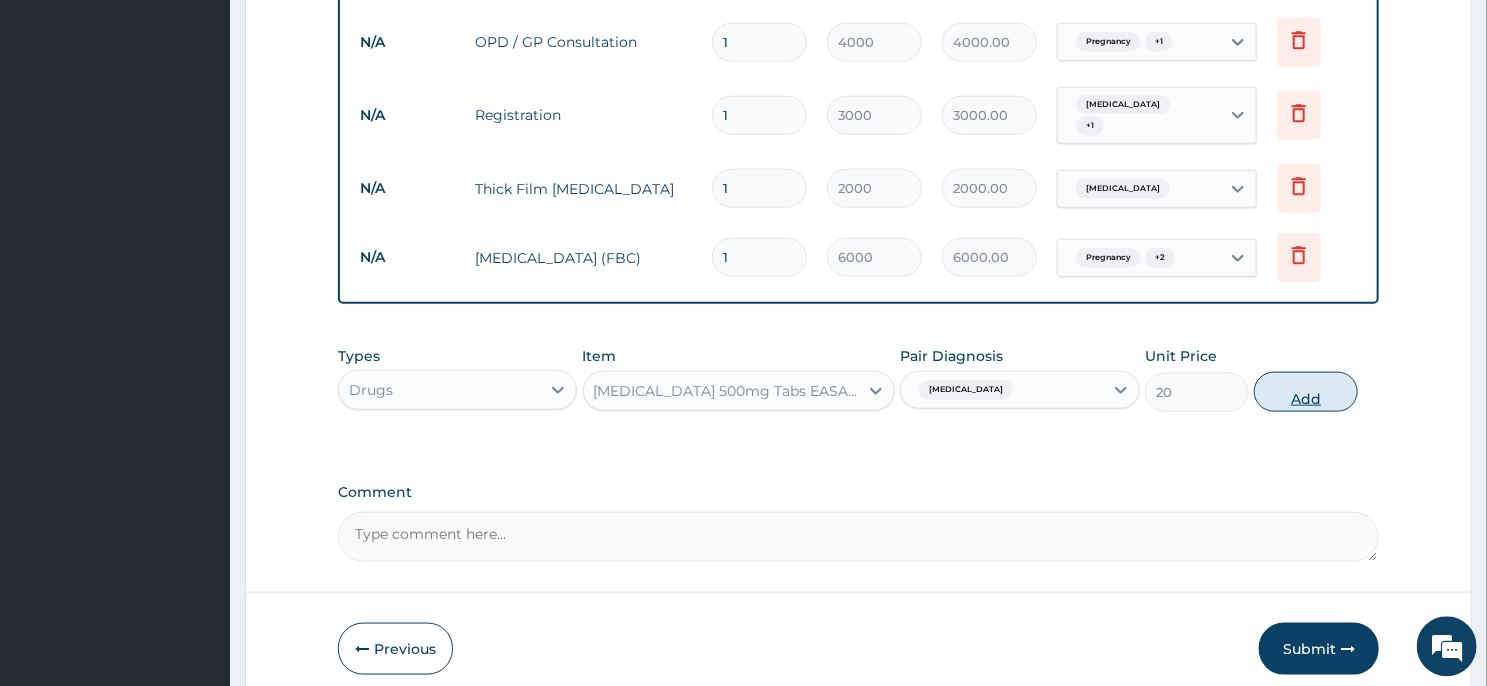 click on "Add" at bounding box center [1306, 391] 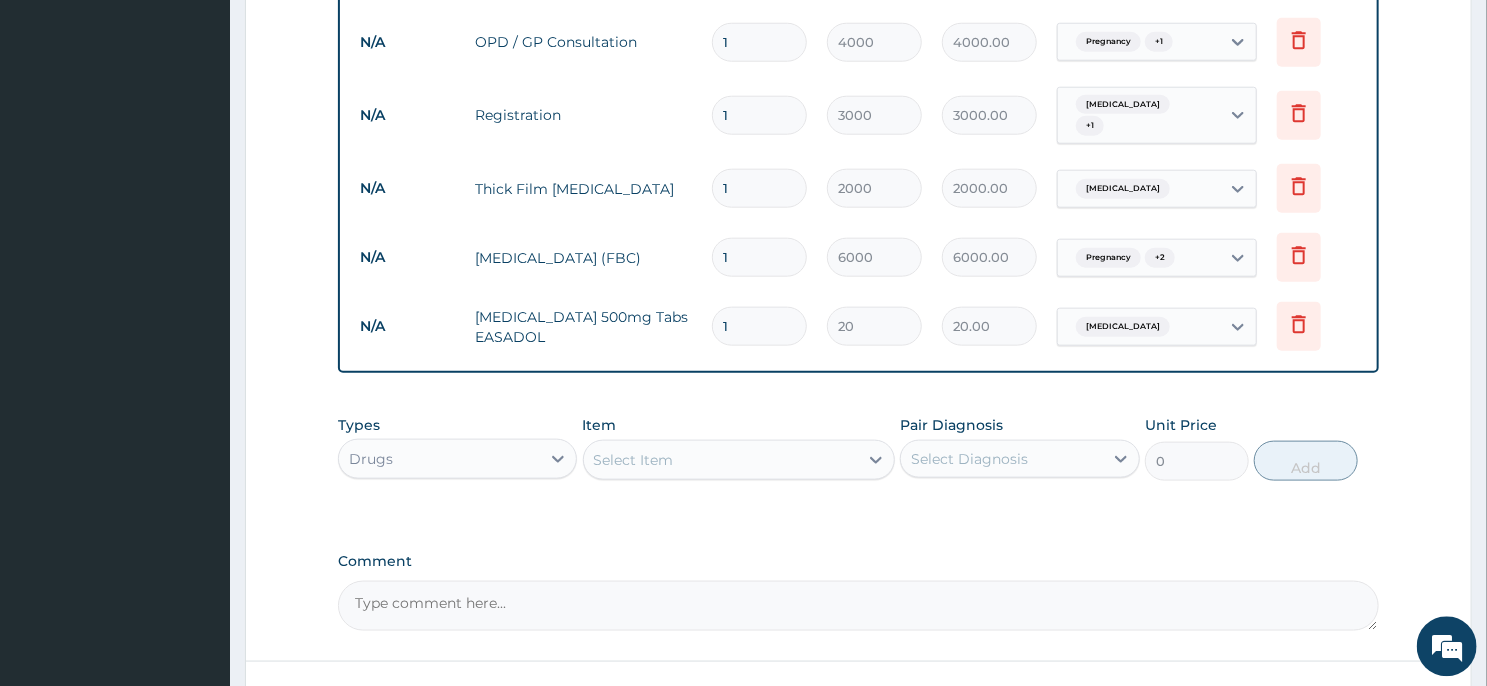 click on "1" at bounding box center (759, 325) 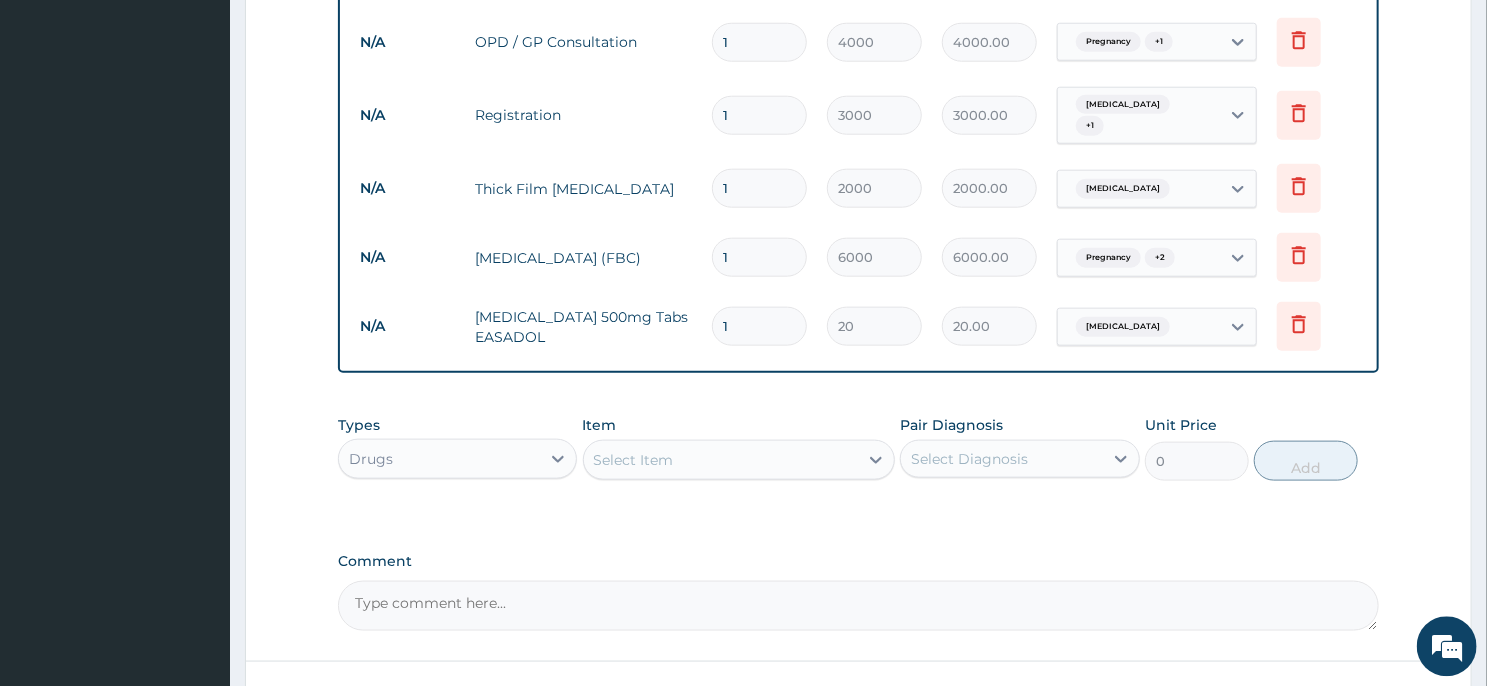 type 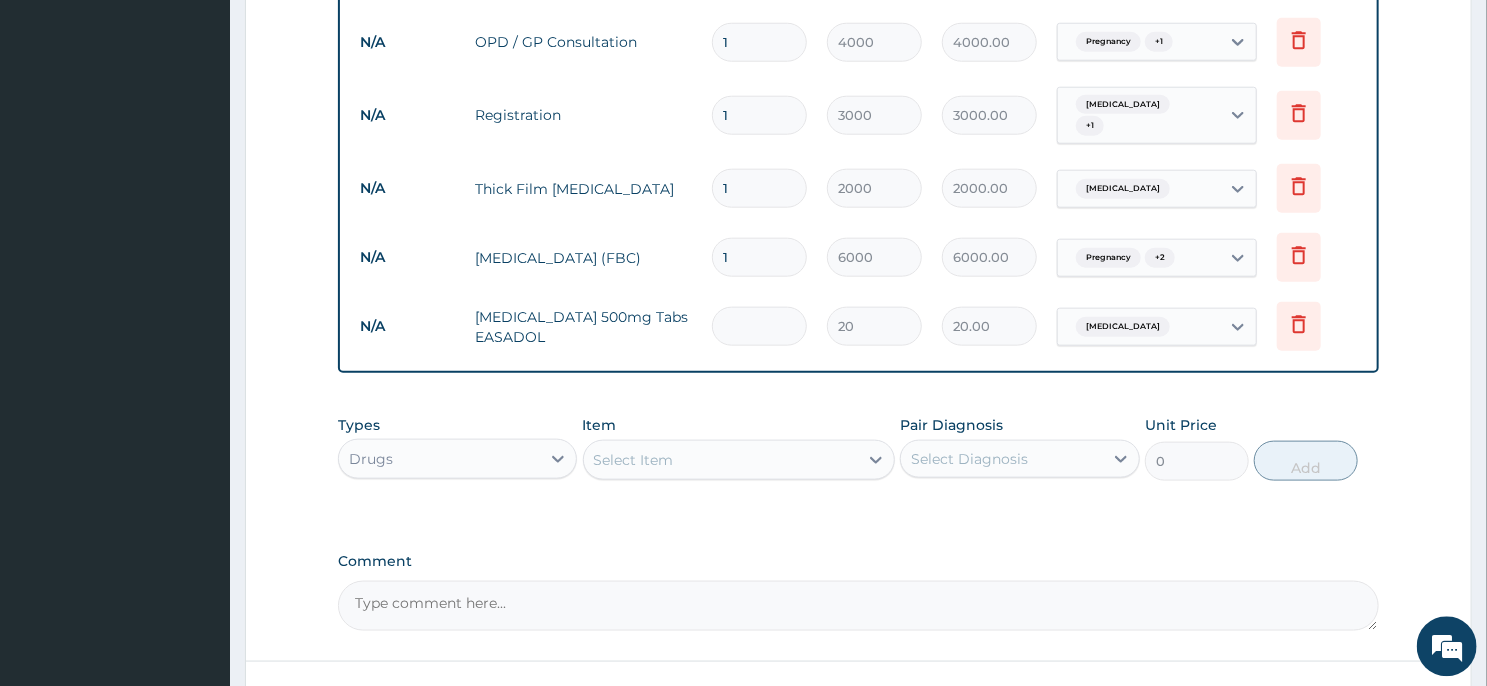 type on "0.00" 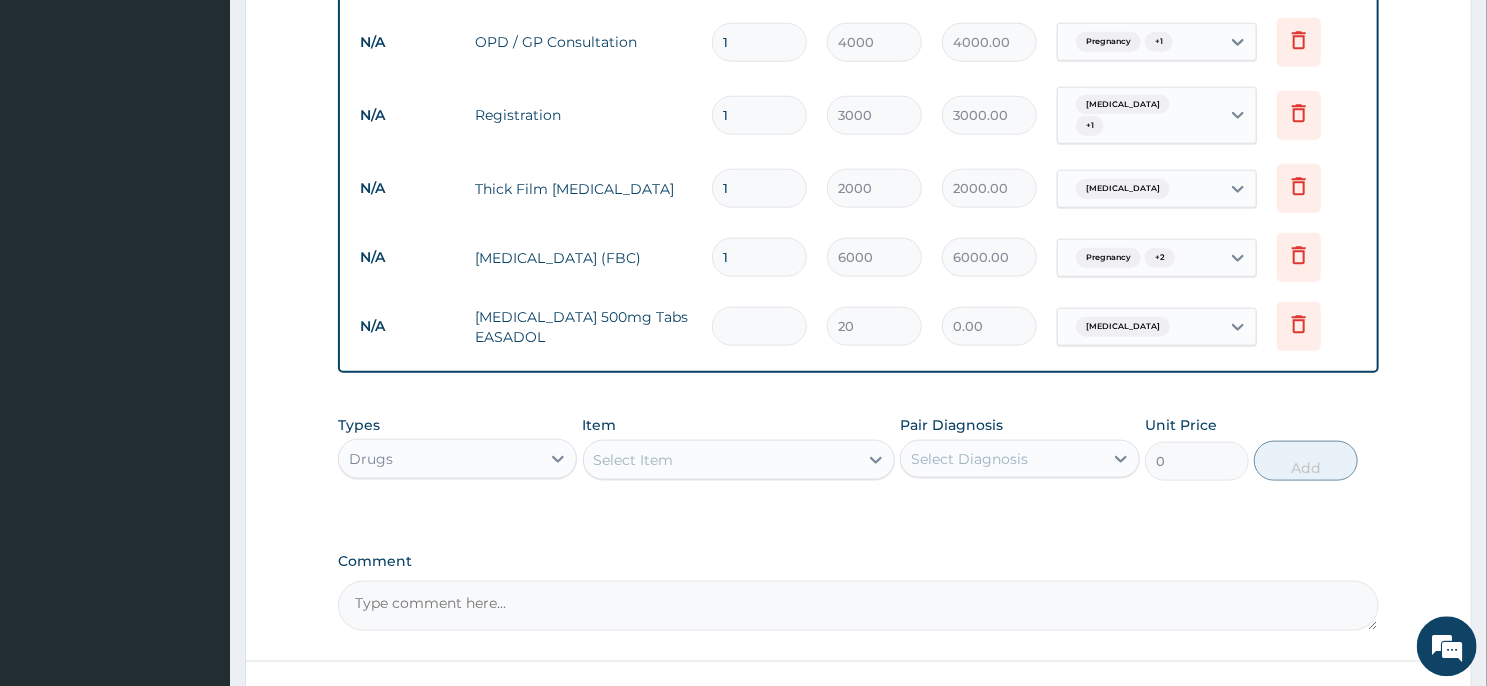 type on "2" 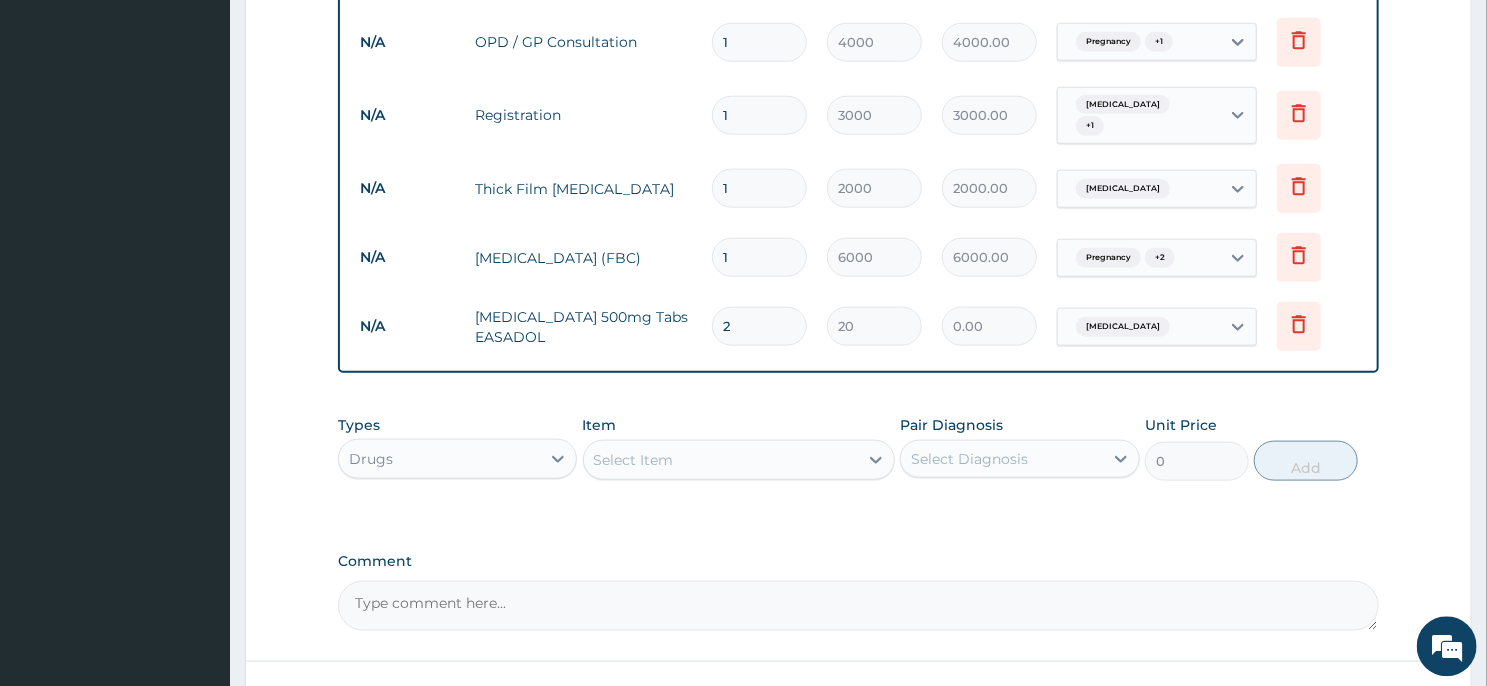 type on "40.00" 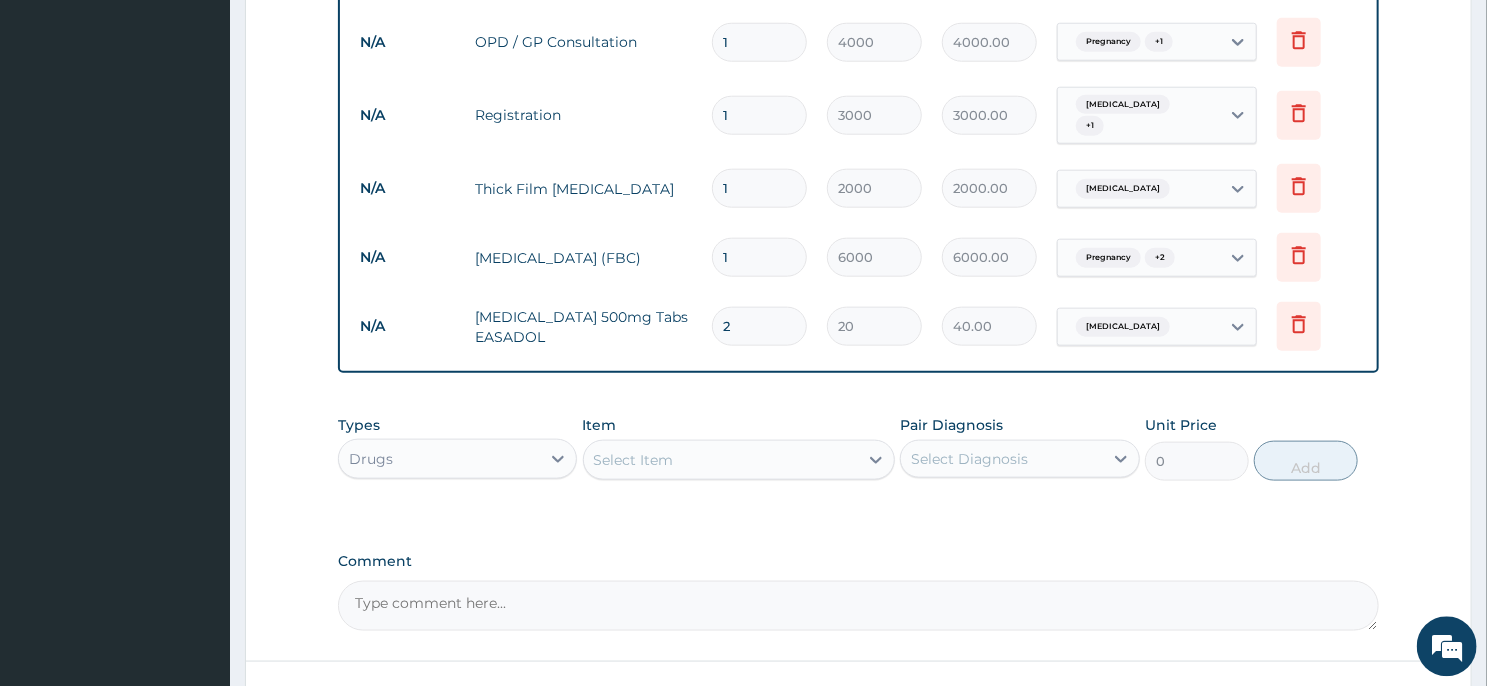 type on "20" 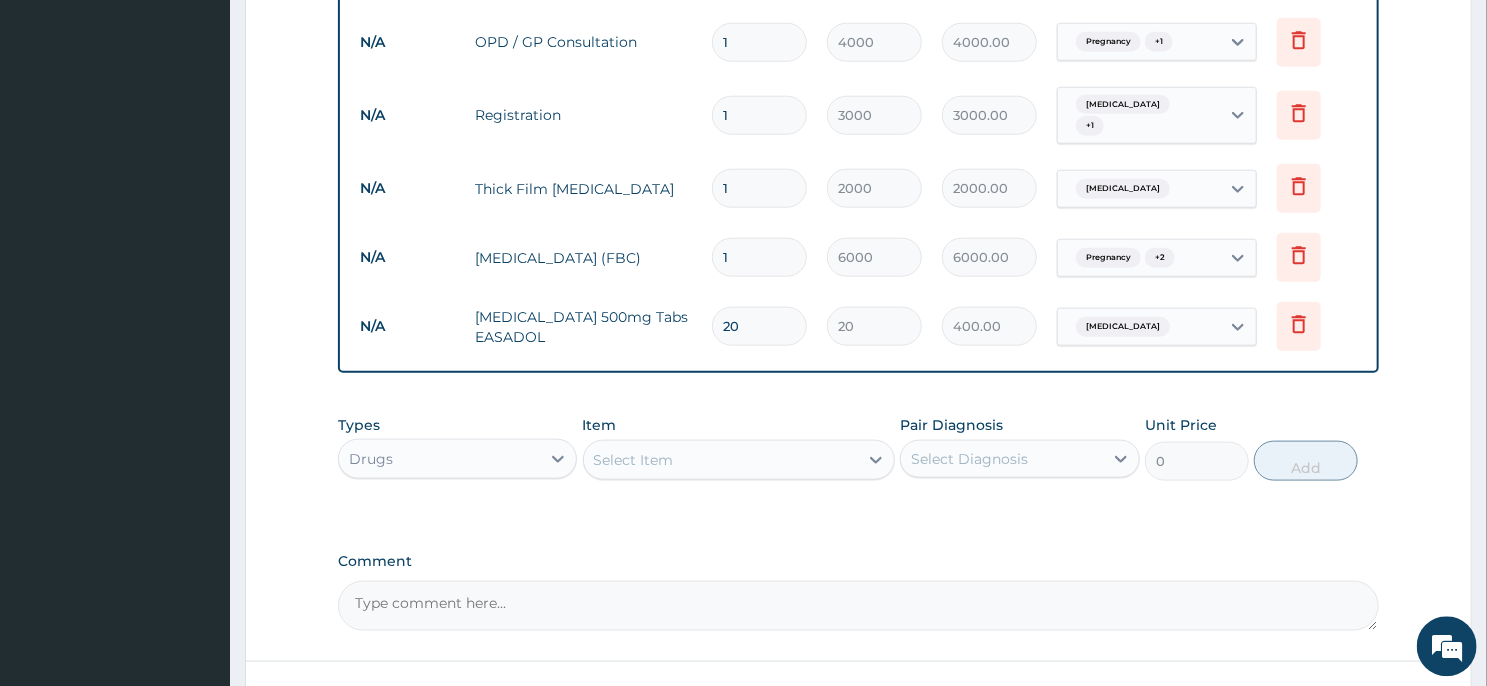 type on "20" 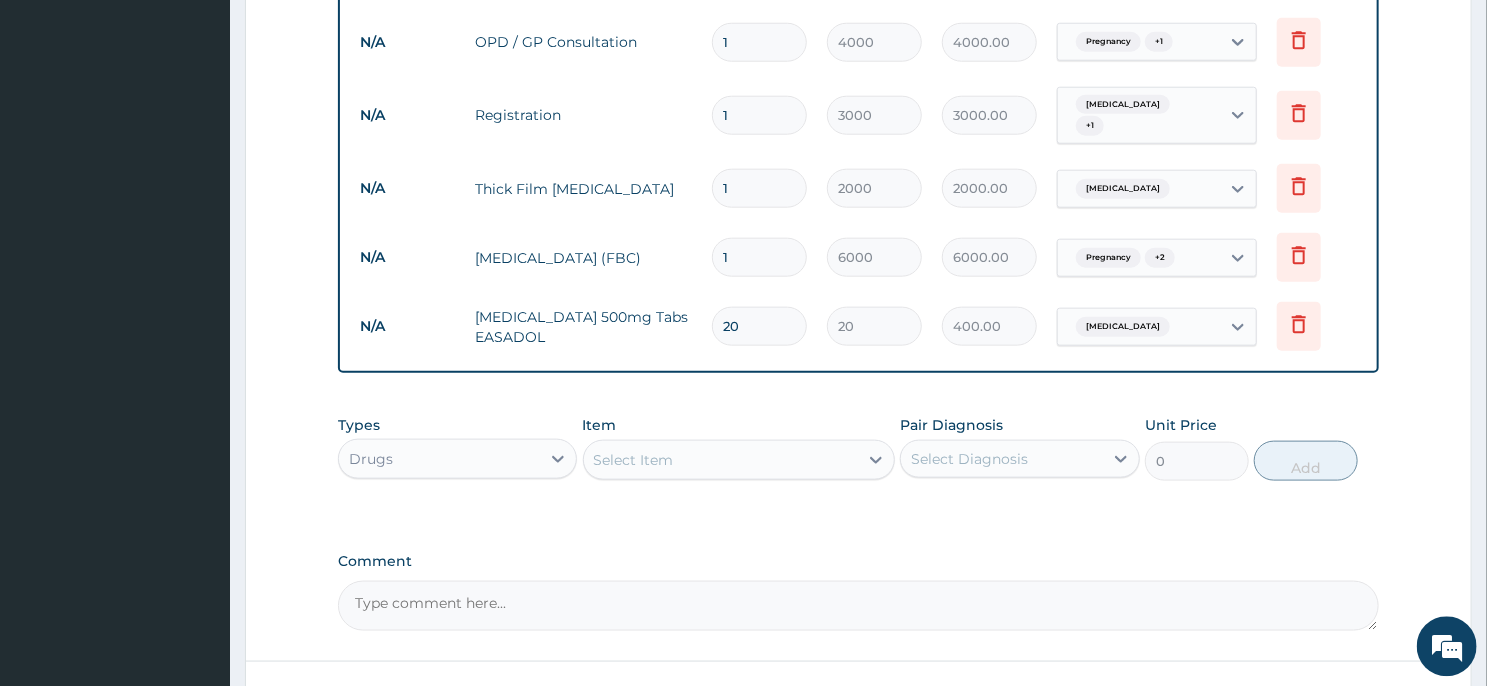 click on "Select Item" at bounding box center (721, 459) 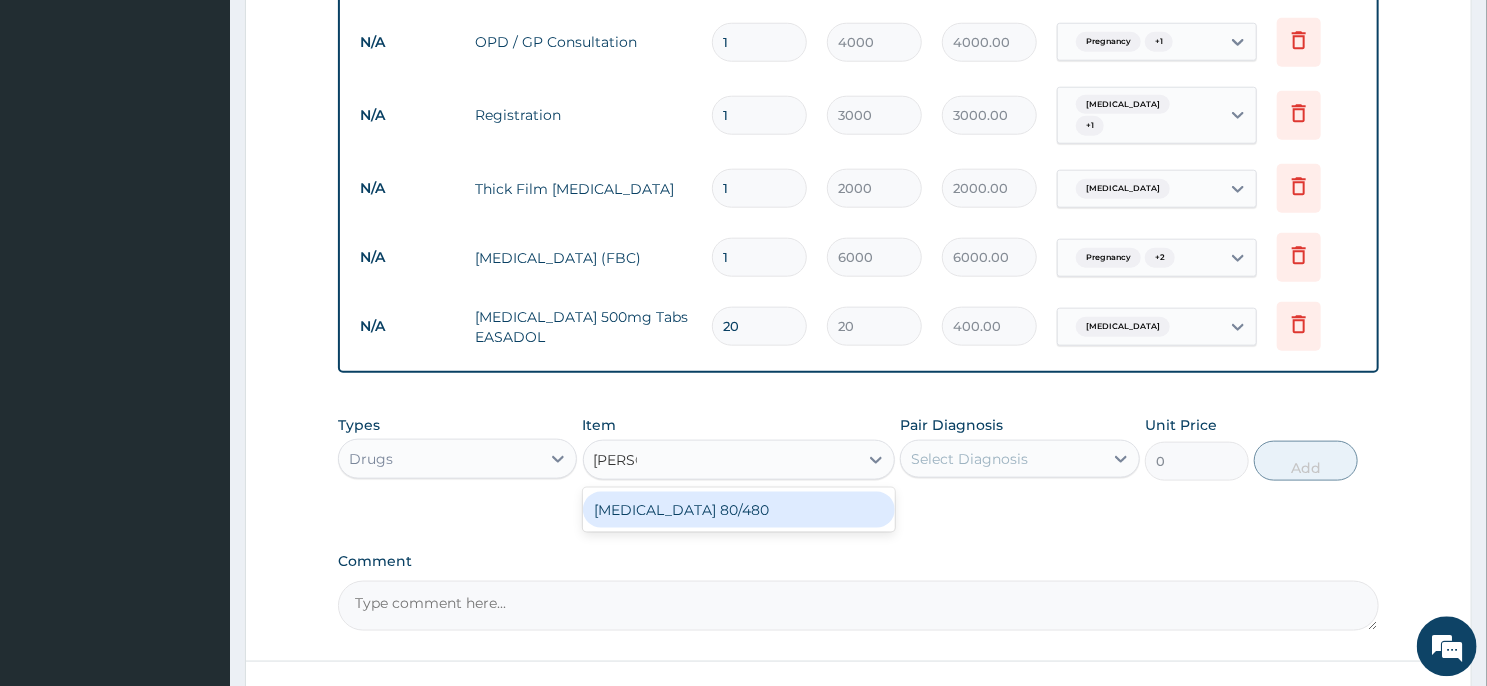 type on "COART" 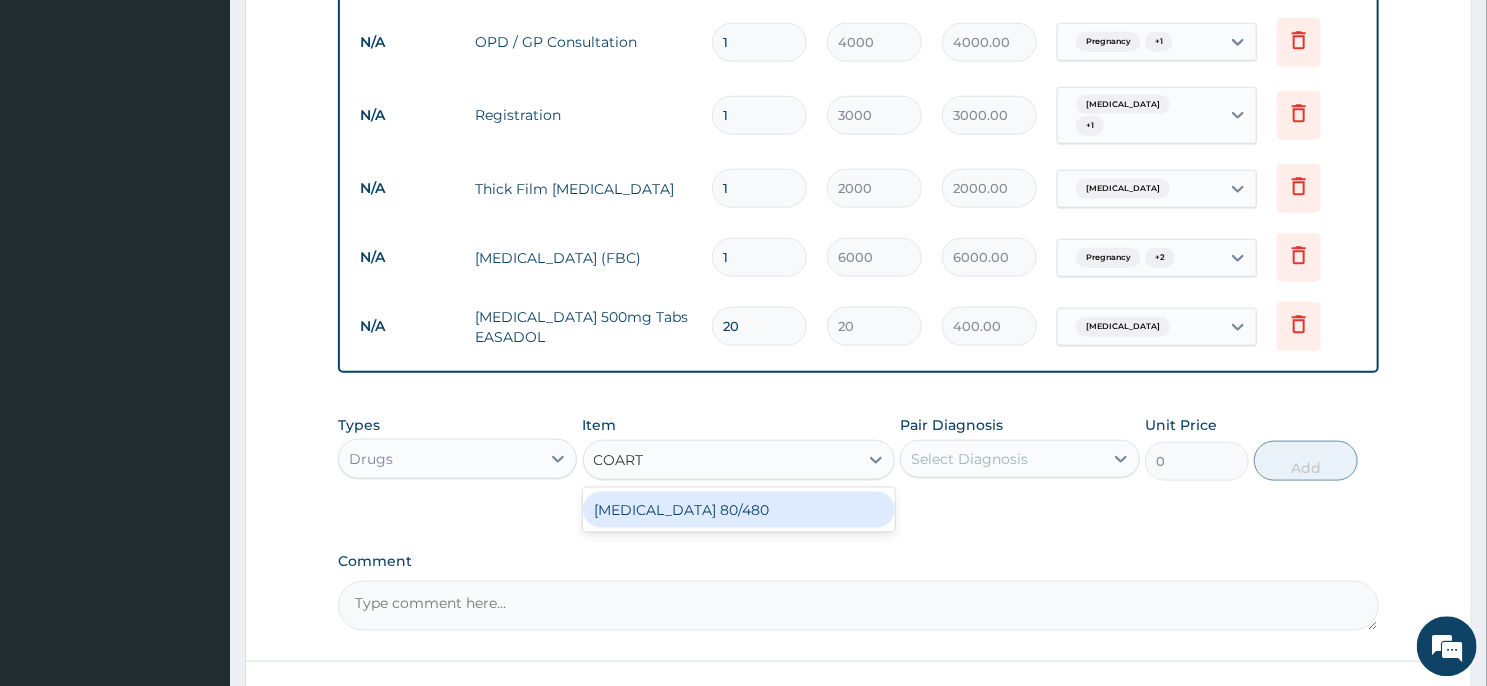 click on "COARTEM 80/480" at bounding box center (739, 509) 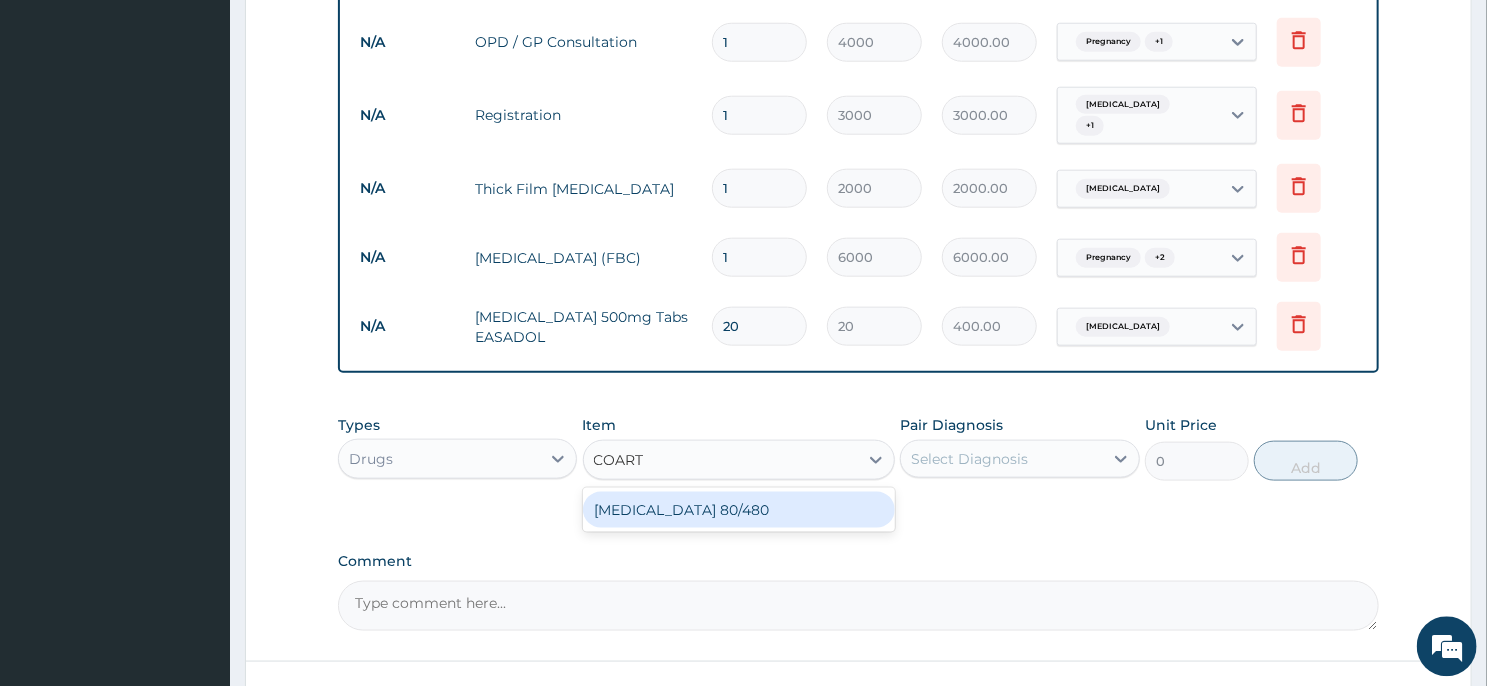 type 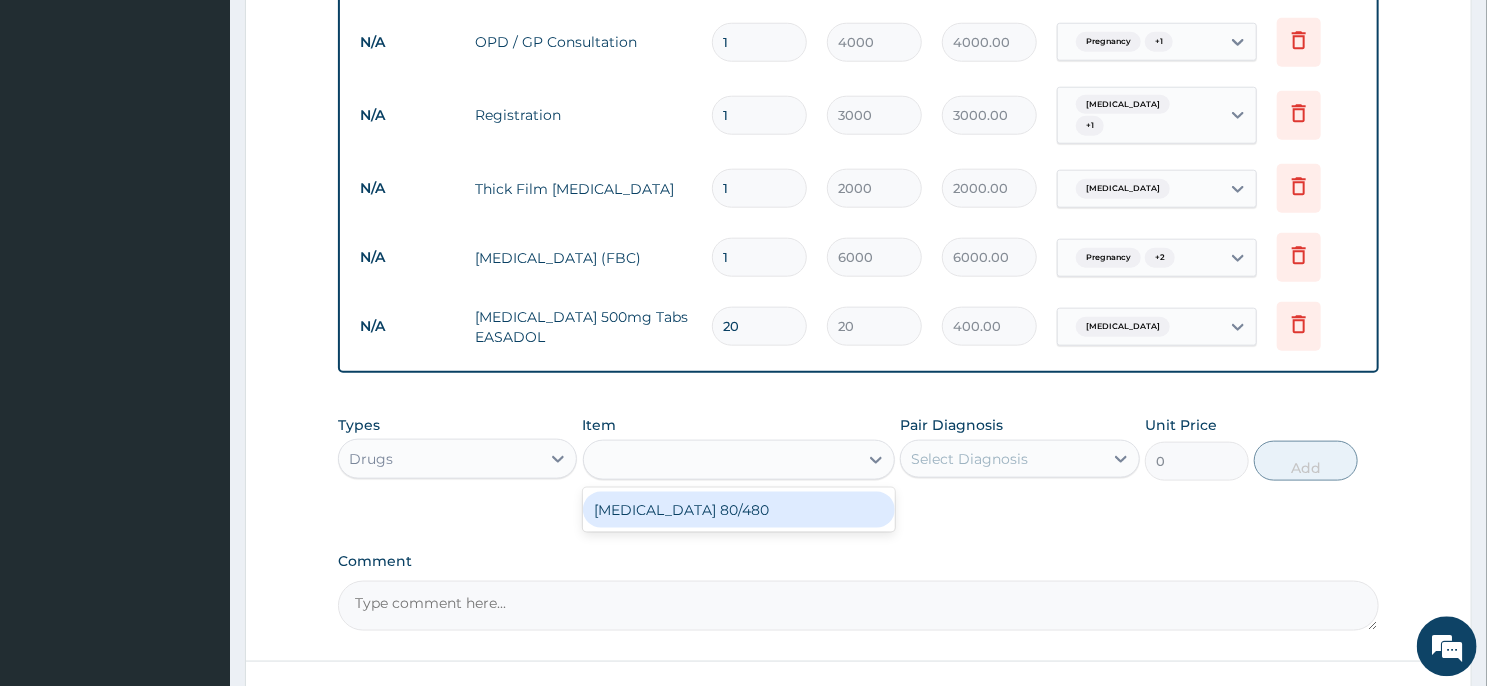 type on "4500" 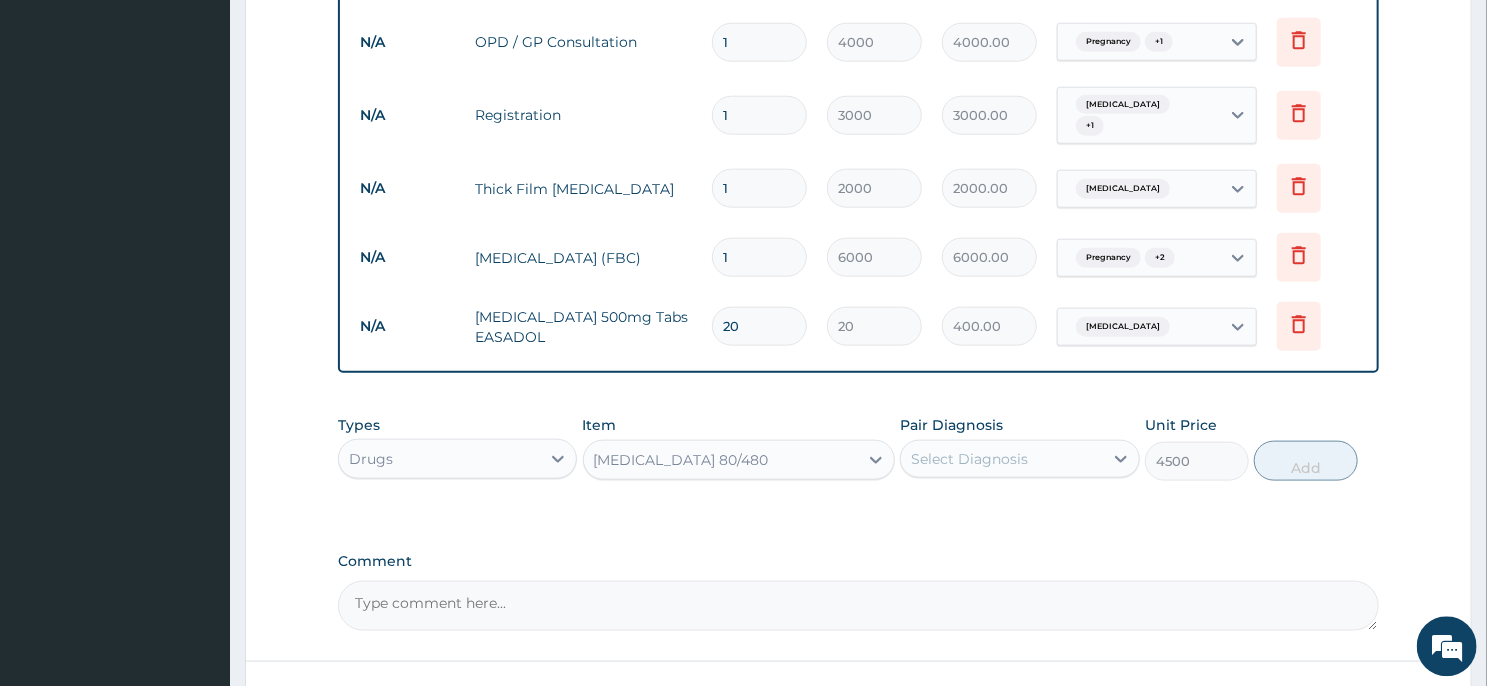 click on "Select Diagnosis" at bounding box center [1001, 458] 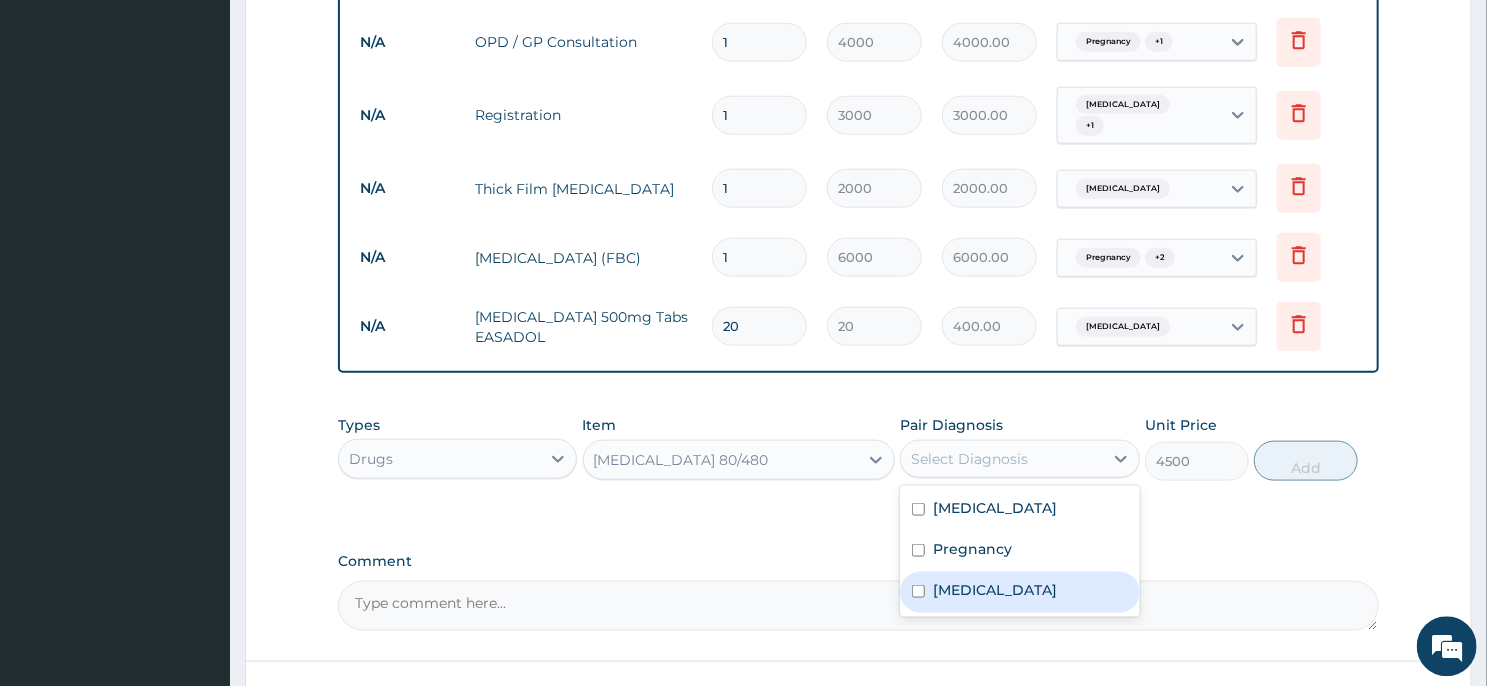 click on "Malaria" at bounding box center [1019, 591] 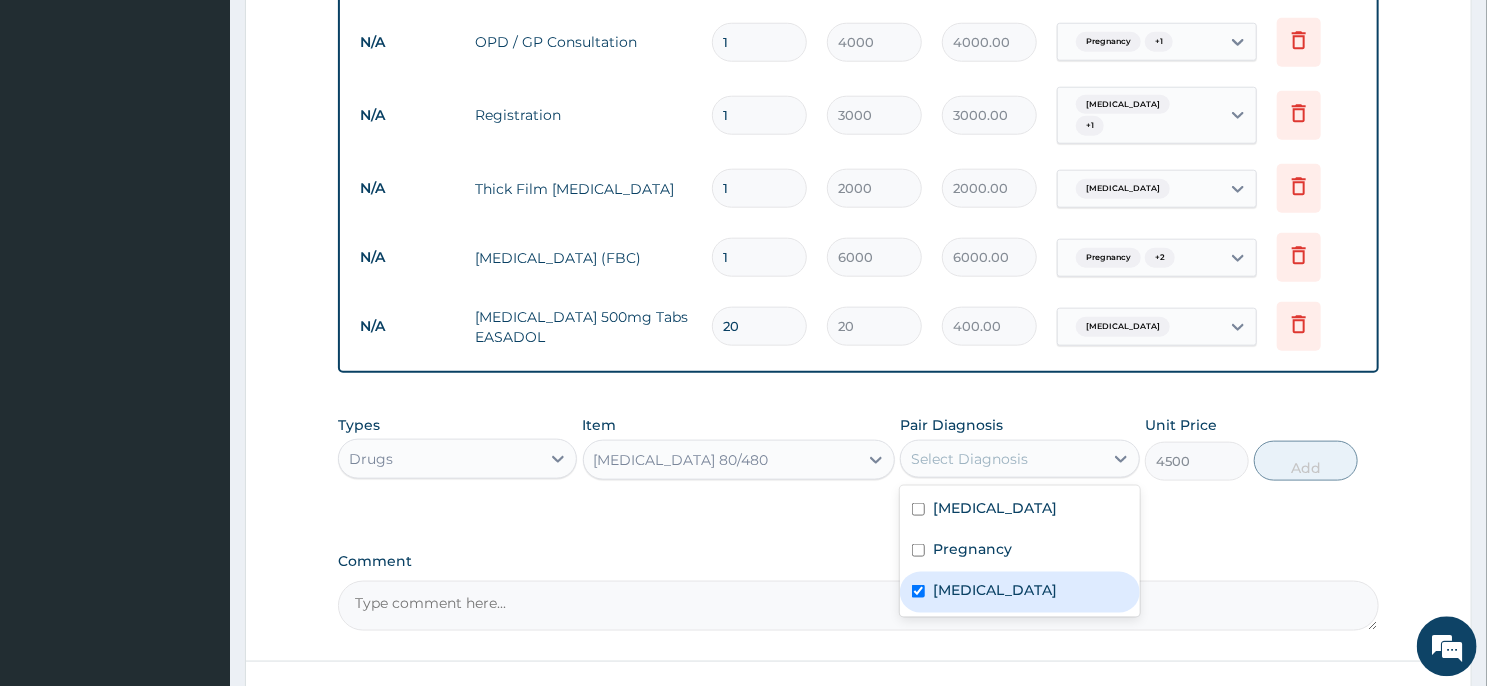 checkbox on "true" 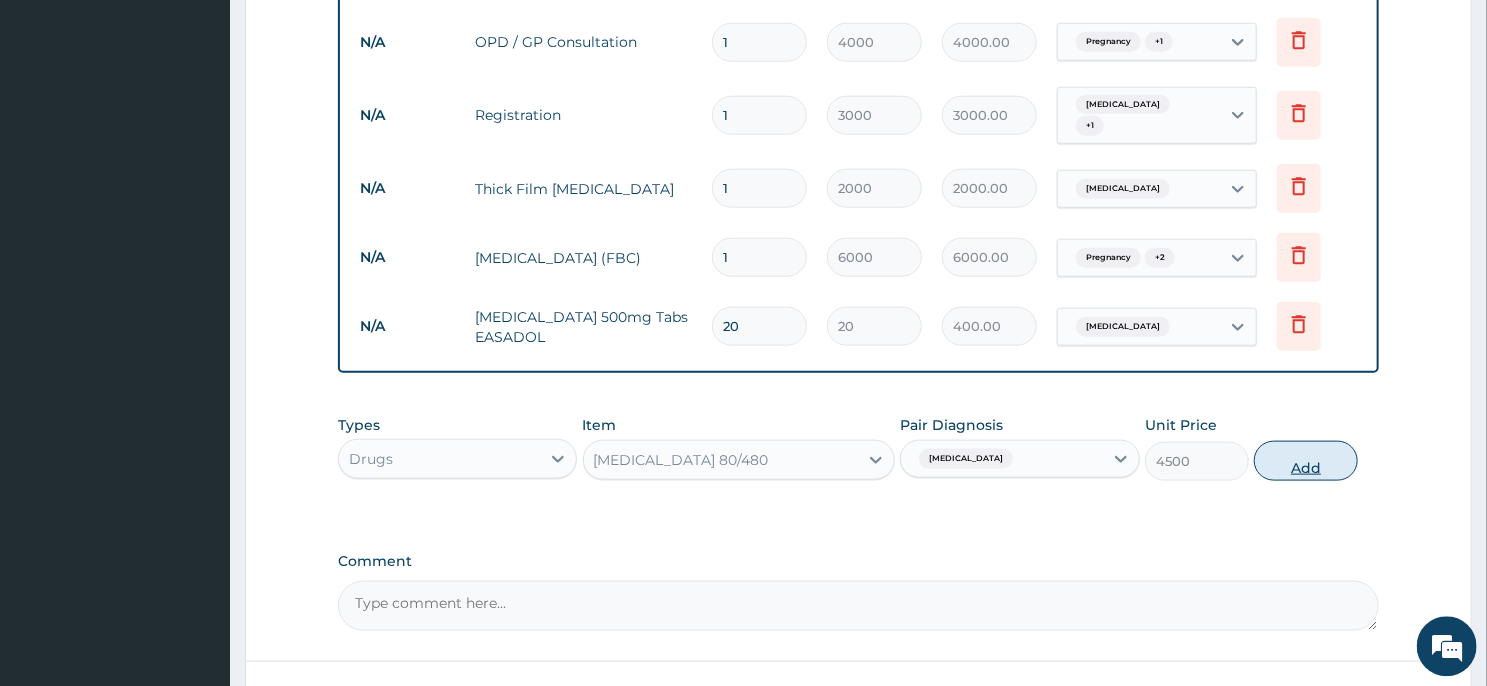 click on "Add" at bounding box center [1306, 460] 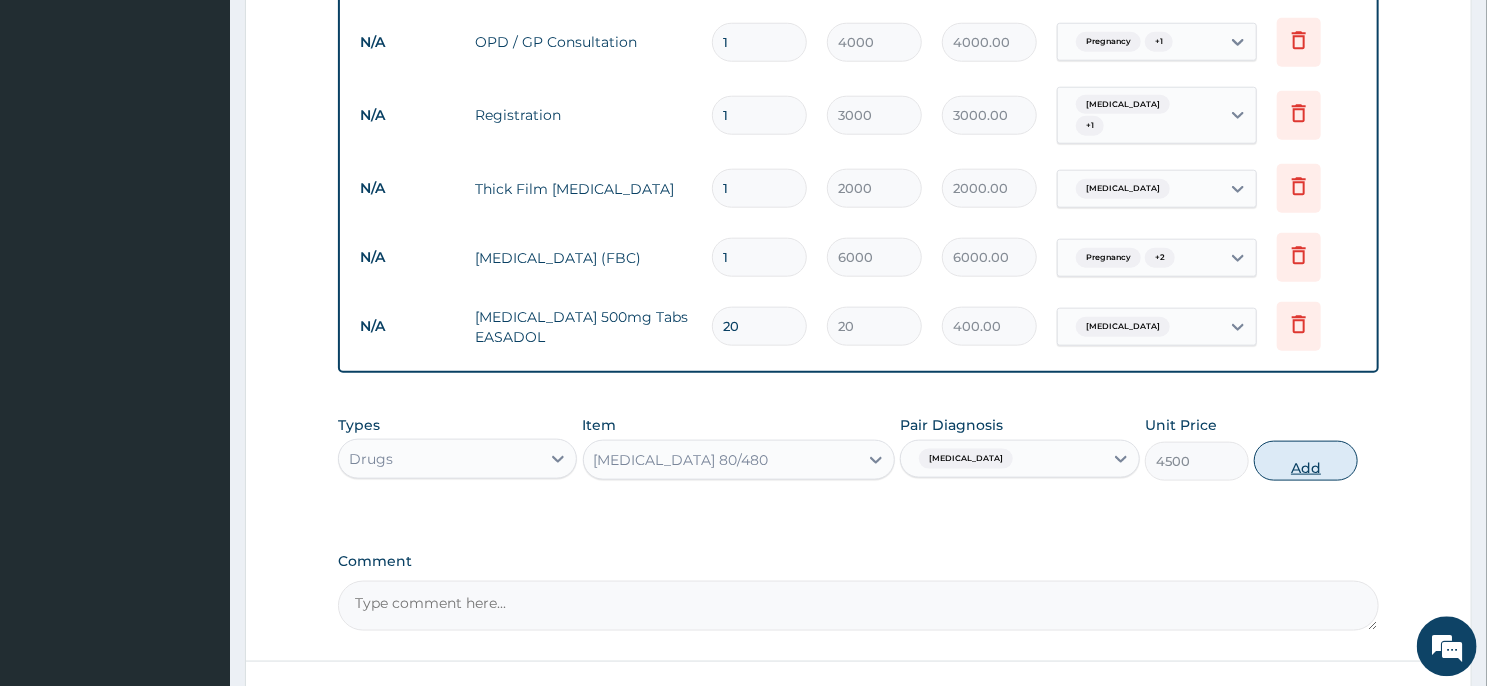 type on "0" 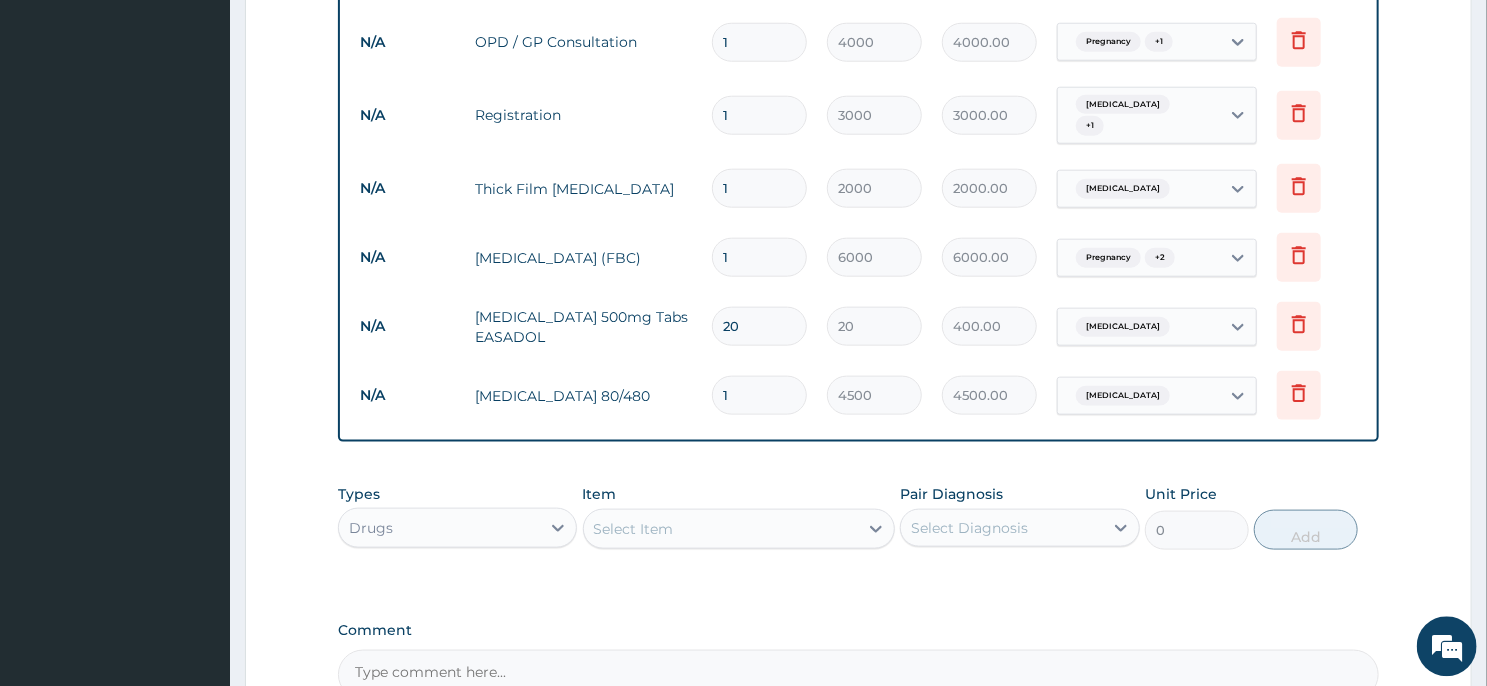scroll, scrollTop: 1211, scrollLeft: 0, axis: vertical 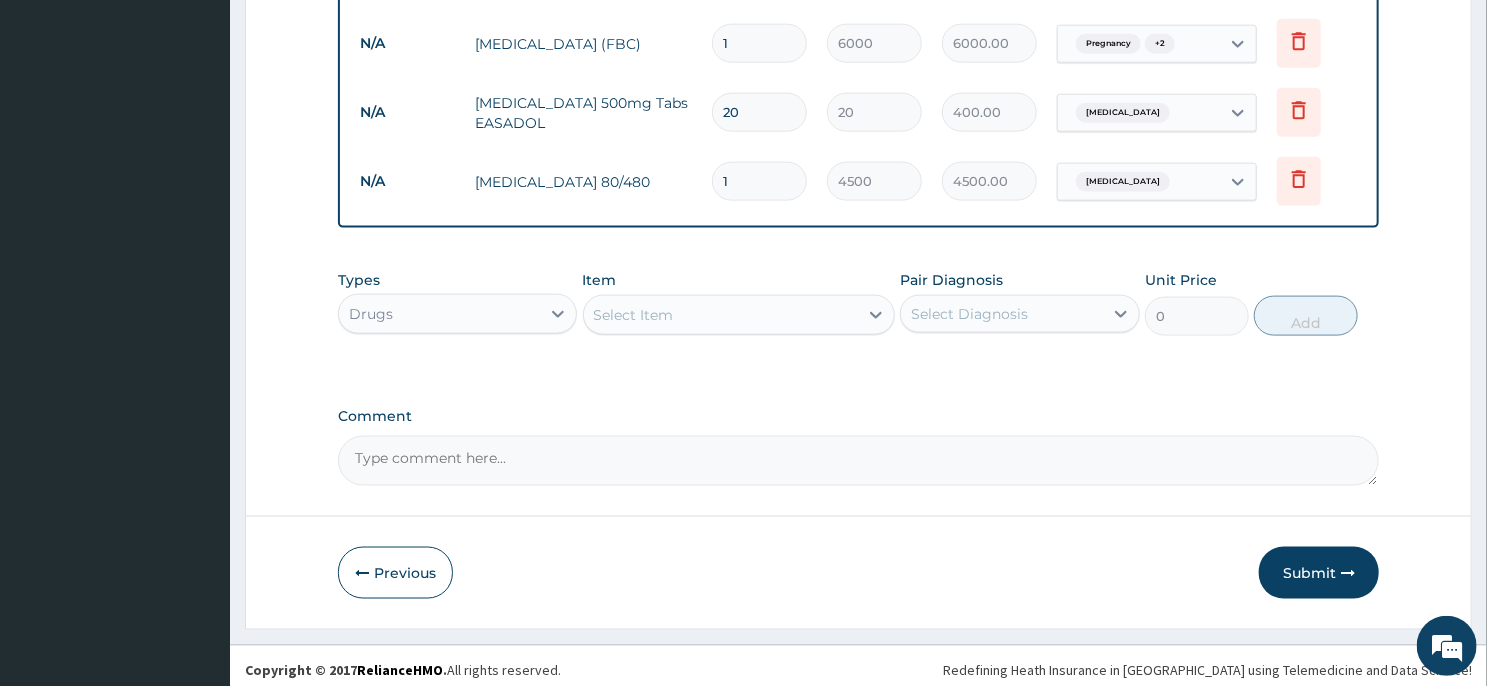 click on "Select Item" at bounding box center (721, 315) 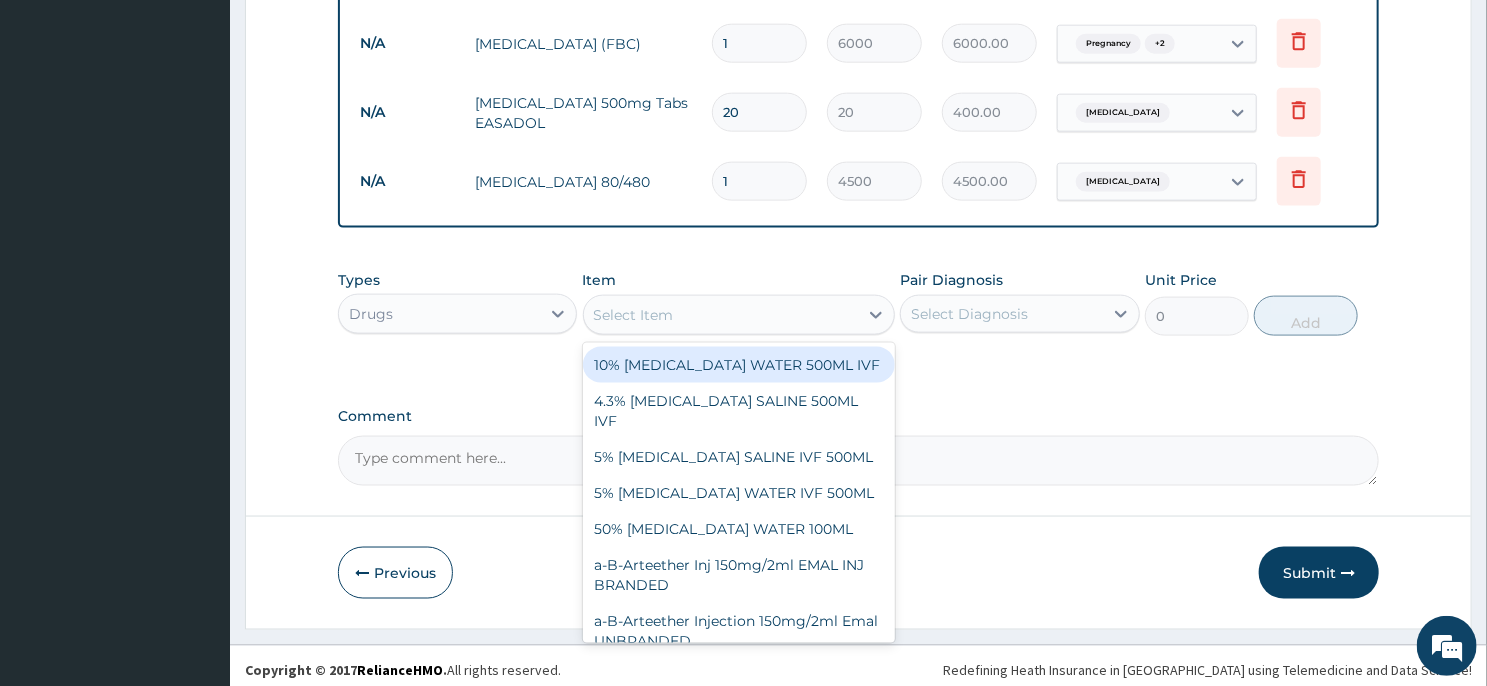 click on "Select Item" at bounding box center (721, 315) 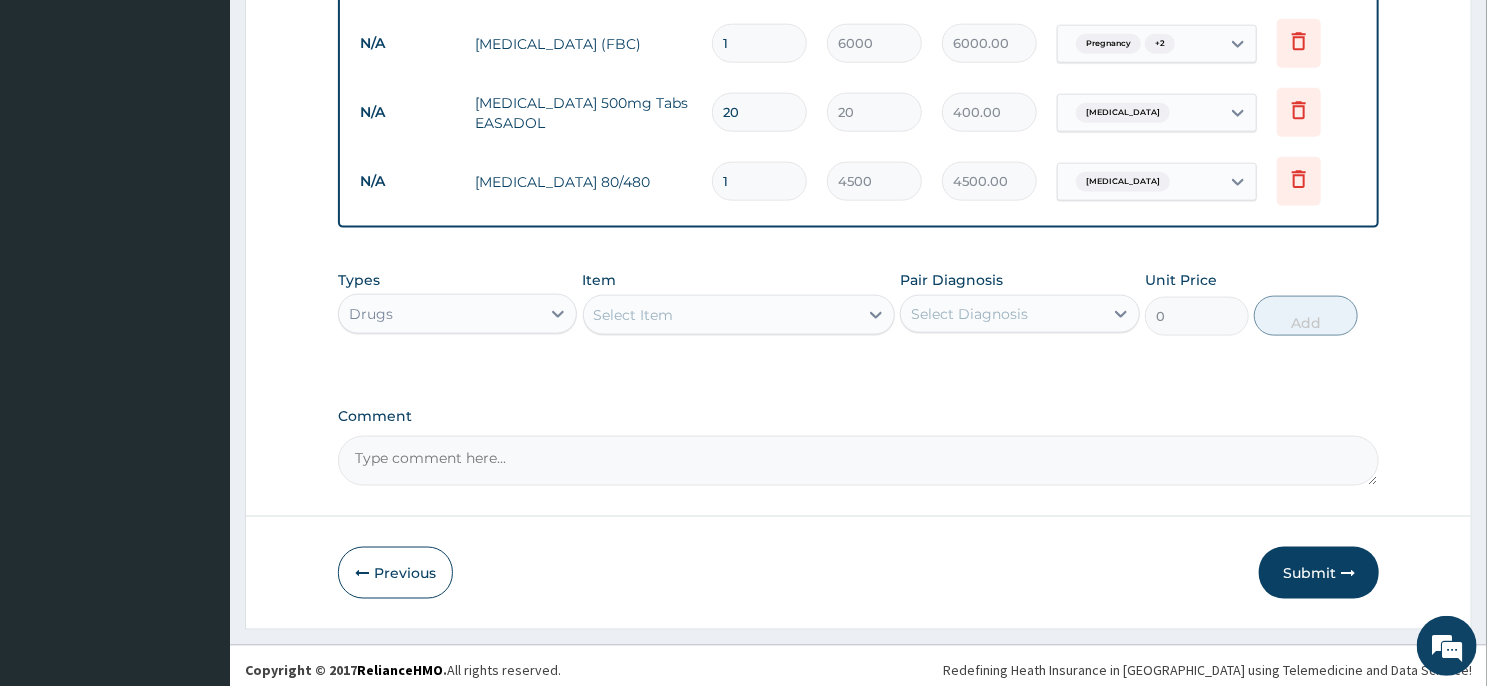 click on "Select Item" at bounding box center (721, 315) 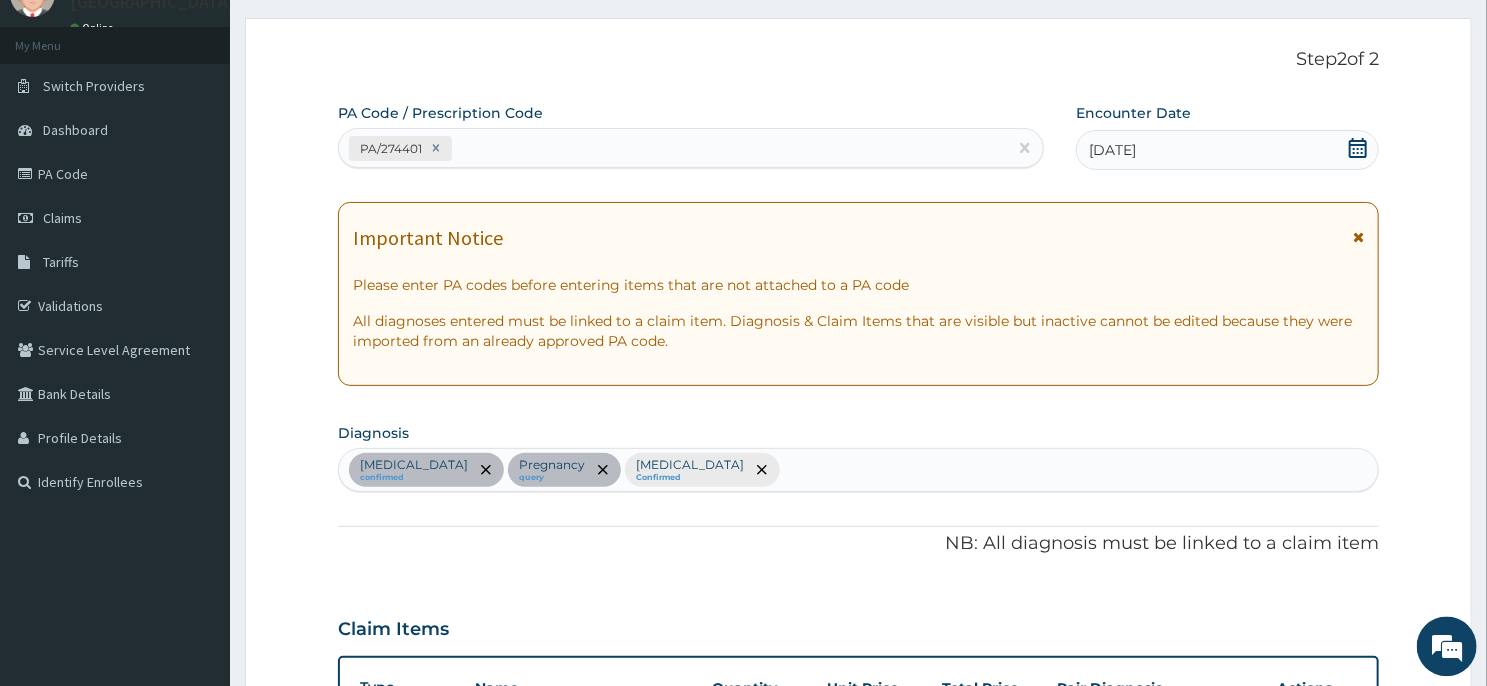 scroll, scrollTop: 85, scrollLeft: 0, axis: vertical 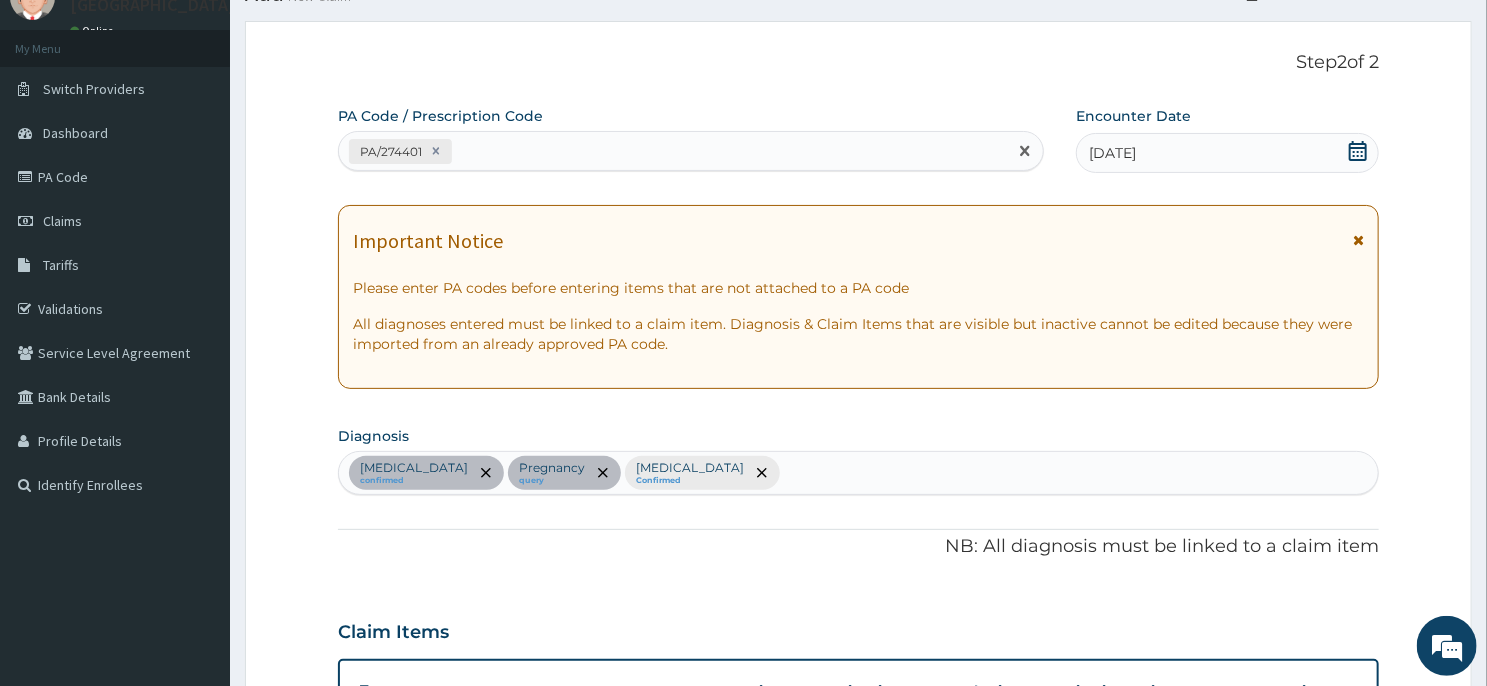 click on "PA/274401" at bounding box center [673, 151] 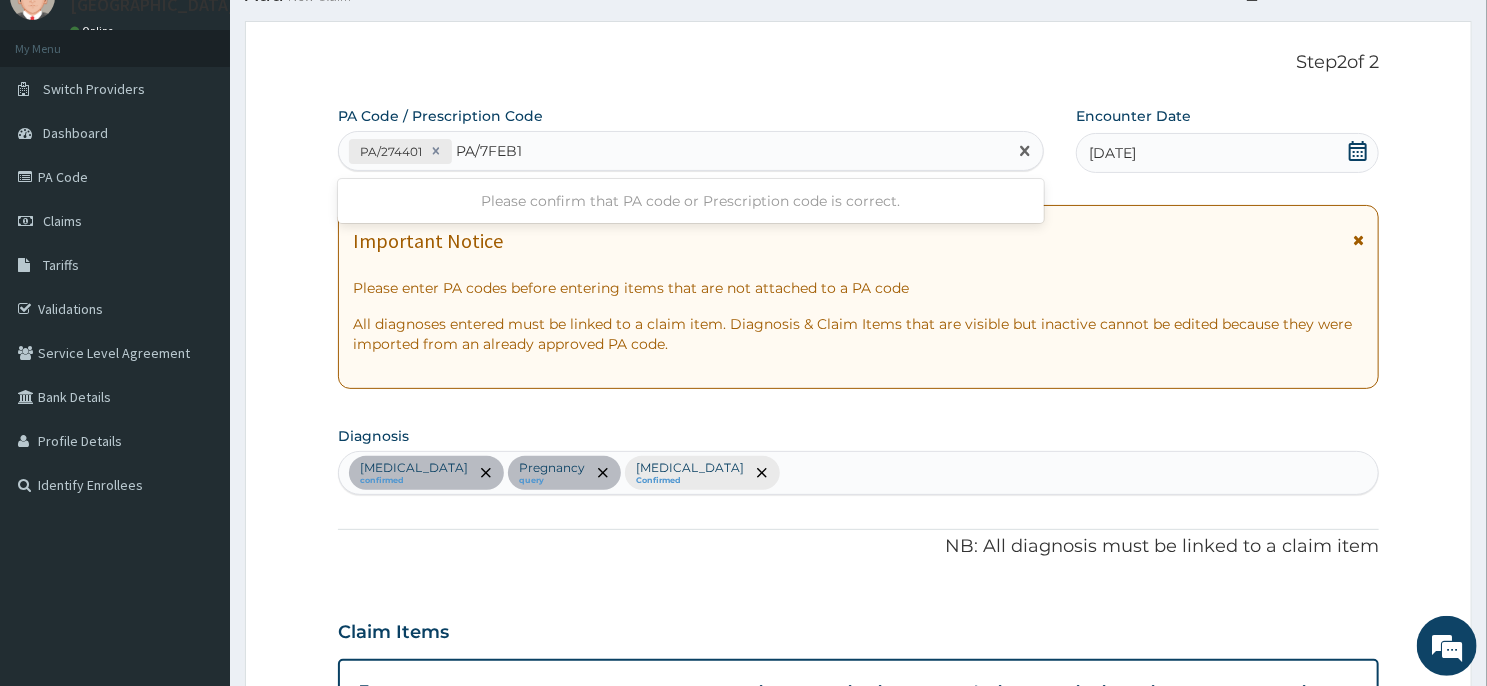 type on "PA/7FEB1D" 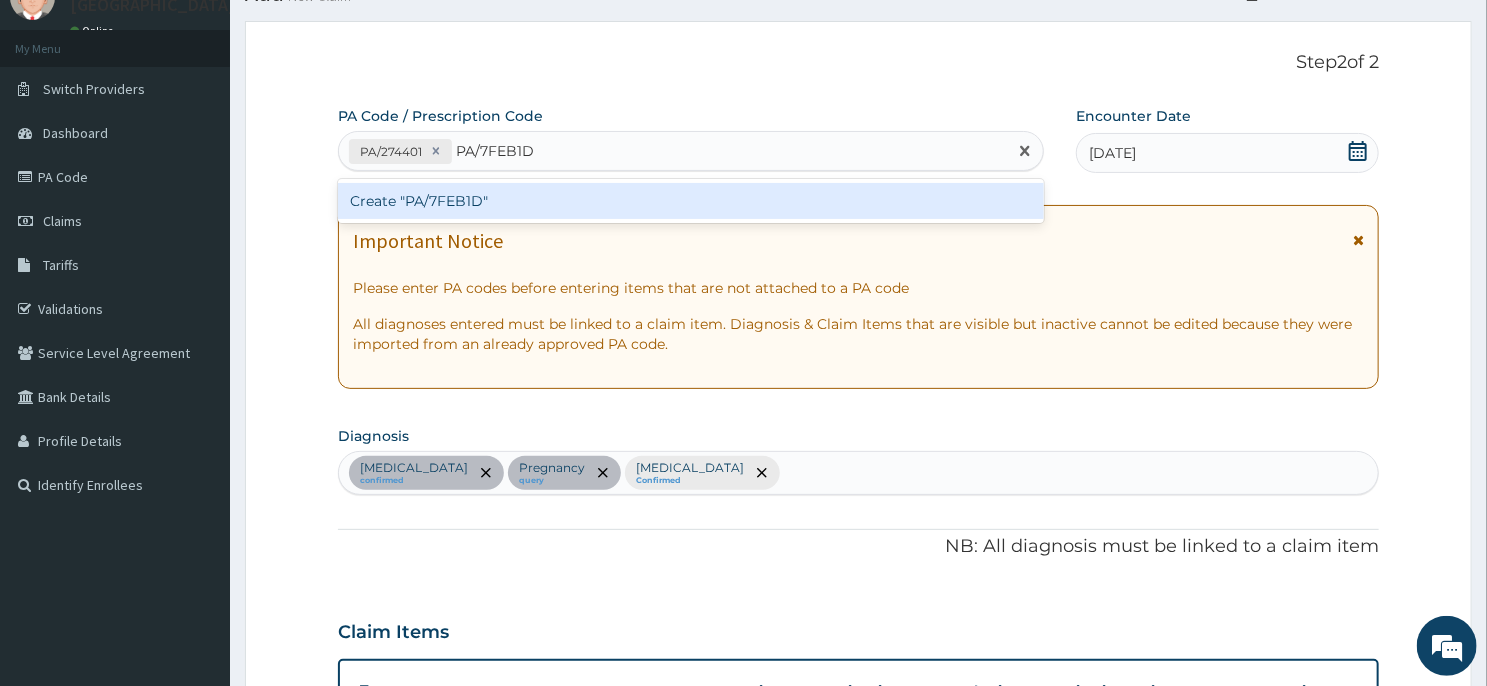 click on "Create "PA/7FEB1D"" at bounding box center (691, 201) 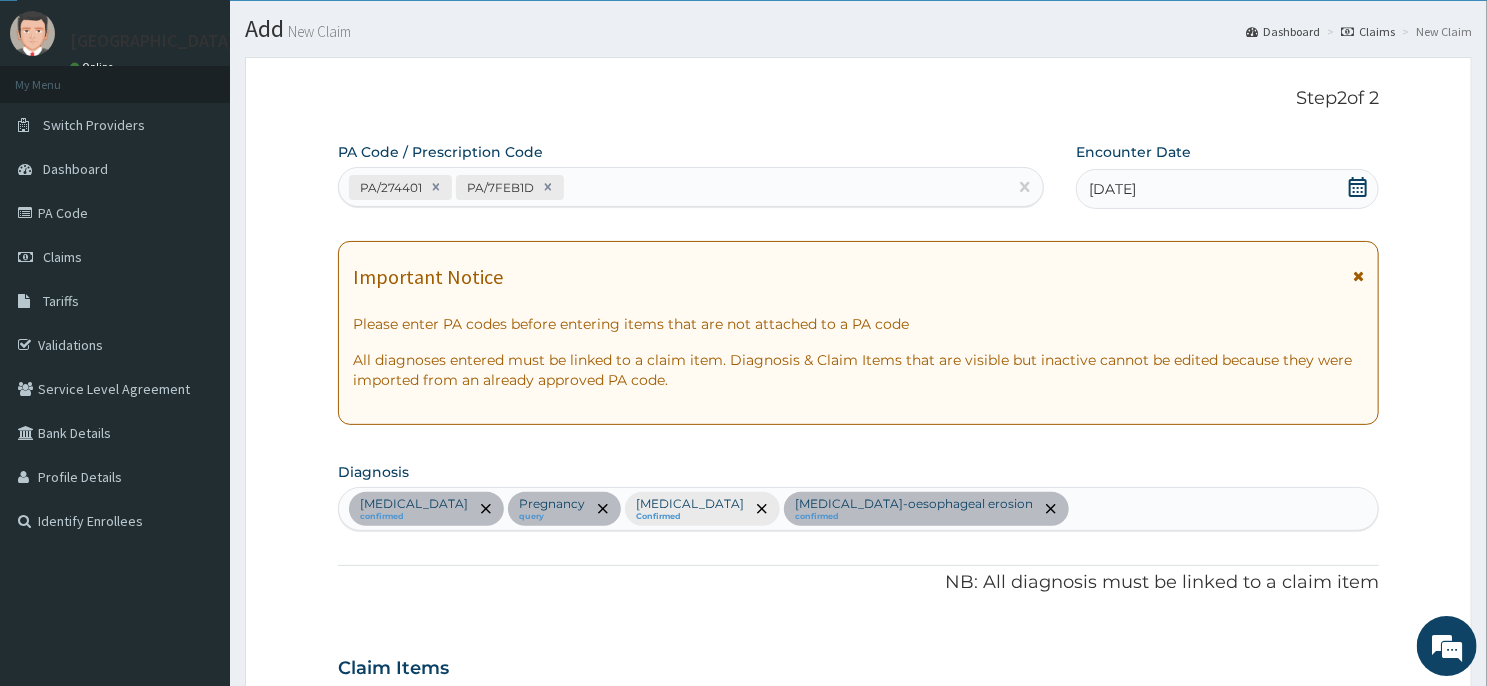 scroll, scrollTop: 36, scrollLeft: 0, axis: vertical 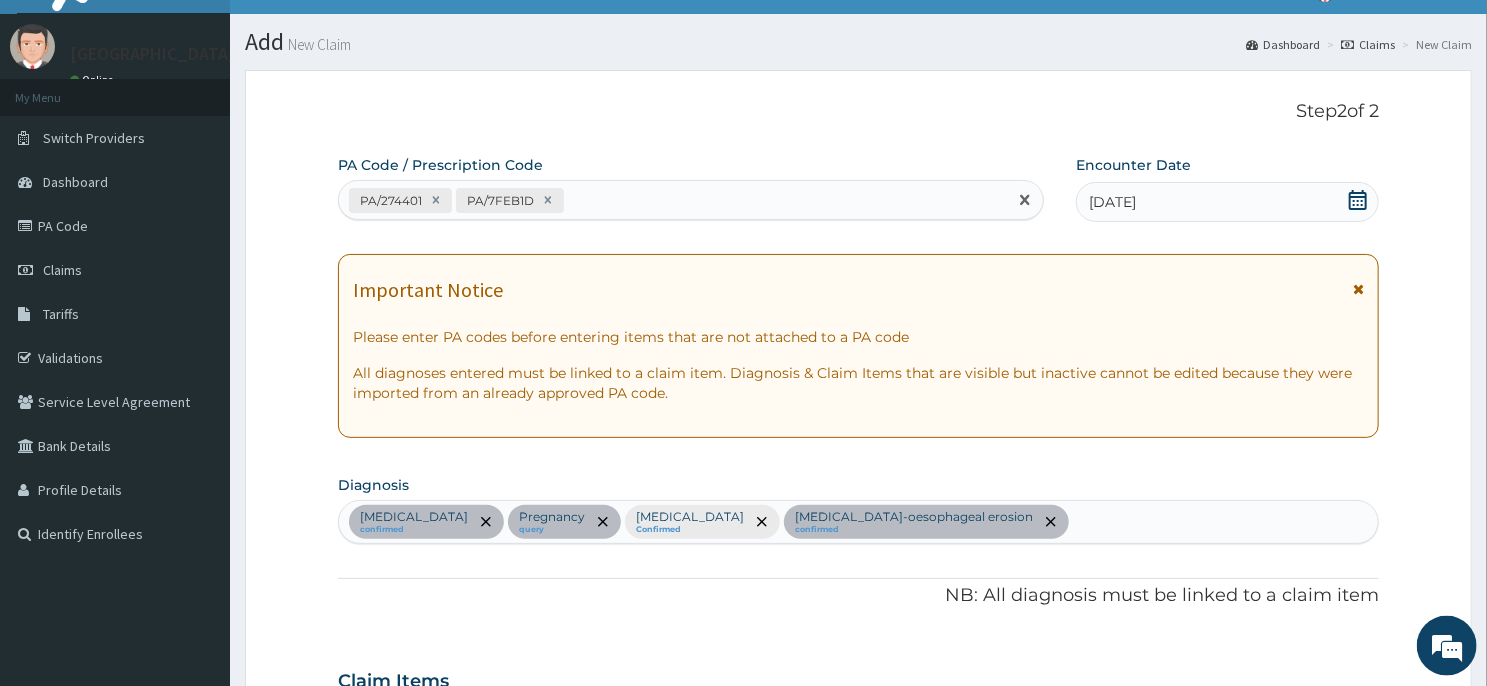 click on "PA/274401 PA/7FEB1D" at bounding box center [673, 200] 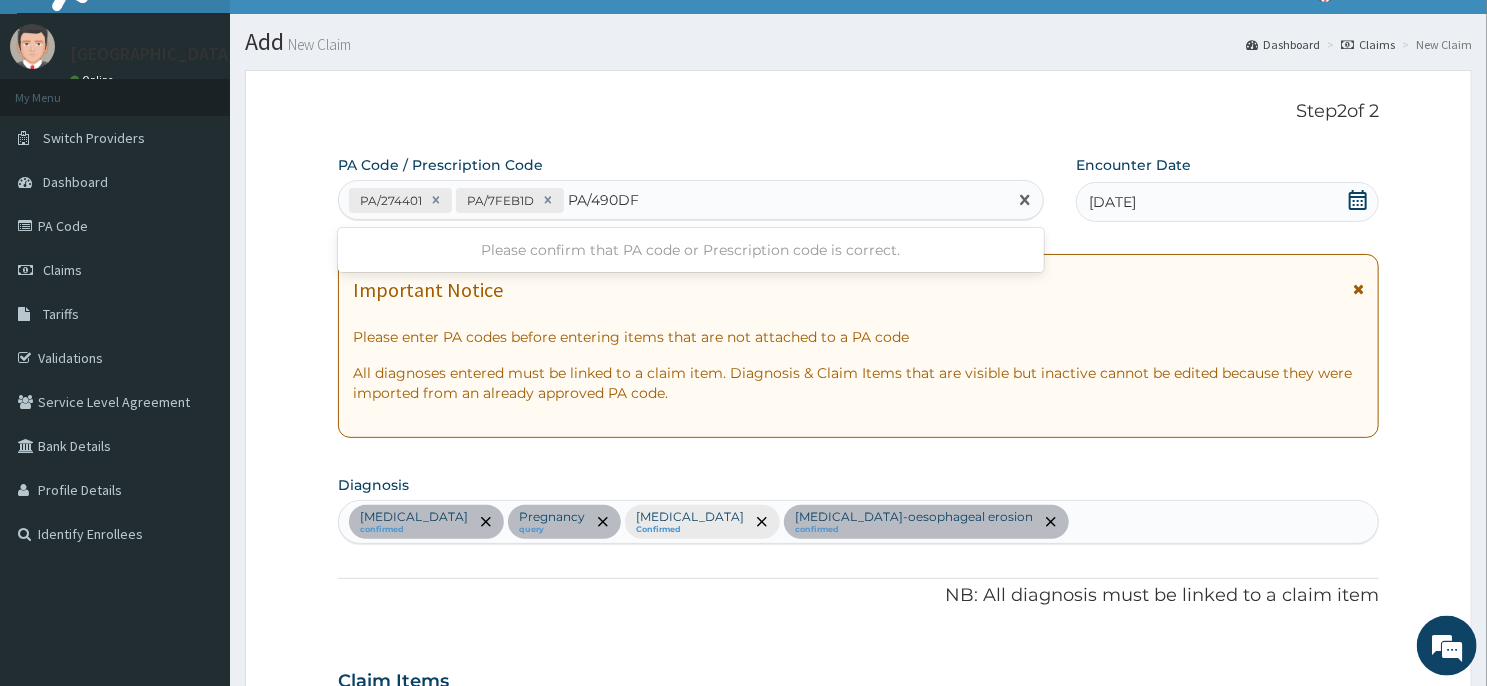 type on "PA/490DF4" 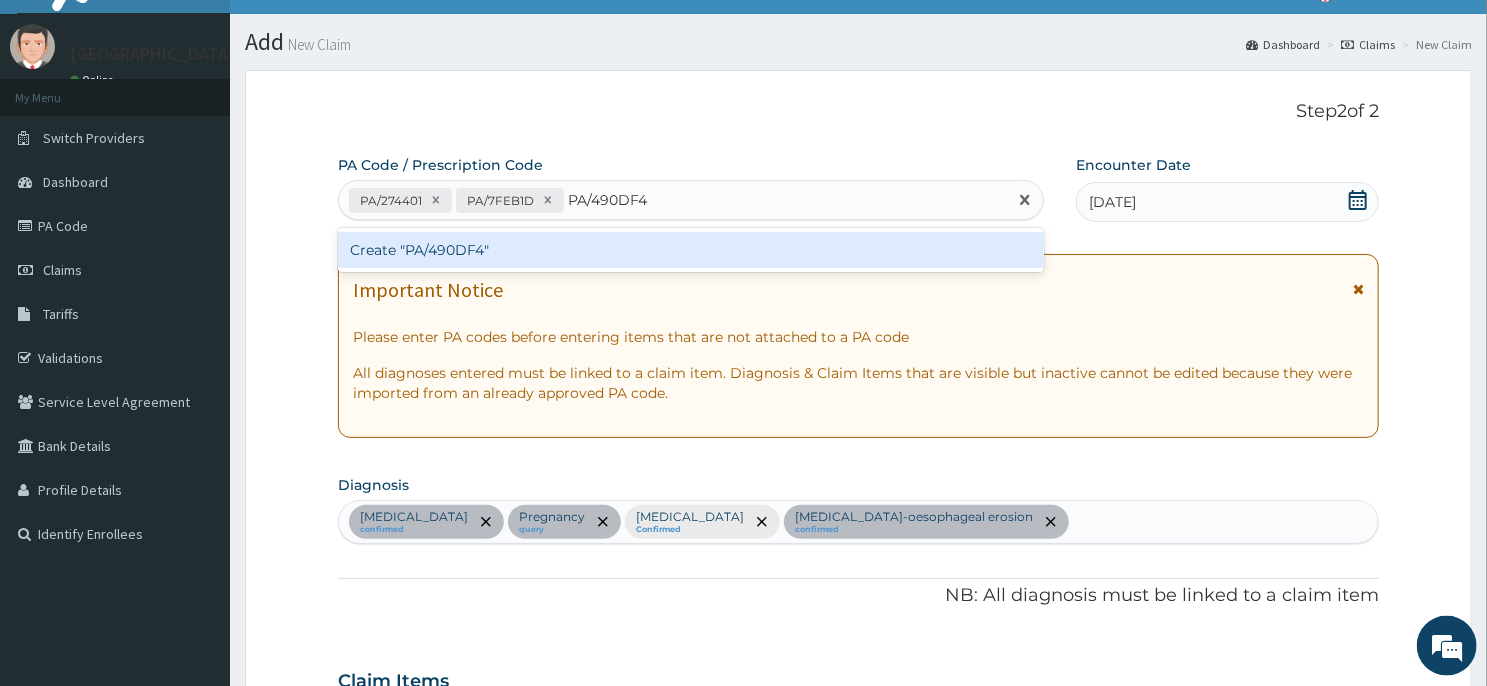 click on "Create "PA/490DF4"" at bounding box center (691, 250) 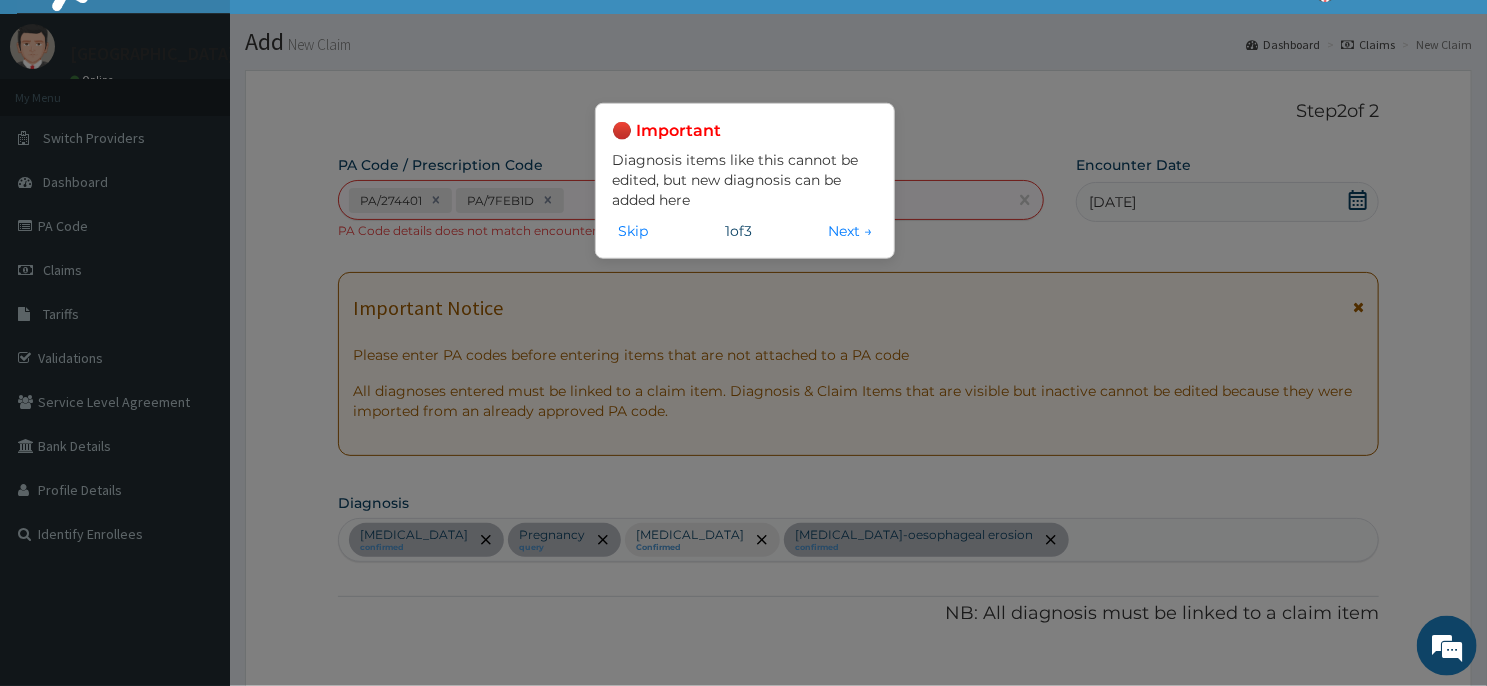 scroll, scrollTop: 1126, scrollLeft: 0, axis: vertical 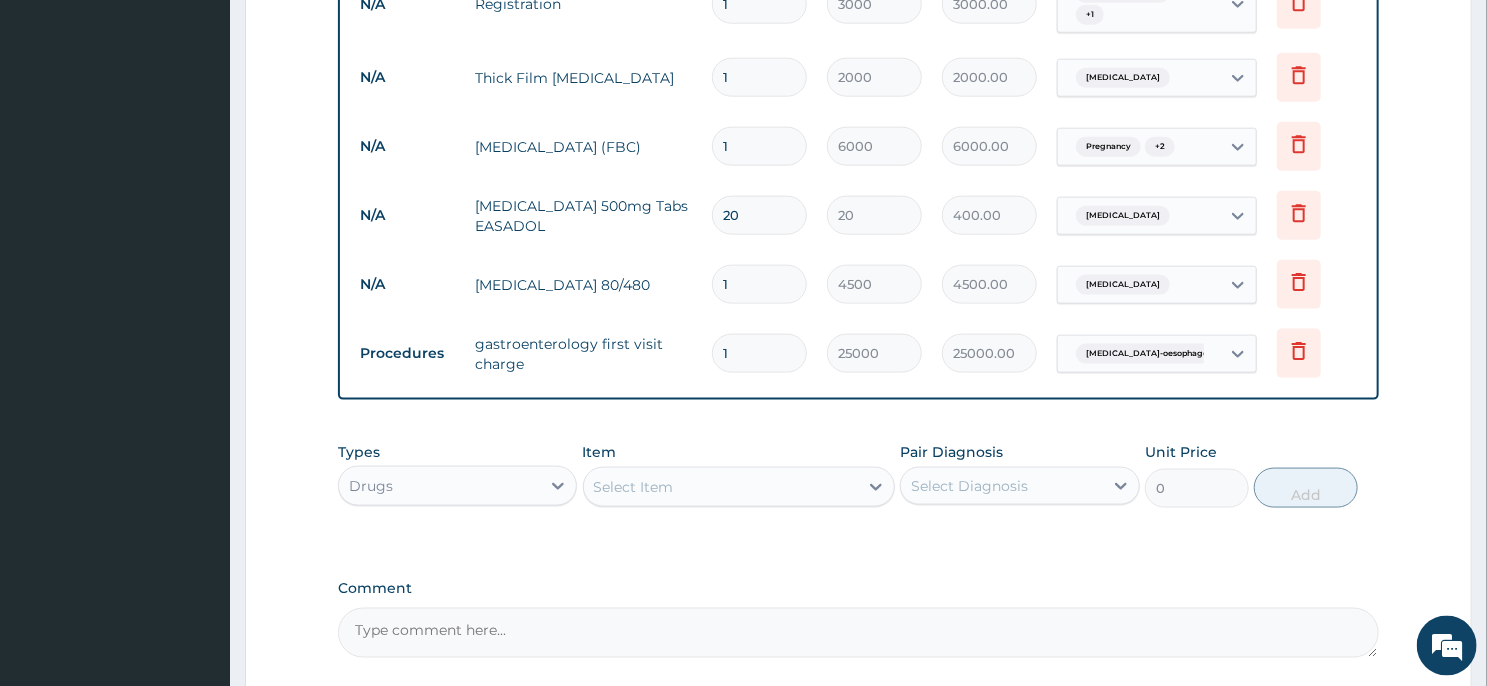 click on "Step  2  of 2 PA Code / Prescription Code PA/274401 PA/7FEB1D PA Code details does not match encounter date. Encounter Date 09-01-2025 Important Notice Please enter PA codes before entering items that are not attached to a PA code   All diagnoses entered must be linked to a claim item. Diagnosis & Claim Items that are visible but inactive cannot be edited because they were imported from an already approved PA code. Diagnosis Peptic ulcer confirmed Pregnancy query Malaria Confirmed Gastro-oesophageal erosion confirmed NB: All diagnosis must be linked to a claim item Claim Items Type Name Quantity Unit Price Total Price Pair Diagnosis Actions Laboratory h. pylori 1 3000 3000.00 Peptic ulcer Delete Imaging uss - abdominopelvic 1 7000 7000.00 Pregnancy Delete Laboratory pregnancy test 1 2000 2000.00 Pregnancy Delete N/A OPD / GP Consultation 1 4000 4000.00 Pregnancy  + 1 Delete N/A Registration 1 3000 3000.00 Peptic ulcer  + 1 Delete N/A Thick Film Malaria 1 2000 2000.00 1" at bounding box center (858, -109) 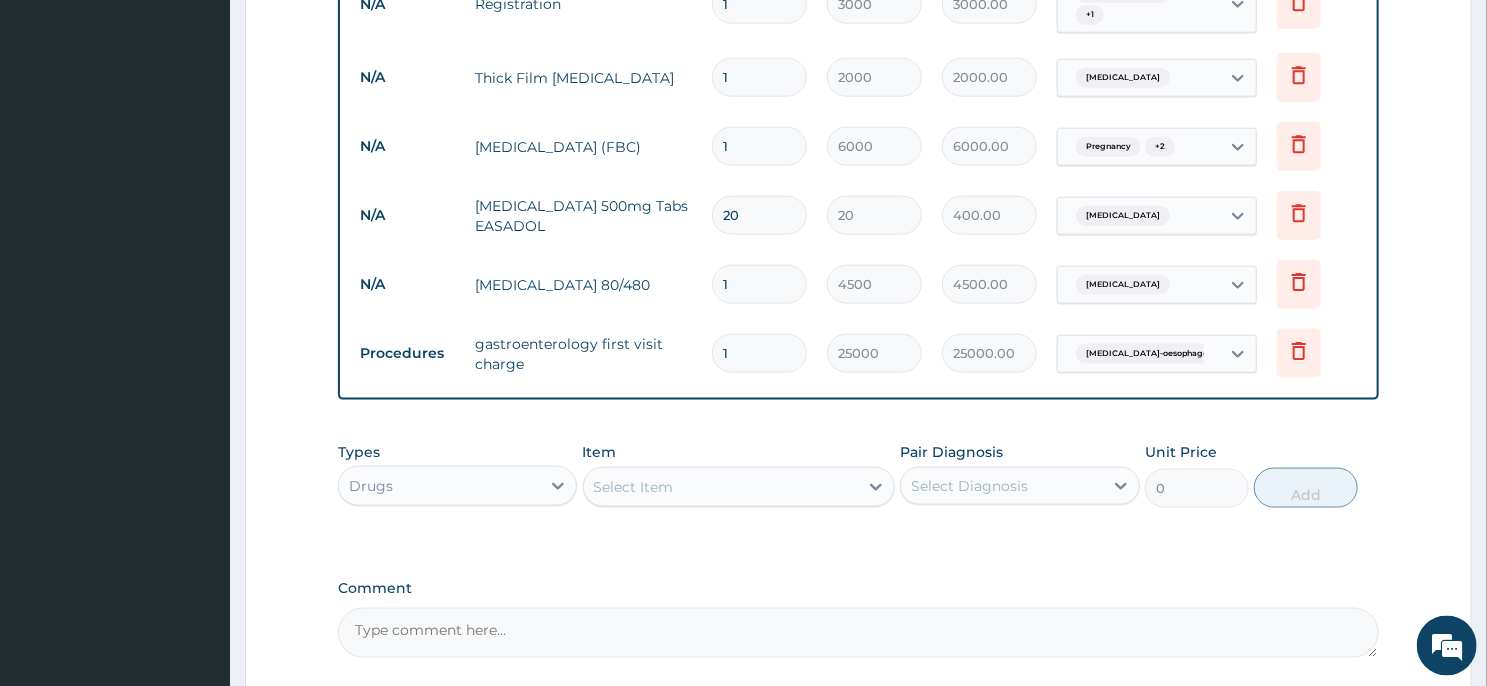 click on "Step  2  of 2 PA Code / Prescription Code PA/274401 PA/7FEB1D PA Code details does not match encounter date. Encounter Date 09-01-2025 Important Notice Please enter PA codes before entering items that are not attached to a PA code   All diagnoses entered must be linked to a claim item. Diagnosis & Claim Items that are visible but inactive cannot be edited because they were imported from an already approved PA code. Diagnosis Peptic ulcer confirmed Pregnancy query Malaria Confirmed Gastro-oesophageal erosion confirmed NB: All diagnosis must be linked to a claim item Claim Items Type Name Quantity Unit Price Total Price Pair Diagnosis Actions Laboratory h. pylori 1 3000 3000.00 Peptic ulcer Delete Imaging uss - abdominopelvic 1 7000 7000.00 Pregnancy Delete Laboratory pregnancy test 1 2000 2000.00 Pregnancy Delete N/A OPD / GP Consultation 1 4000 4000.00 Pregnancy  + 1 Delete N/A Registration 1 3000 3000.00 Peptic ulcer  + 1 Delete N/A Thick Film Malaria 1 2000 2000.00 1" at bounding box center [858, -109] 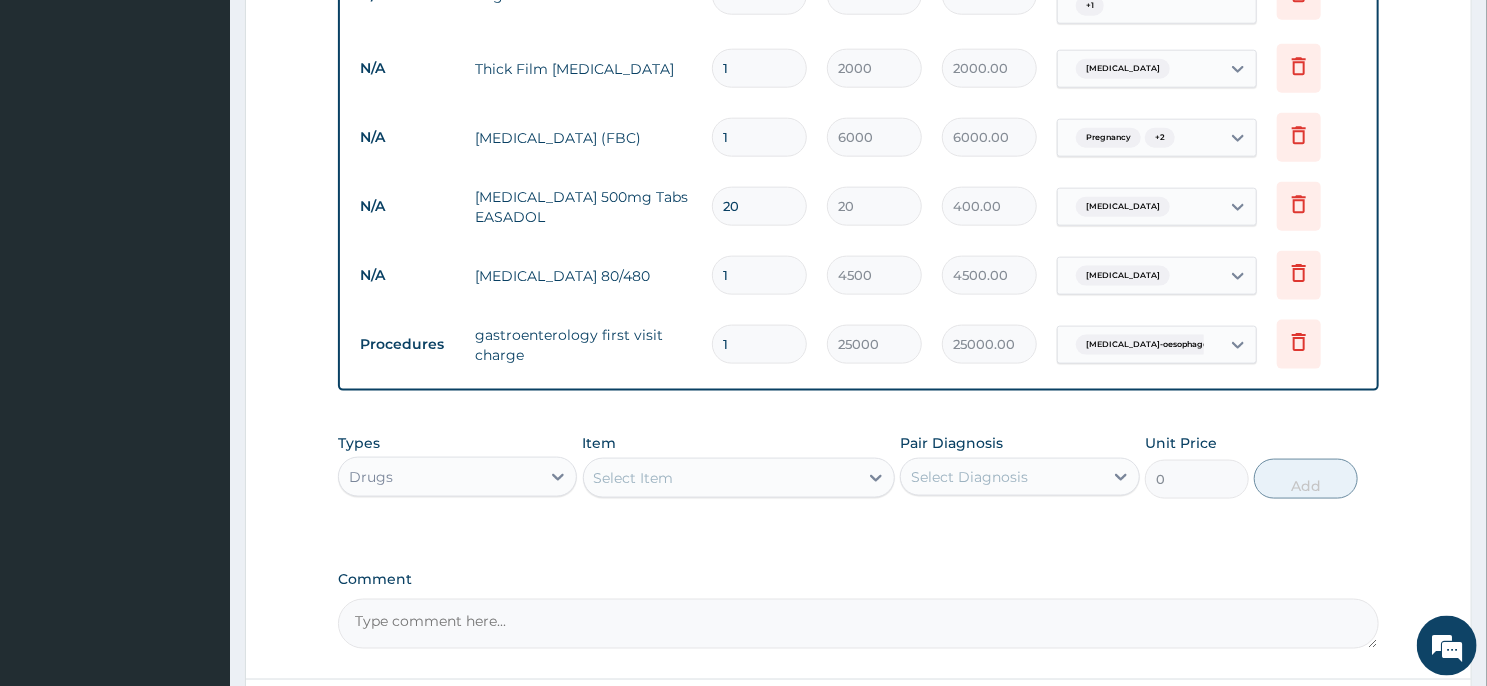 scroll, scrollTop: 1261, scrollLeft: 0, axis: vertical 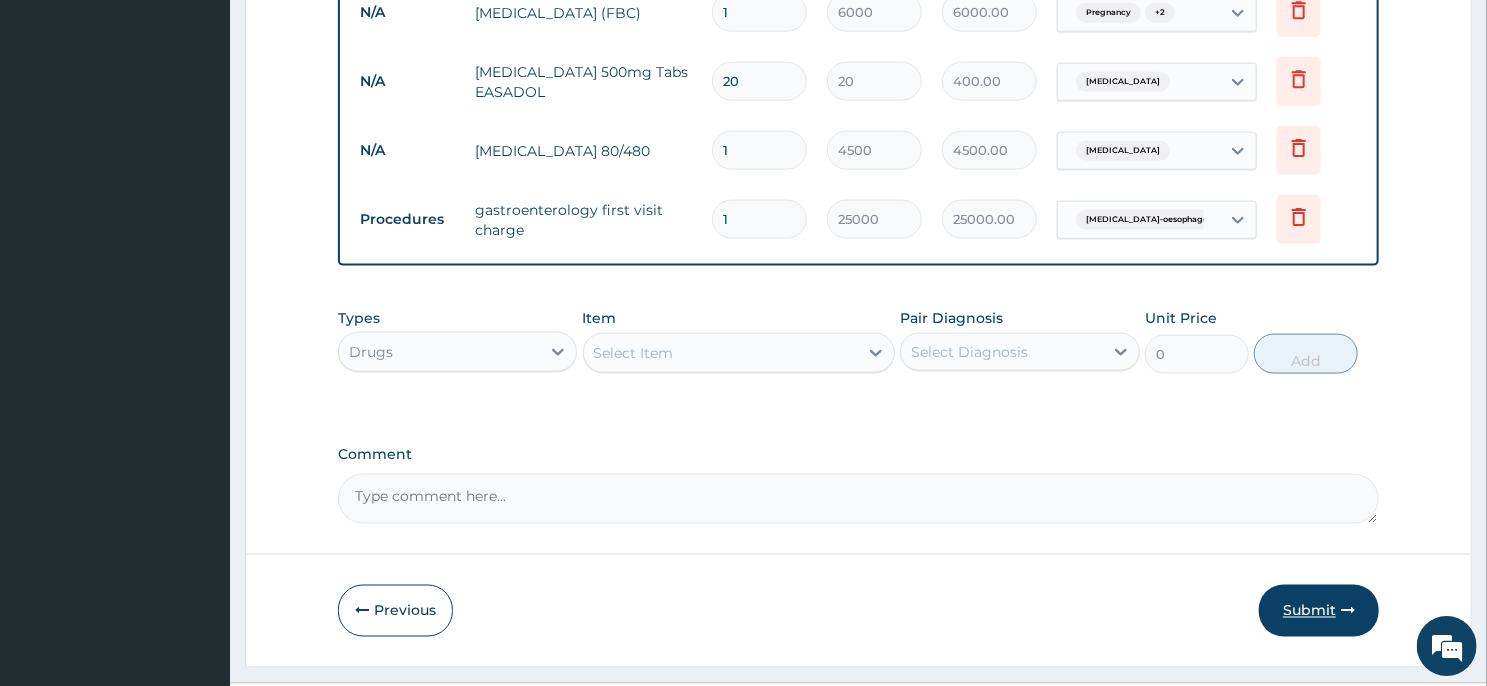 click on "Submit" at bounding box center [1319, 610] 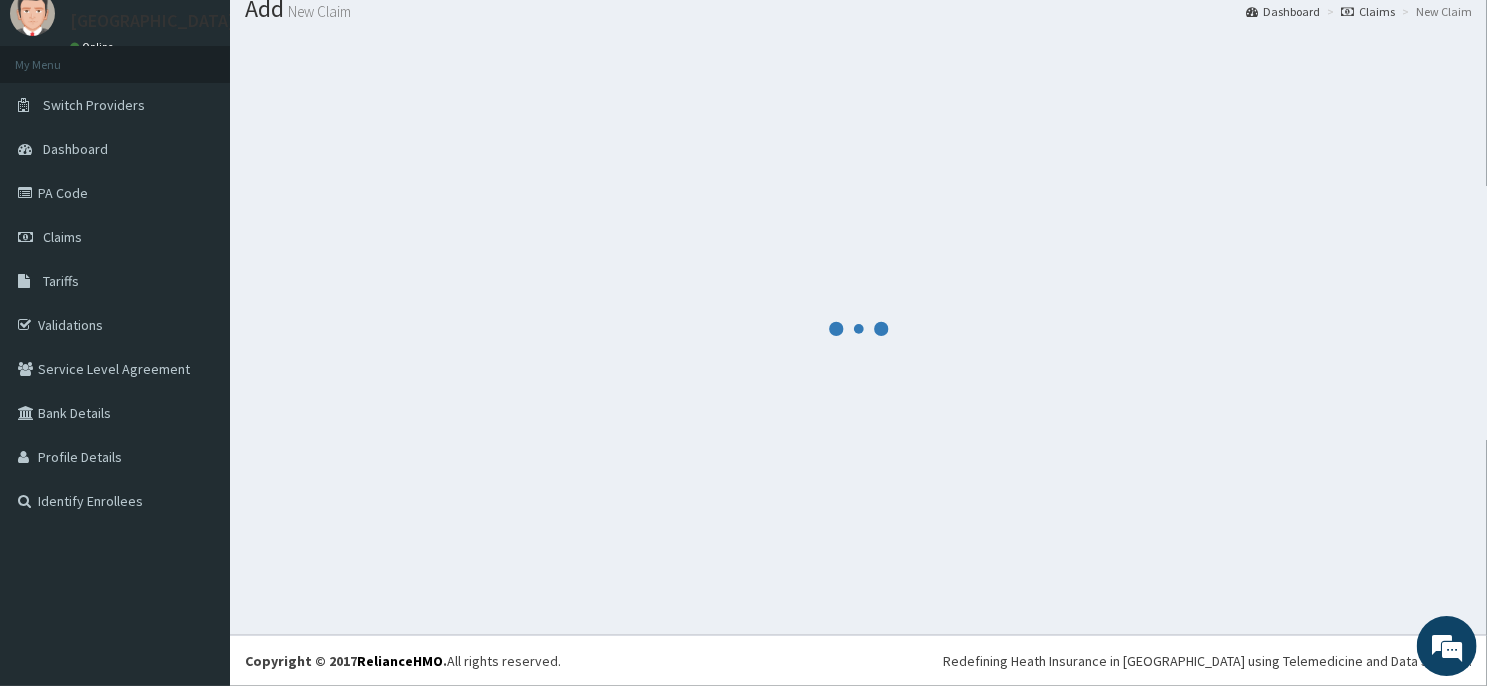 scroll, scrollTop: 69, scrollLeft: 0, axis: vertical 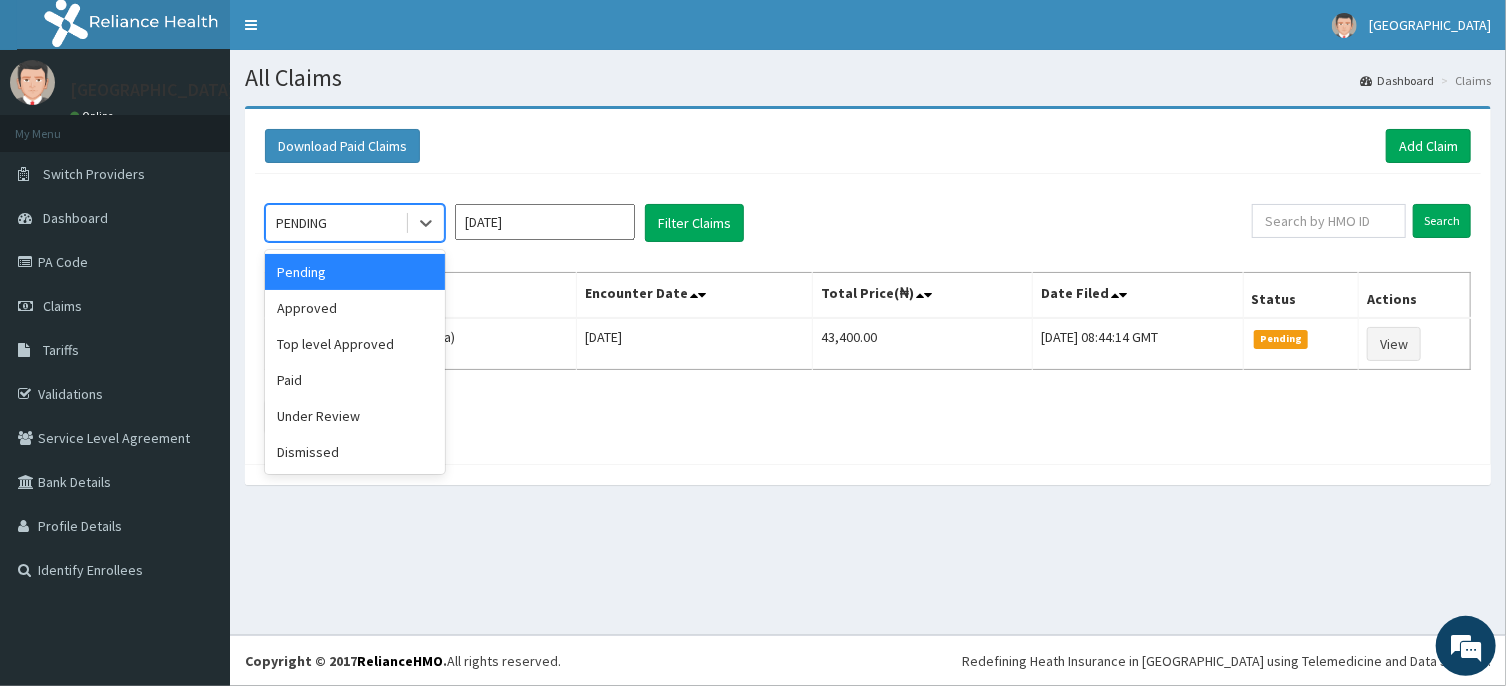 click on "[DATE]" at bounding box center (545, 222) 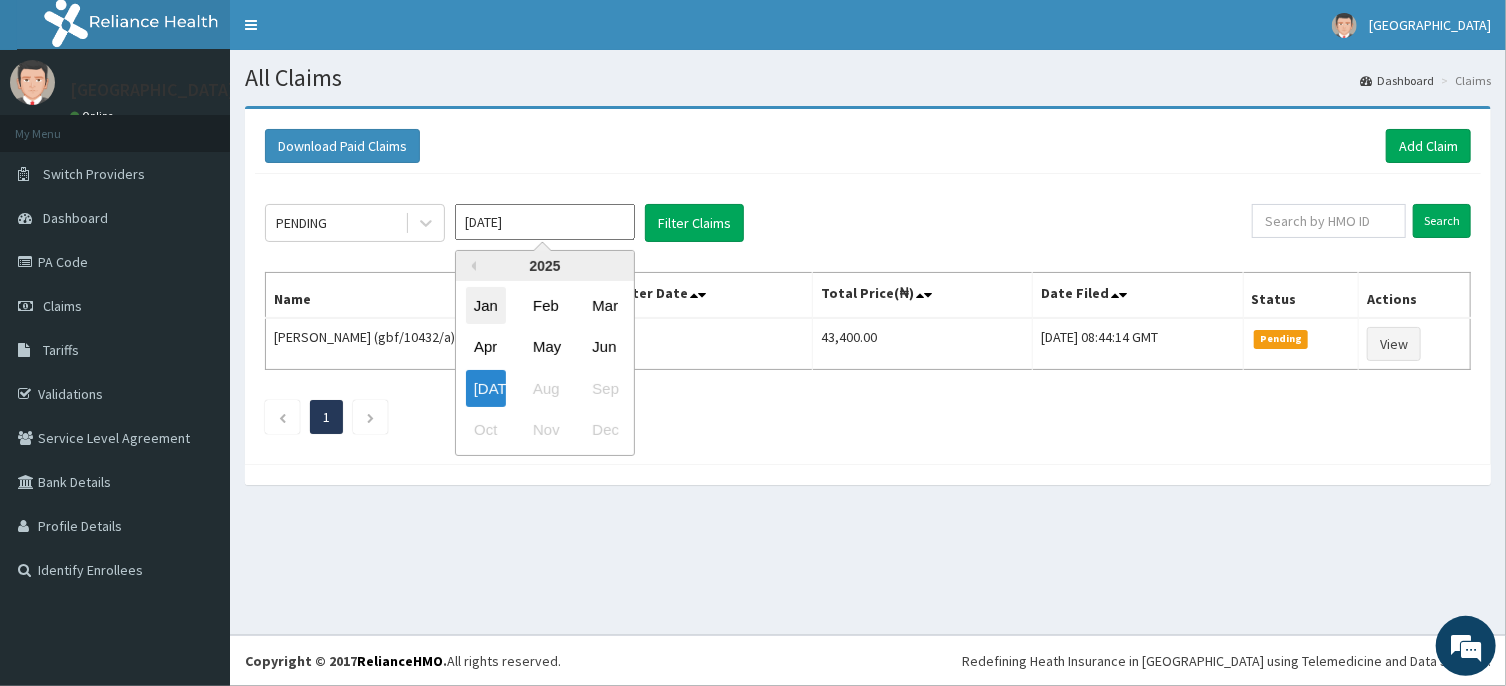 click on "Jan" at bounding box center [486, 305] 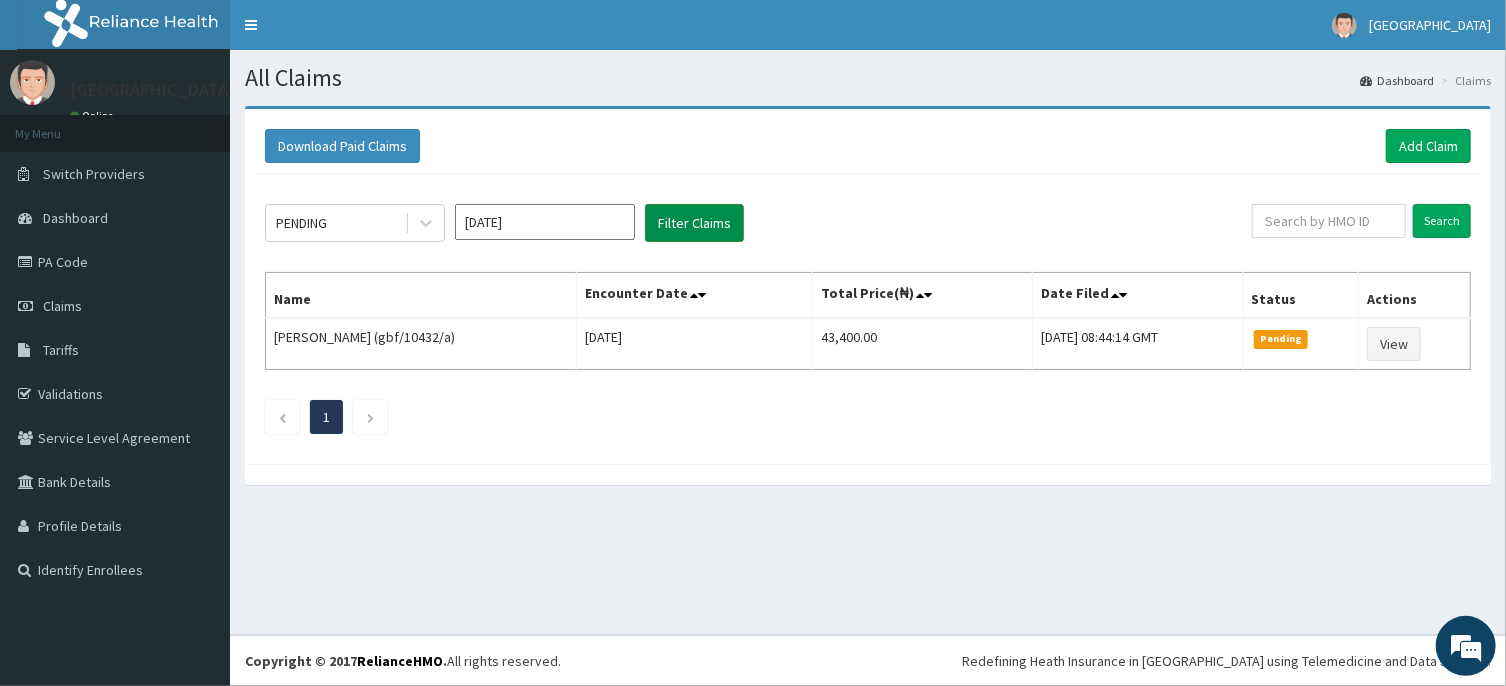click on "Filter Claims" at bounding box center (694, 223) 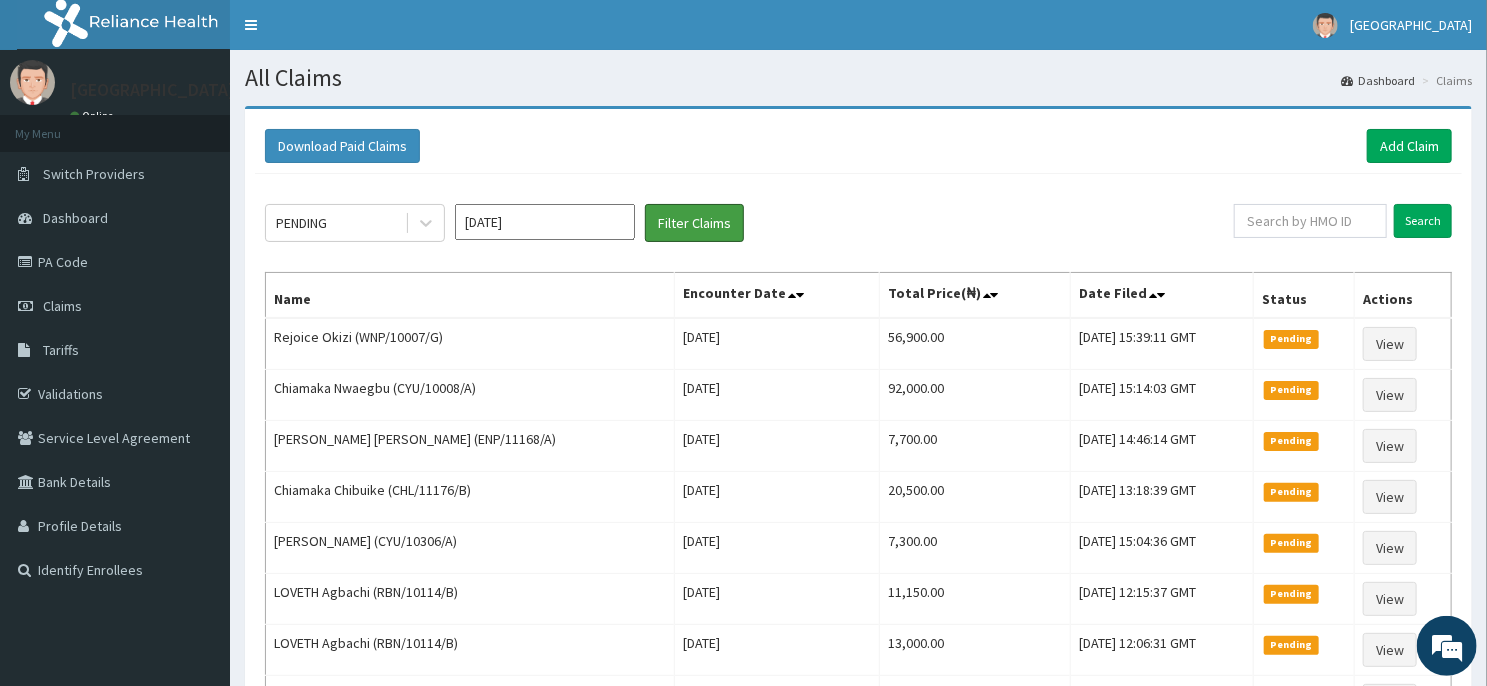 scroll, scrollTop: 0, scrollLeft: 0, axis: both 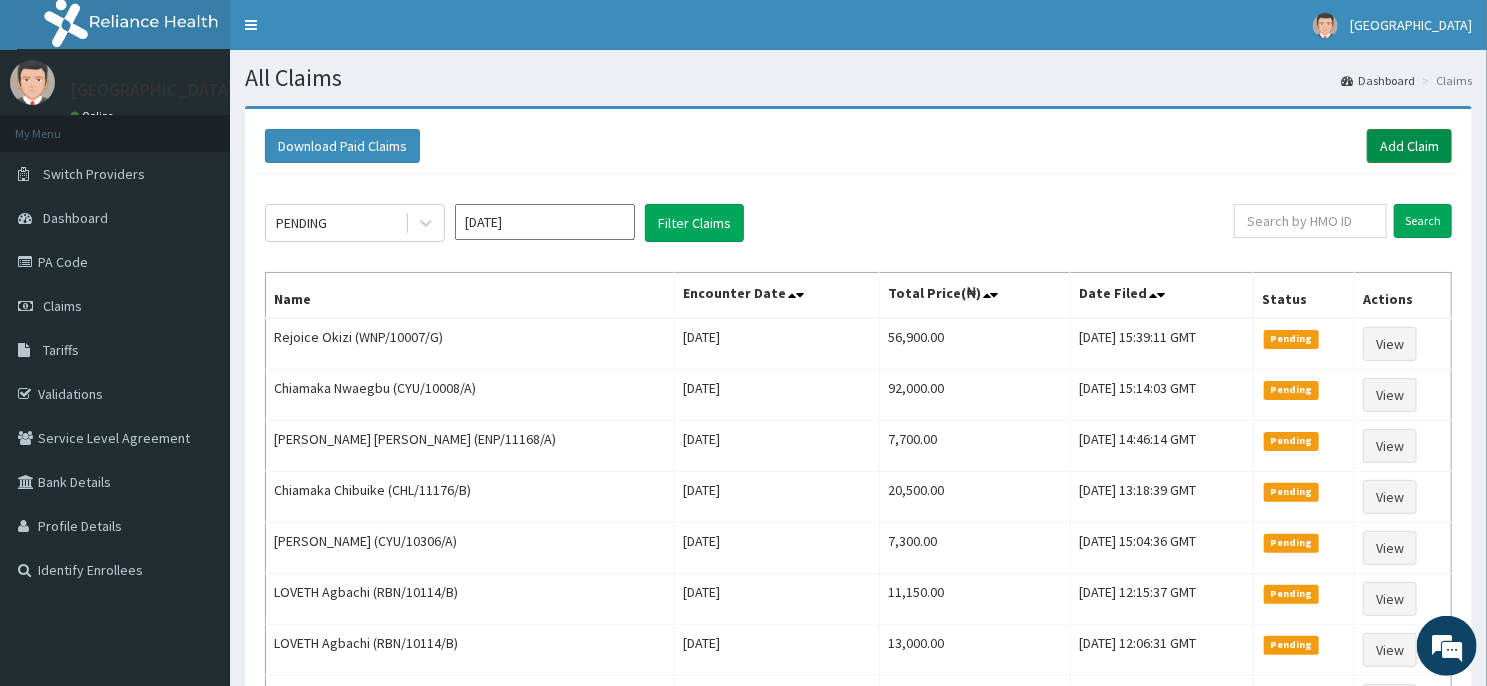 click on "Add Claim" at bounding box center [1409, 146] 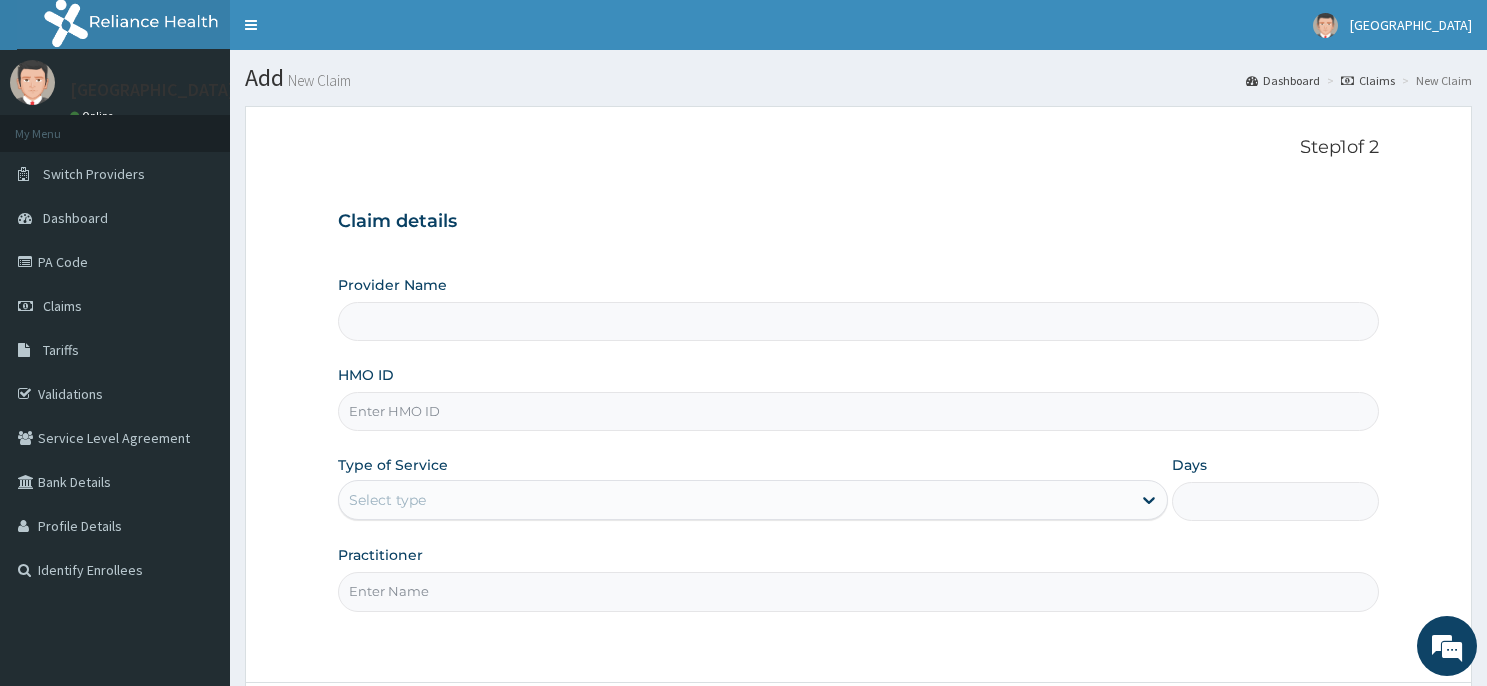 scroll, scrollTop: 0, scrollLeft: 0, axis: both 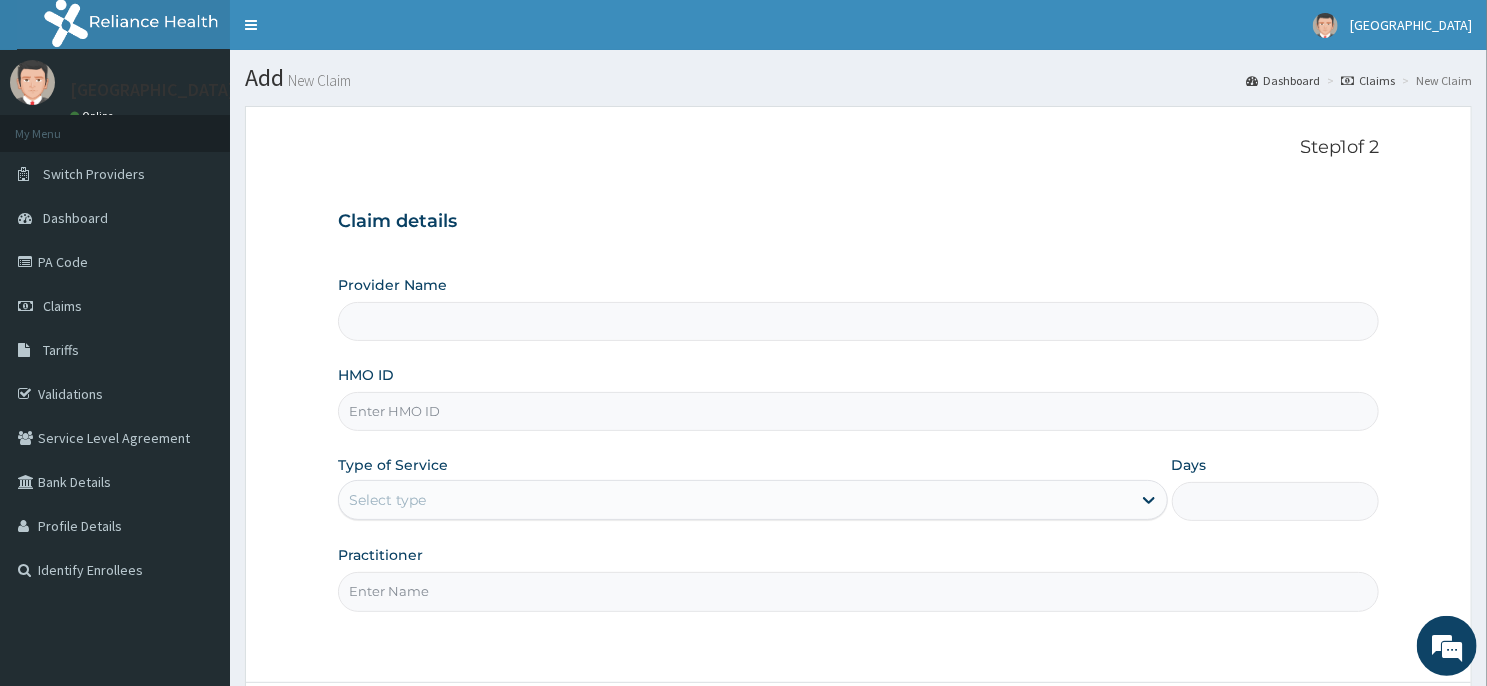click on "HMO ID" at bounding box center (858, 411) 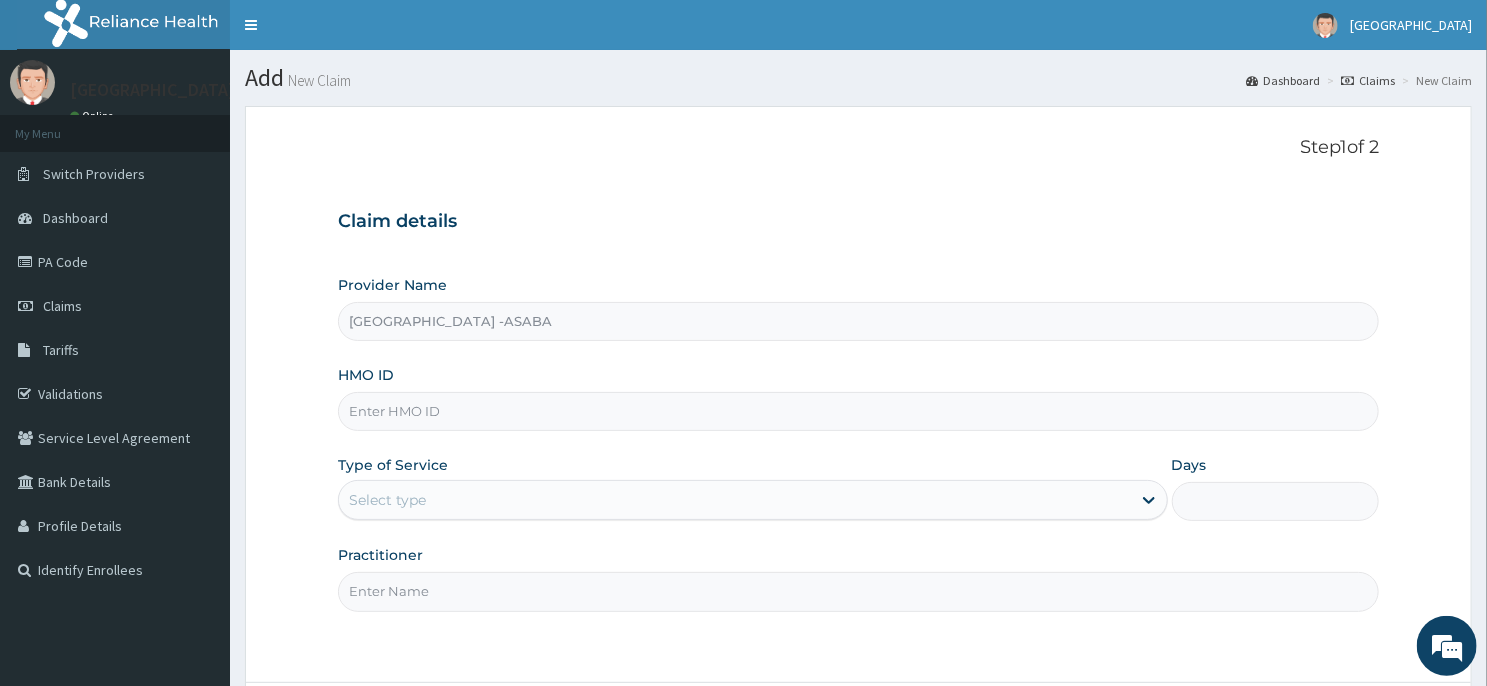 click on "HMO ID" at bounding box center [858, 411] 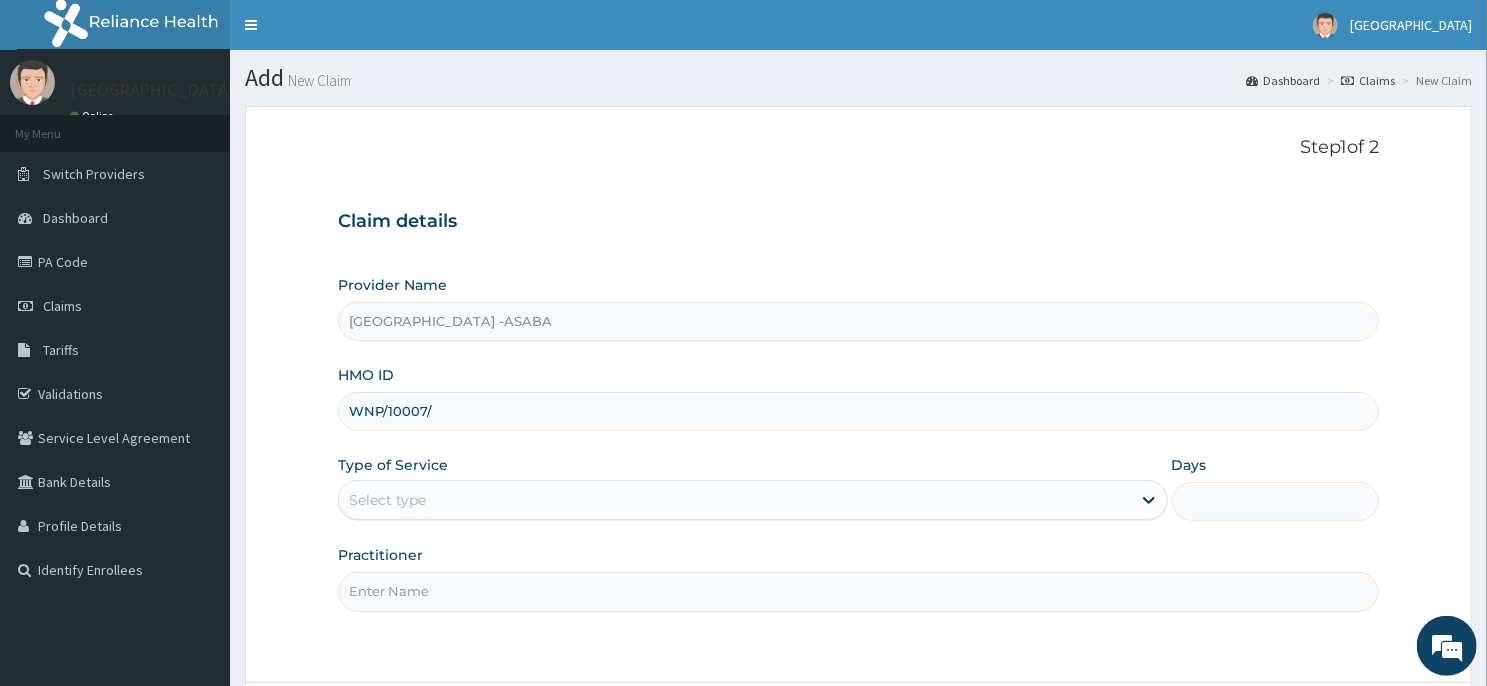 scroll, scrollTop: 0, scrollLeft: 0, axis: both 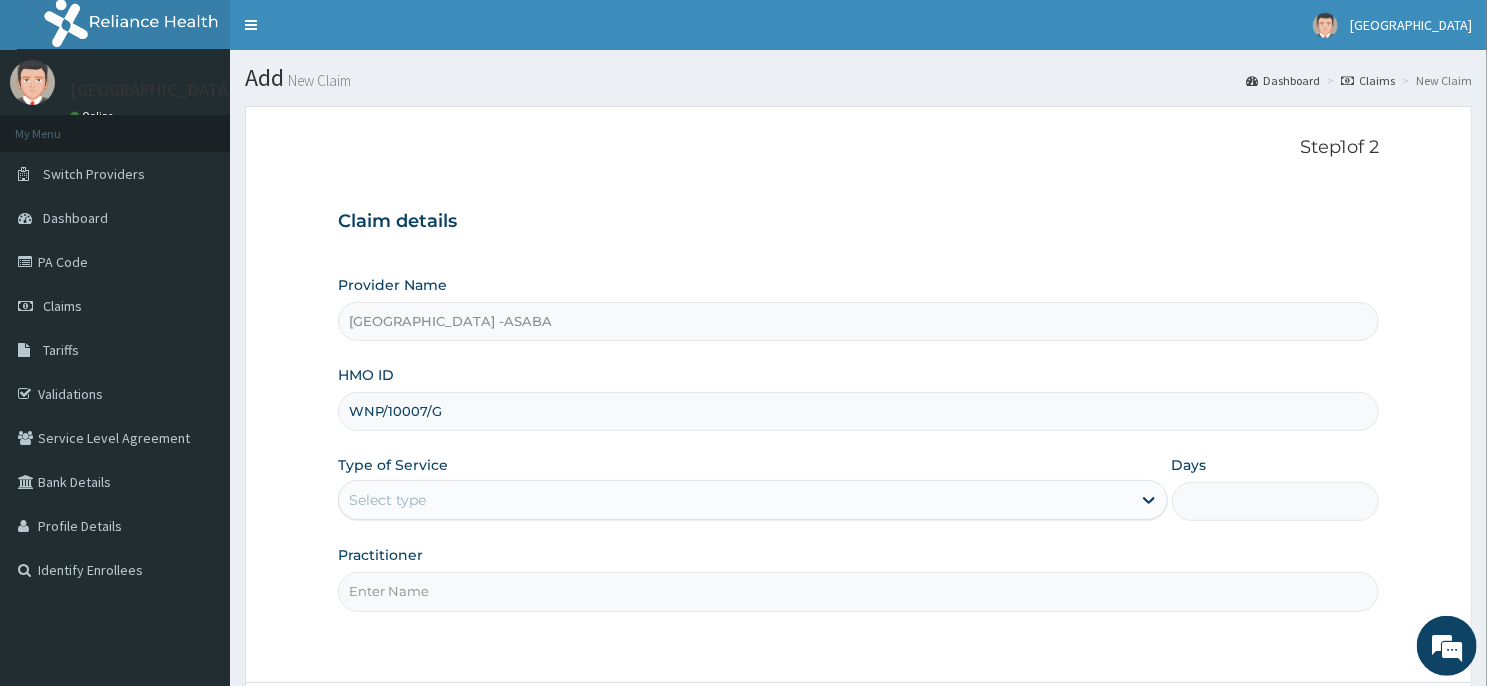 type on "WNP/10007/G" 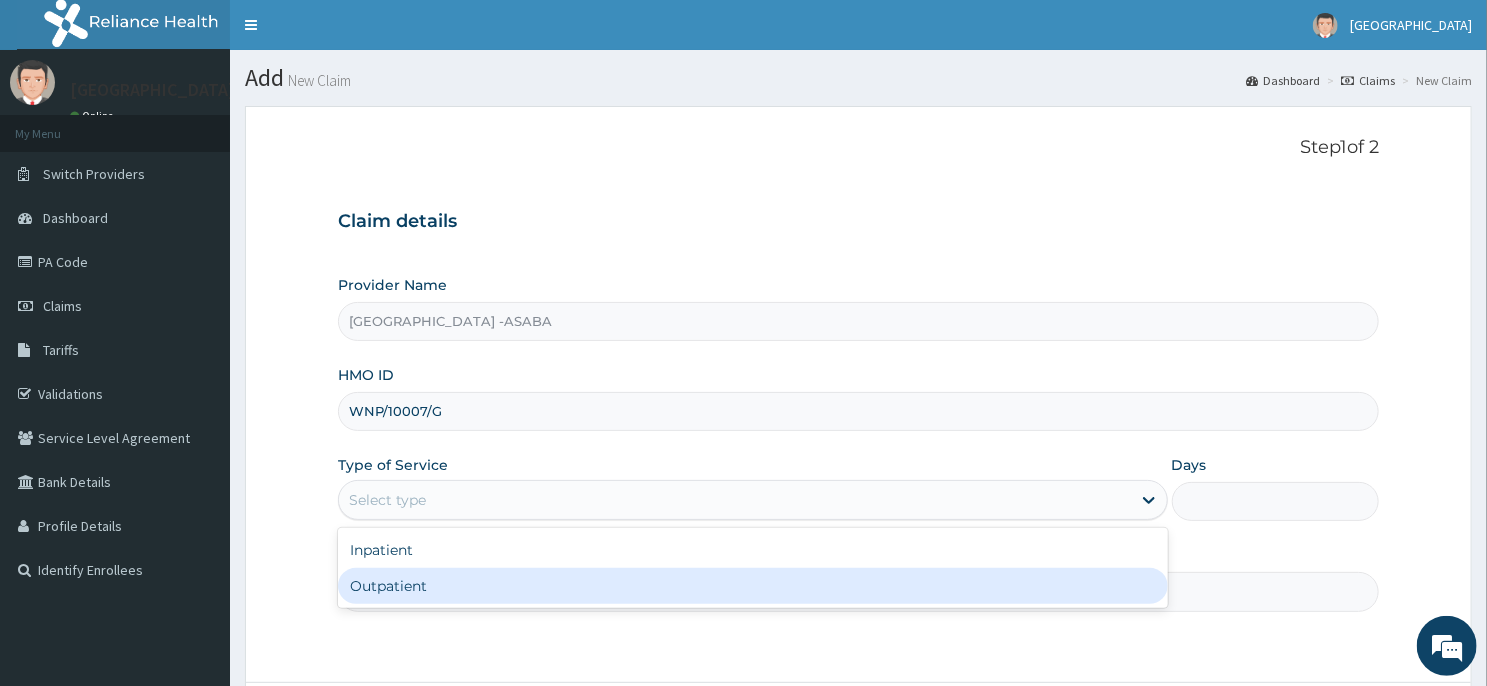 click on "Outpatient" at bounding box center (753, 586) 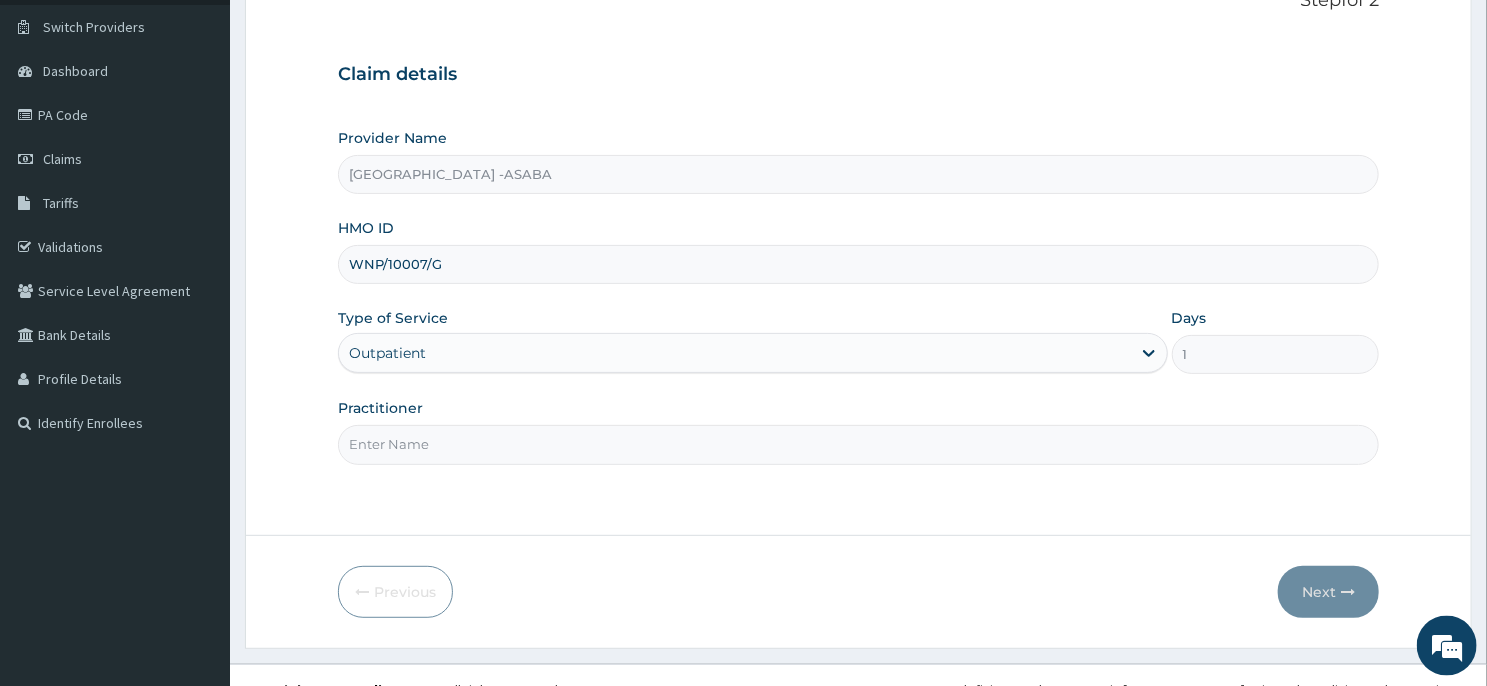 scroll, scrollTop: 176, scrollLeft: 0, axis: vertical 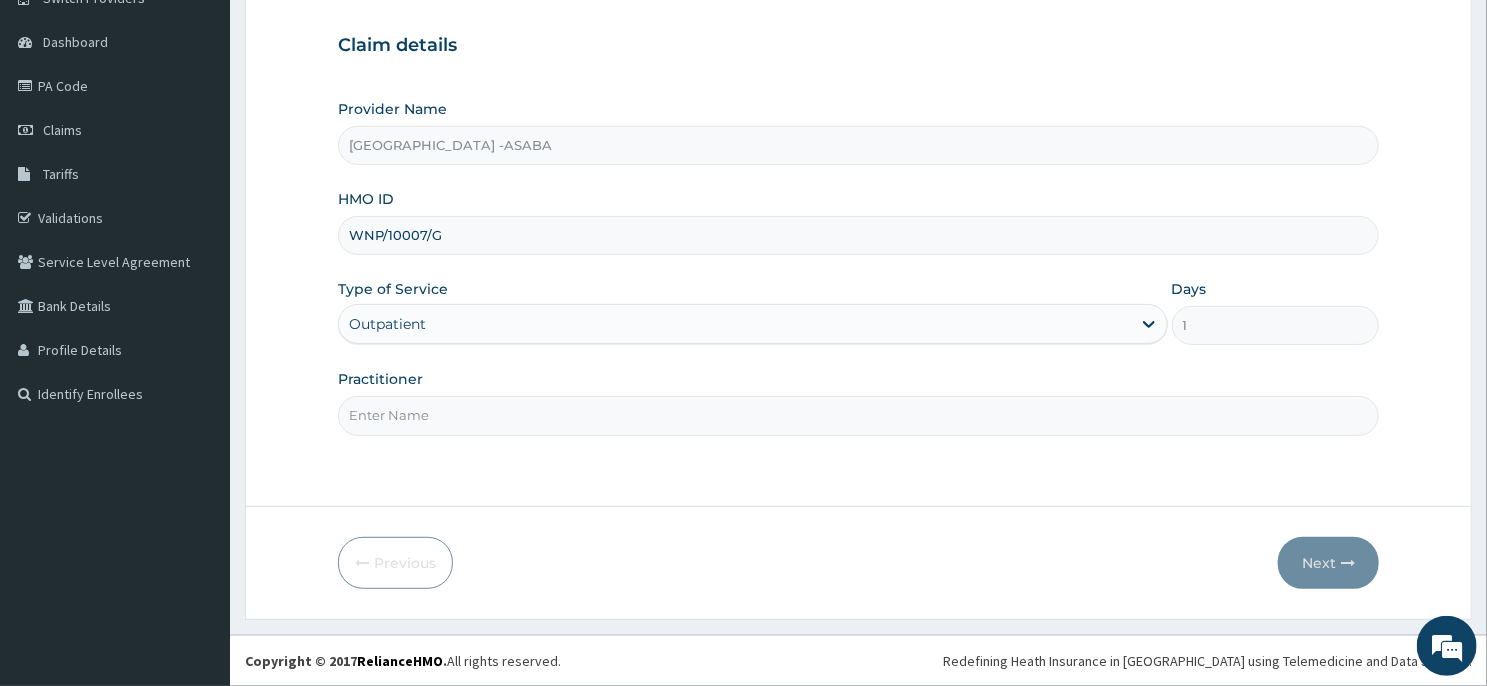 click on "Practitioner" at bounding box center (858, 415) 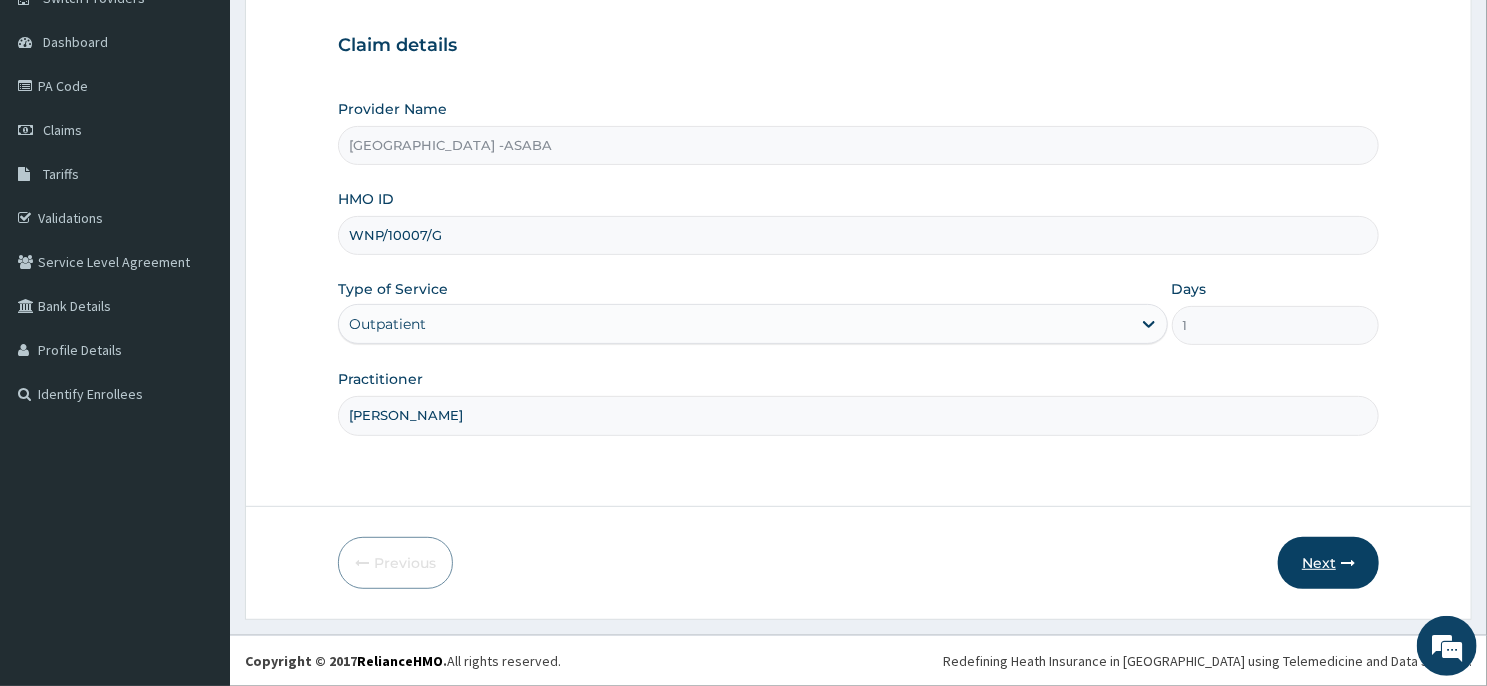 type on "[PERSON_NAME]" 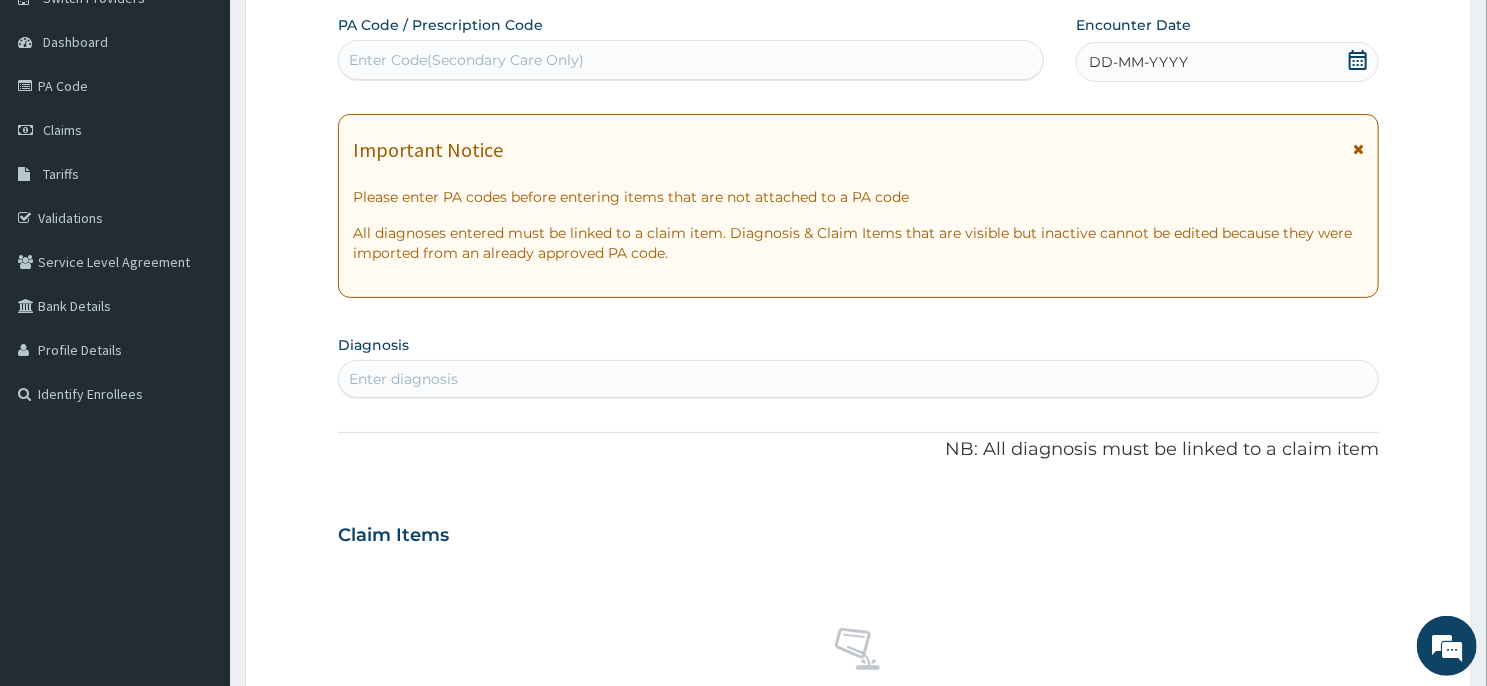 click on "Enter Code(Secondary Care Only)" at bounding box center [691, 60] 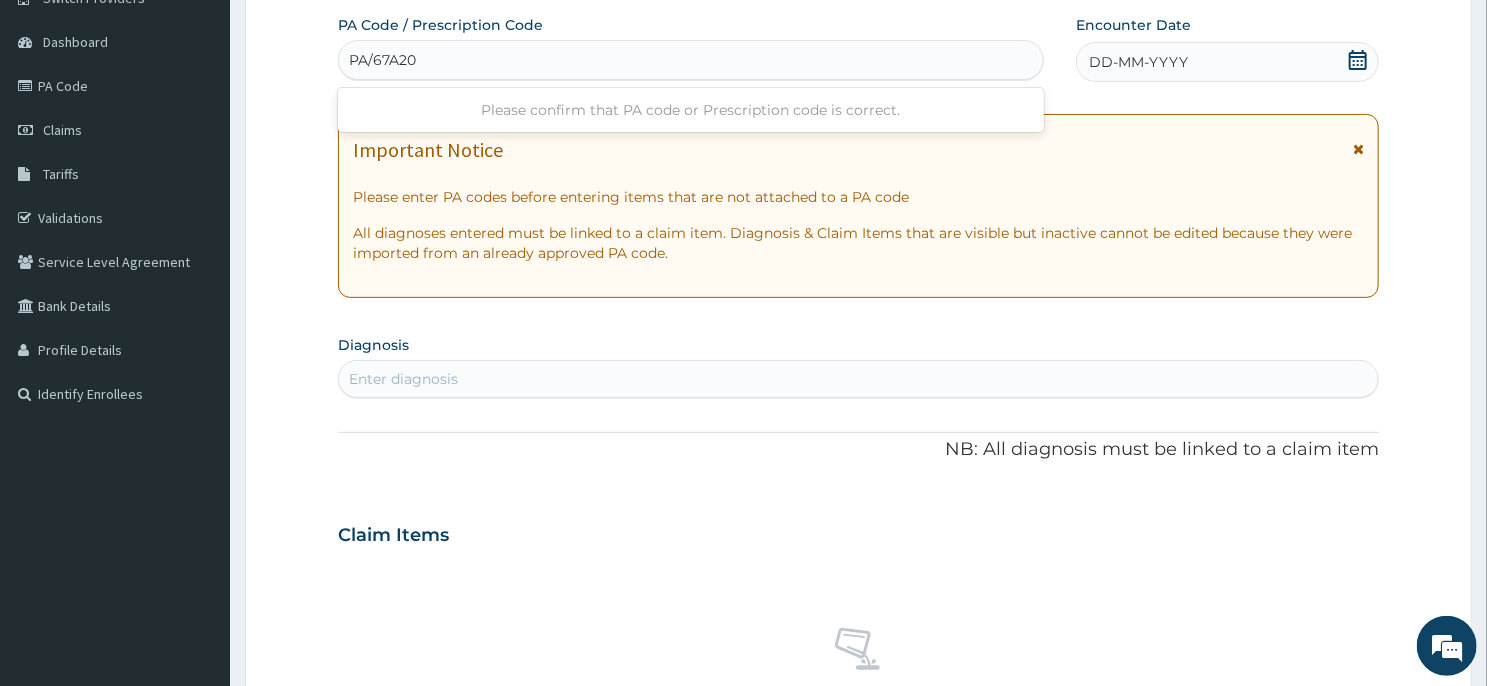 type on "PA/67A204" 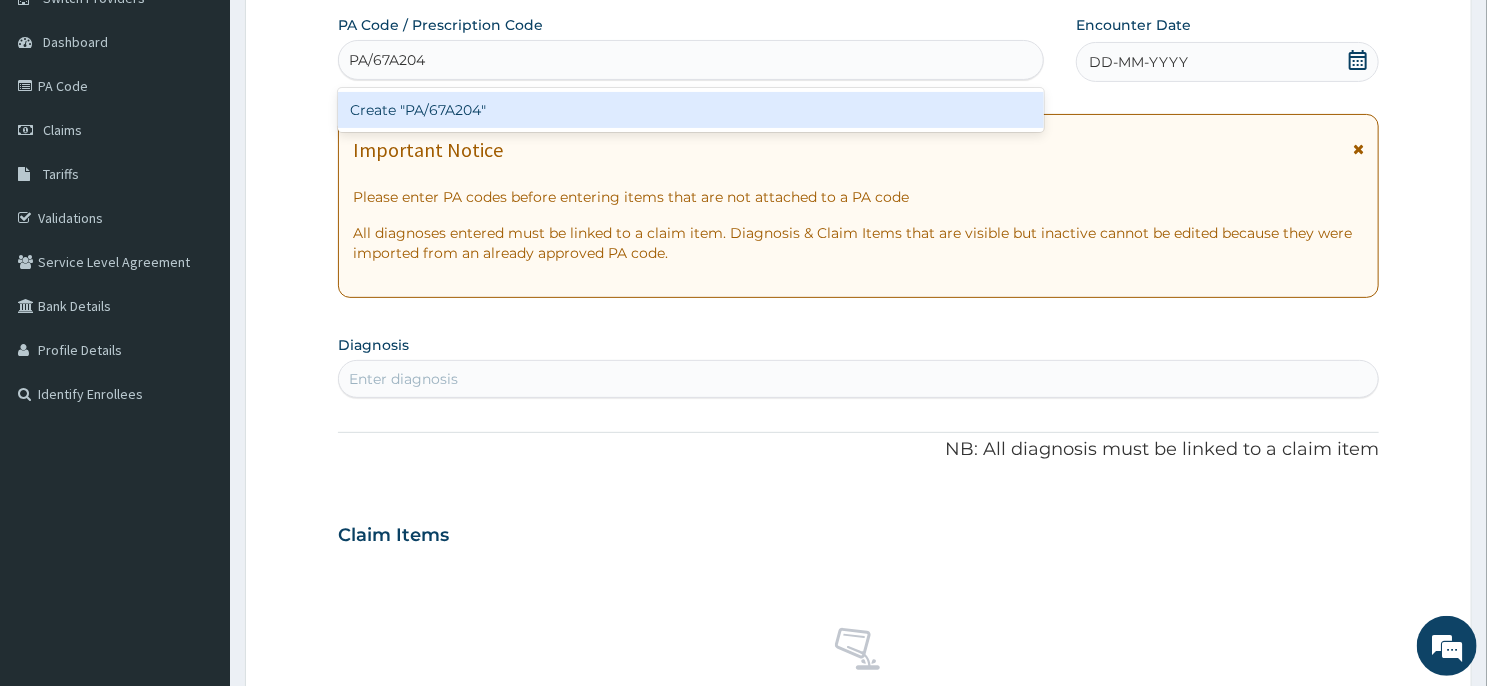 click on "Create "PA/67A204"" at bounding box center [691, 110] 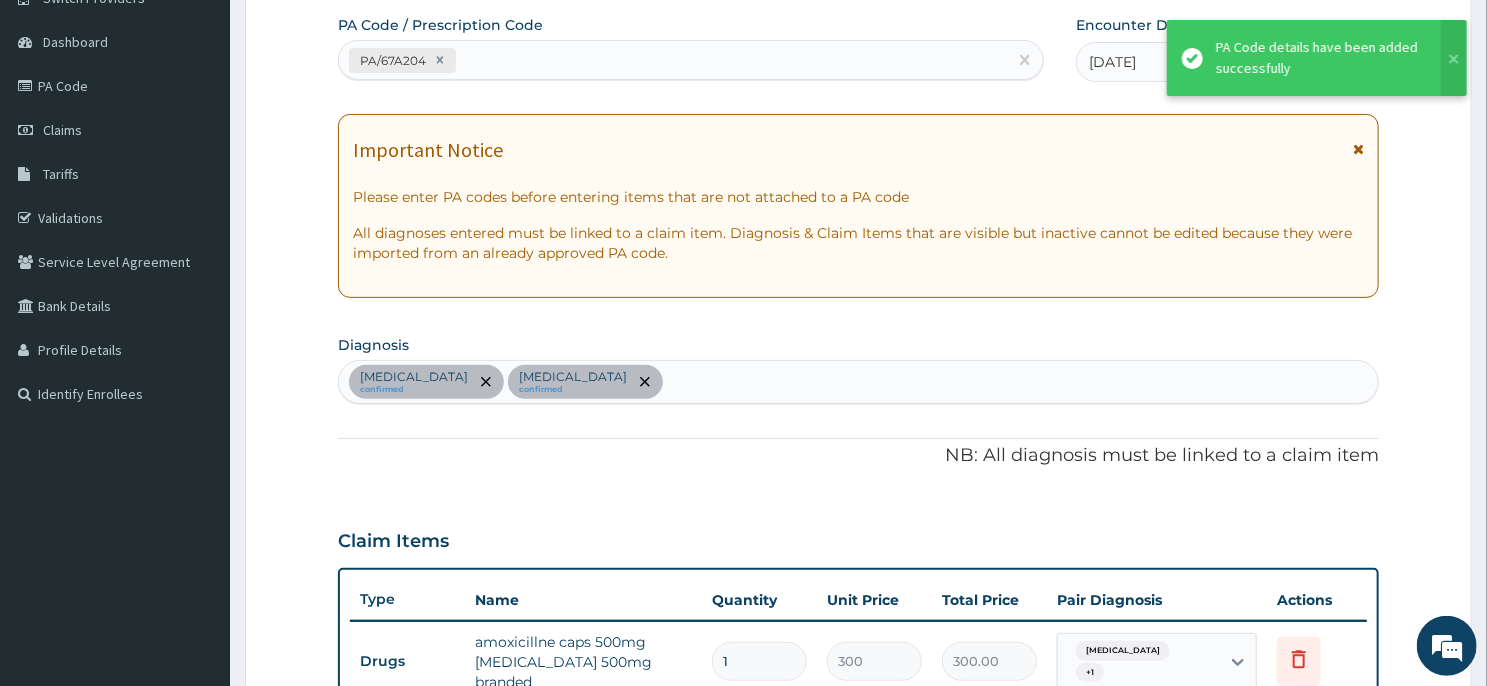 scroll, scrollTop: 639, scrollLeft: 0, axis: vertical 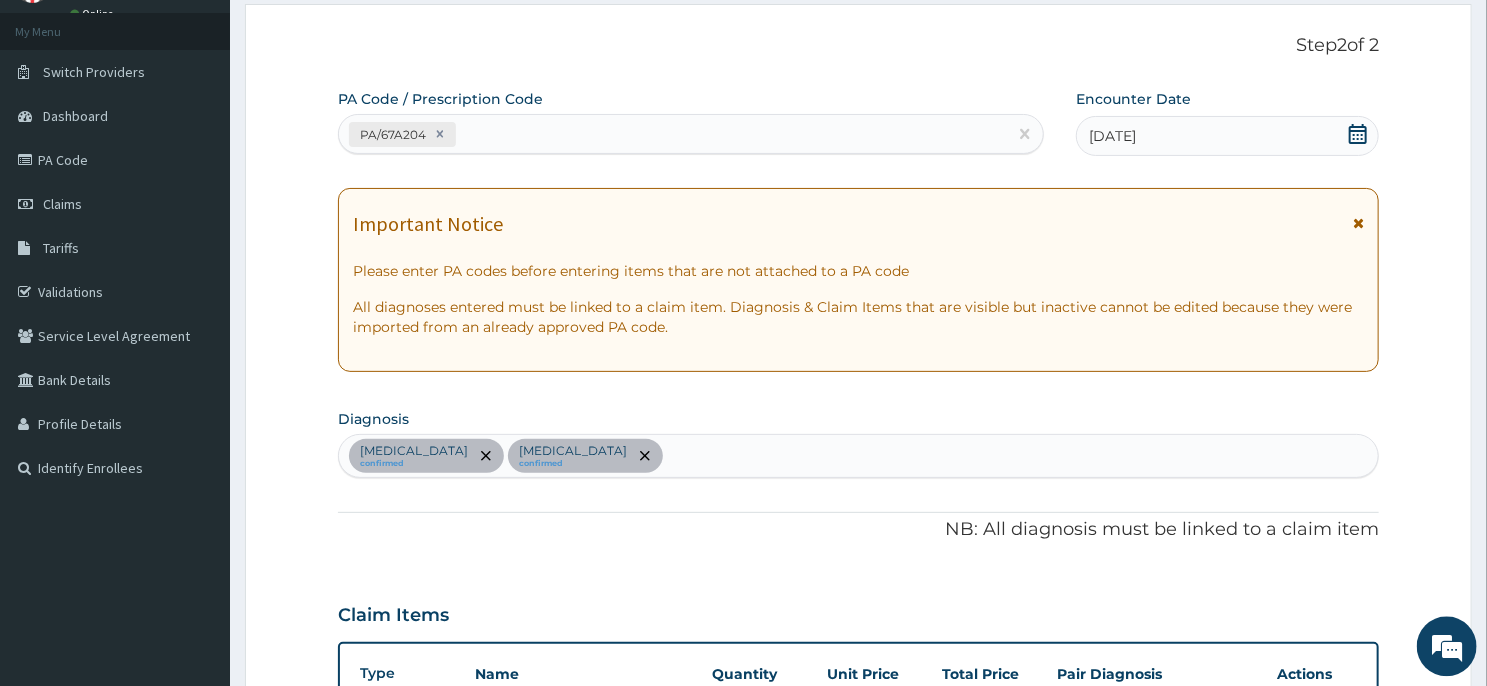 click on "PA/67A204" at bounding box center (673, 133) 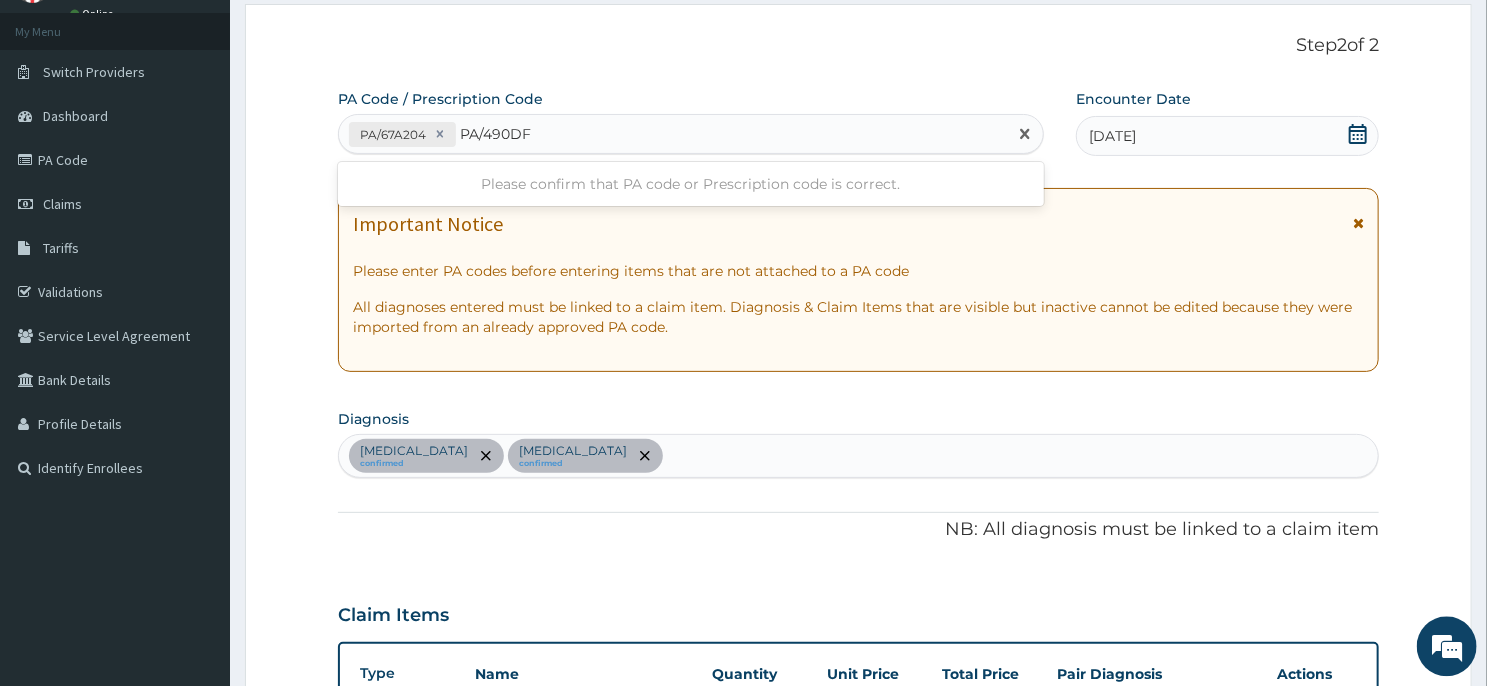 type on "PA/490DF4" 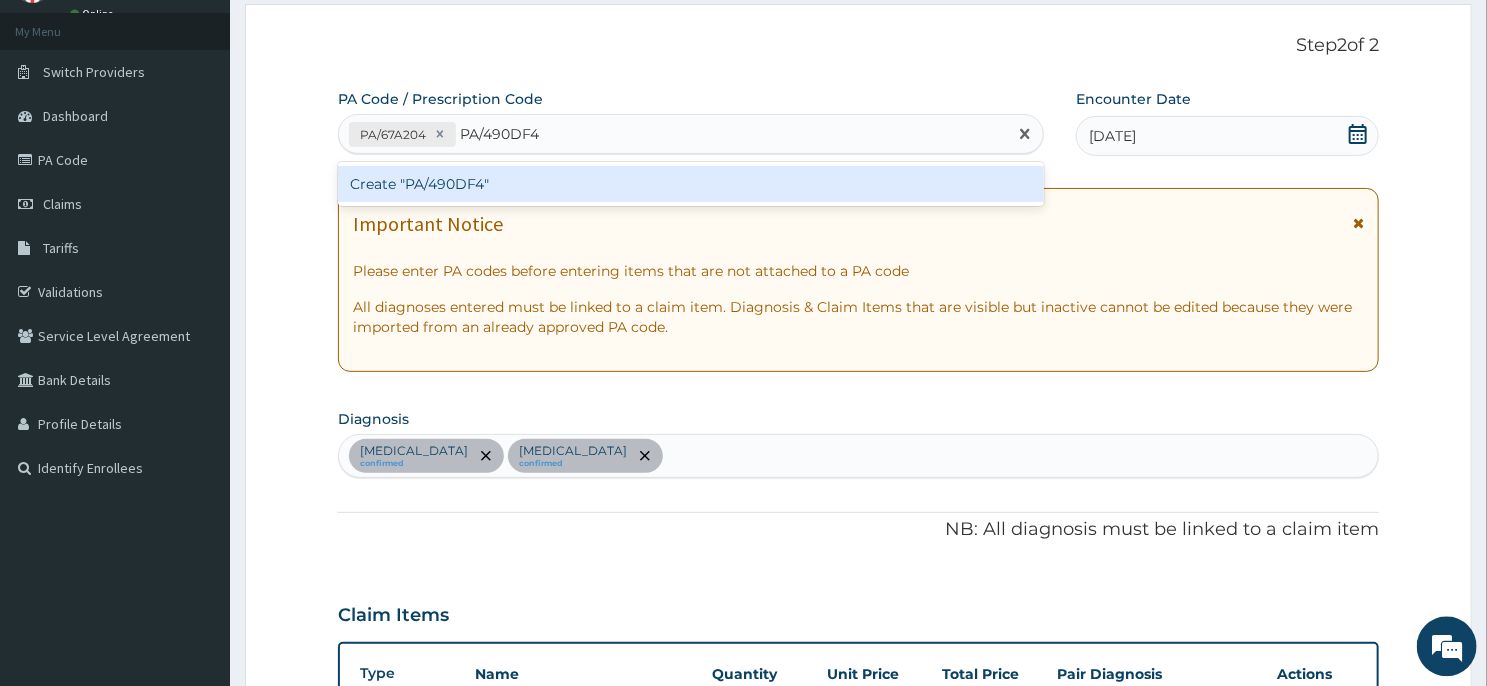 click on "Create "PA/490DF4"" at bounding box center [691, 183] 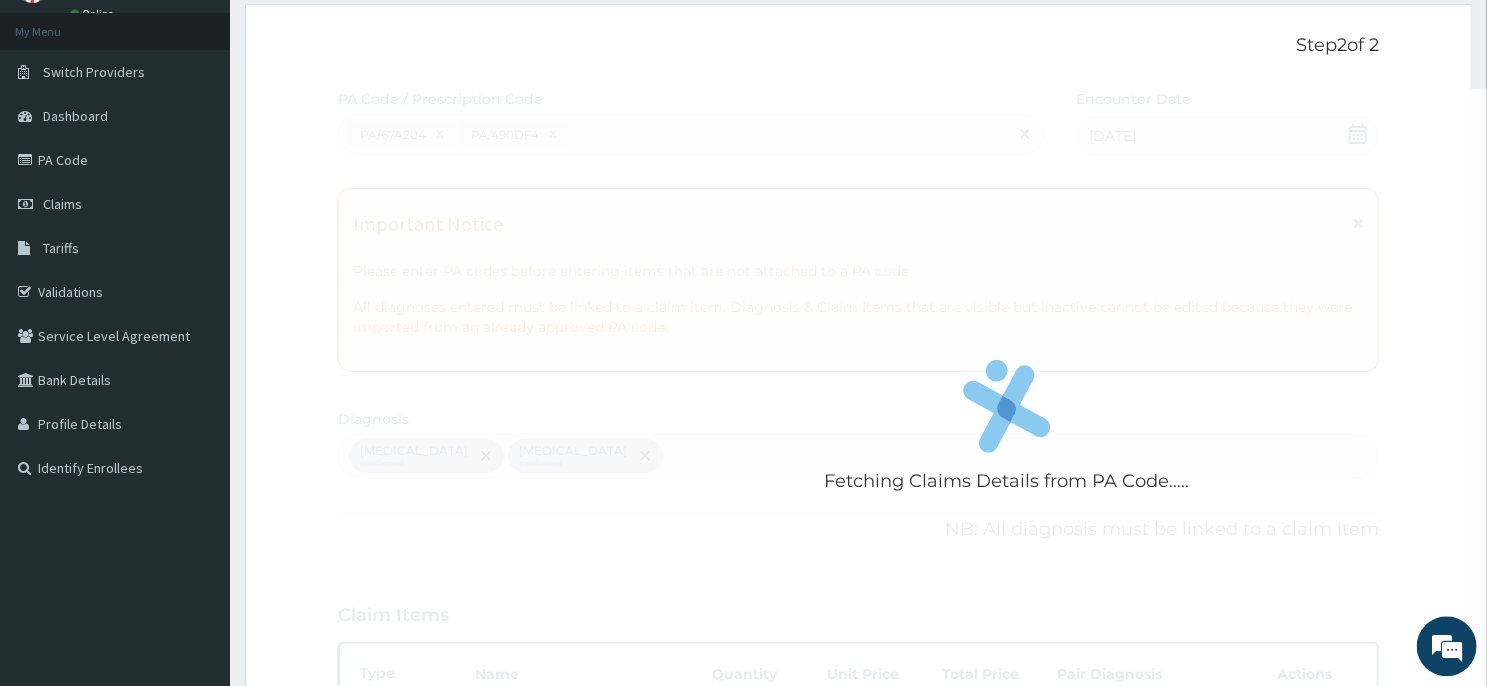scroll, scrollTop: 657, scrollLeft: 0, axis: vertical 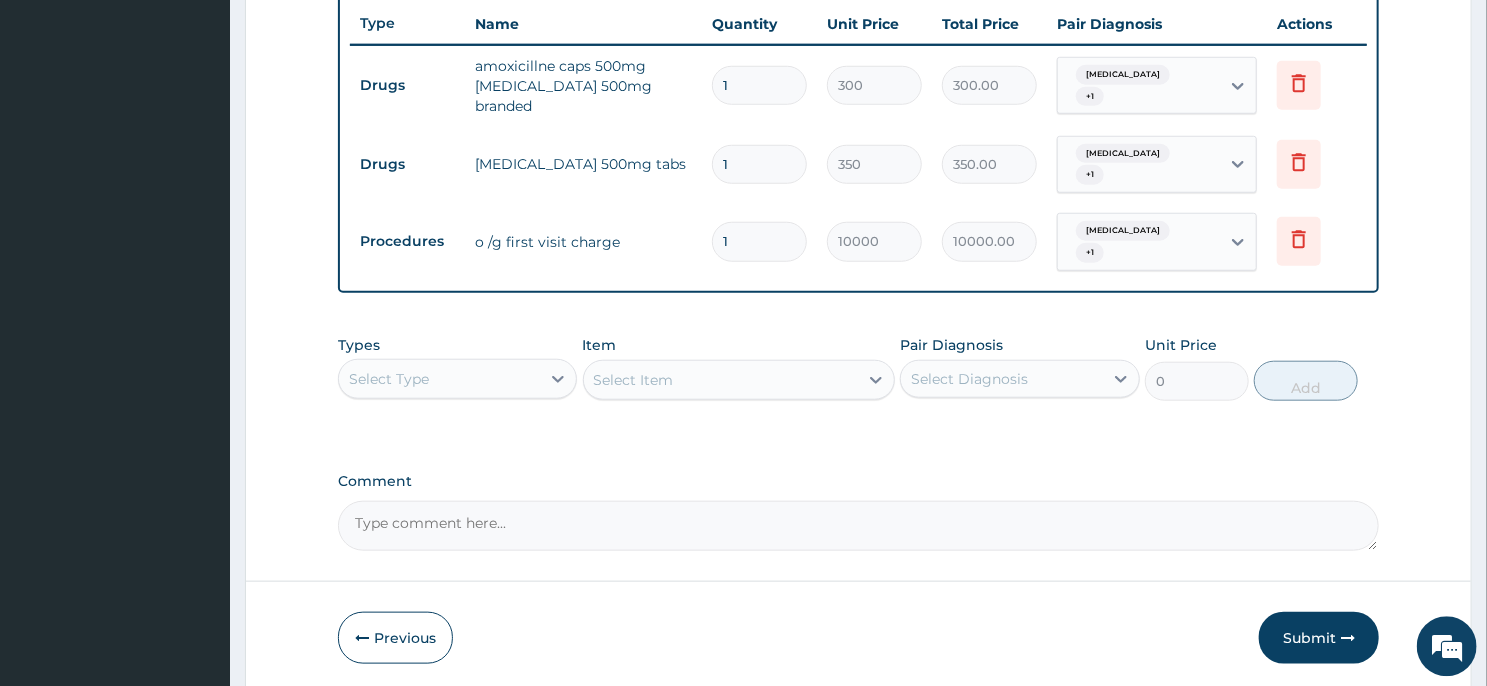 click on "1" at bounding box center (759, 163) 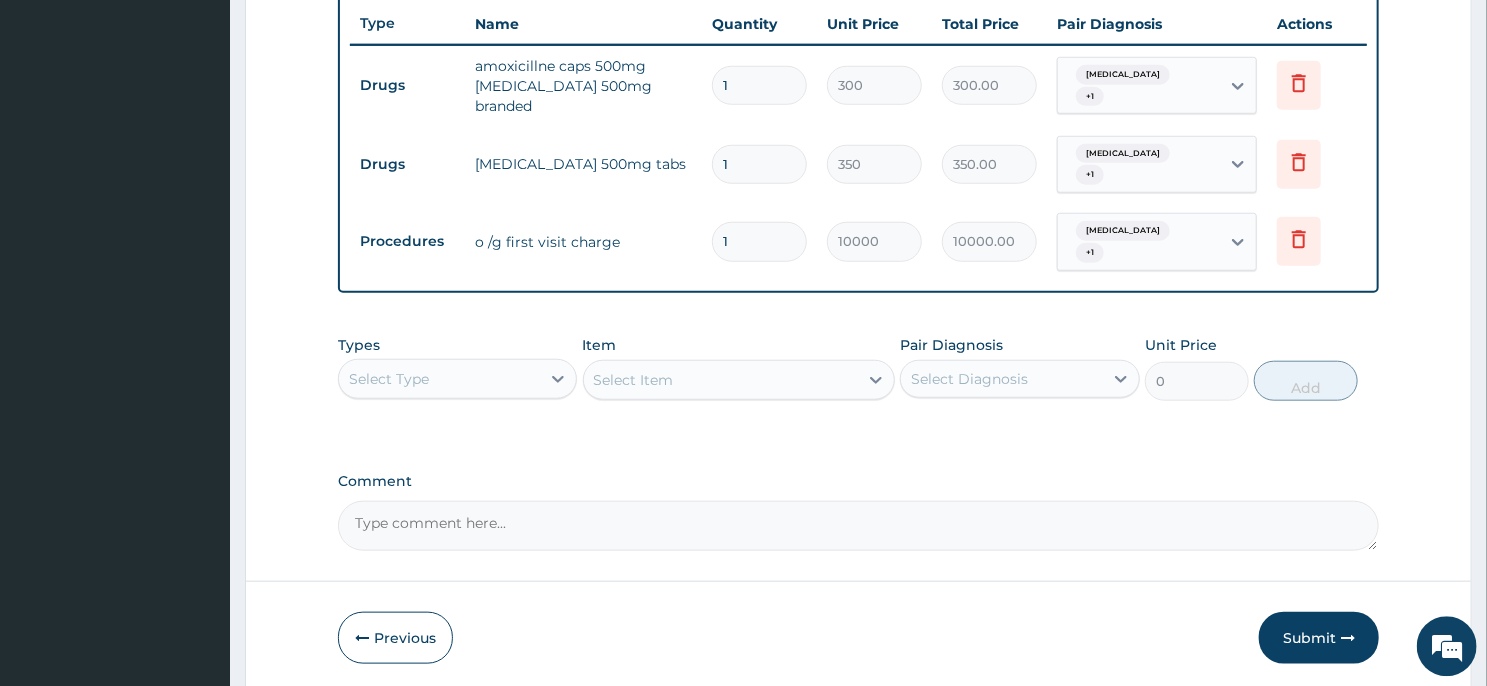 type 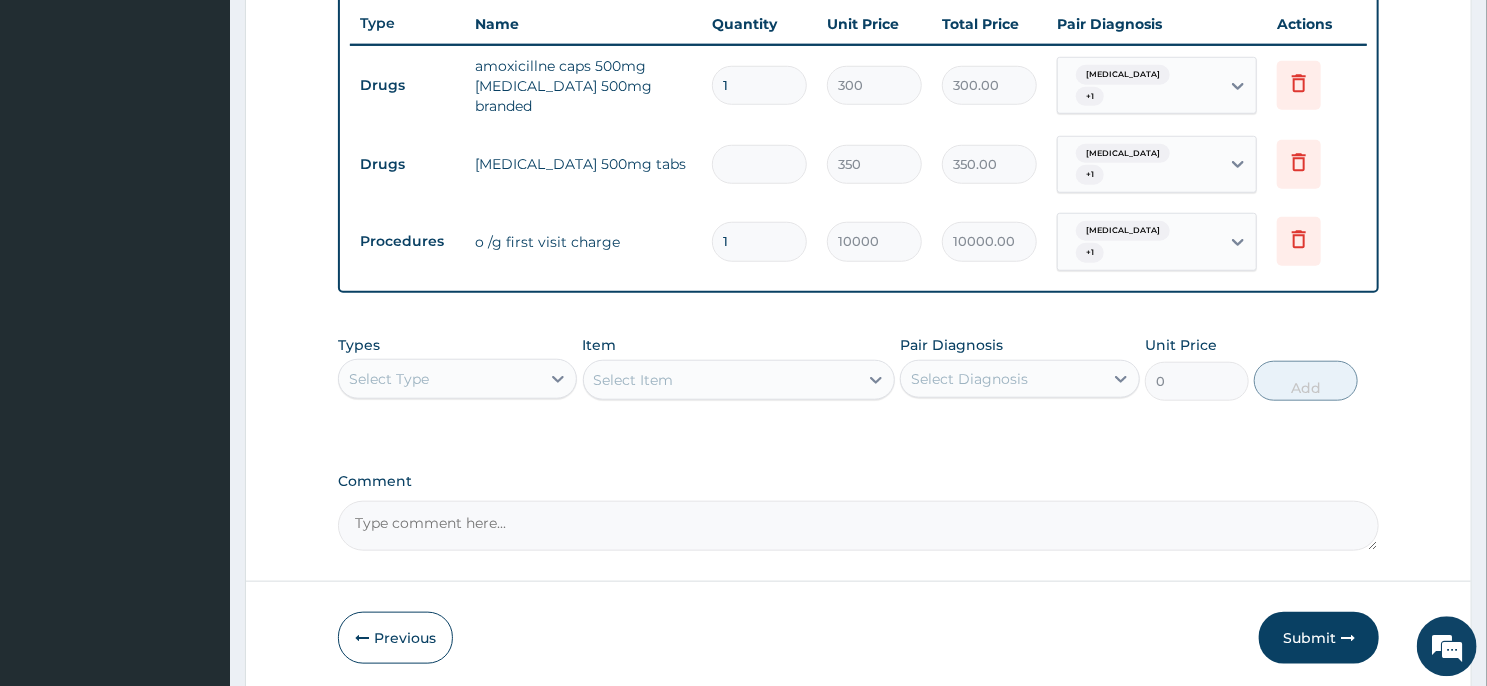 type on "0.00" 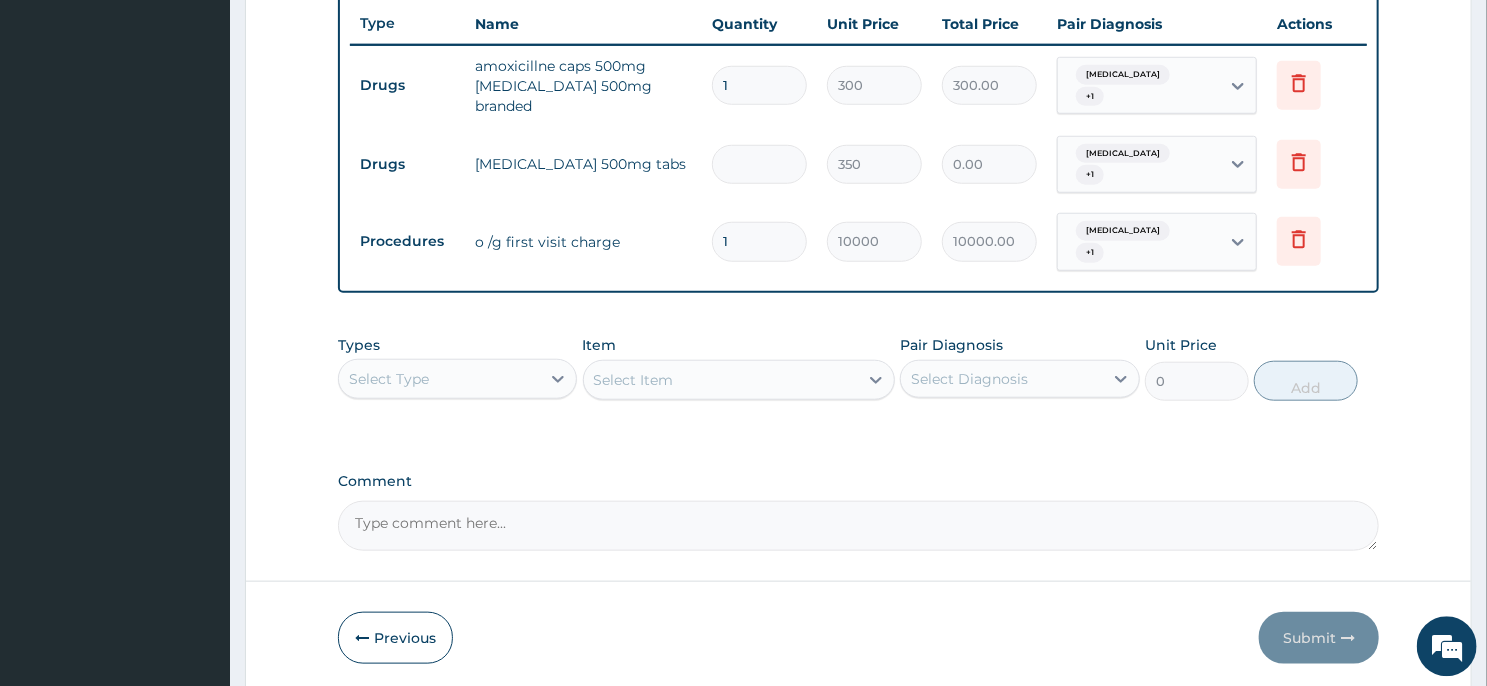 type on "3" 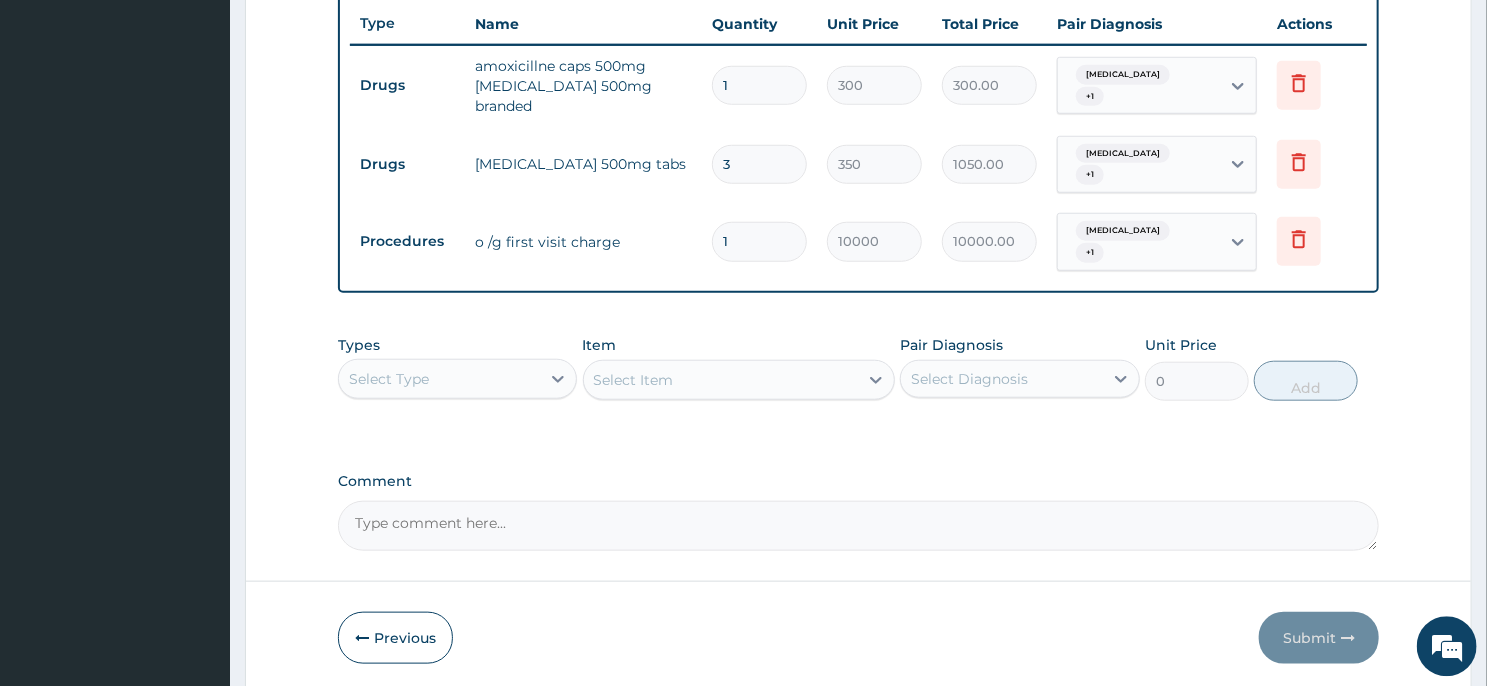 type on "30" 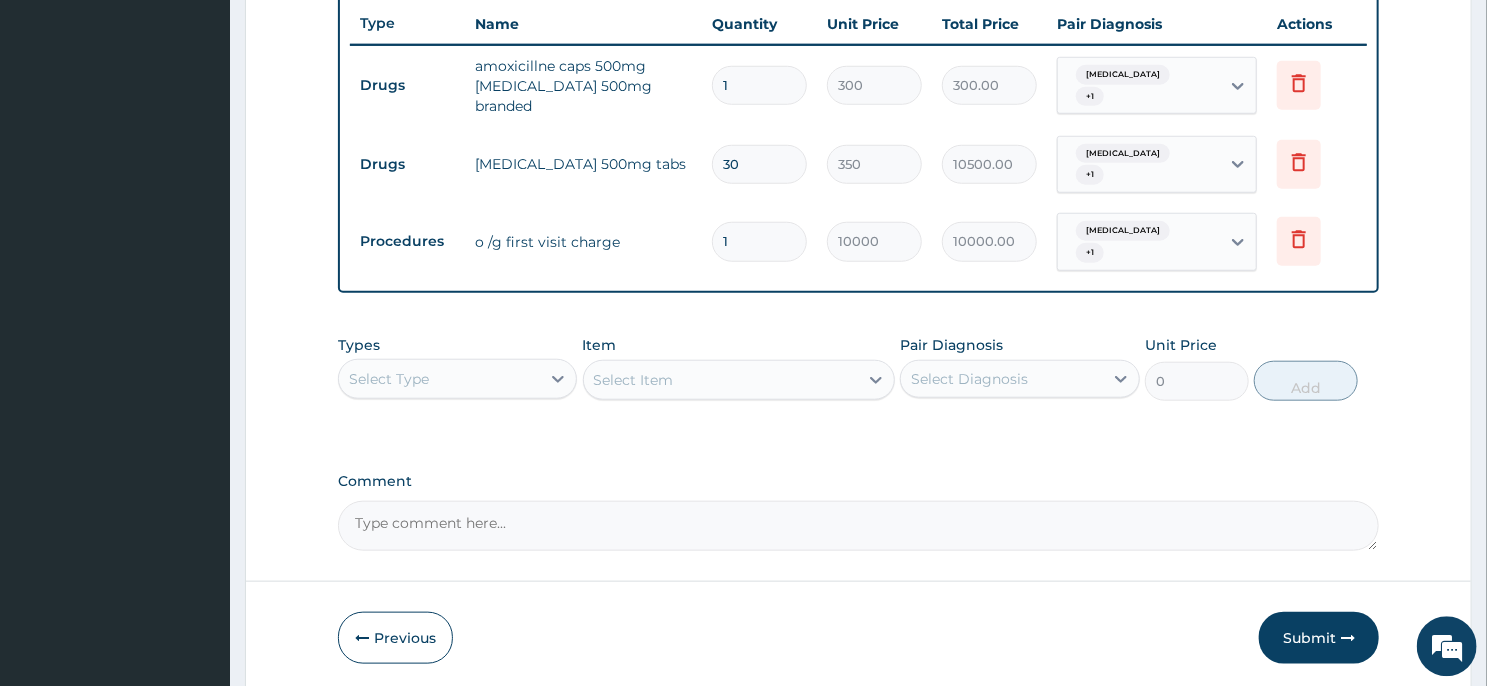type on "30" 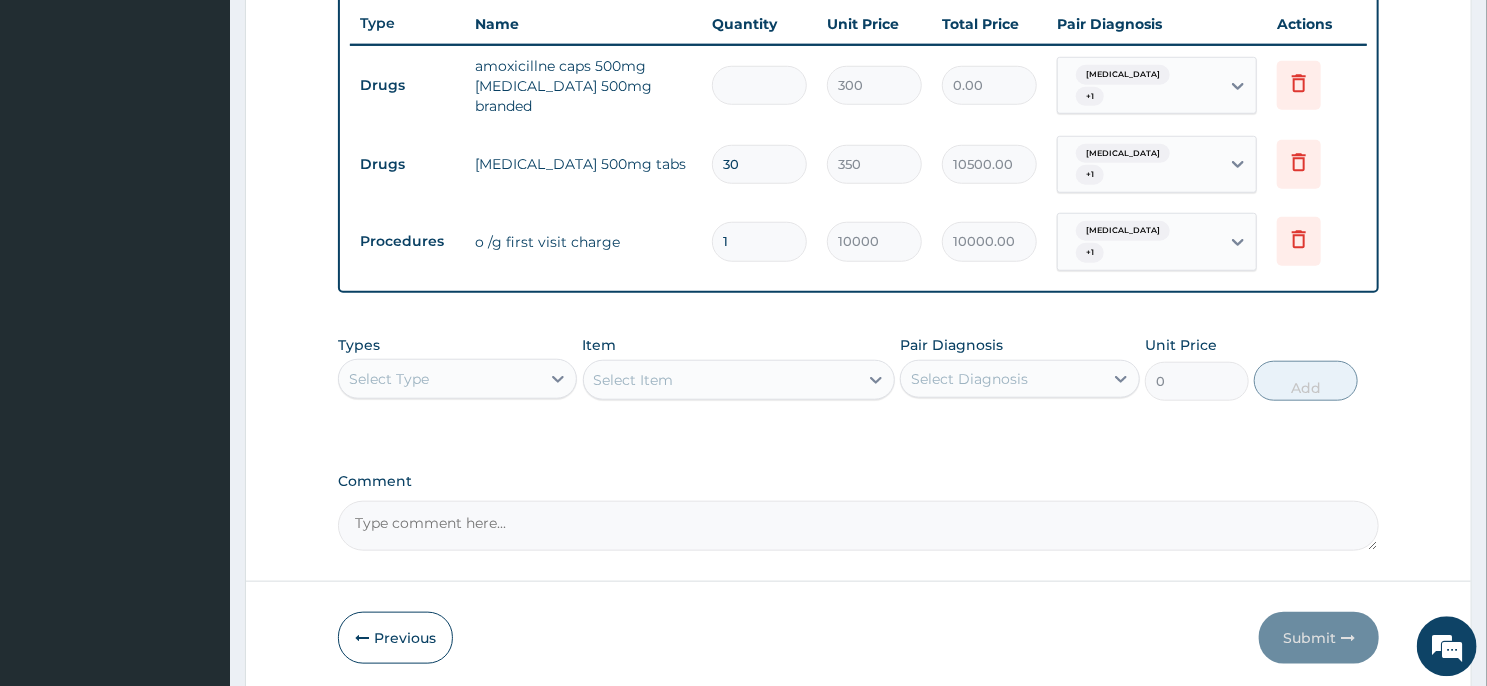 type on "6" 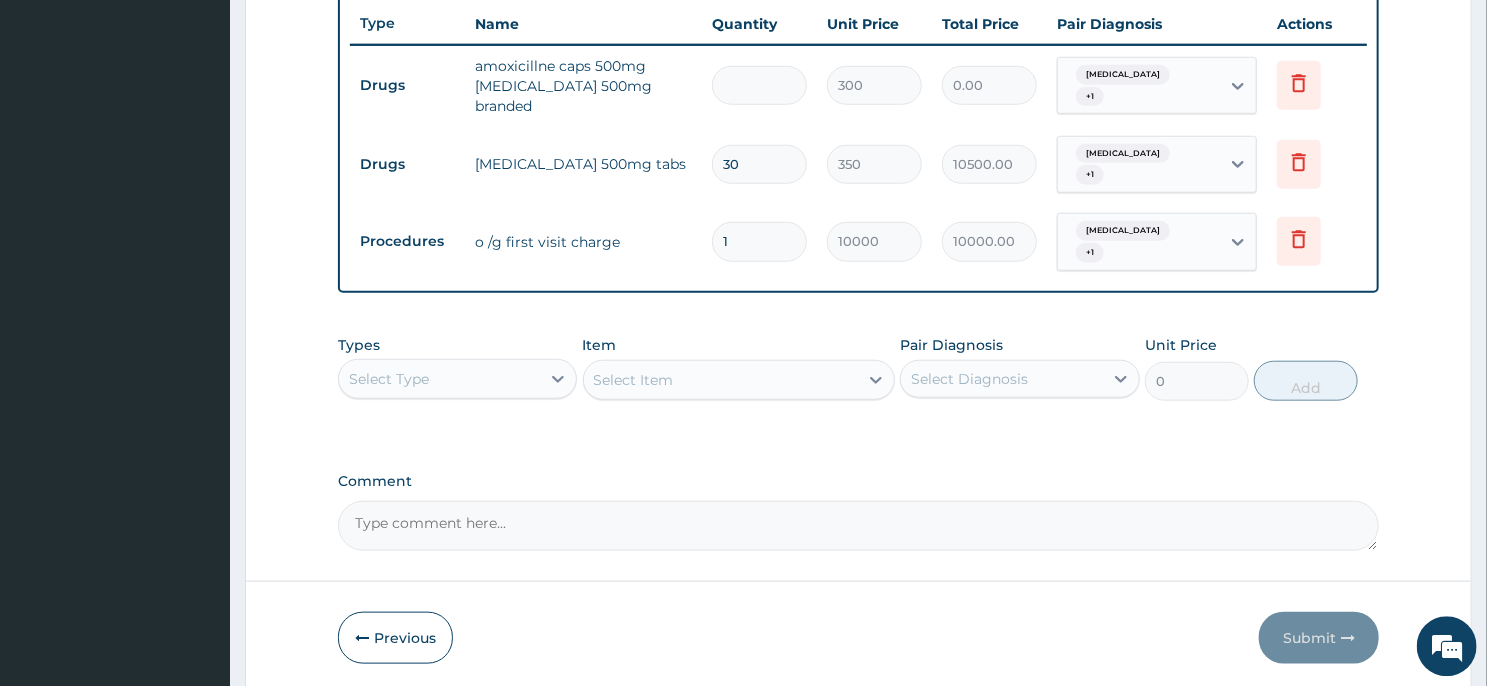 type on "1800.00" 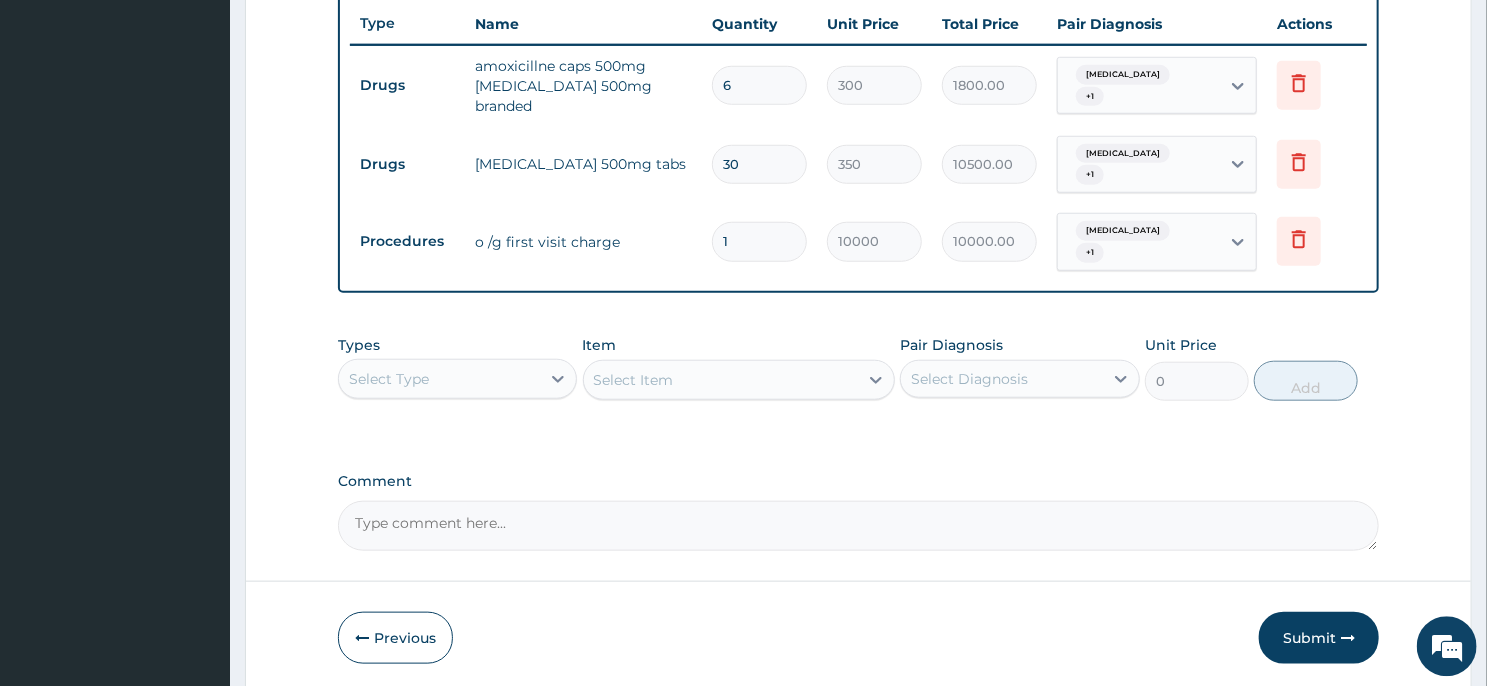 type on "60" 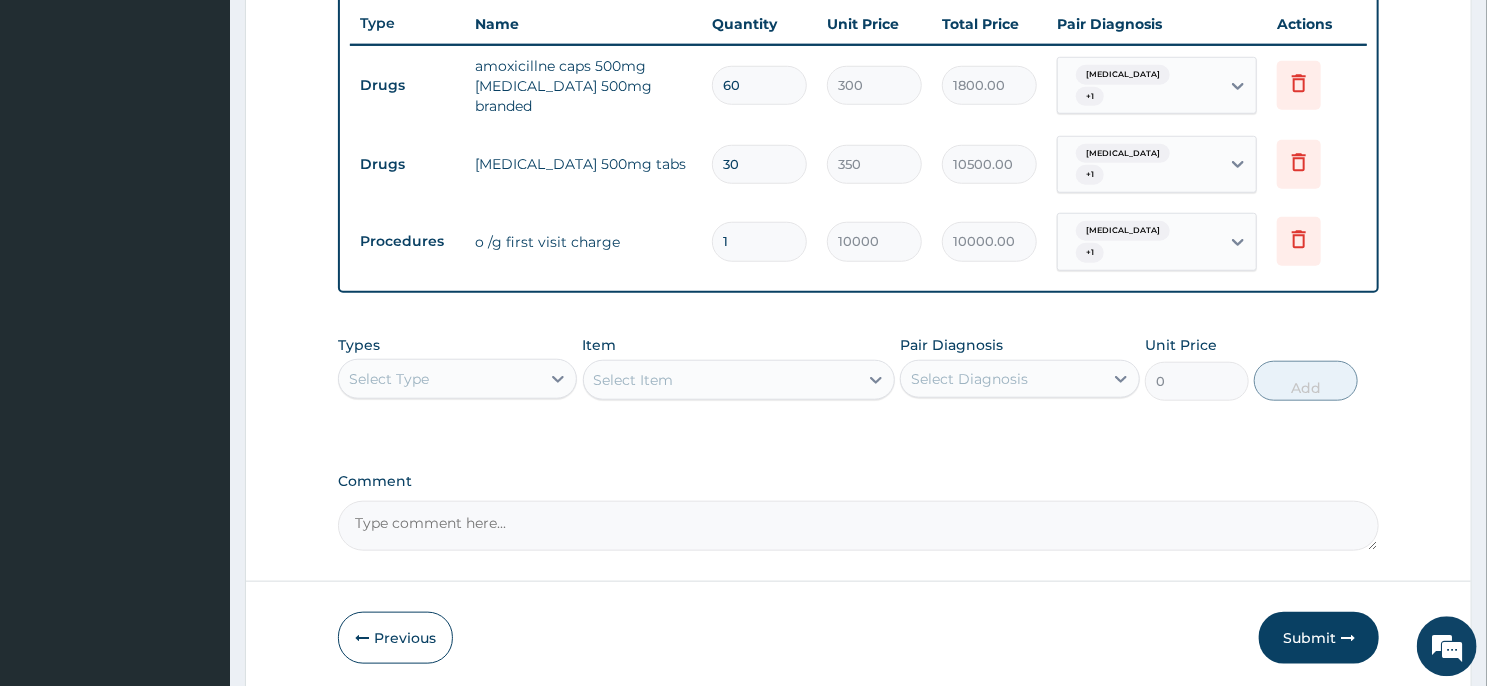 type on "18000.00" 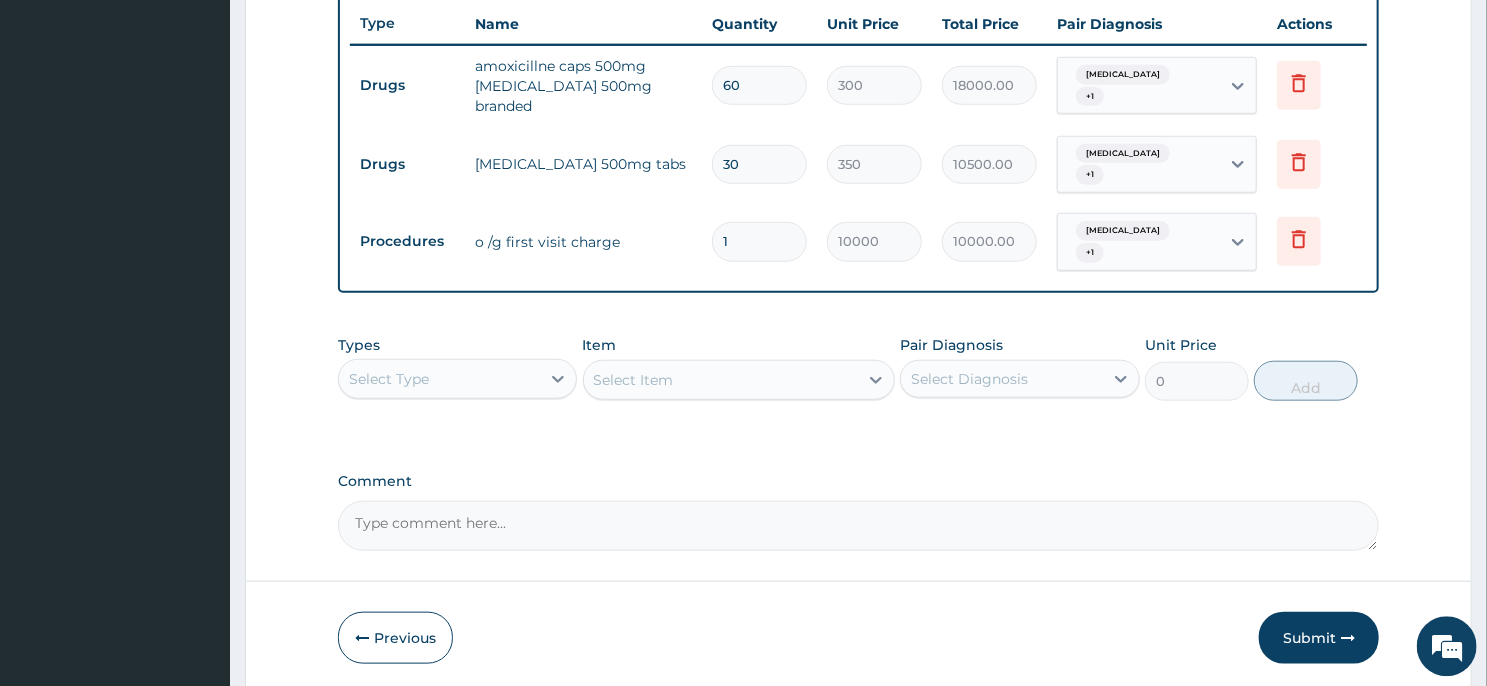 type on "6" 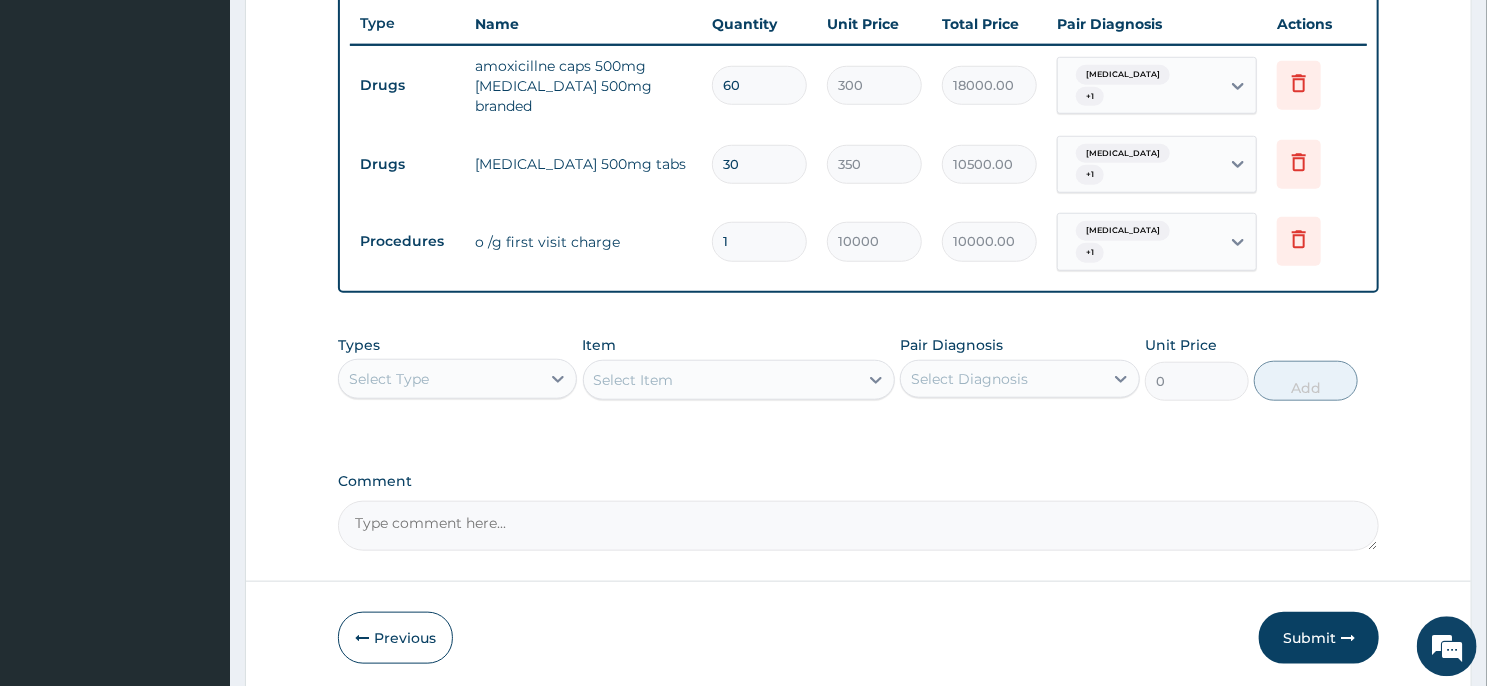 type on "1800.00" 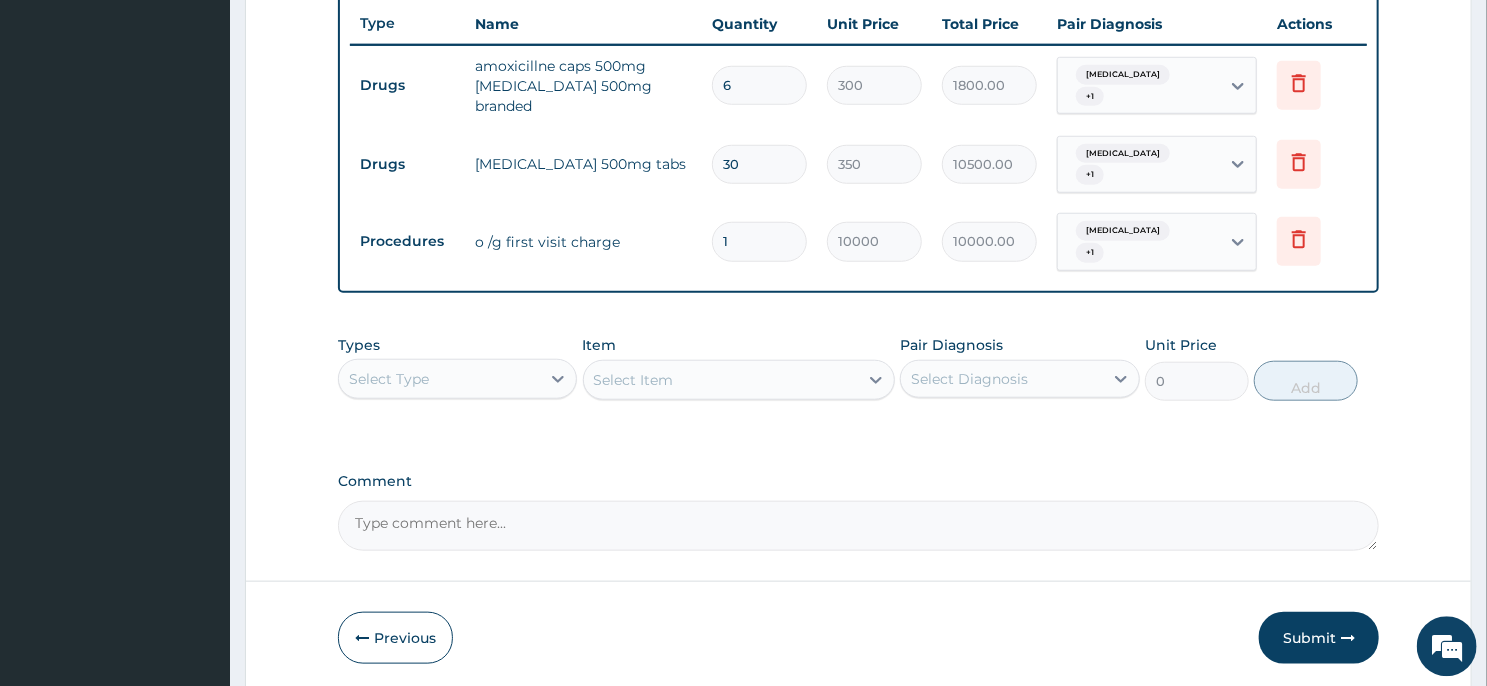 type 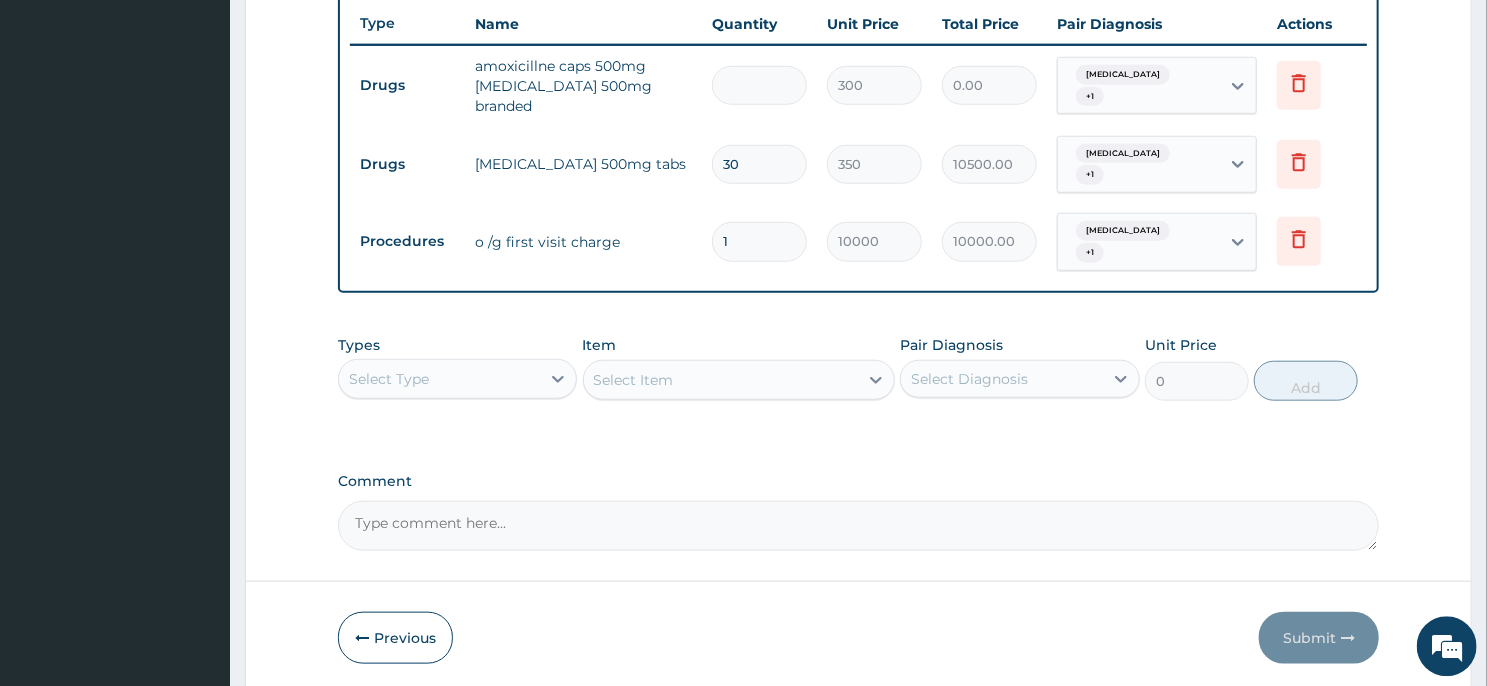type on "3" 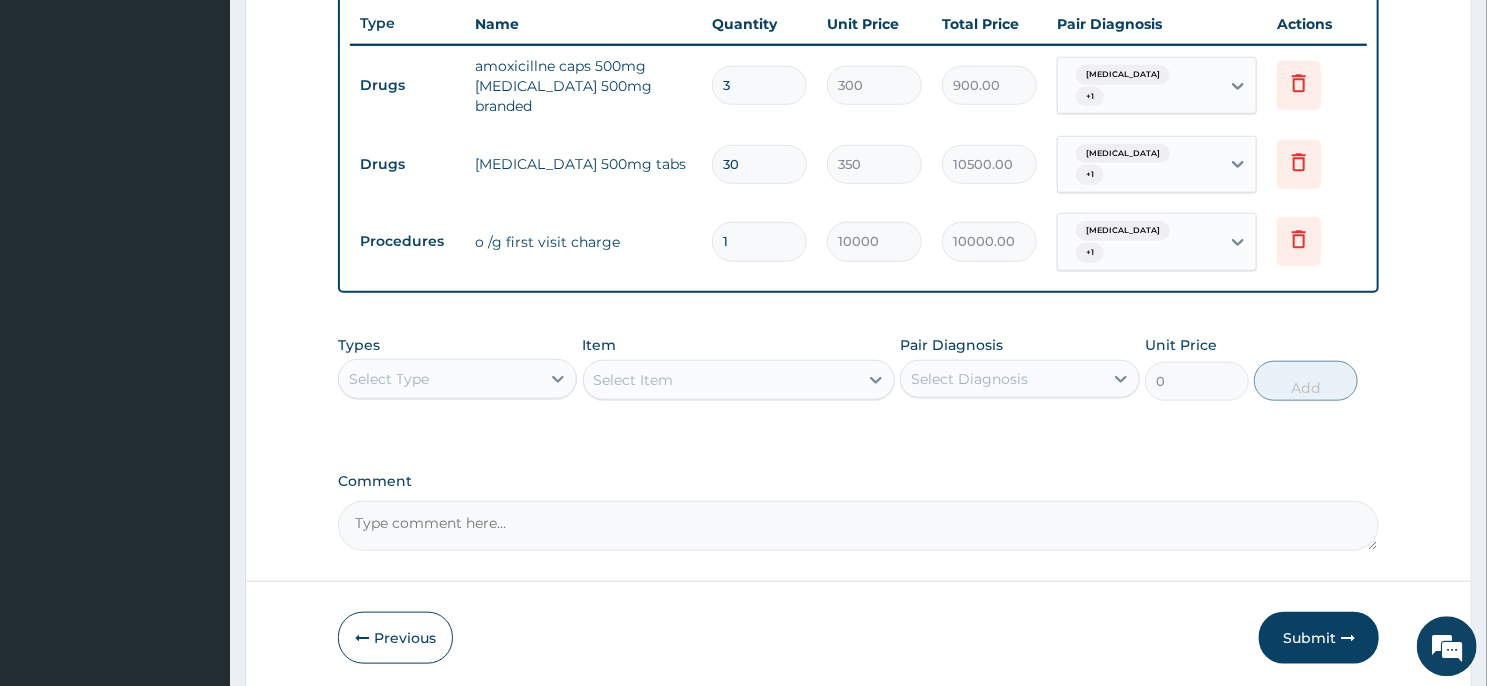 type on "30" 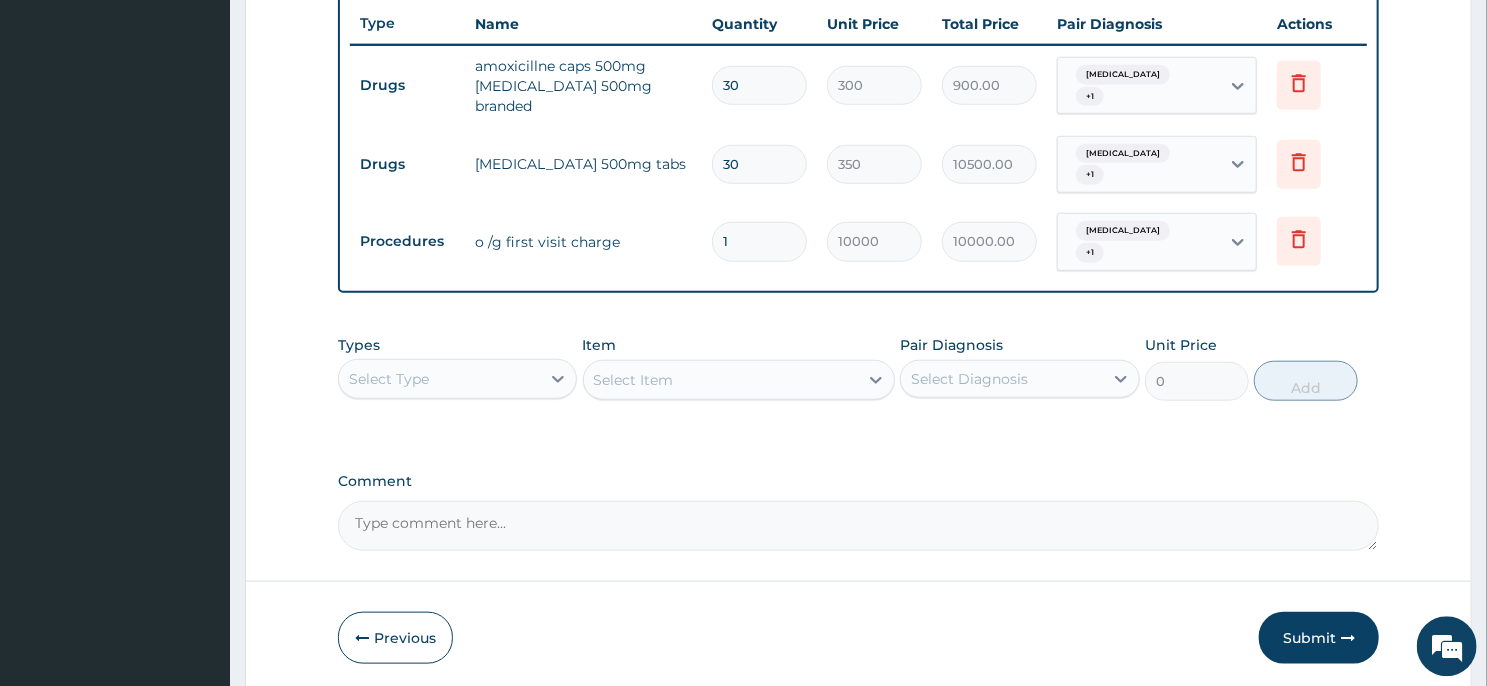 type on "9000.00" 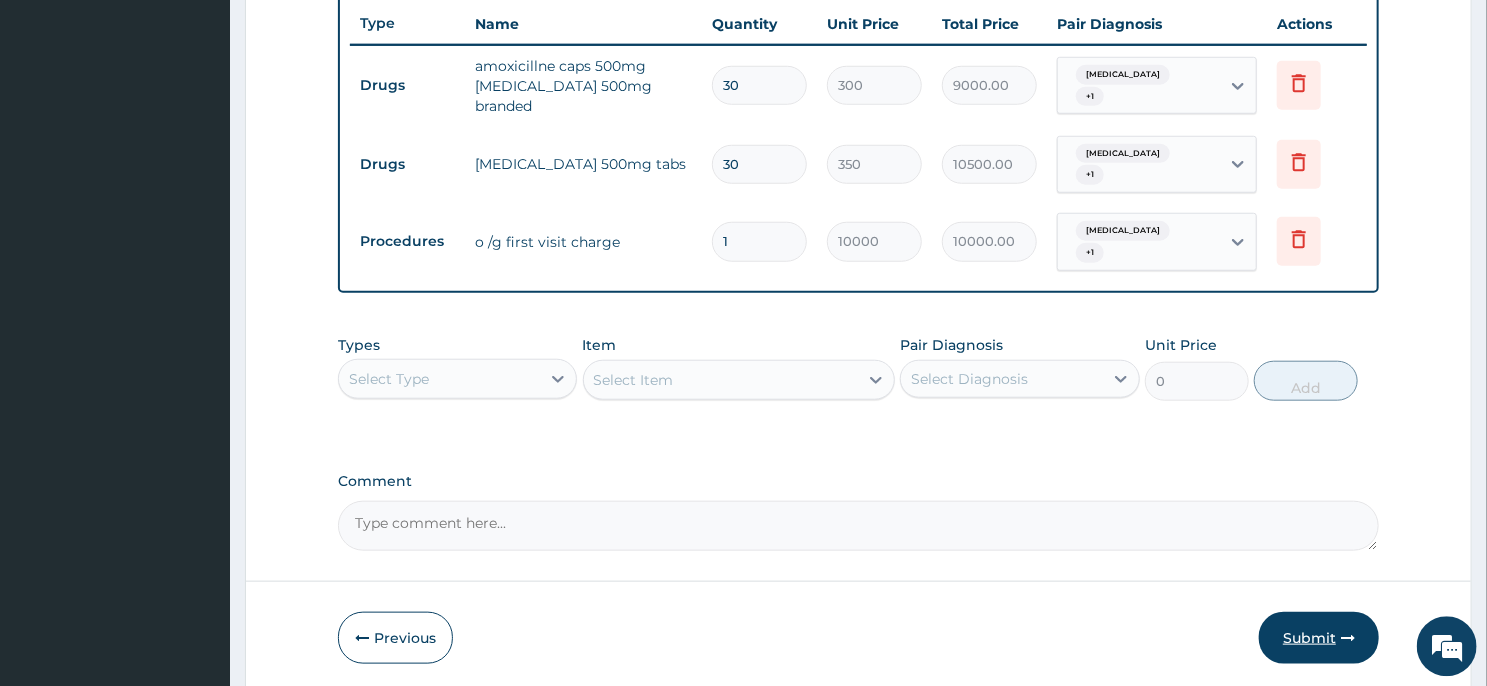 type on "30" 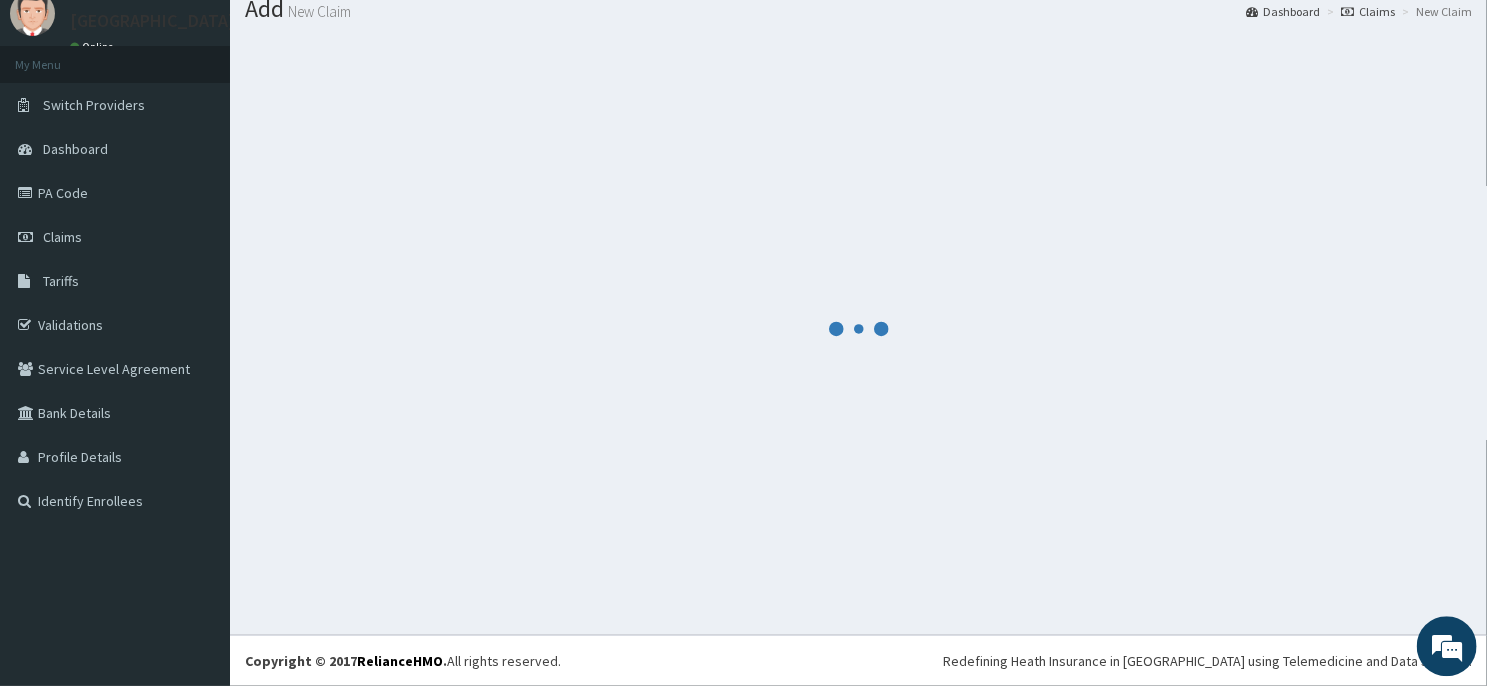 scroll, scrollTop: 69, scrollLeft: 0, axis: vertical 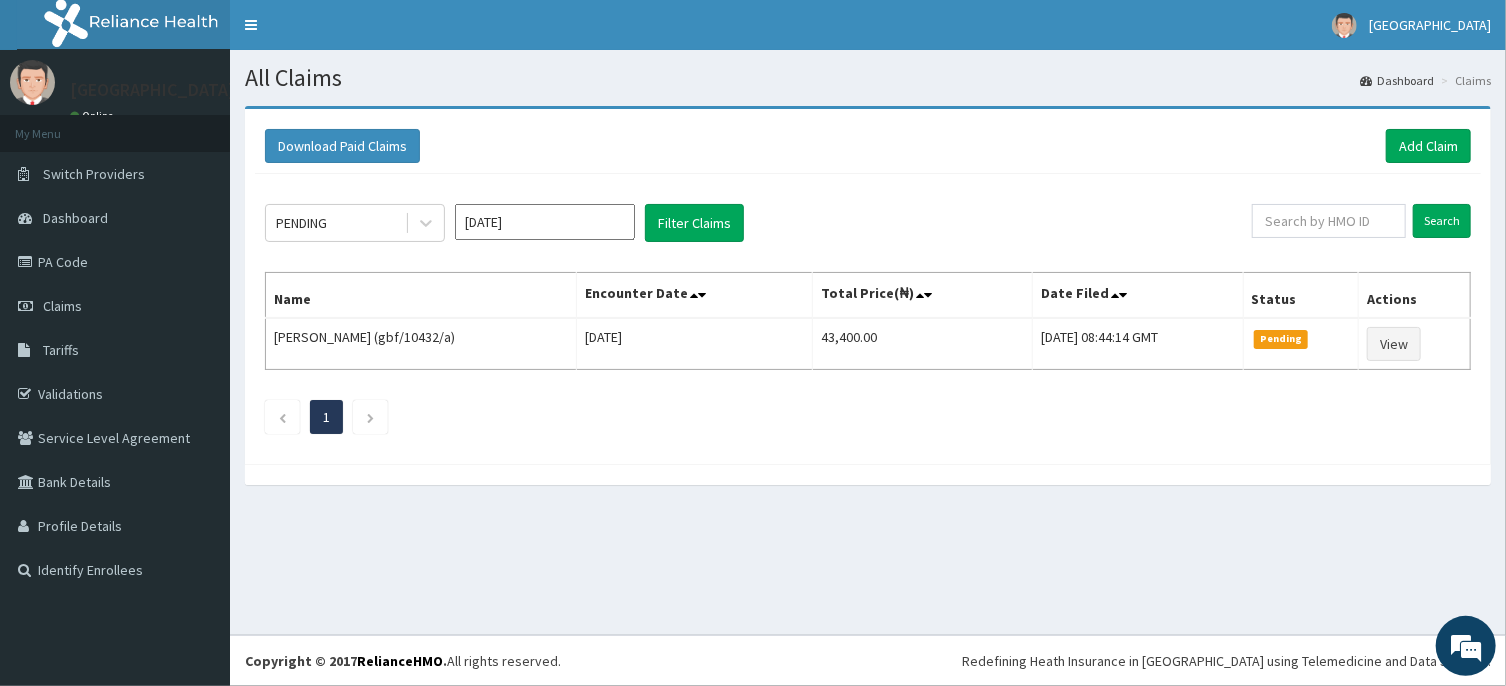click on "[DATE]" at bounding box center [545, 222] 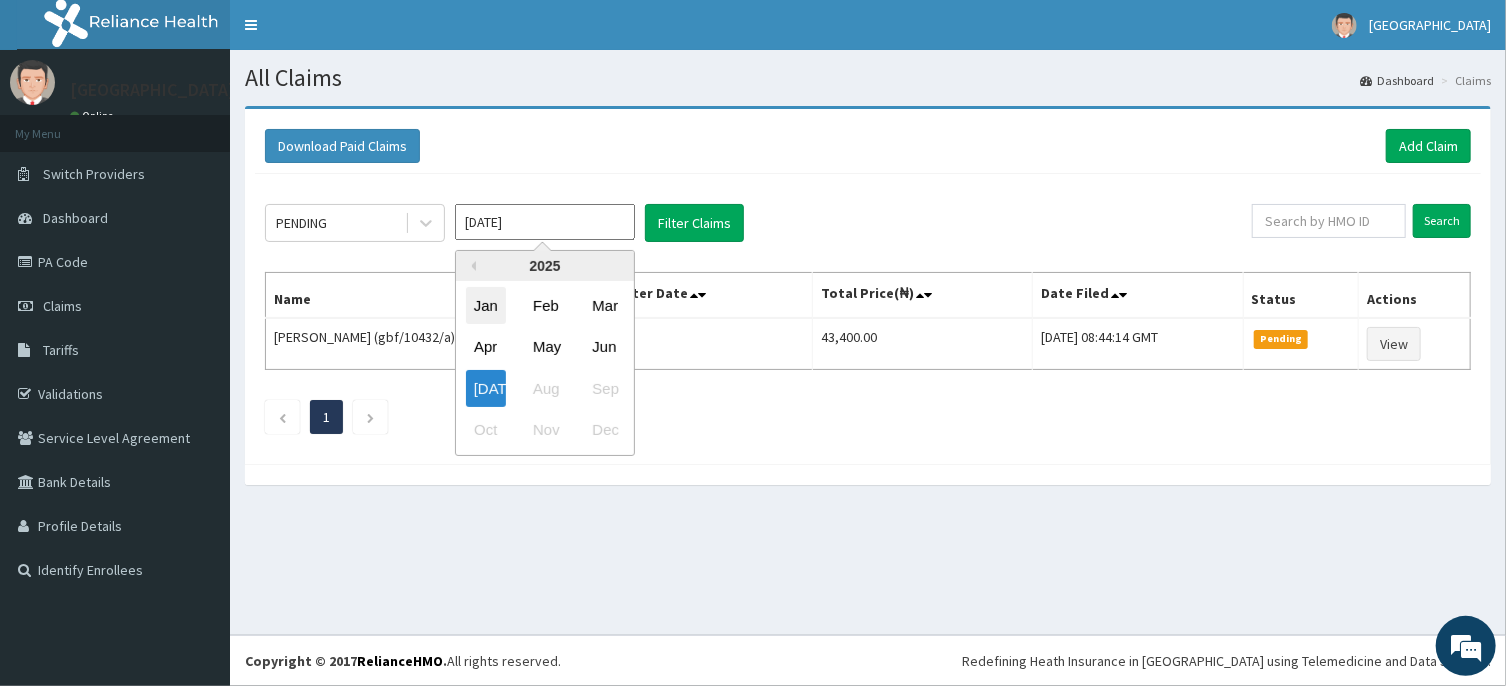 click on "Jan" at bounding box center [486, 305] 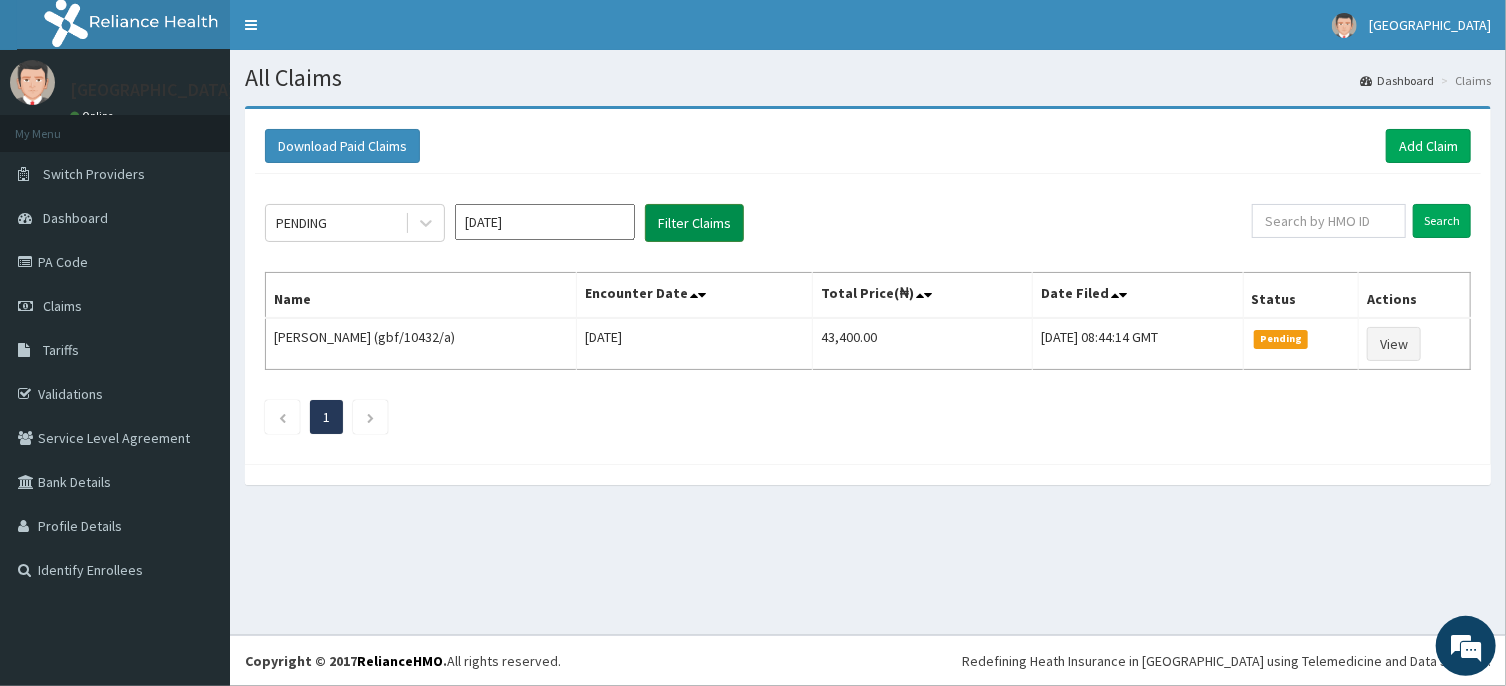 click on "Filter Claims" at bounding box center [694, 223] 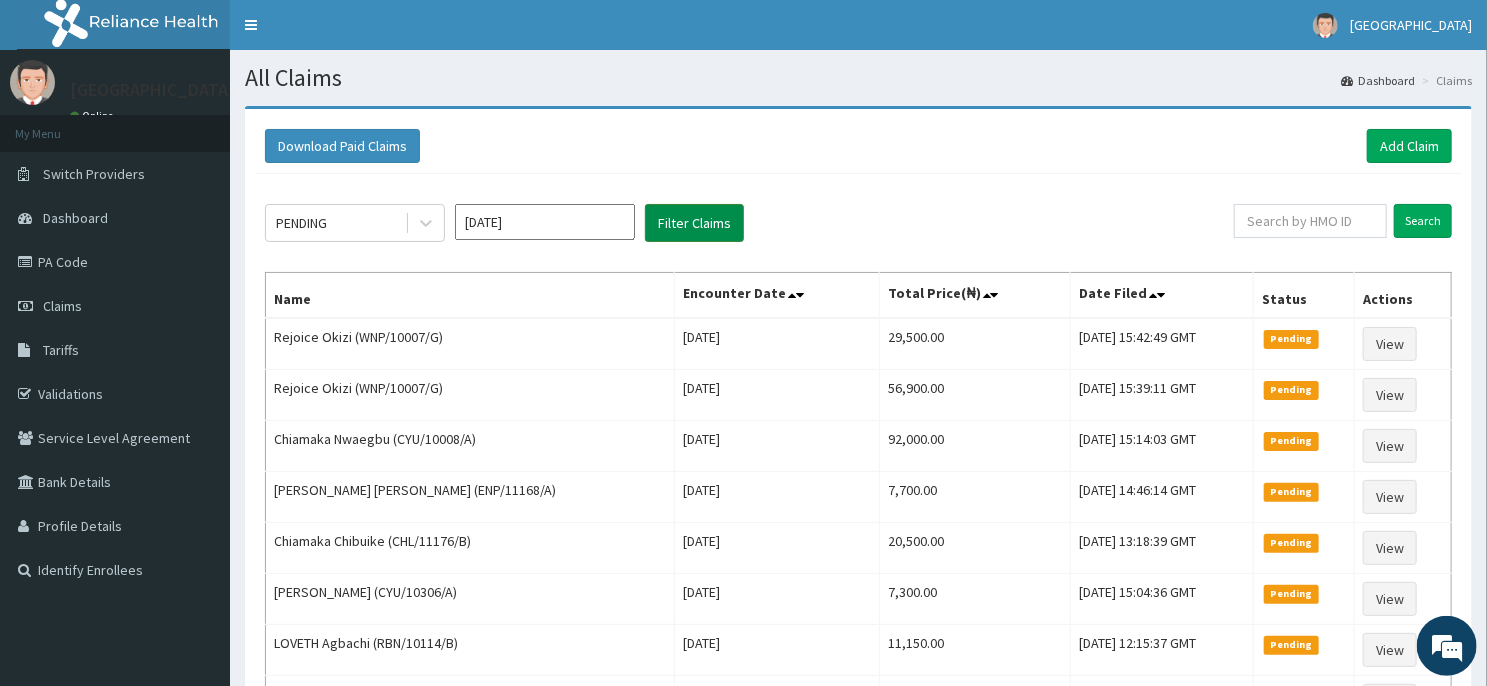 scroll, scrollTop: 0, scrollLeft: 0, axis: both 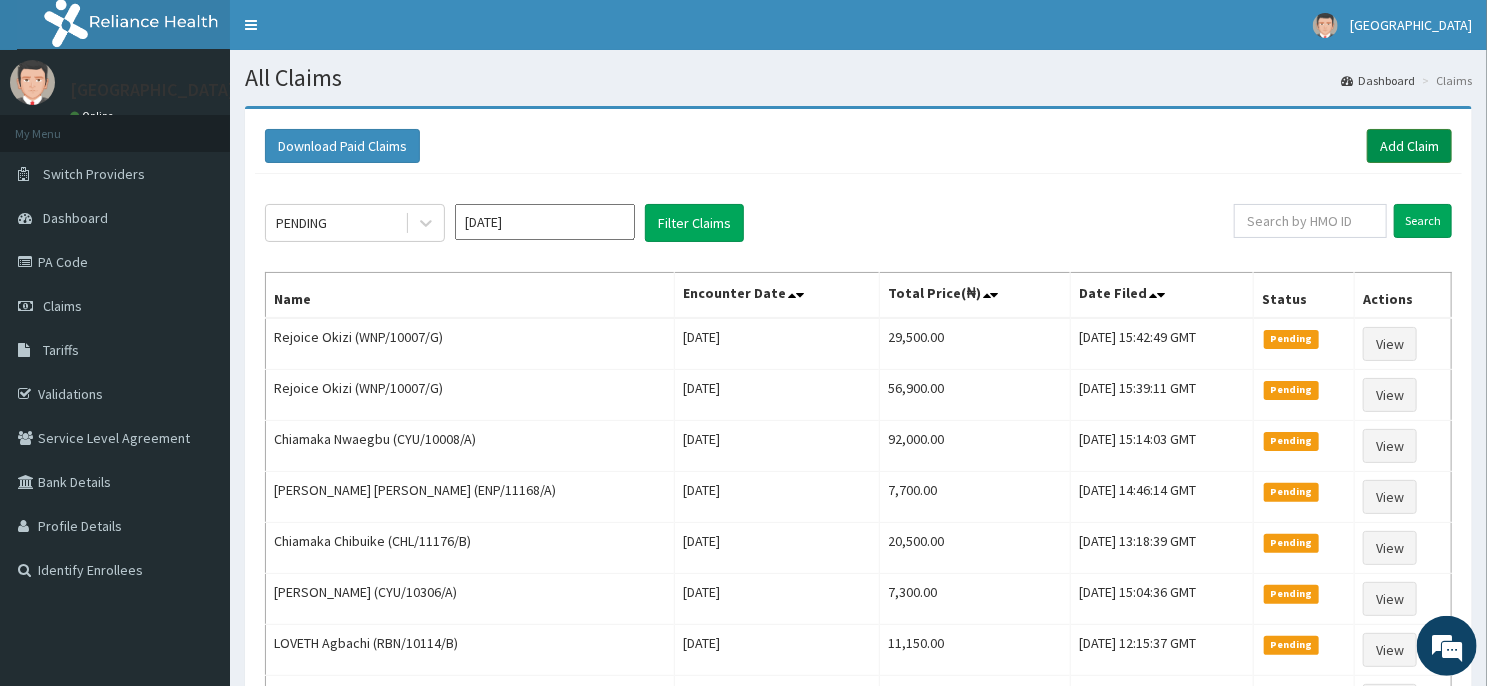 click on "Add Claim" at bounding box center (1409, 146) 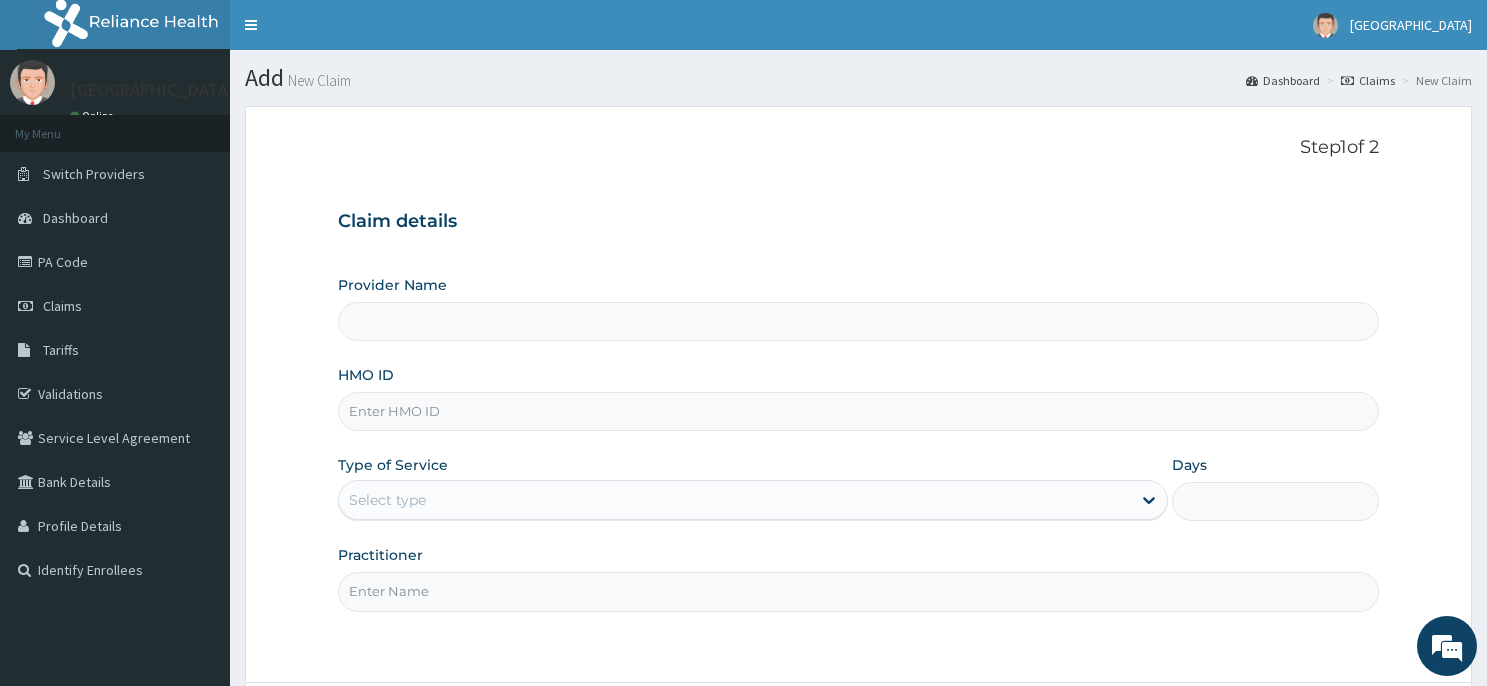 scroll, scrollTop: 0, scrollLeft: 0, axis: both 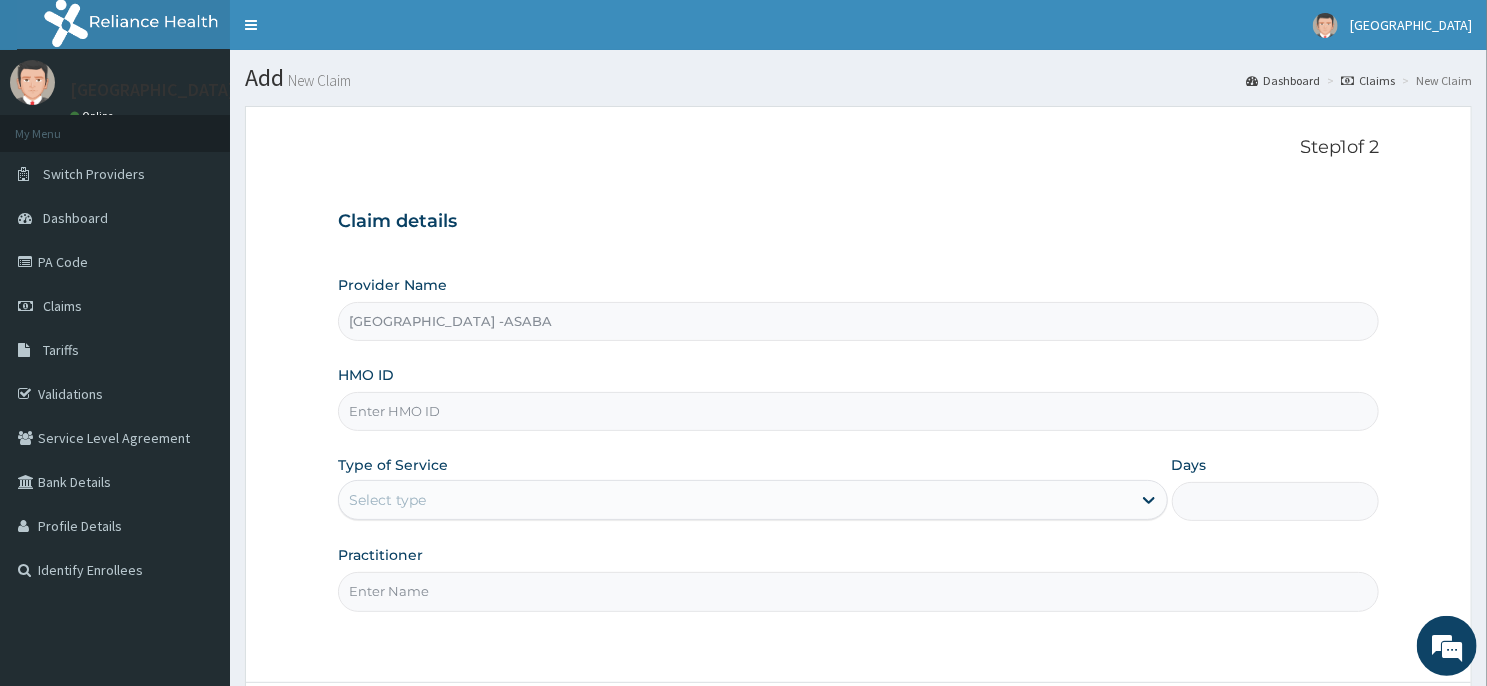 type on "[GEOGRAPHIC_DATA] -ASABA" 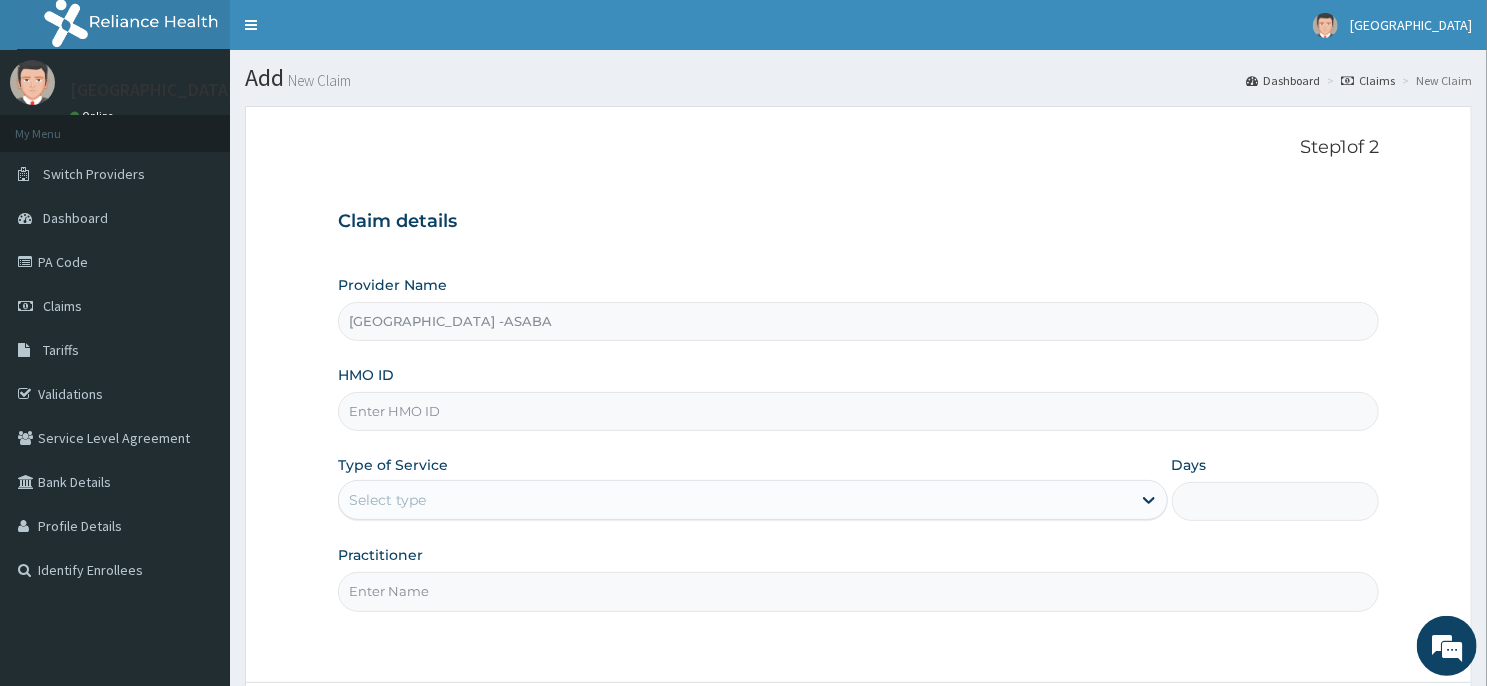 click on "HMO ID" at bounding box center (858, 411) 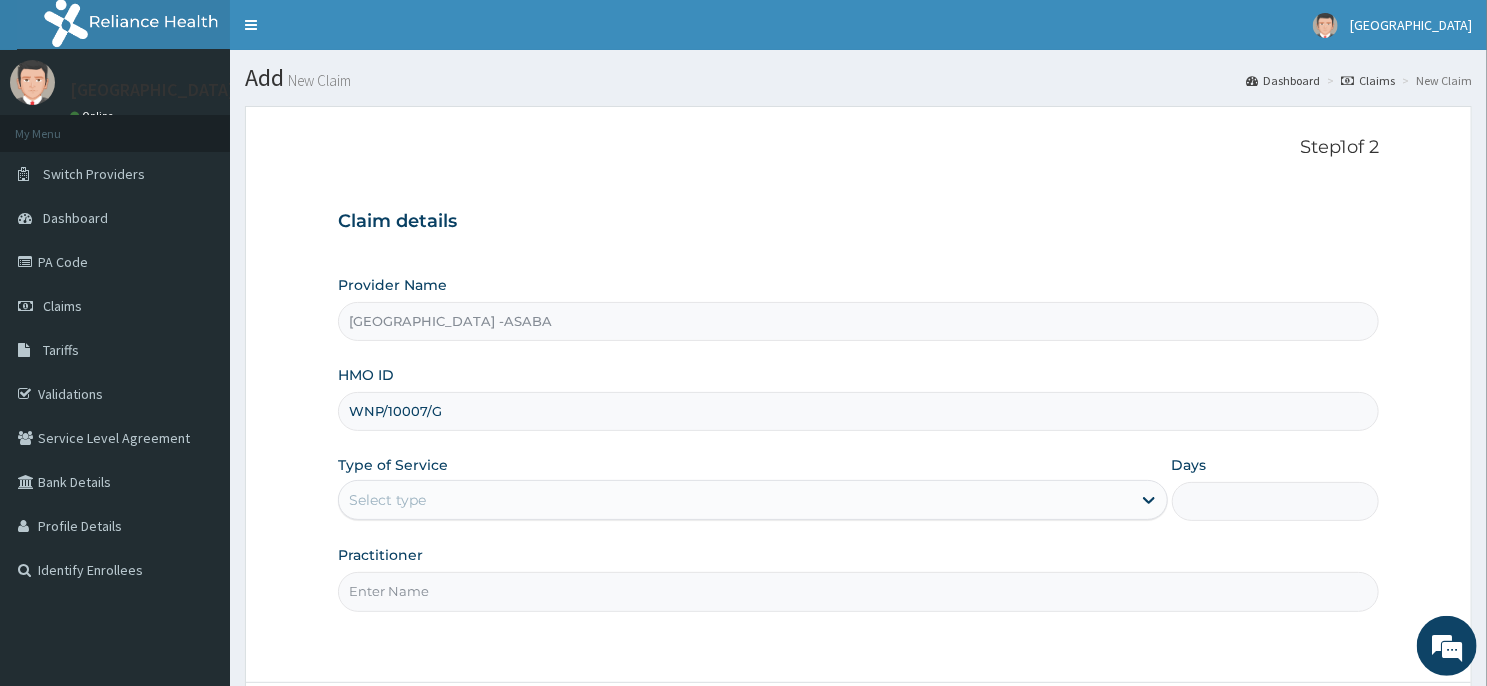 scroll, scrollTop: 0, scrollLeft: 0, axis: both 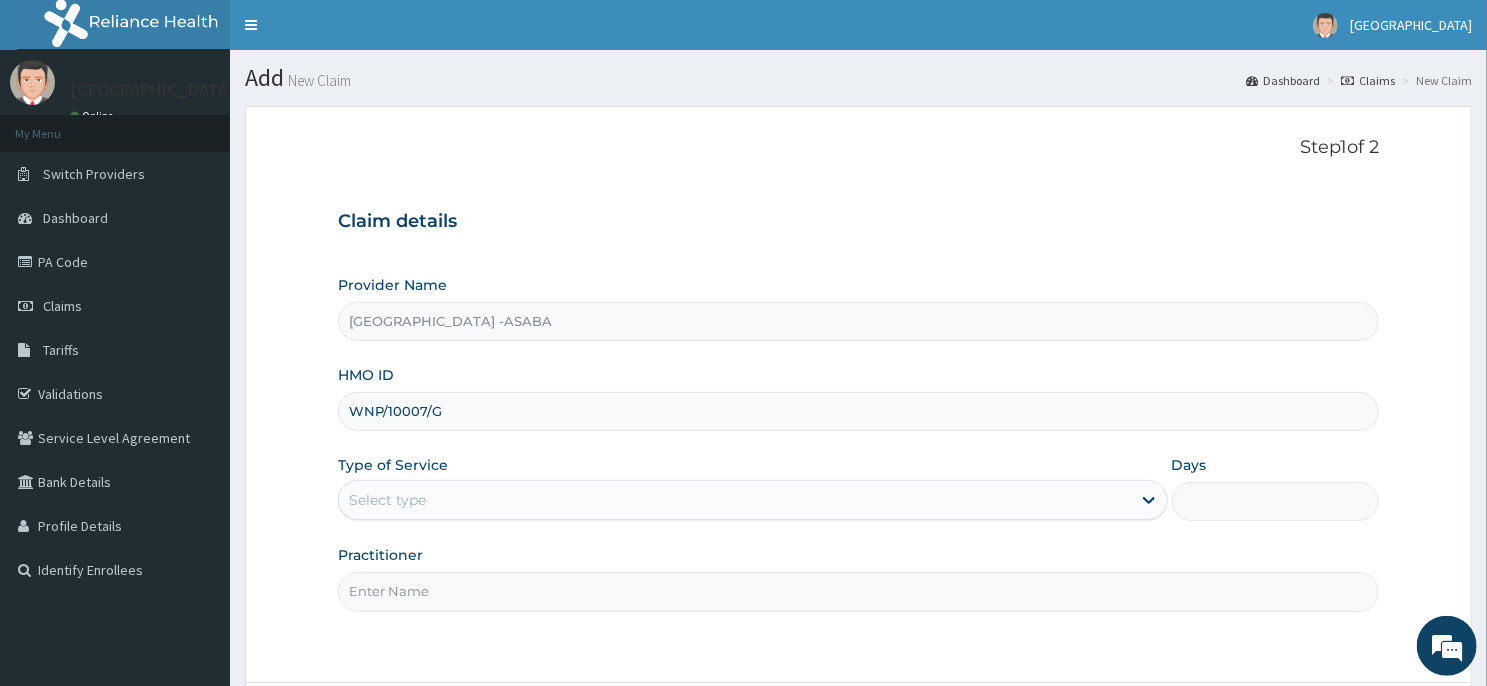 type on "WNP/10007/G" 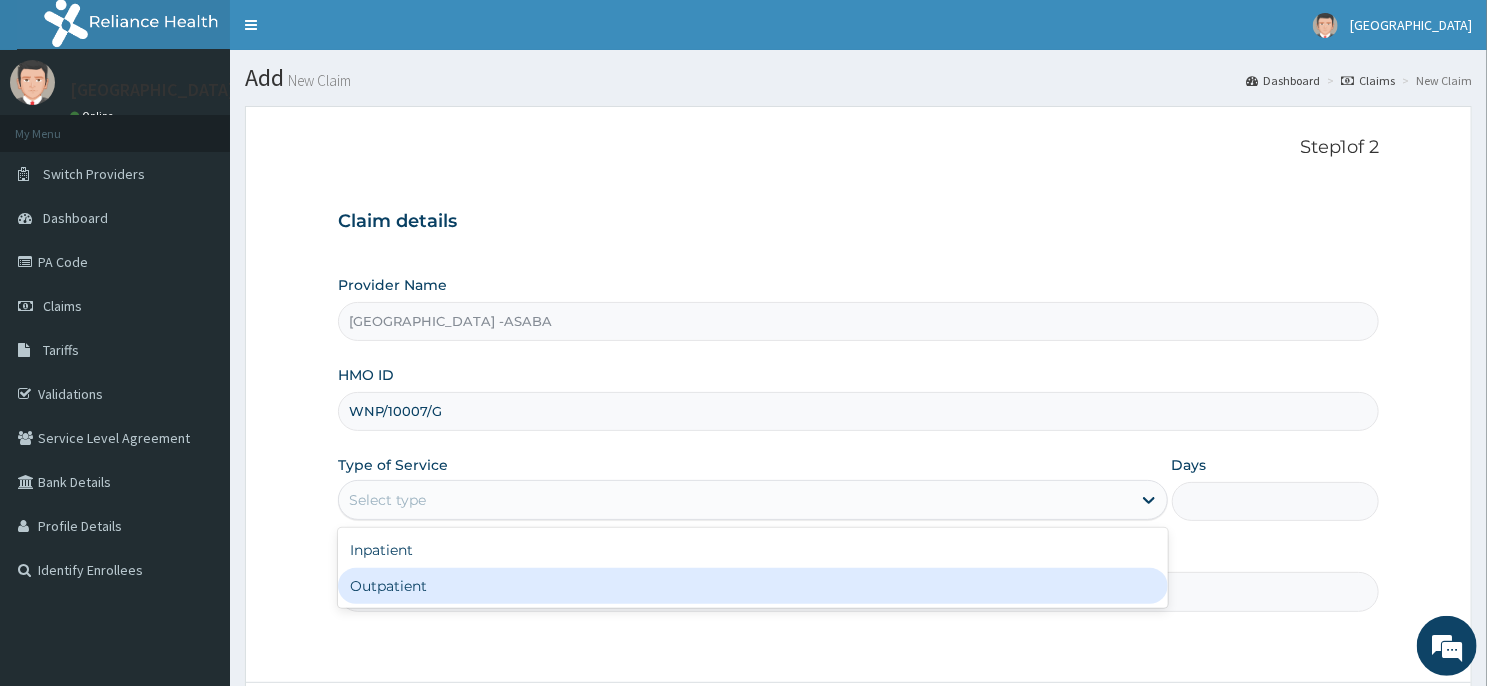 click on "Outpatient" at bounding box center (753, 586) 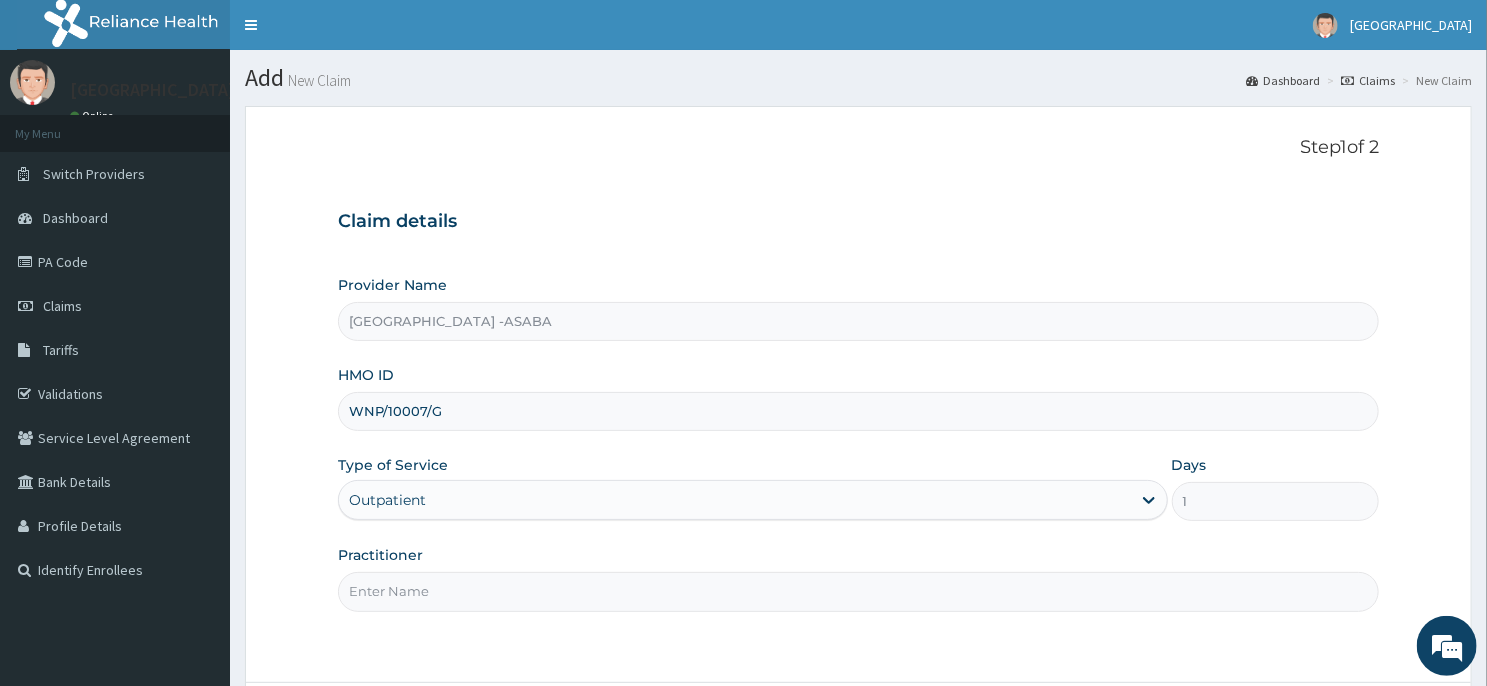 click on "Practitioner" at bounding box center (858, 591) 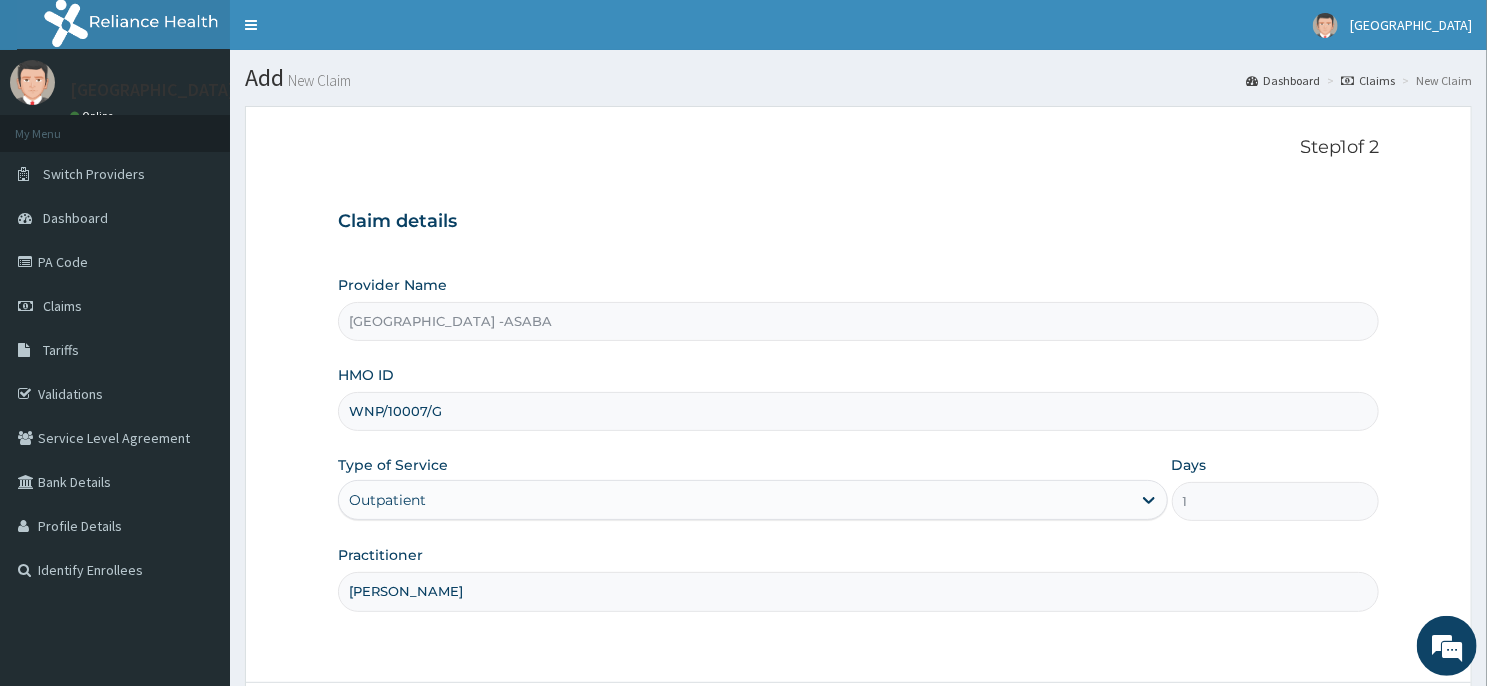 type on "[PERSON_NAME]" 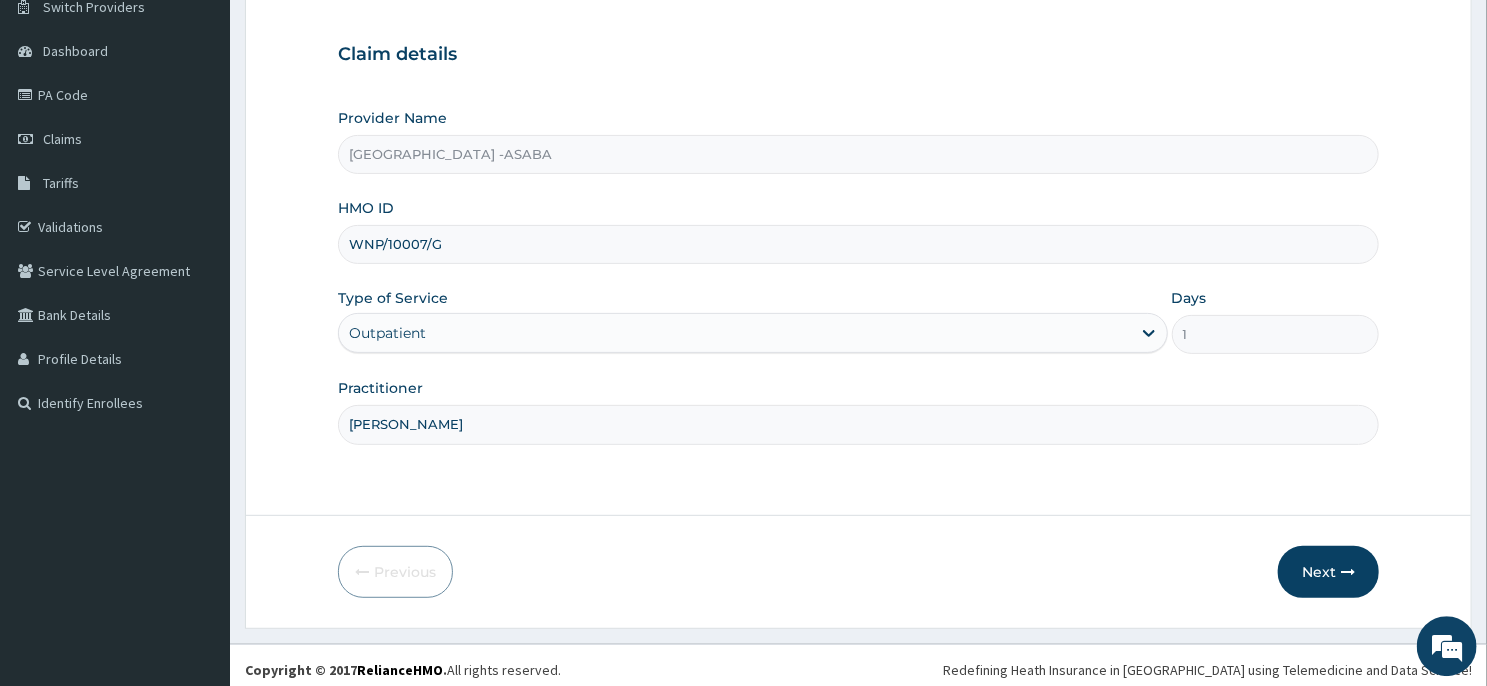 scroll, scrollTop: 176, scrollLeft: 0, axis: vertical 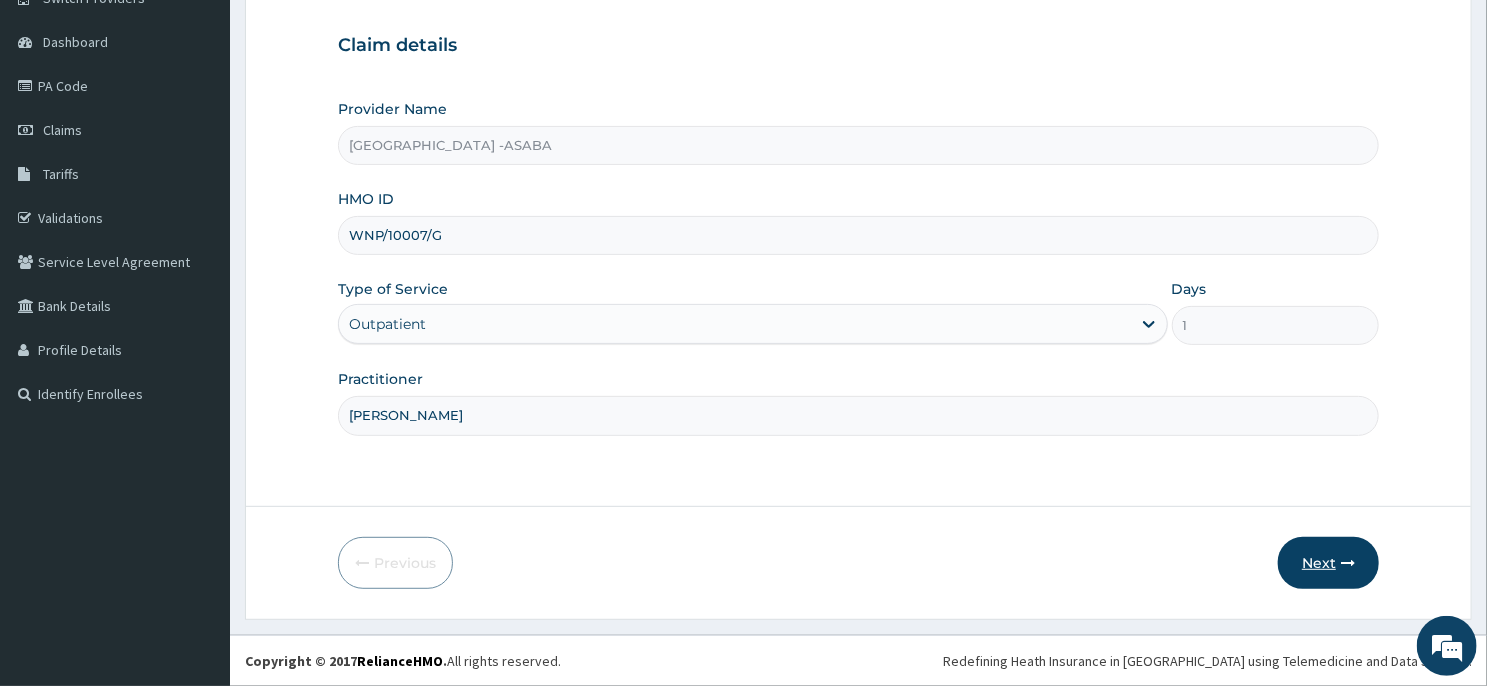 click on "Next" at bounding box center (1328, 563) 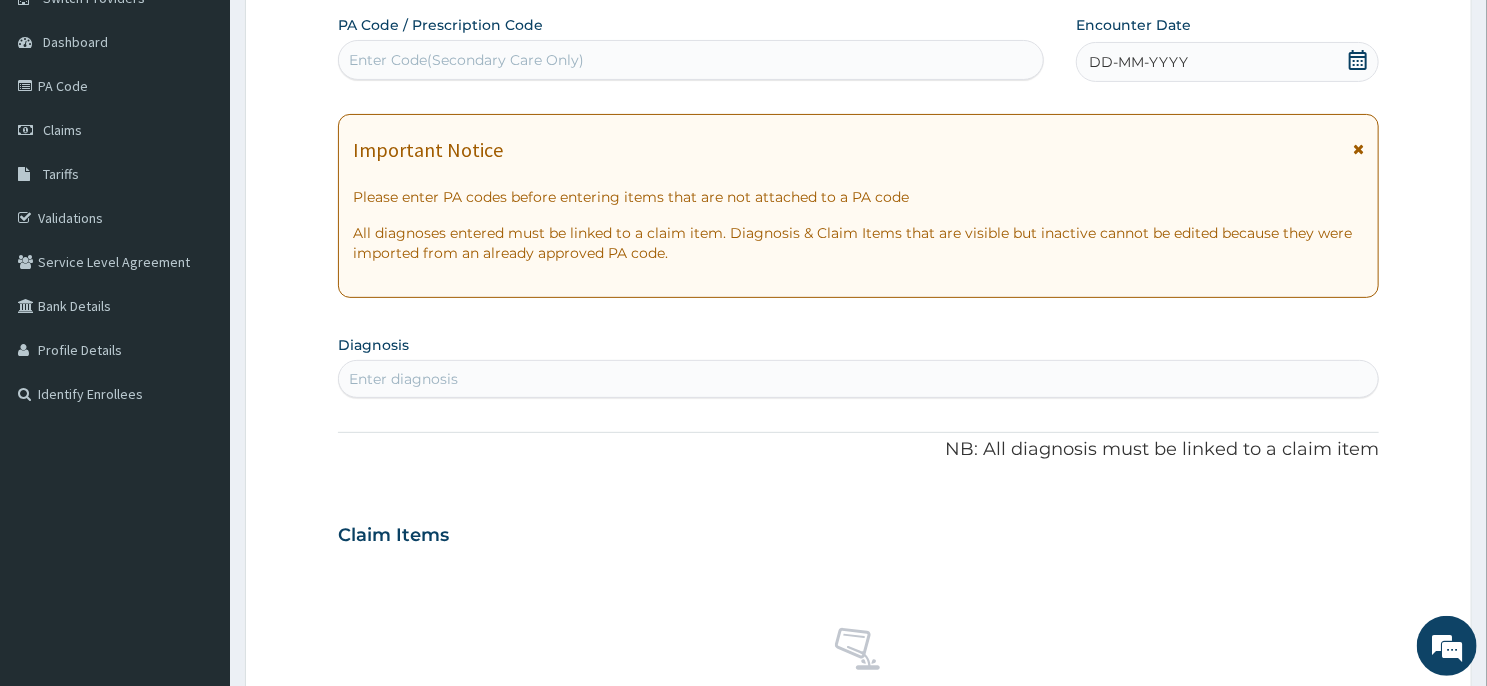 click on "Enter Code(Secondary Care Only)" at bounding box center (691, 60) 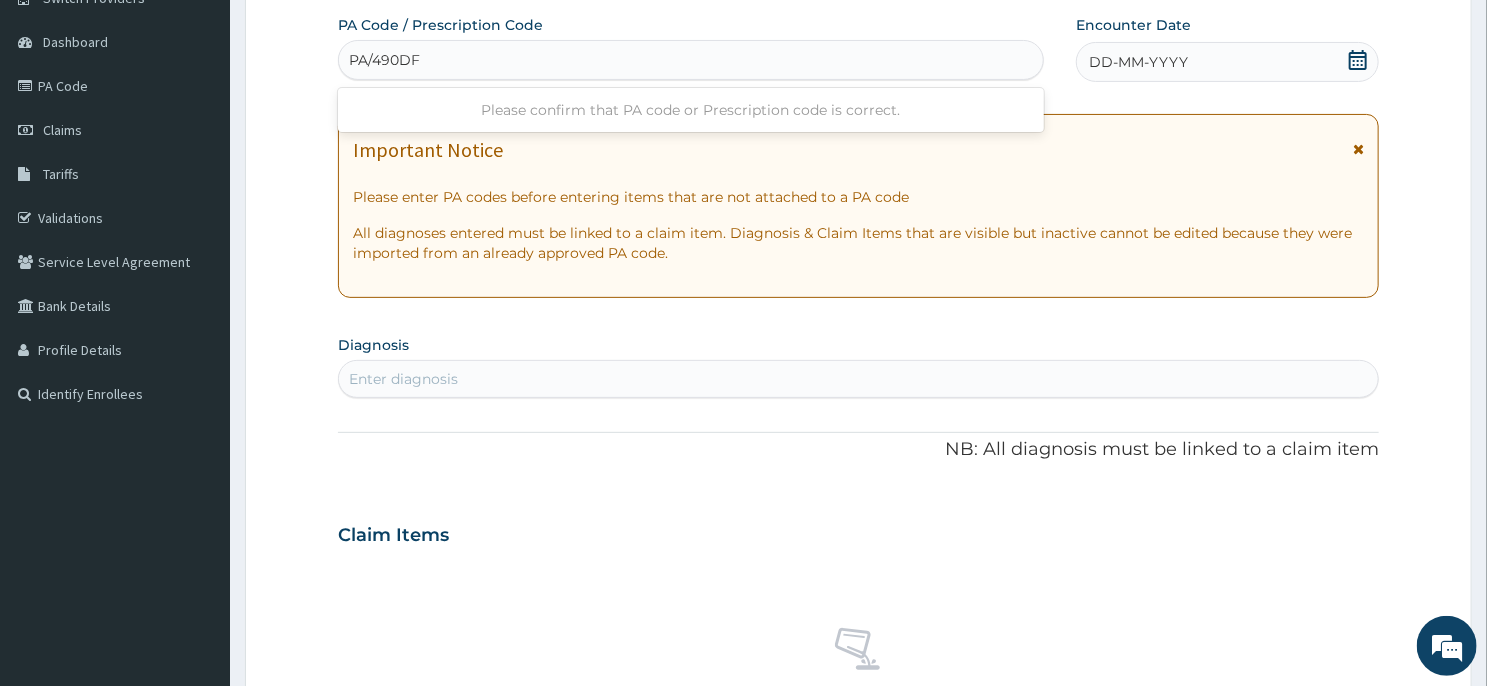 type on "PA/490DF4" 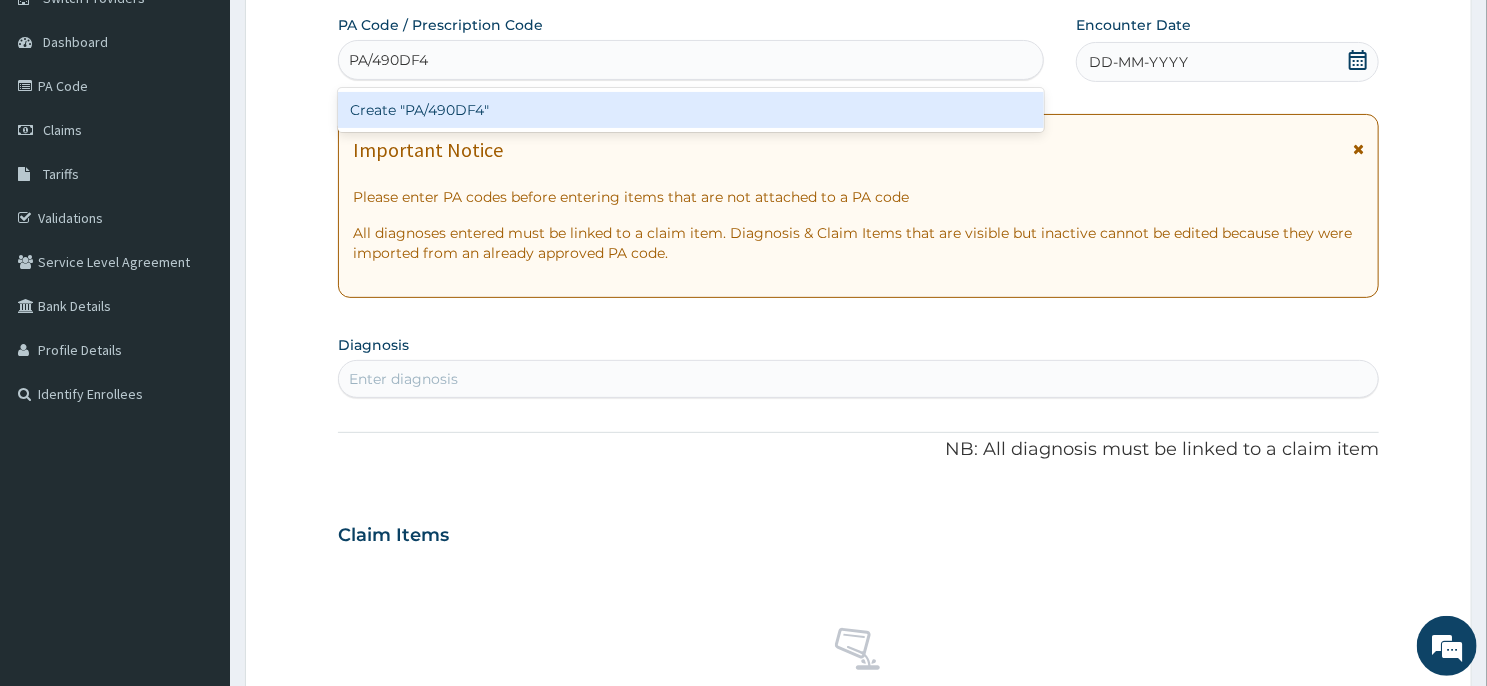 click on "Create "PA/490DF4"" at bounding box center (691, 110) 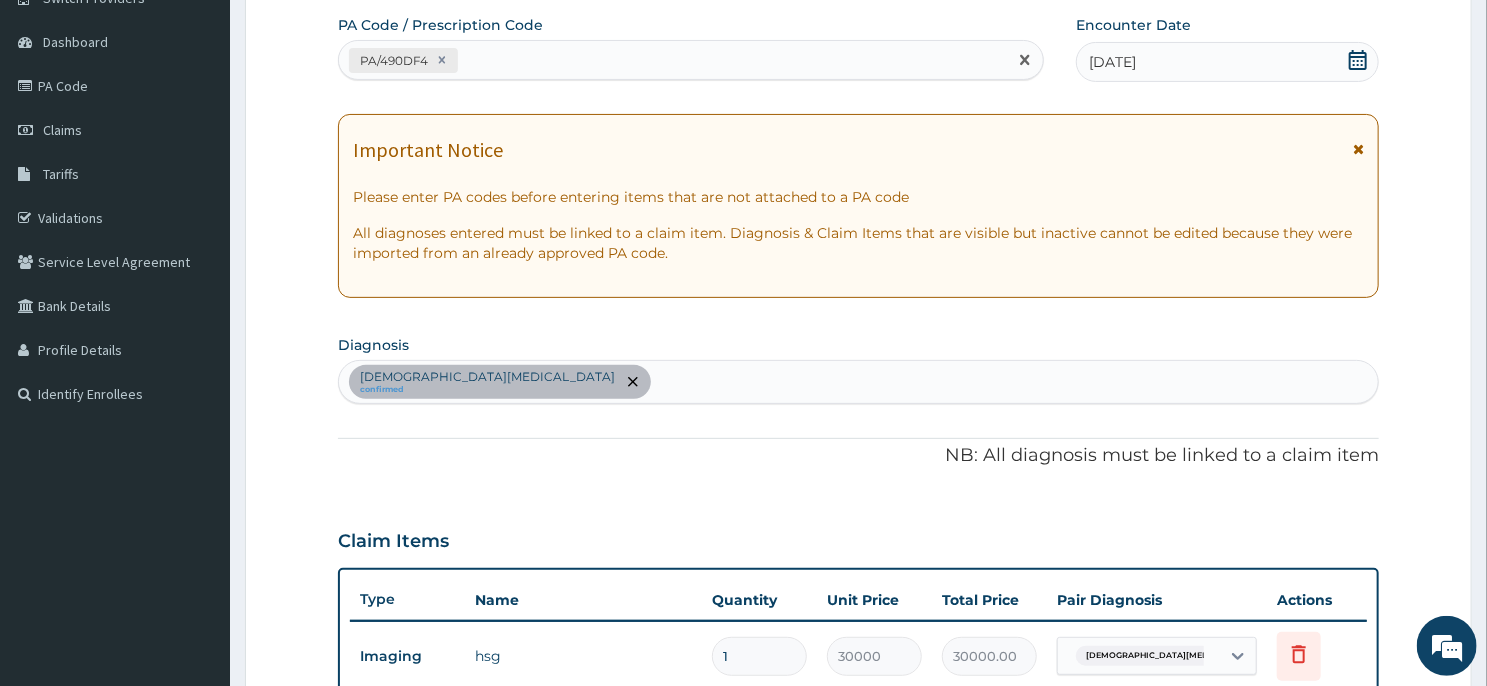 click on "PA/490DF4" at bounding box center (673, 60) 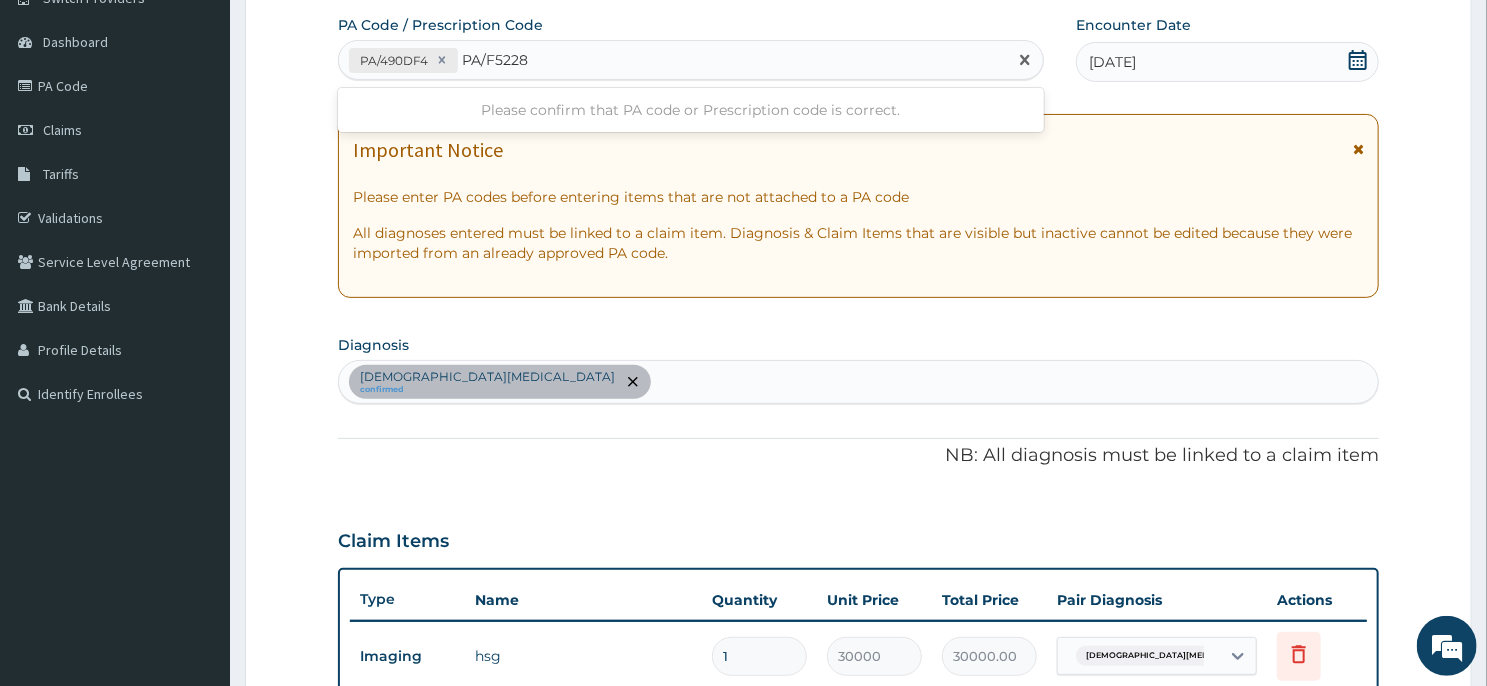 type on "PA/F5228F" 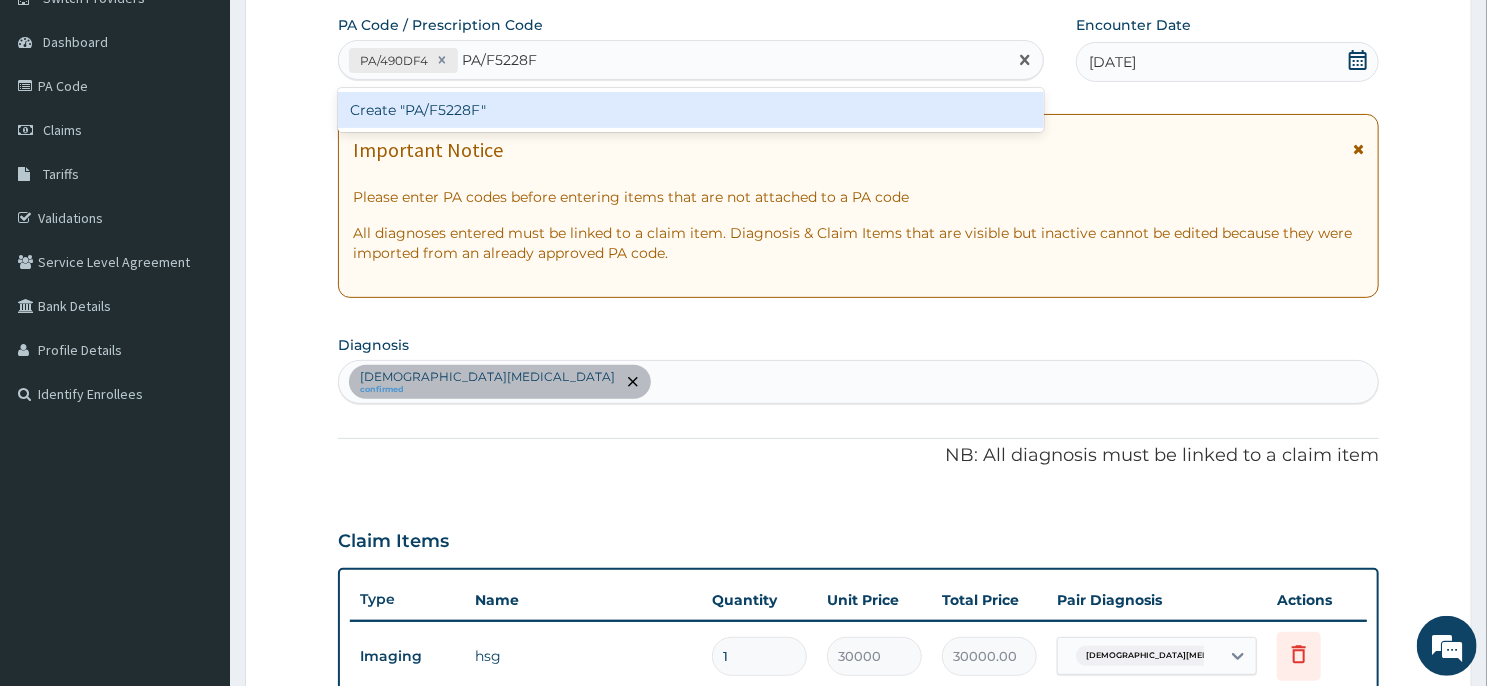 click on "Create "PA/F5228F"" at bounding box center [691, 110] 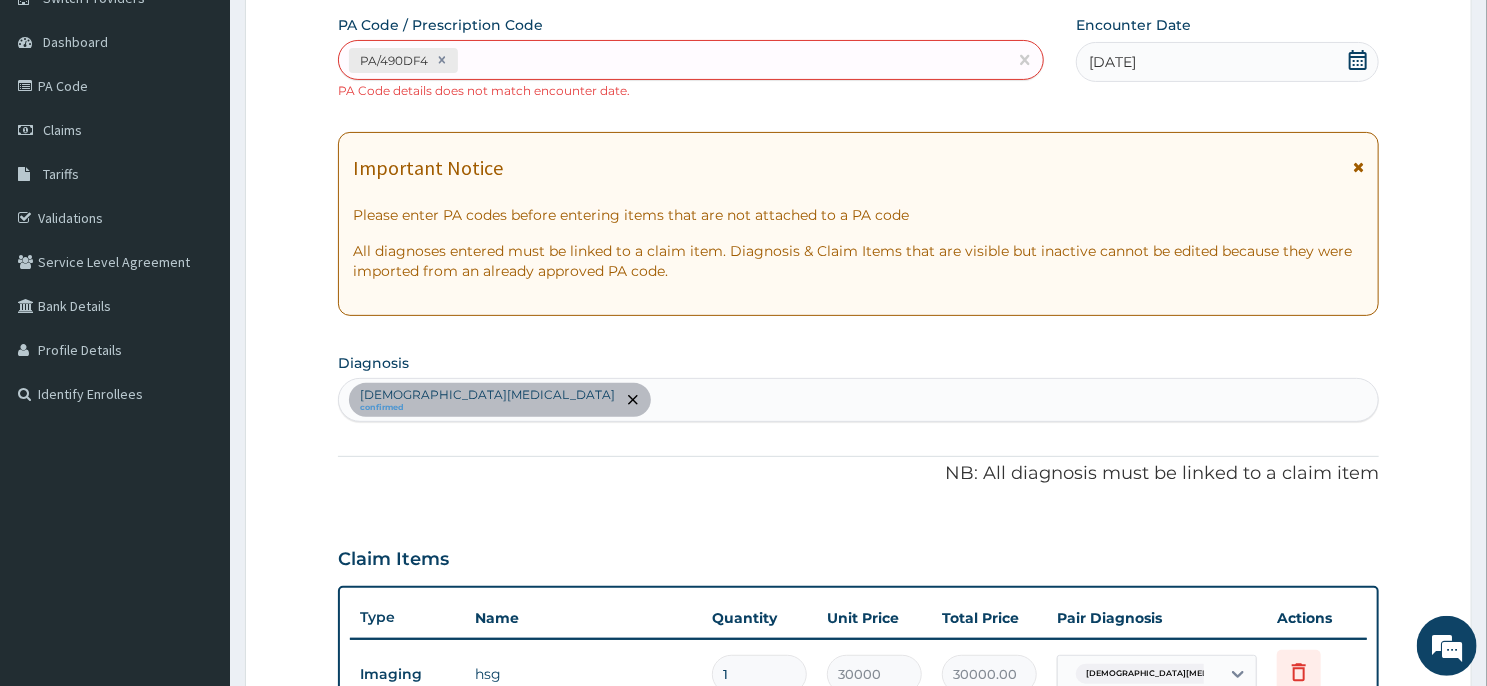 scroll, scrollTop: 677, scrollLeft: 0, axis: vertical 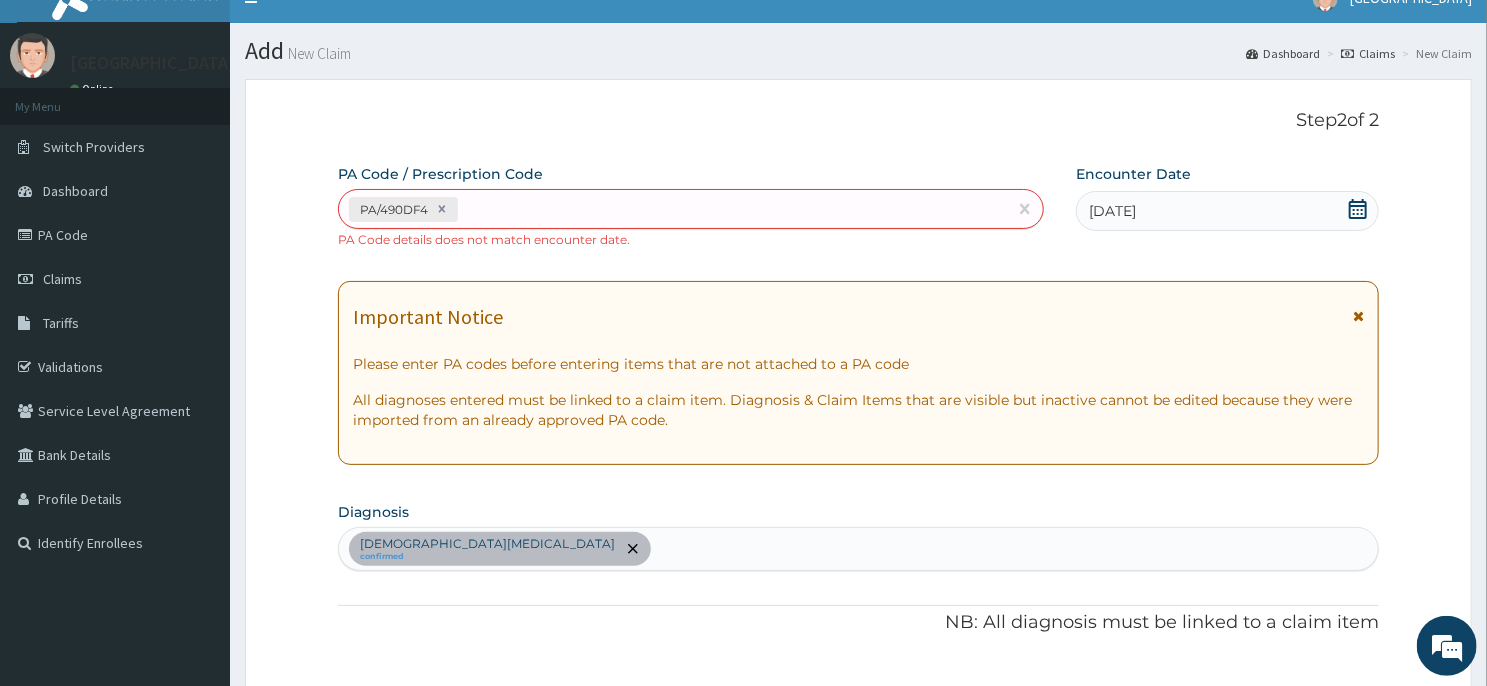 click on "Female infertility confirmed" at bounding box center [858, 549] 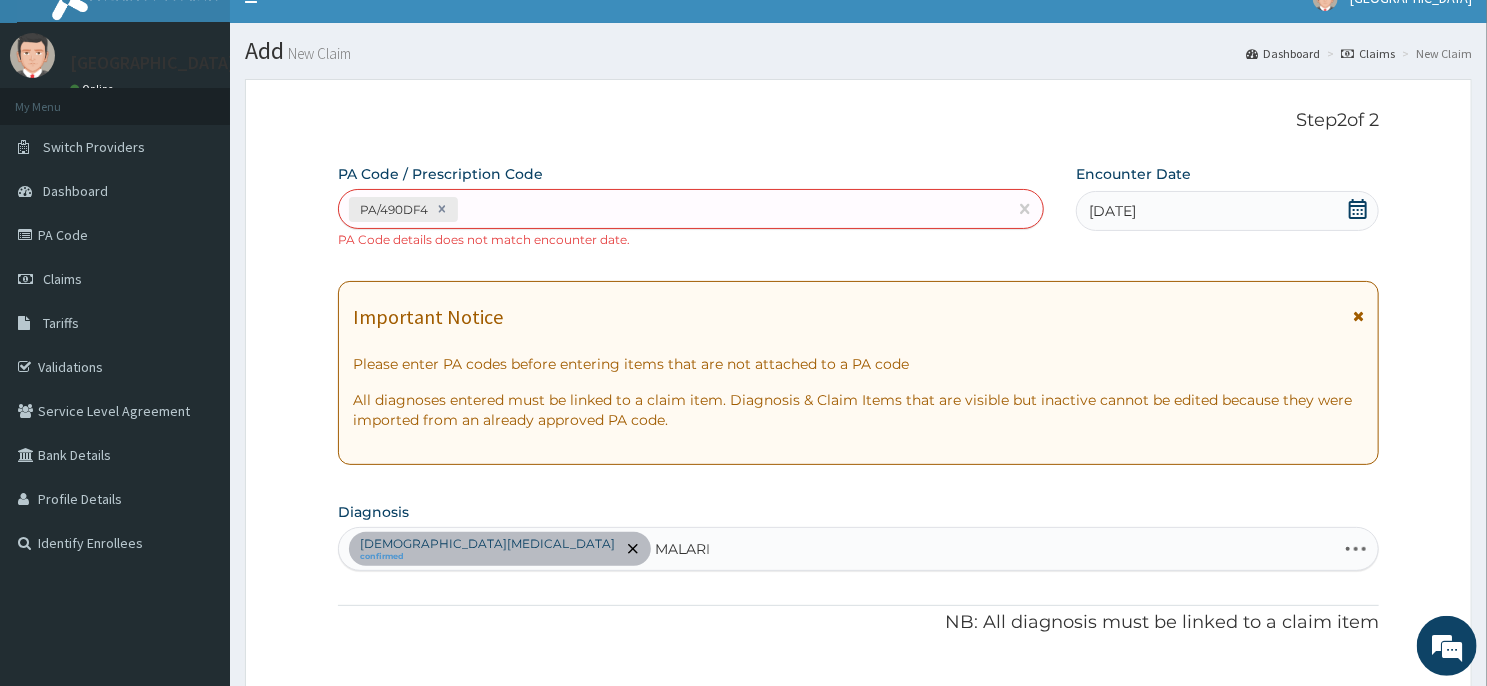 type on "MALARIA" 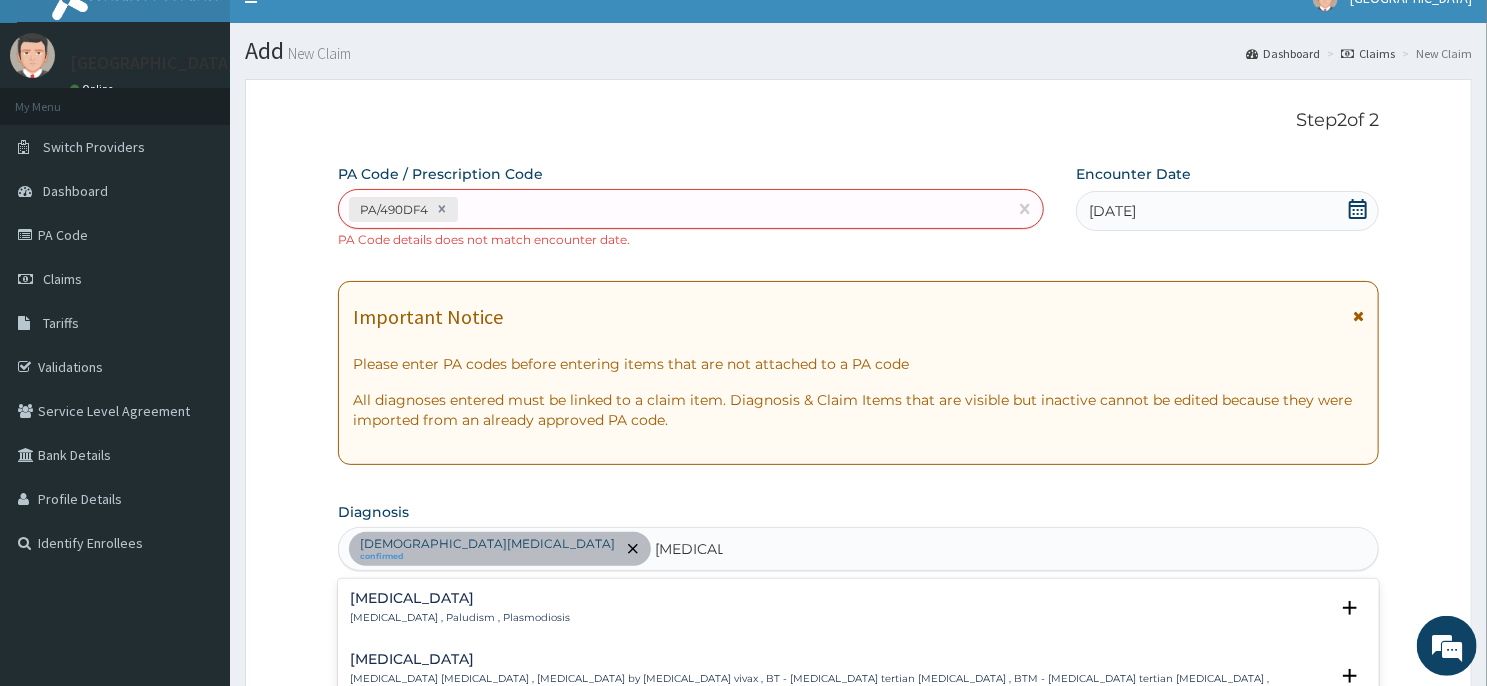 click on "[MEDICAL_DATA]" at bounding box center (460, 598) 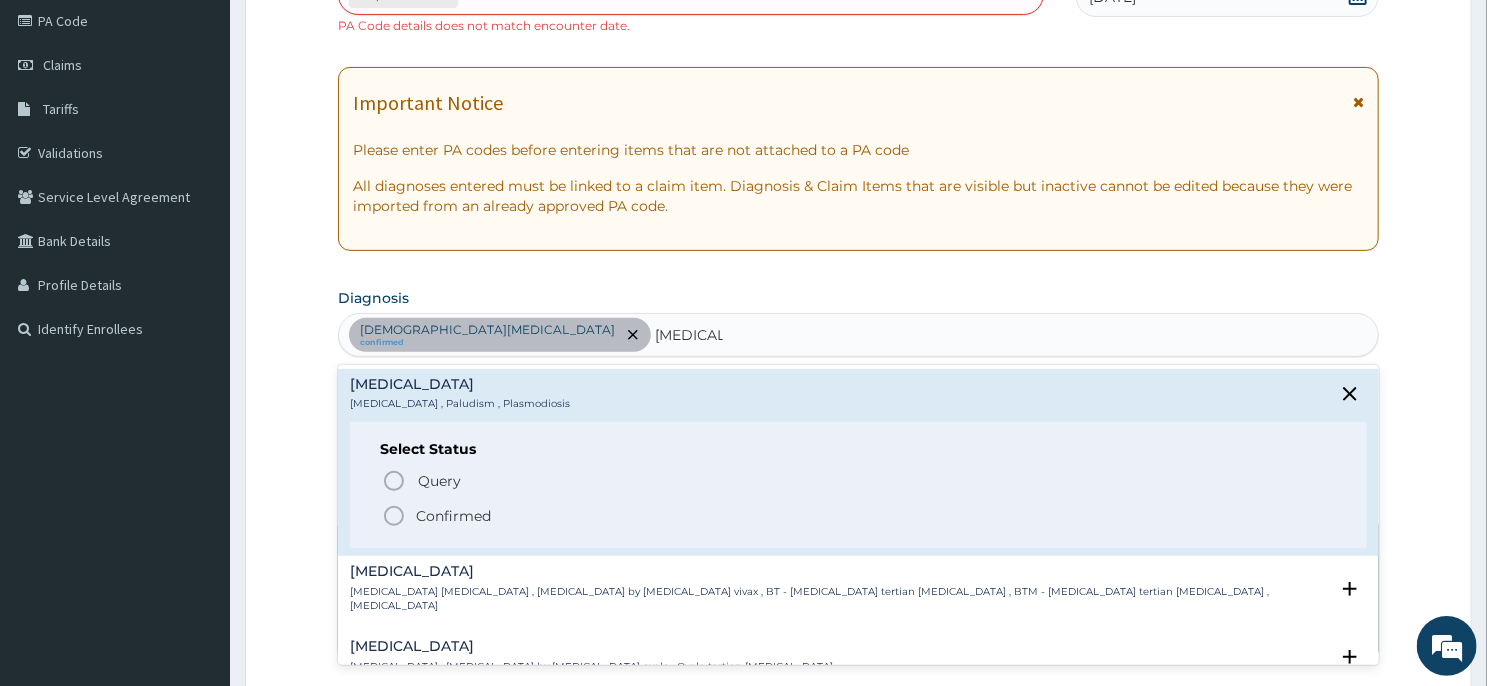 scroll, scrollTop: 242, scrollLeft: 0, axis: vertical 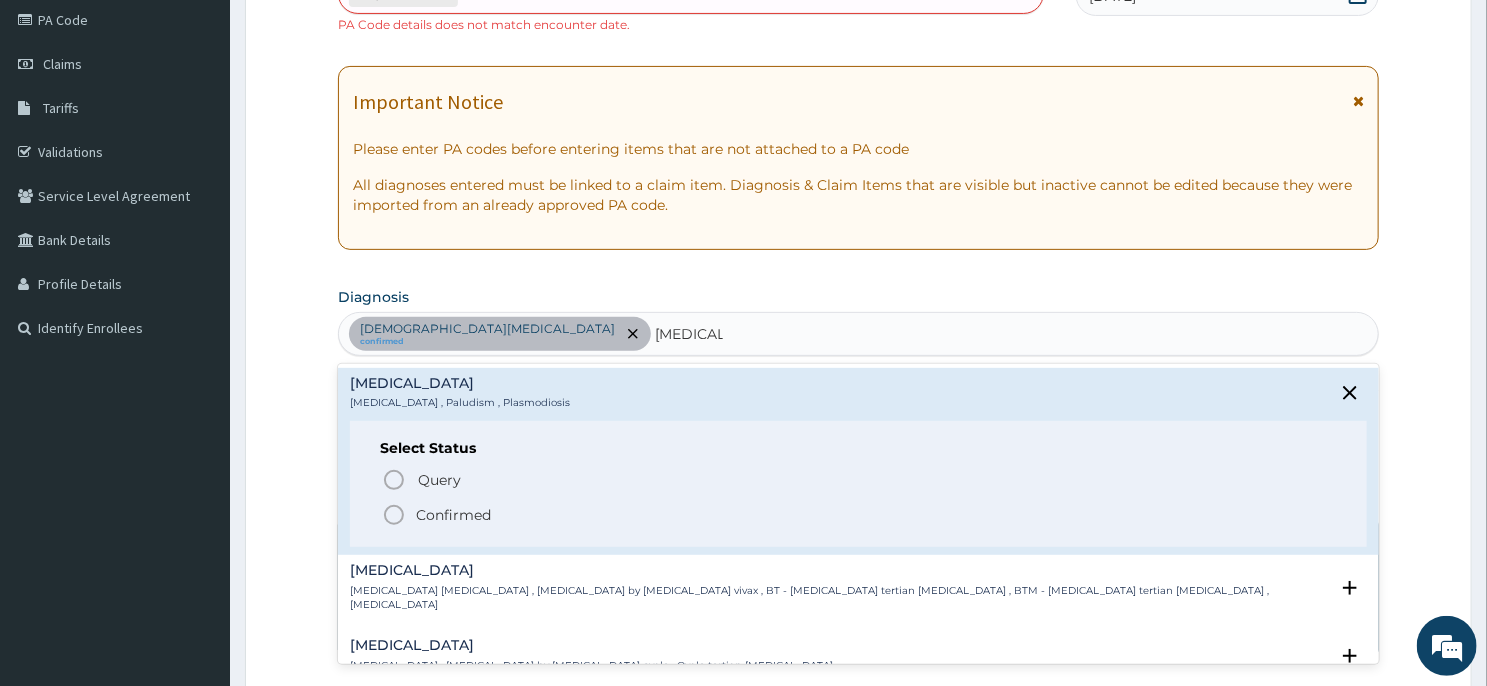click 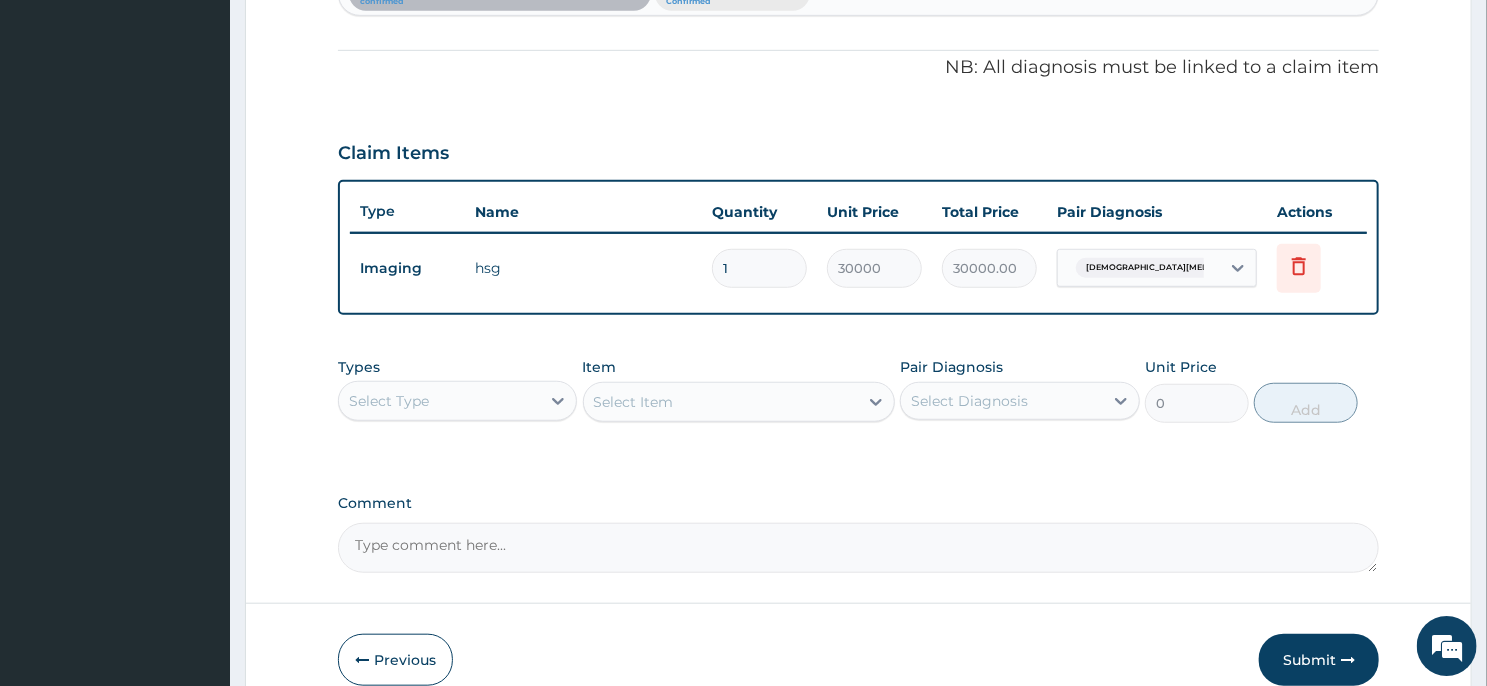 scroll, scrollTop: 677, scrollLeft: 0, axis: vertical 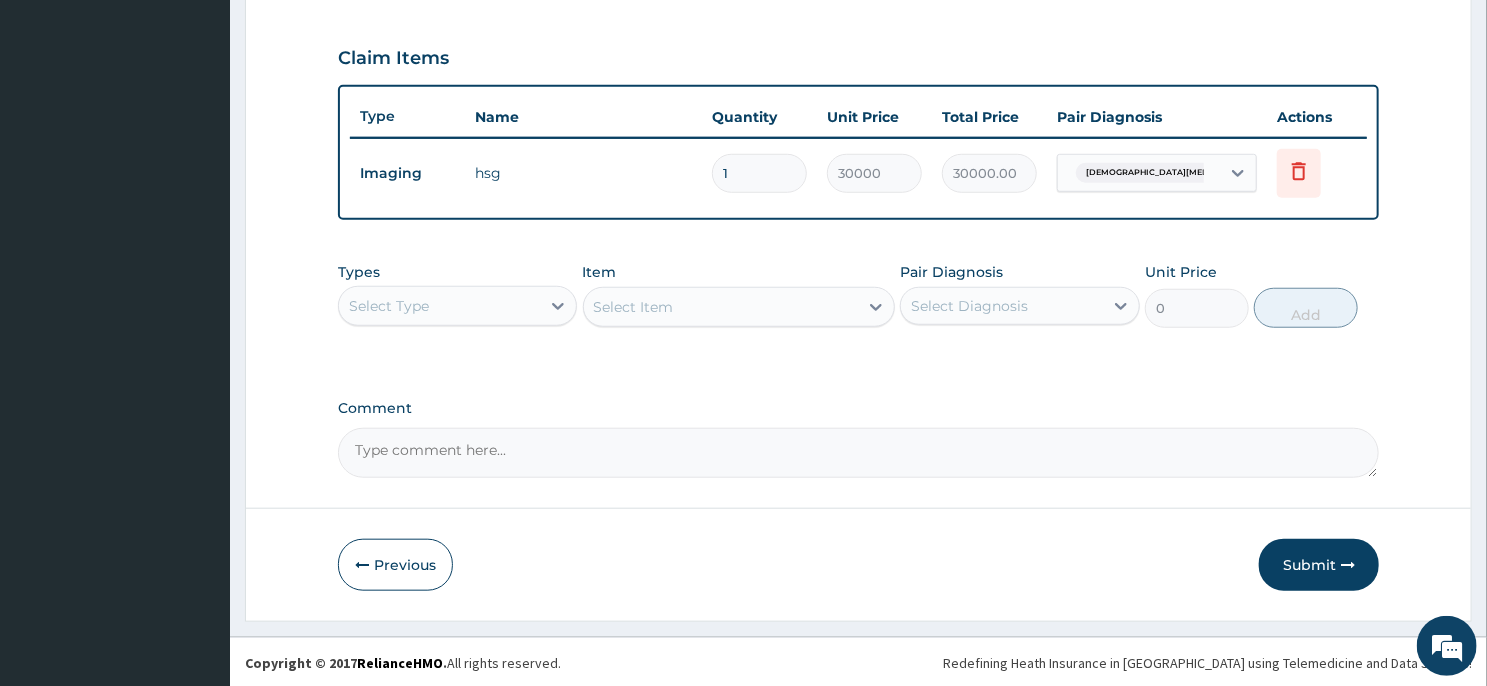 click on "Select Type" at bounding box center (439, 306) 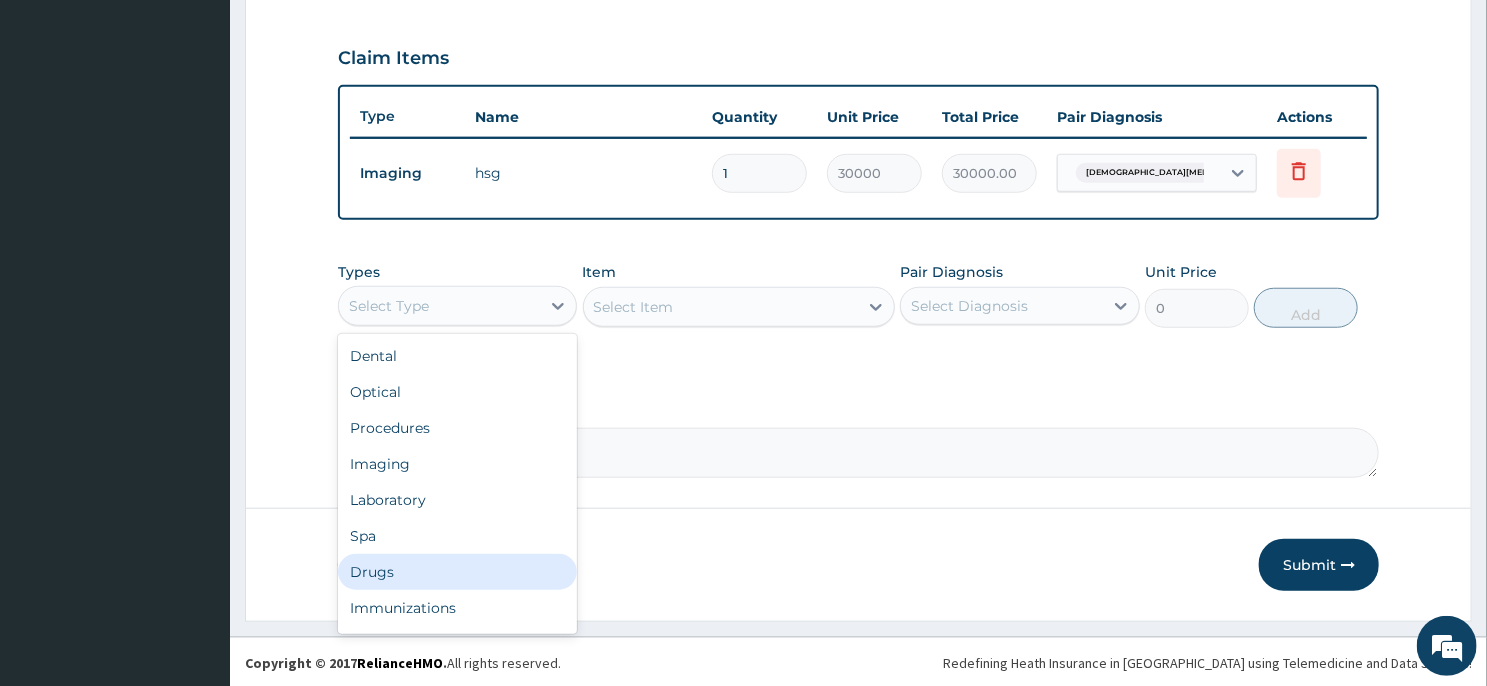 click on "Drugs" at bounding box center (457, 572) 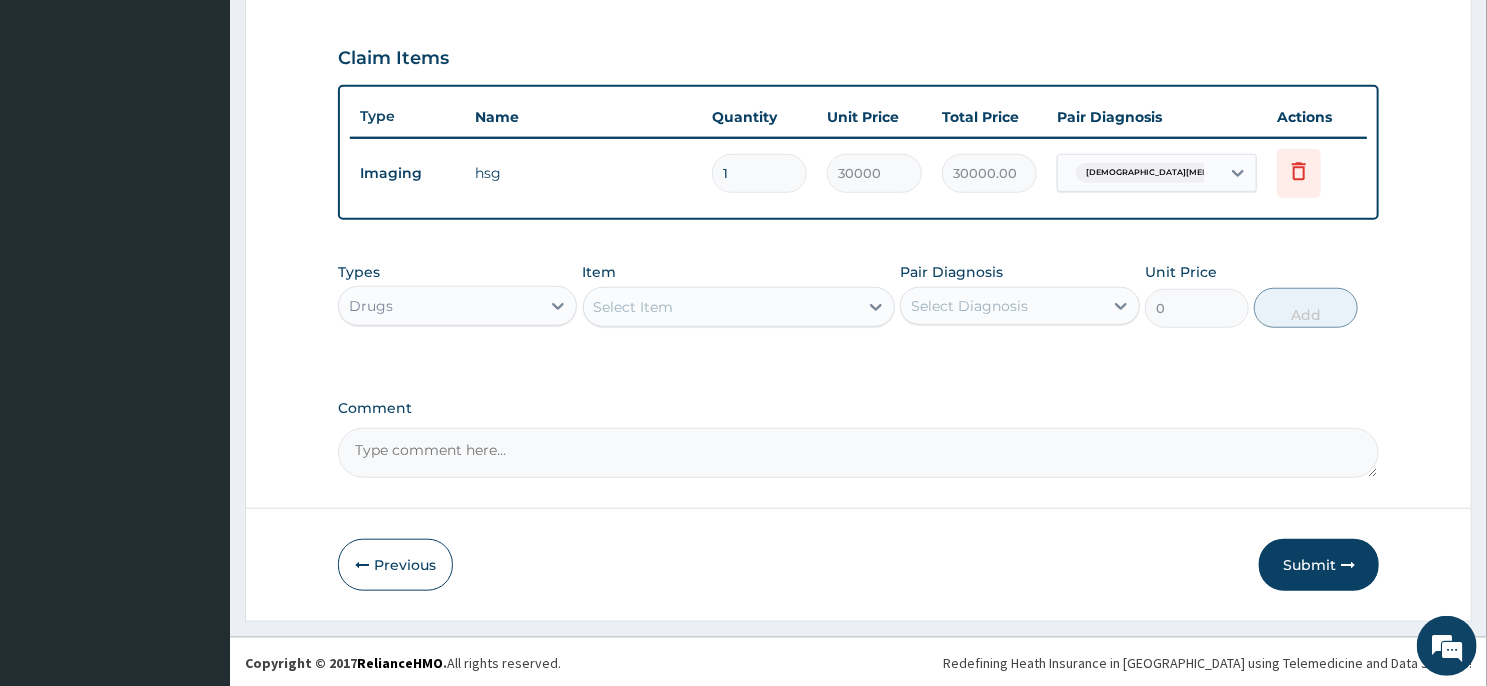 click on "Select Item" at bounding box center (739, 307) 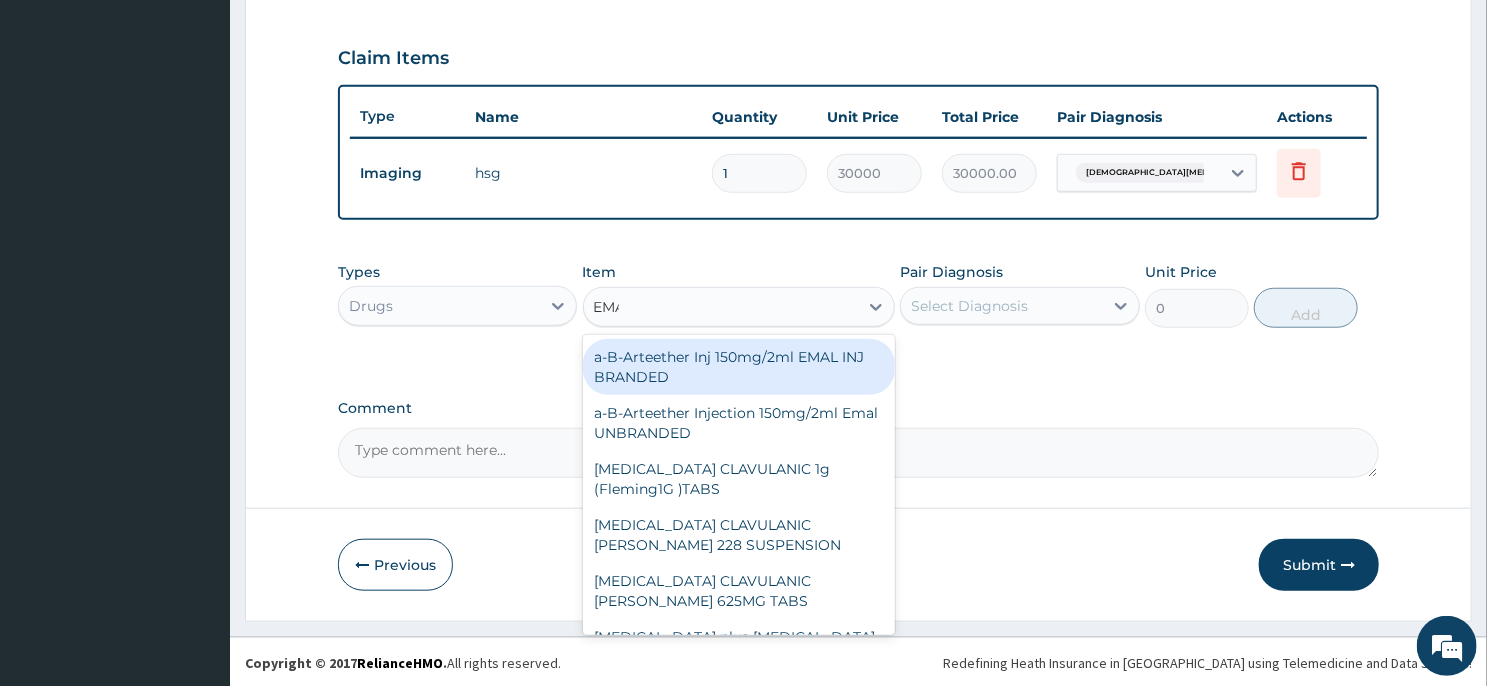 type on "EMAL" 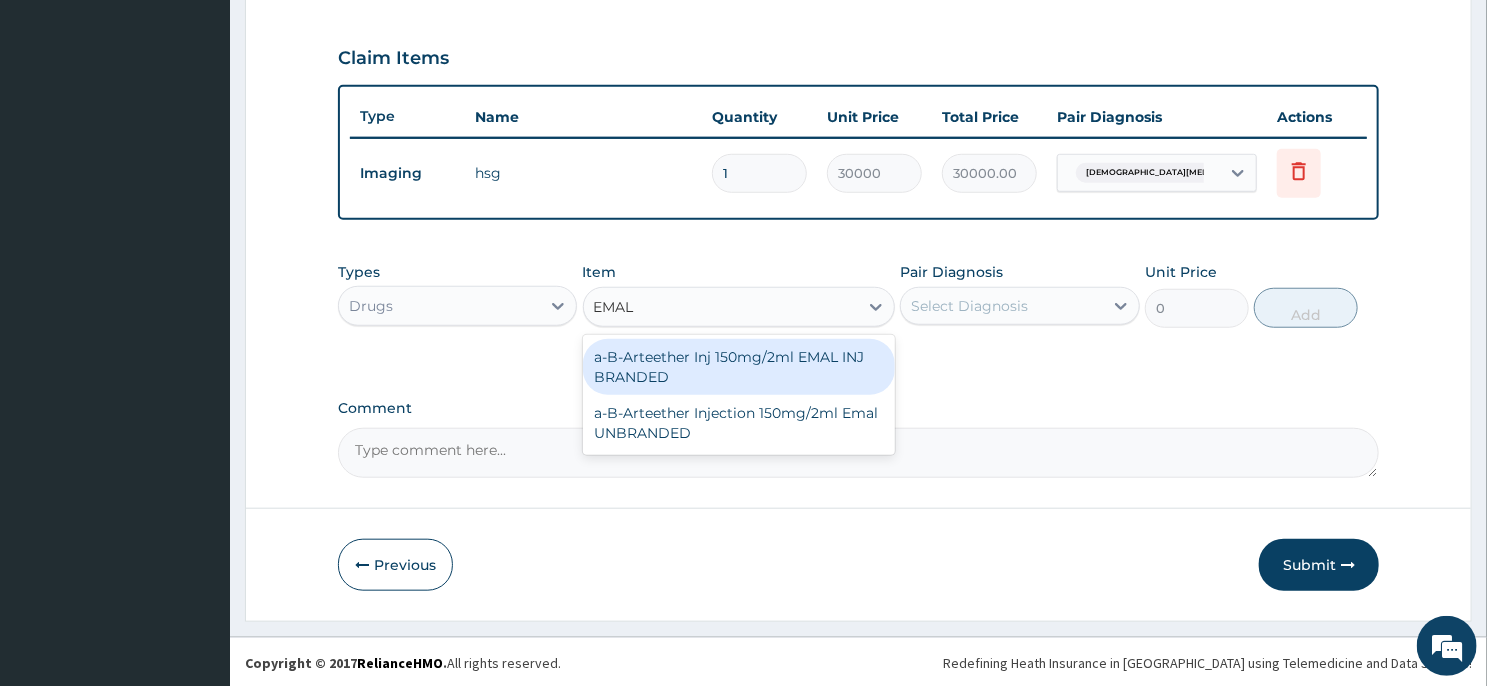 click on "a-B-Arteether Inj 150mg/2ml EMAL INJ BRANDED" at bounding box center (739, 367) 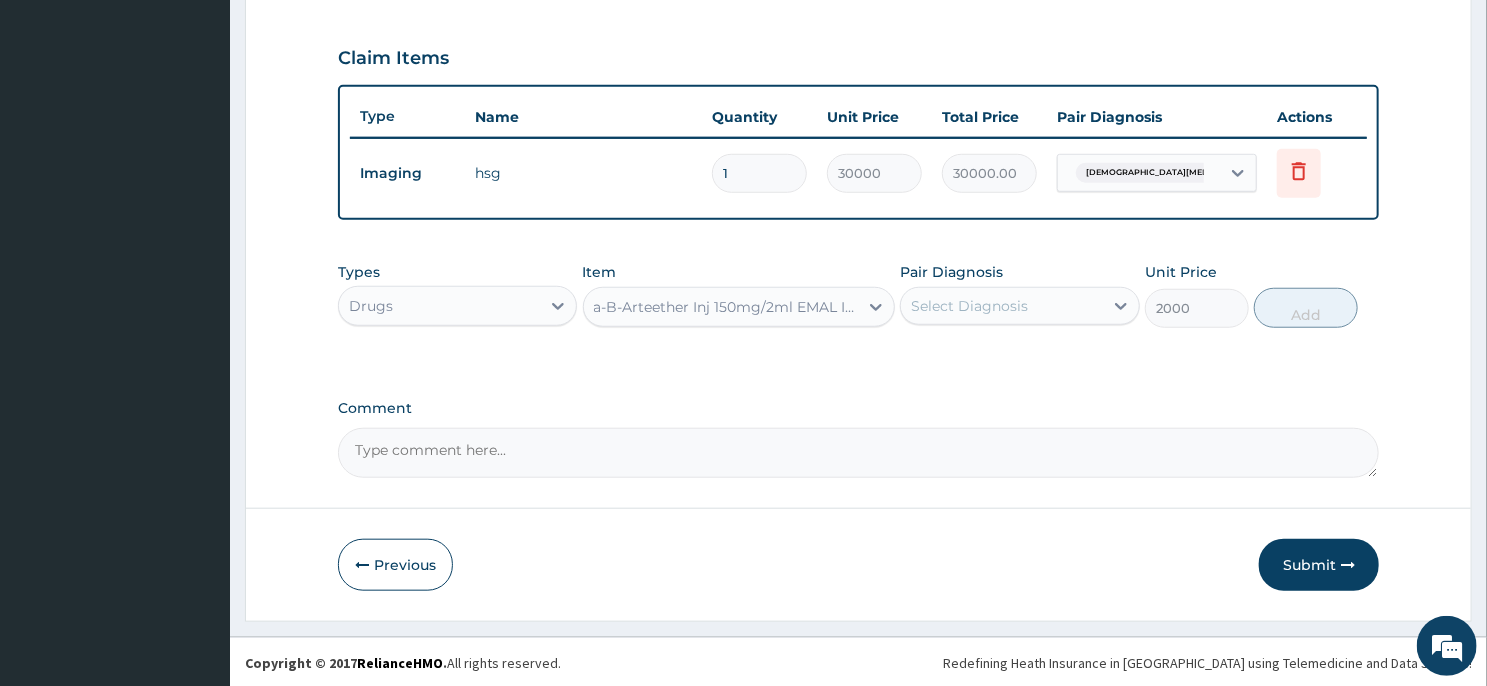 click on "Select Diagnosis" at bounding box center (1001, 306) 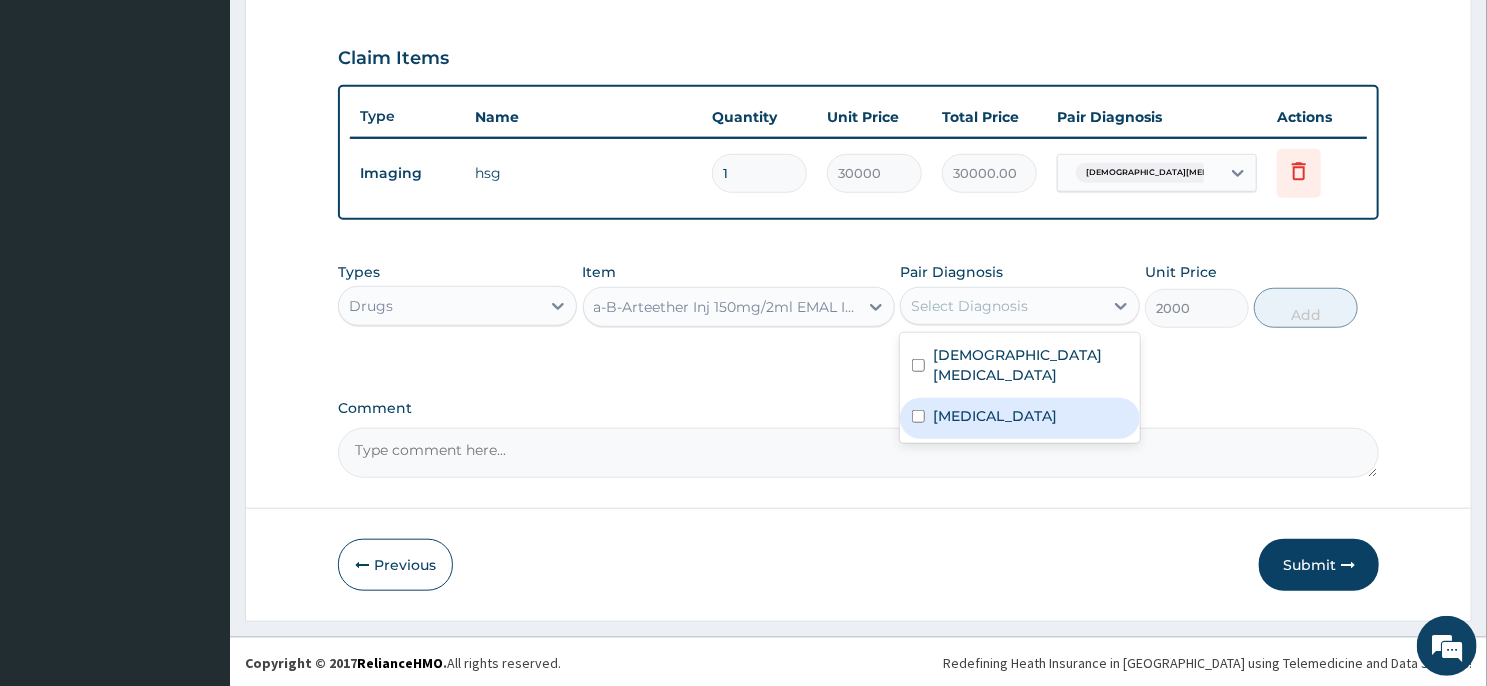 click on "Malaria" at bounding box center [1019, 418] 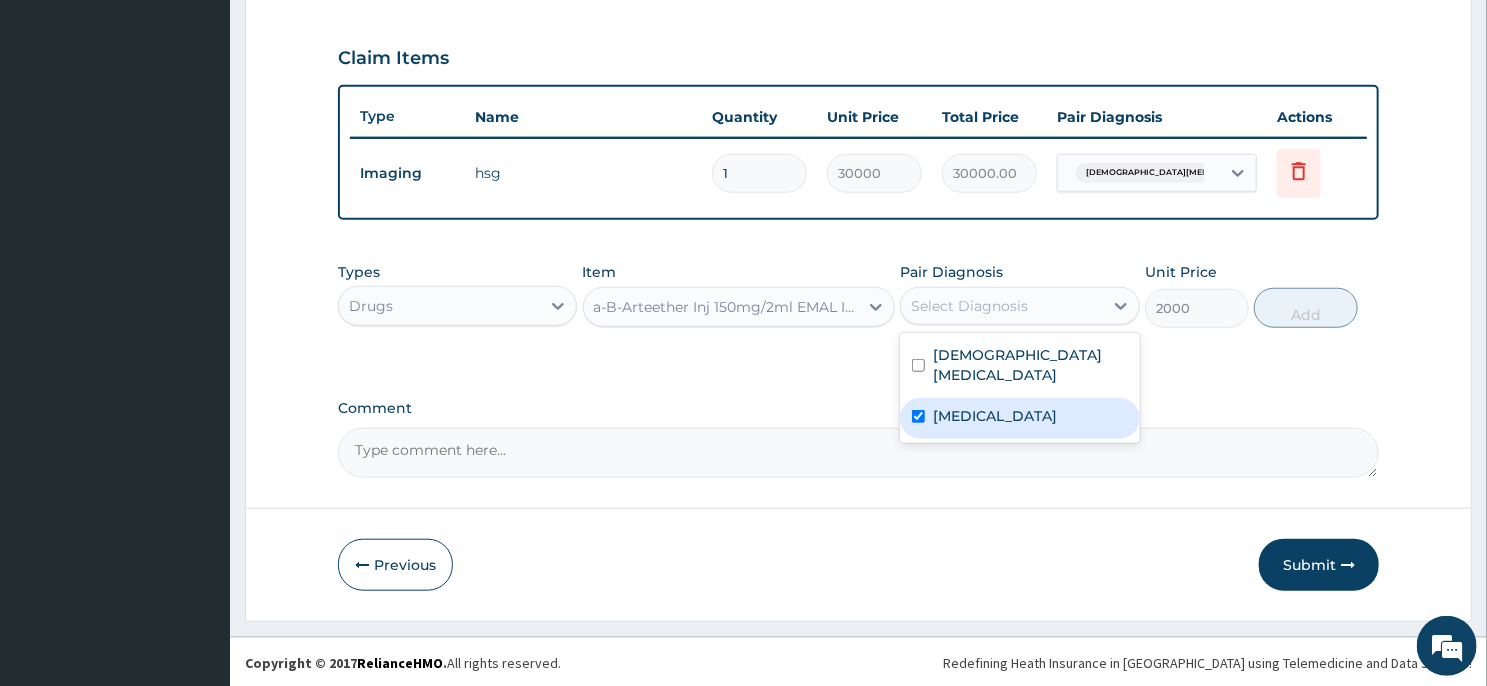 checkbox on "true" 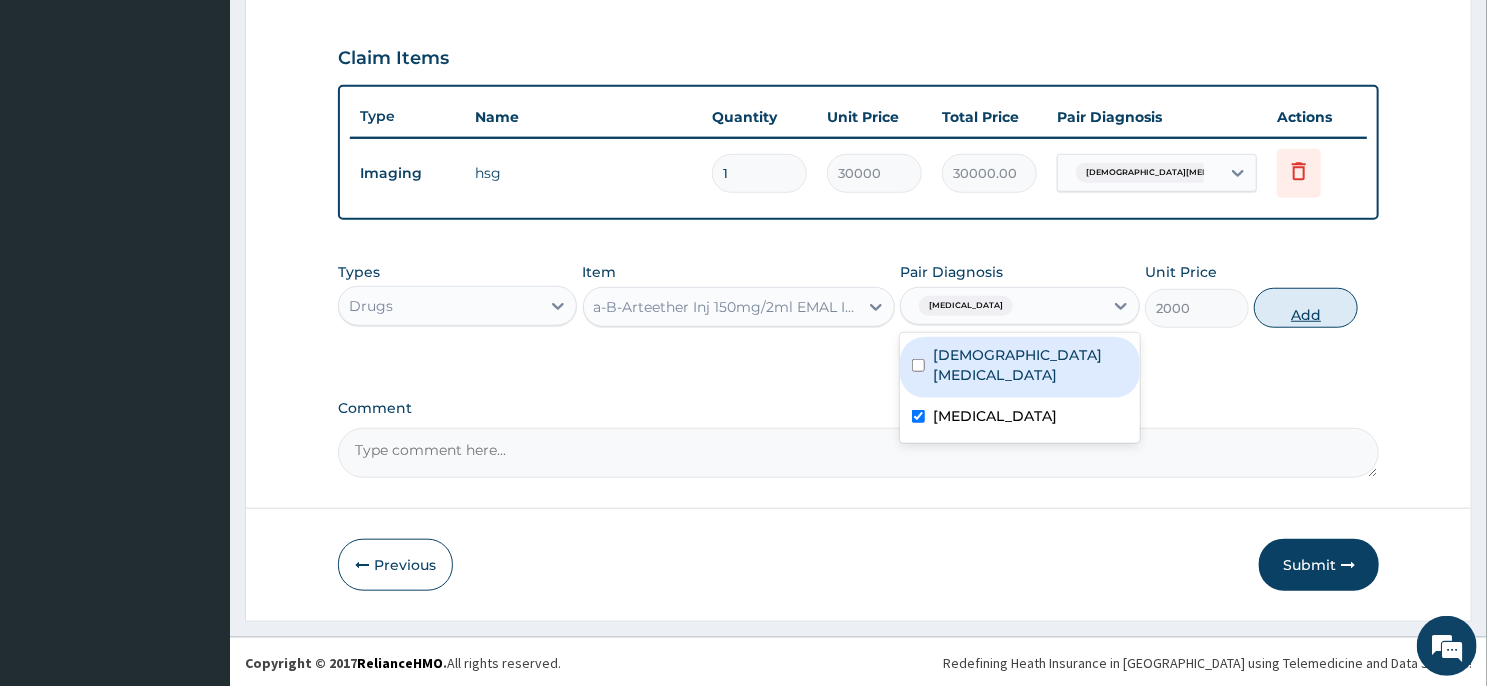 click on "Add" at bounding box center [1306, 308] 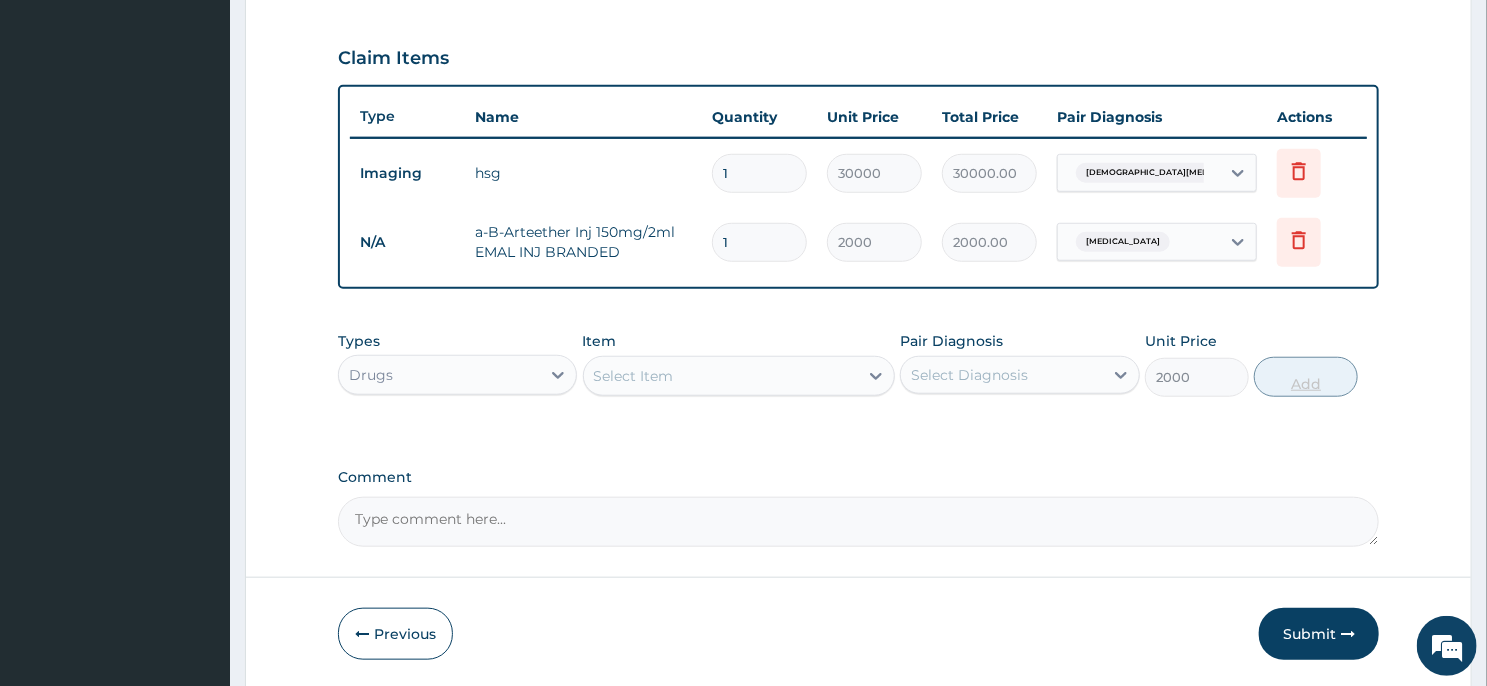 type on "0" 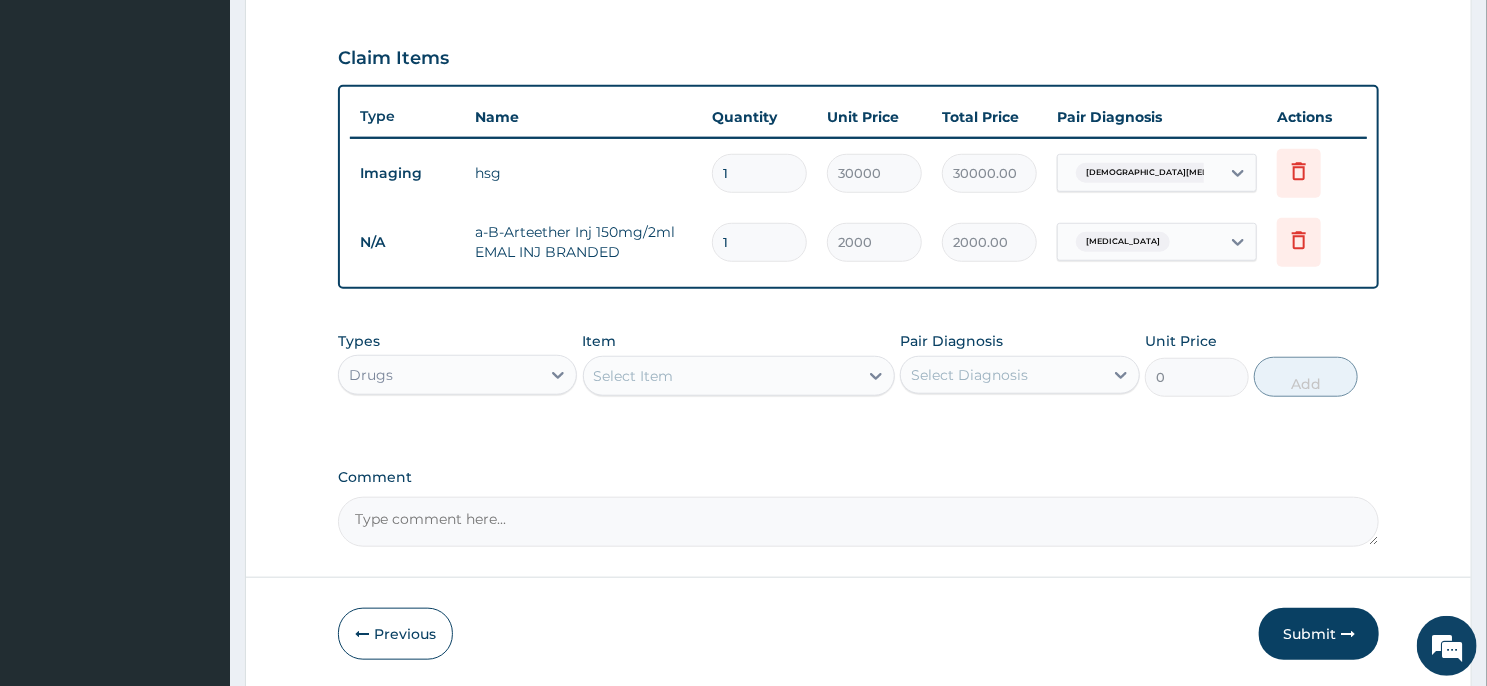 click on "1" at bounding box center [759, 242] 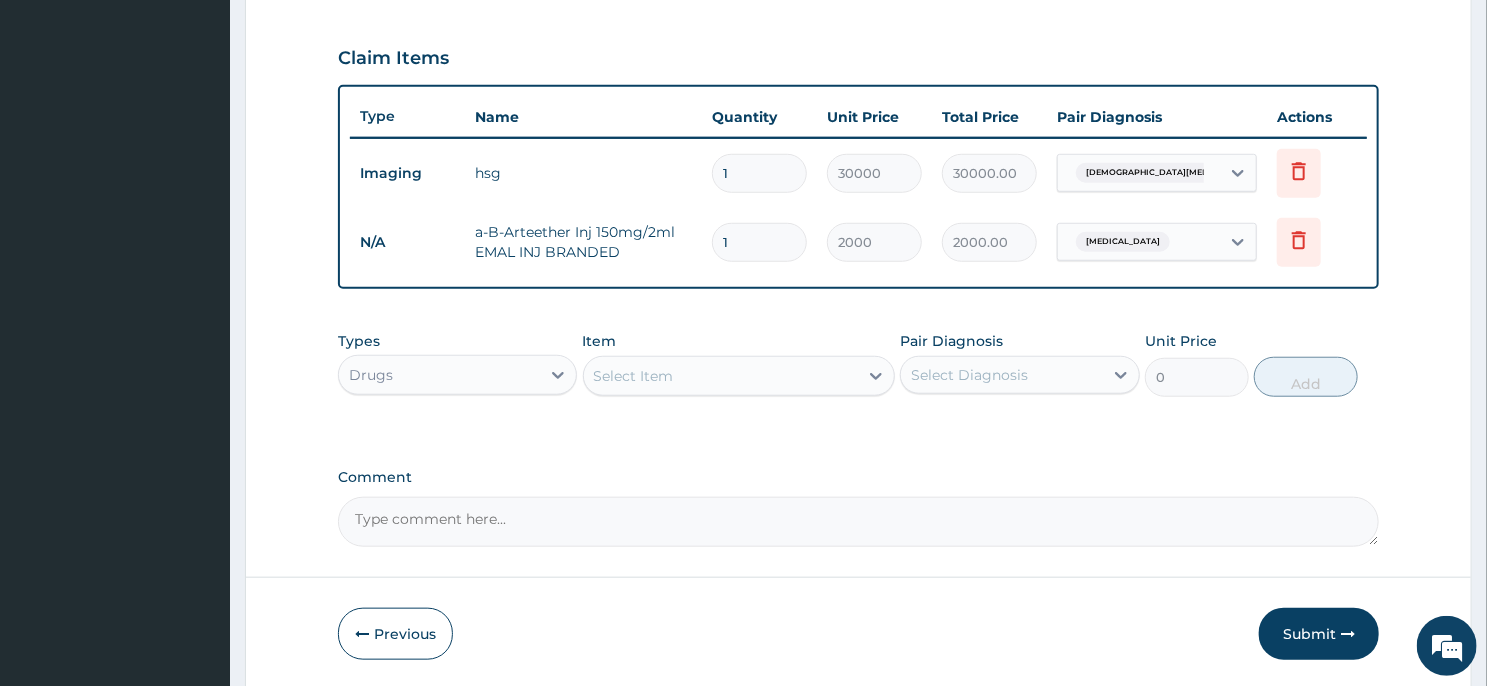 type 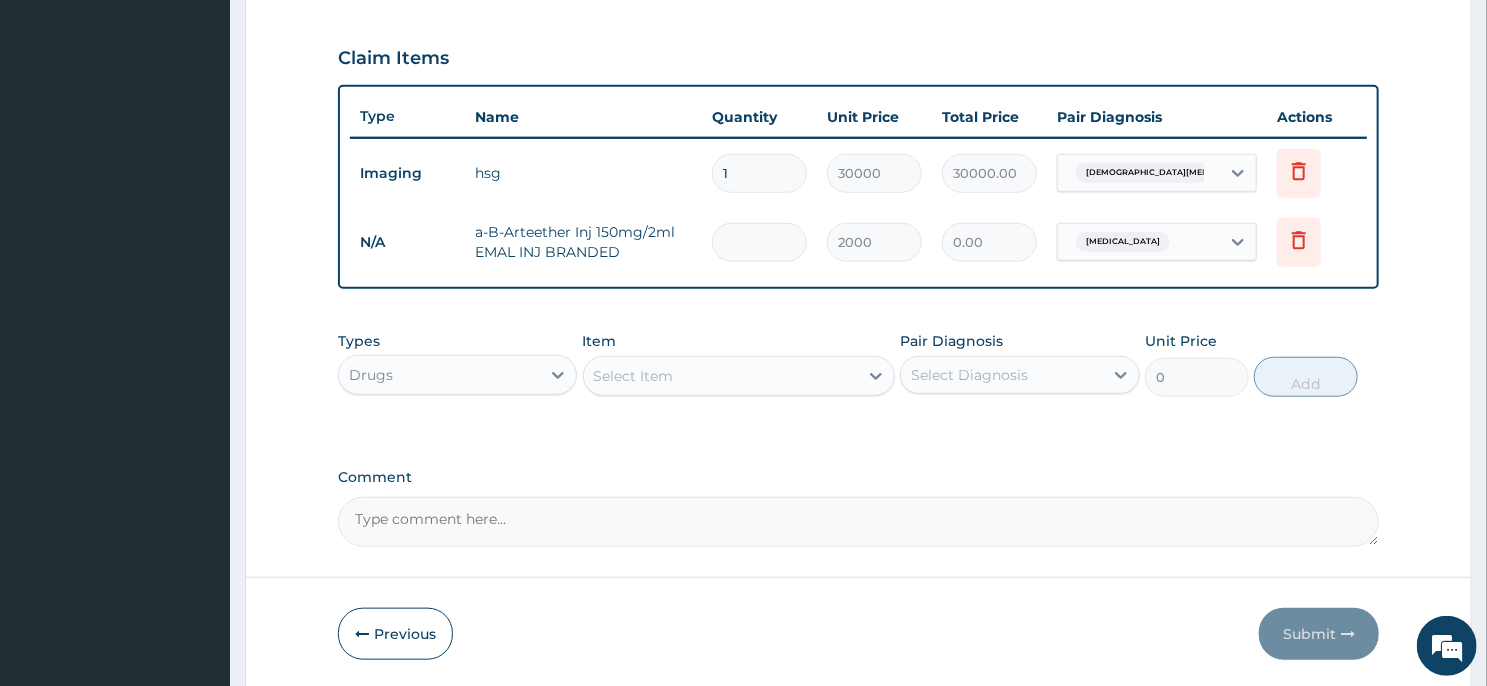 type on "3" 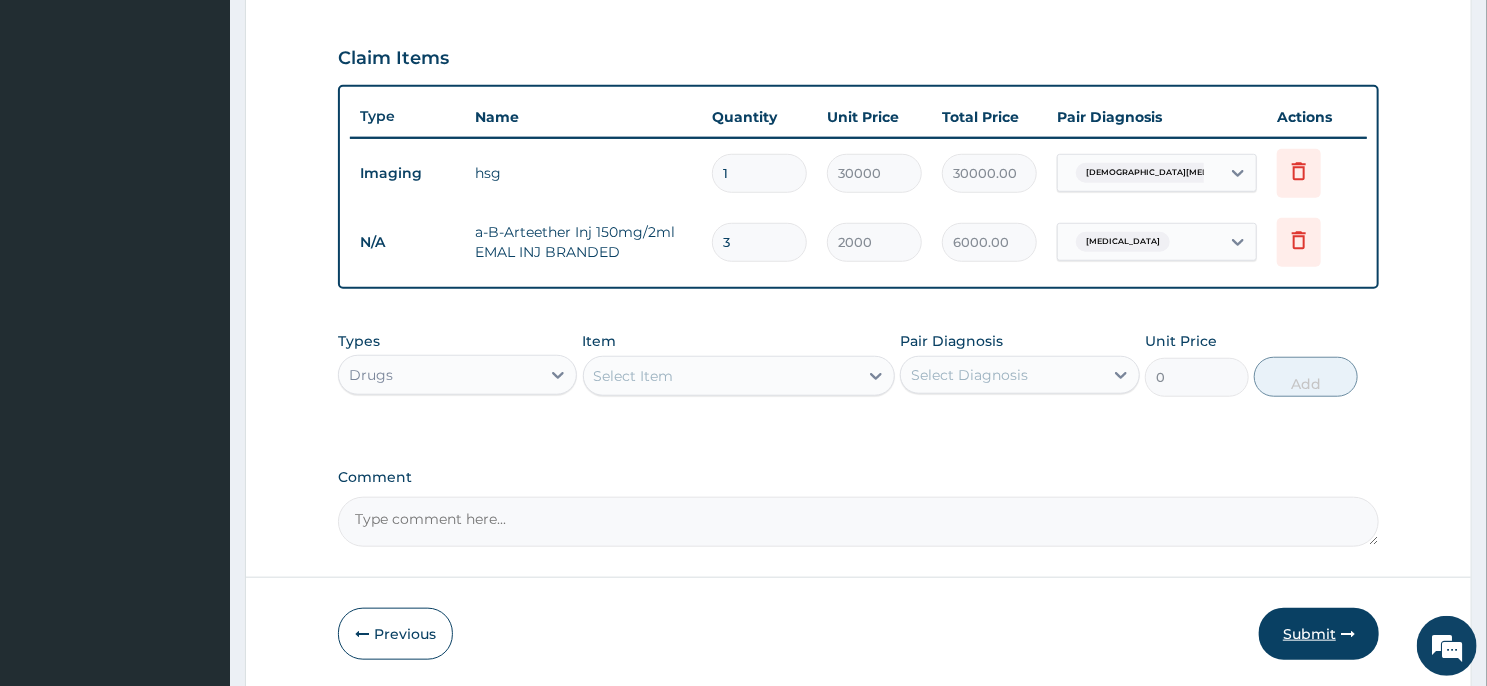 type on "3" 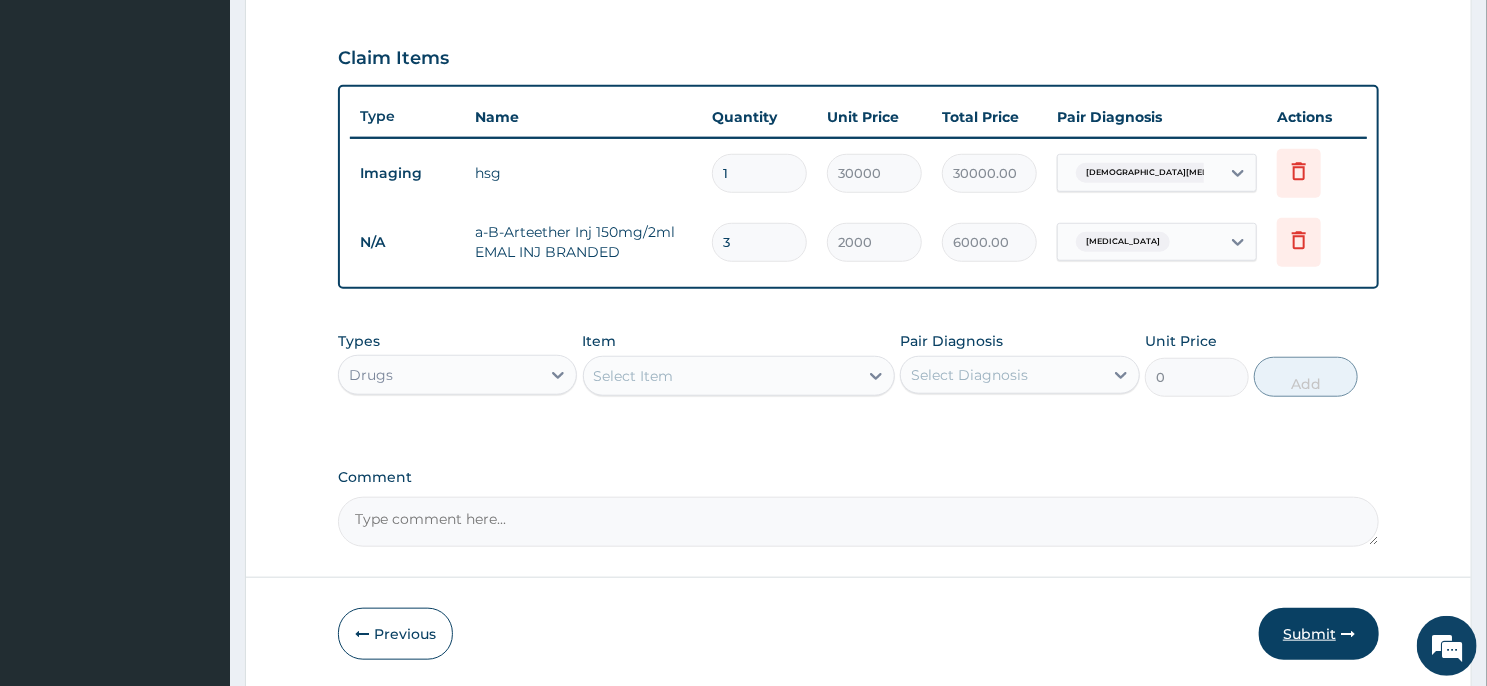 click on "Submit" at bounding box center (1319, 634) 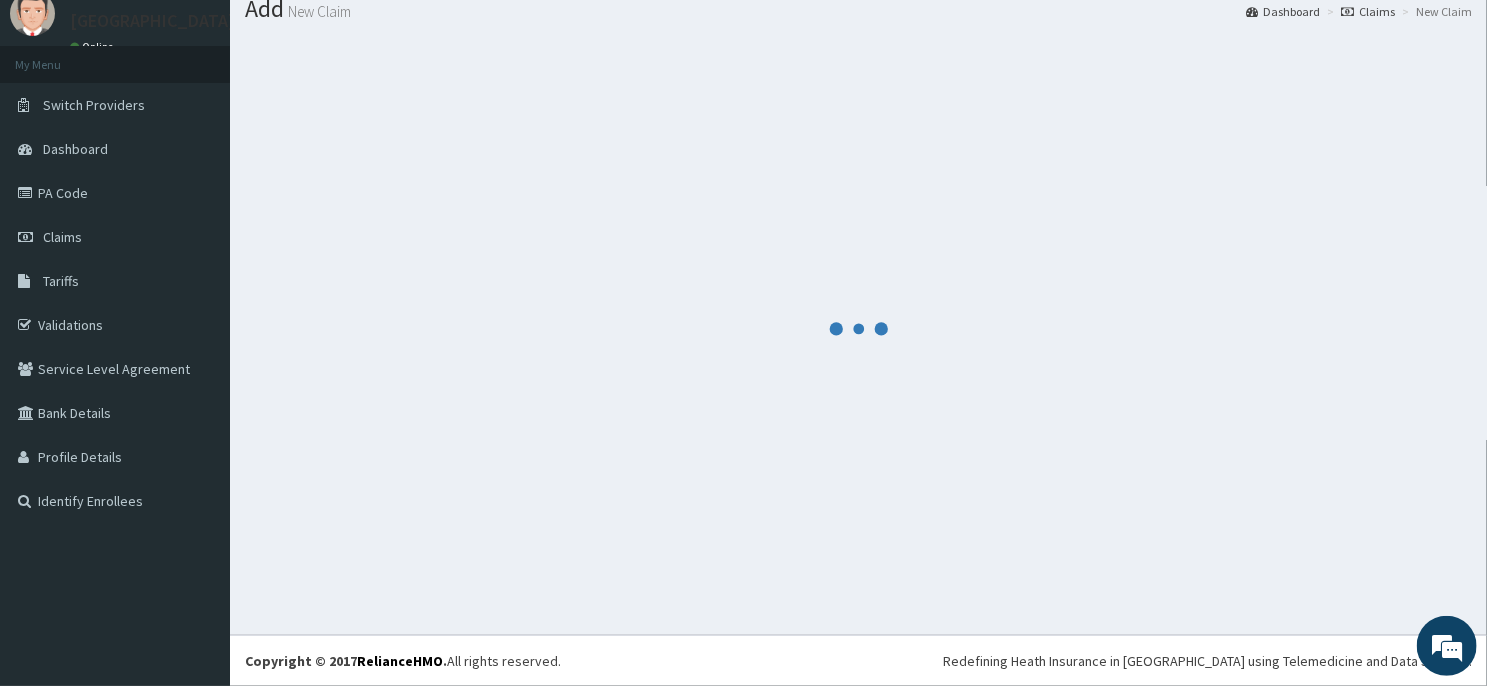 scroll, scrollTop: 69, scrollLeft: 0, axis: vertical 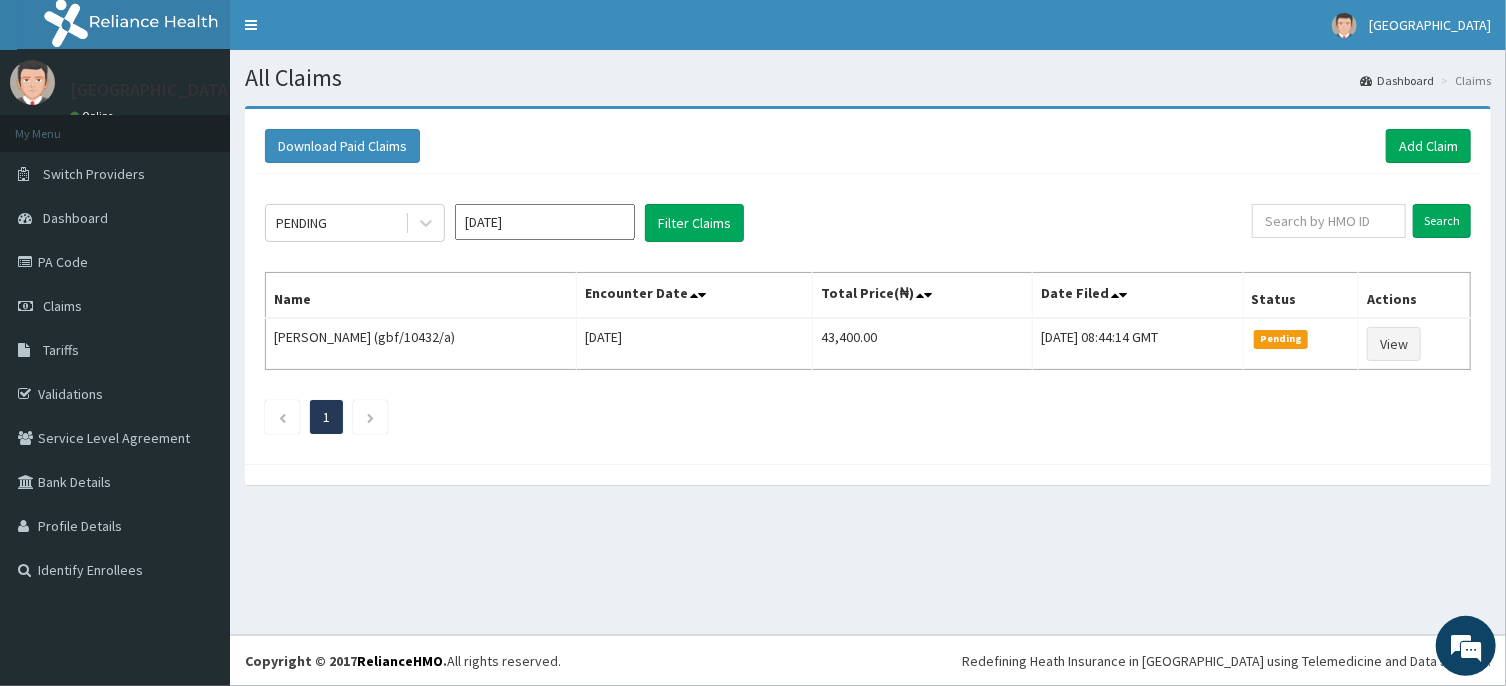 click on "[DATE]" at bounding box center [545, 222] 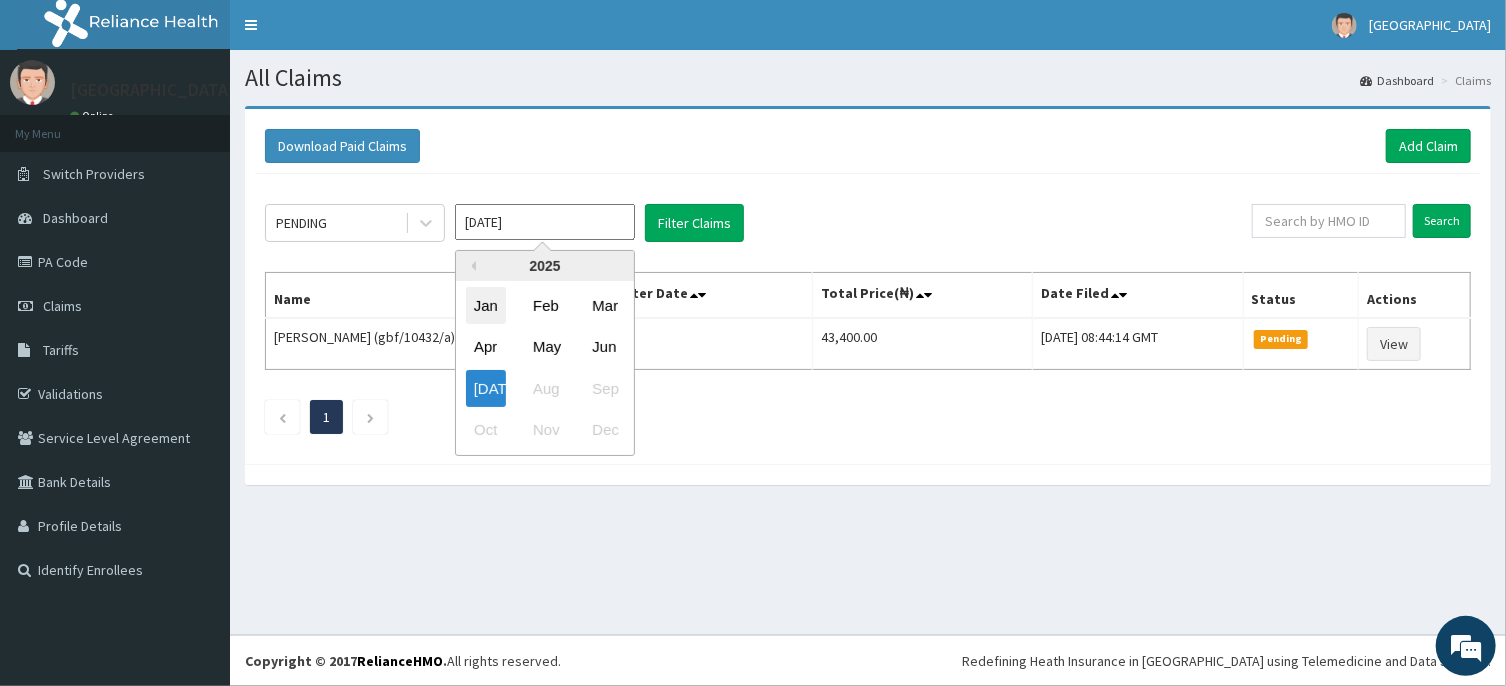 click on "Jan" at bounding box center (486, 305) 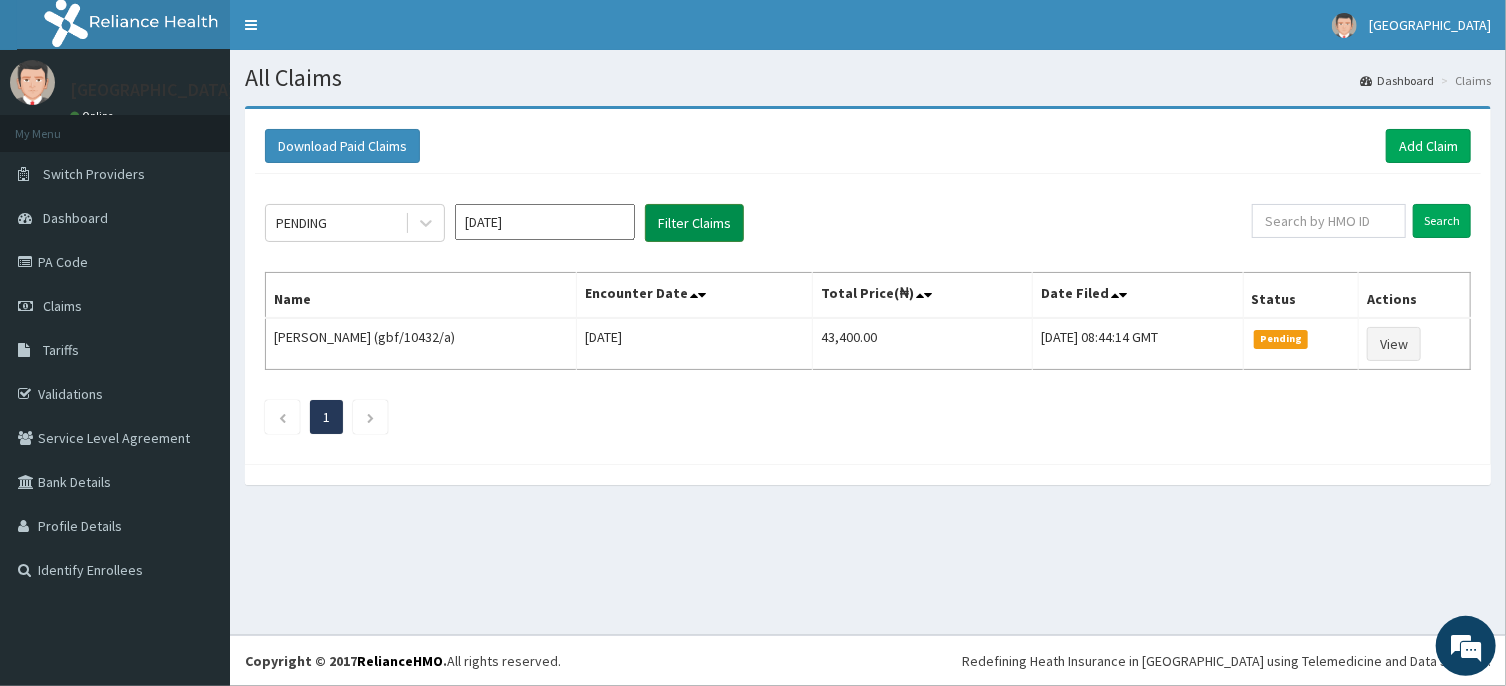 click on "Filter Claims" at bounding box center [694, 223] 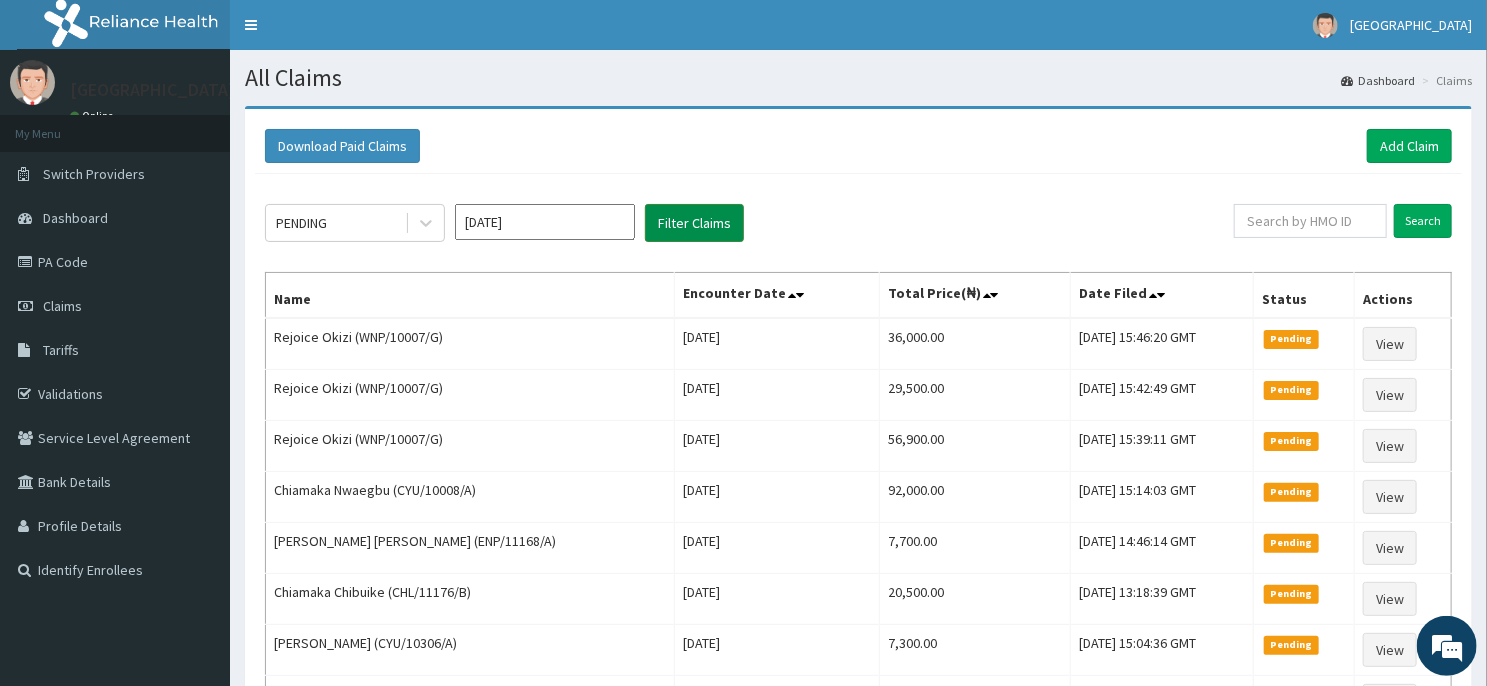 scroll, scrollTop: 0, scrollLeft: 0, axis: both 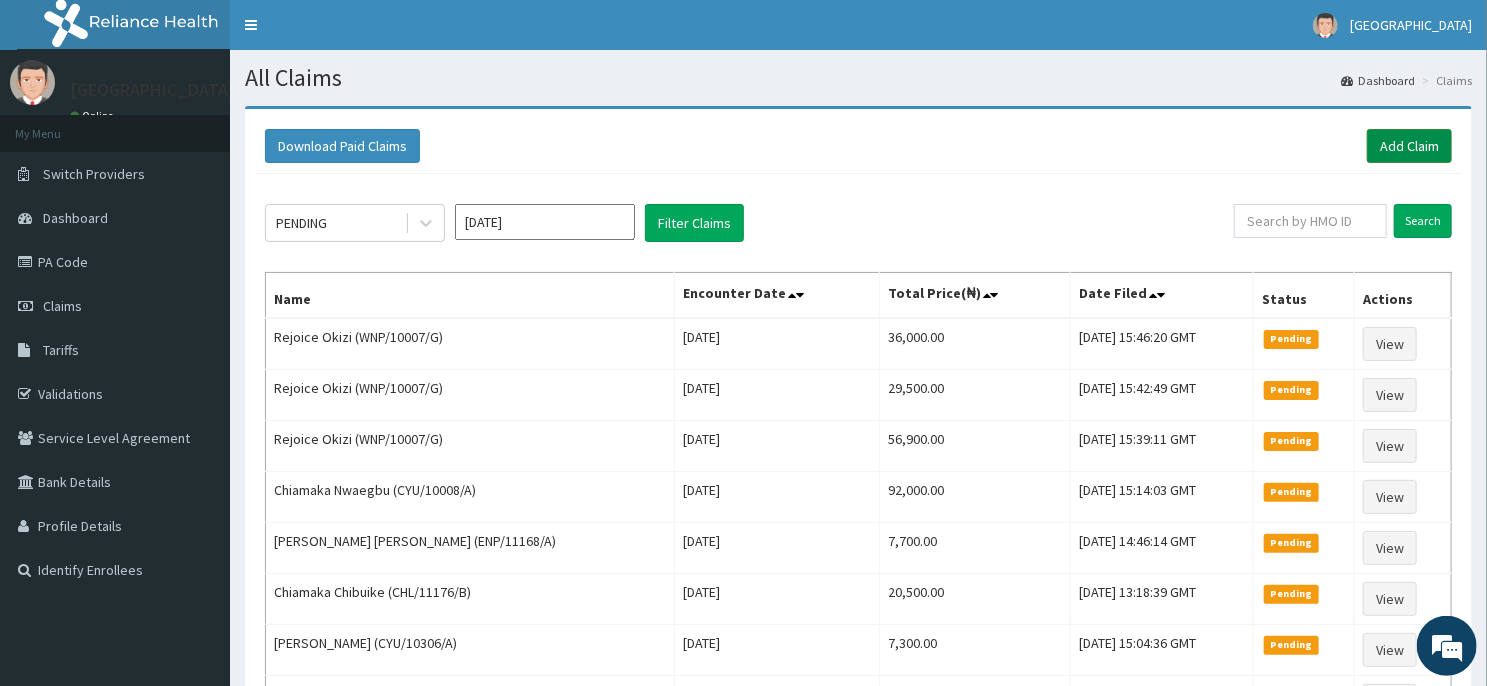 click on "Add Claim" at bounding box center [1409, 146] 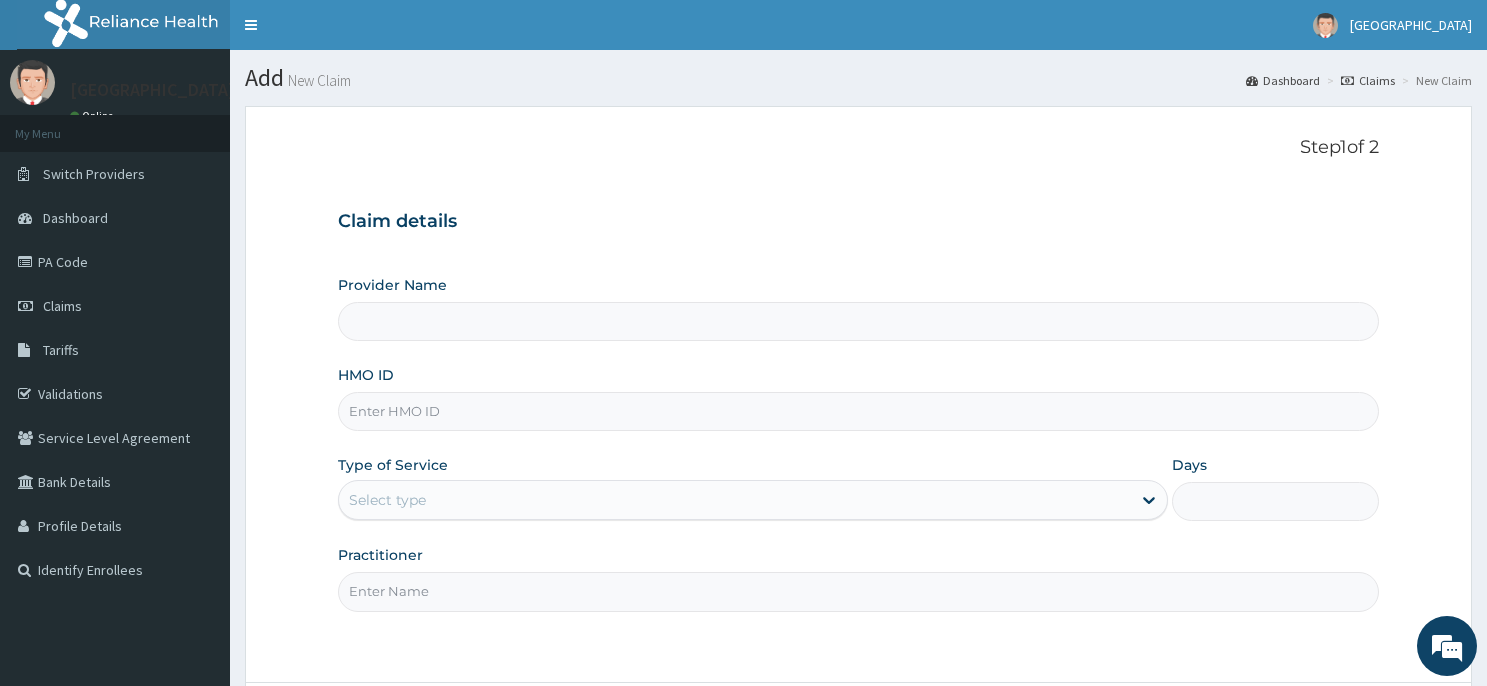 scroll, scrollTop: 0, scrollLeft: 0, axis: both 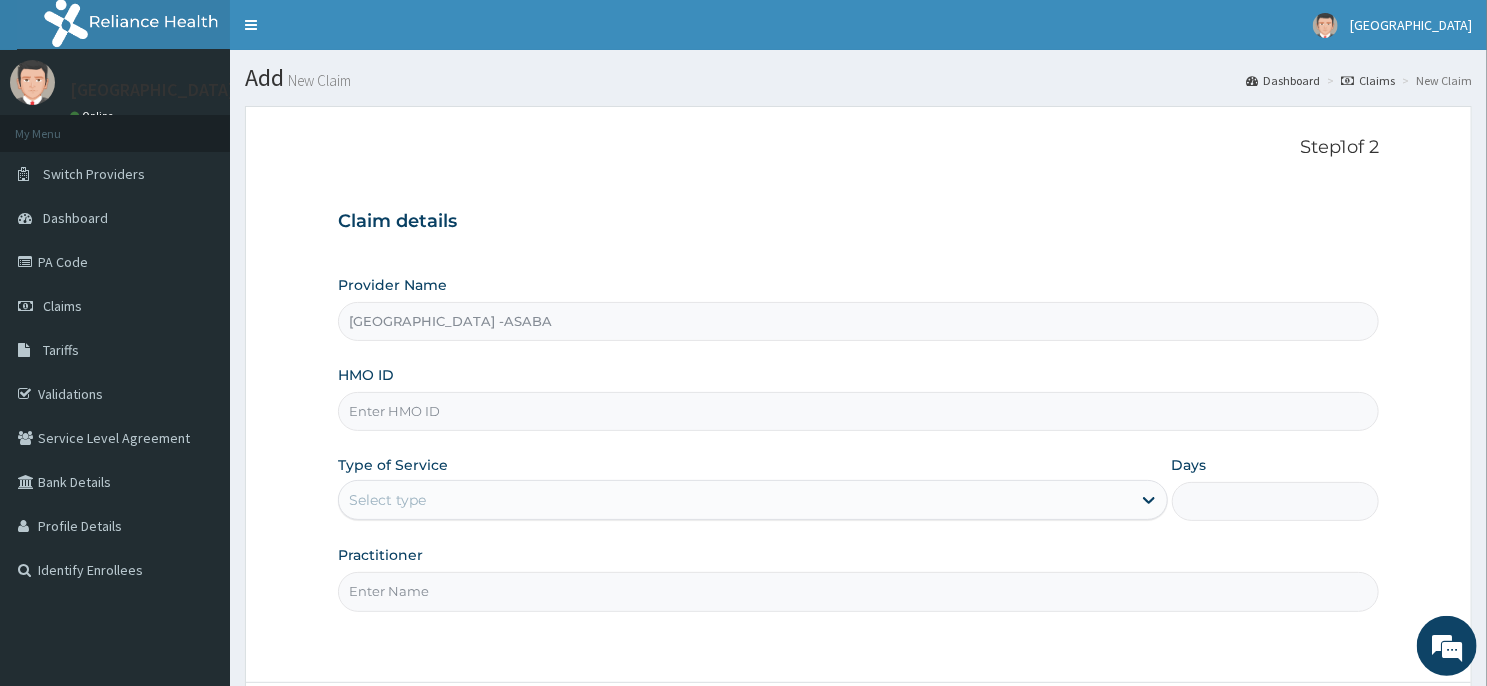 type on "[GEOGRAPHIC_DATA] -ASABA" 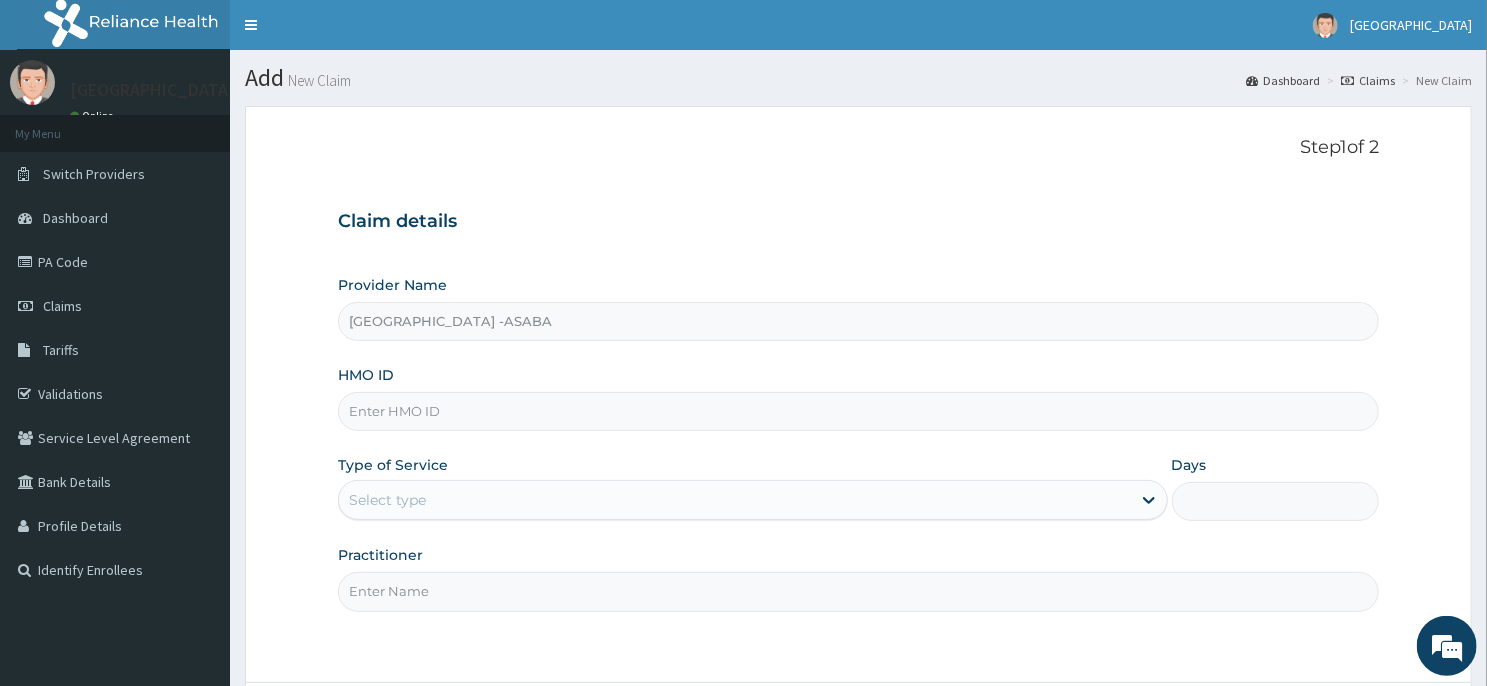 click on "HMO ID" at bounding box center (858, 411) 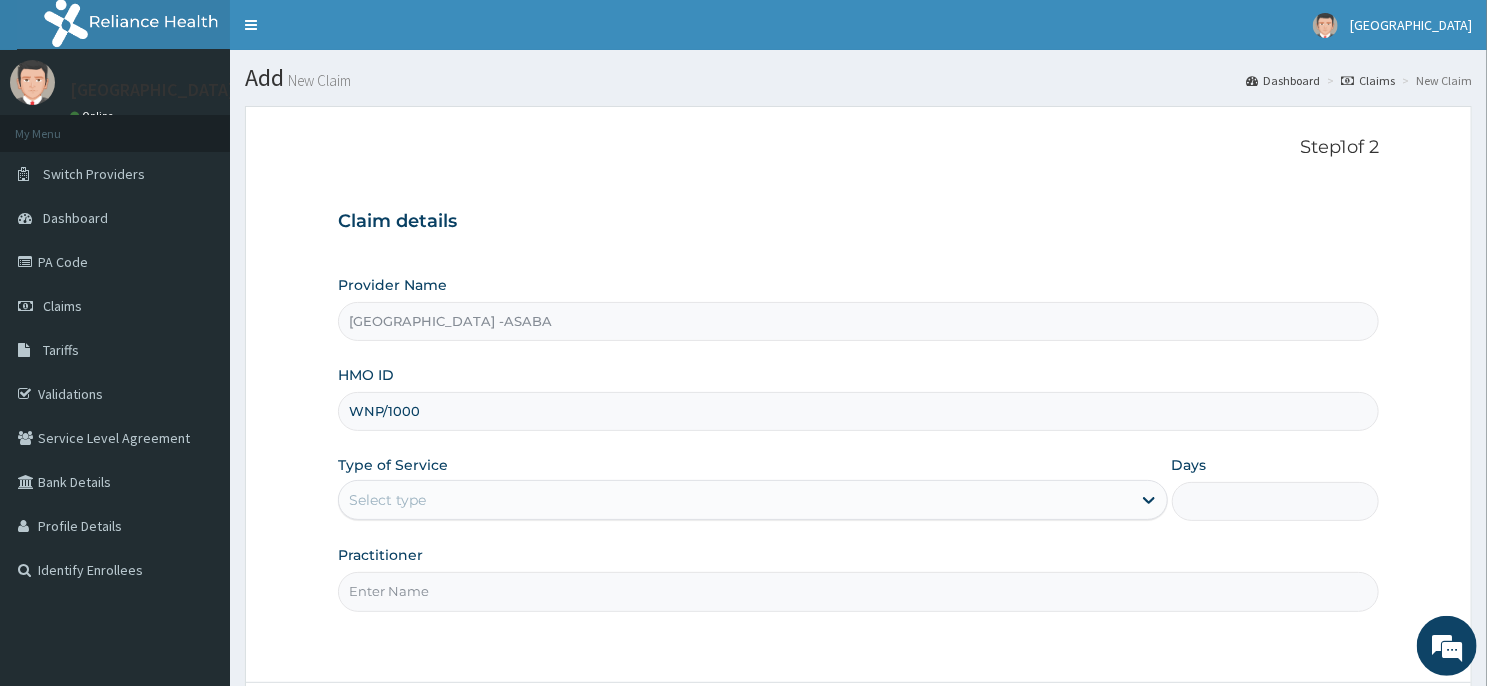 scroll, scrollTop: 0, scrollLeft: 0, axis: both 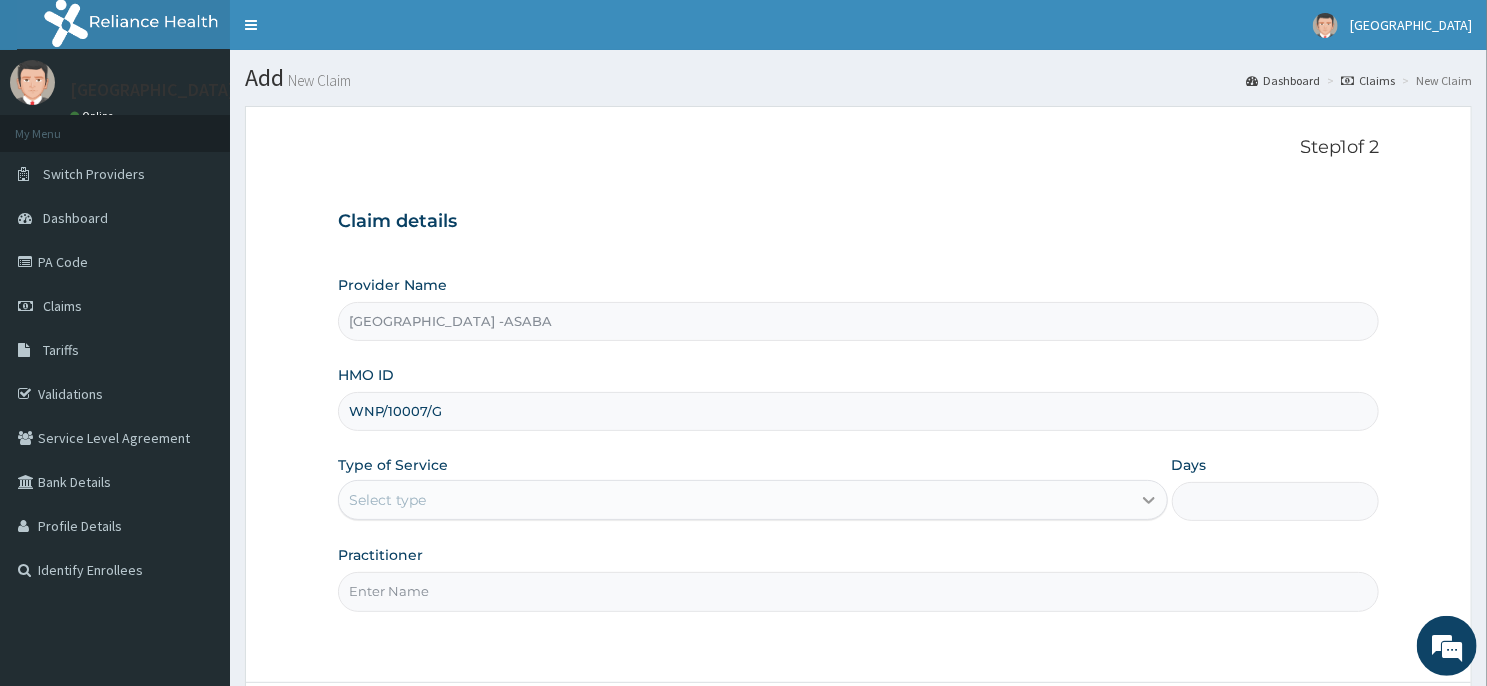 type on "WNP/10007/G" 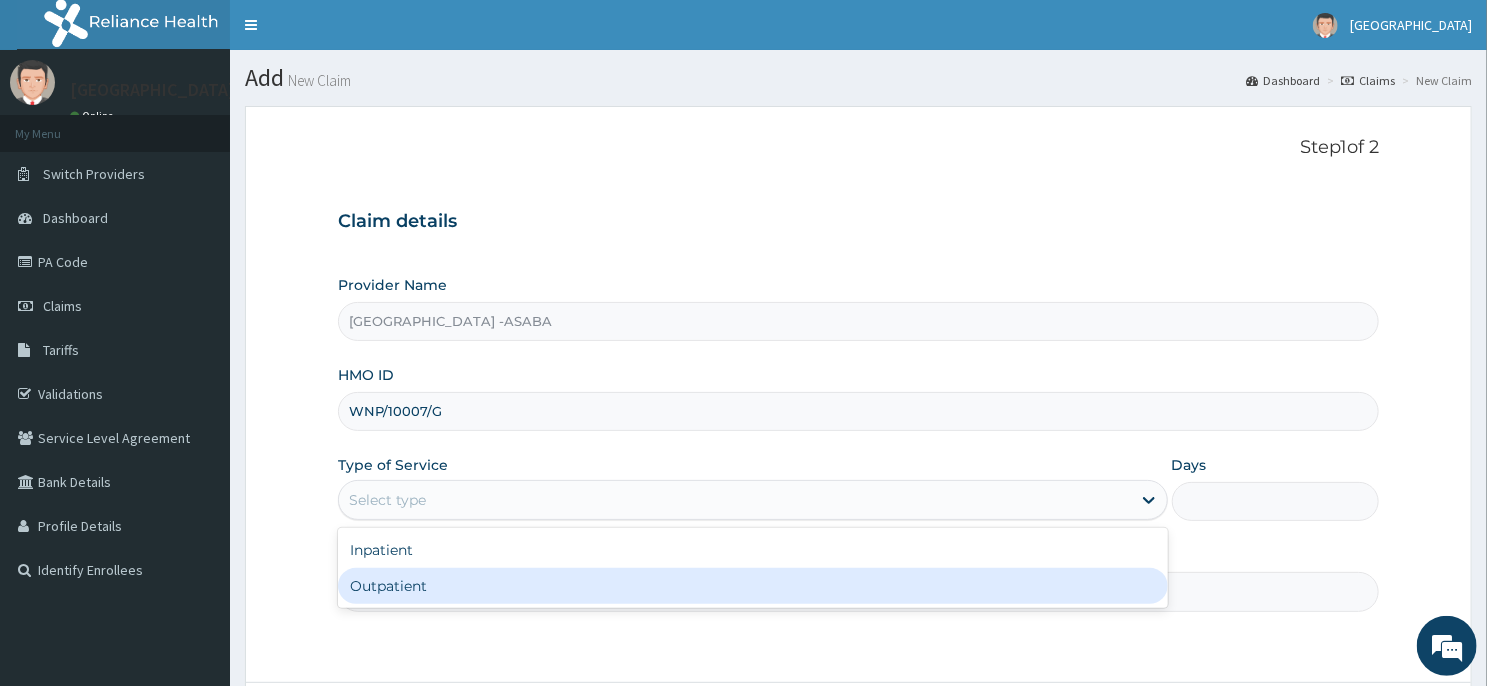 click on "Outpatient" at bounding box center [753, 586] 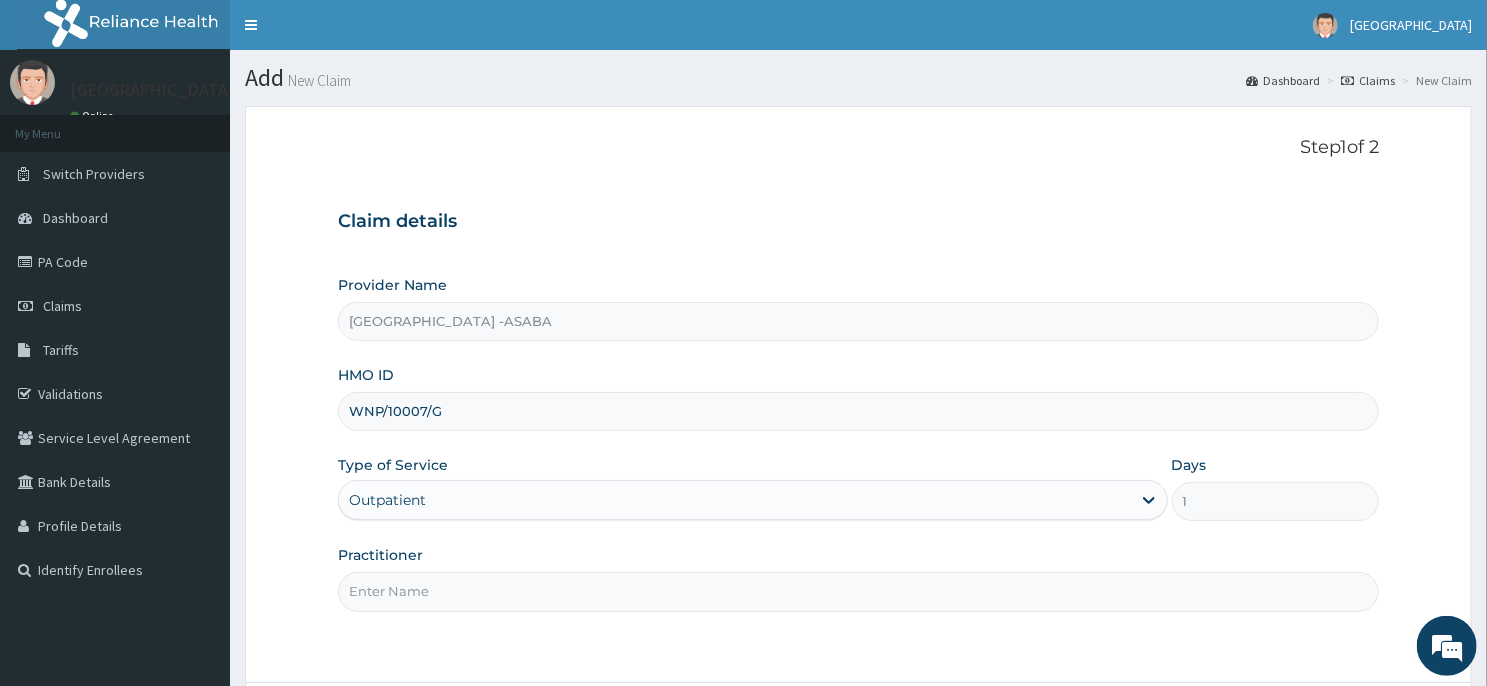 click on "Practitioner" at bounding box center (858, 591) 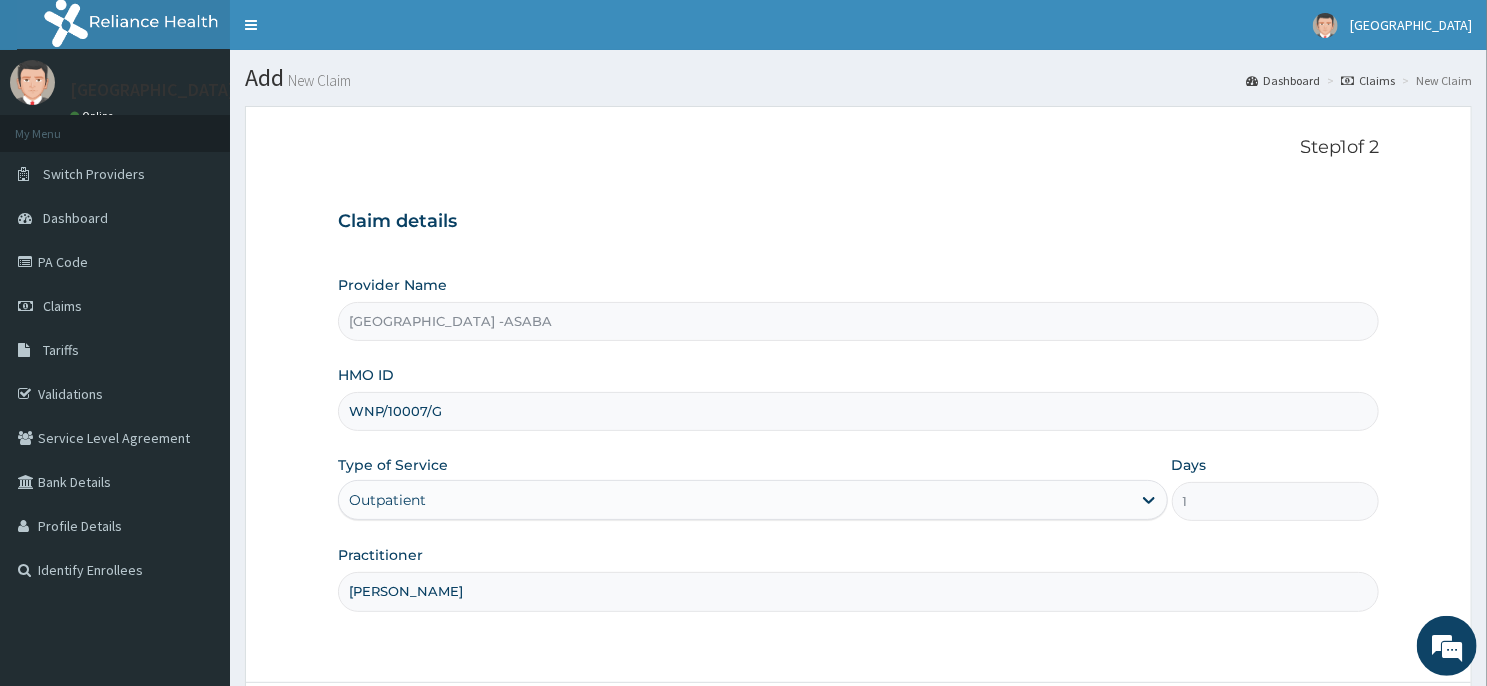 type on "DR BRUNO" 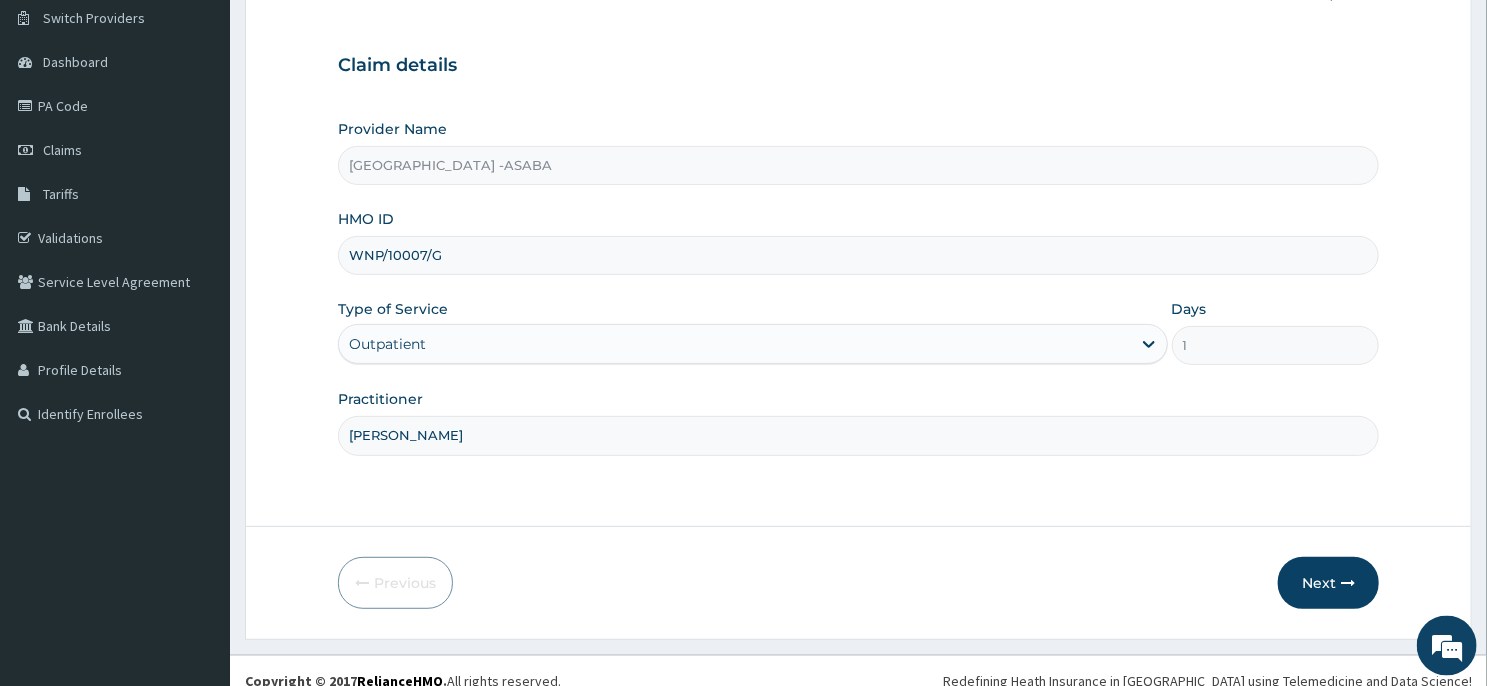 scroll, scrollTop: 176, scrollLeft: 0, axis: vertical 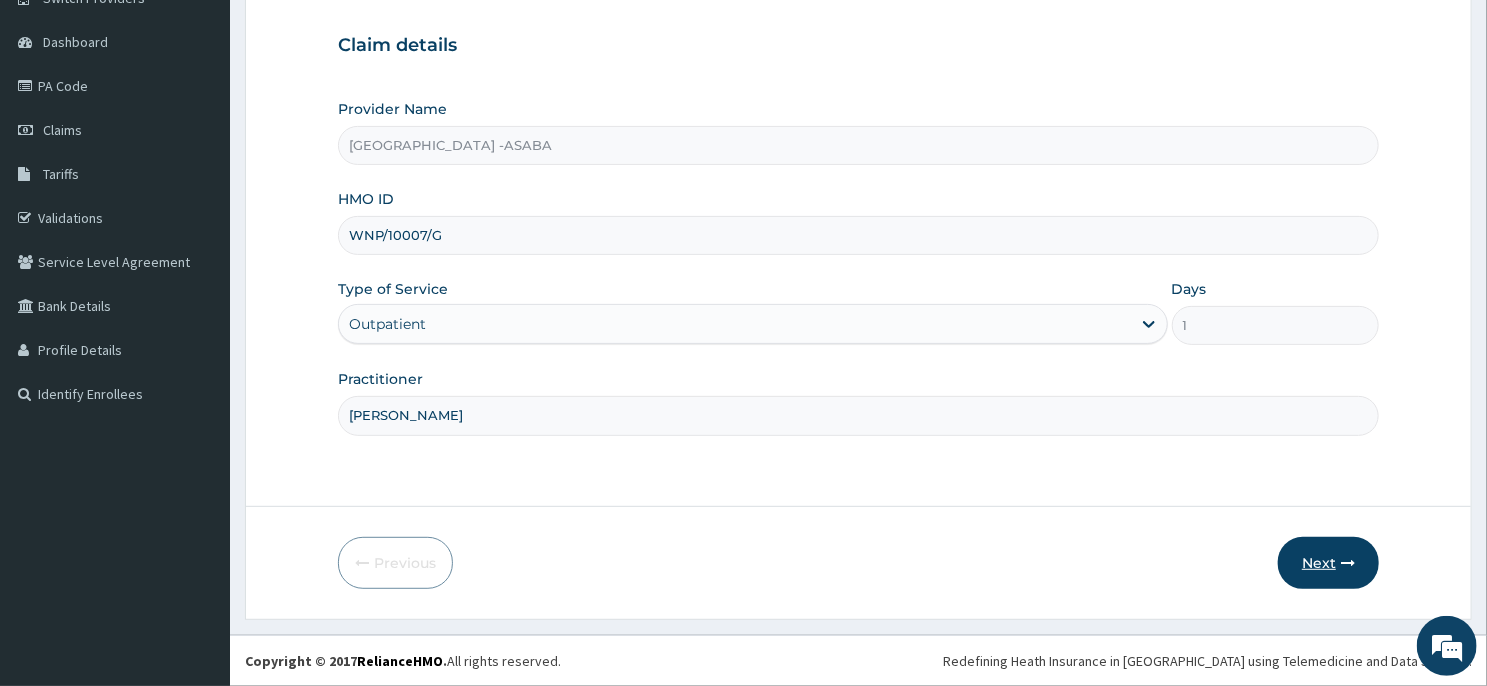 click on "Next" at bounding box center [1328, 563] 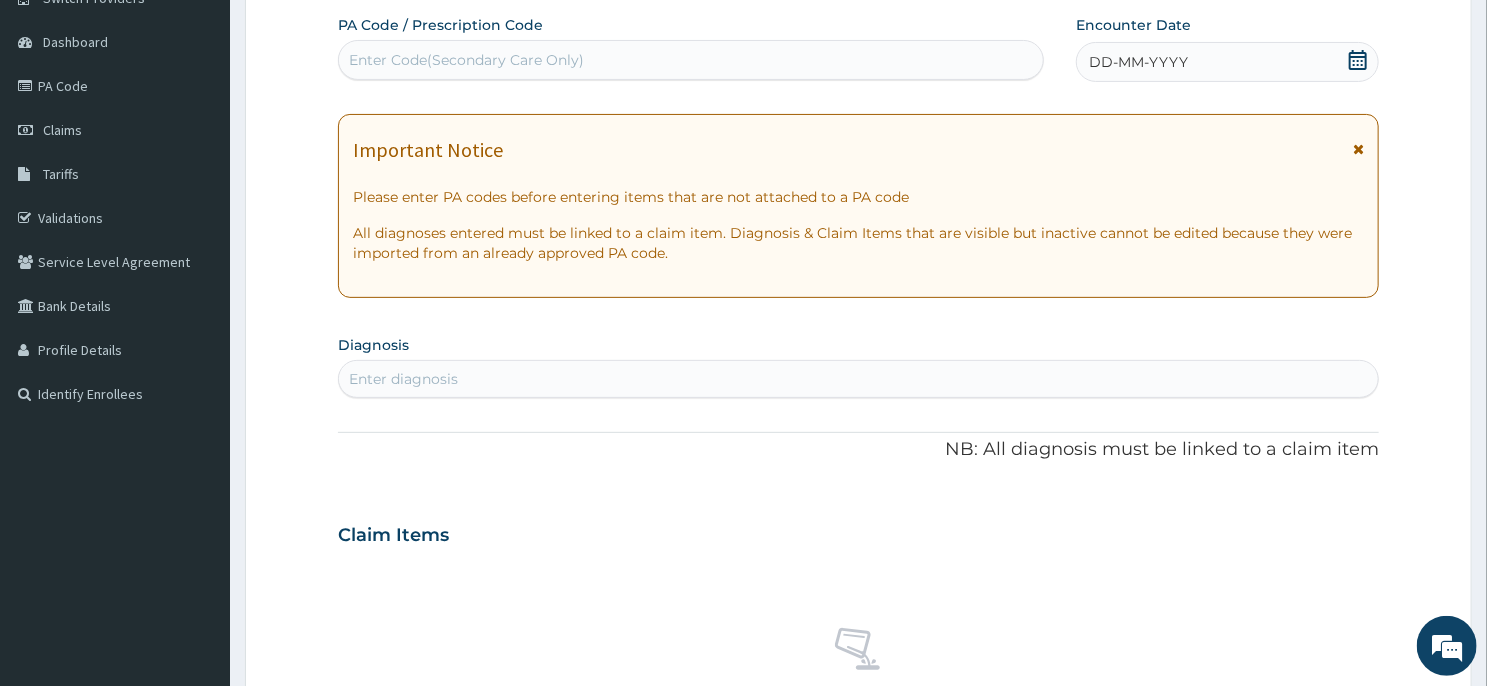 click on "Enter Code(Secondary Care Only)" at bounding box center [691, 60] 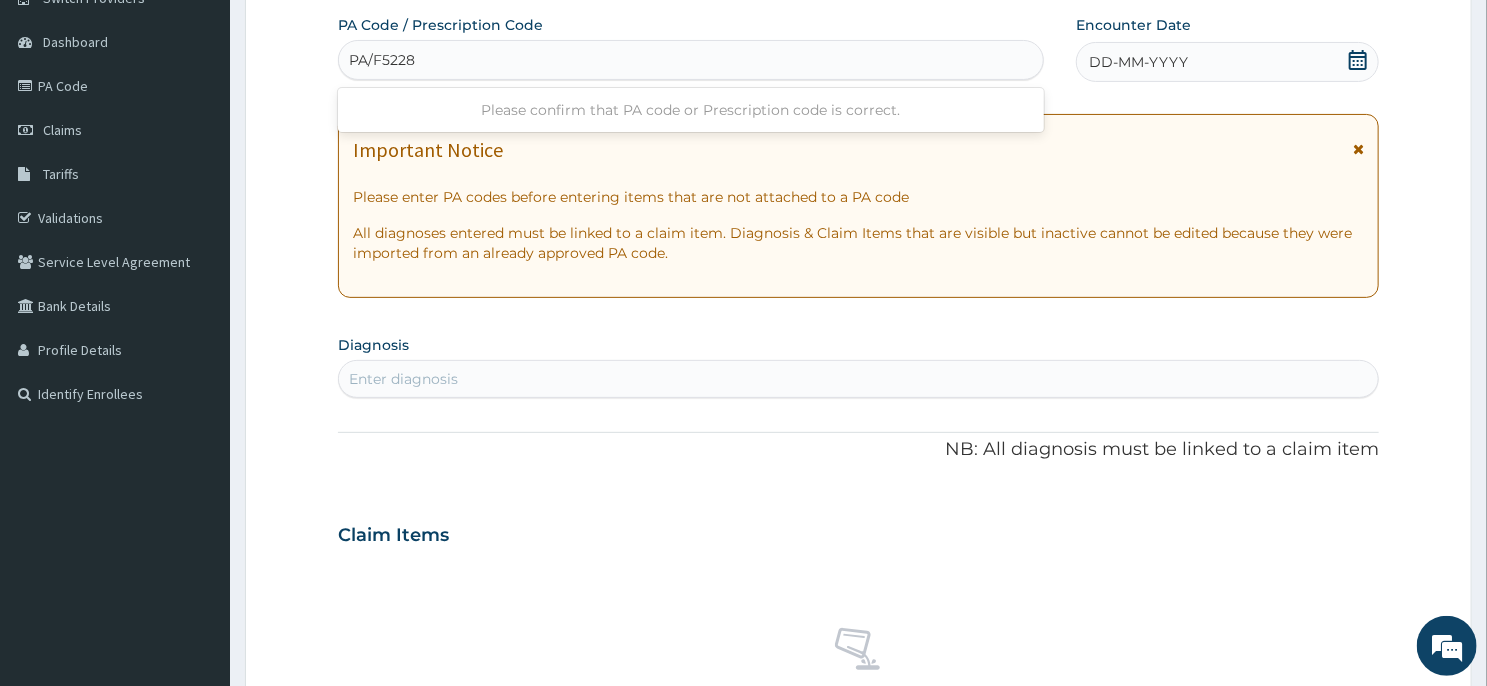type on "PA/F5228F" 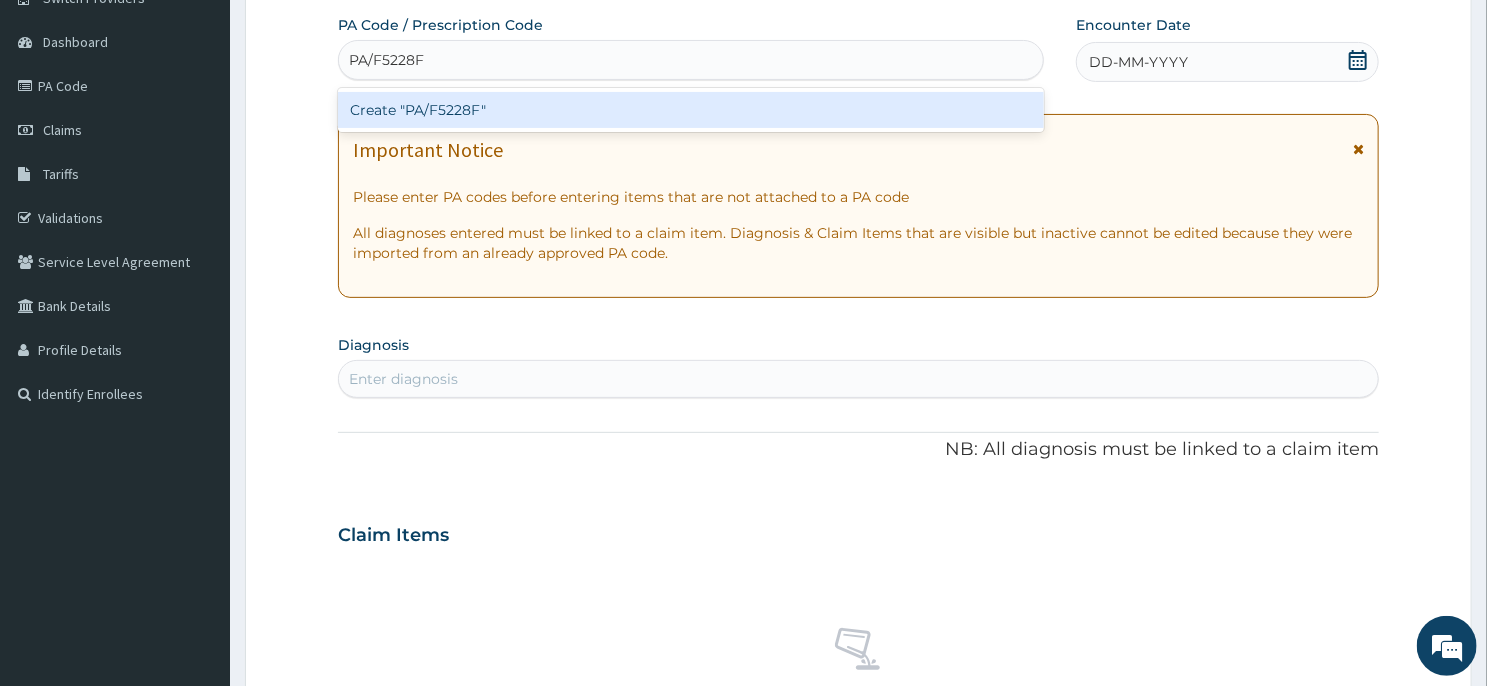 click on "Create "PA/F5228F"" at bounding box center [691, 110] 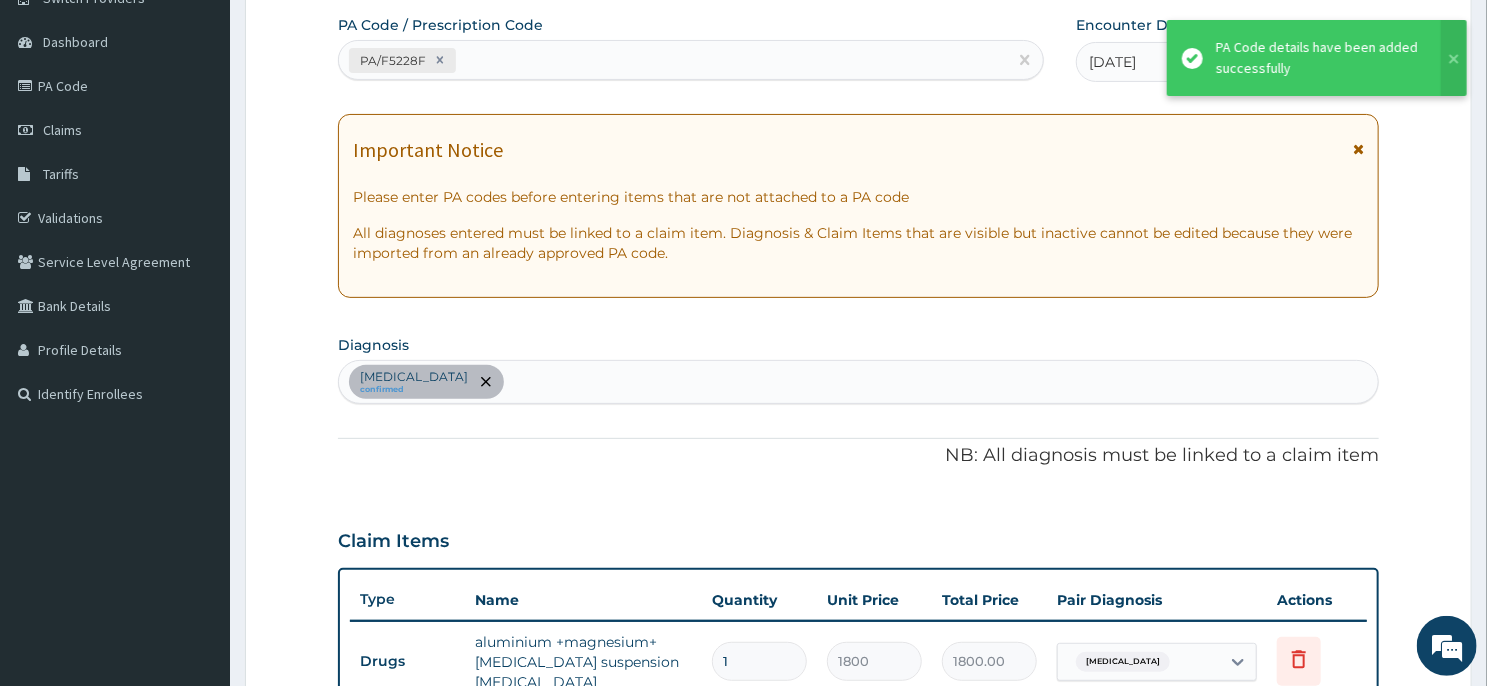 scroll, scrollTop: 568, scrollLeft: 0, axis: vertical 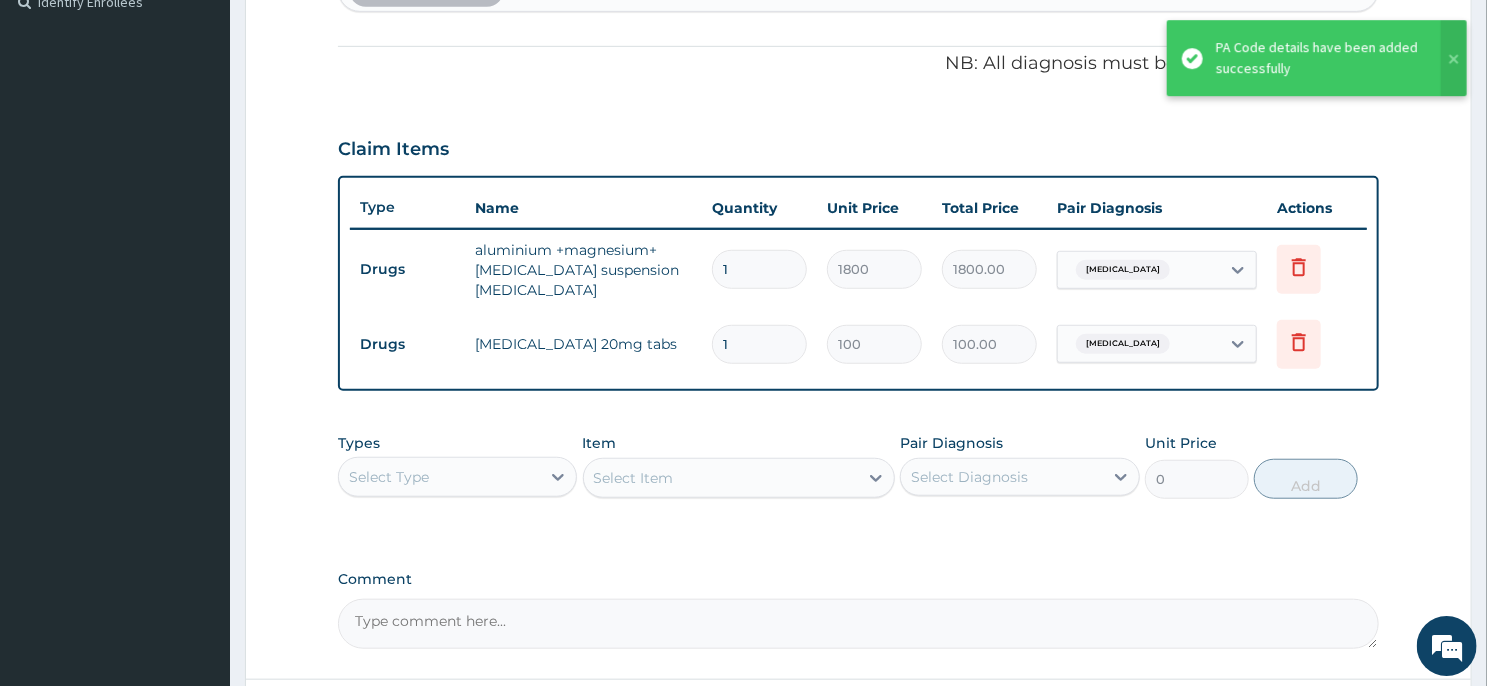 click on "1" at bounding box center (759, 344) 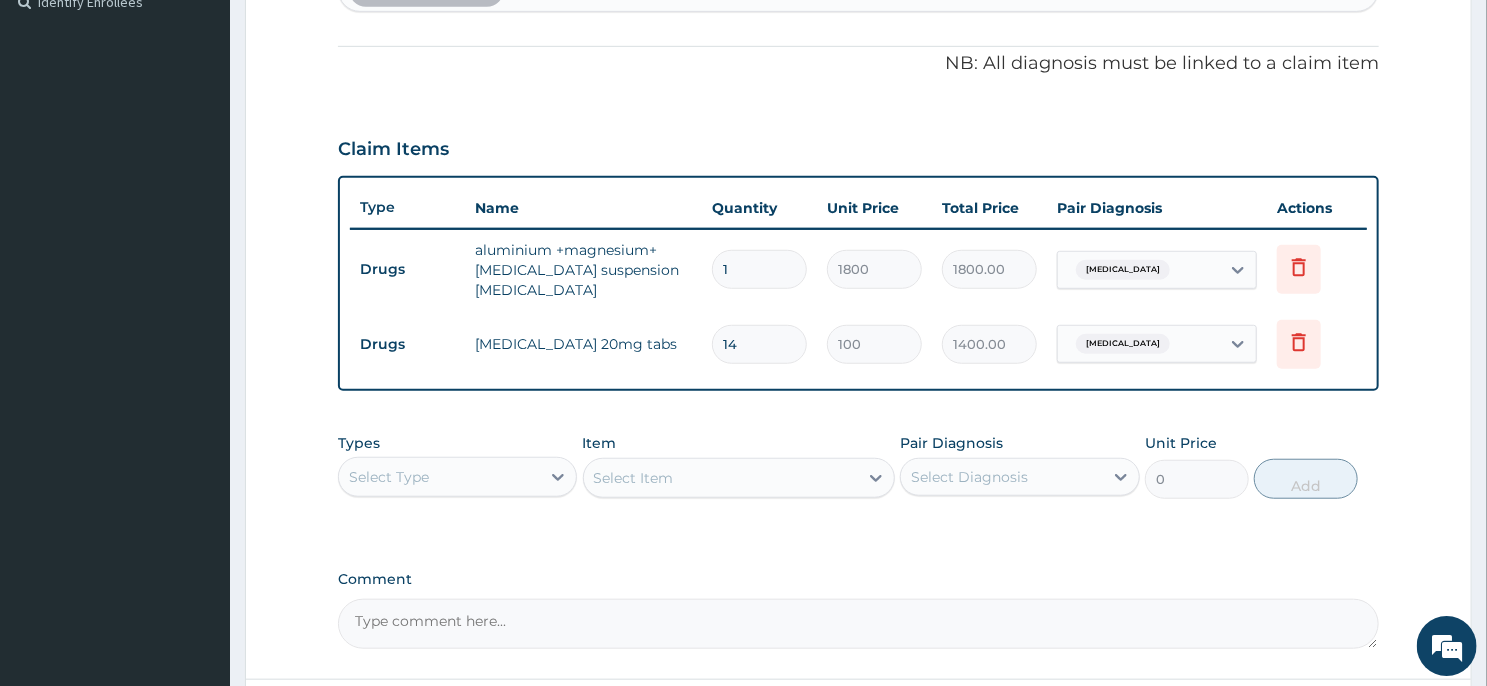 type on "14" 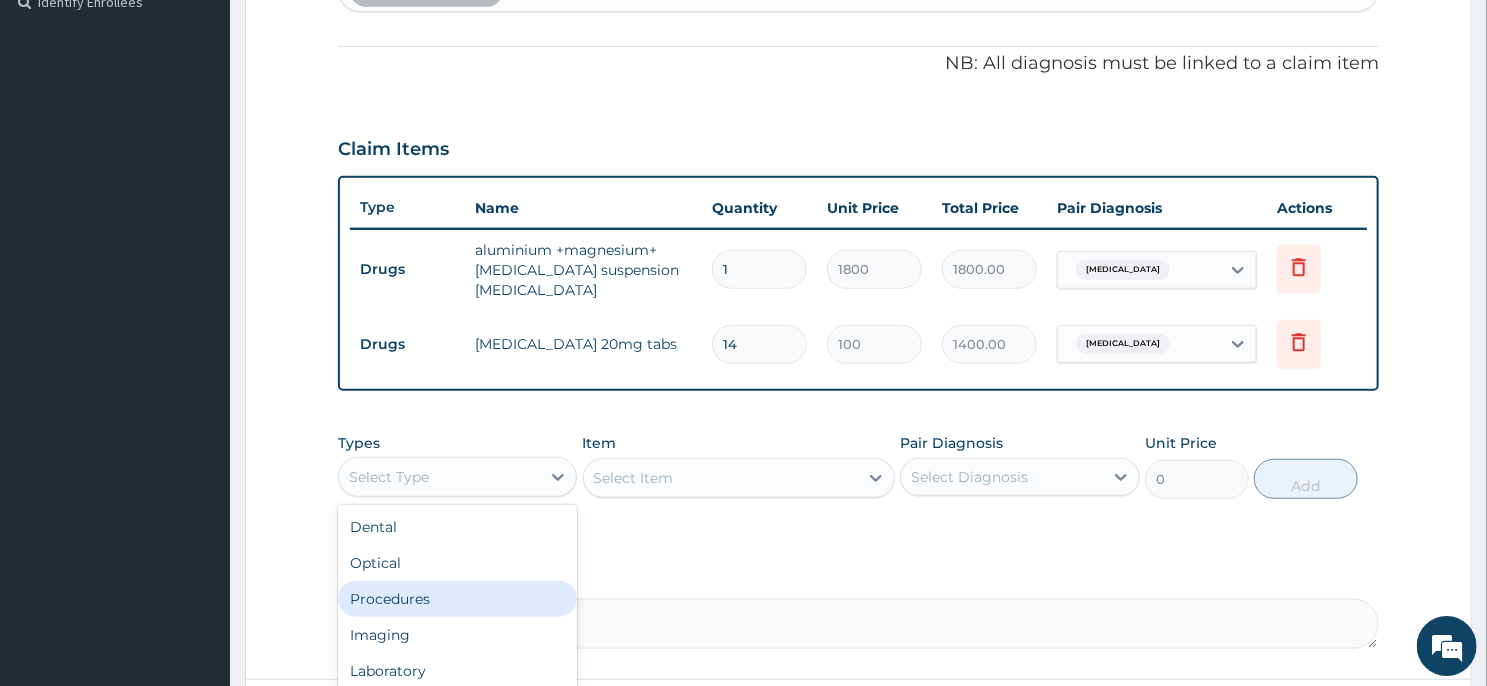 click on "Procedures" at bounding box center [457, 599] 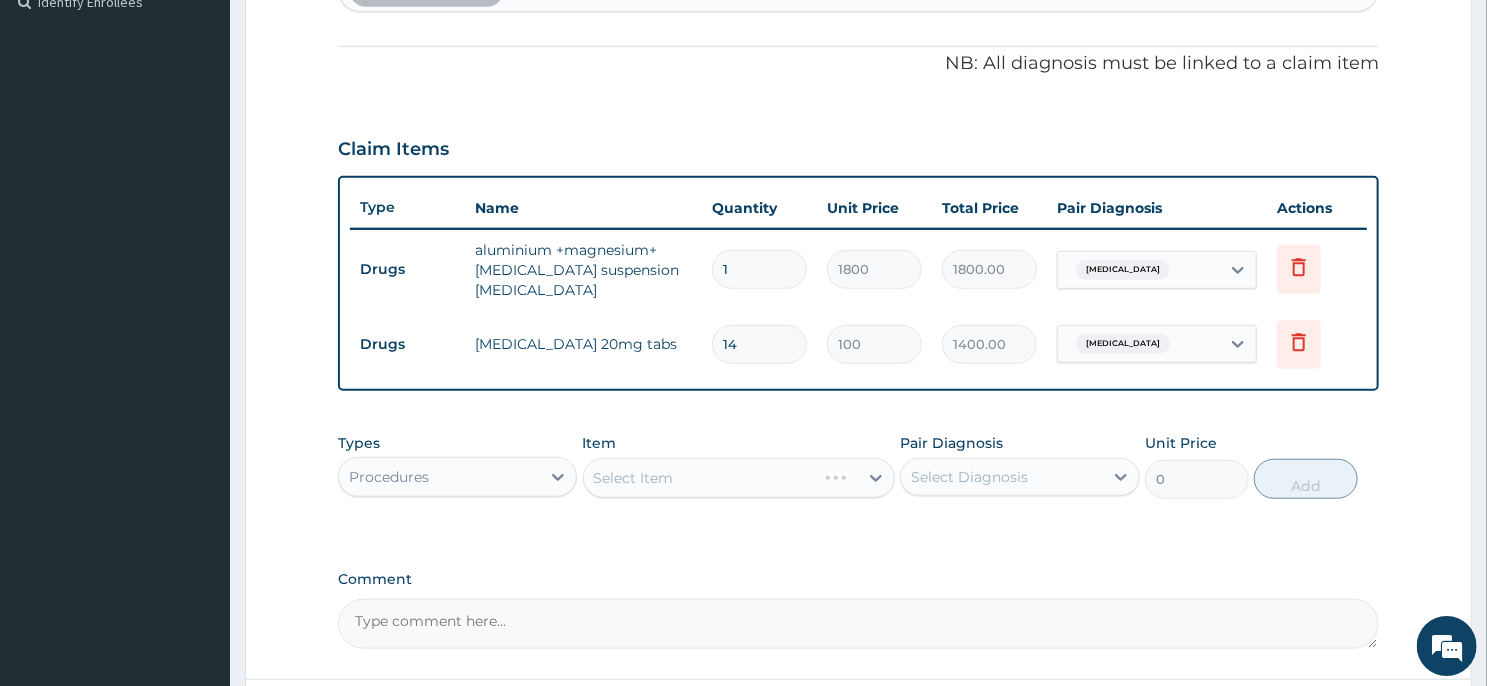 click on "Select Item" at bounding box center [739, 478] 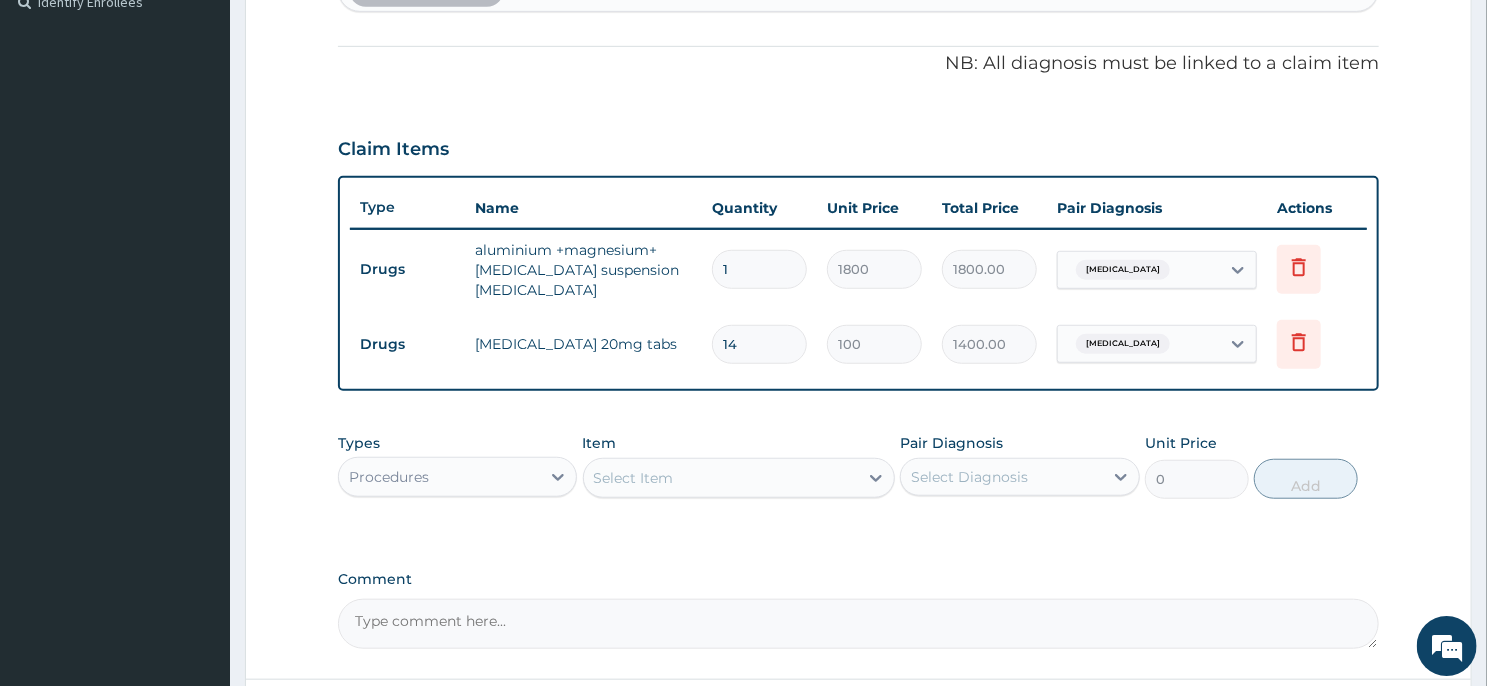 click on "Select Item" at bounding box center [721, 478] 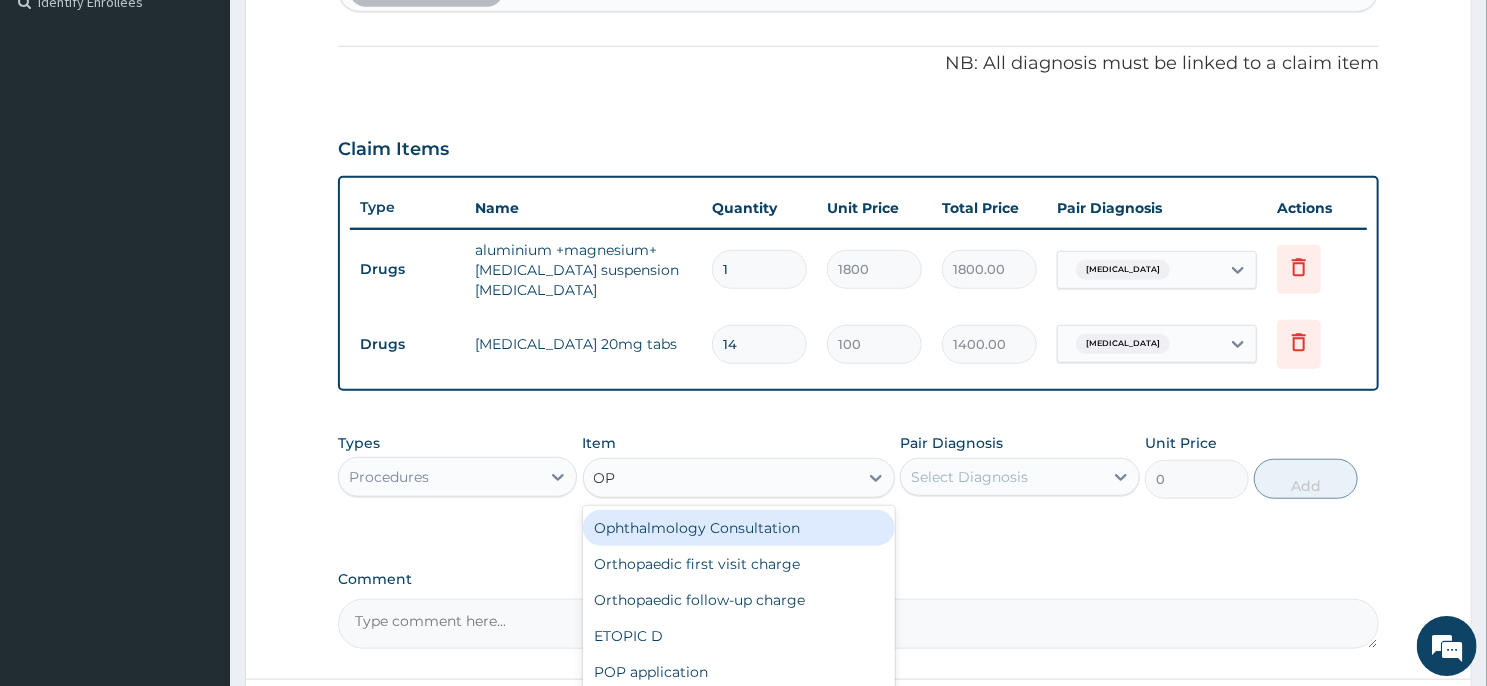 type on "OPD" 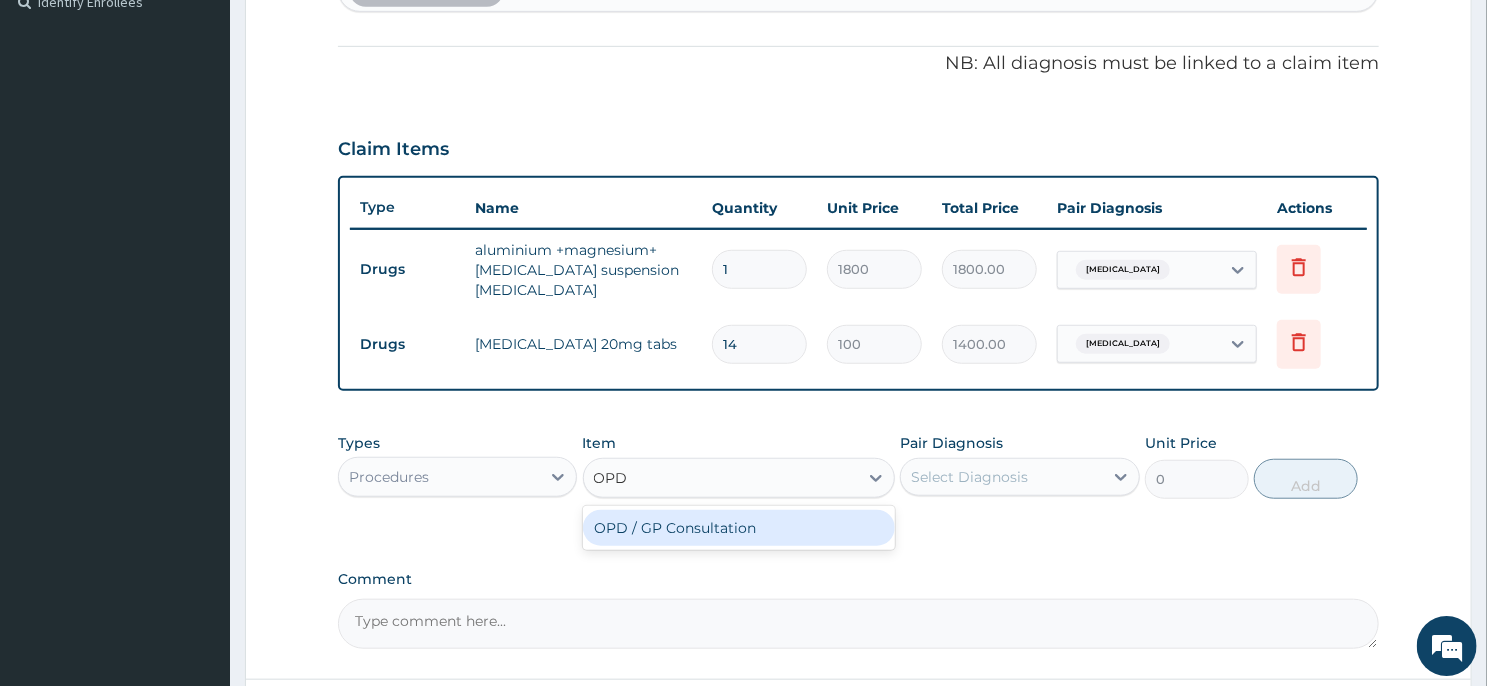 click on "OPD / GP Consultation" at bounding box center [739, 528] 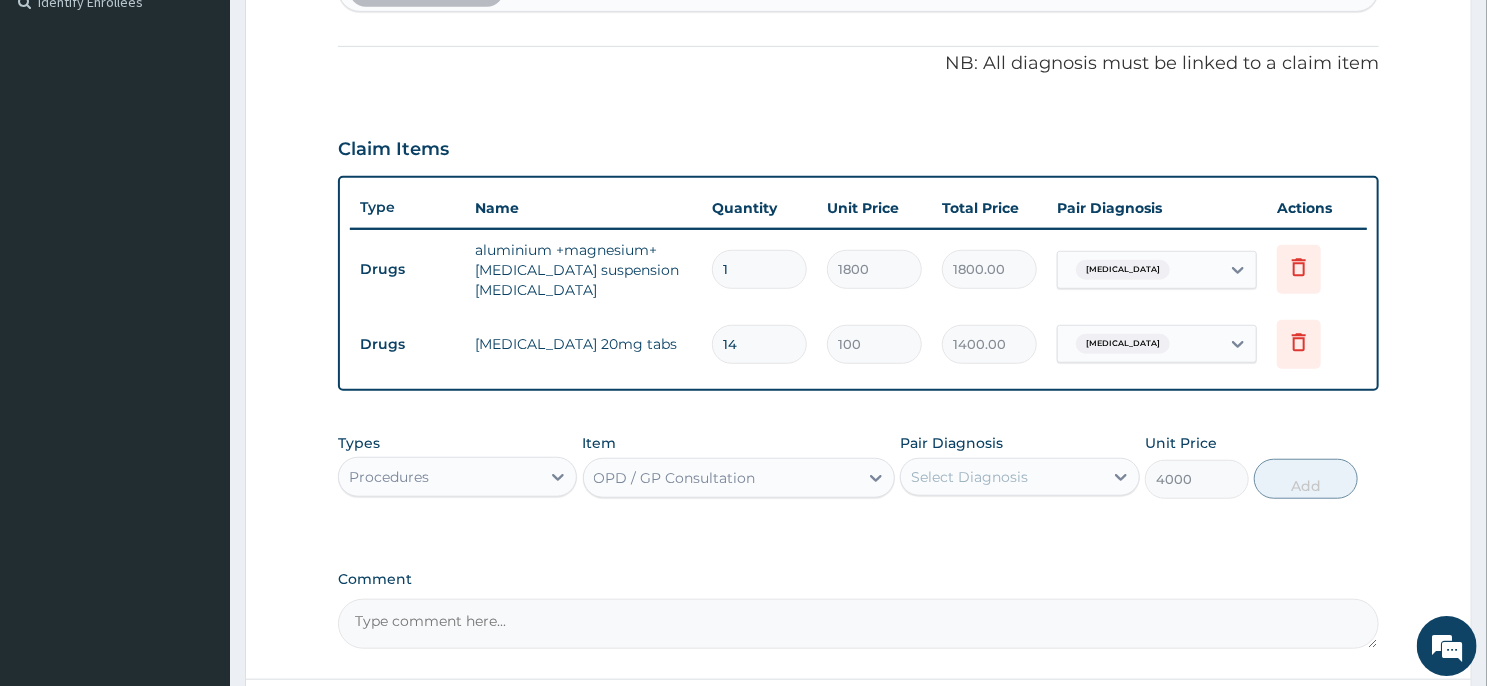 click on "Pair Diagnosis Select Diagnosis" at bounding box center [1019, 466] 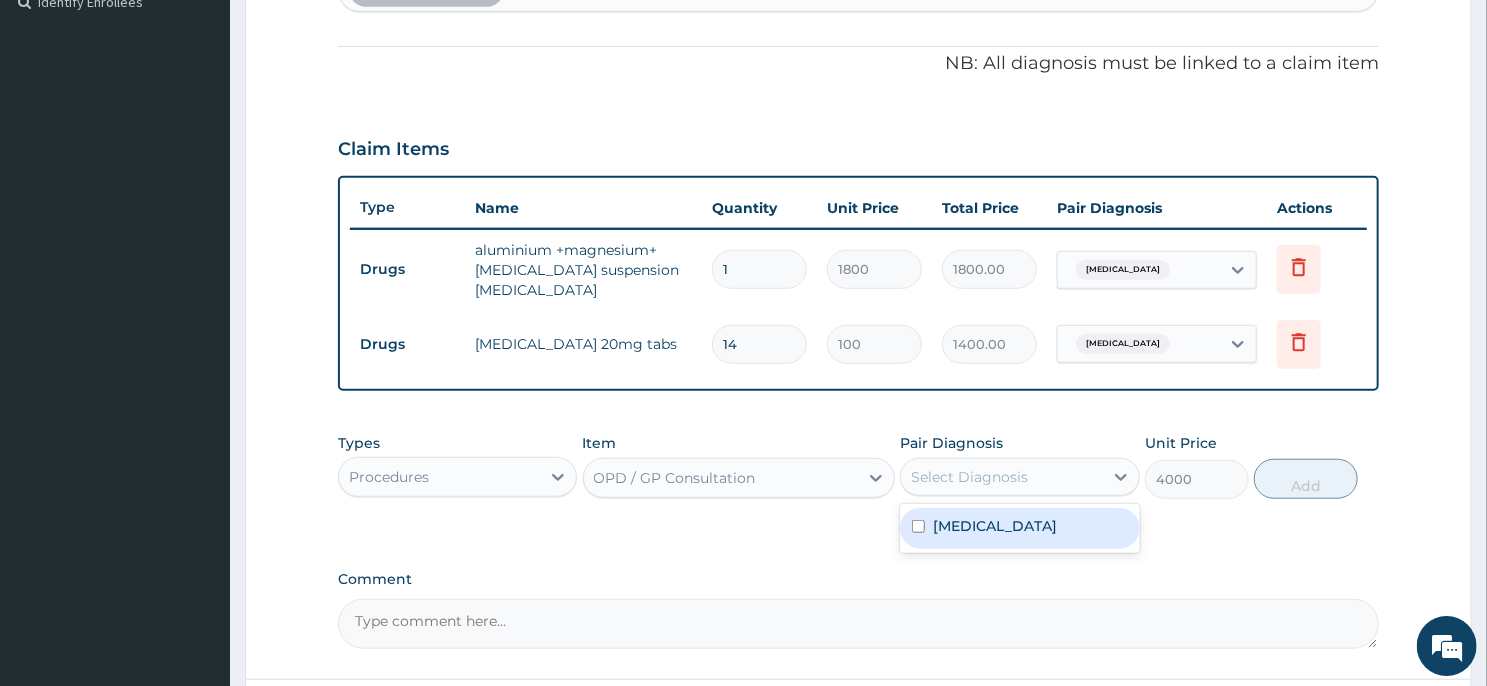 click on "Peptic ulcer" at bounding box center [995, 526] 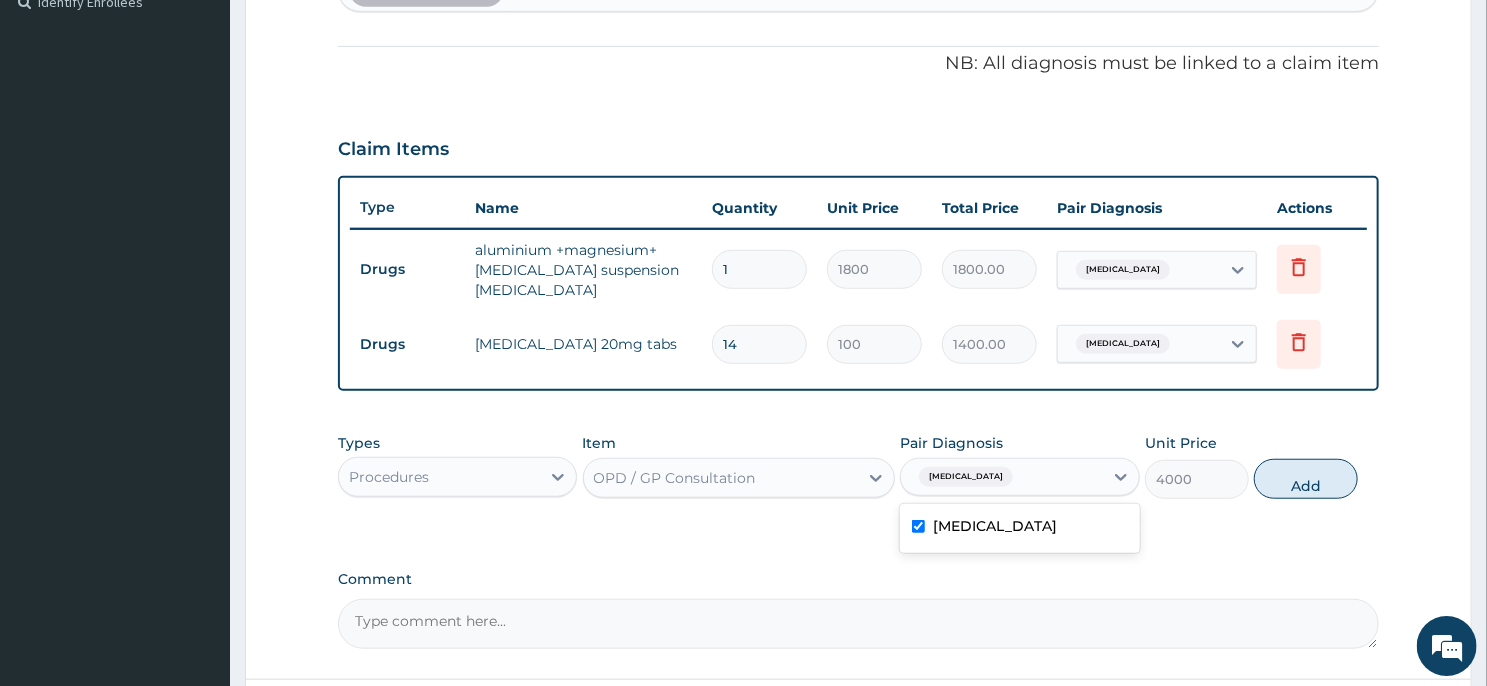 checkbox on "true" 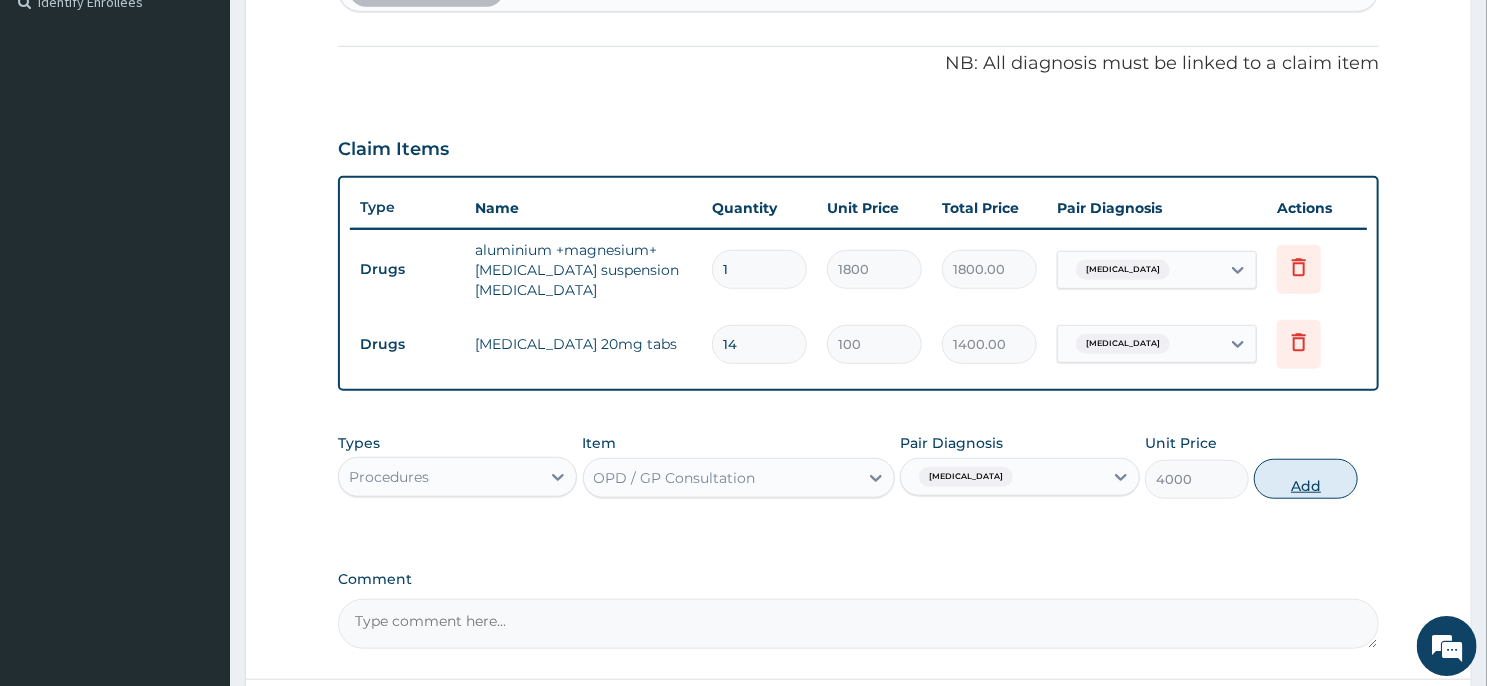 click on "Add" at bounding box center [1306, 479] 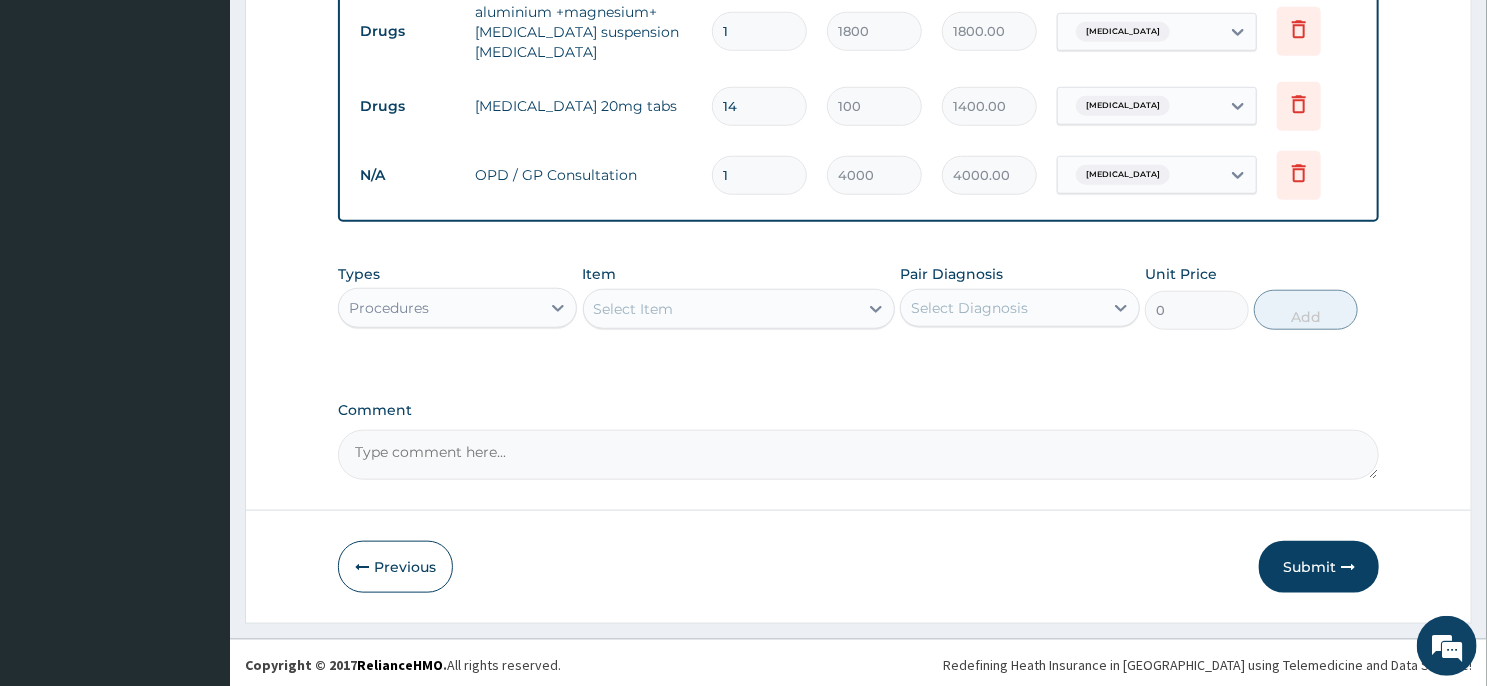 scroll, scrollTop: 808, scrollLeft: 0, axis: vertical 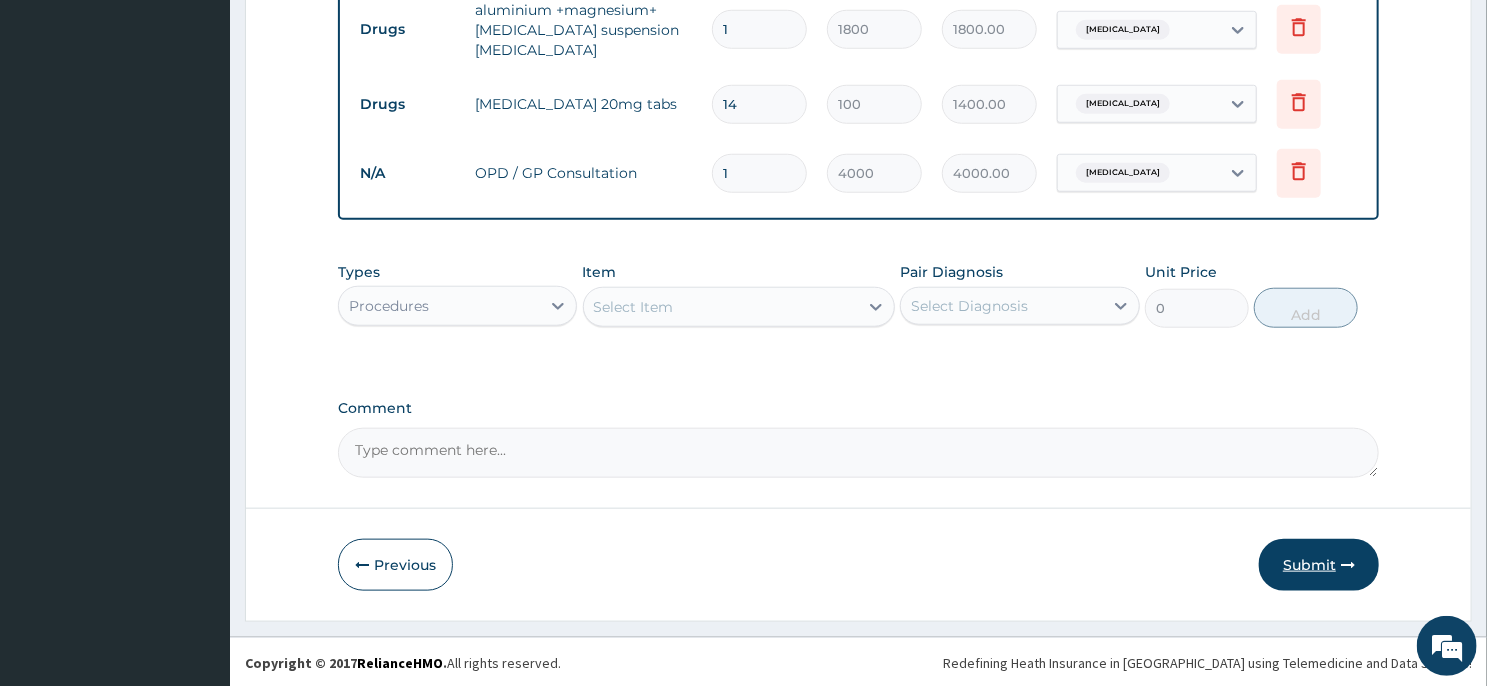 click on "Submit" at bounding box center (1319, 565) 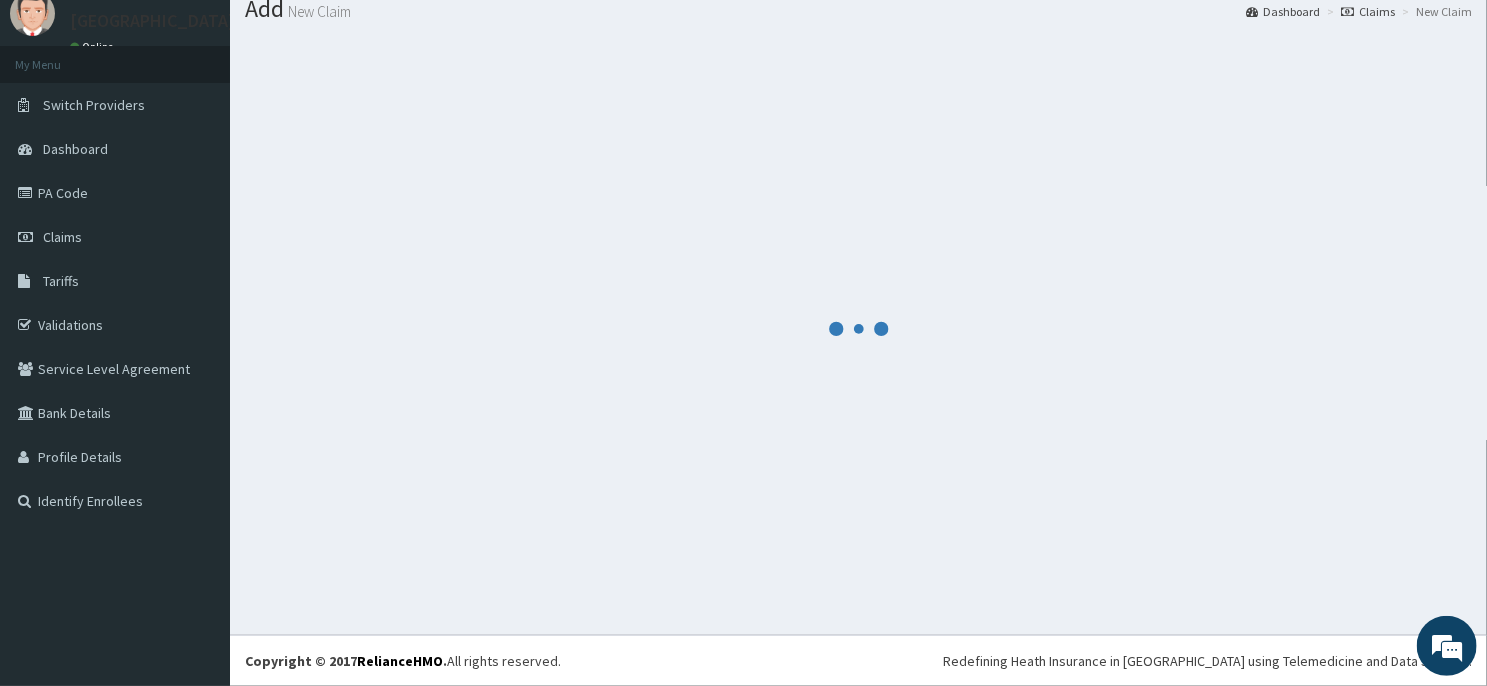 scroll, scrollTop: 69, scrollLeft: 0, axis: vertical 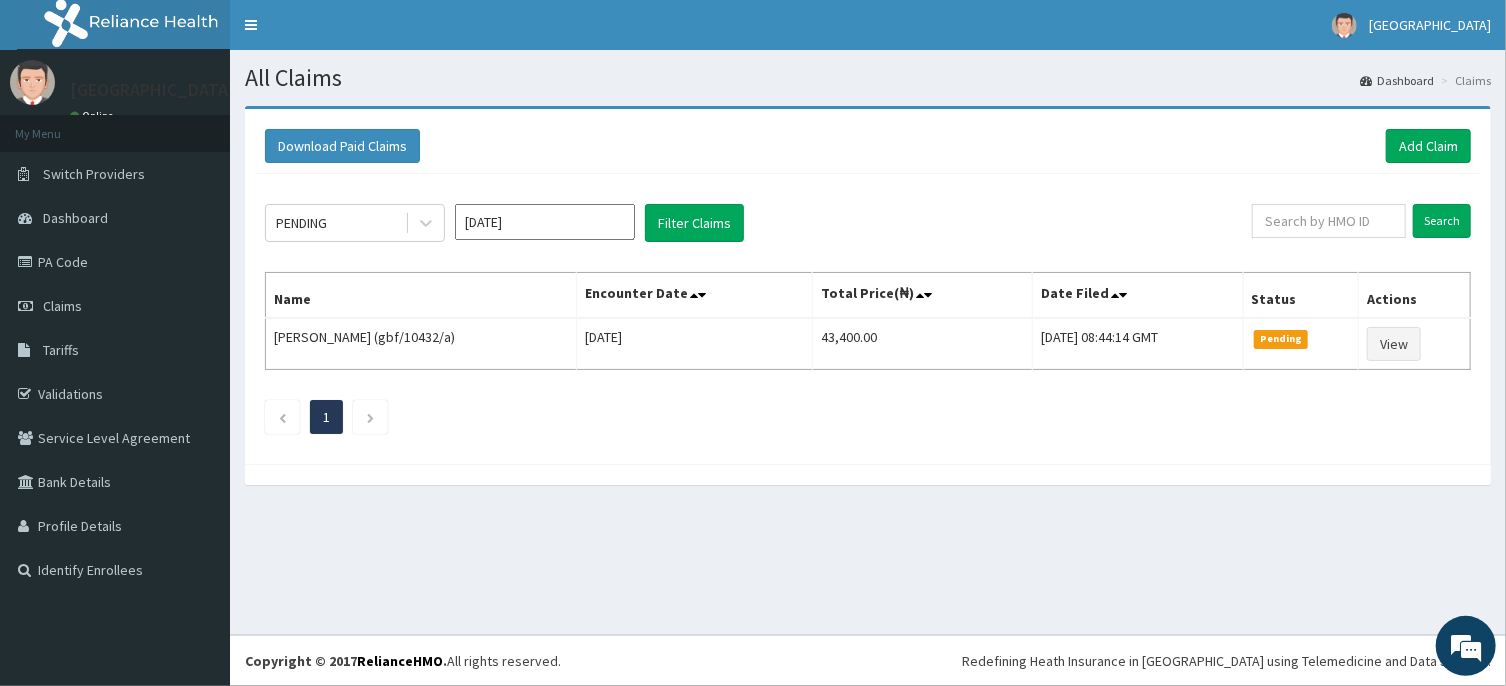 click on "[DATE]" at bounding box center (545, 222) 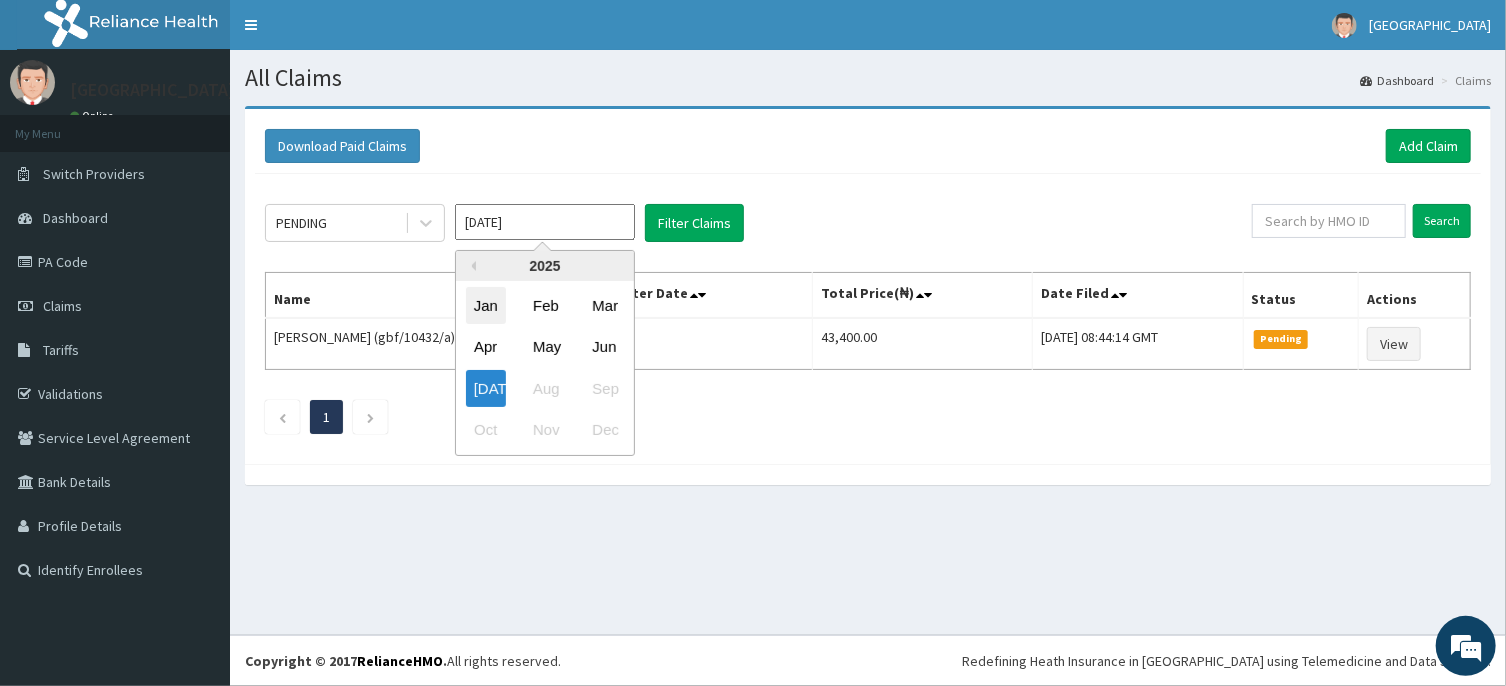 click on "Jan" at bounding box center (486, 305) 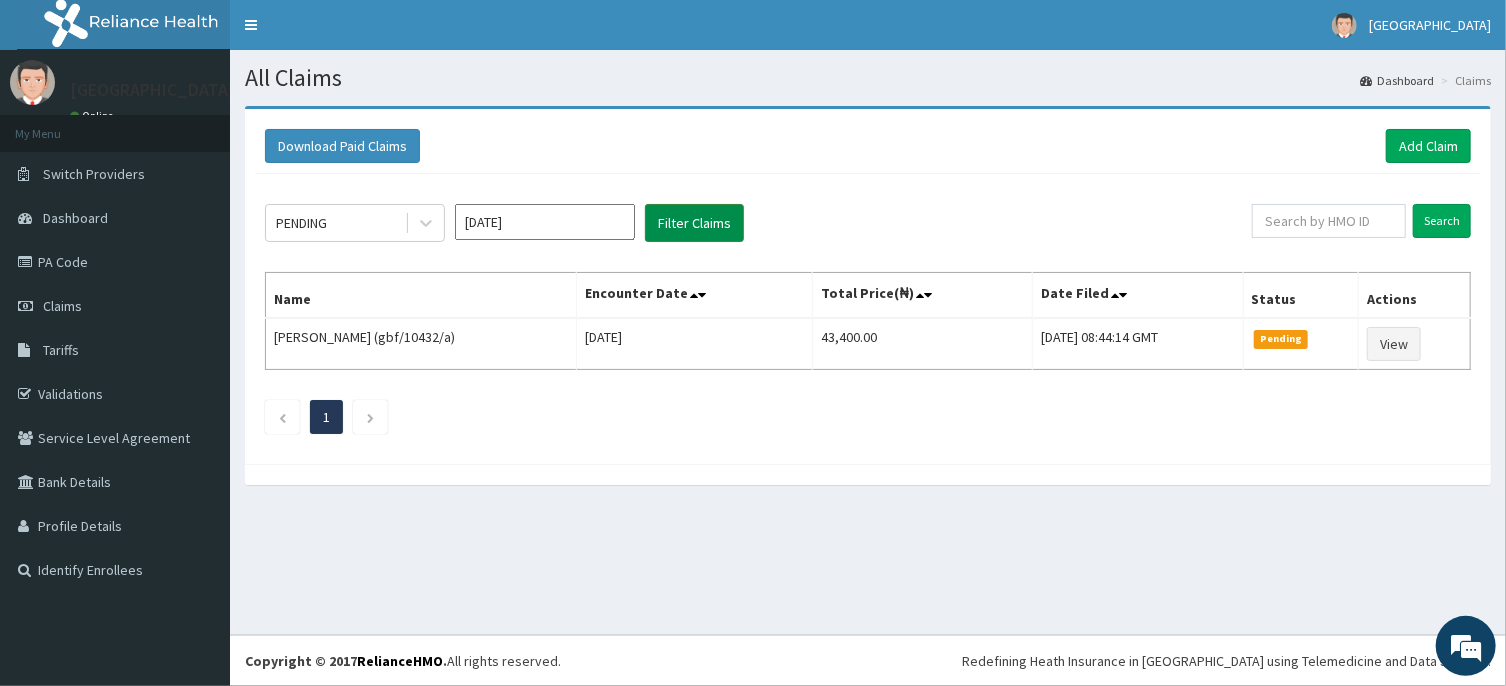 click on "Filter Claims" at bounding box center (694, 223) 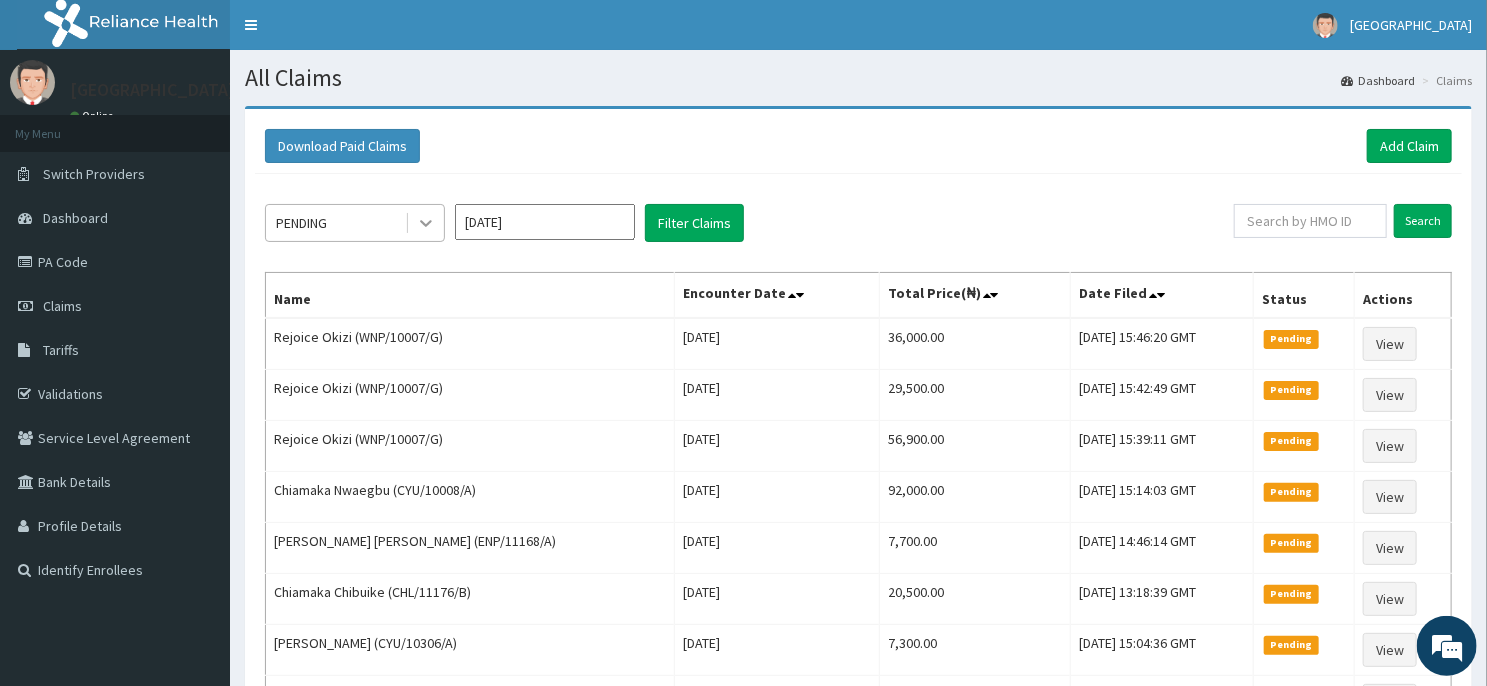 click at bounding box center [426, 223] 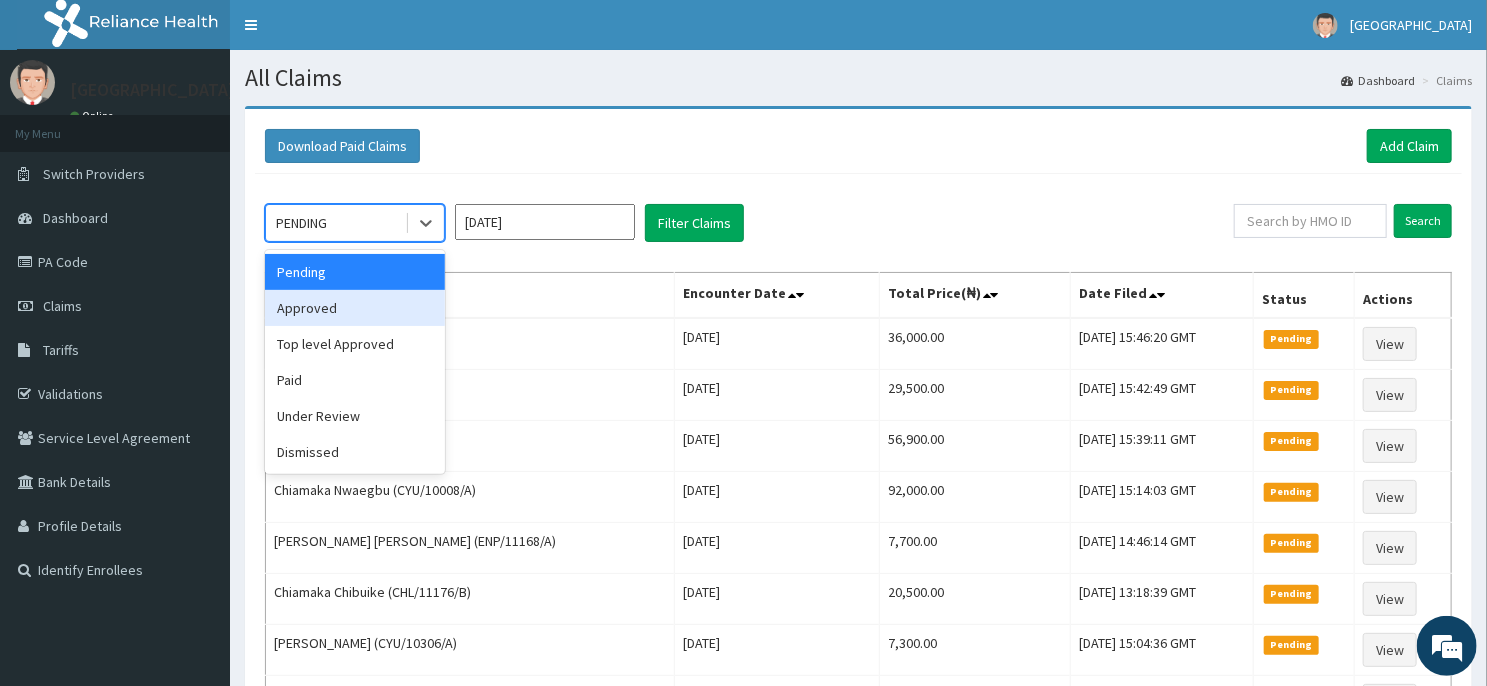 click on "Approved" at bounding box center (355, 308) 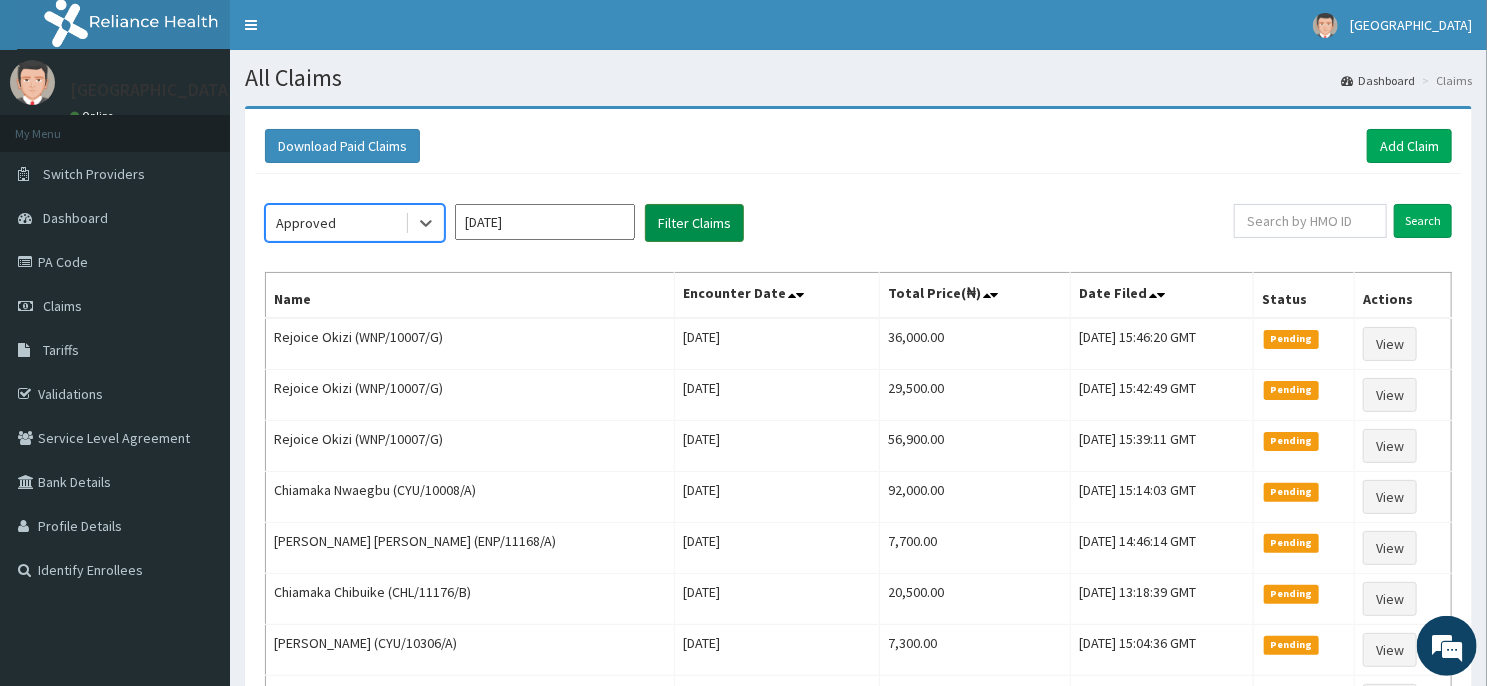 scroll, scrollTop: 0, scrollLeft: 0, axis: both 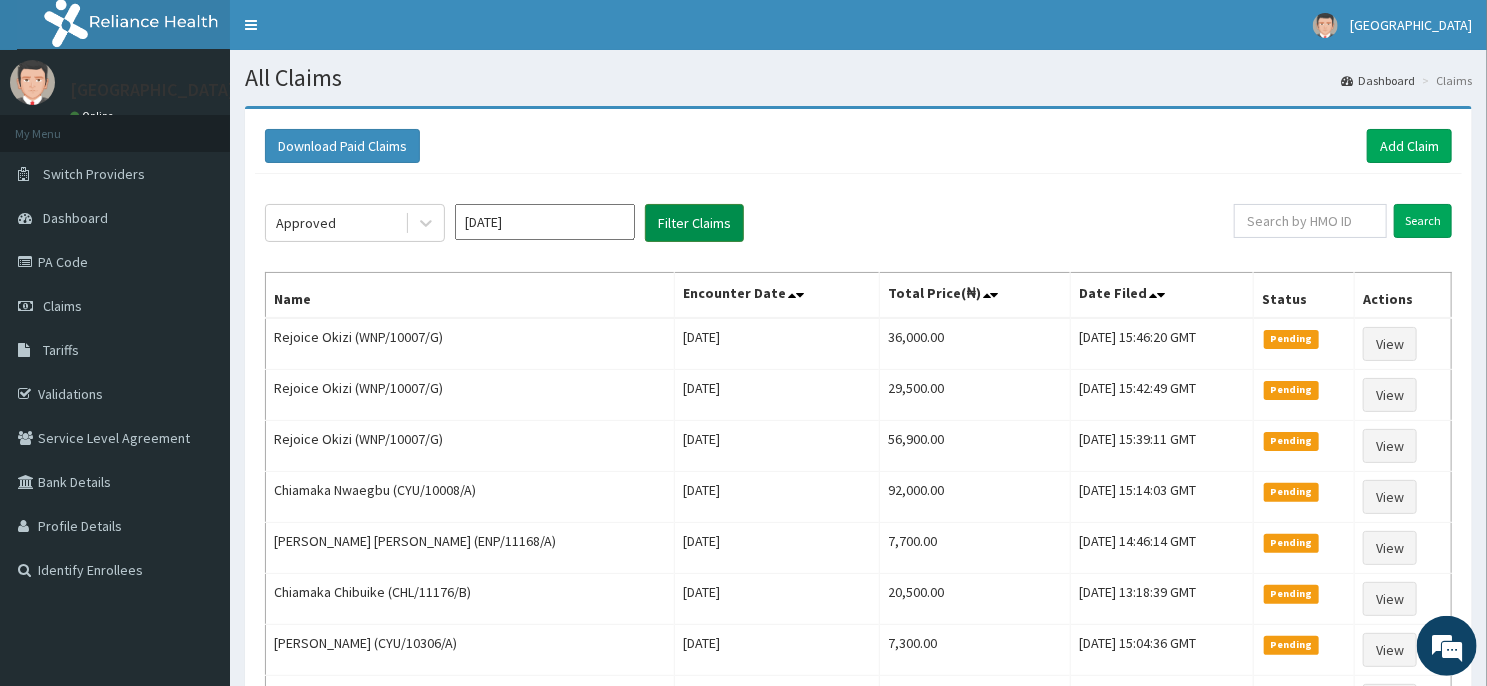 click on "Filter Claims" at bounding box center [694, 223] 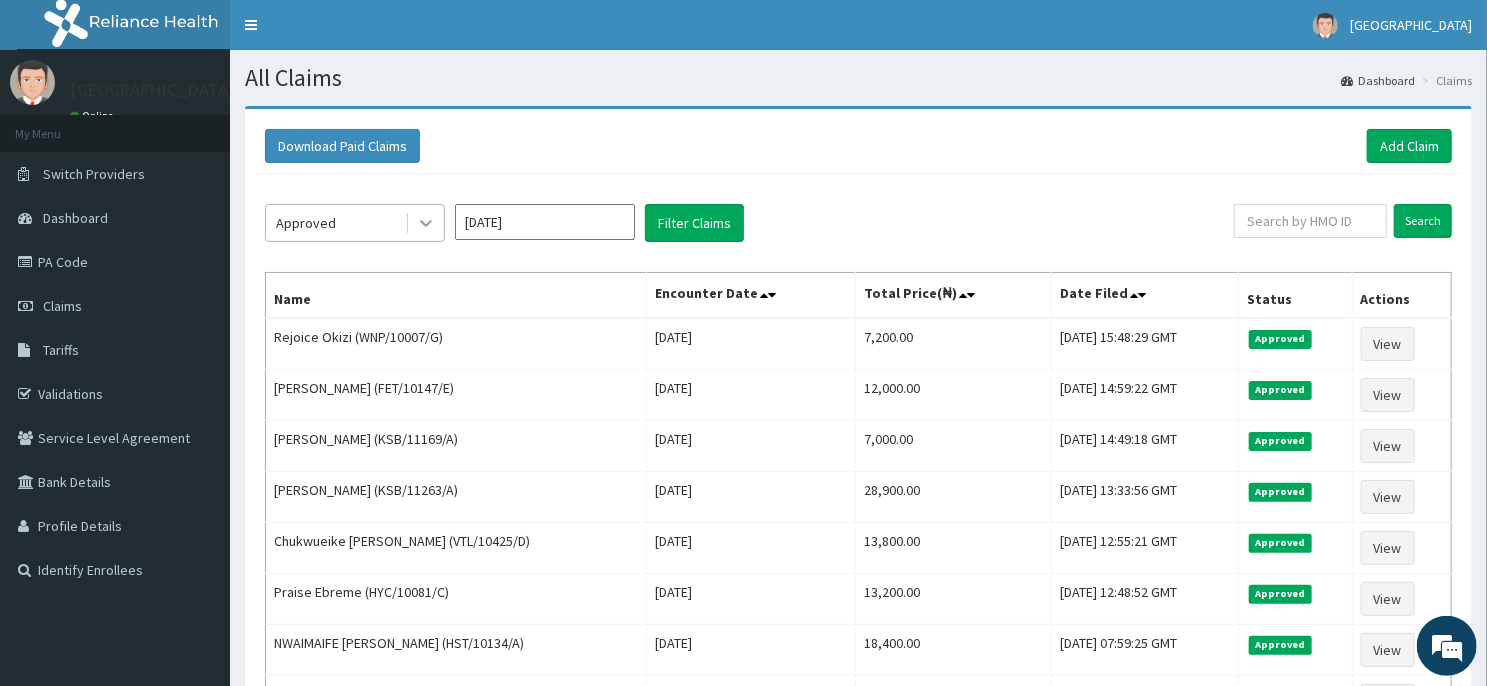 click 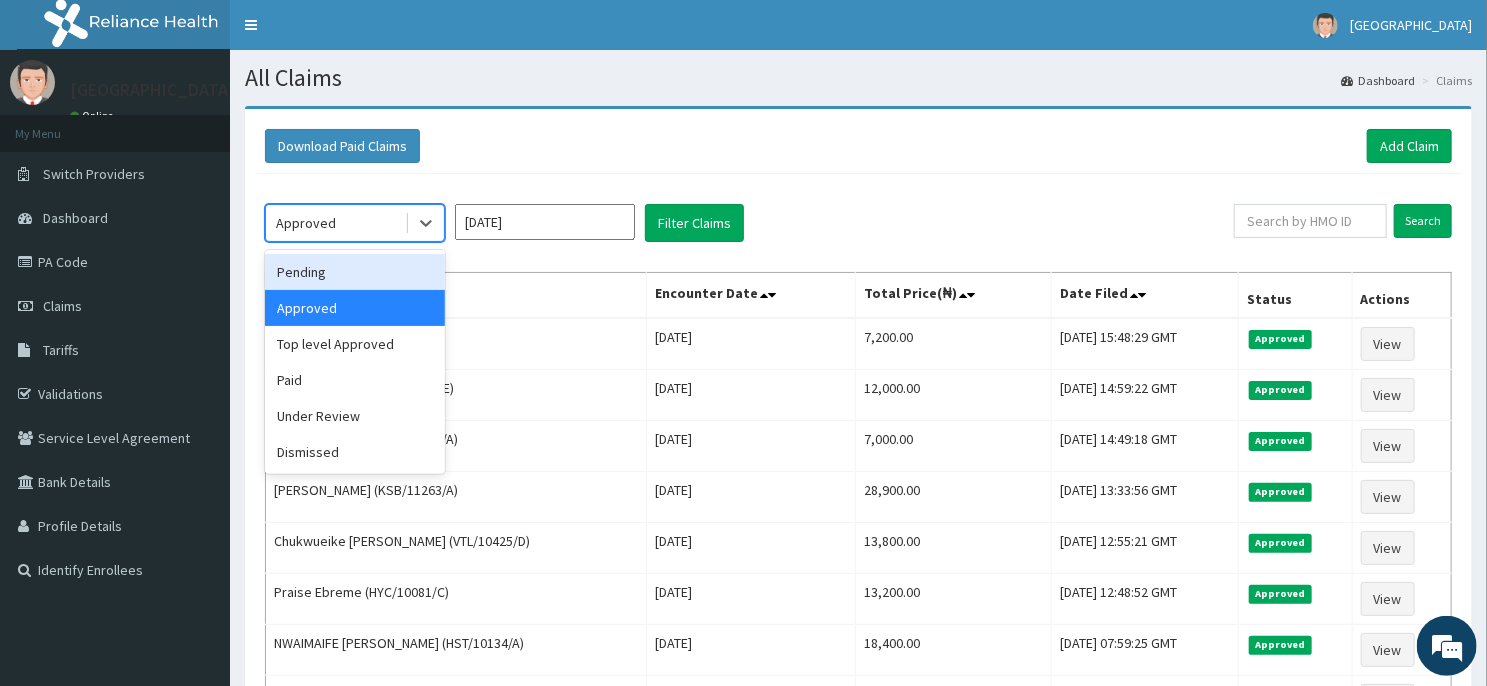 click on "Pending" at bounding box center [355, 272] 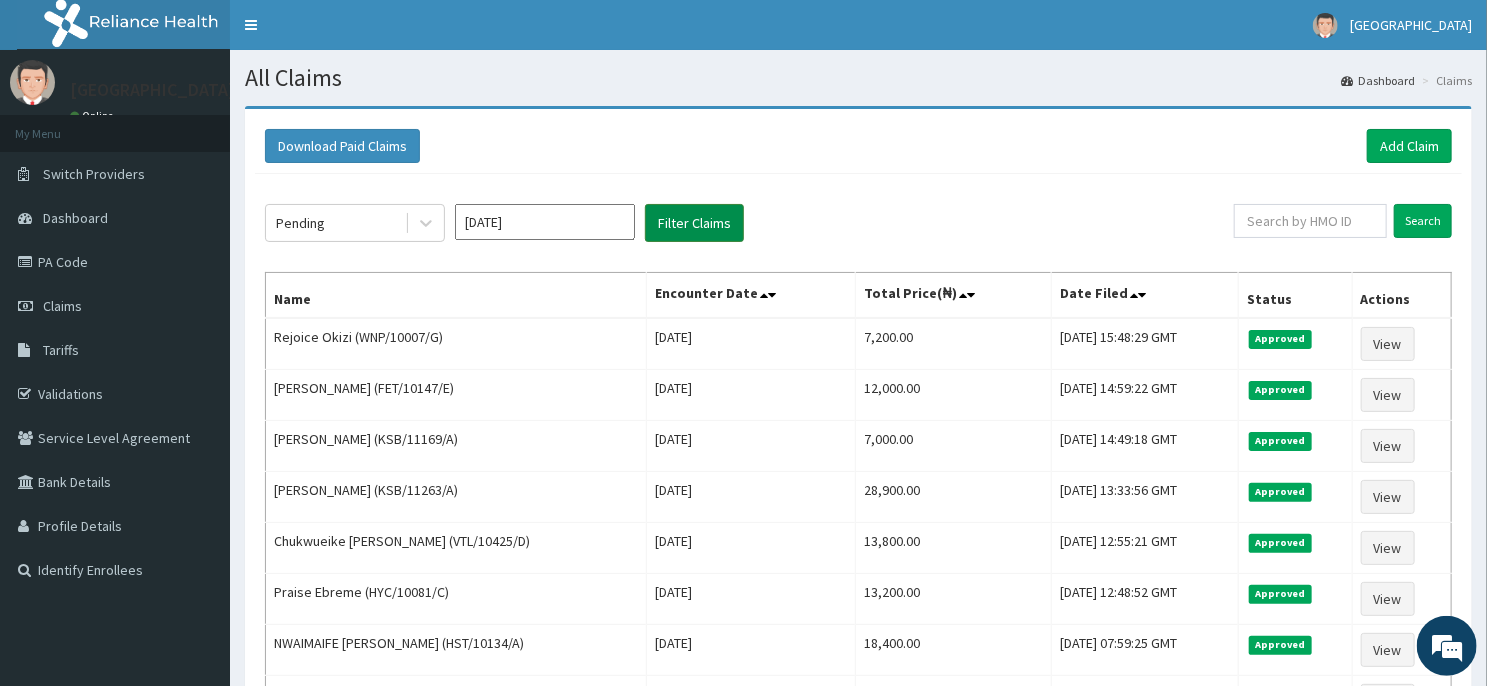 click on "Filter Claims" at bounding box center (694, 223) 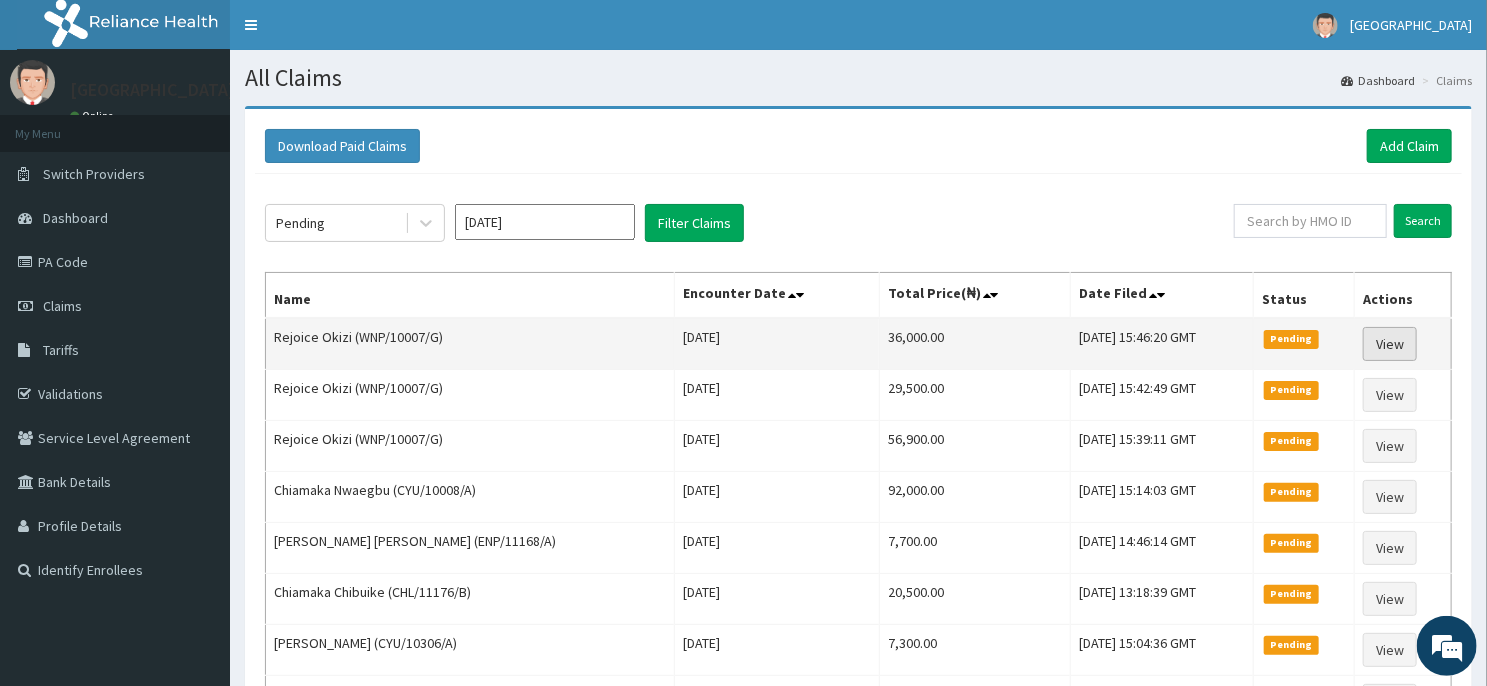 click on "View" at bounding box center (1390, 344) 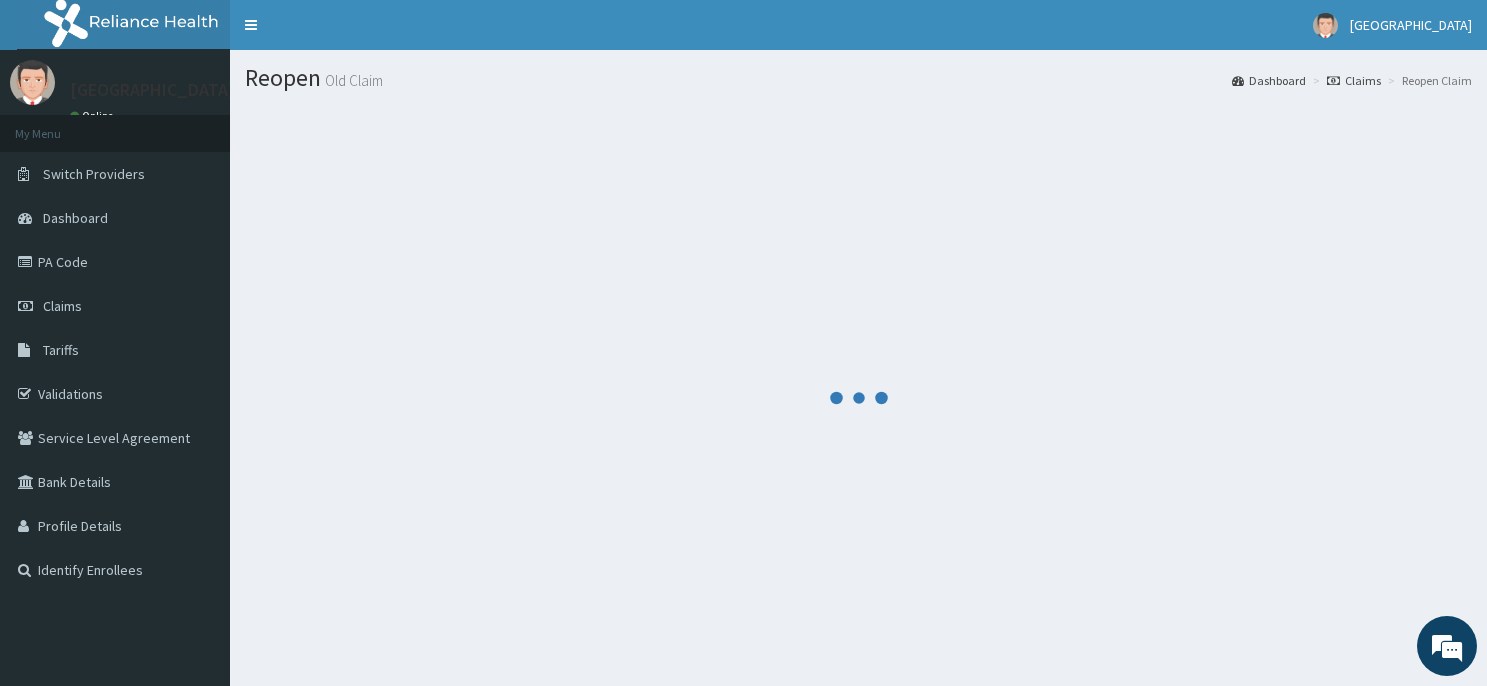 scroll, scrollTop: 0, scrollLeft: 0, axis: both 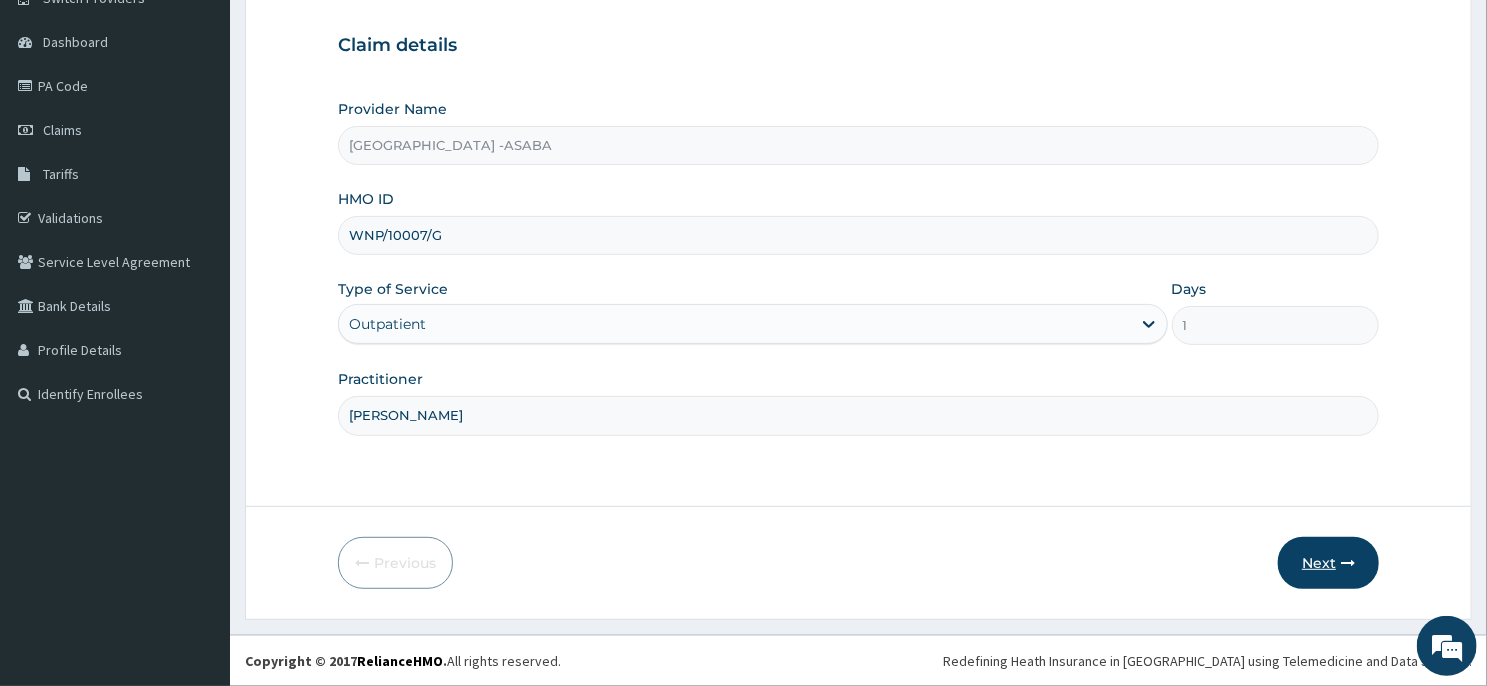 click on "Next" at bounding box center [1328, 563] 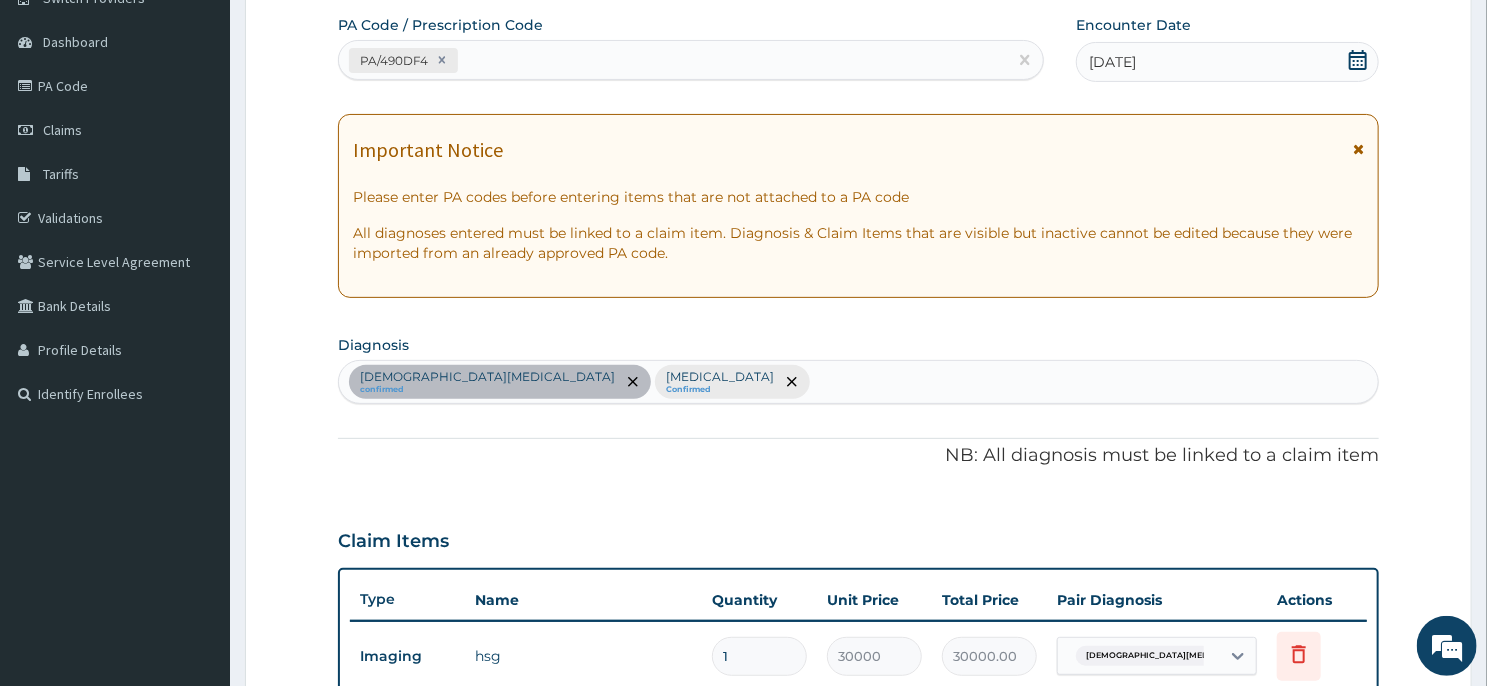 scroll, scrollTop: 0, scrollLeft: 0, axis: both 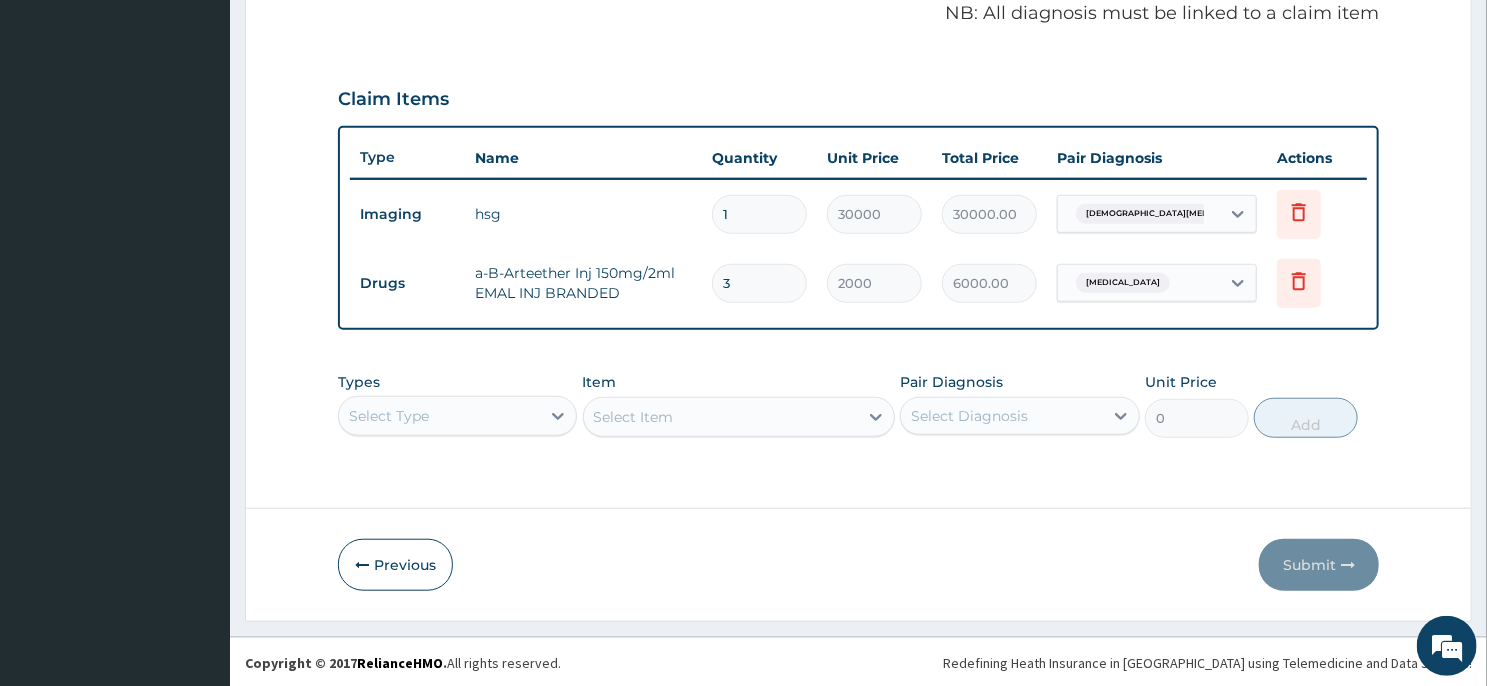 click on "Select Type" at bounding box center (439, 416) 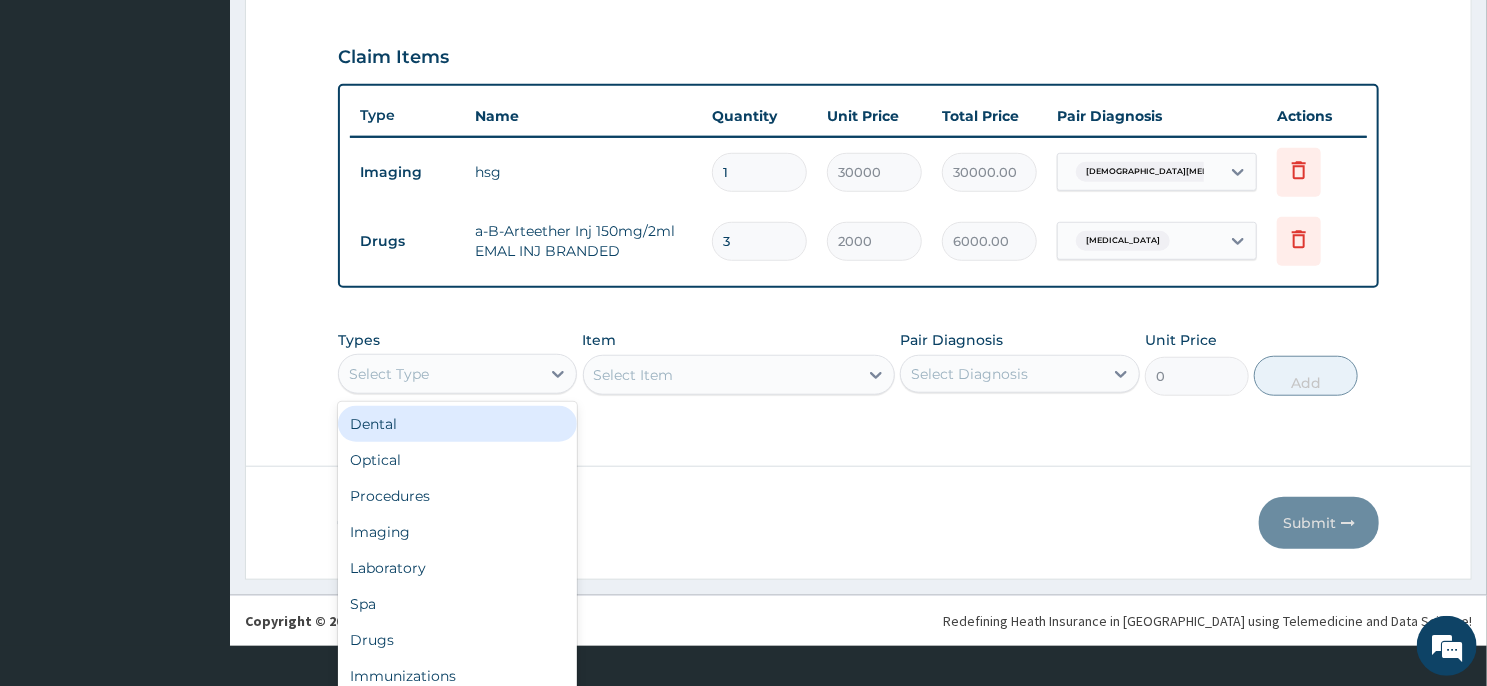 scroll, scrollTop: 55, scrollLeft: 0, axis: vertical 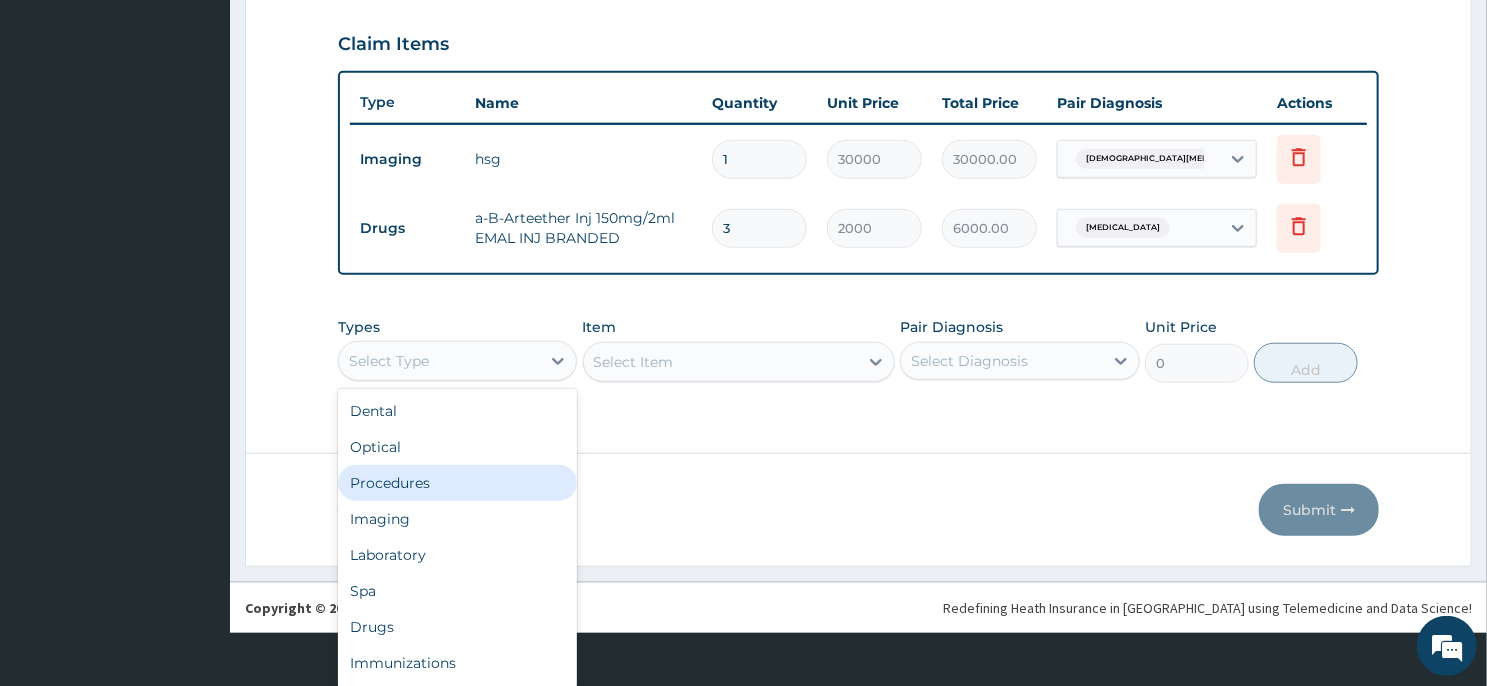 click on "Procedures" at bounding box center [457, 483] 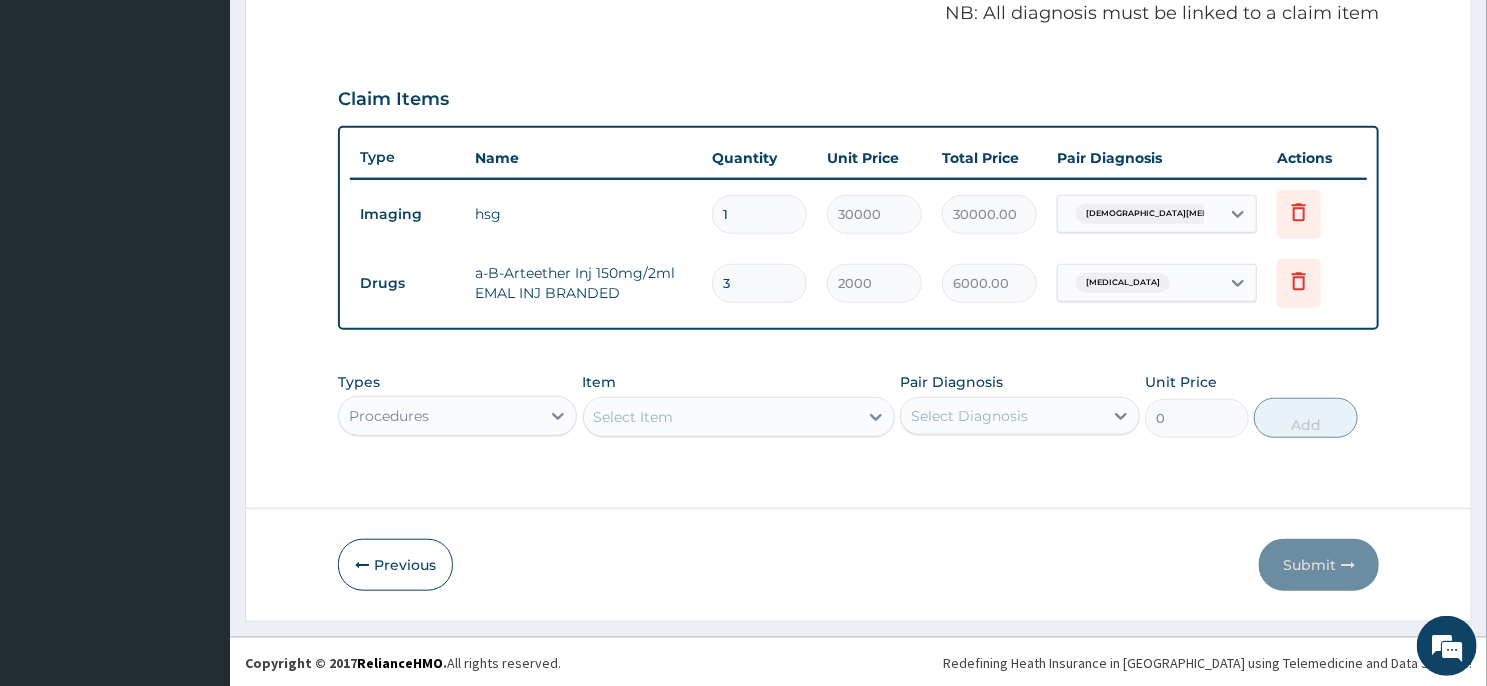 scroll, scrollTop: 0, scrollLeft: 0, axis: both 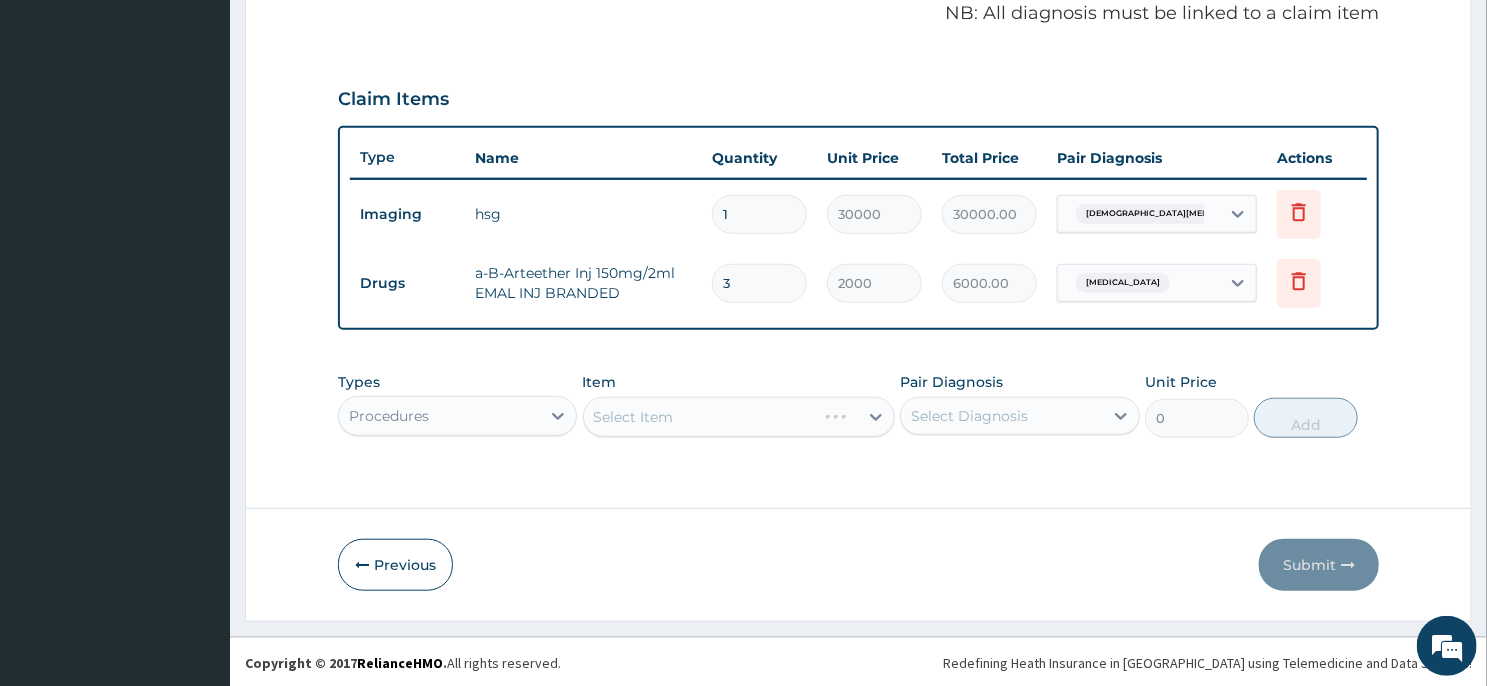 click on "Select Item" at bounding box center (739, 417) 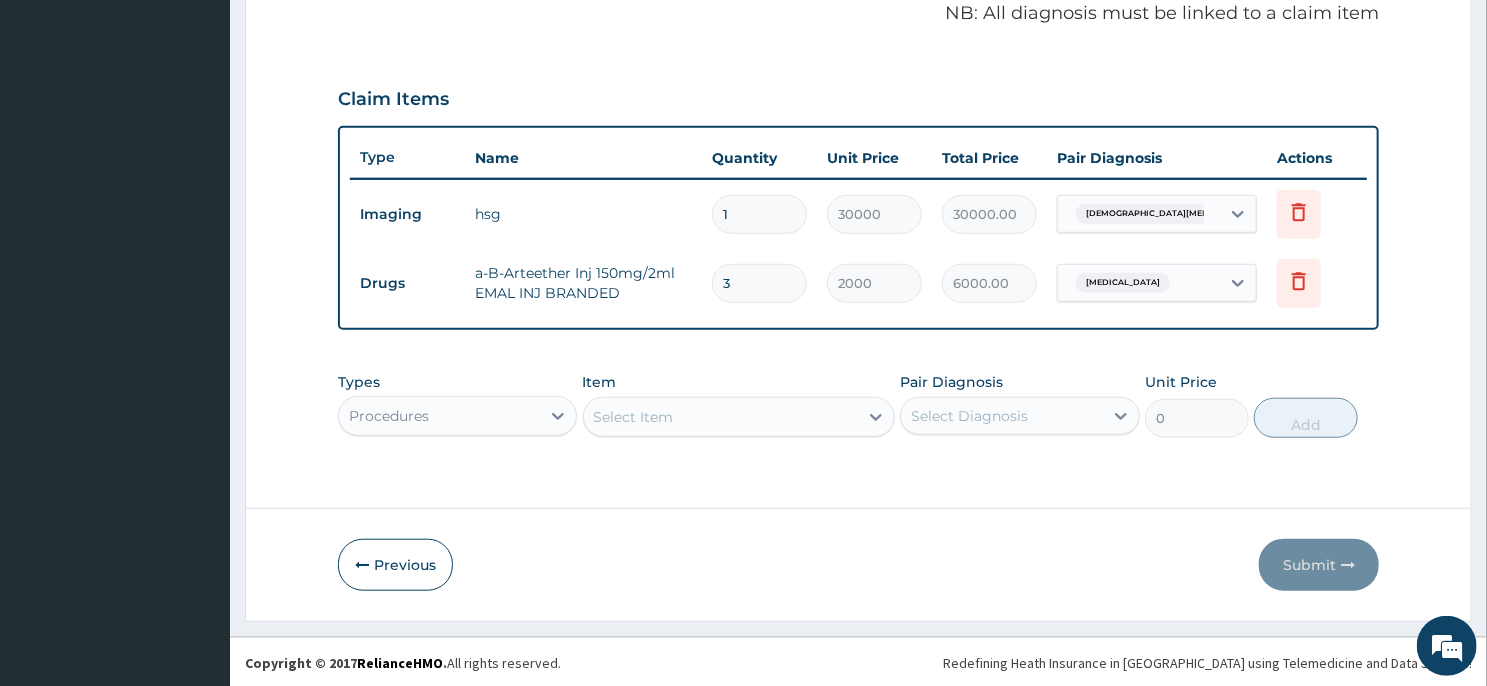 click on "Types Procedures Item Select Item Pair Diagnosis Select Diagnosis Unit Price 0 Add" at bounding box center [858, 405] 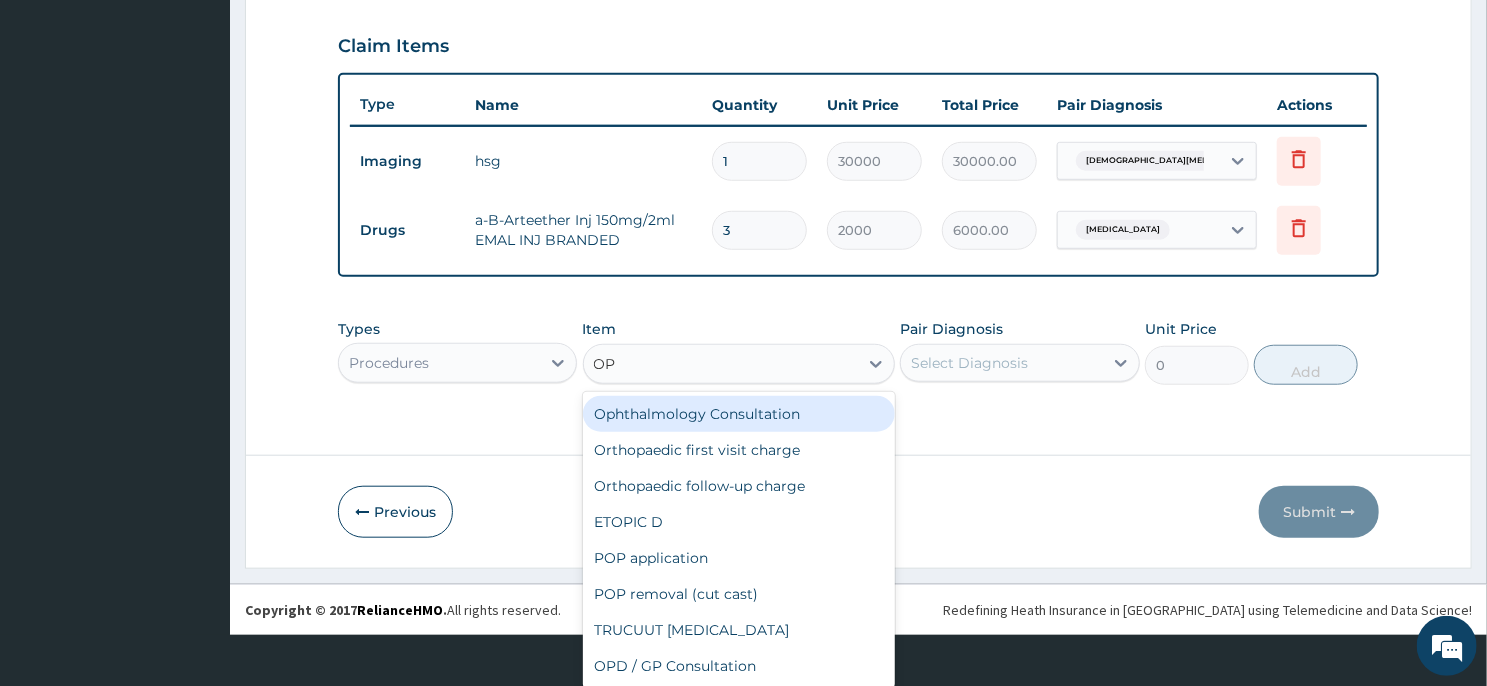 scroll, scrollTop: 52, scrollLeft: 0, axis: vertical 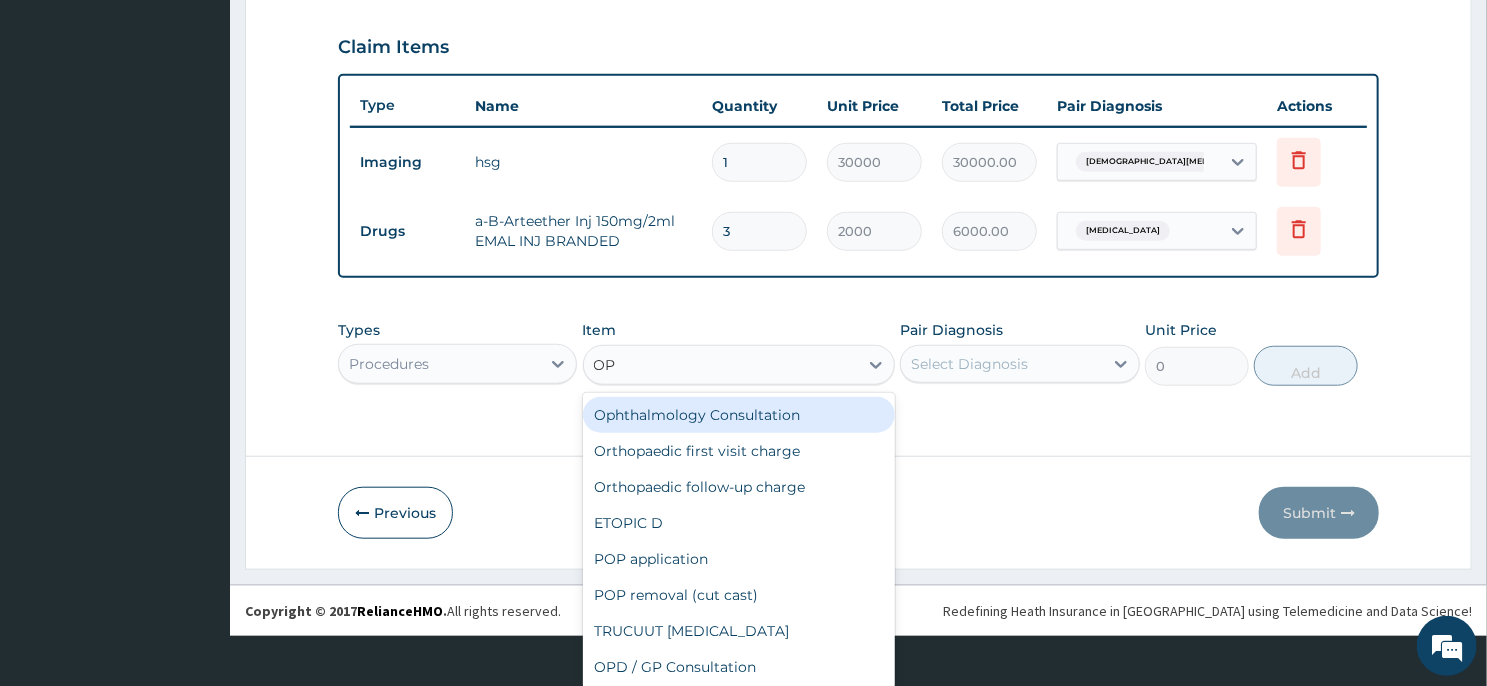 type on "OPD" 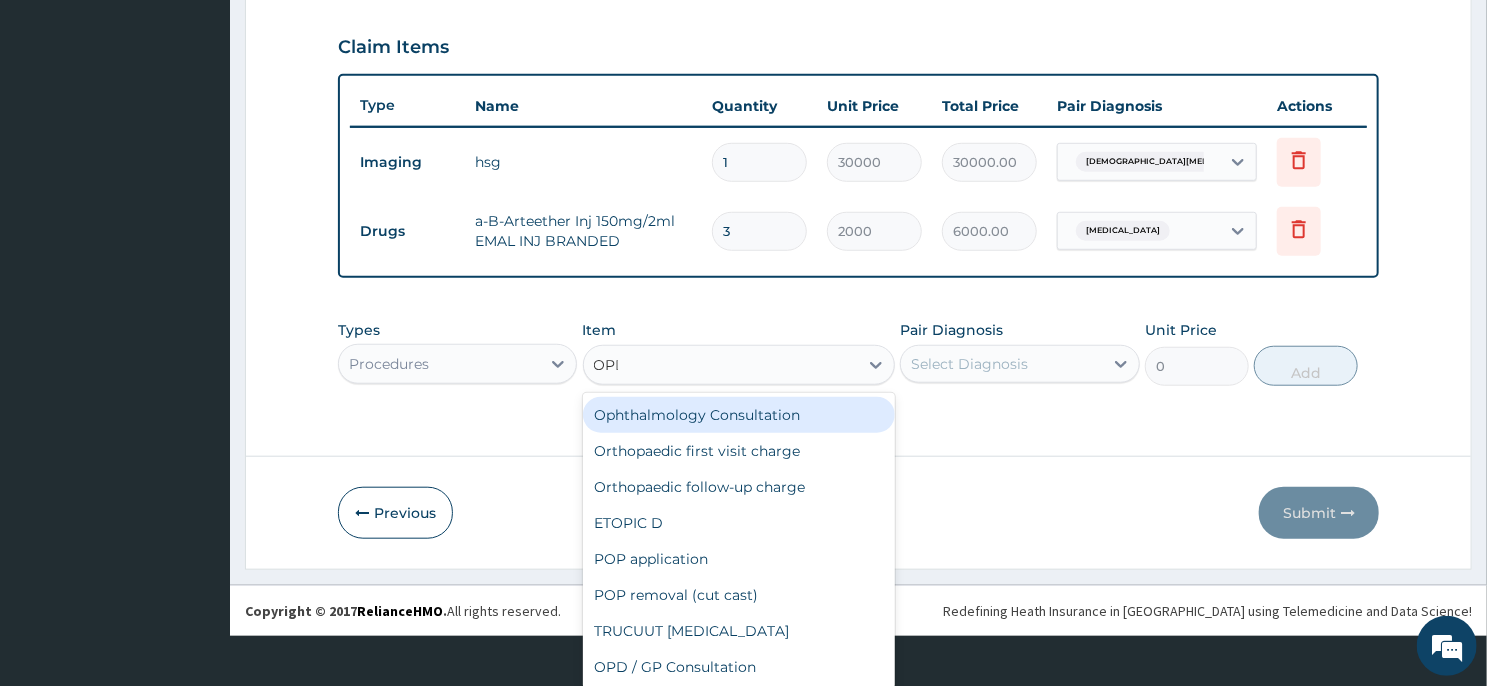 scroll, scrollTop: 0, scrollLeft: 0, axis: both 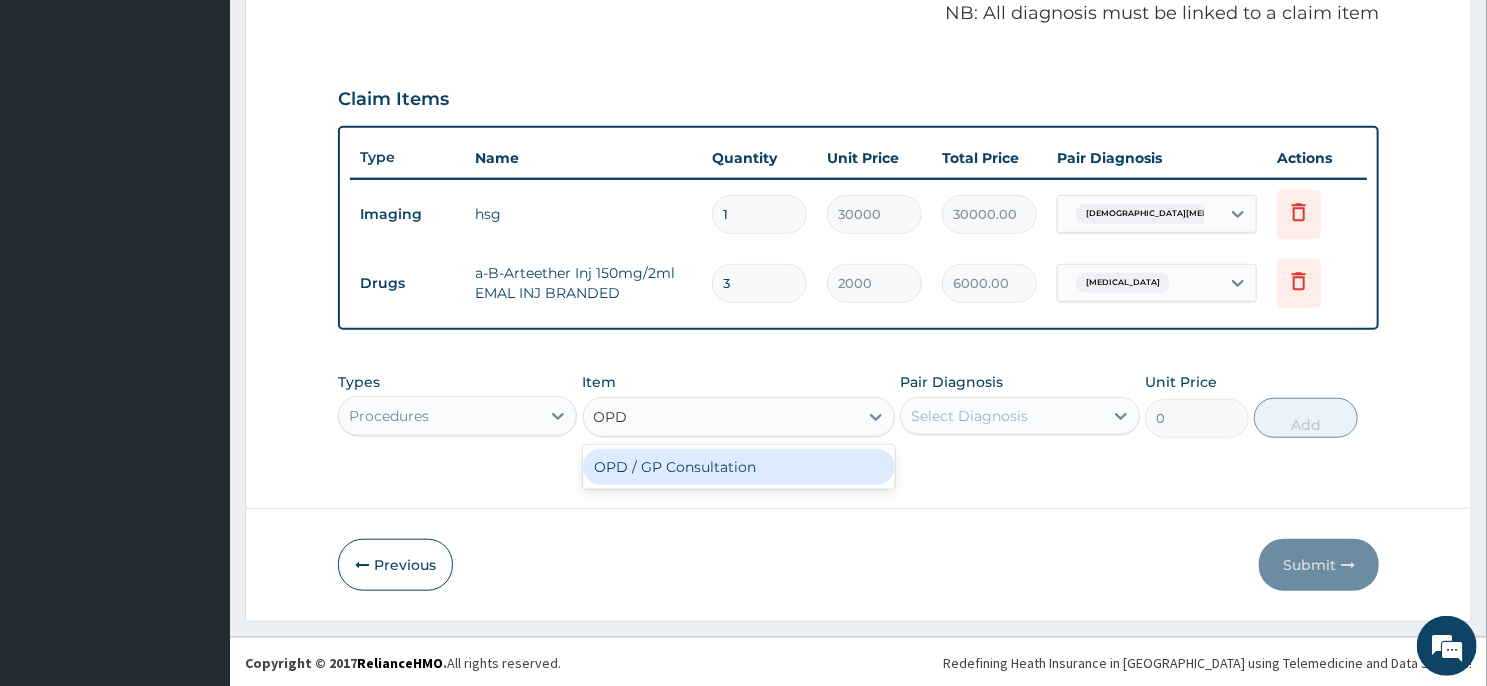 click on "OPD / GP Consultation" at bounding box center [739, 467] 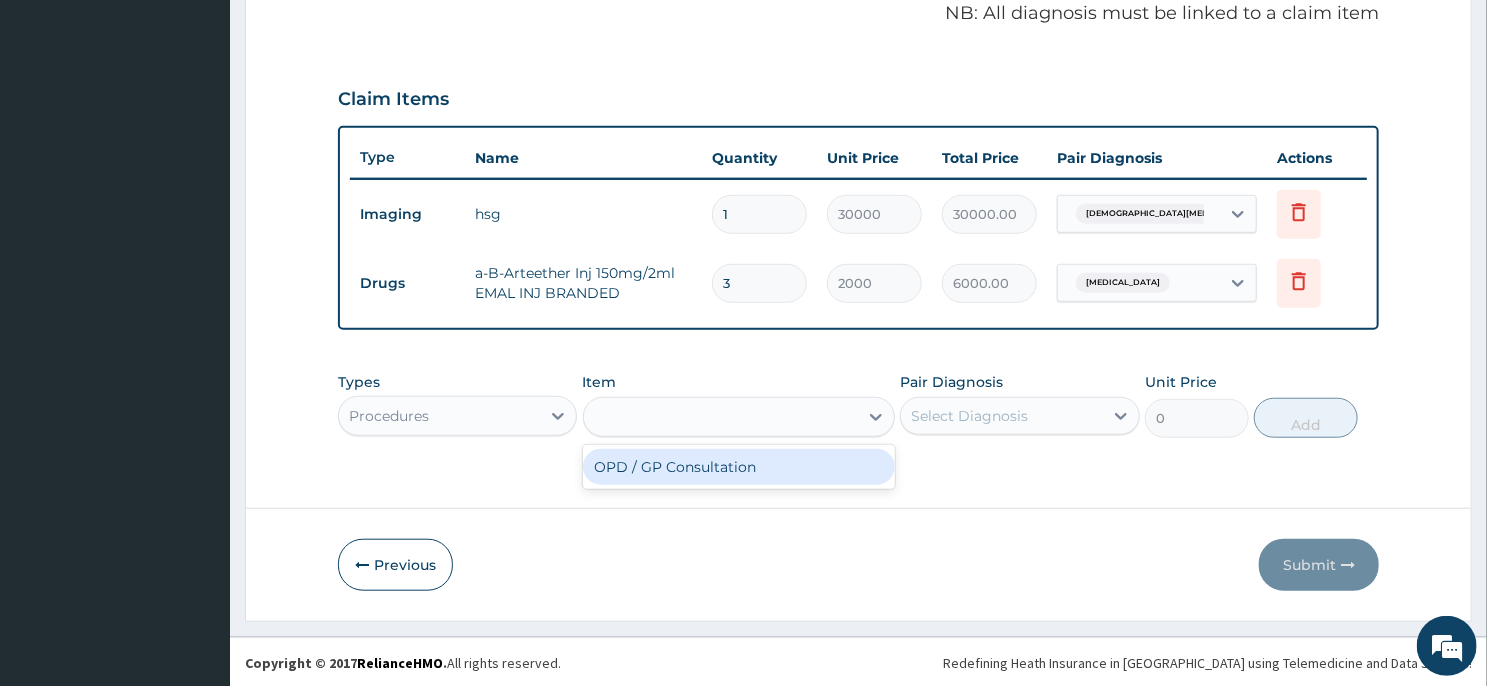 type on "4000" 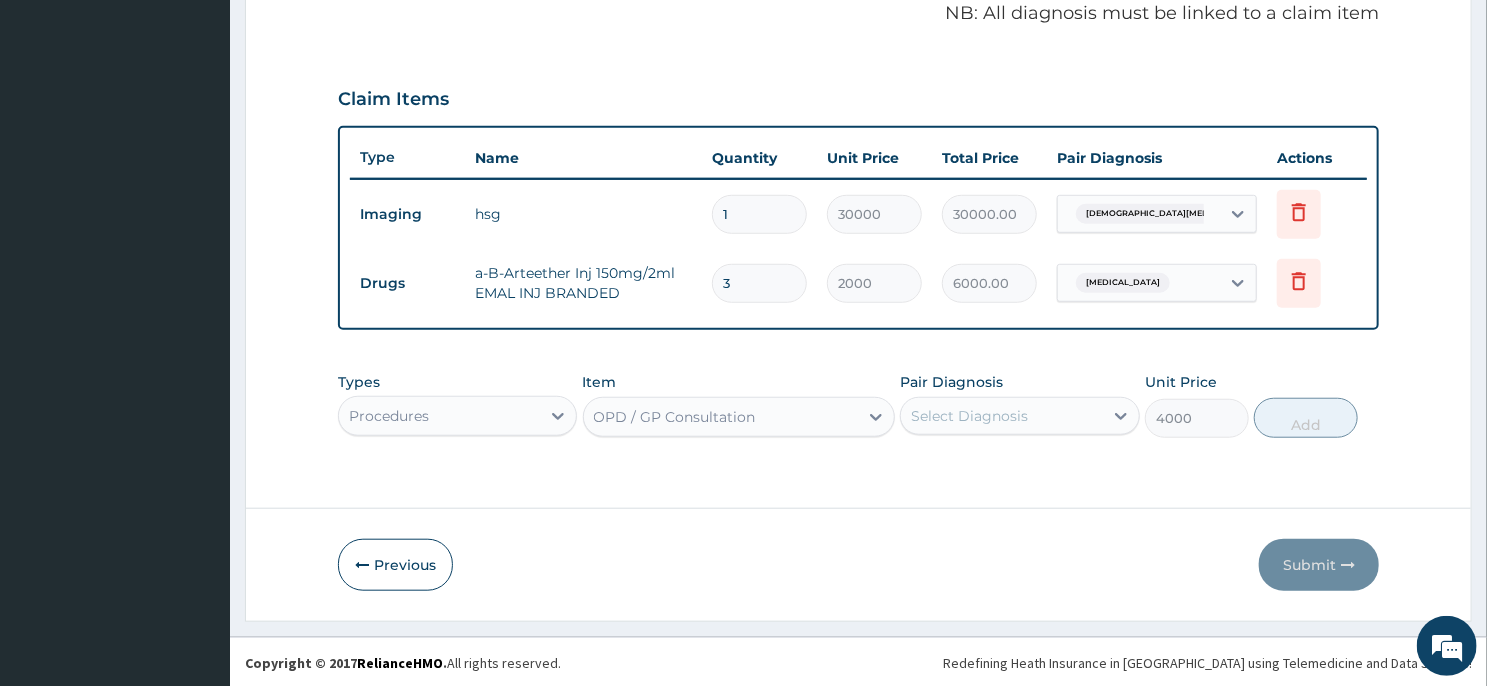 click on "Select Diagnosis" at bounding box center [969, 416] 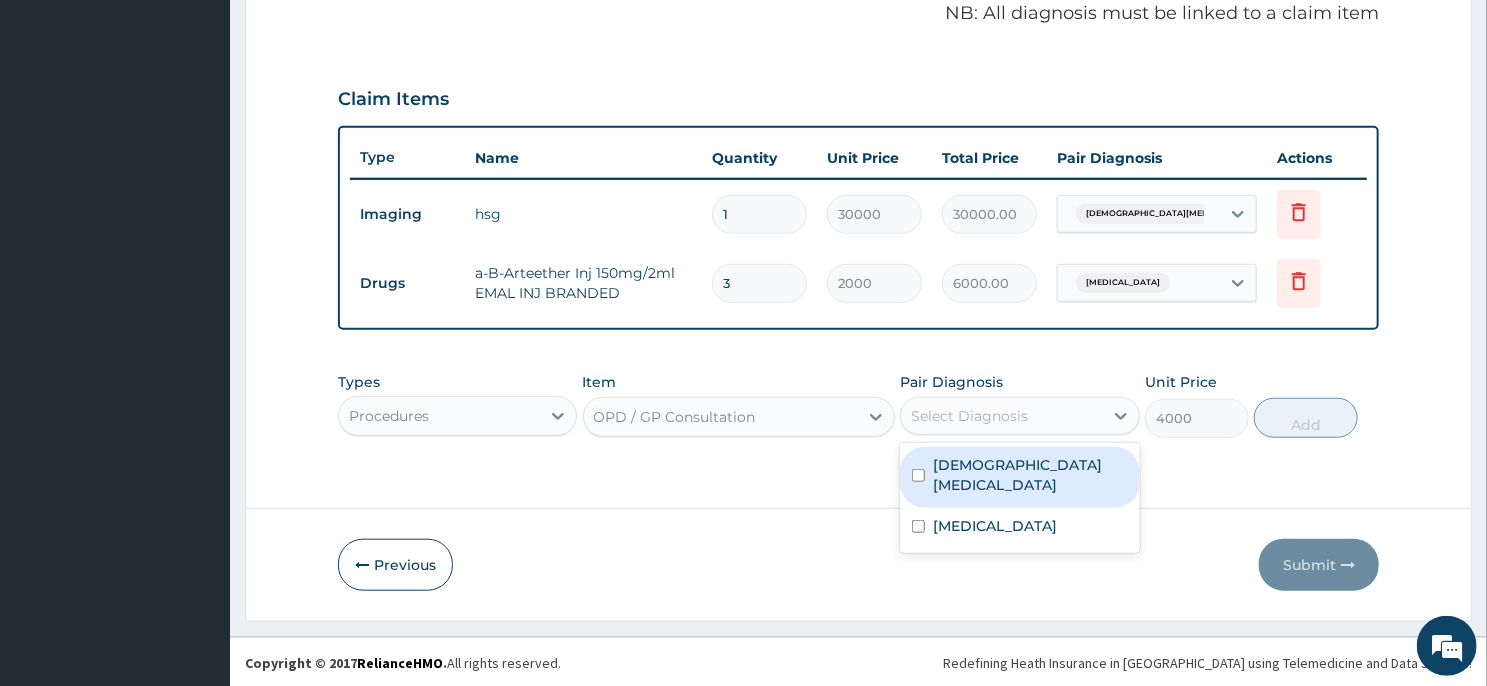 click on "Female infertility" at bounding box center [1019, 477] 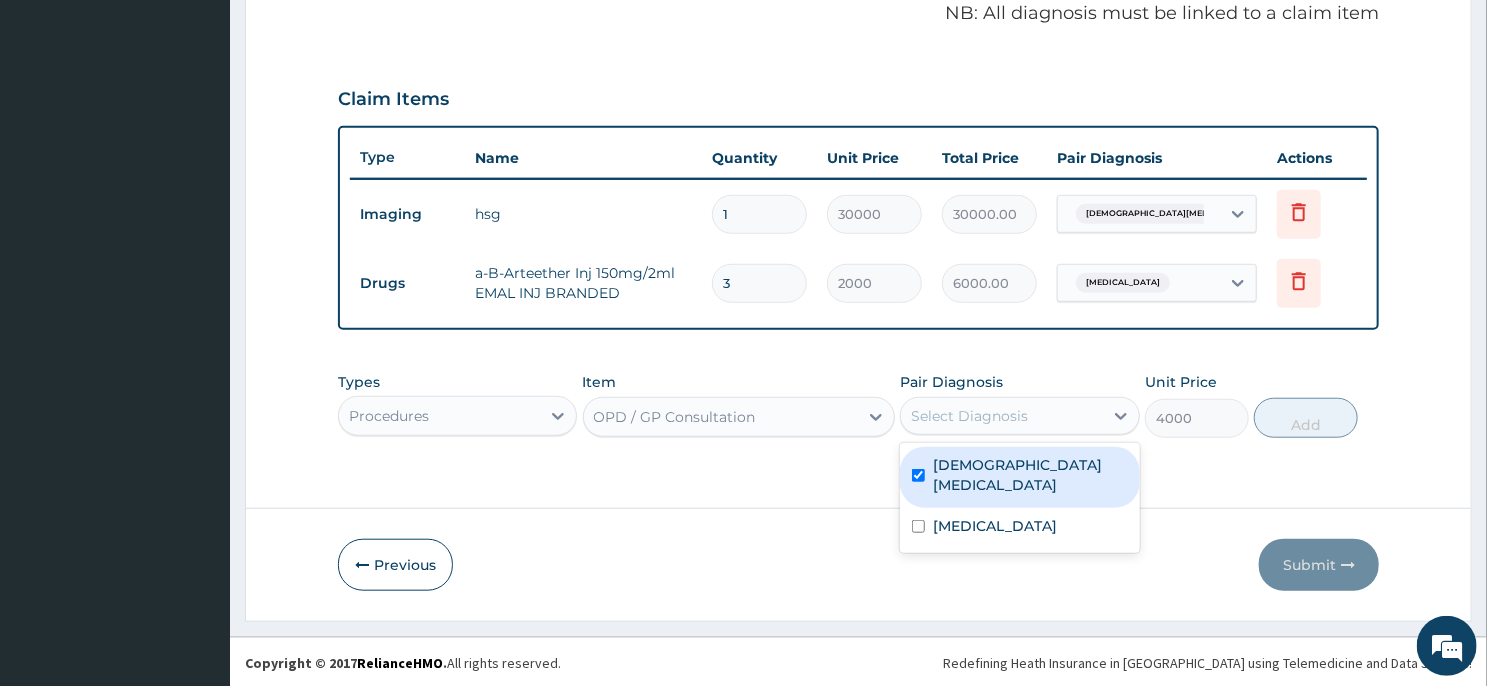 checkbox on "true" 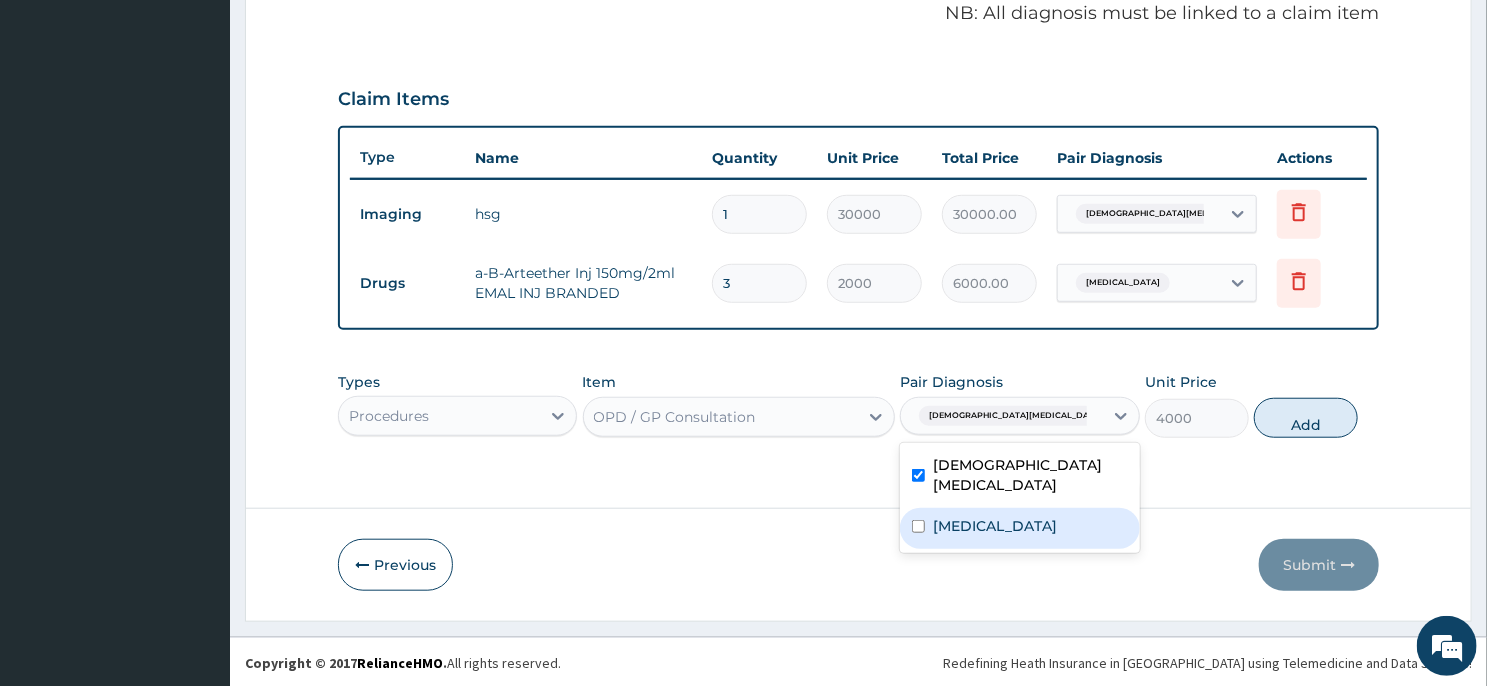 click on "Malaria" at bounding box center [1019, 528] 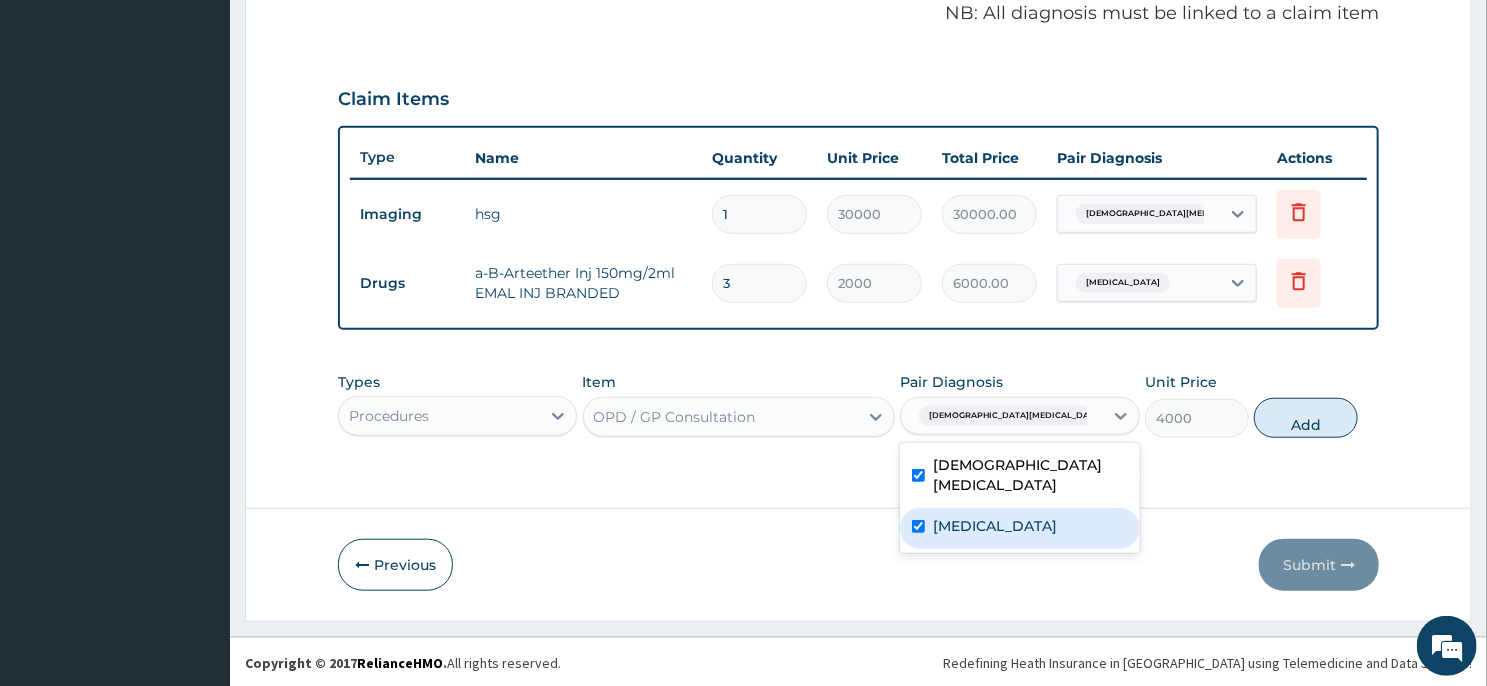 checkbox on "true" 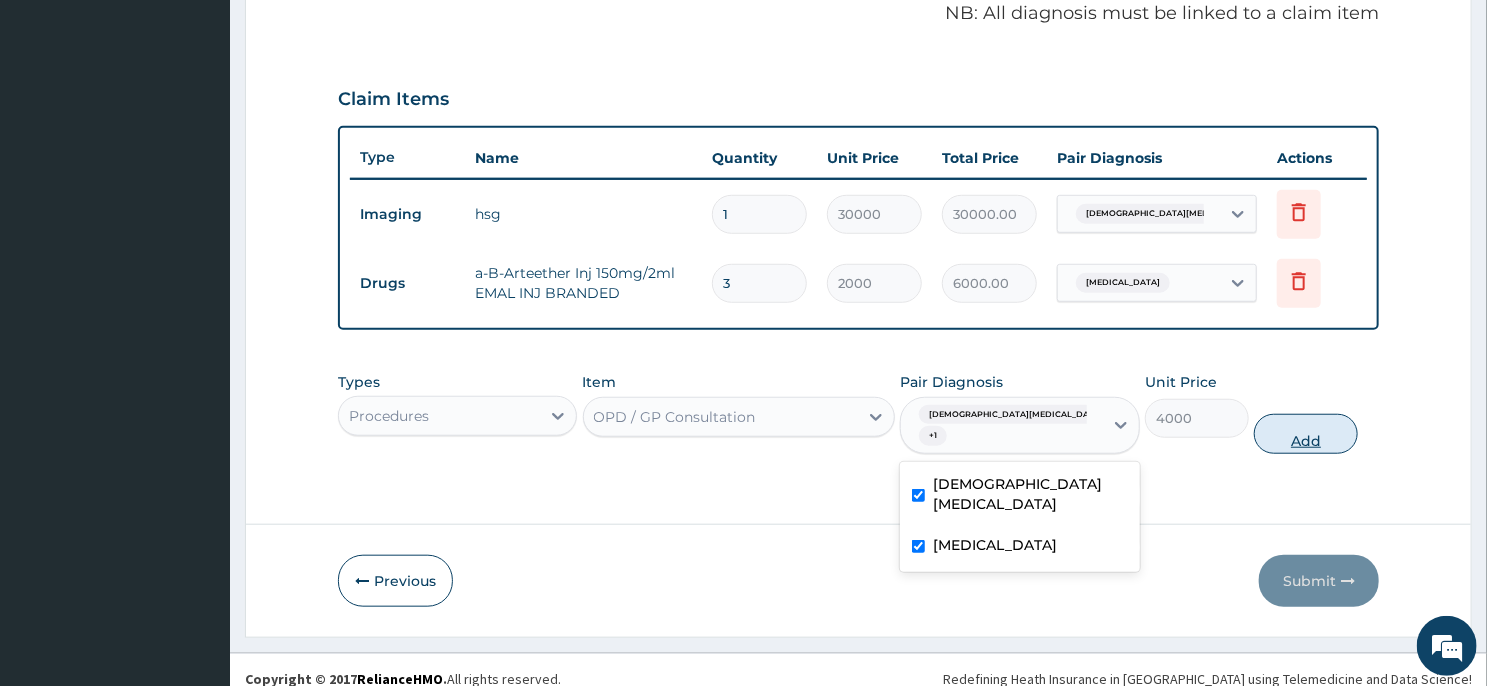click on "Add" at bounding box center [1306, 434] 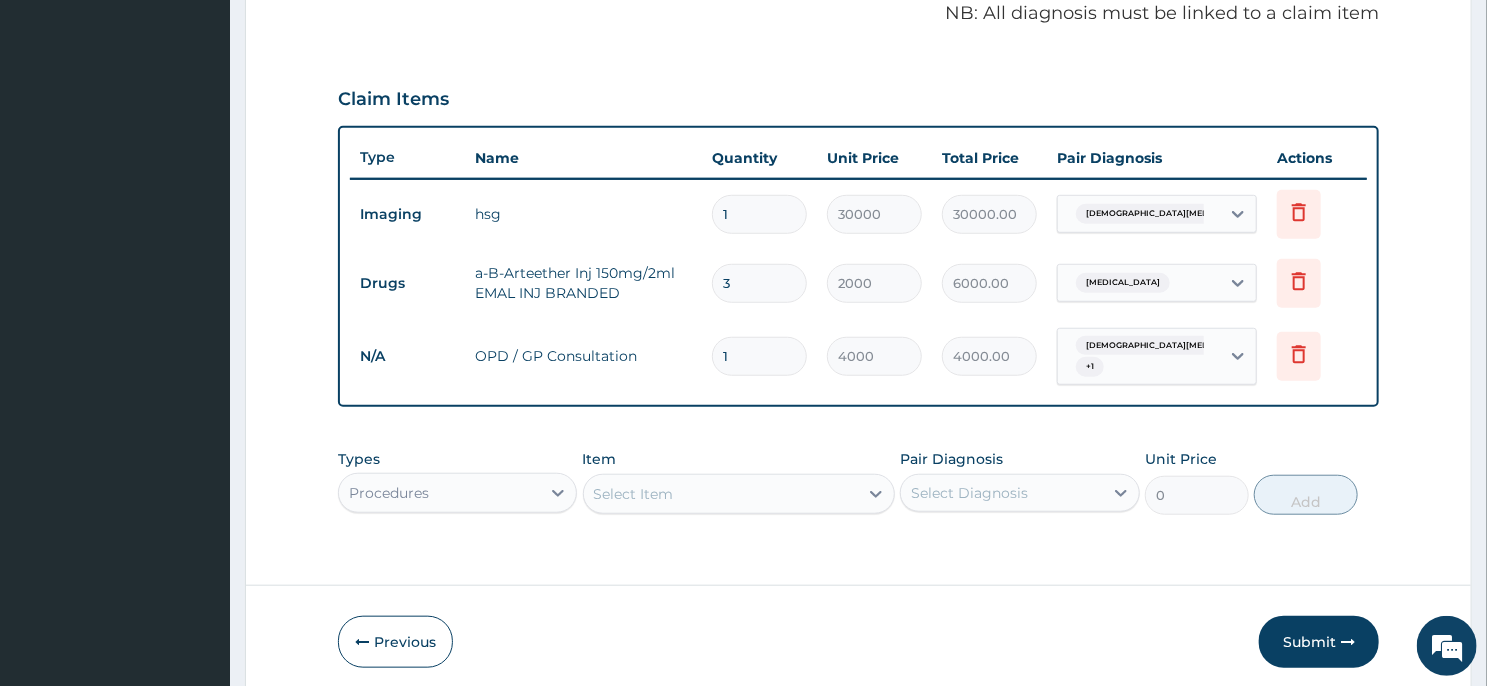 scroll, scrollTop: 687, scrollLeft: 0, axis: vertical 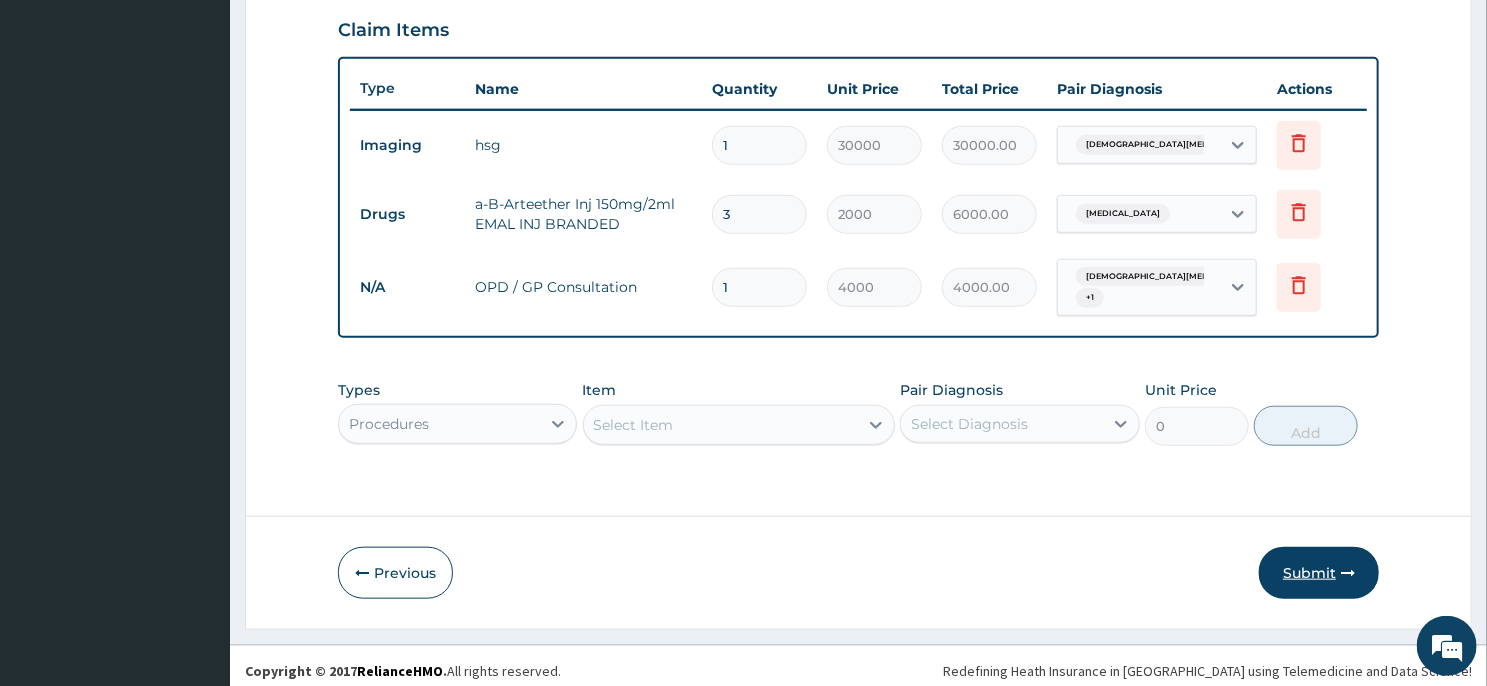 click on "Submit" at bounding box center [1319, 573] 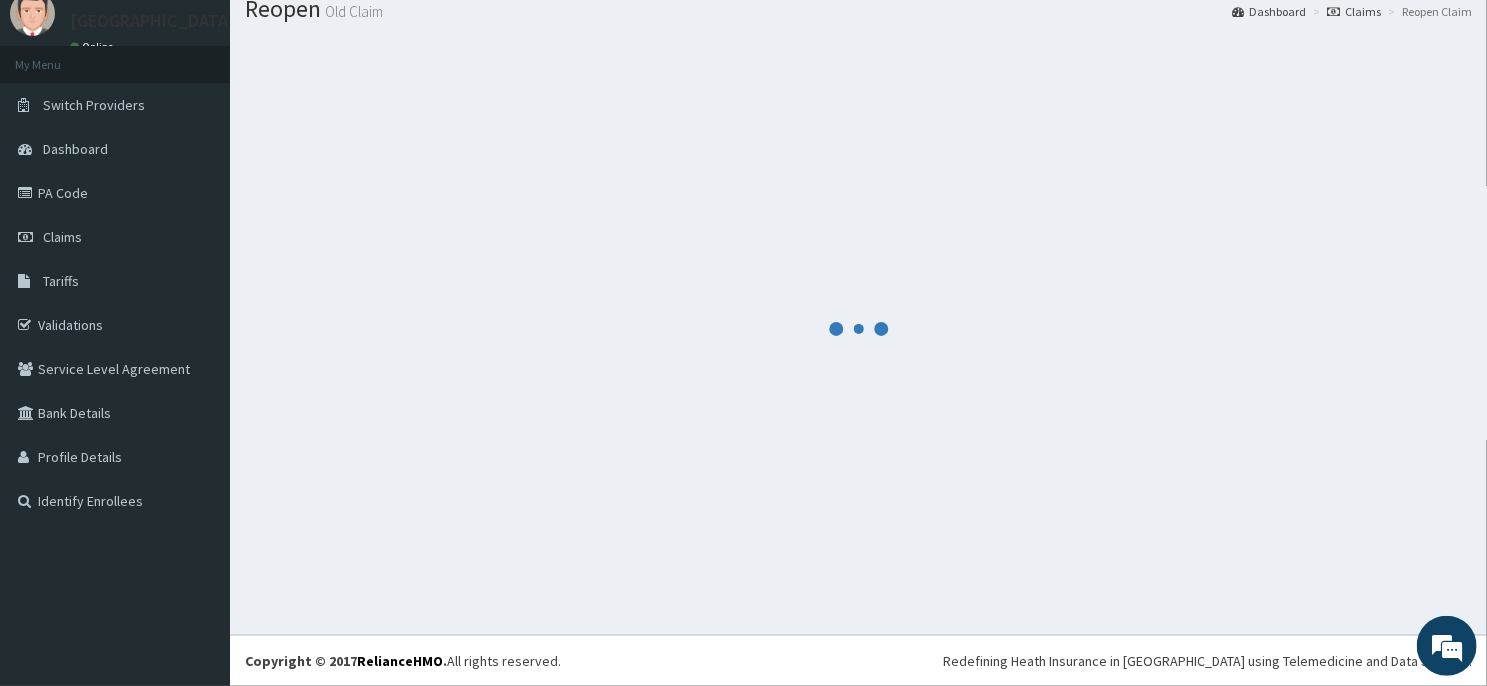 scroll, scrollTop: 69, scrollLeft: 0, axis: vertical 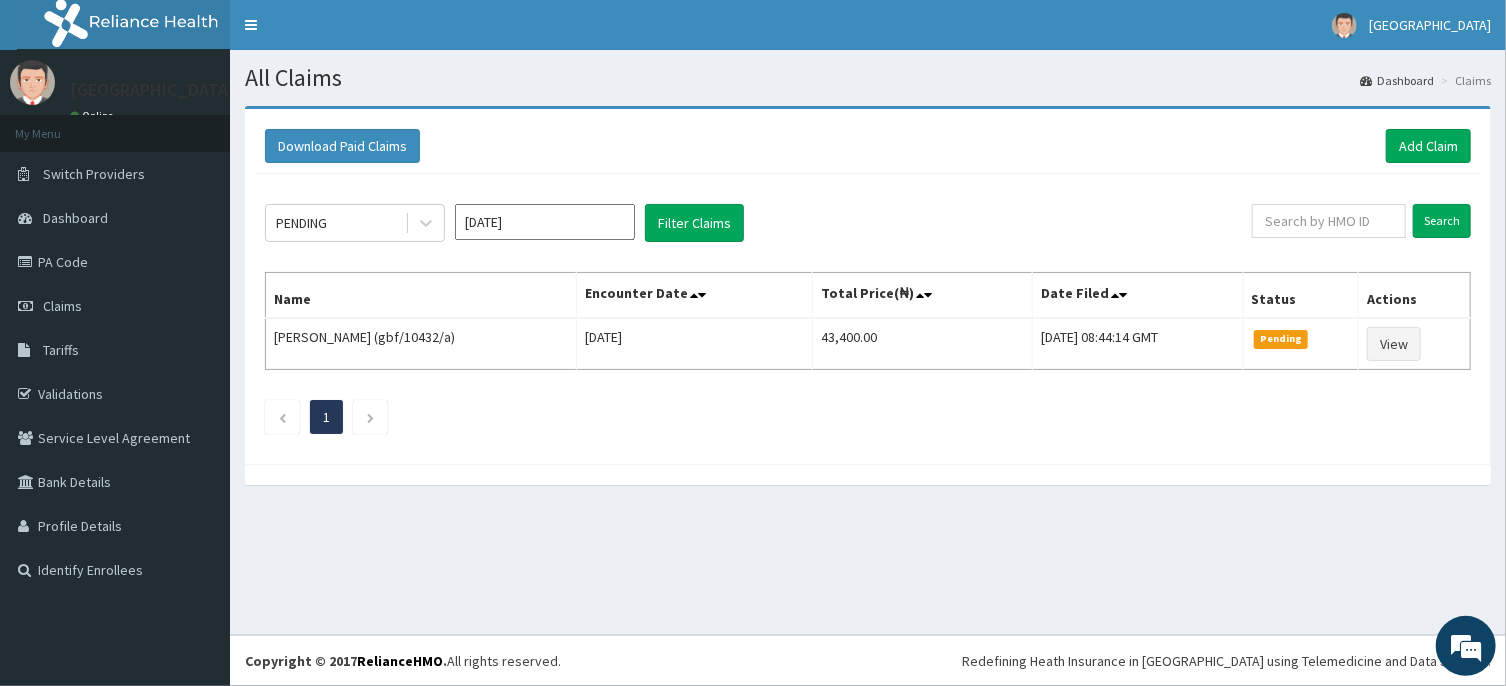 click on "[DATE]" at bounding box center [545, 222] 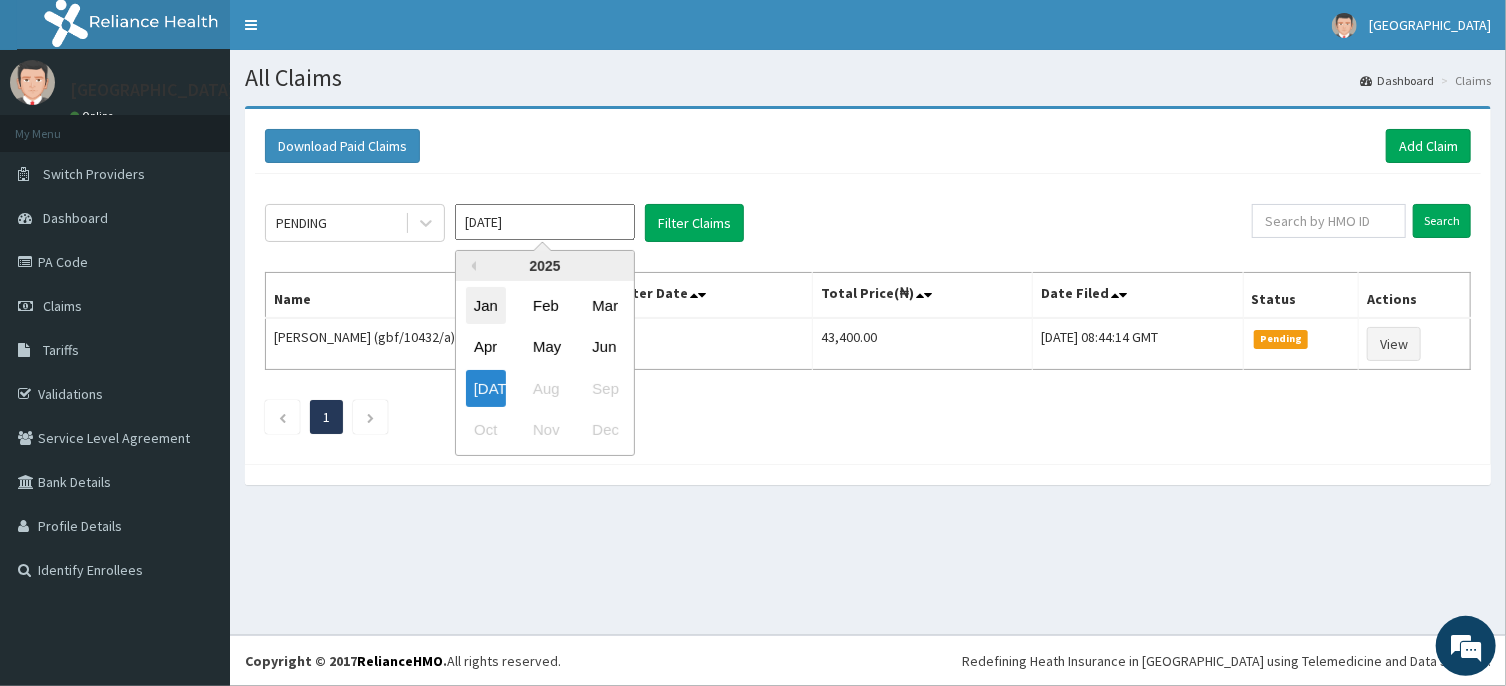 click on "Jan" at bounding box center (486, 305) 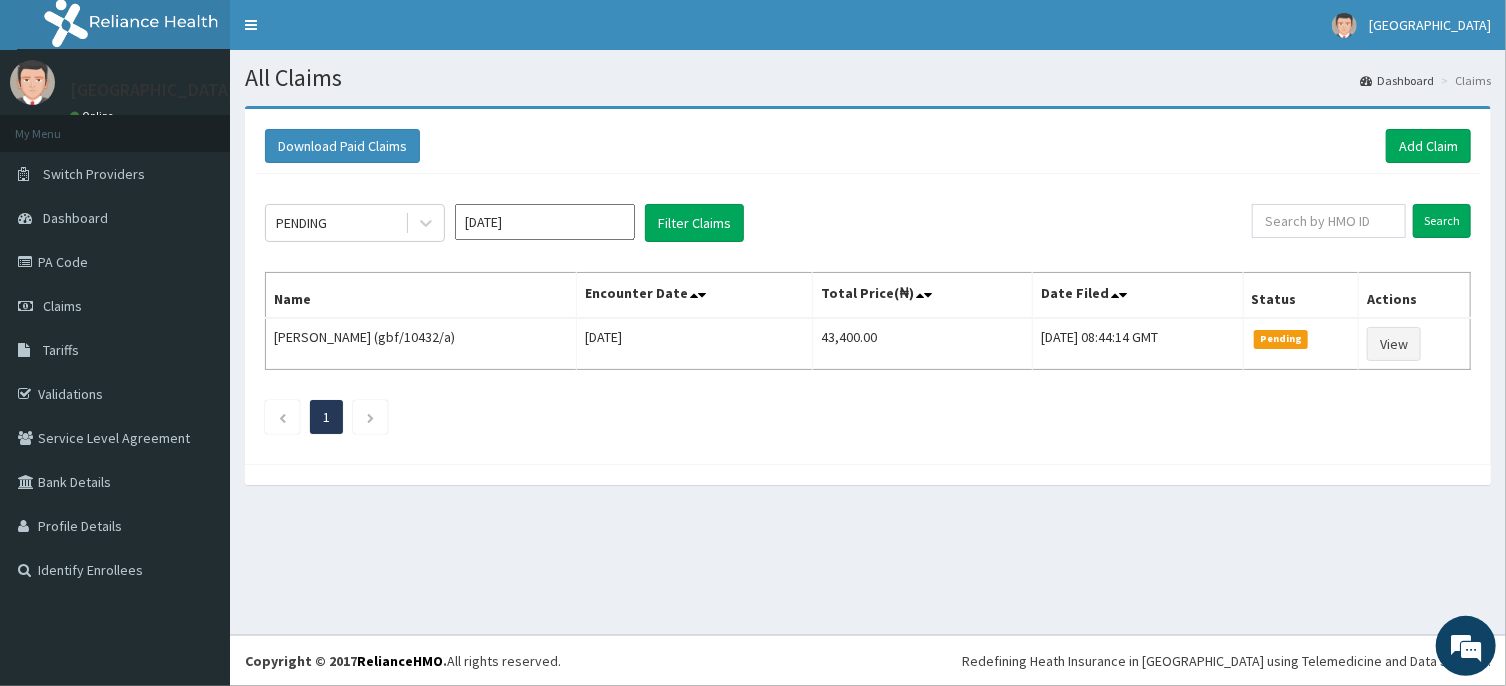 type on "[DATE]" 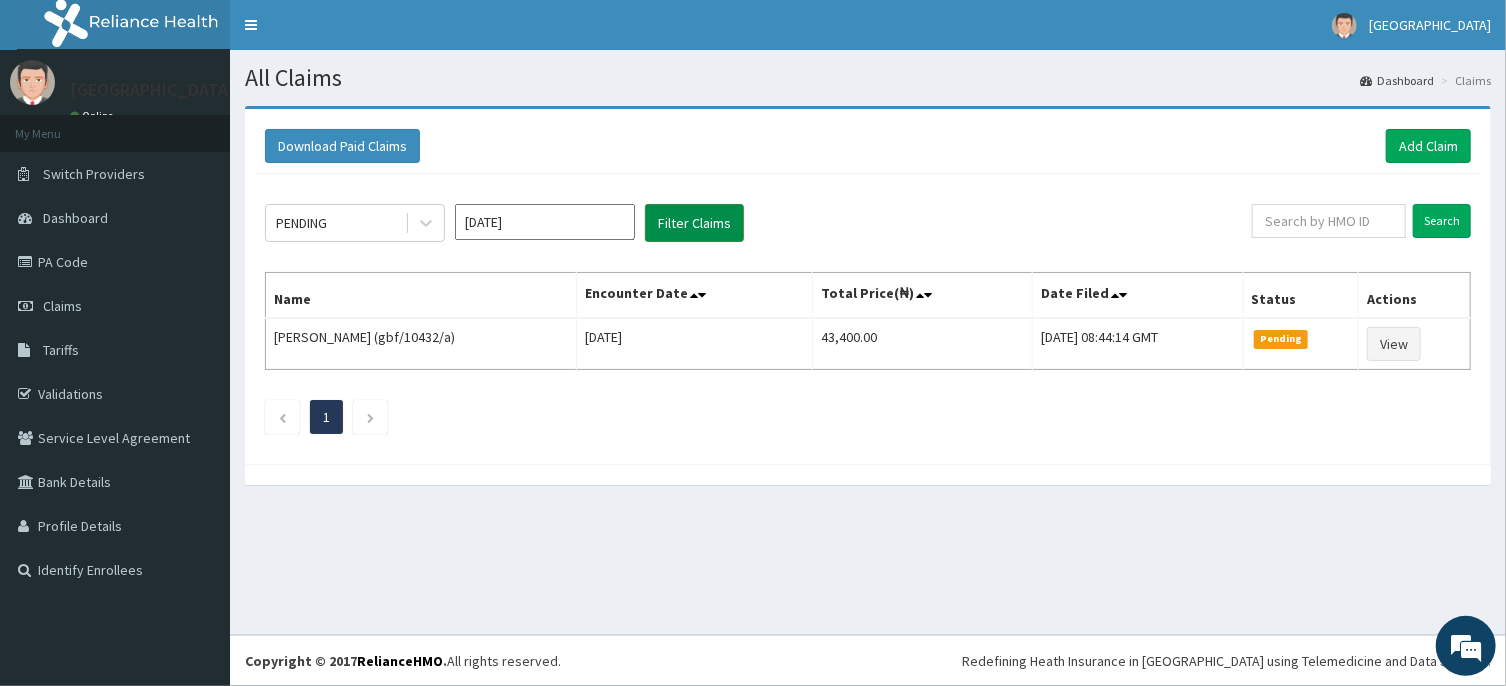 click on "Filter Claims" at bounding box center [694, 223] 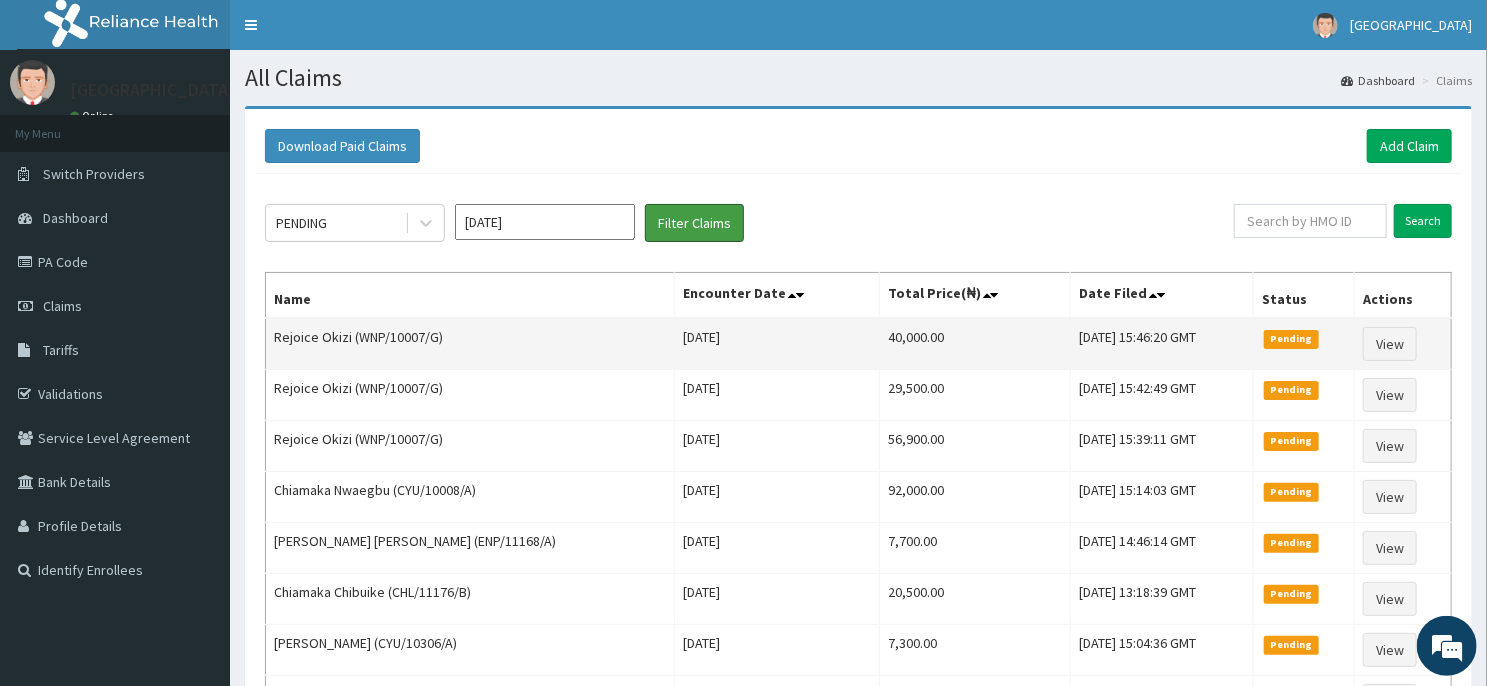 scroll, scrollTop: 0, scrollLeft: 0, axis: both 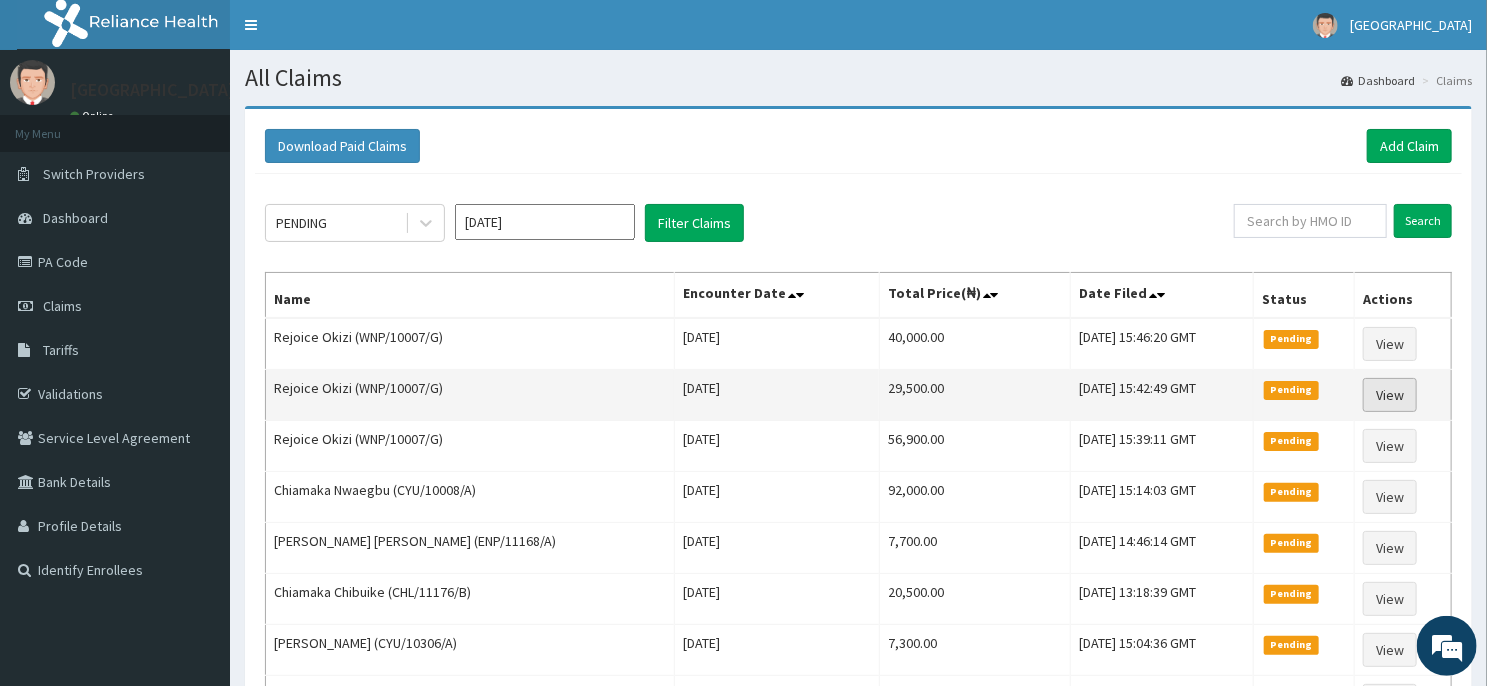 click on "View" at bounding box center [1390, 395] 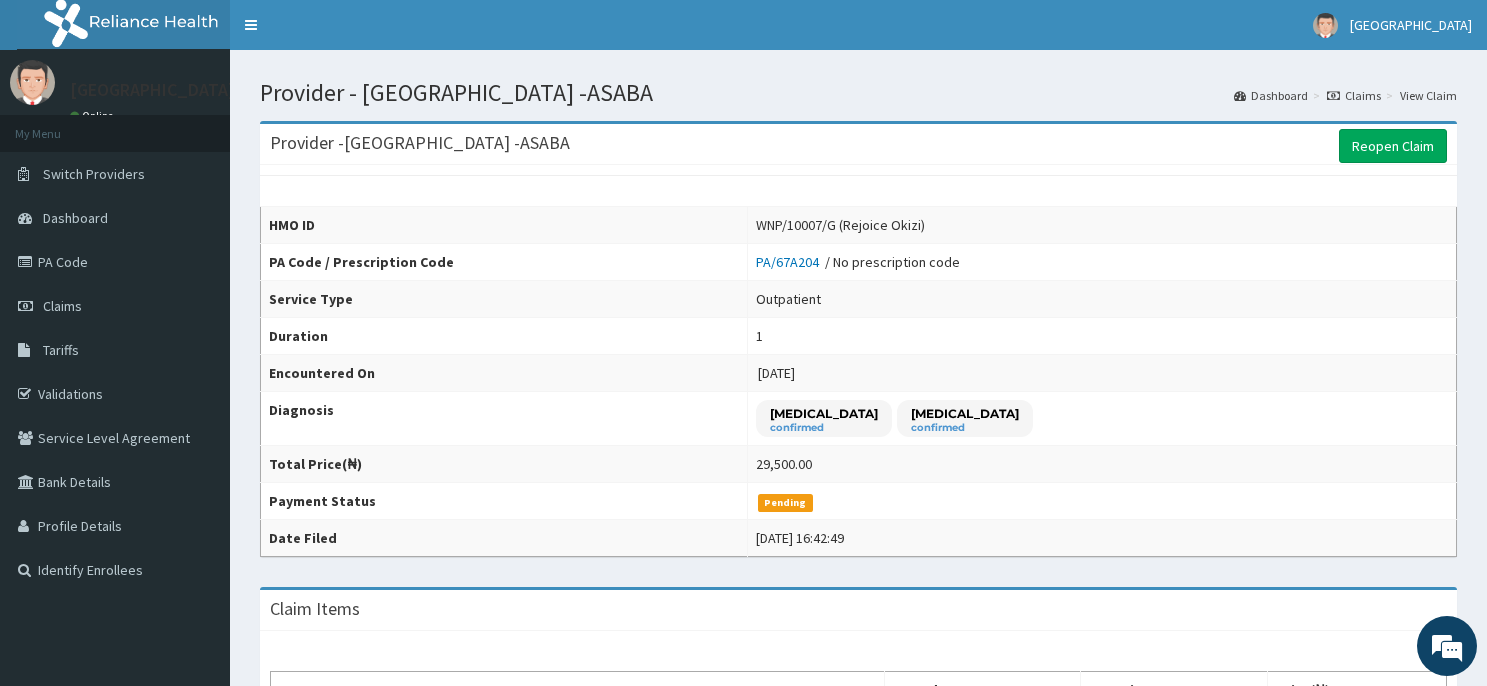 scroll, scrollTop: 0, scrollLeft: 0, axis: both 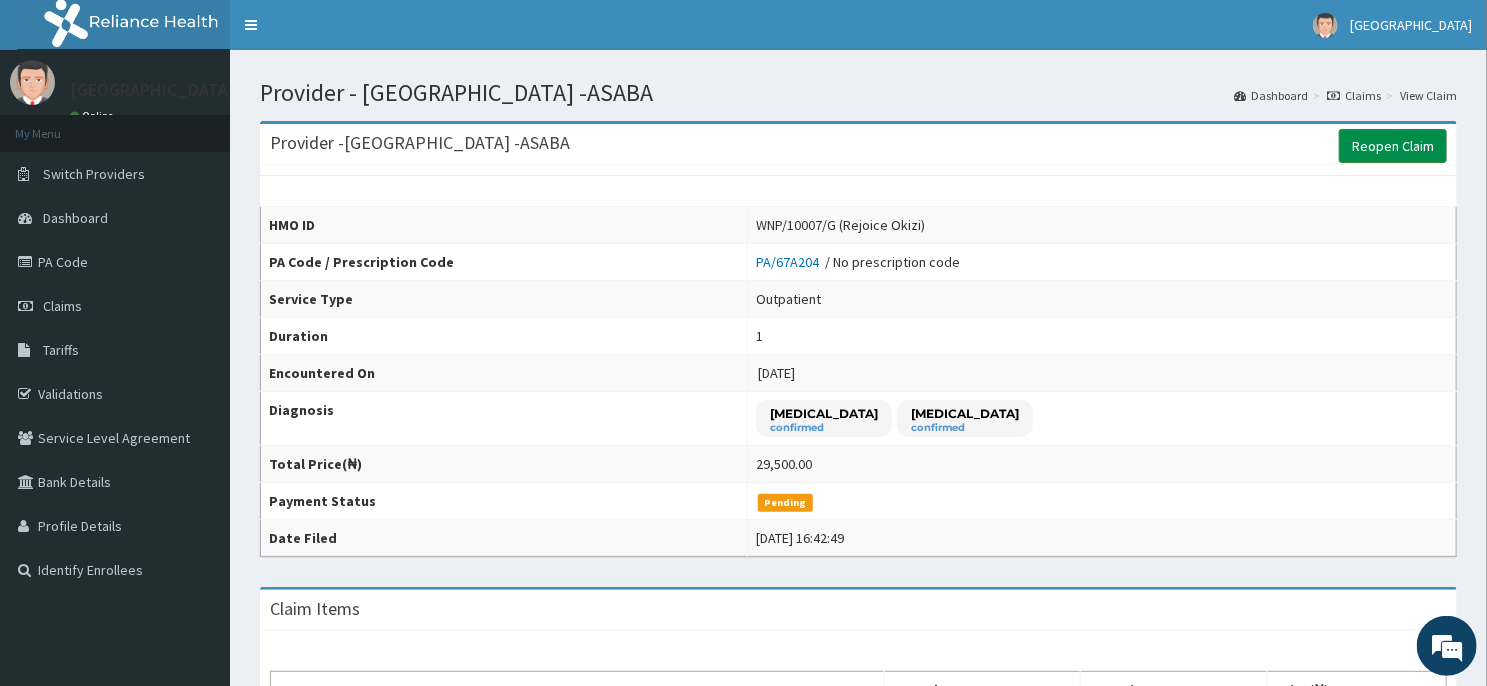 click on "Reopen Claim" at bounding box center (1393, 146) 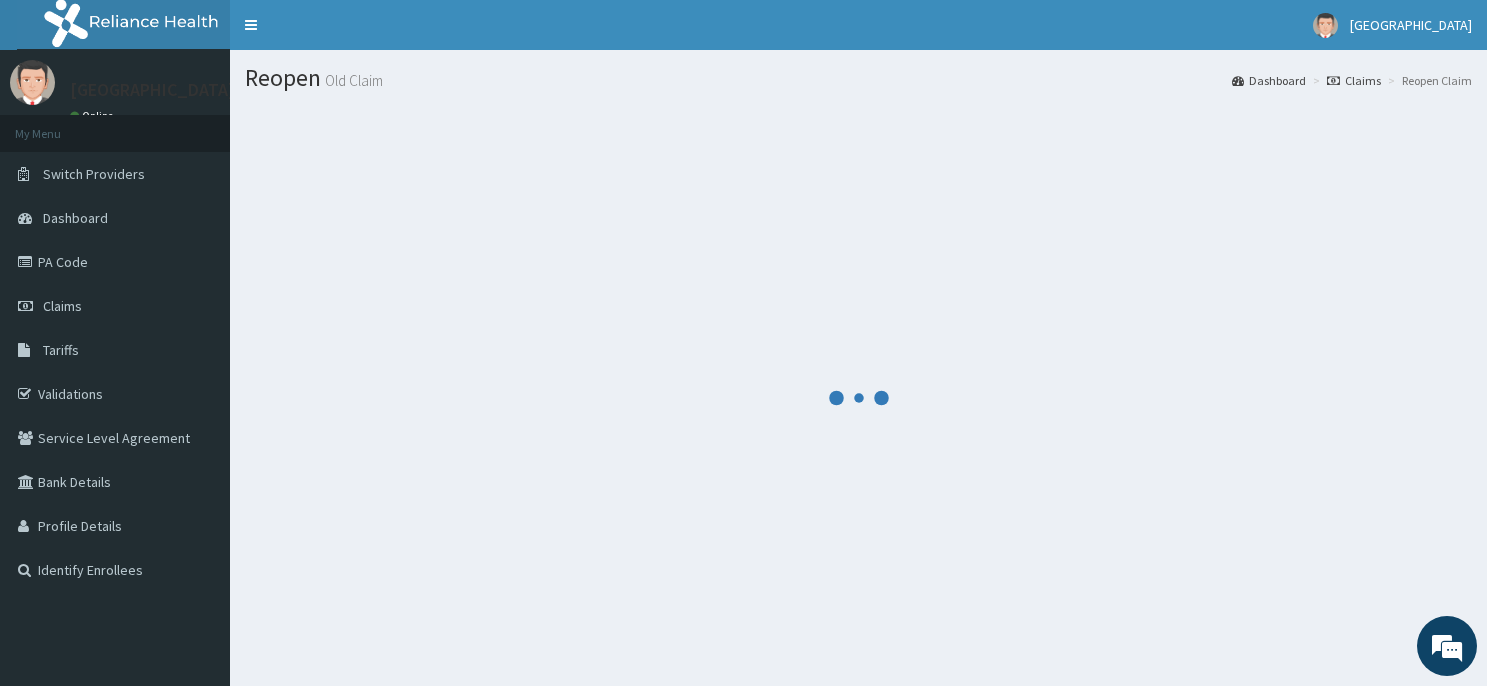 scroll, scrollTop: 0, scrollLeft: 0, axis: both 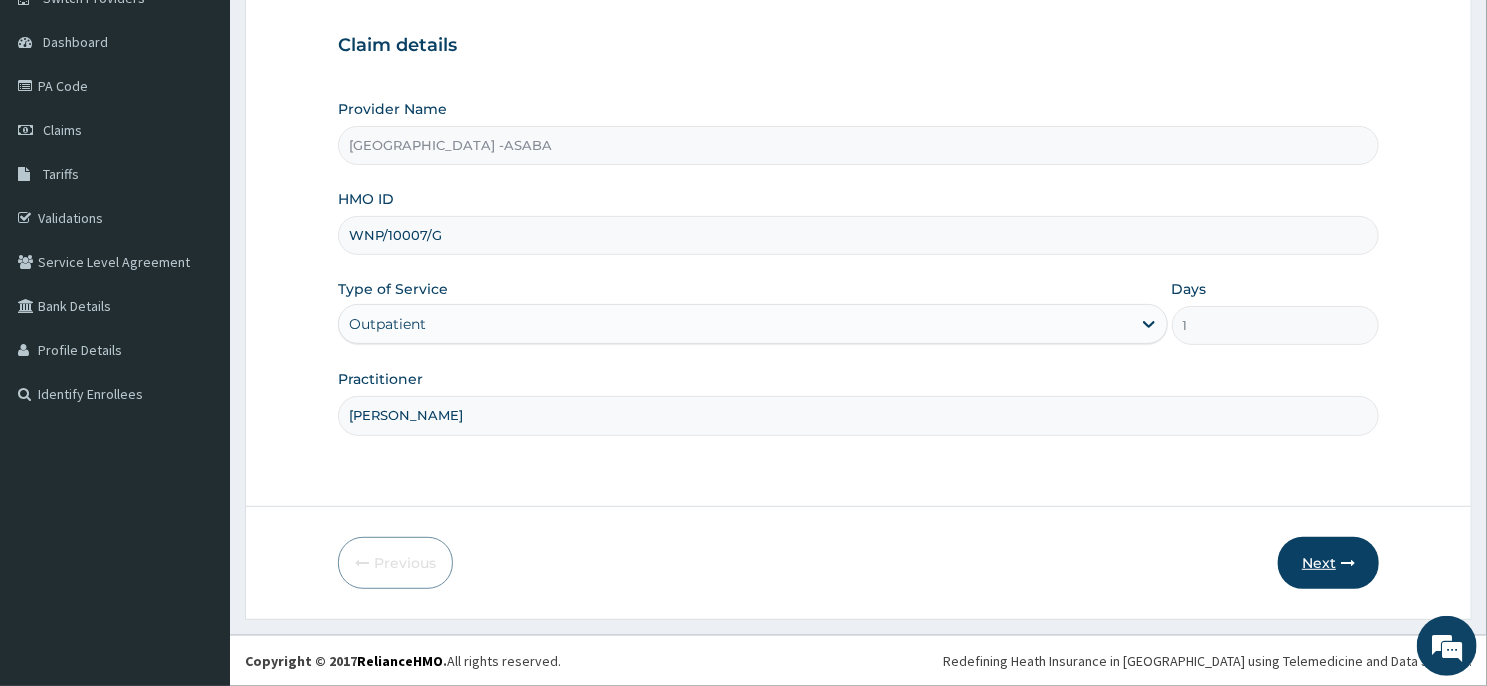 click on "Next" at bounding box center [1328, 563] 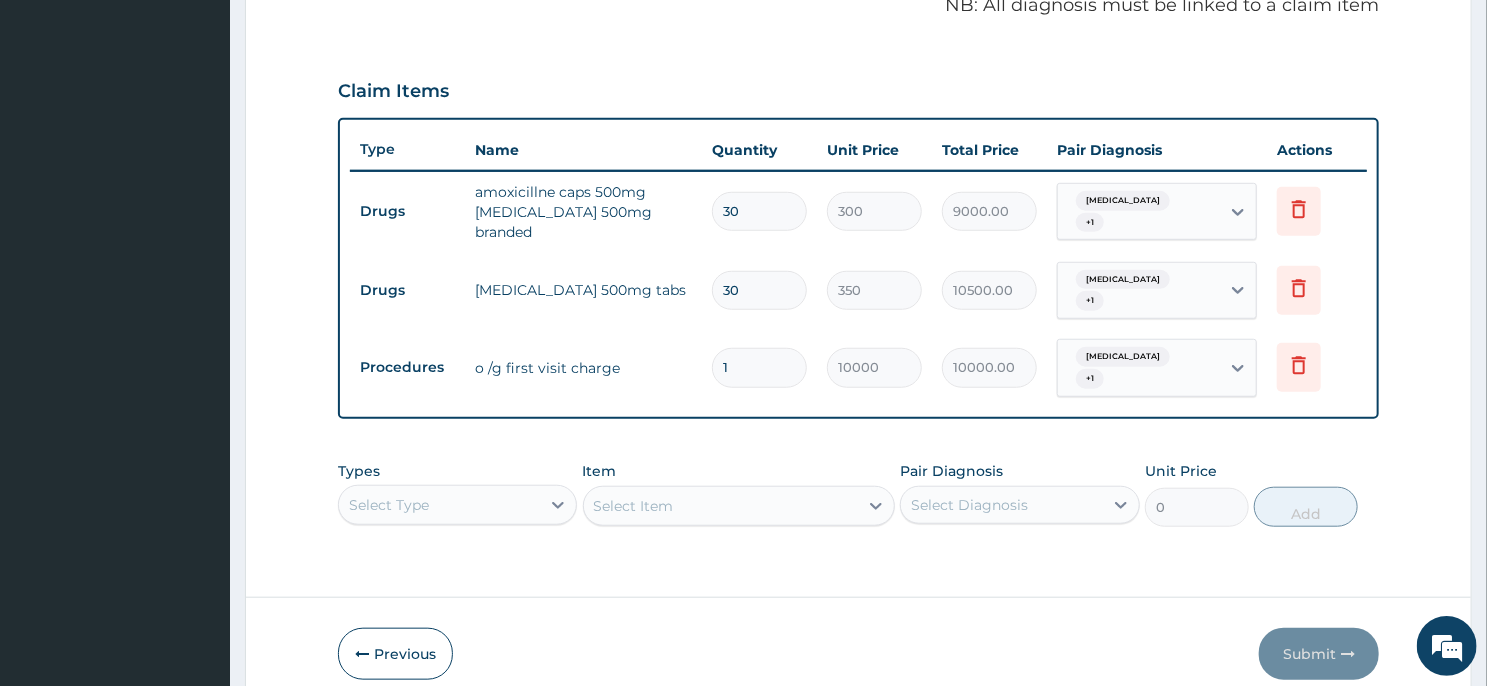 scroll, scrollTop: 713, scrollLeft: 0, axis: vertical 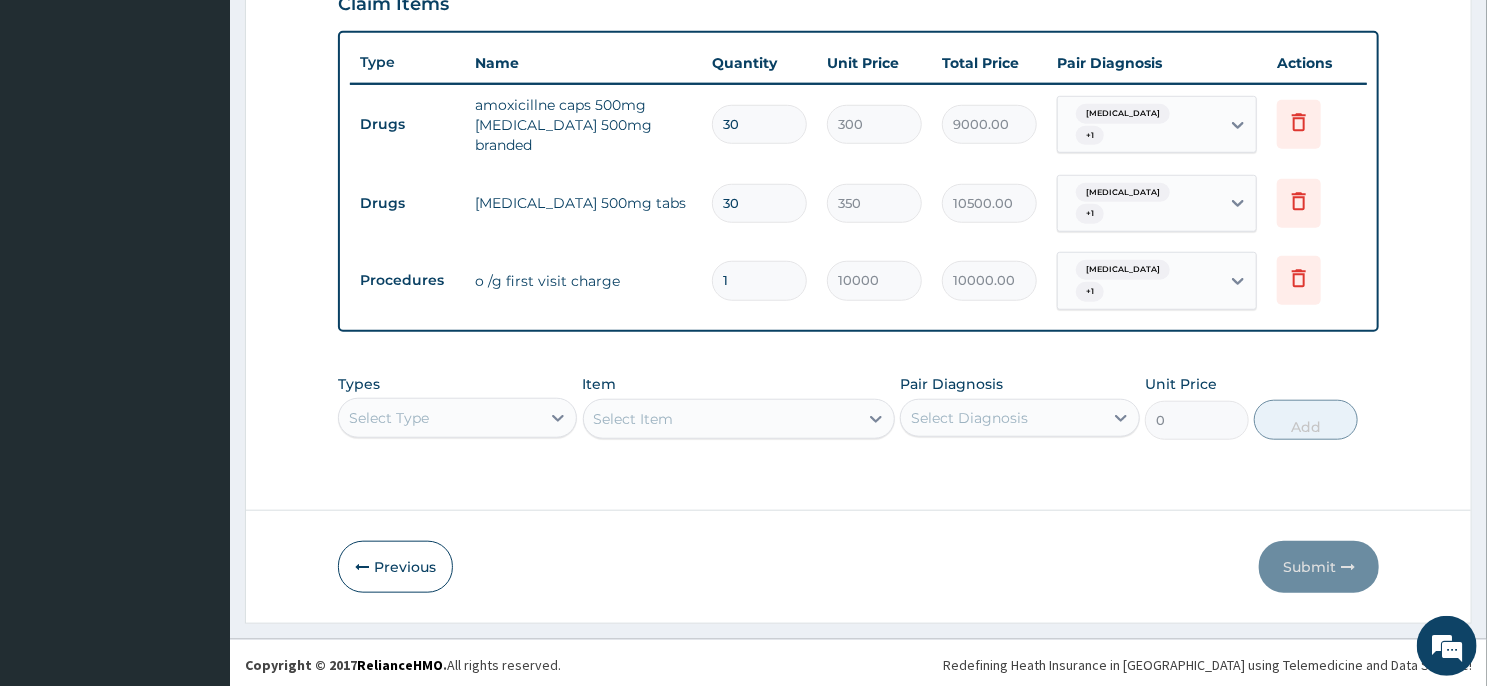 click on "Select Type" at bounding box center (457, 418) 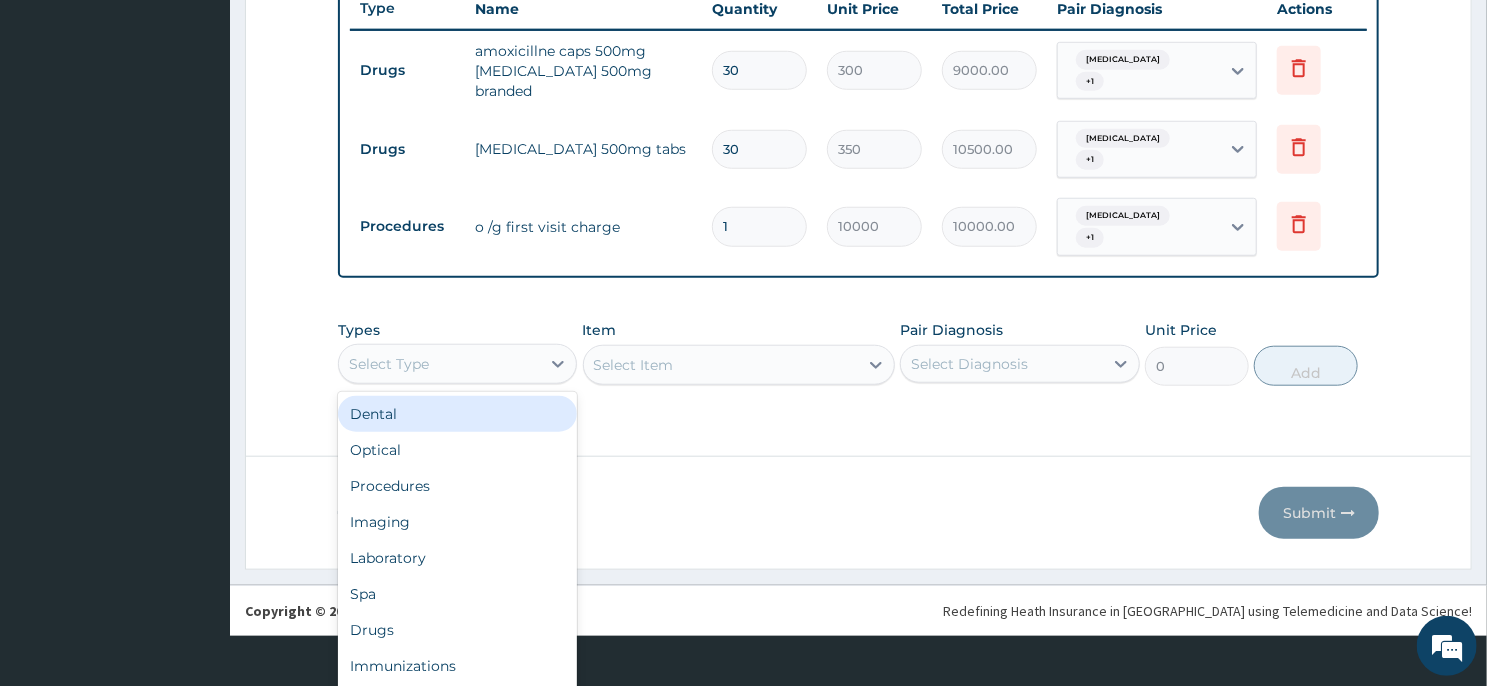 scroll, scrollTop: 55, scrollLeft: 0, axis: vertical 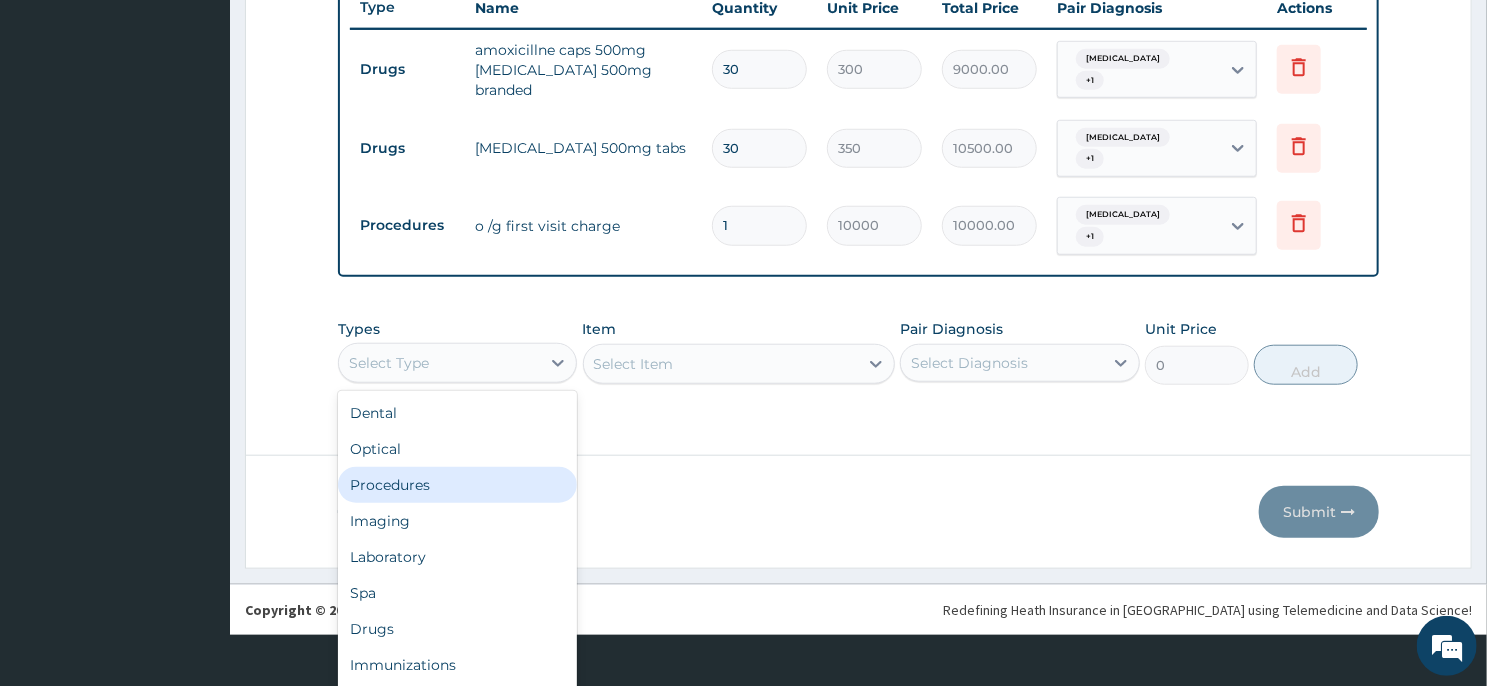 click on "Procedures" at bounding box center (457, 485) 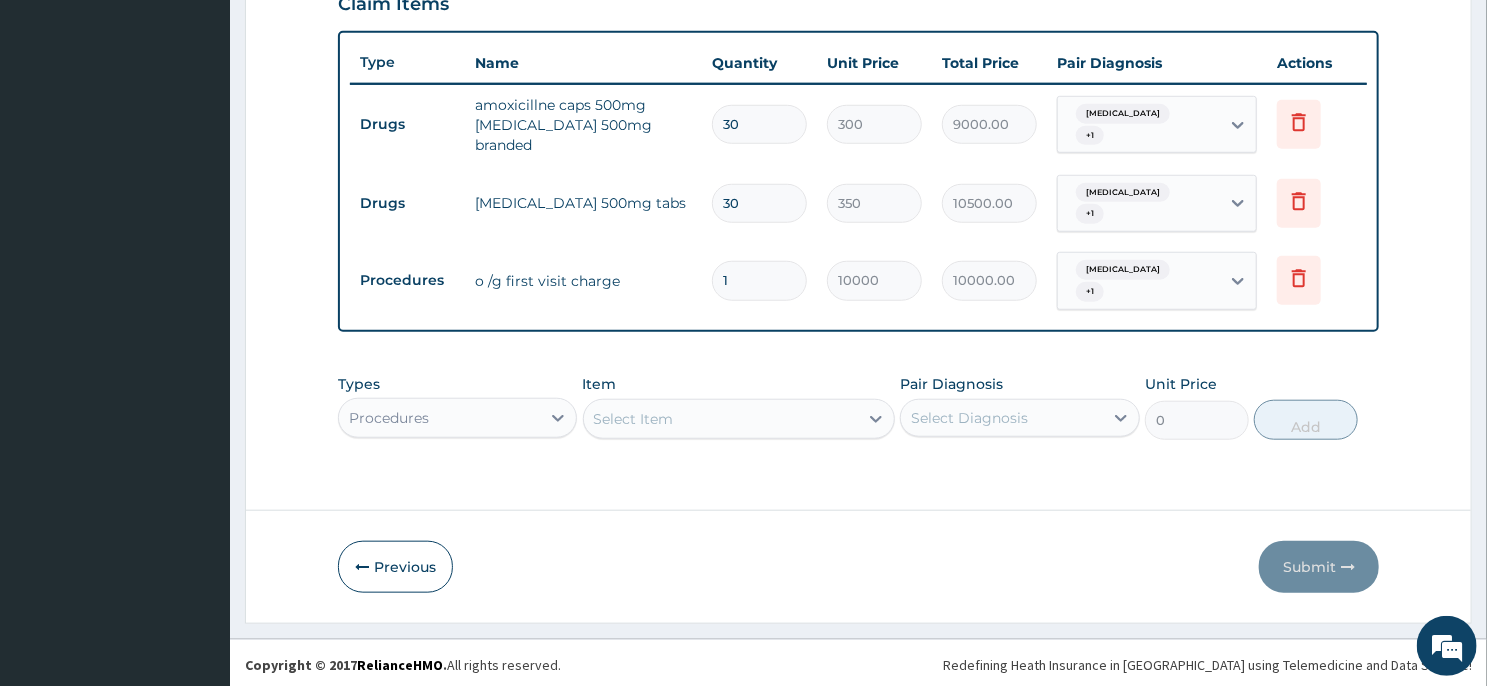 scroll, scrollTop: 0, scrollLeft: 0, axis: both 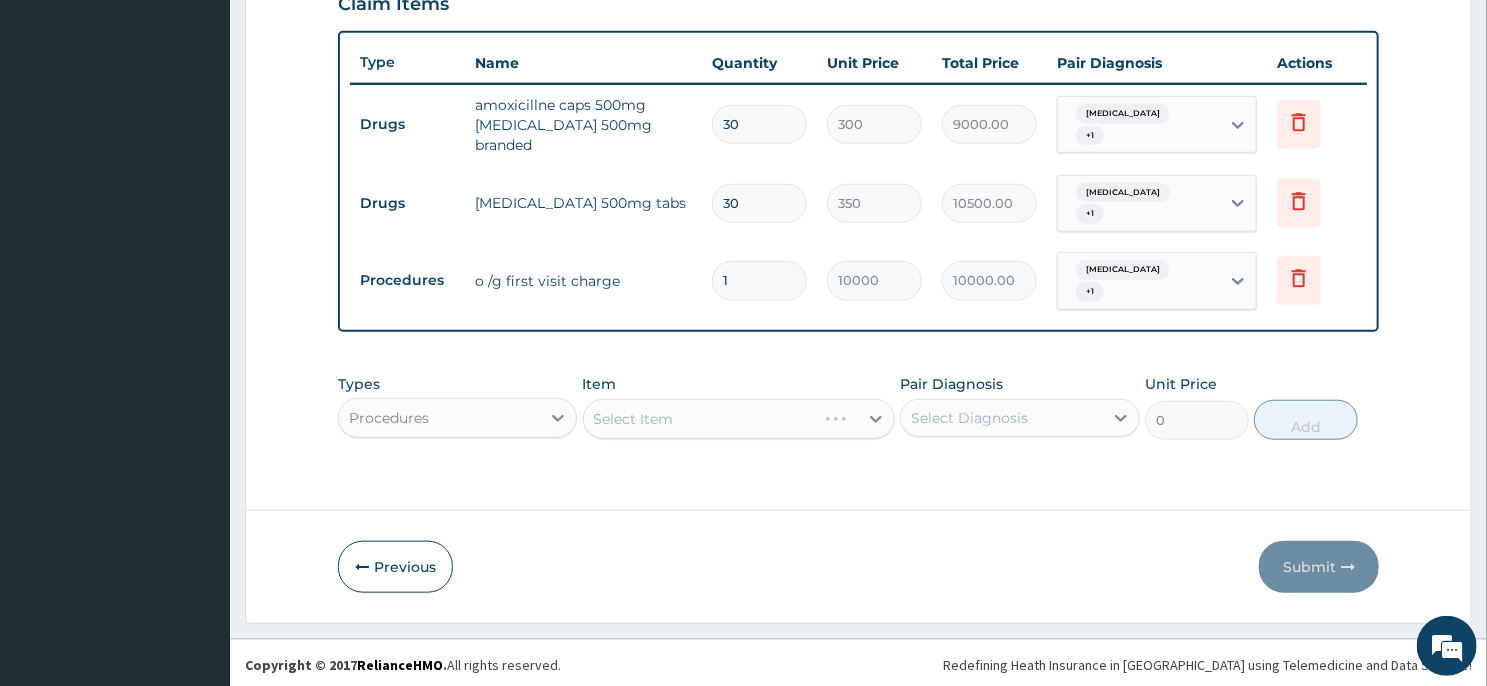 click on "Select Item" at bounding box center [739, 419] 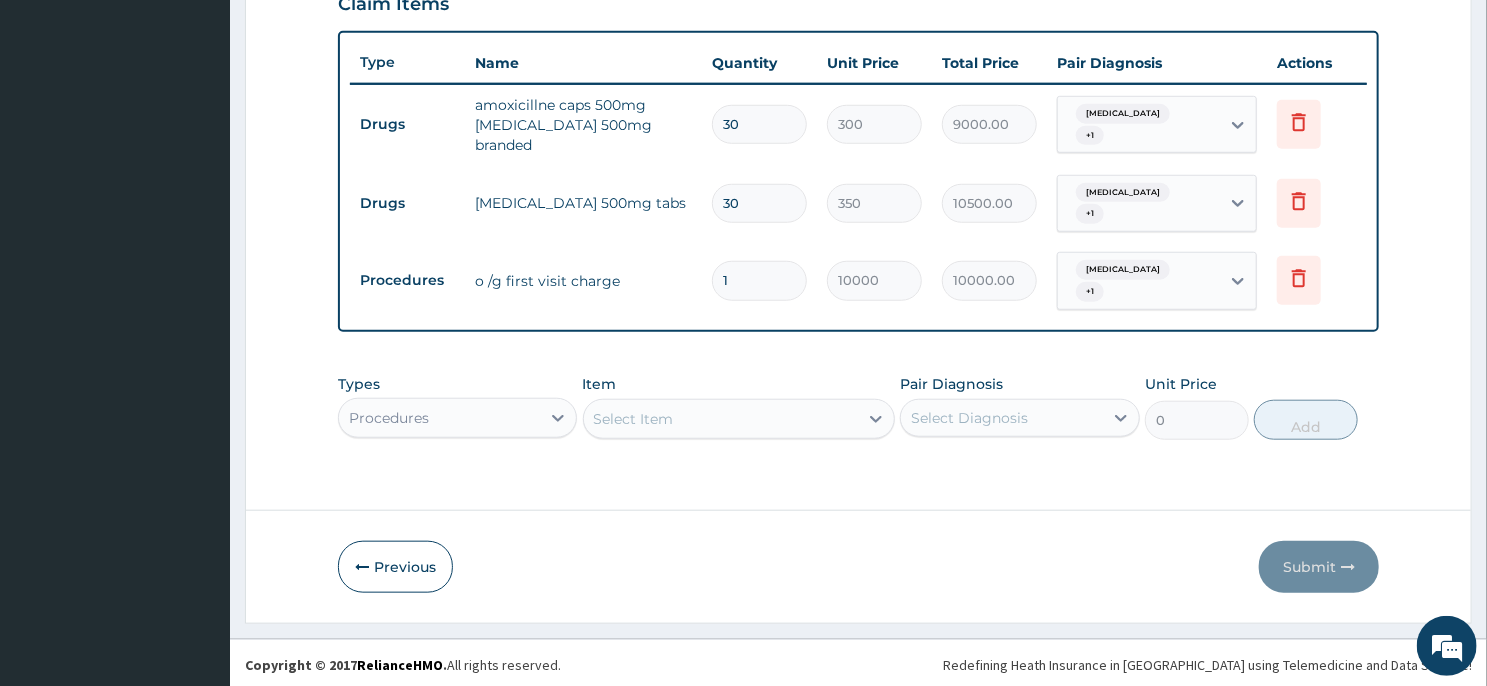 click on "Select Item" at bounding box center [721, 419] 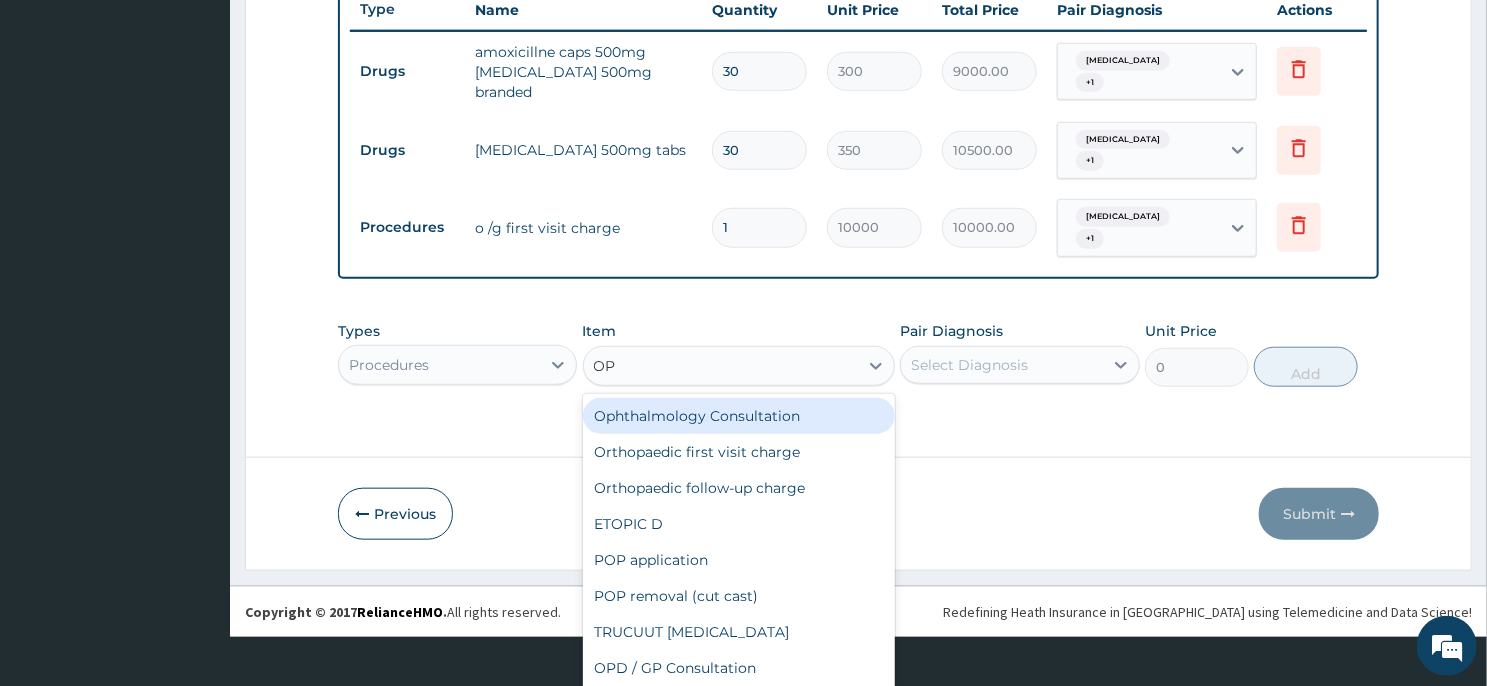 scroll, scrollTop: 52, scrollLeft: 0, axis: vertical 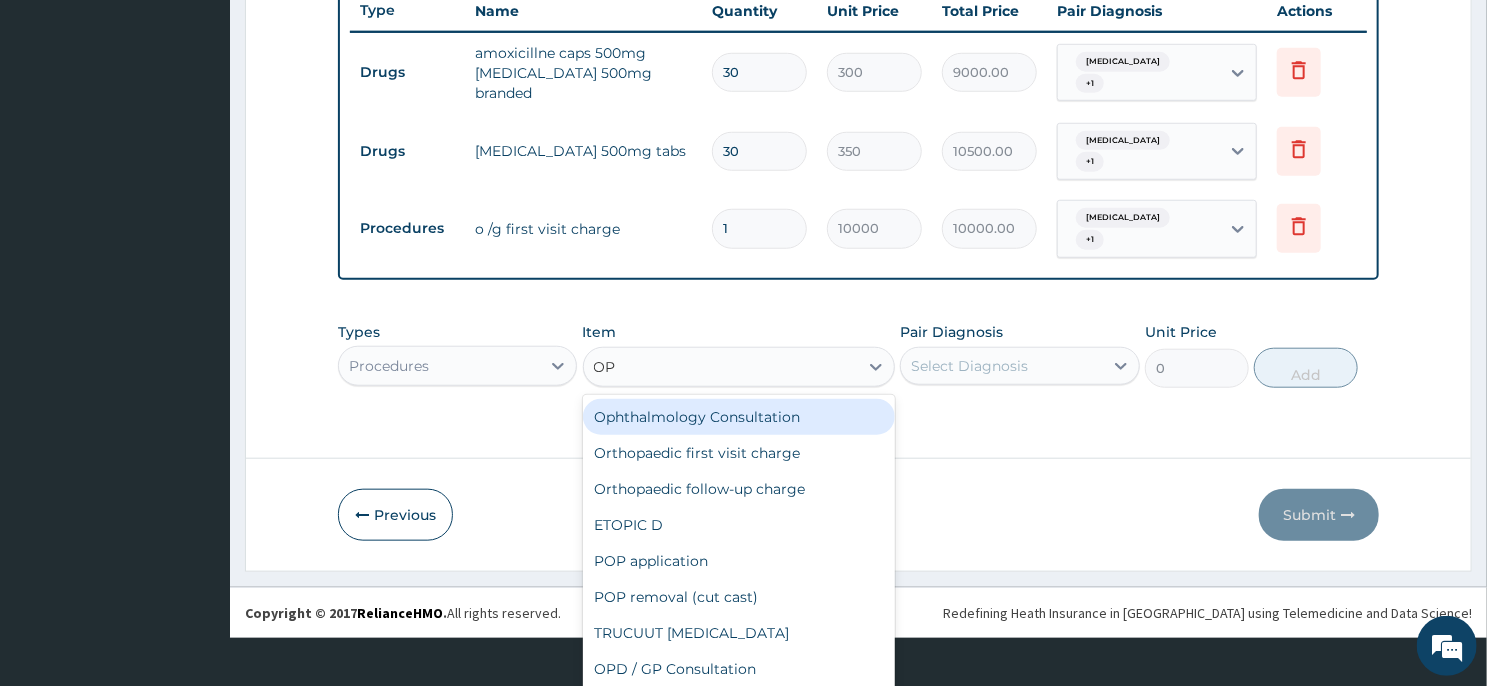type on "OPD" 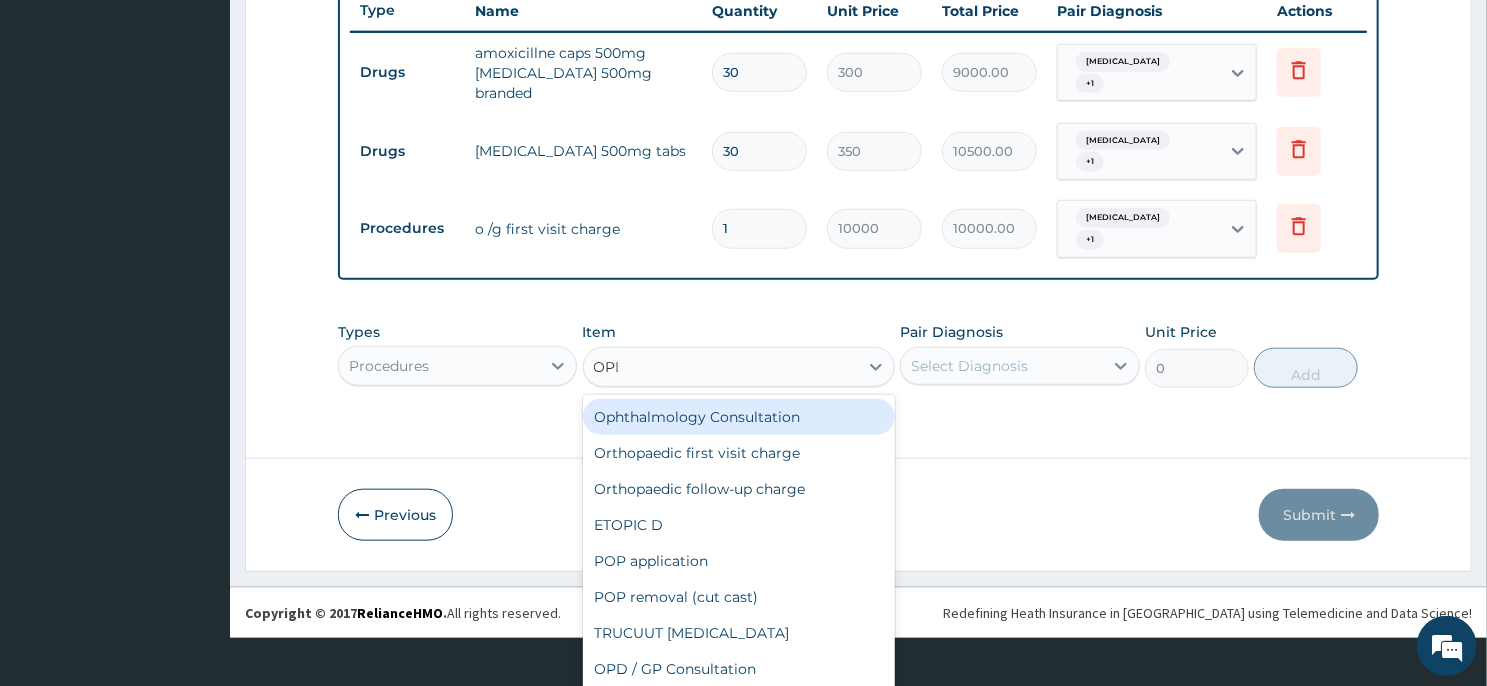 scroll, scrollTop: 0, scrollLeft: 0, axis: both 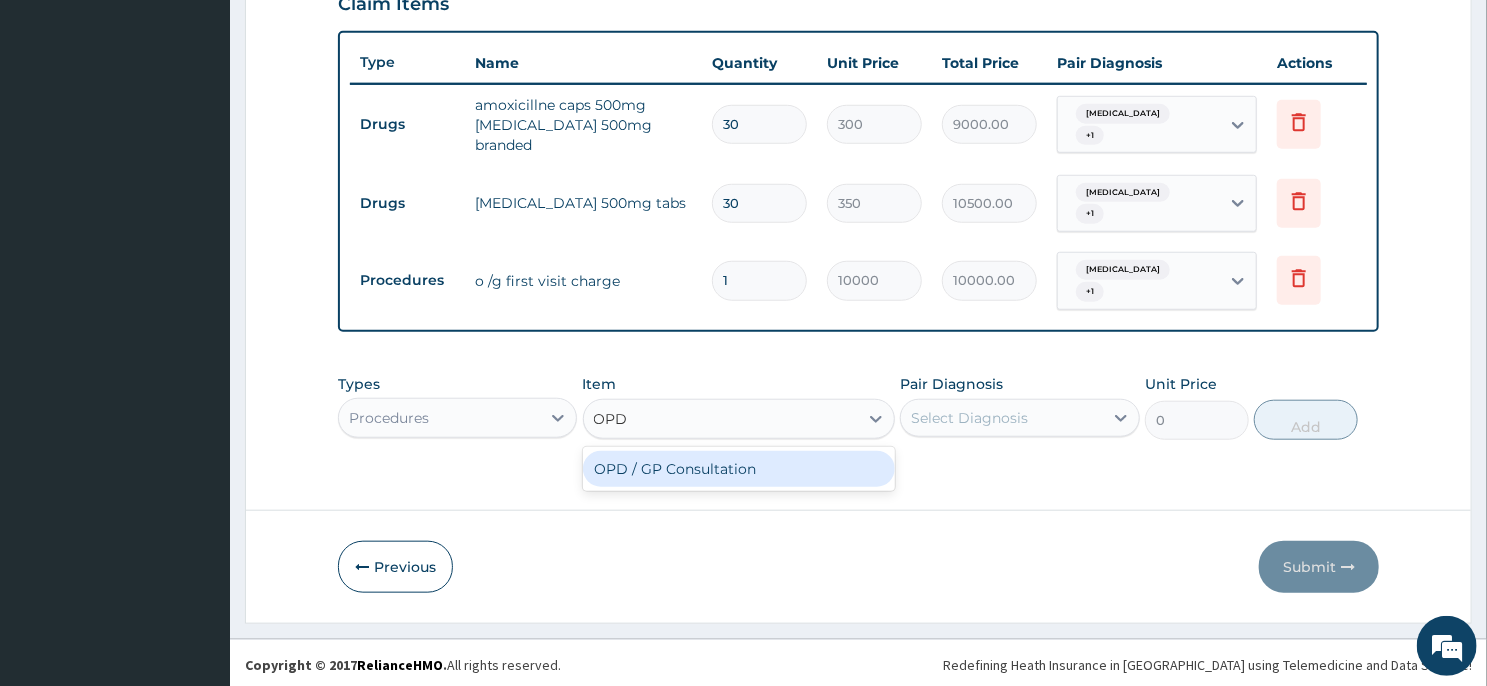 click on "OPD / GP Consultation" at bounding box center (739, 469) 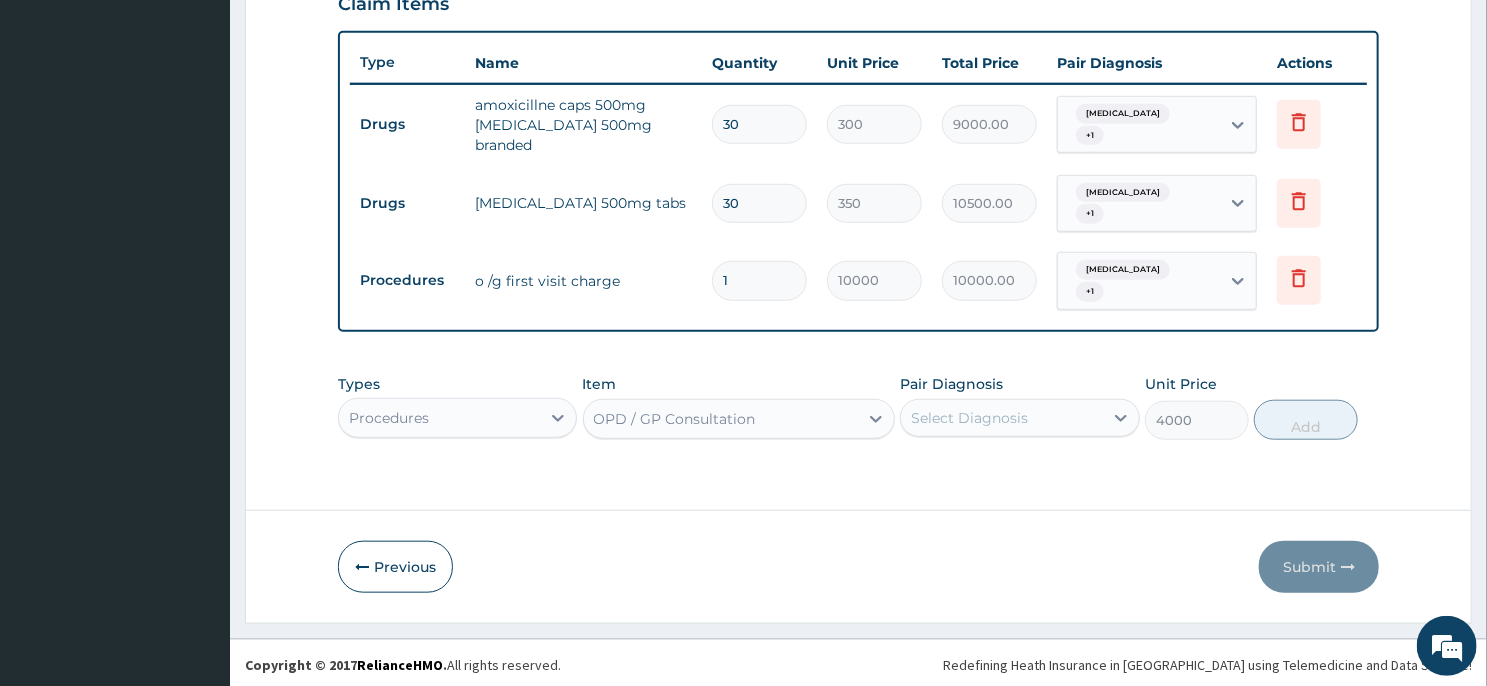 click on "Select Diagnosis" at bounding box center (1001, 418) 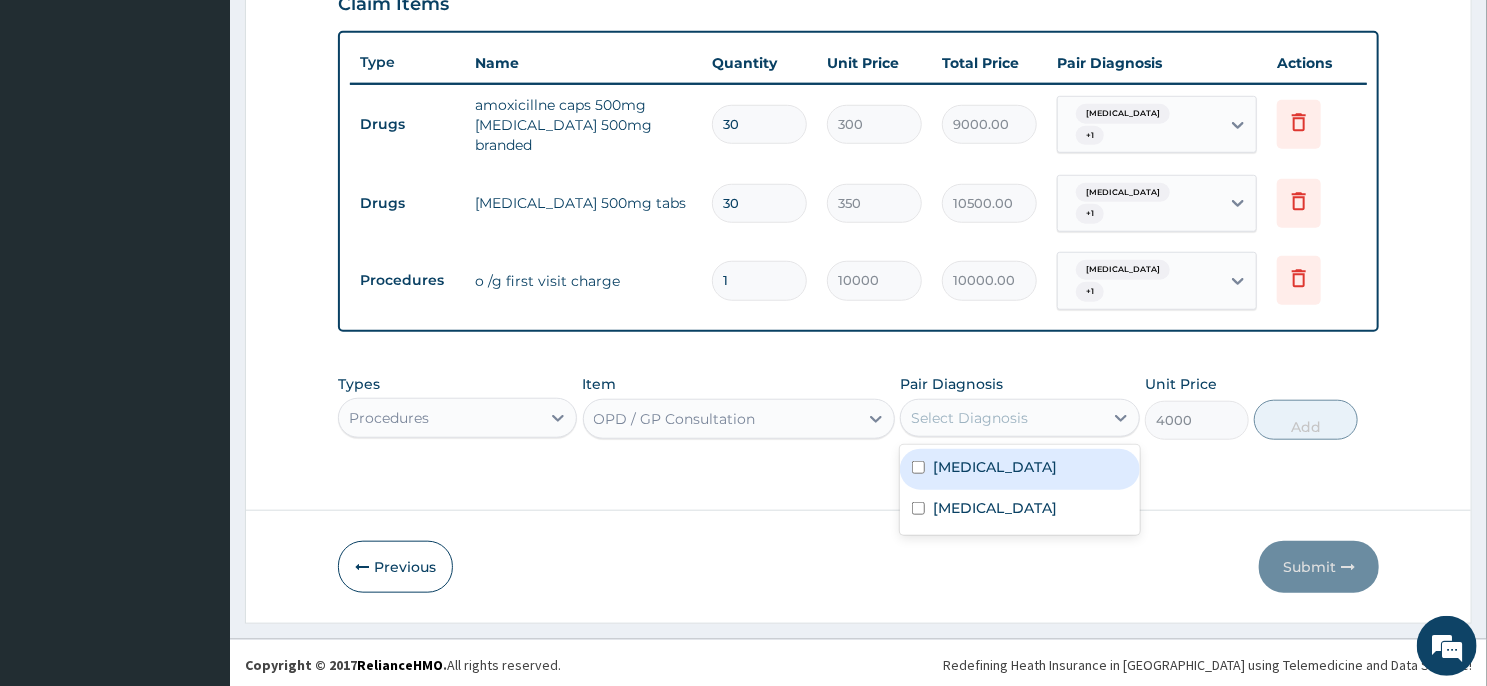 click on "Gastritis" at bounding box center (1019, 469) 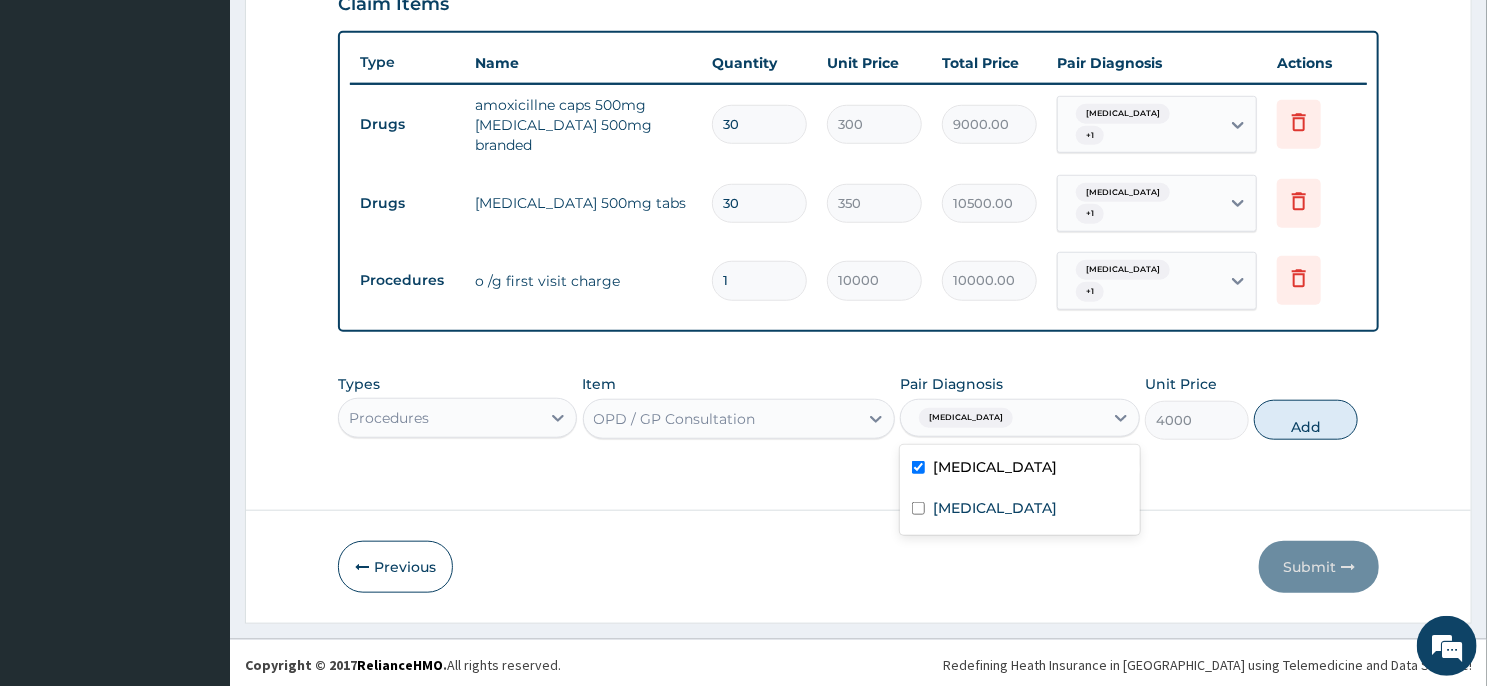 checkbox on "true" 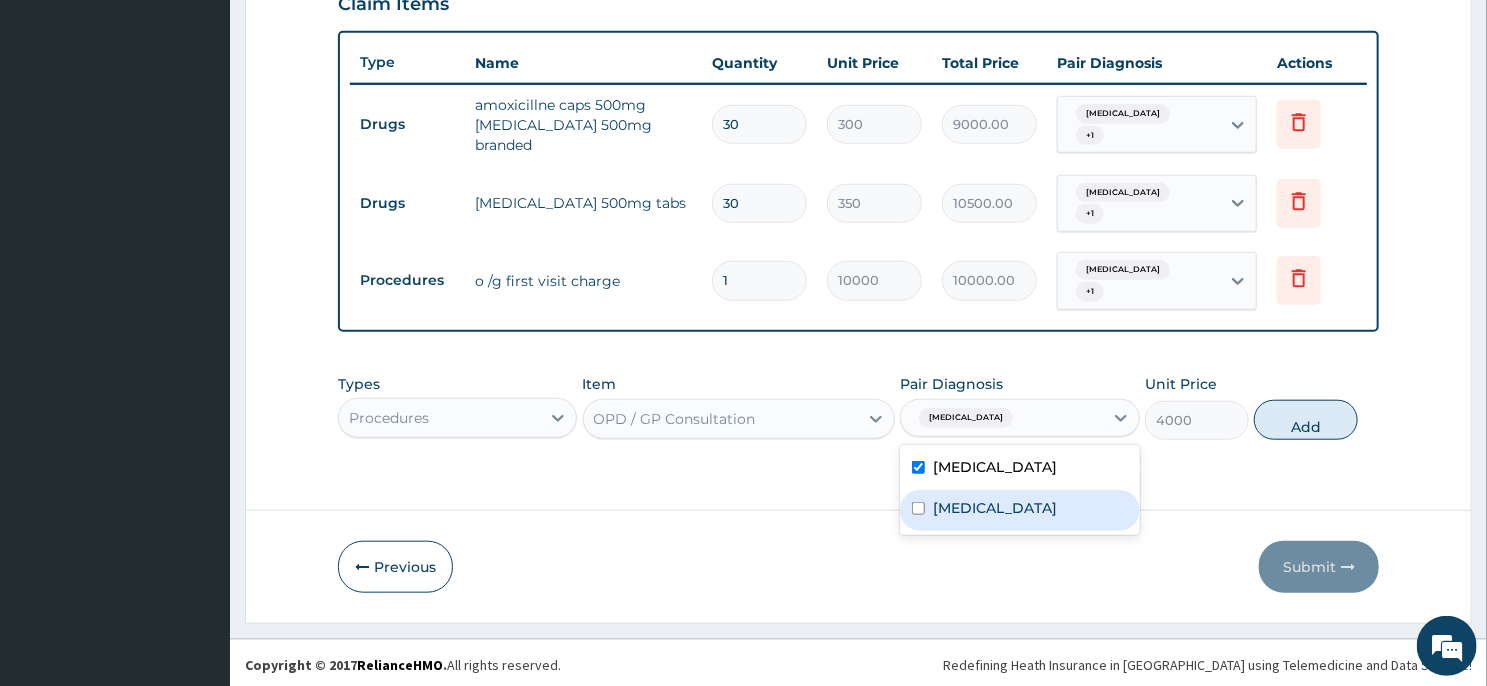 click on "Uterine leiomyoma" at bounding box center [995, 508] 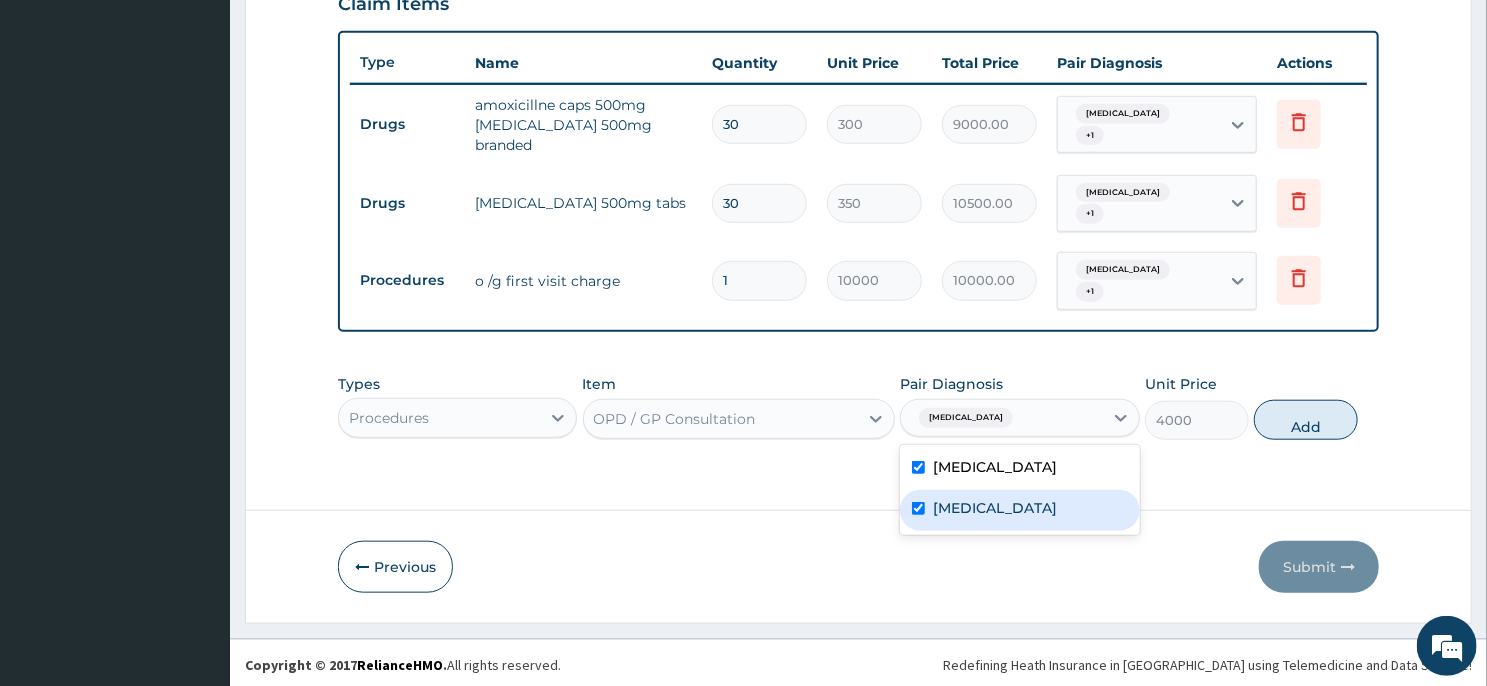 checkbox on "true" 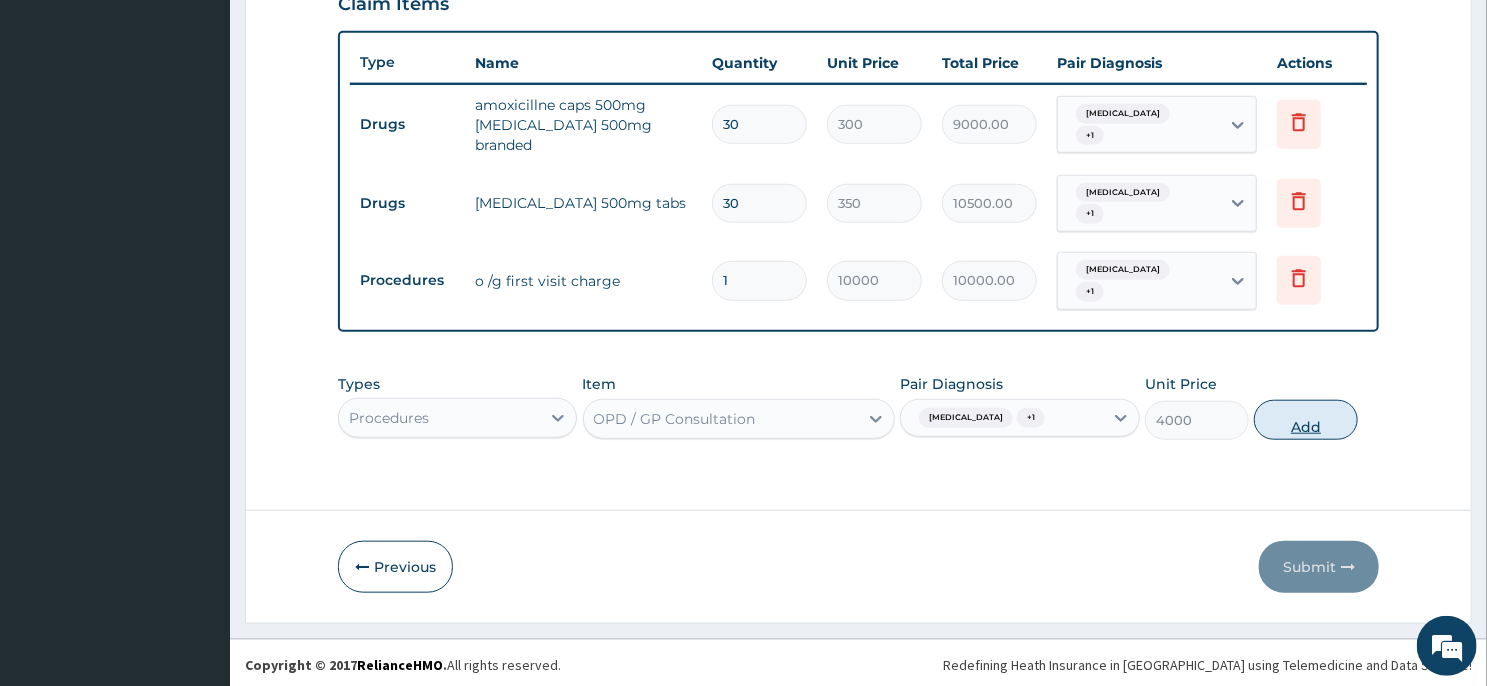 click on "Add" at bounding box center [1306, 420] 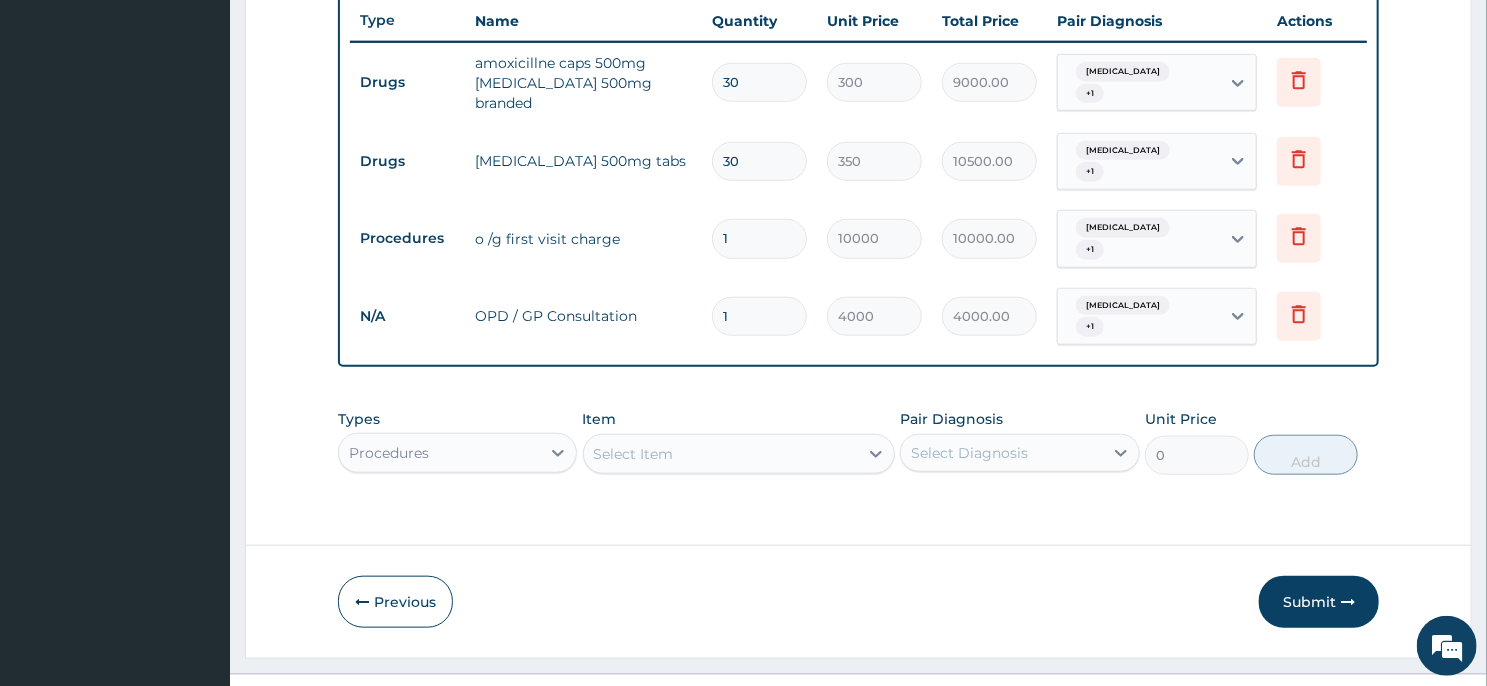 scroll, scrollTop: 767, scrollLeft: 0, axis: vertical 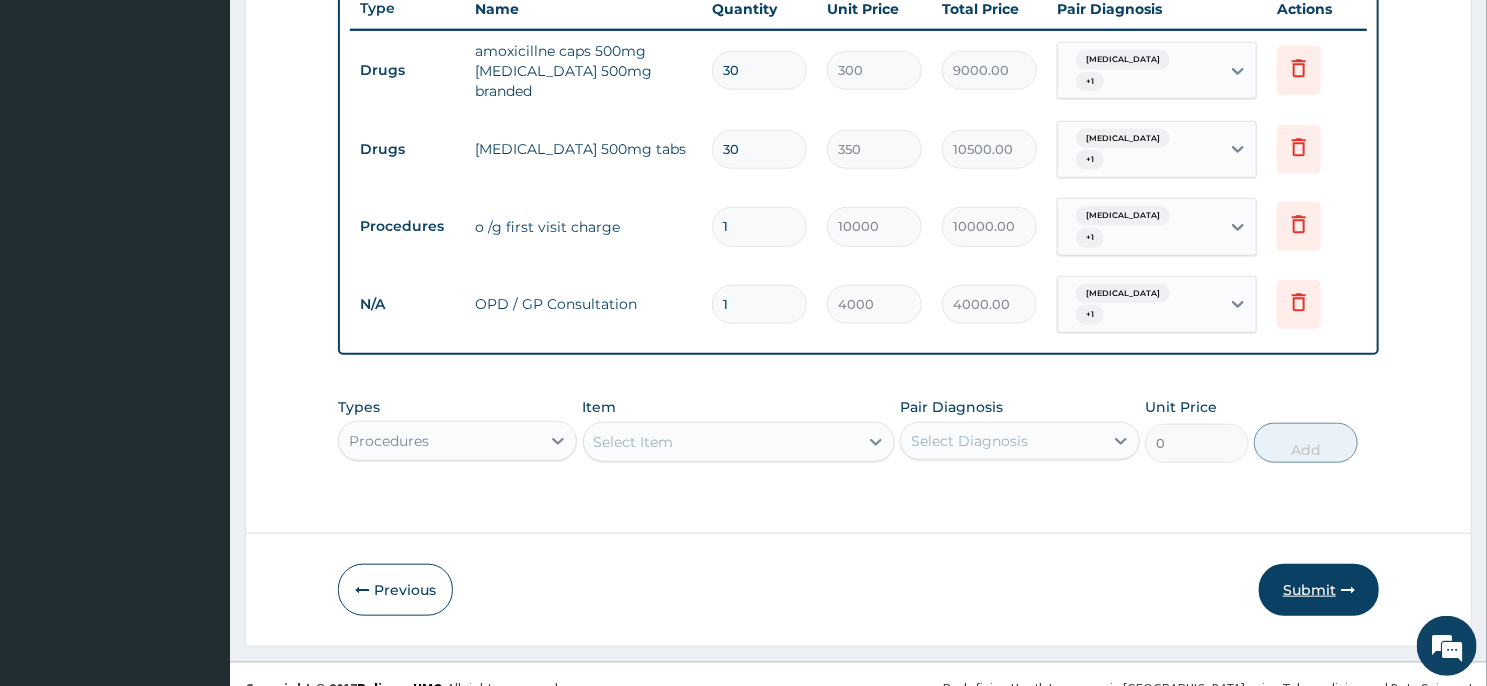 click on "Submit" at bounding box center (1319, 590) 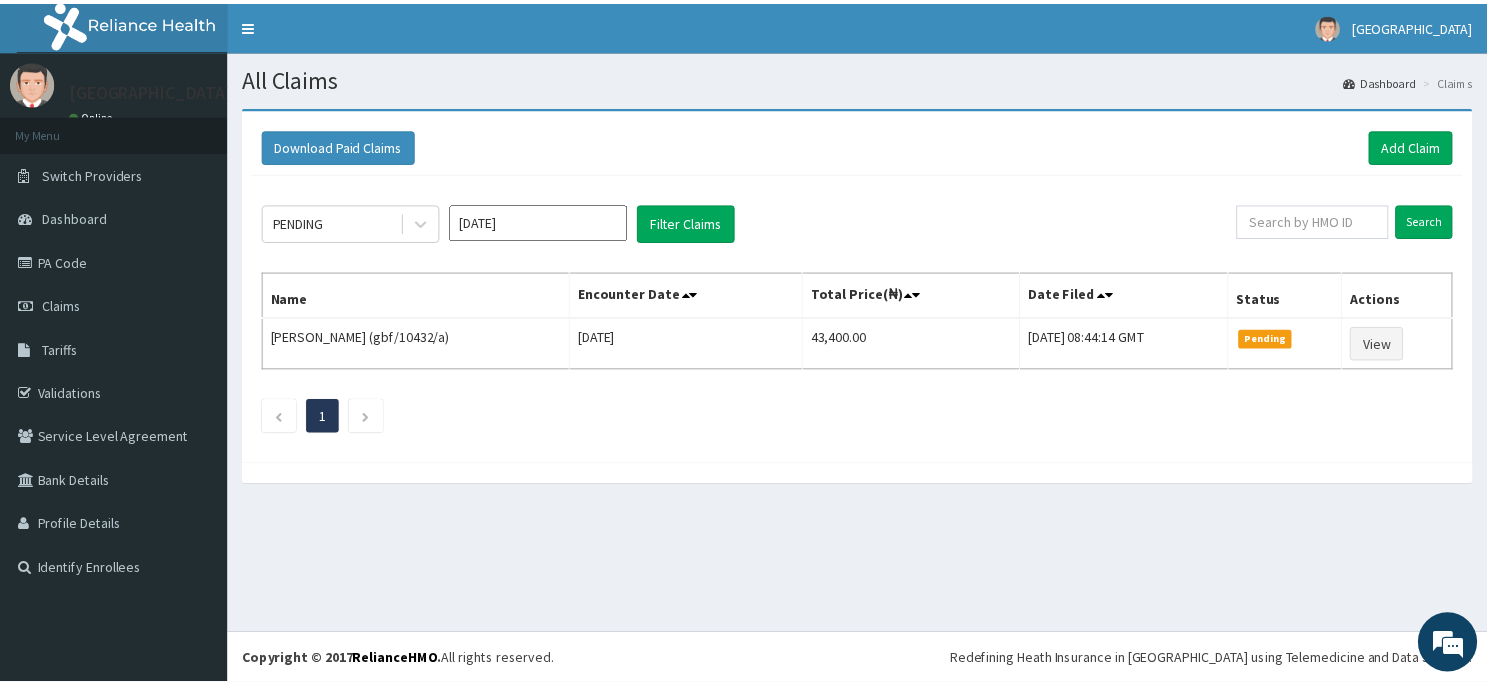 scroll, scrollTop: 0, scrollLeft: 0, axis: both 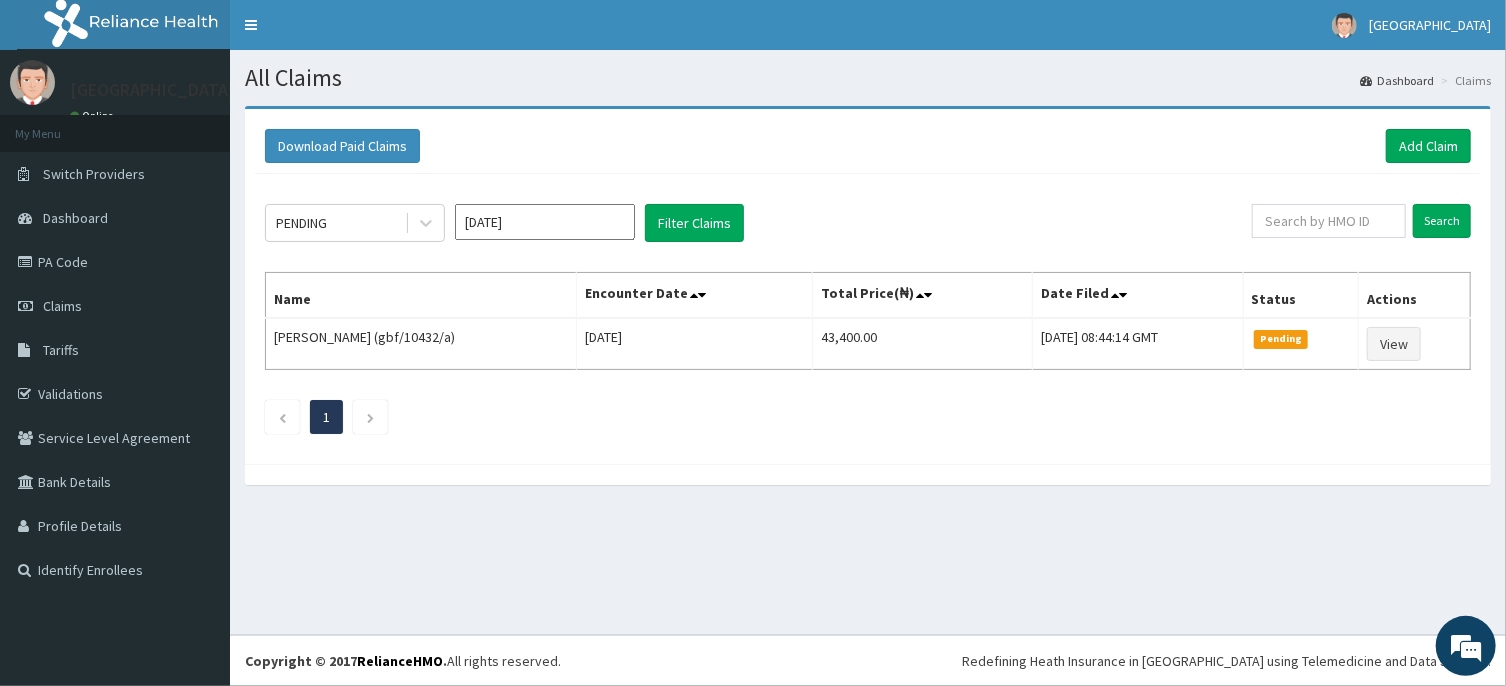 click on "[DATE]" at bounding box center [545, 222] 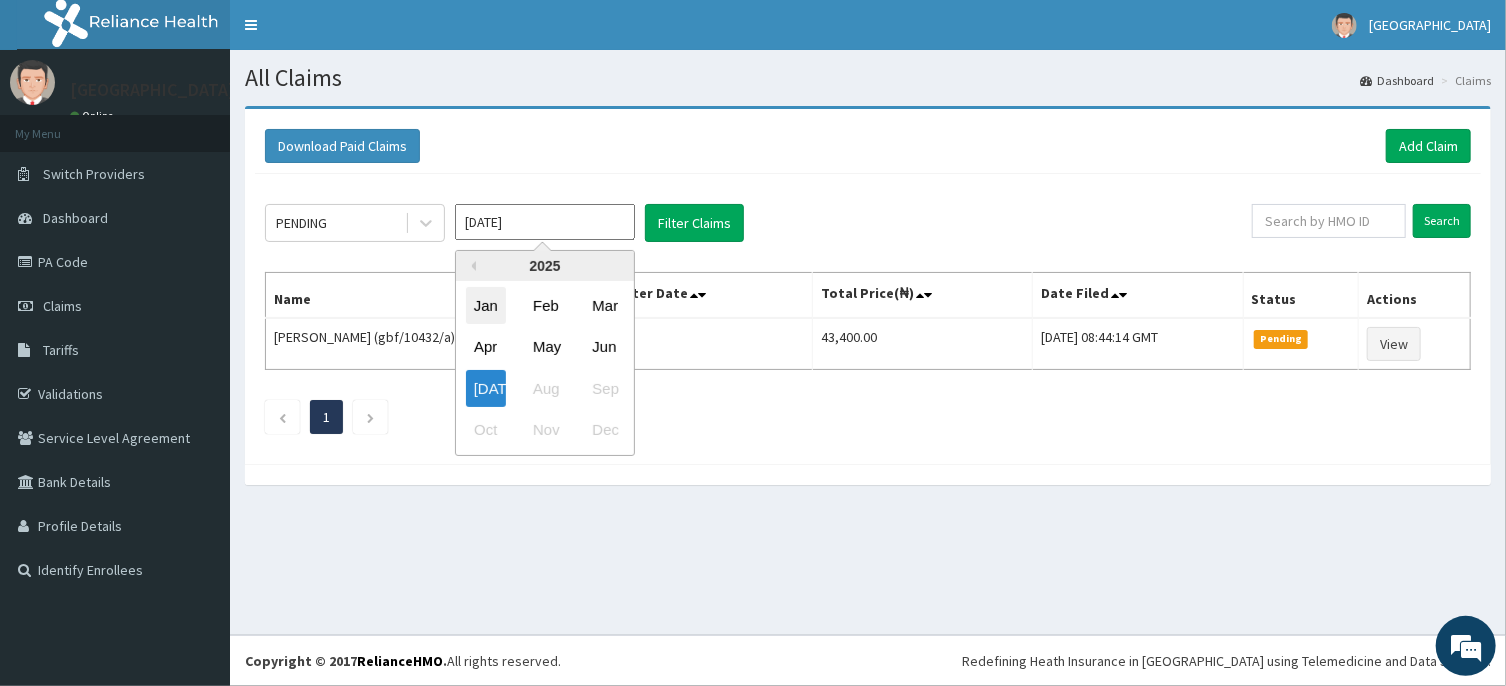 click on "Jan" at bounding box center [486, 305] 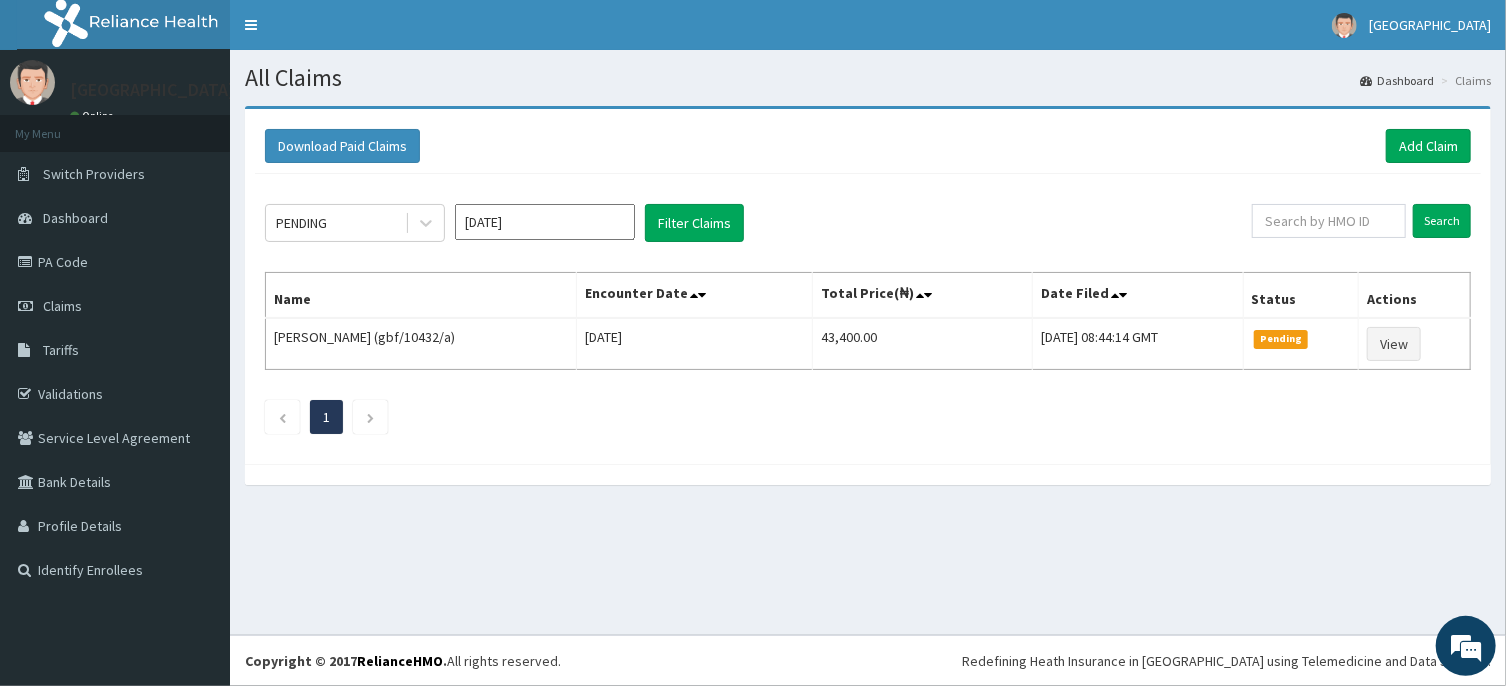 type on "Jan 2025" 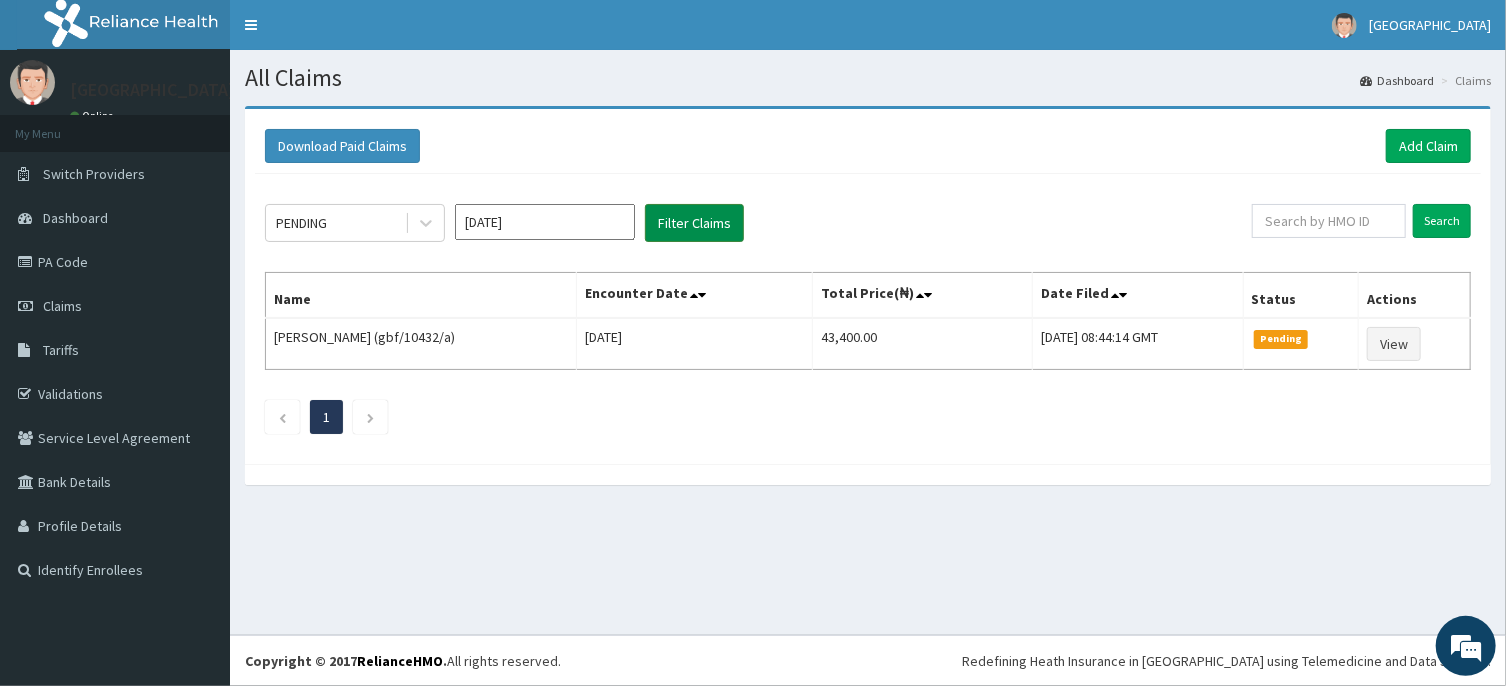 click on "Filter Claims" at bounding box center (694, 223) 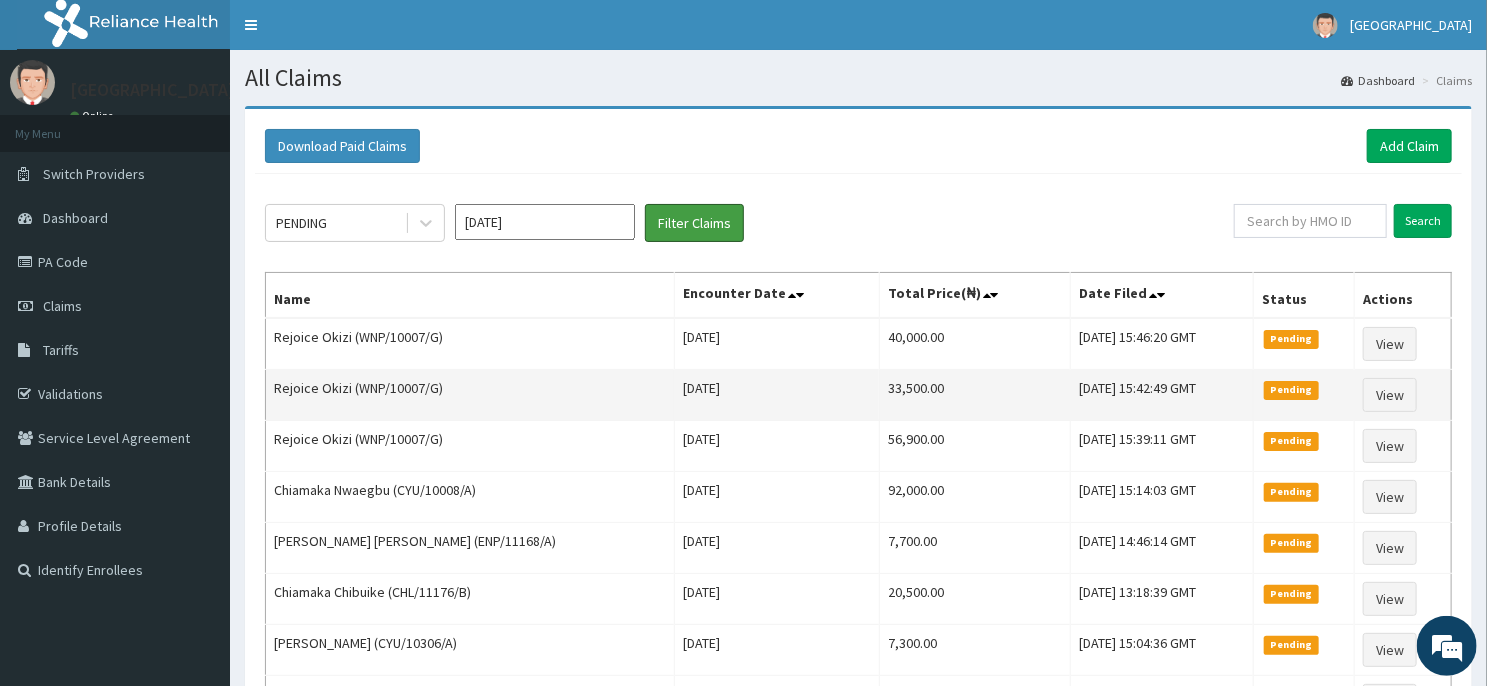scroll, scrollTop: 0, scrollLeft: 0, axis: both 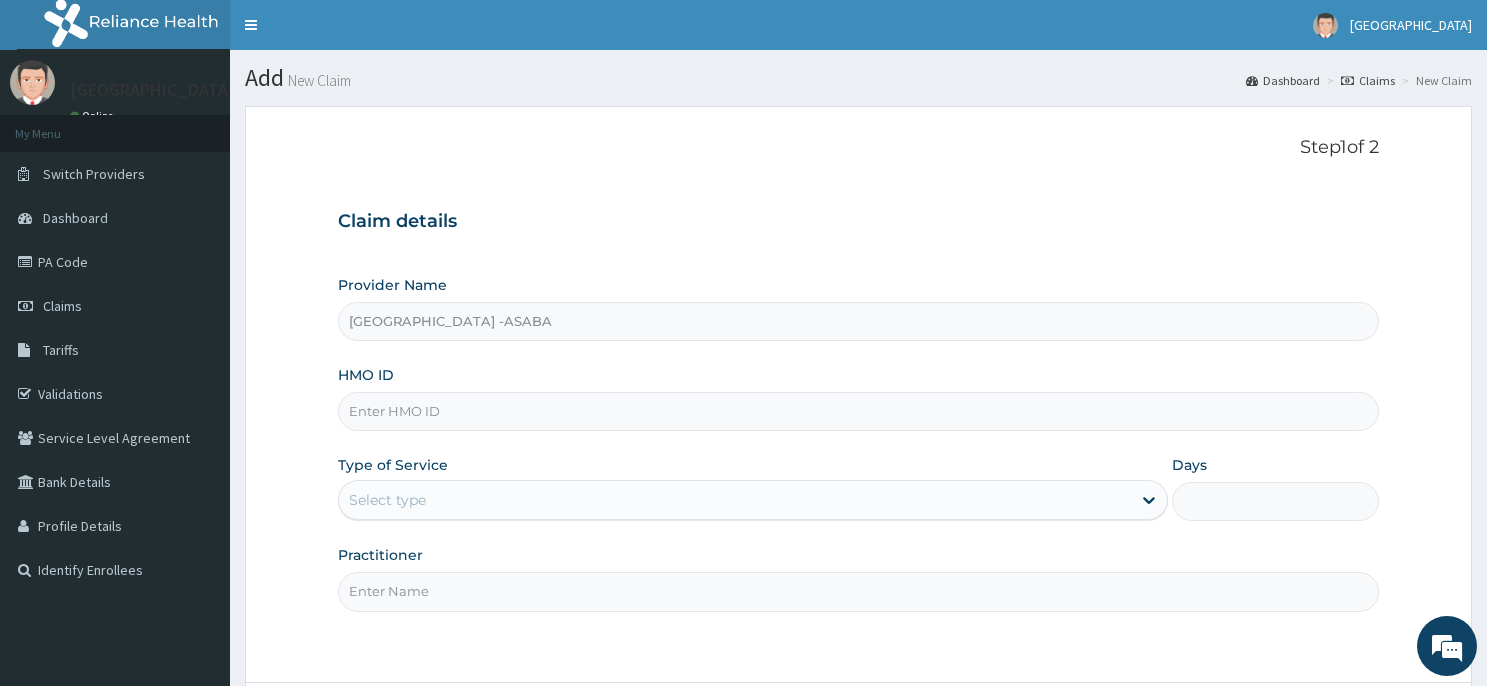 type on "[GEOGRAPHIC_DATA] -ASABA" 